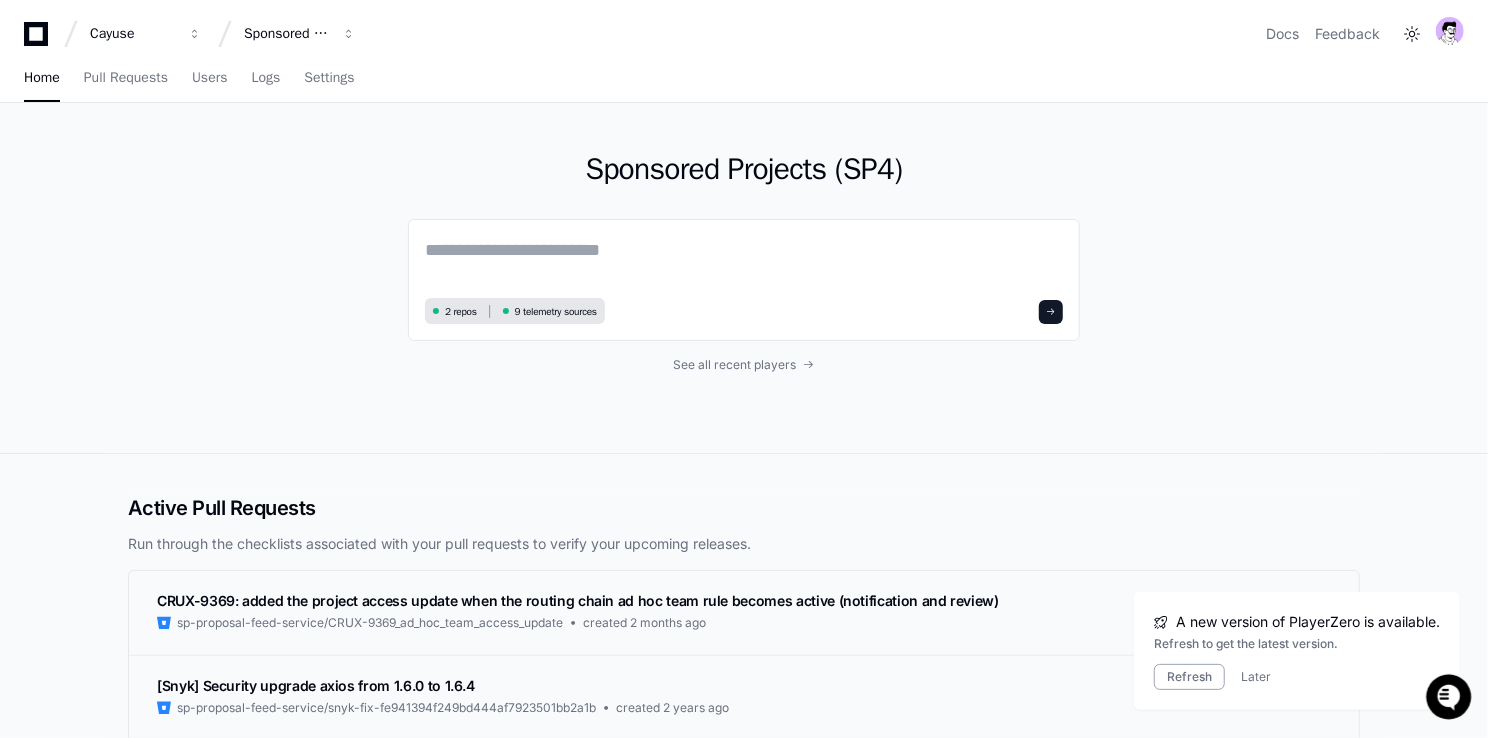 scroll, scrollTop: 0, scrollLeft: 0, axis: both 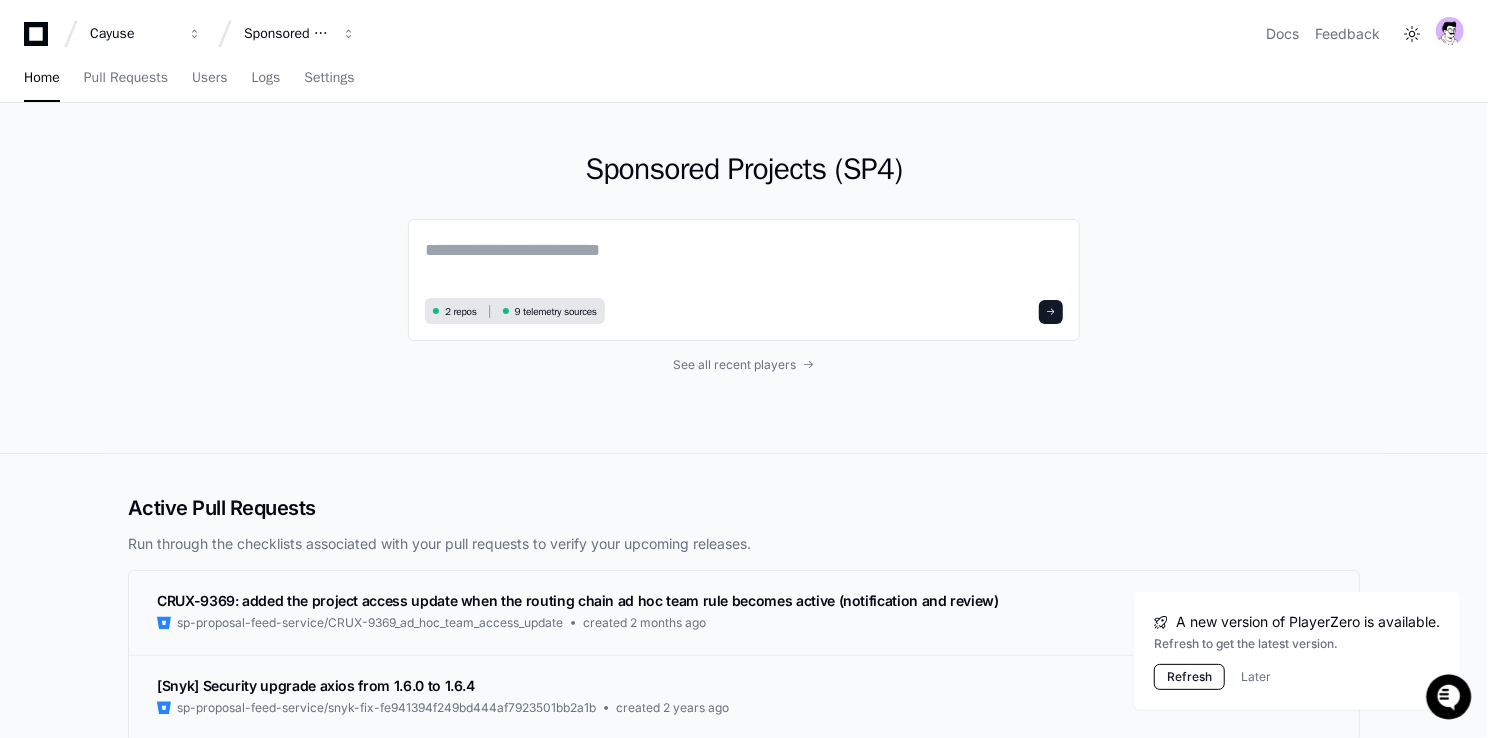 click on "Refresh" at bounding box center [1189, 677] 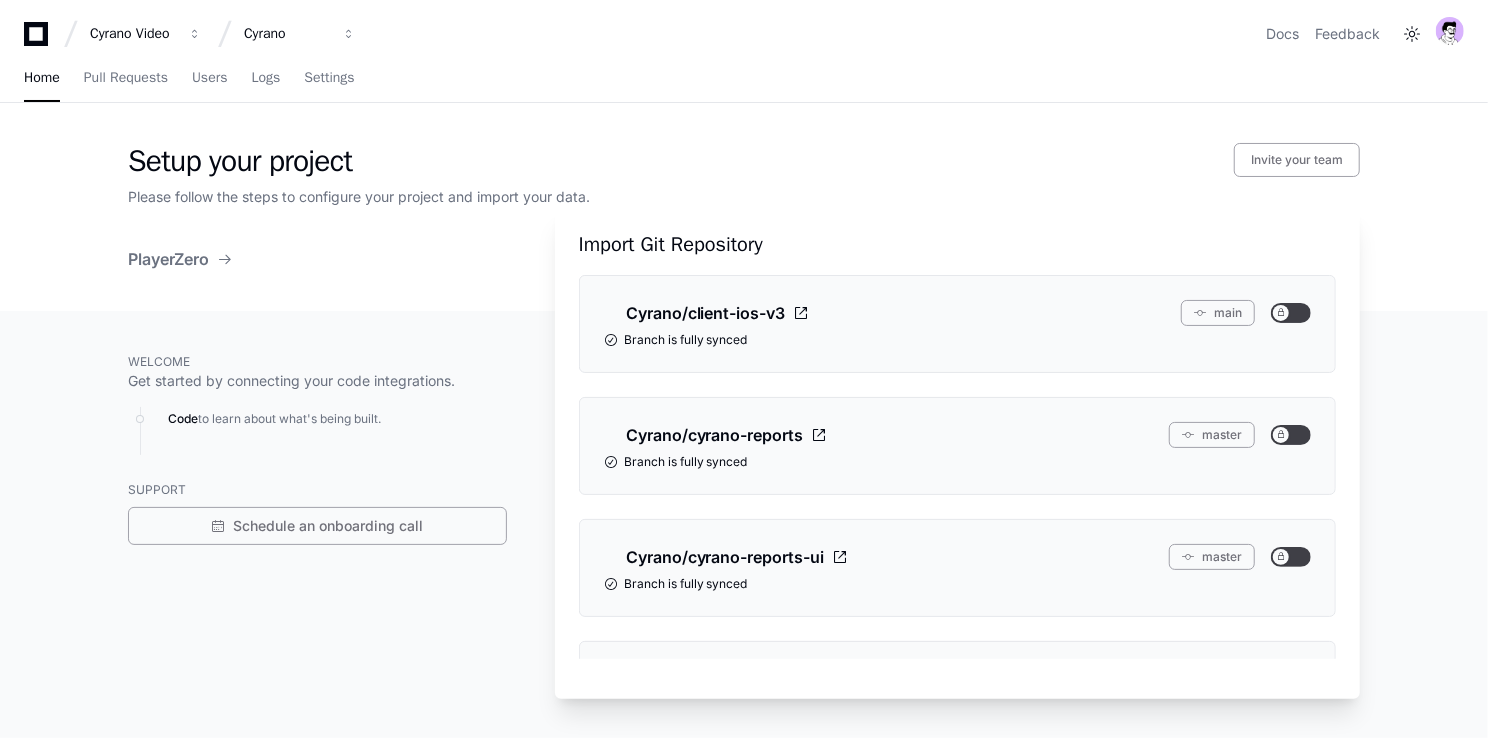 scroll, scrollTop: 0, scrollLeft: 0, axis: both 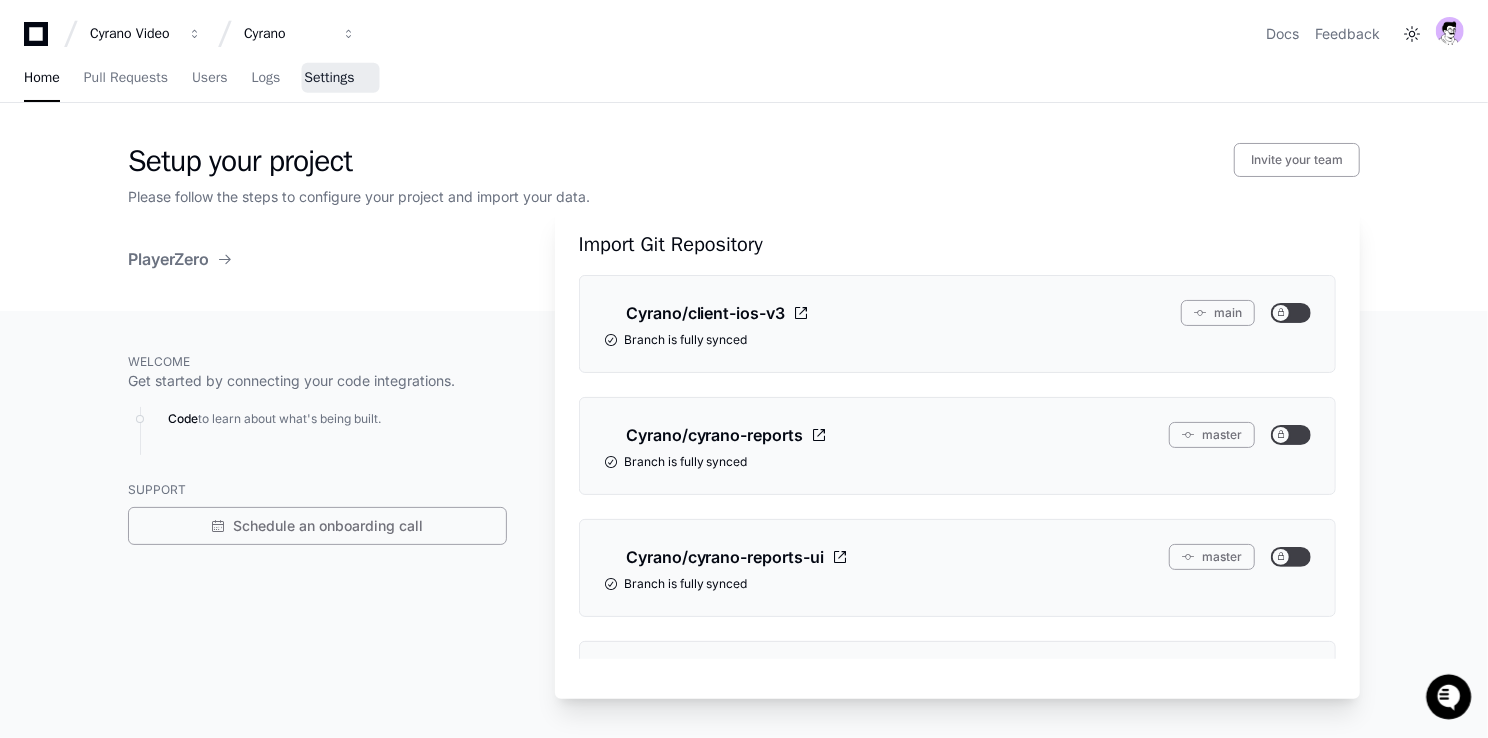 click on "Settings" at bounding box center (329, 78) 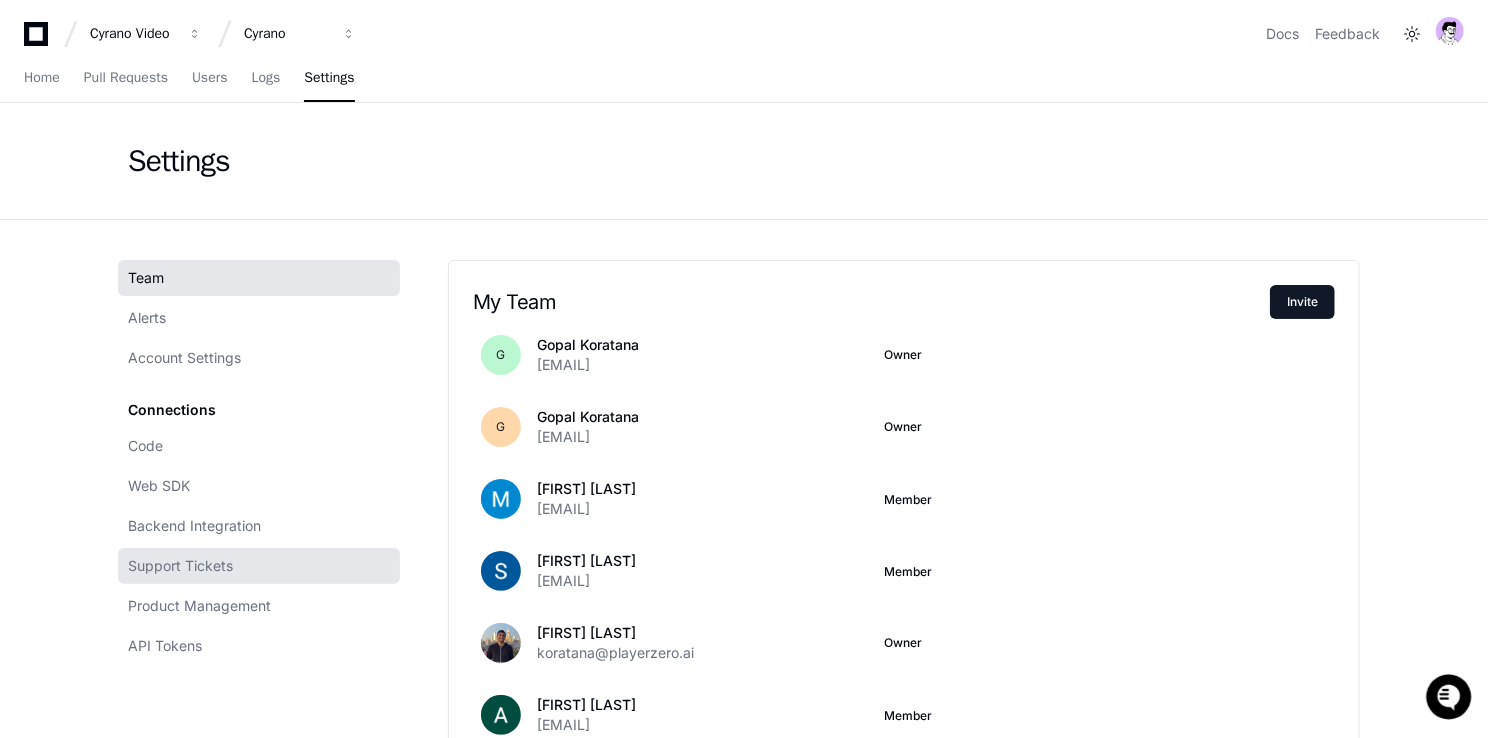 click on "Support Tickets" 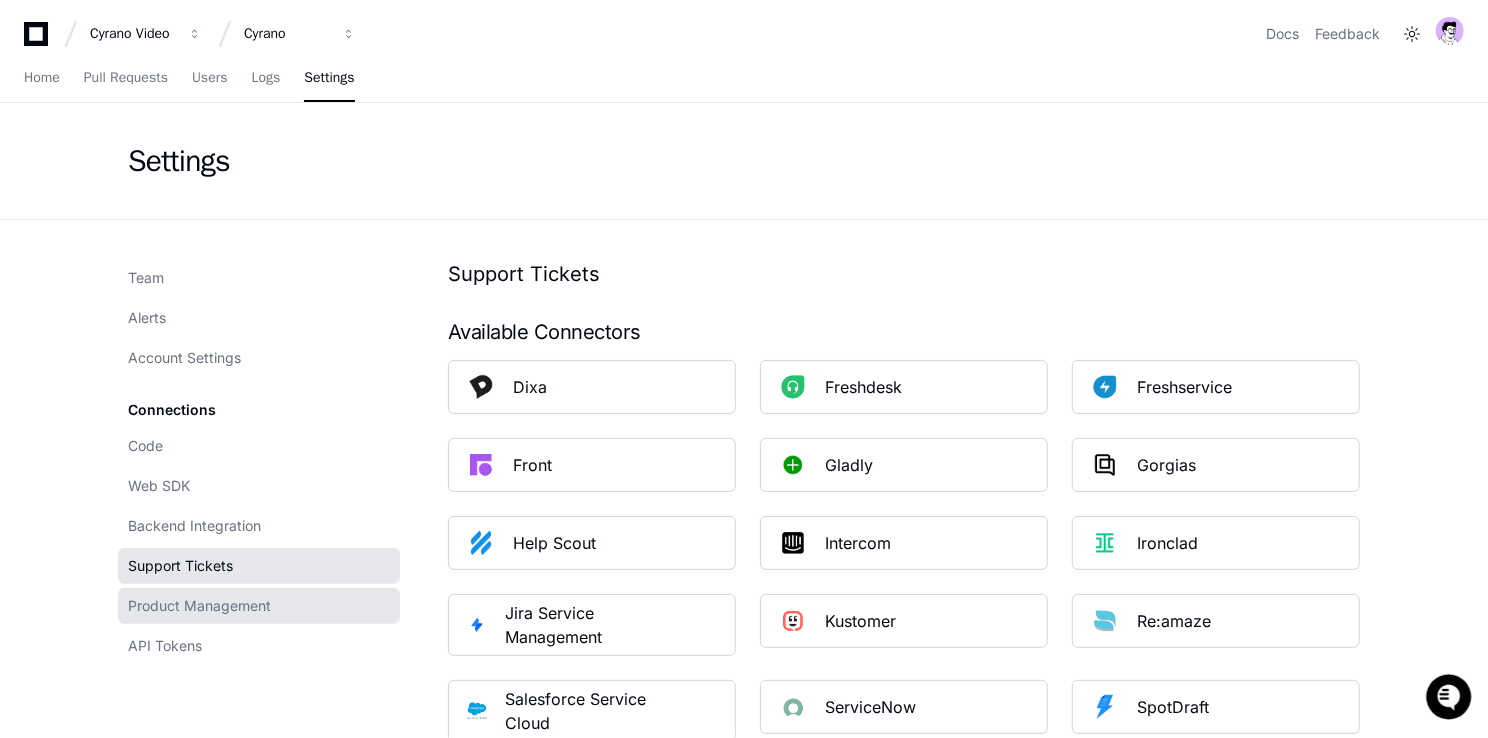 click on "Product Management" 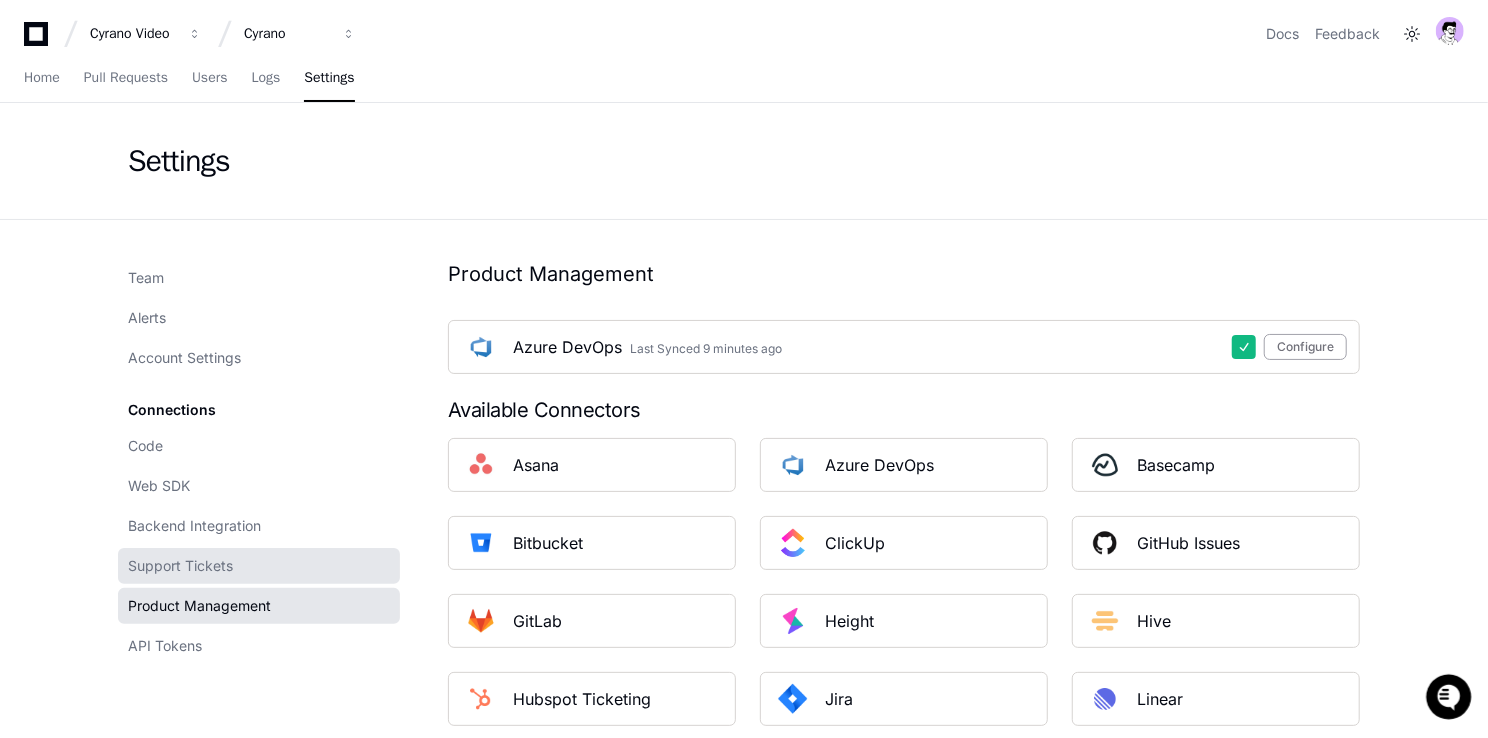 click on "Support Tickets" 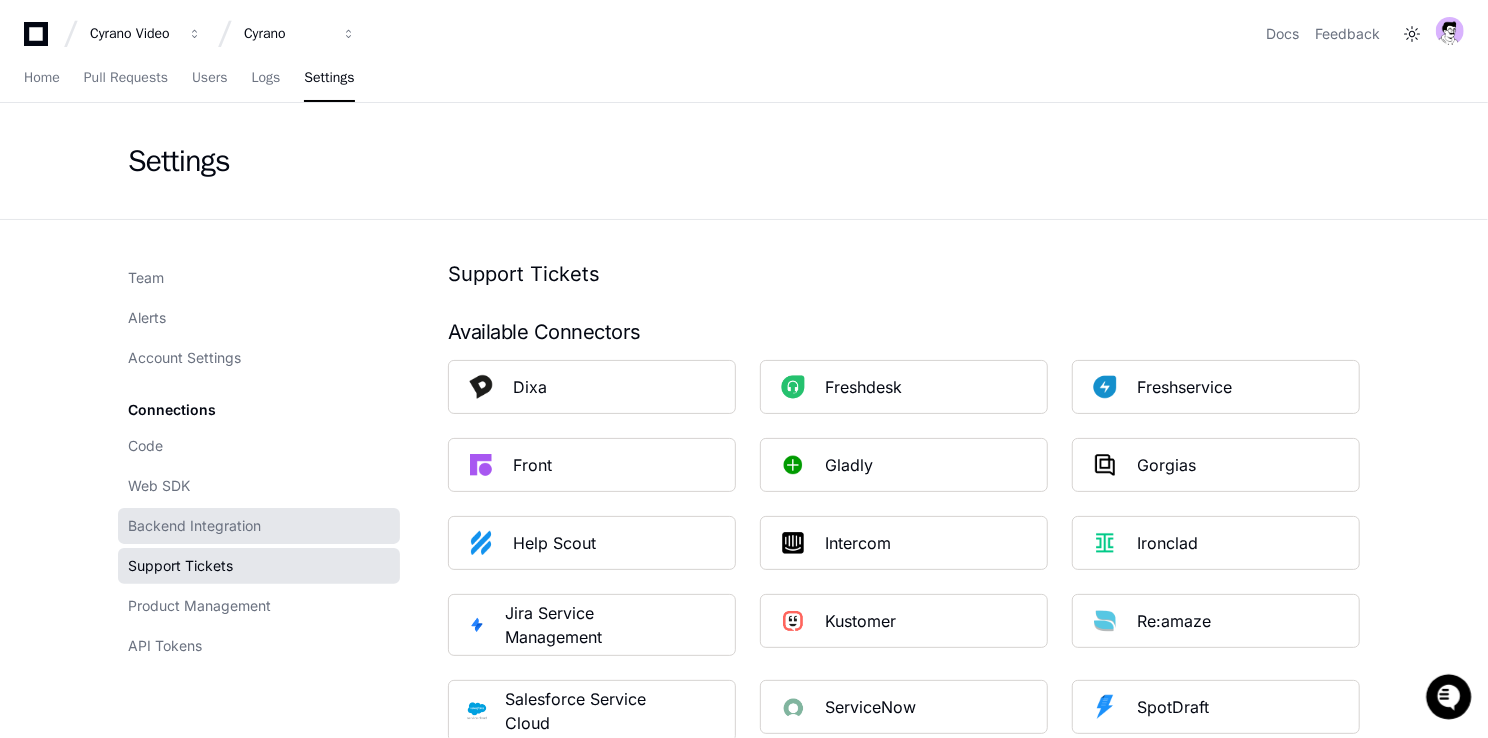 click on "Backend Integration" 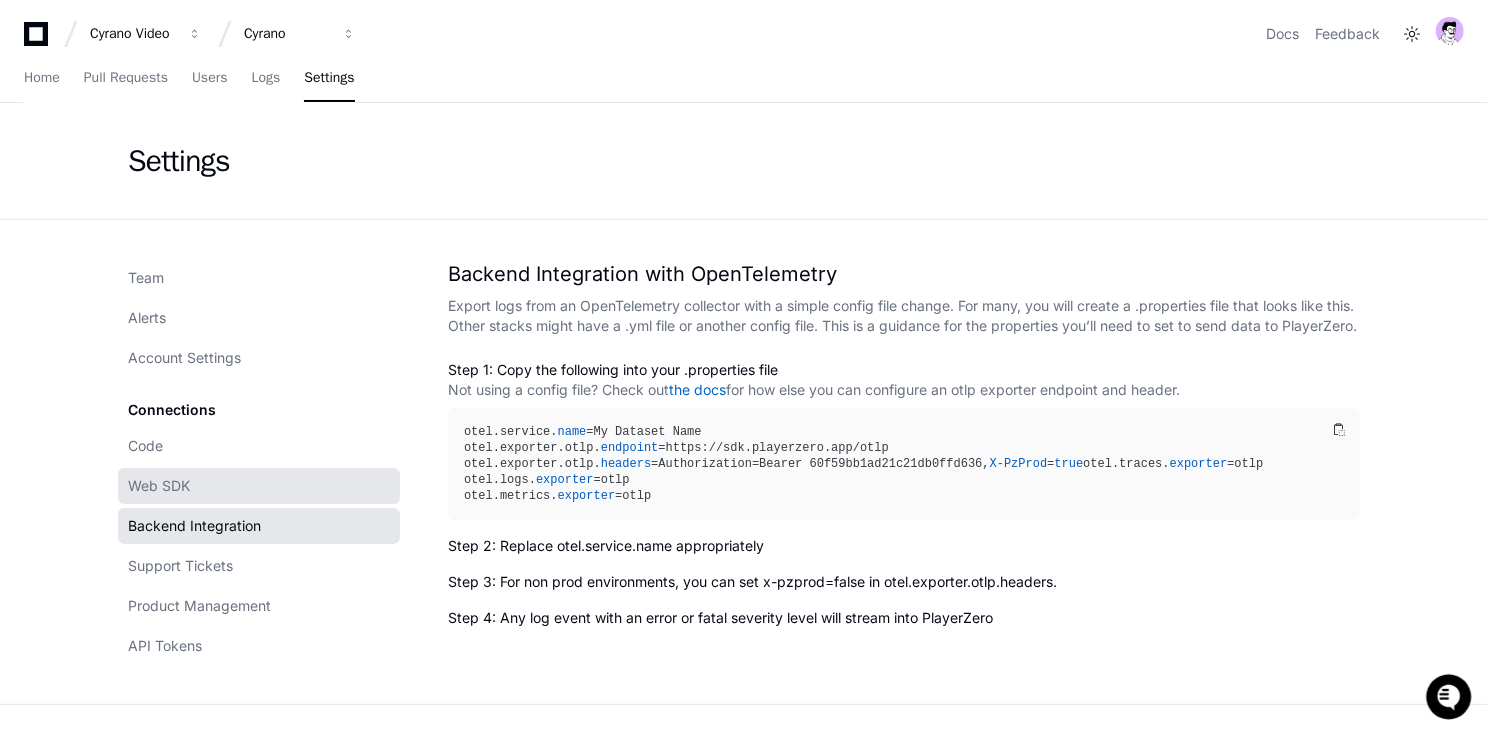 click on "Web SDK" 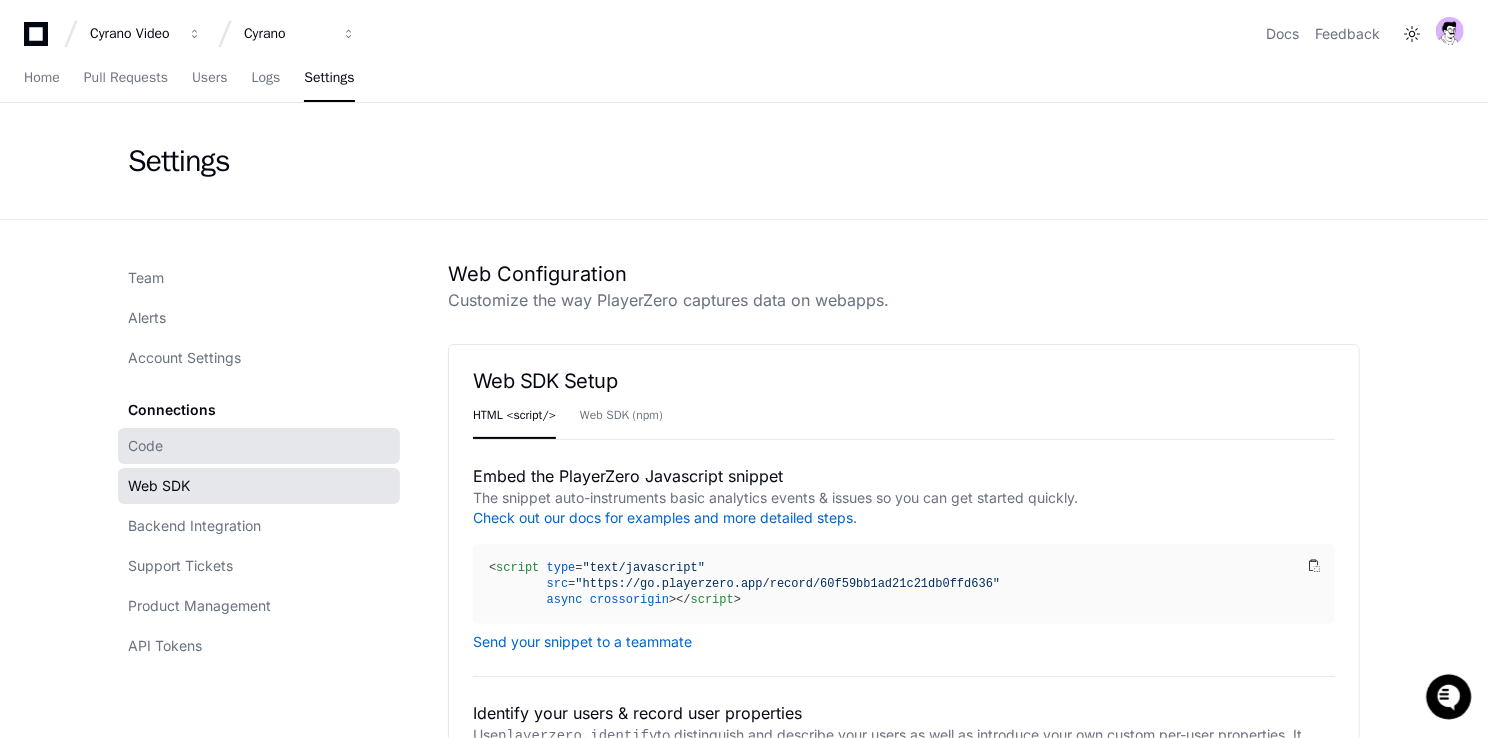 click on "Code" 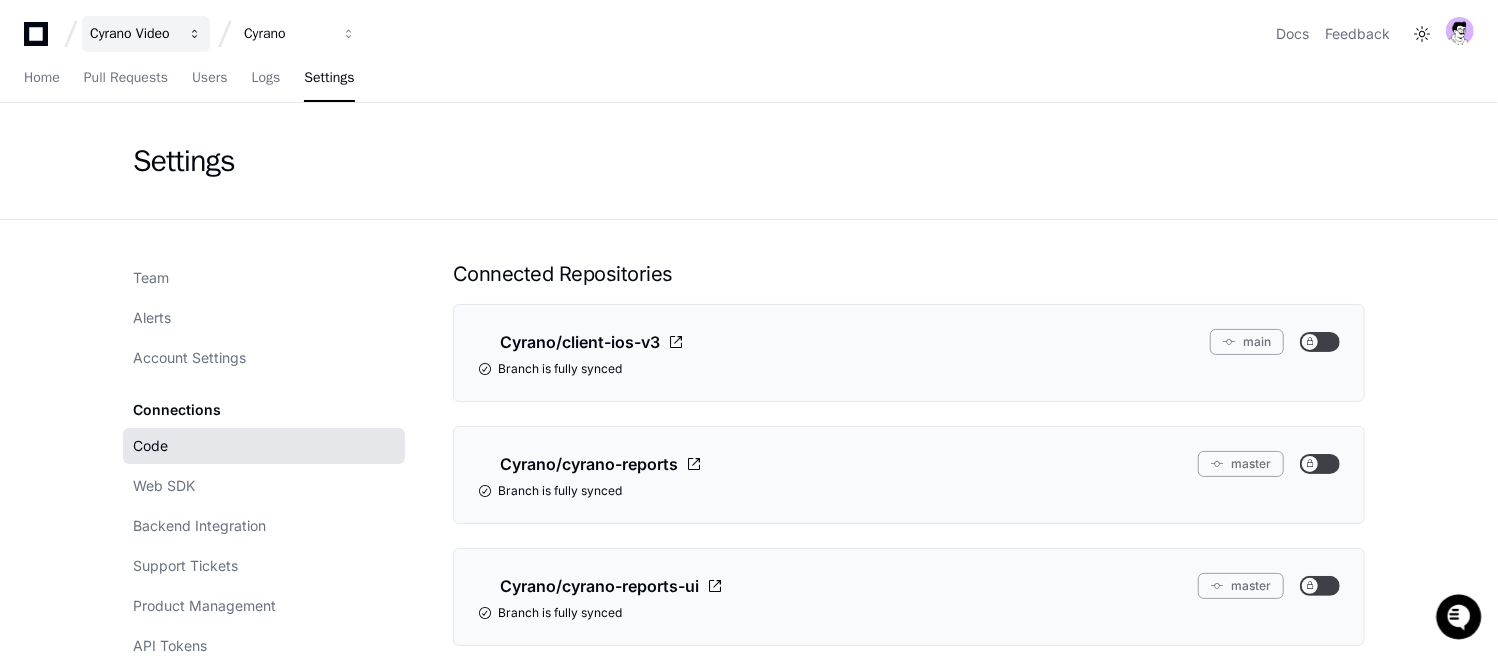 click on "Cyrano Video" at bounding box center (133, 34) 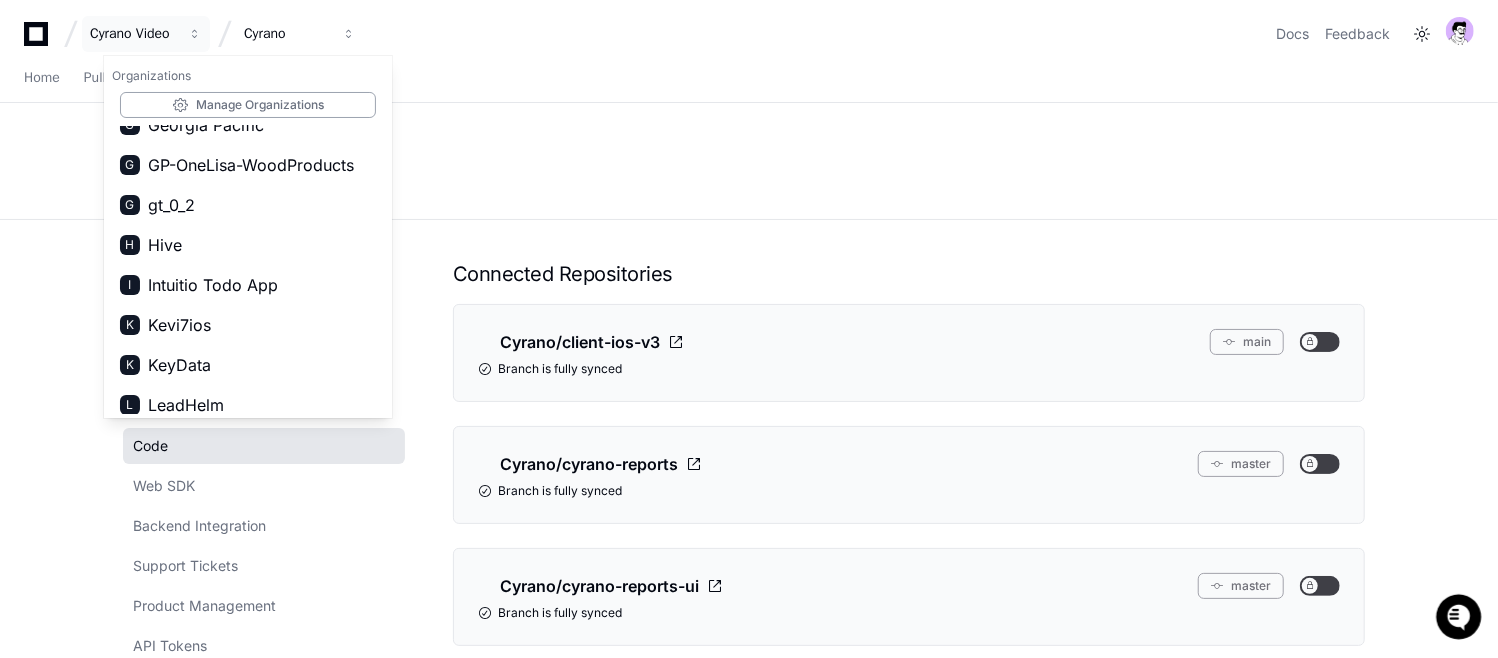 scroll, scrollTop: 607, scrollLeft: 0, axis: vertical 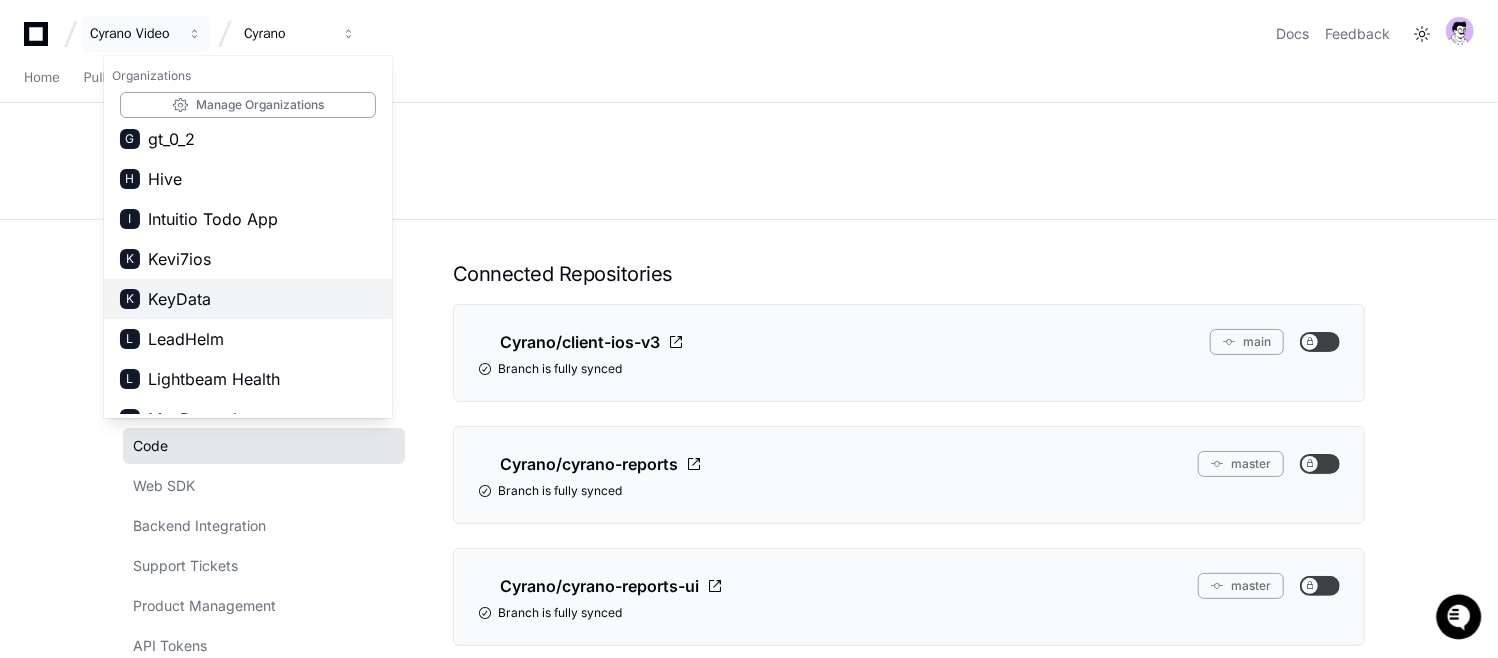 click on "K  KeyData" at bounding box center (248, 299) 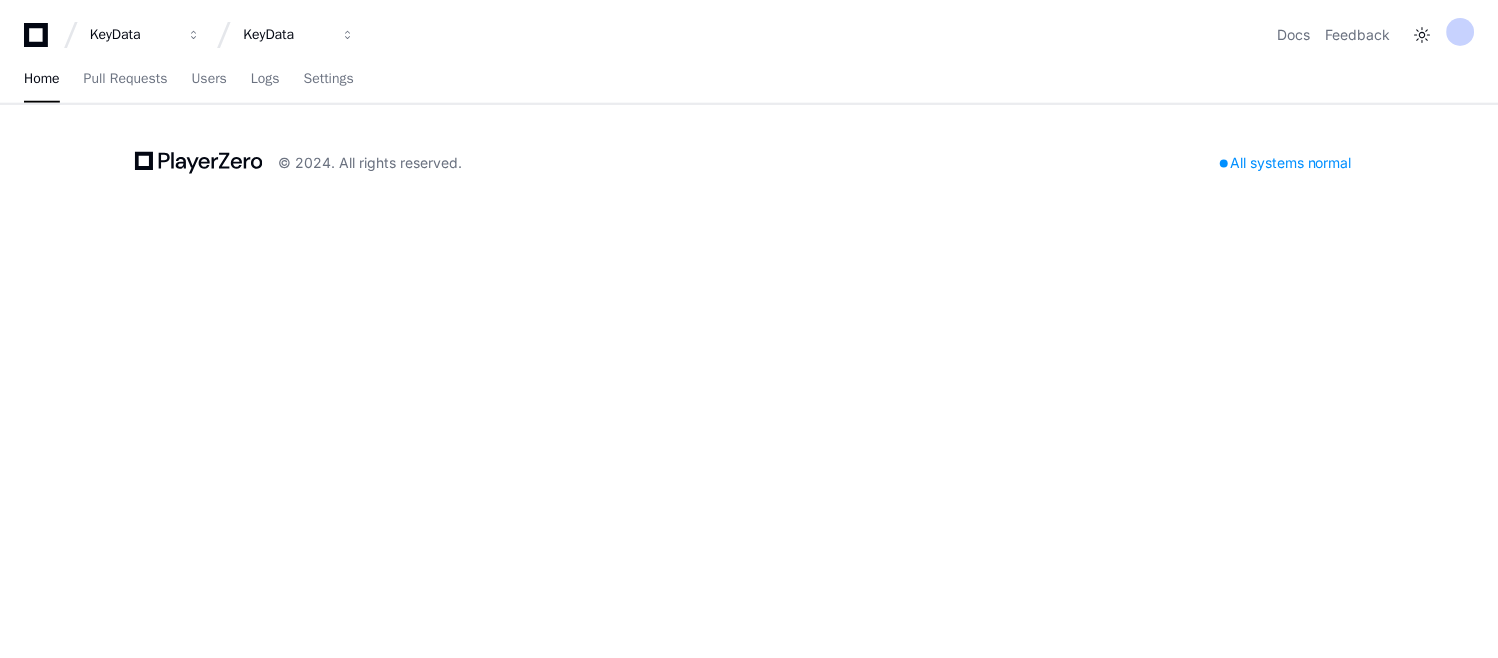 scroll, scrollTop: 0, scrollLeft: 0, axis: both 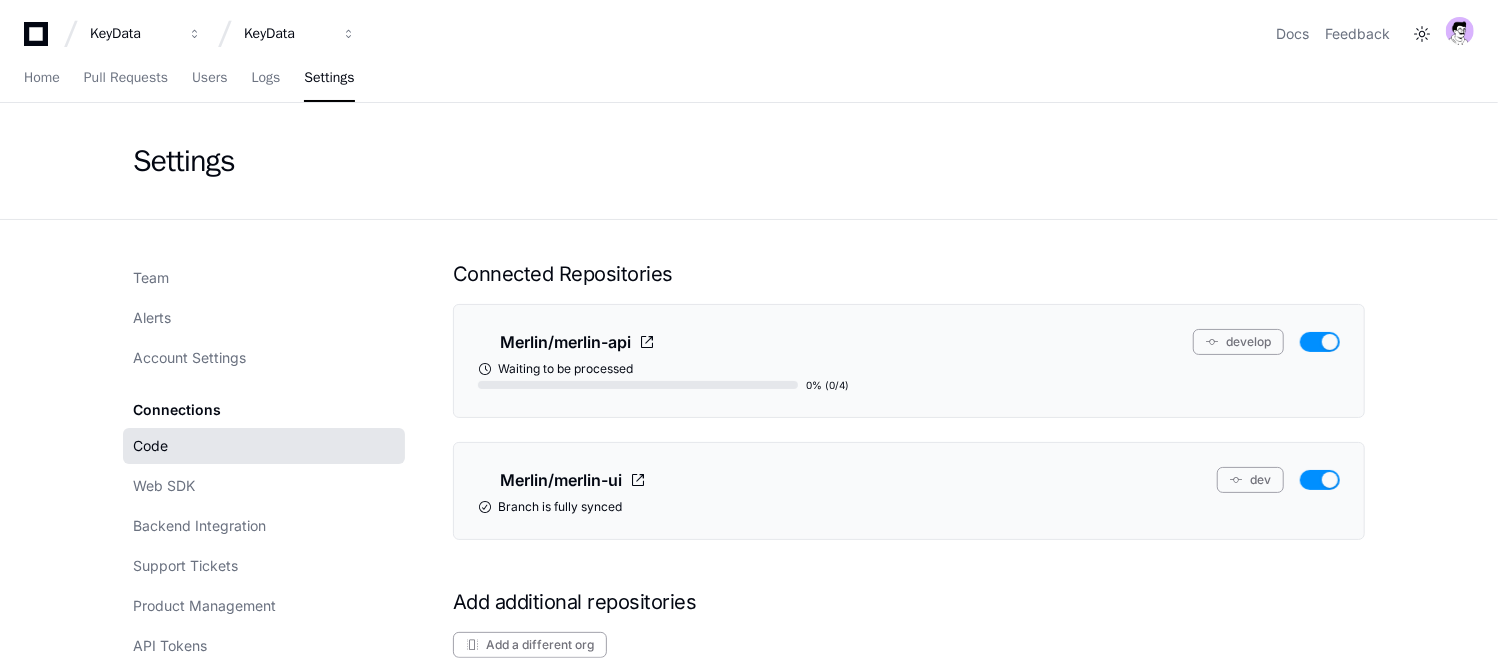 click on "Waiting to be processed" 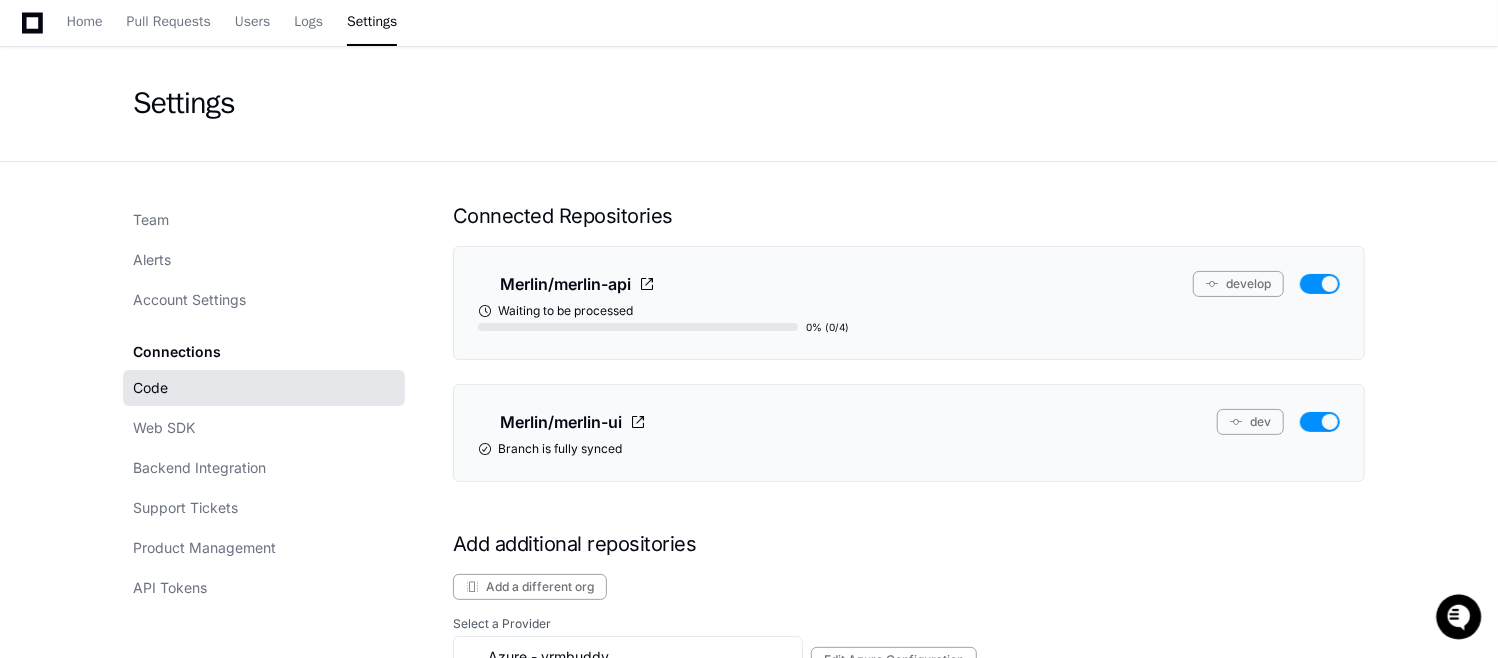 scroll, scrollTop: 25, scrollLeft: 0, axis: vertical 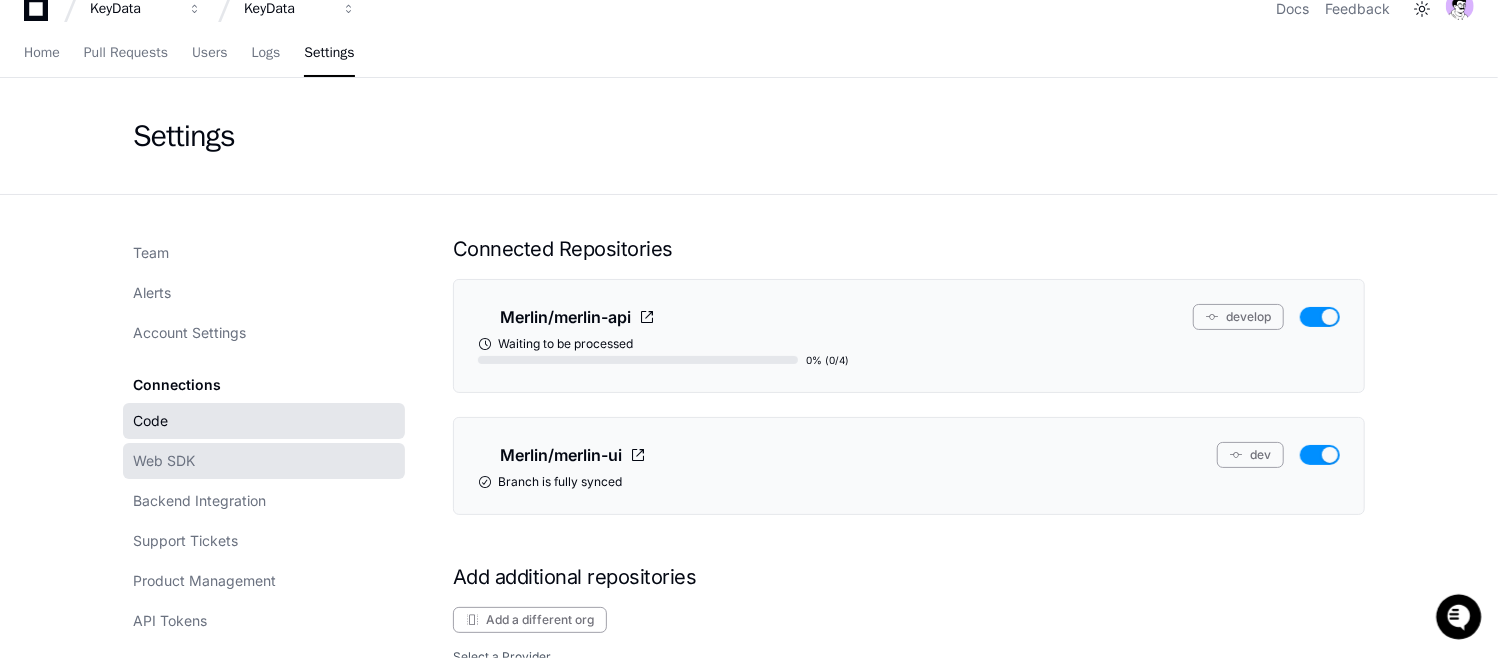 click on "Web SDK" 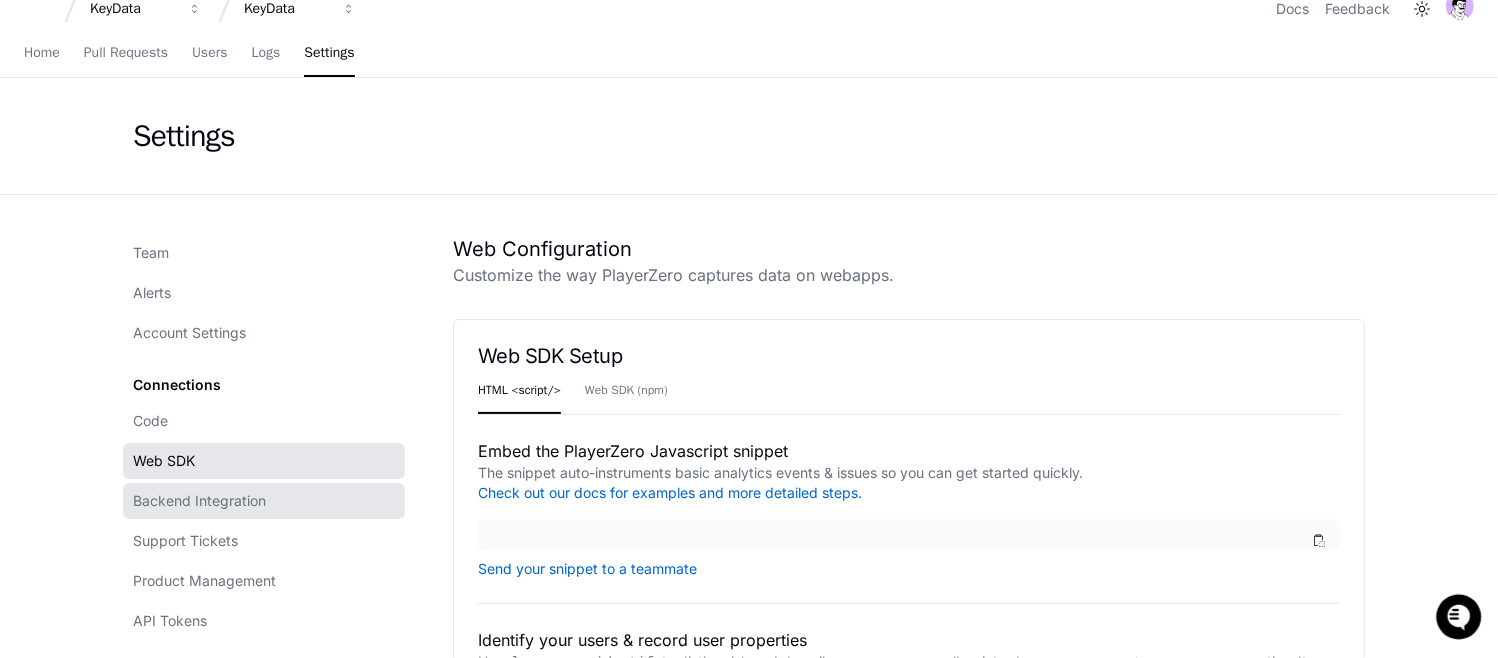 scroll, scrollTop: 0, scrollLeft: 0, axis: both 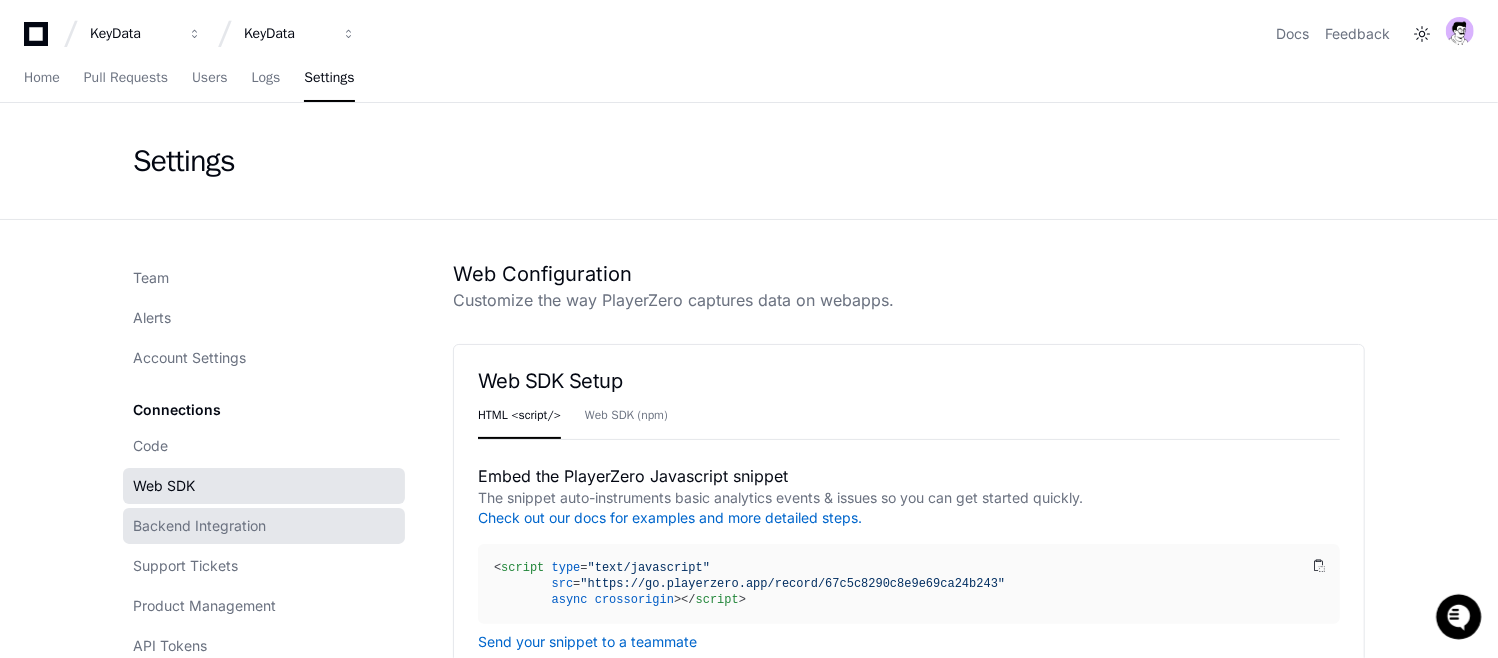 click on "Backend Integration" 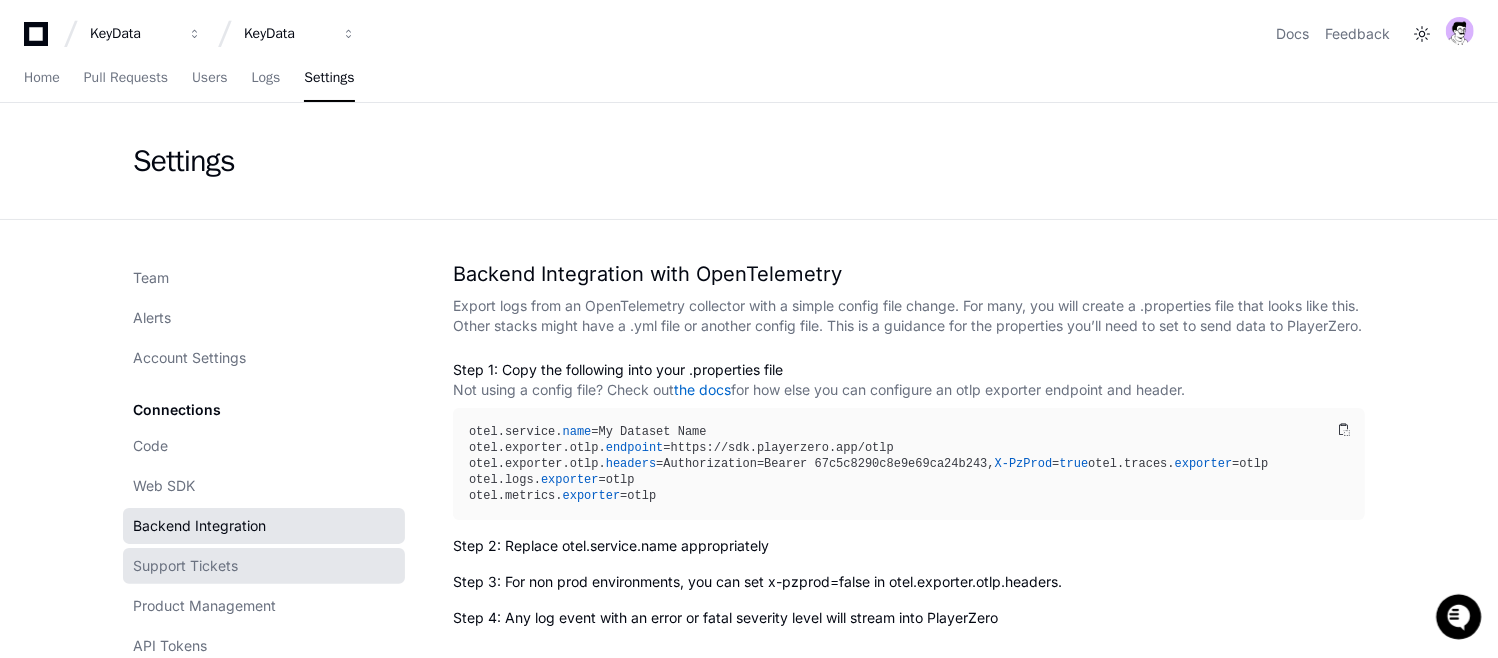click on "Support Tickets" 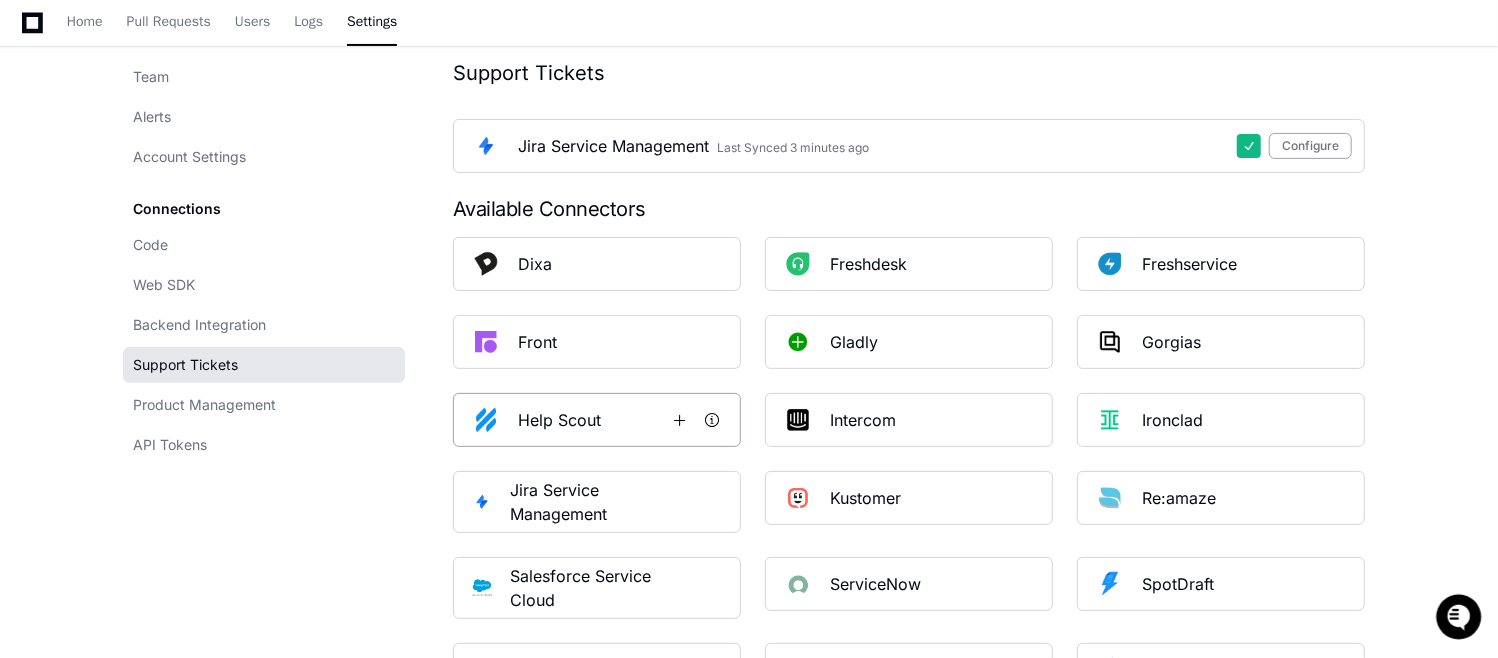 scroll, scrollTop: 84, scrollLeft: 0, axis: vertical 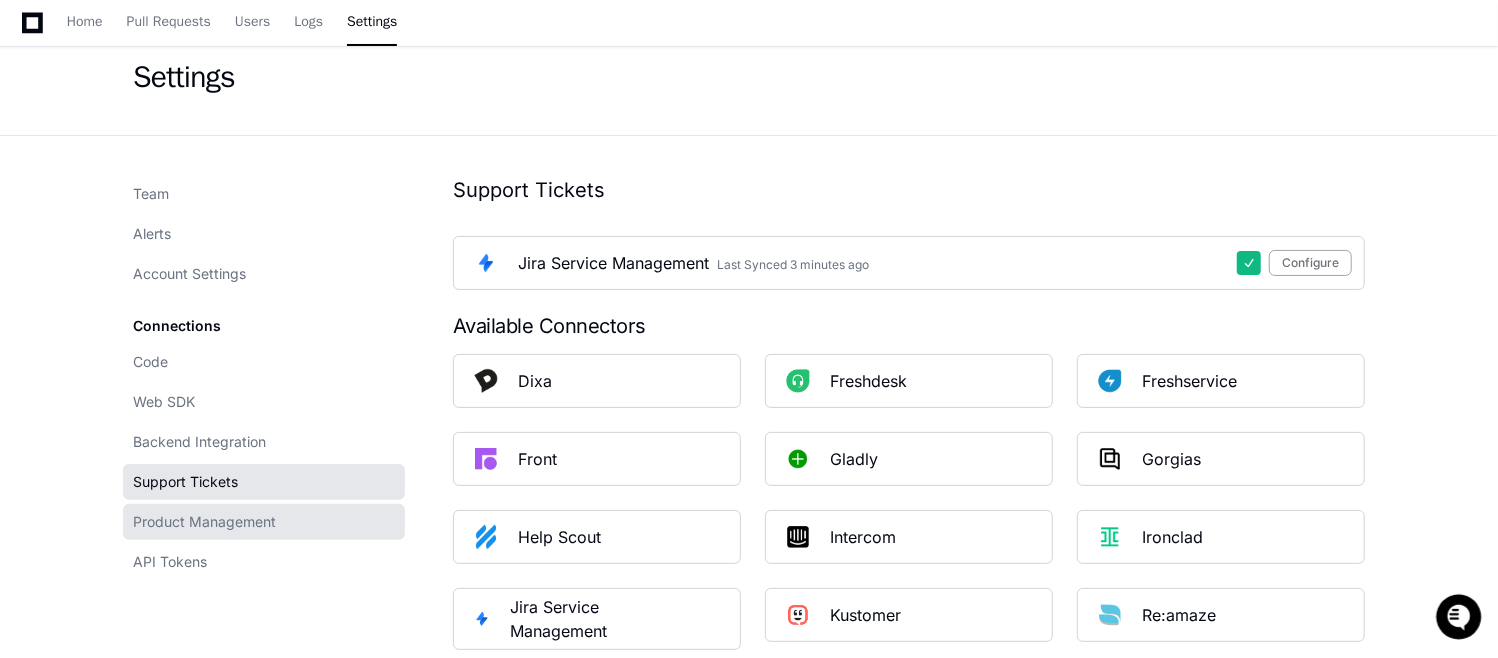 click on "Product Management" 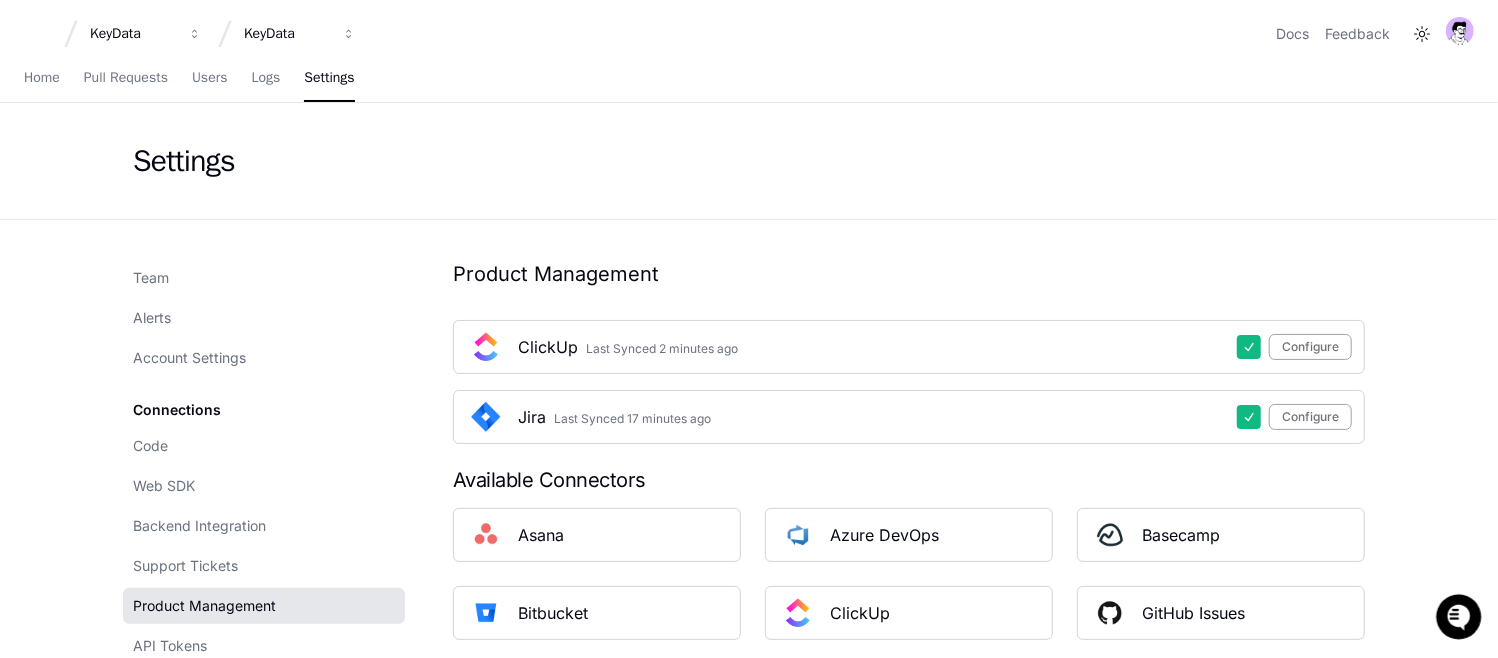 scroll, scrollTop: 165, scrollLeft: 0, axis: vertical 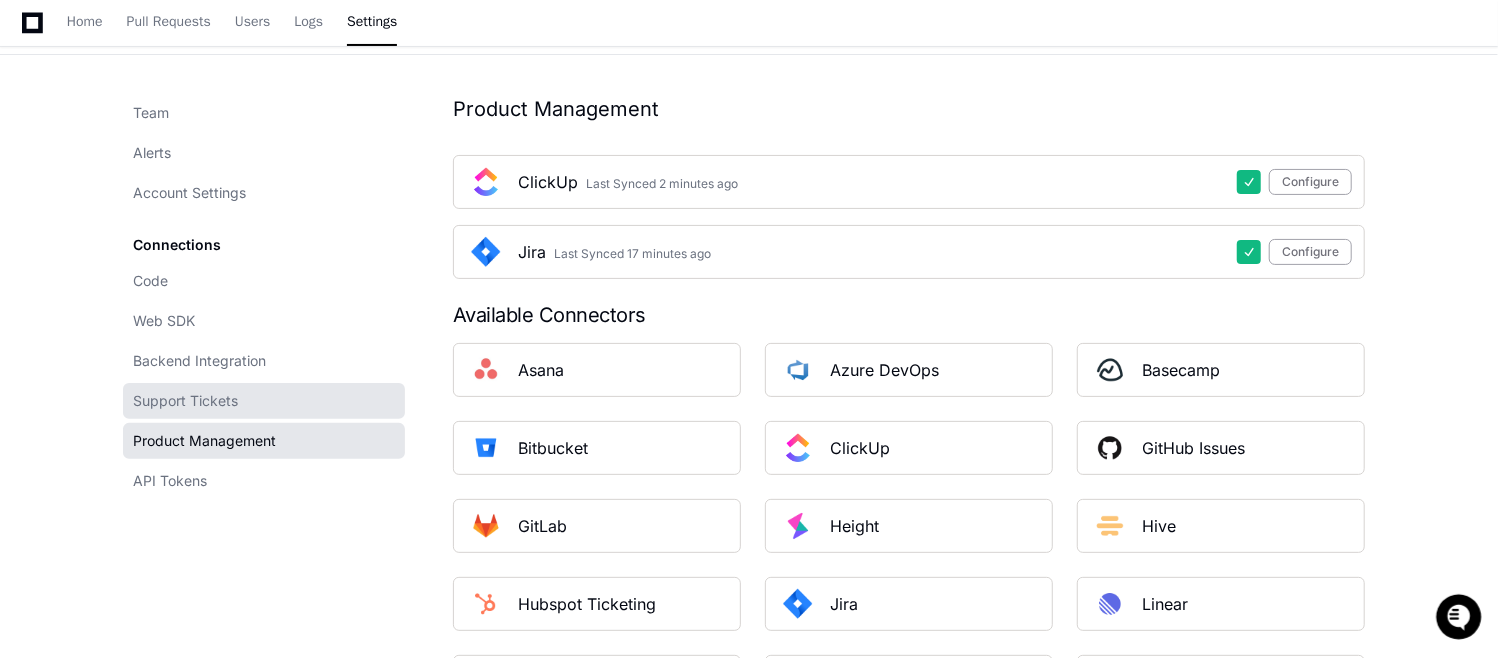 click on "Support Tickets" 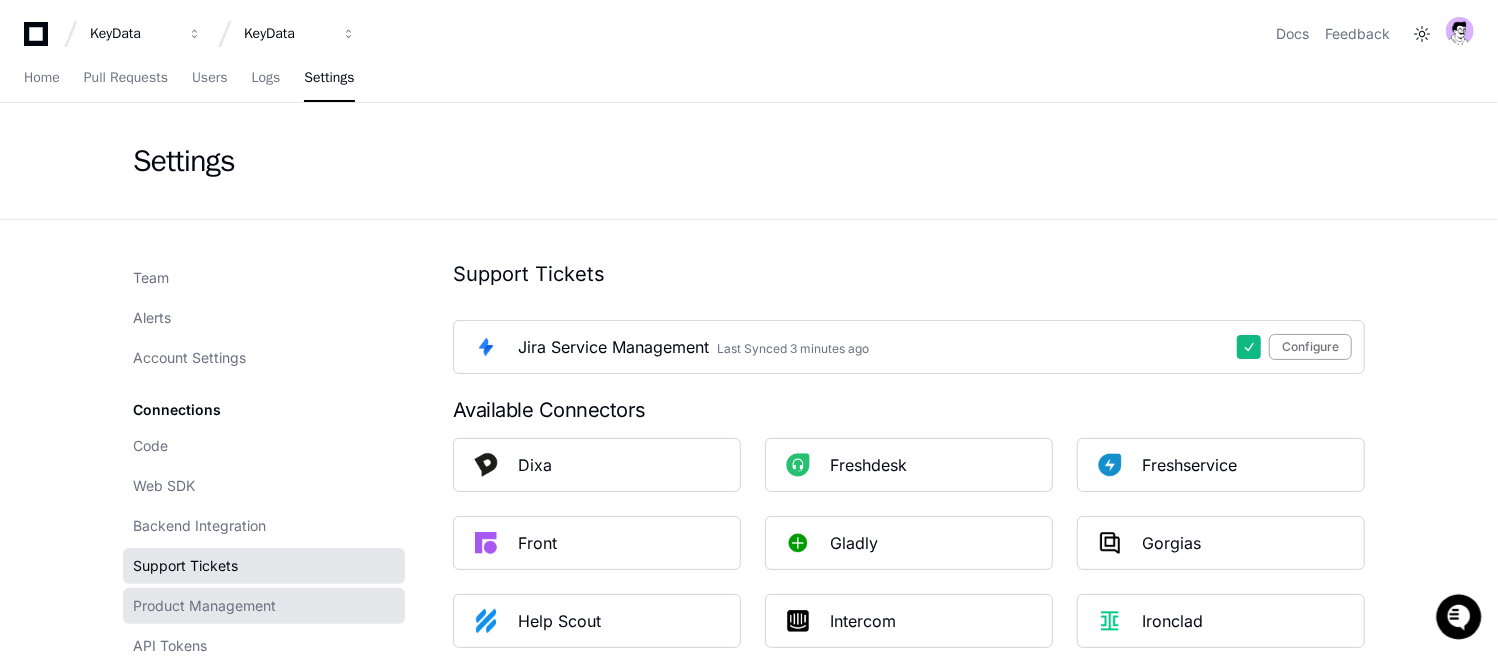 click on "Product Management" 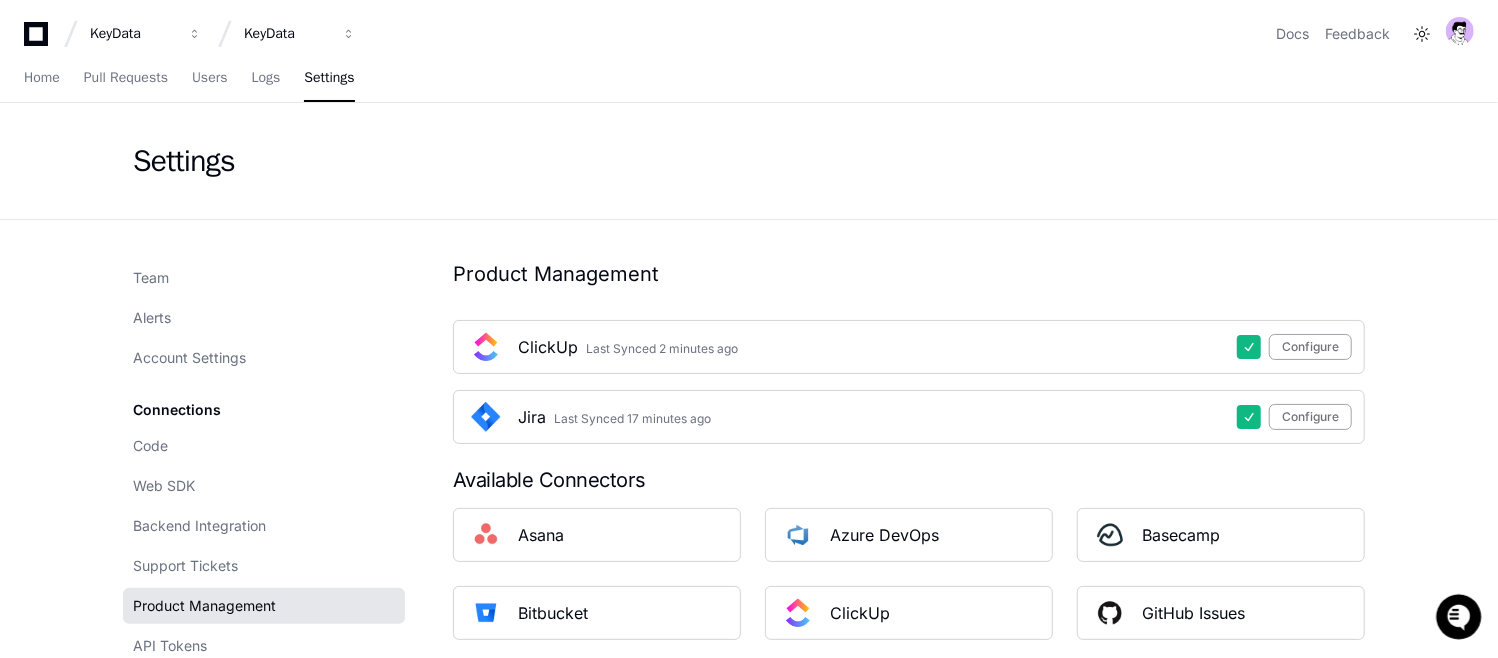 click on "Connections Code Web SDK Backend Integration Support Tickets Product Management API Tokens" 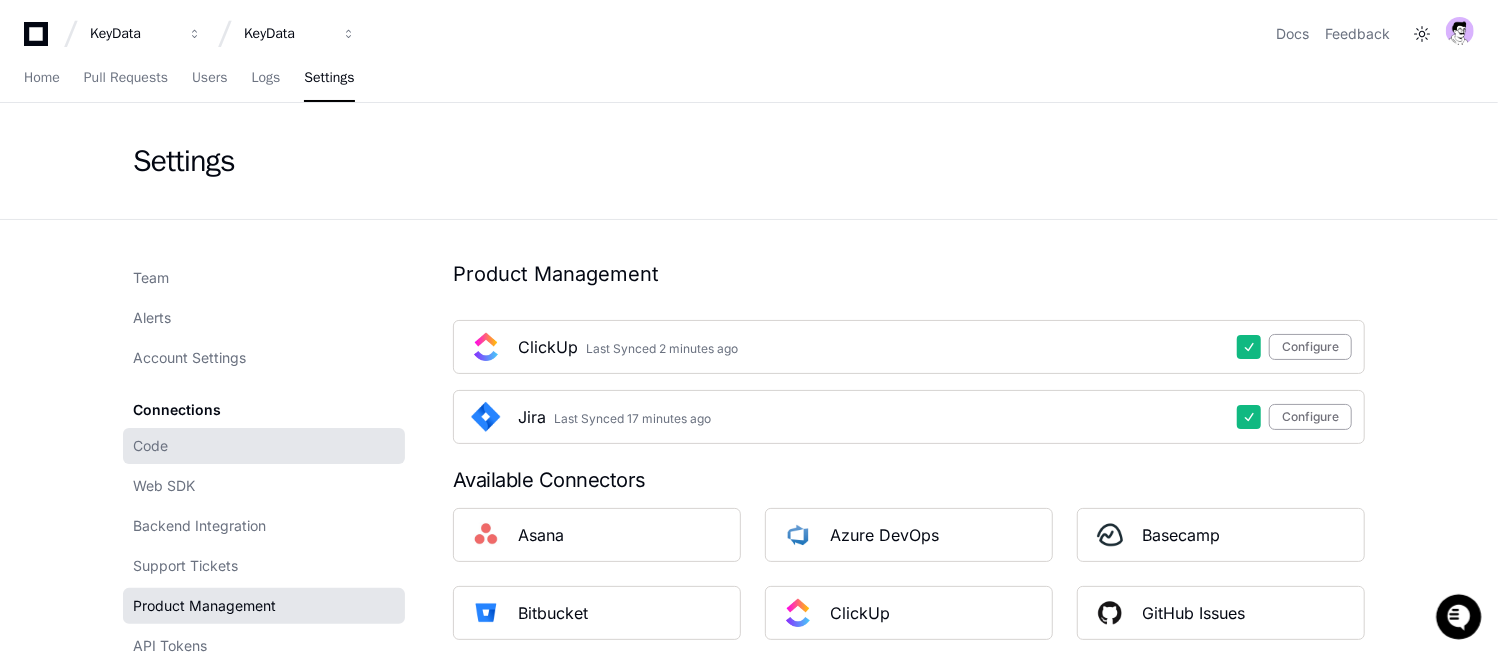 click on "Code" 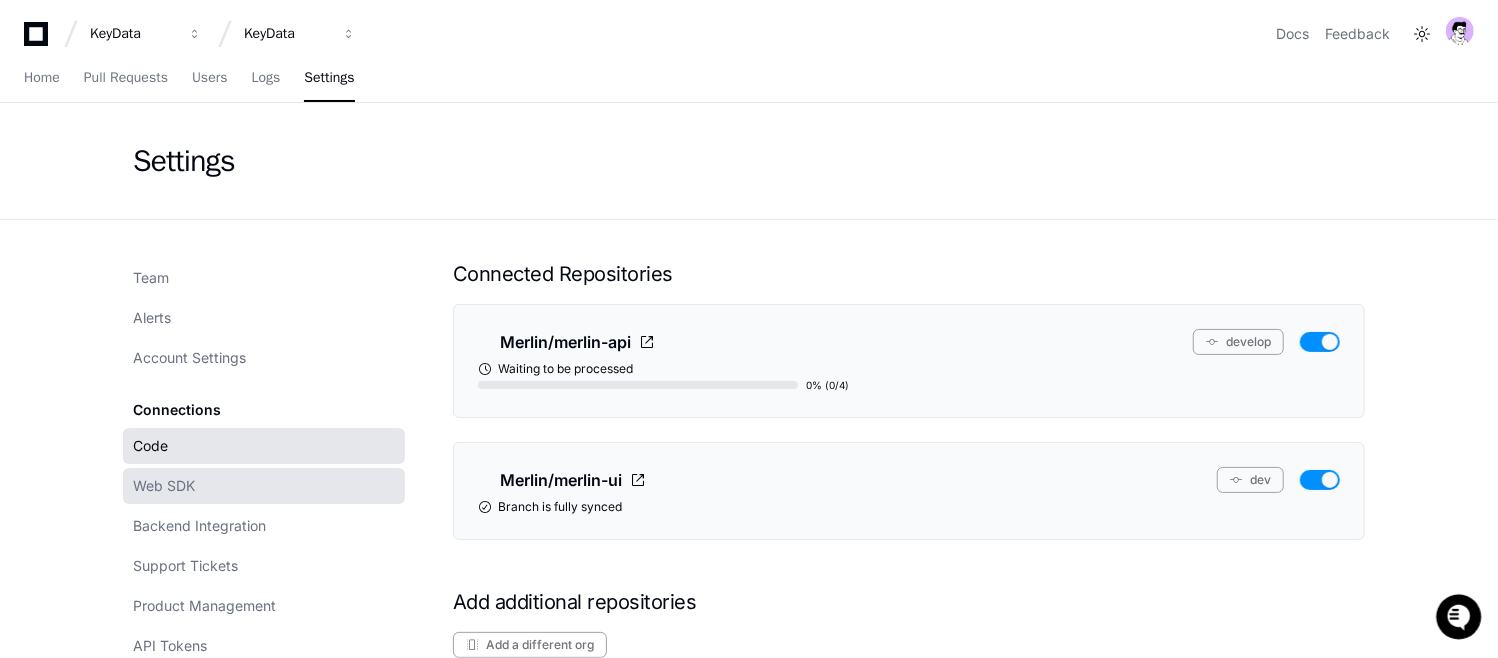 click on "Web SDK" 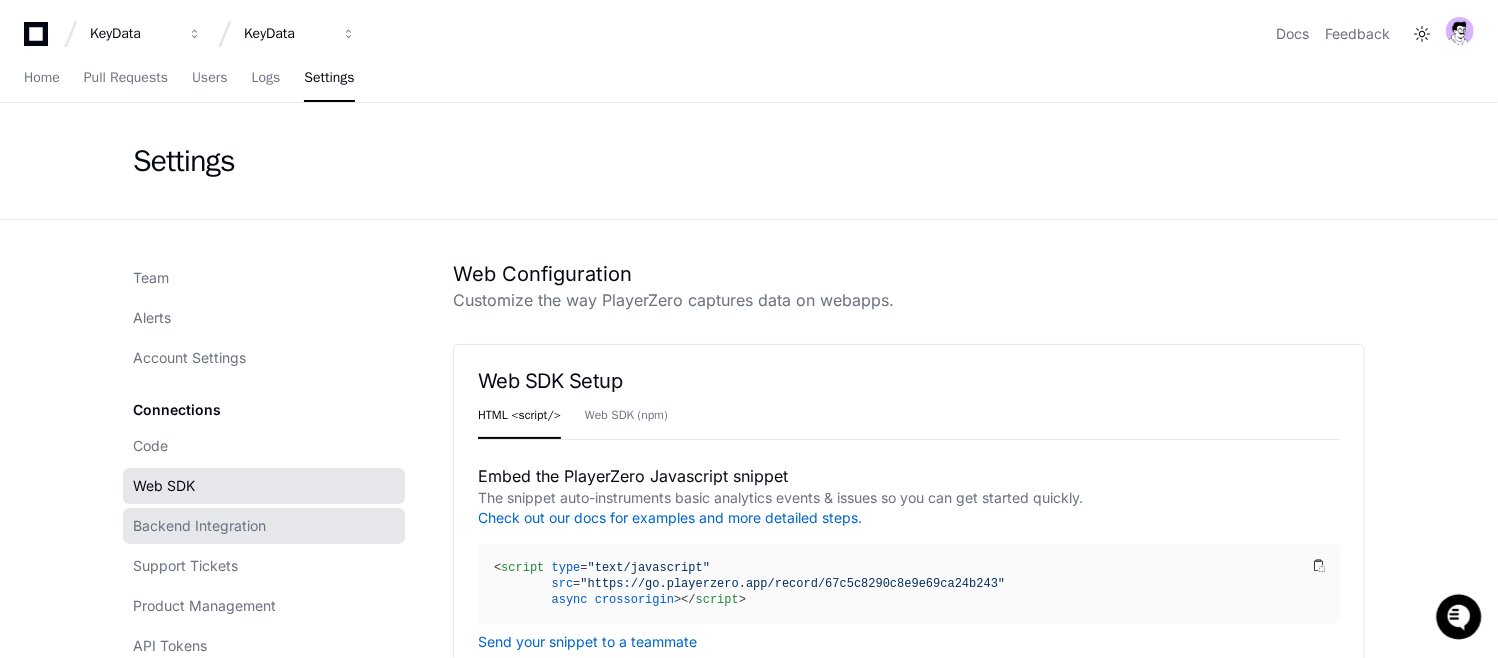 click on "Backend Integration" 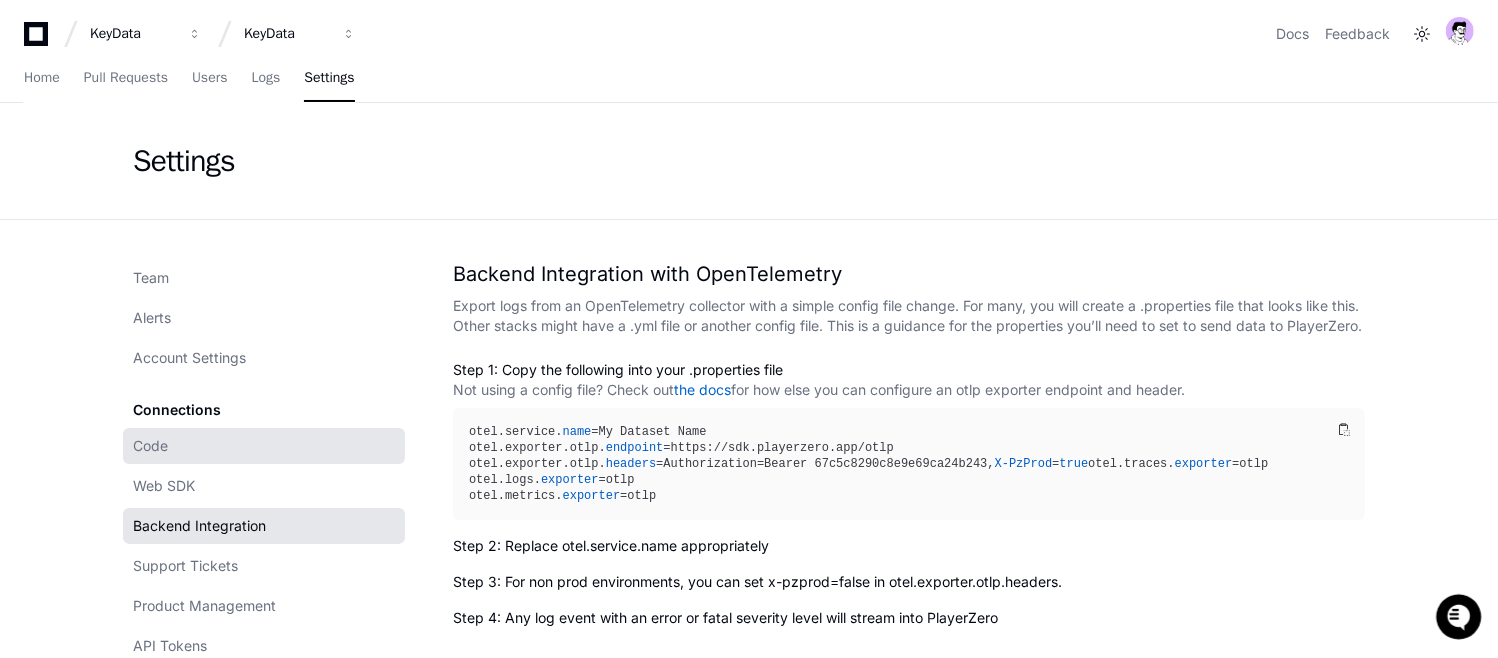 click on "Code" 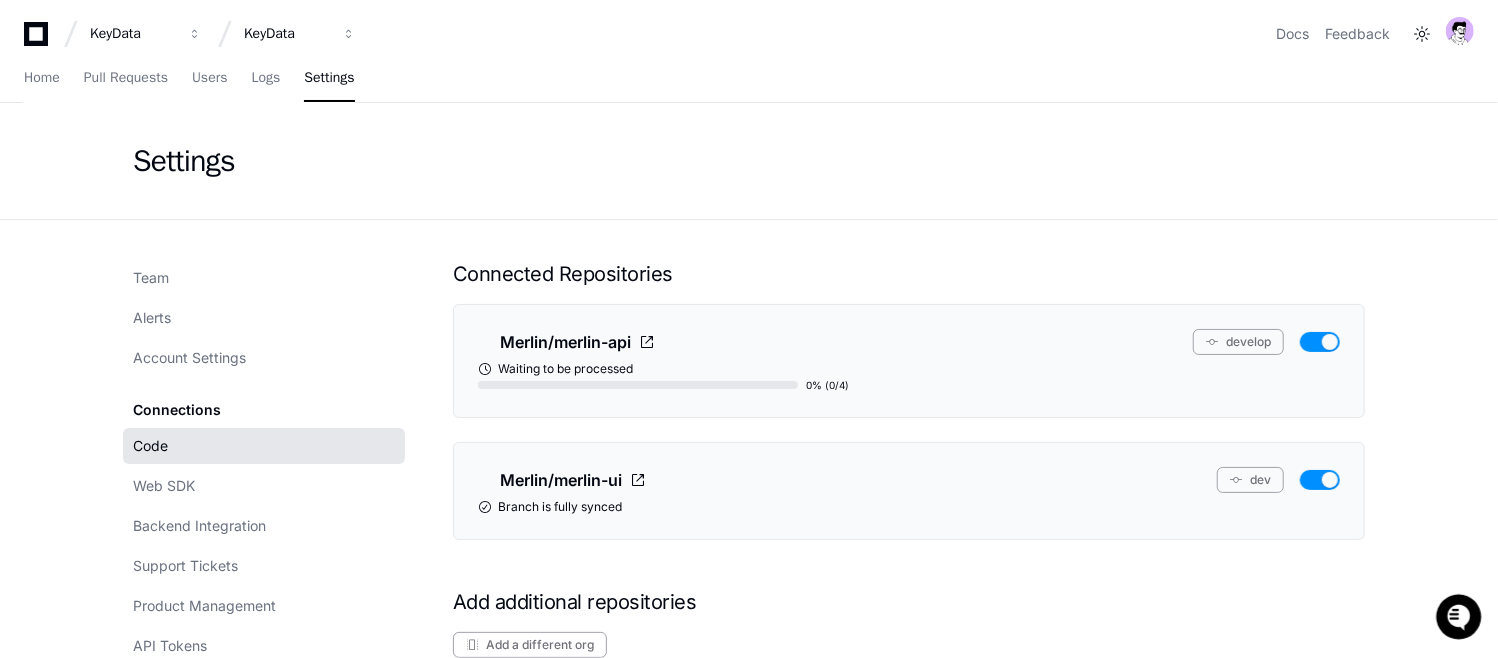 scroll, scrollTop: 257, scrollLeft: 0, axis: vertical 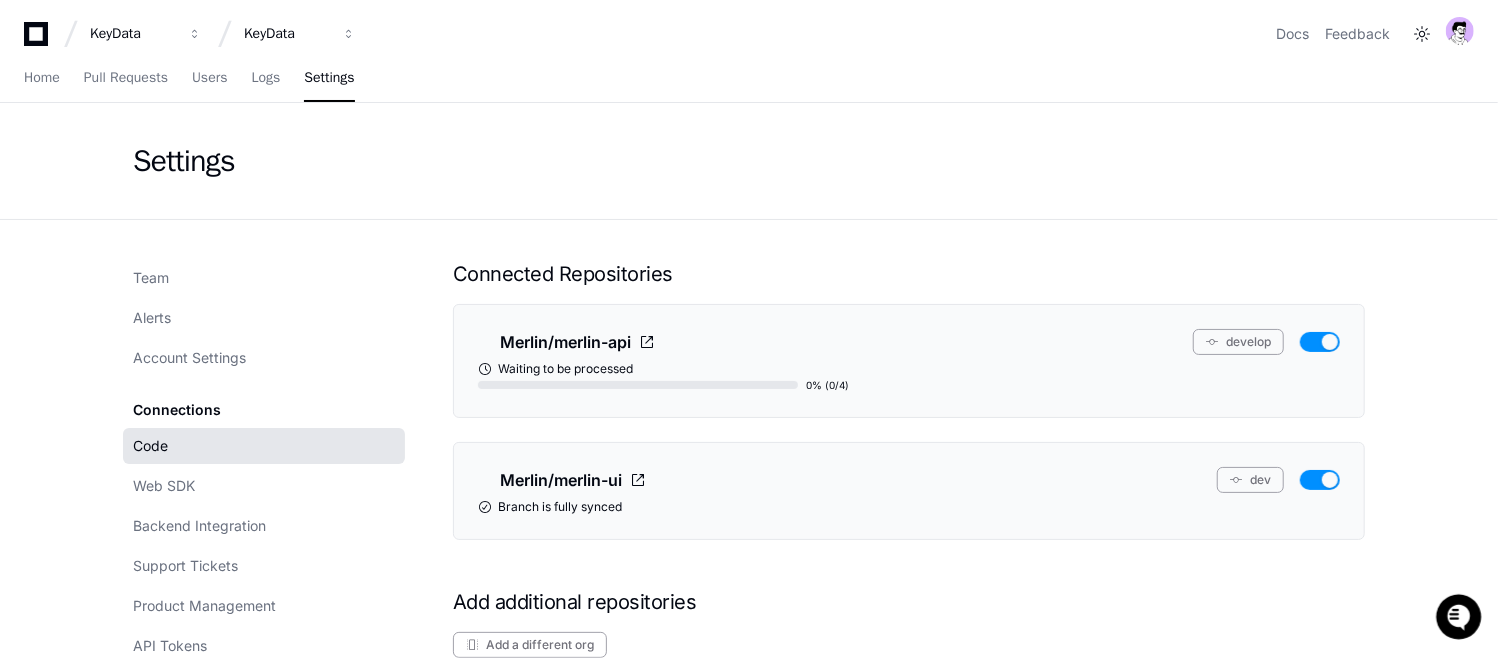 click 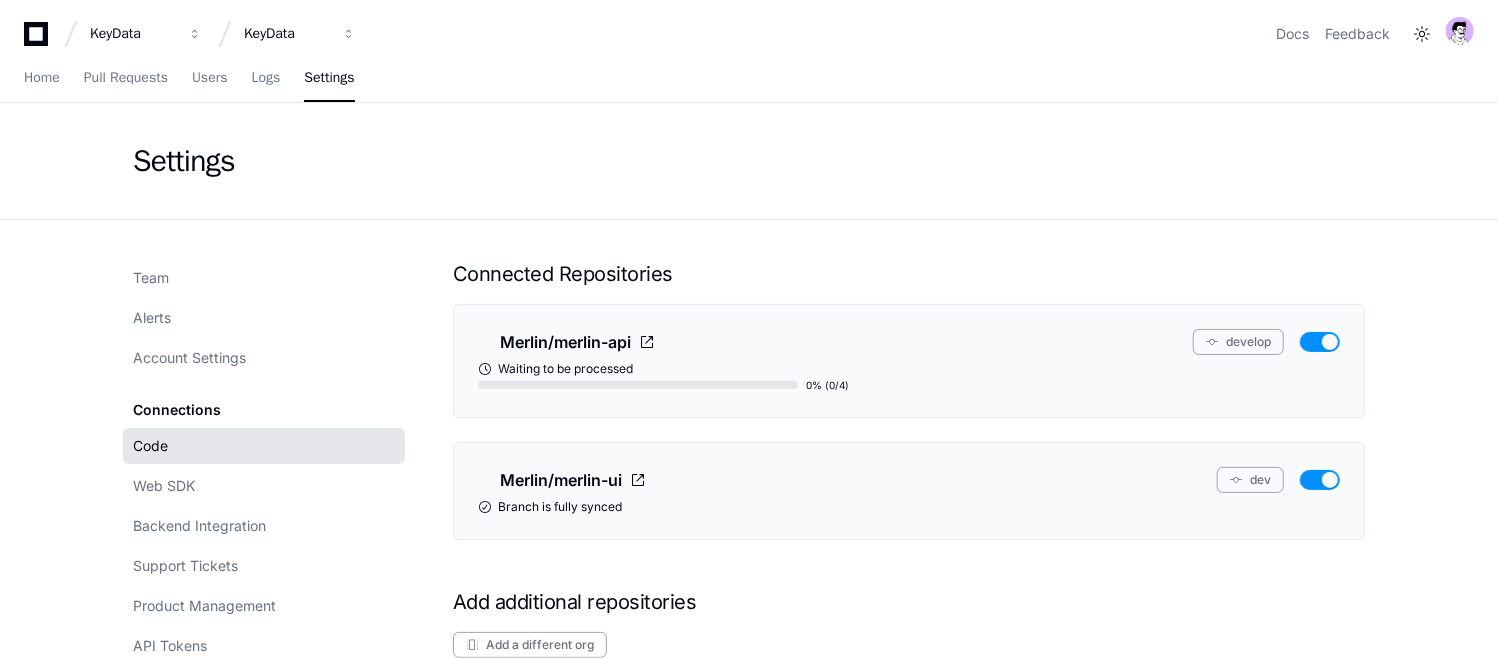 scroll, scrollTop: 0, scrollLeft: 0, axis: both 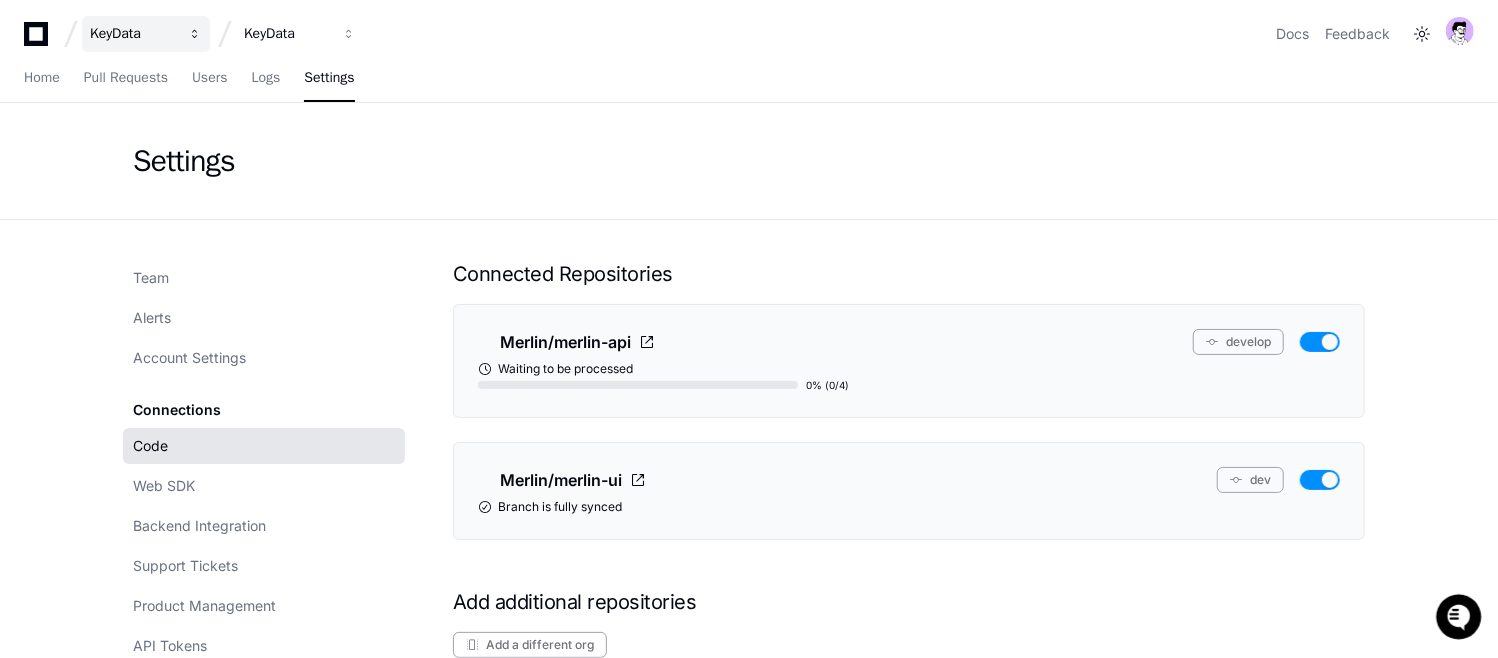 click on "KeyData" at bounding box center (146, 34) 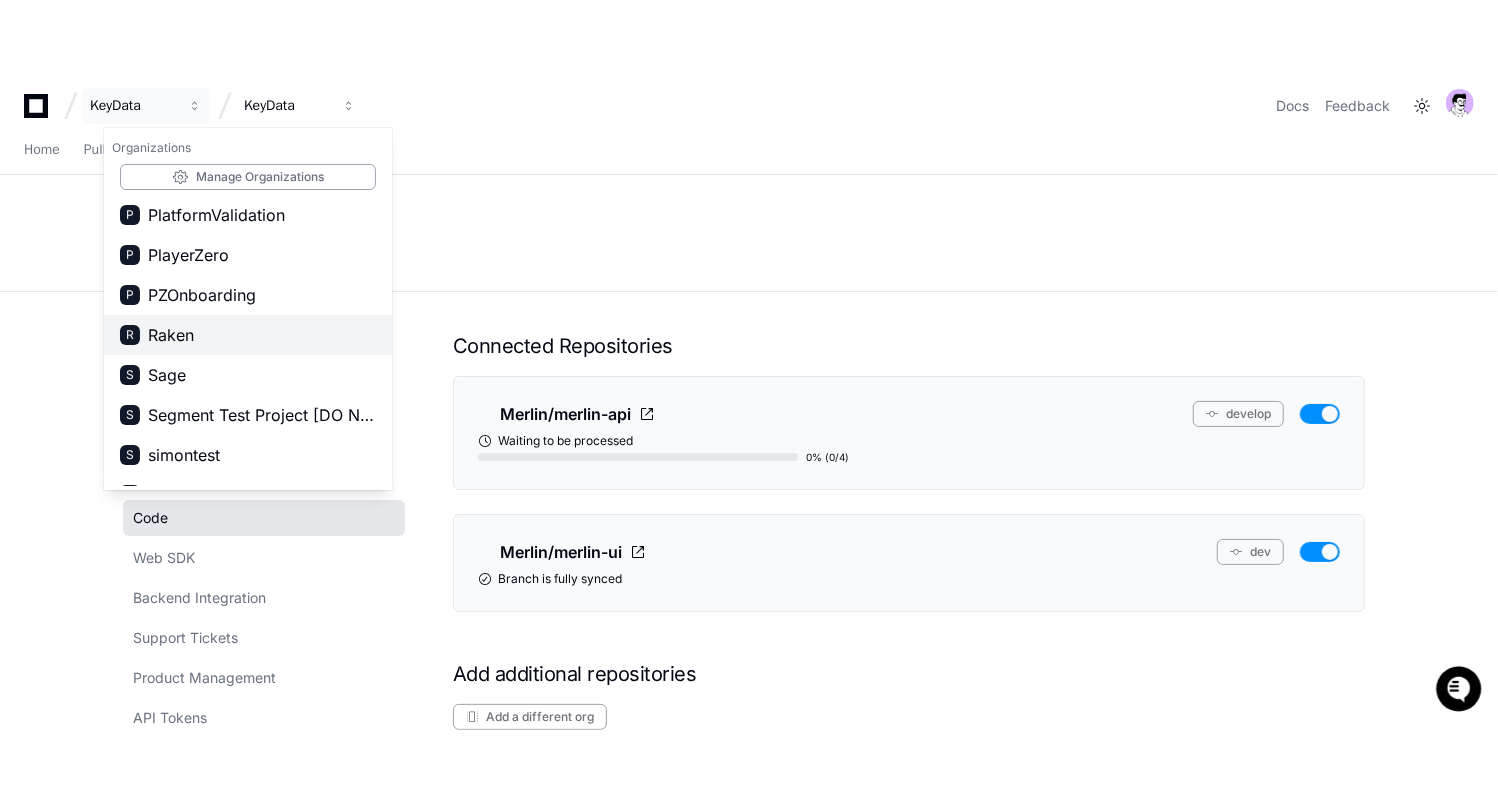 scroll, scrollTop: 1124, scrollLeft: 0, axis: vertical 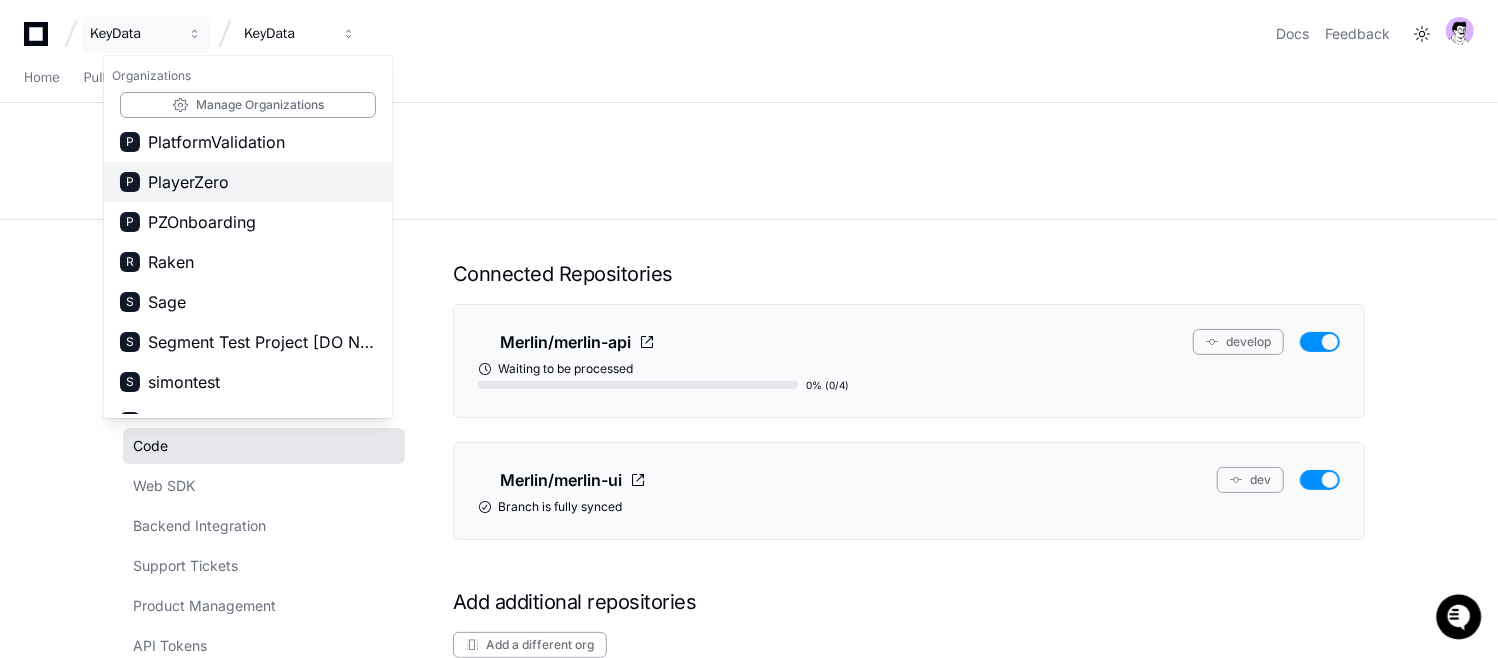 click on "PlayerZero" at bounding box center (188, 182) 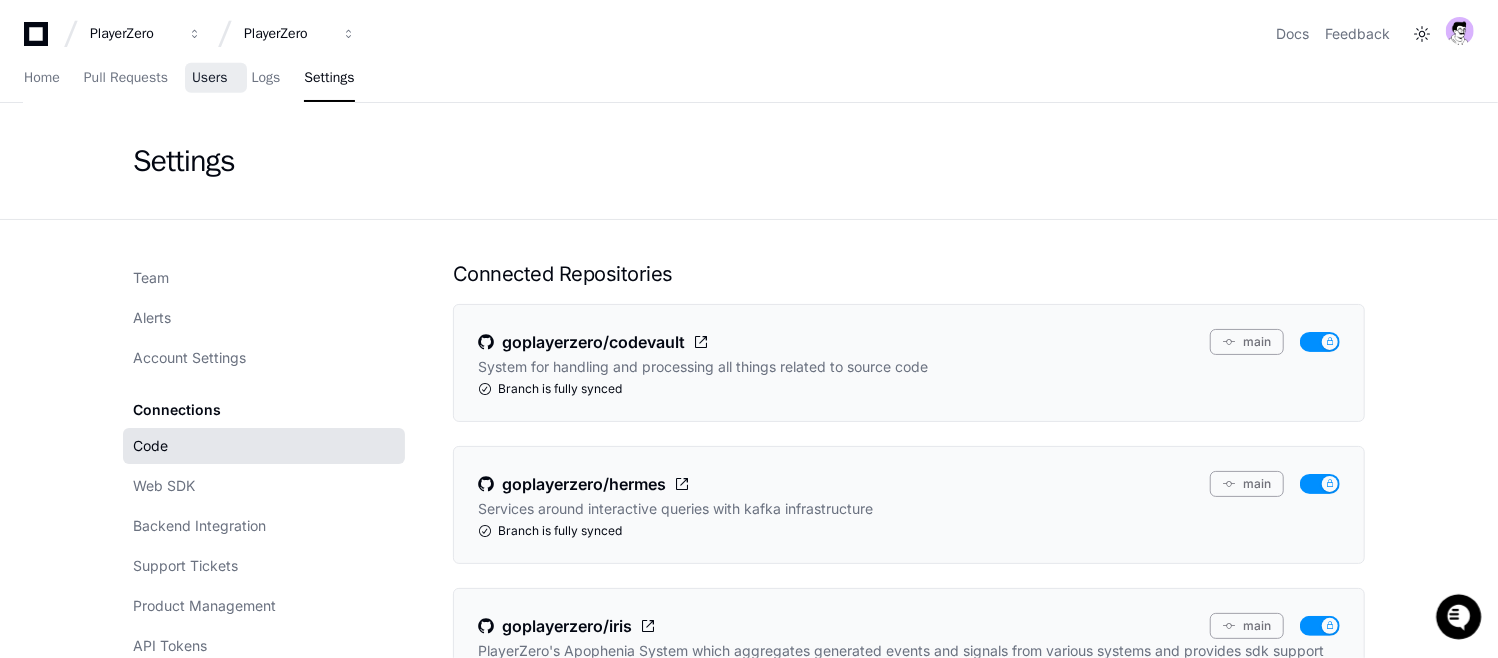 click on "Users" at bounding box center (210, 78) 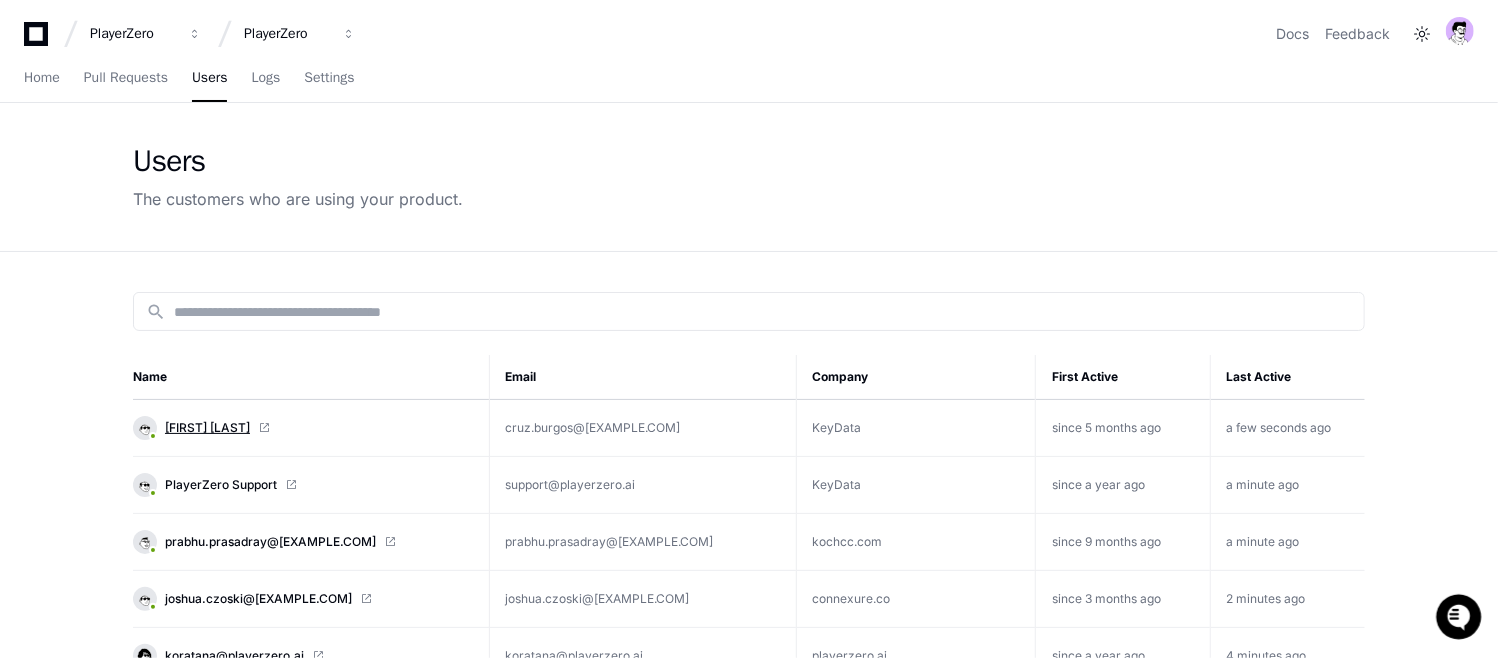 click on "Cruz Burgos" 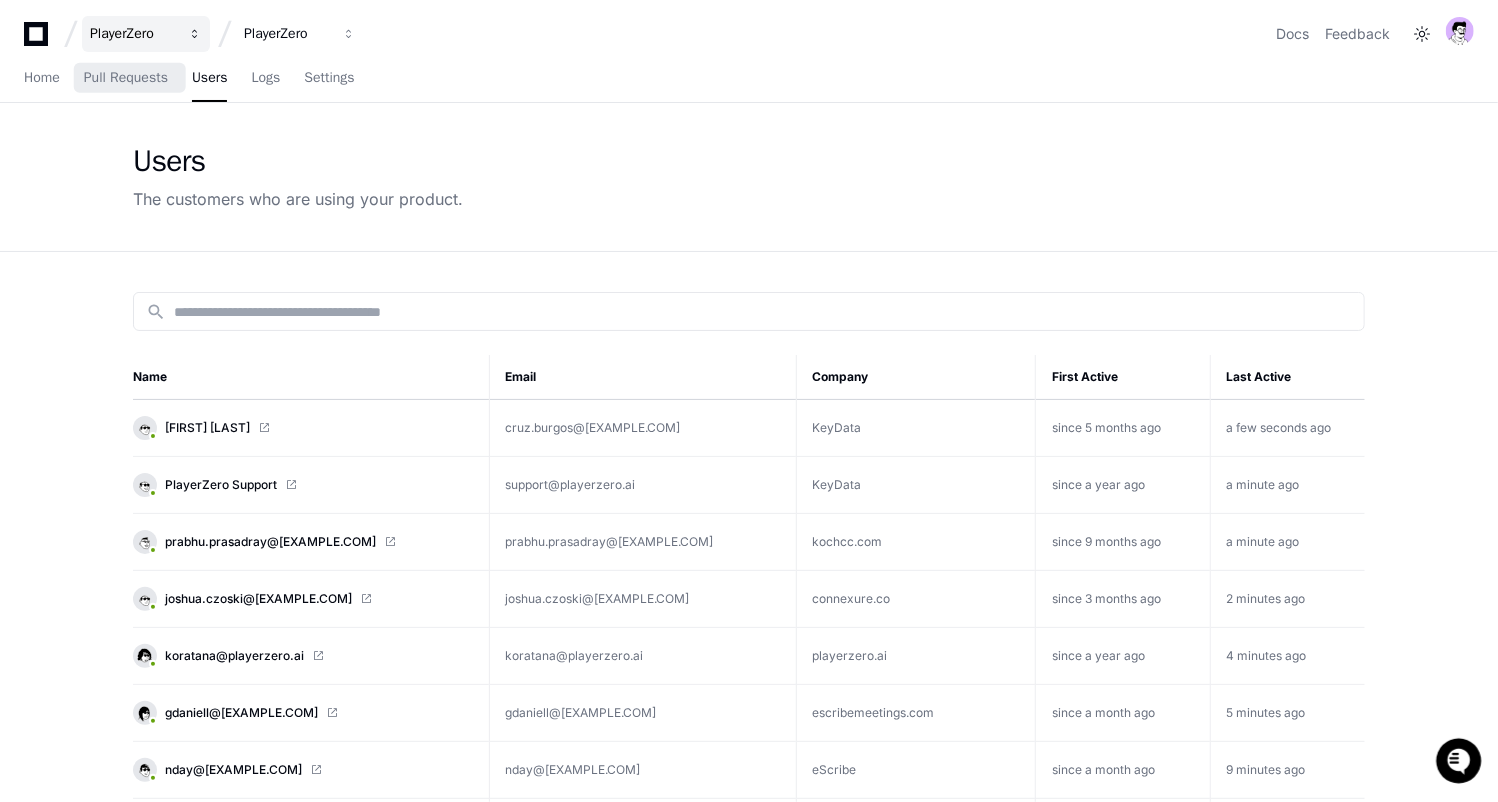 click on "PlayerZero" at bounding box center [133, 34] 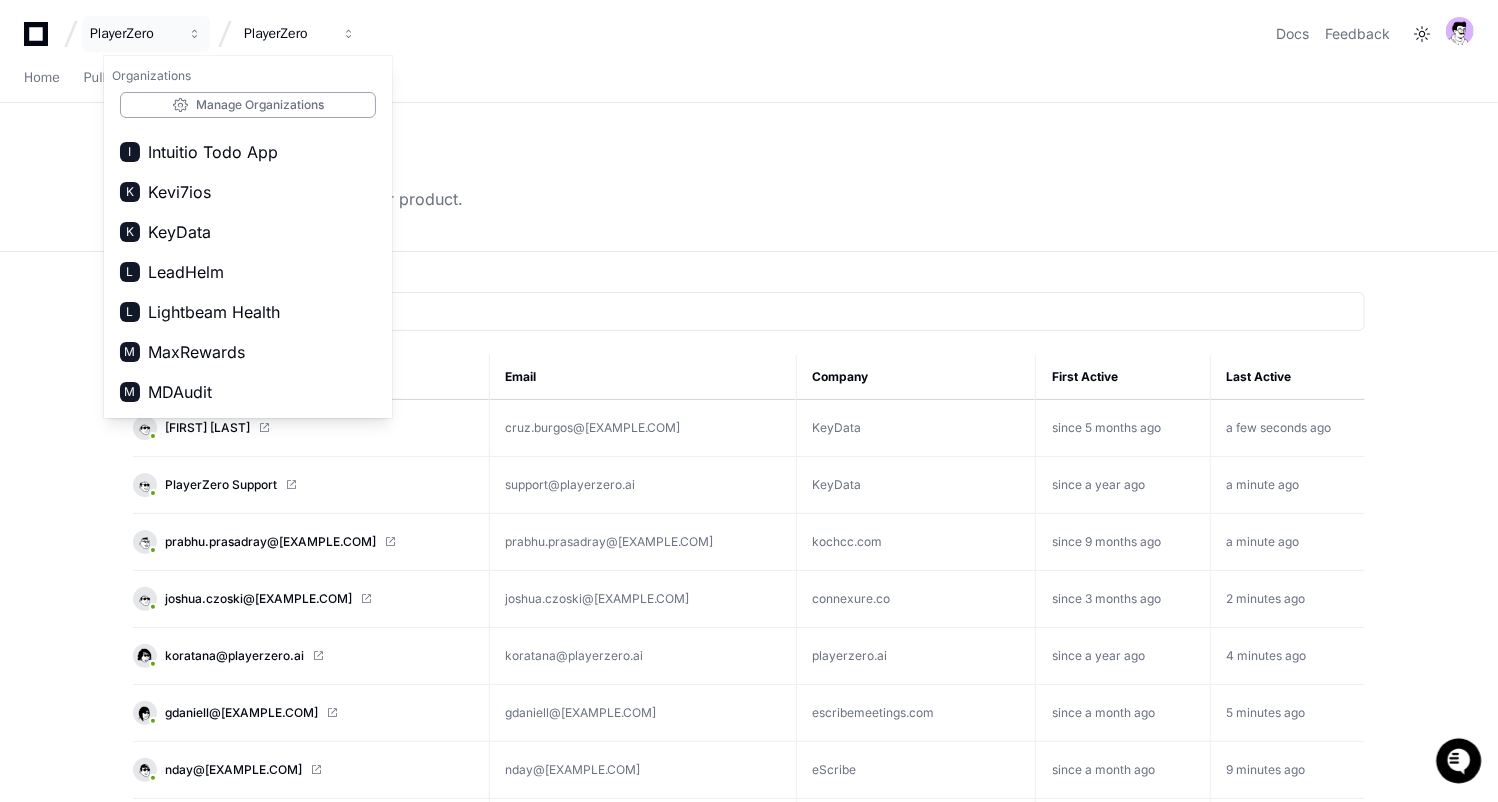 scroll, scrollTop: 600, scrollLeft: 0, axis: vertical 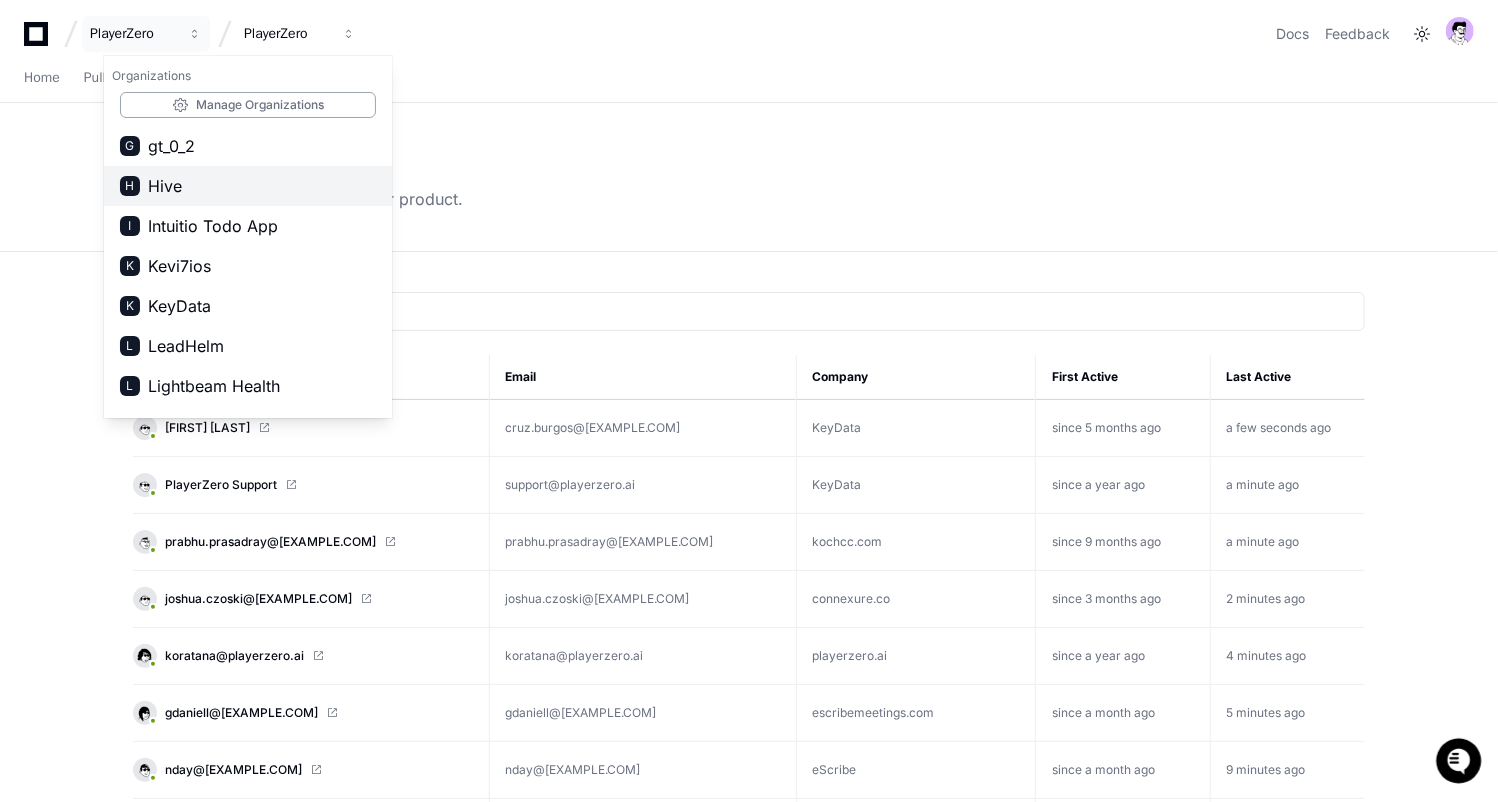 click on "Hive" at bounding box center [165, 186] 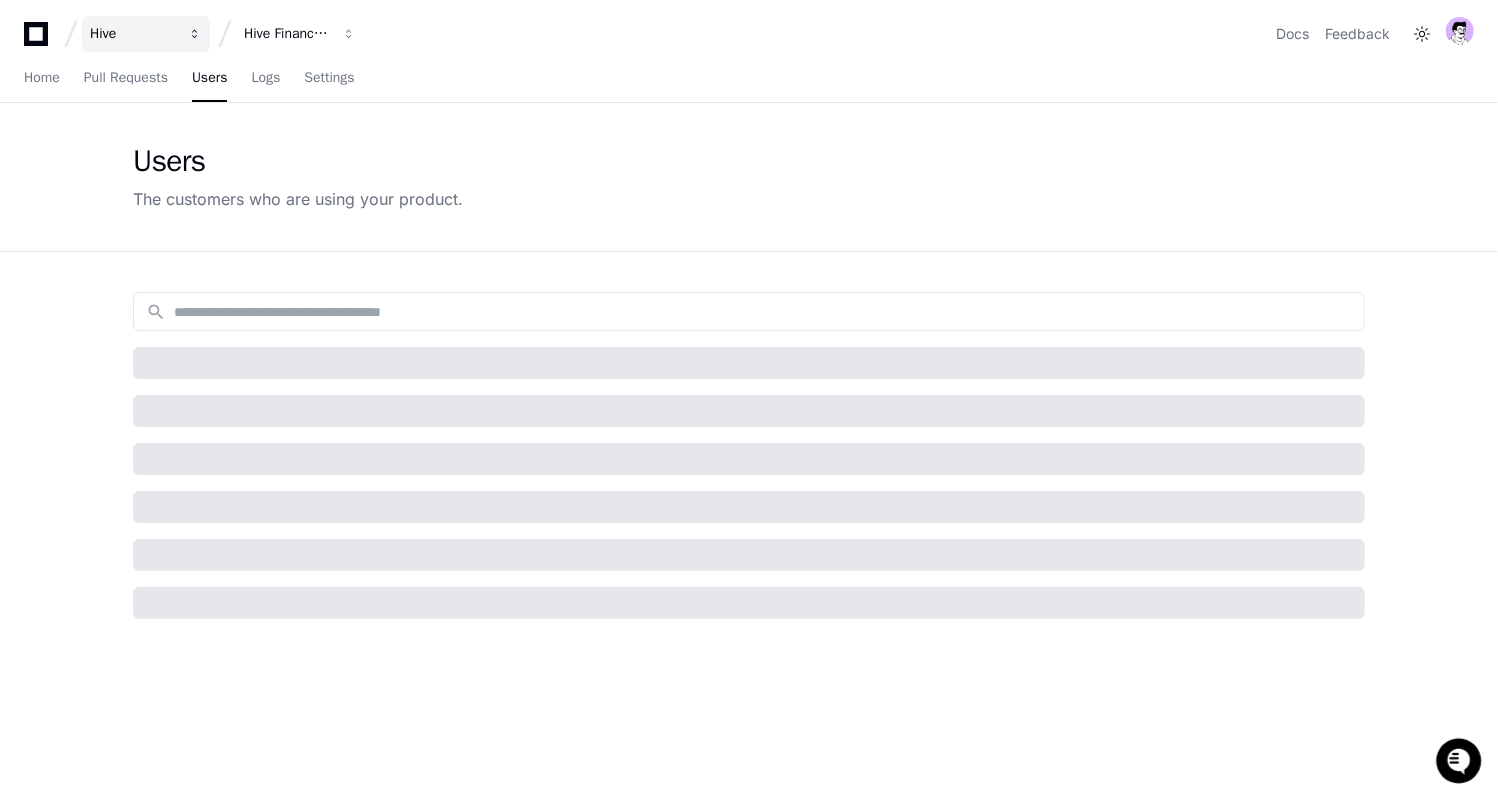 click on "Hive" at bounding box center [133, 34] 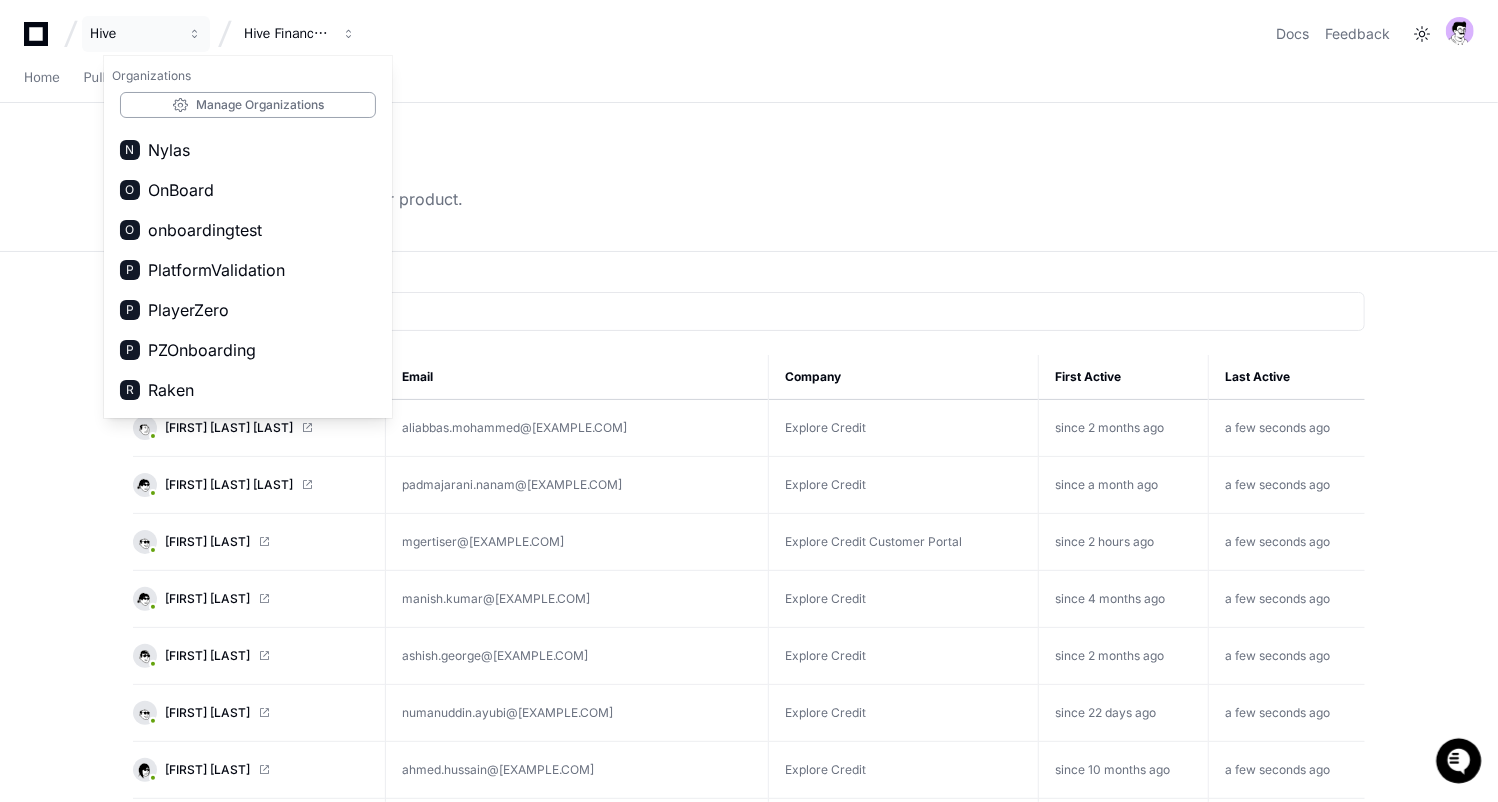 scroll, scrollTop: 1004, scrollLeft: 0, axis: vertical 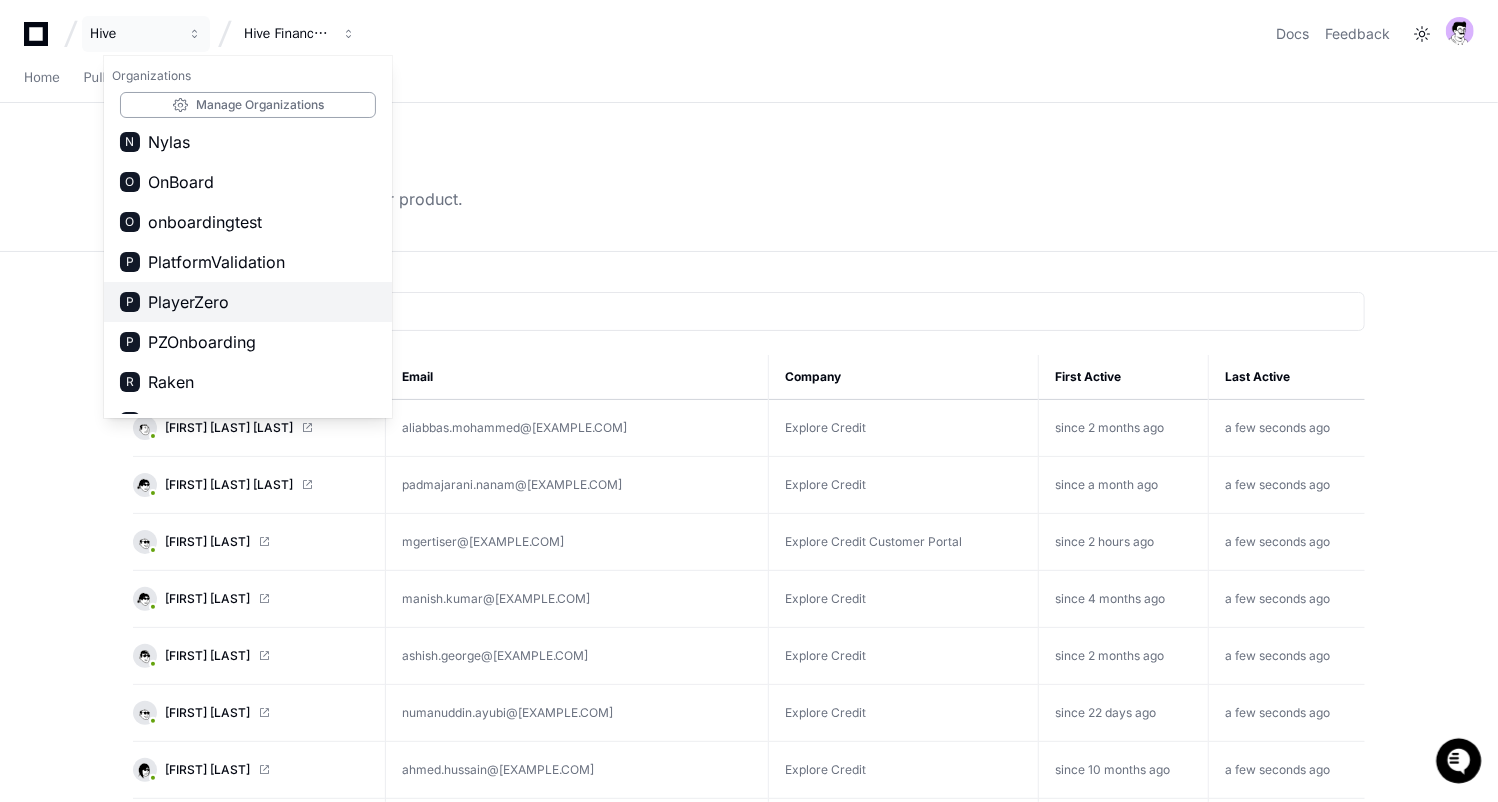click on "P  PlayerZero" at bounding box center (248, 302) 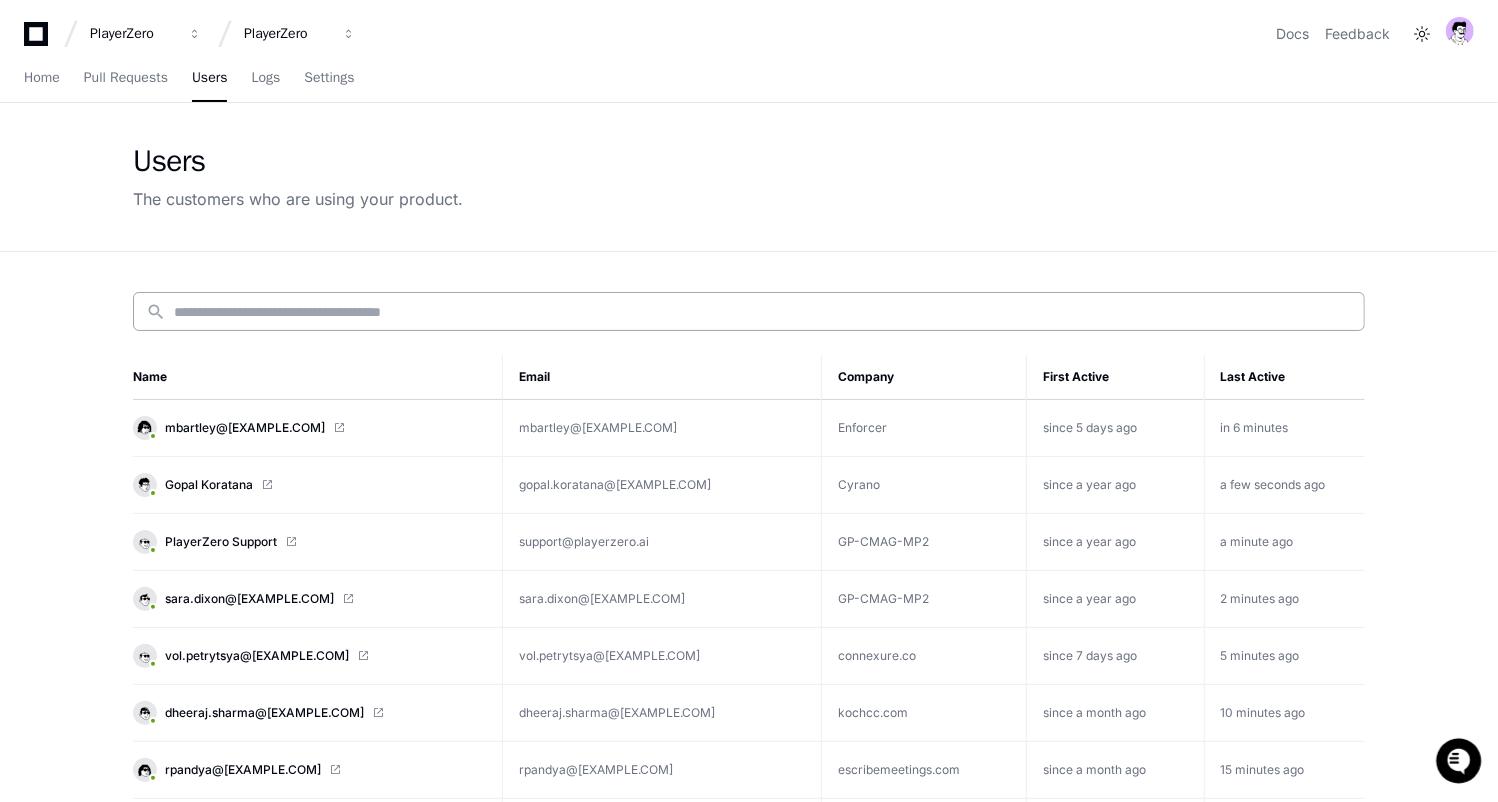 click at bounding box center (763, 312) 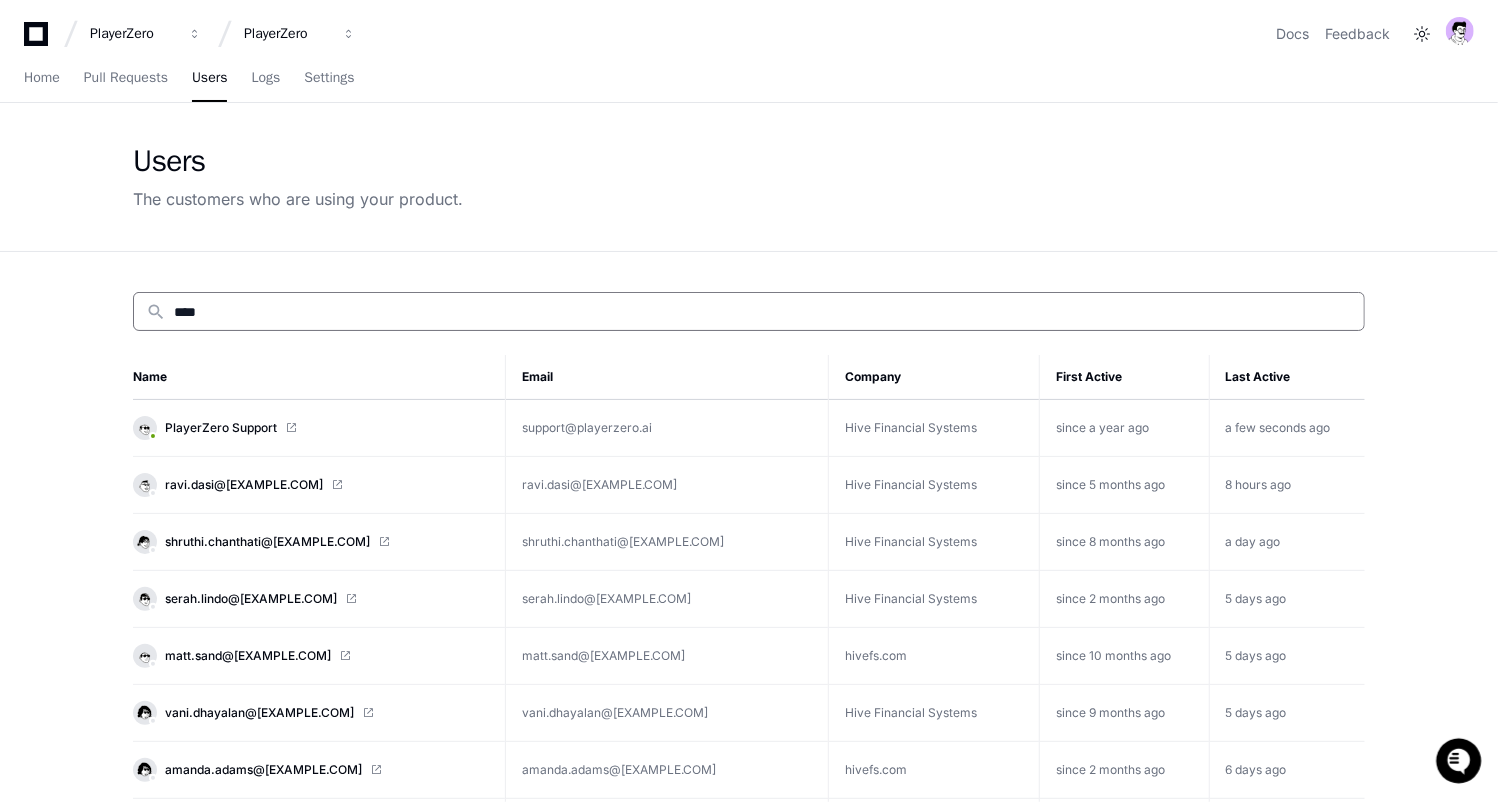 type on "****" 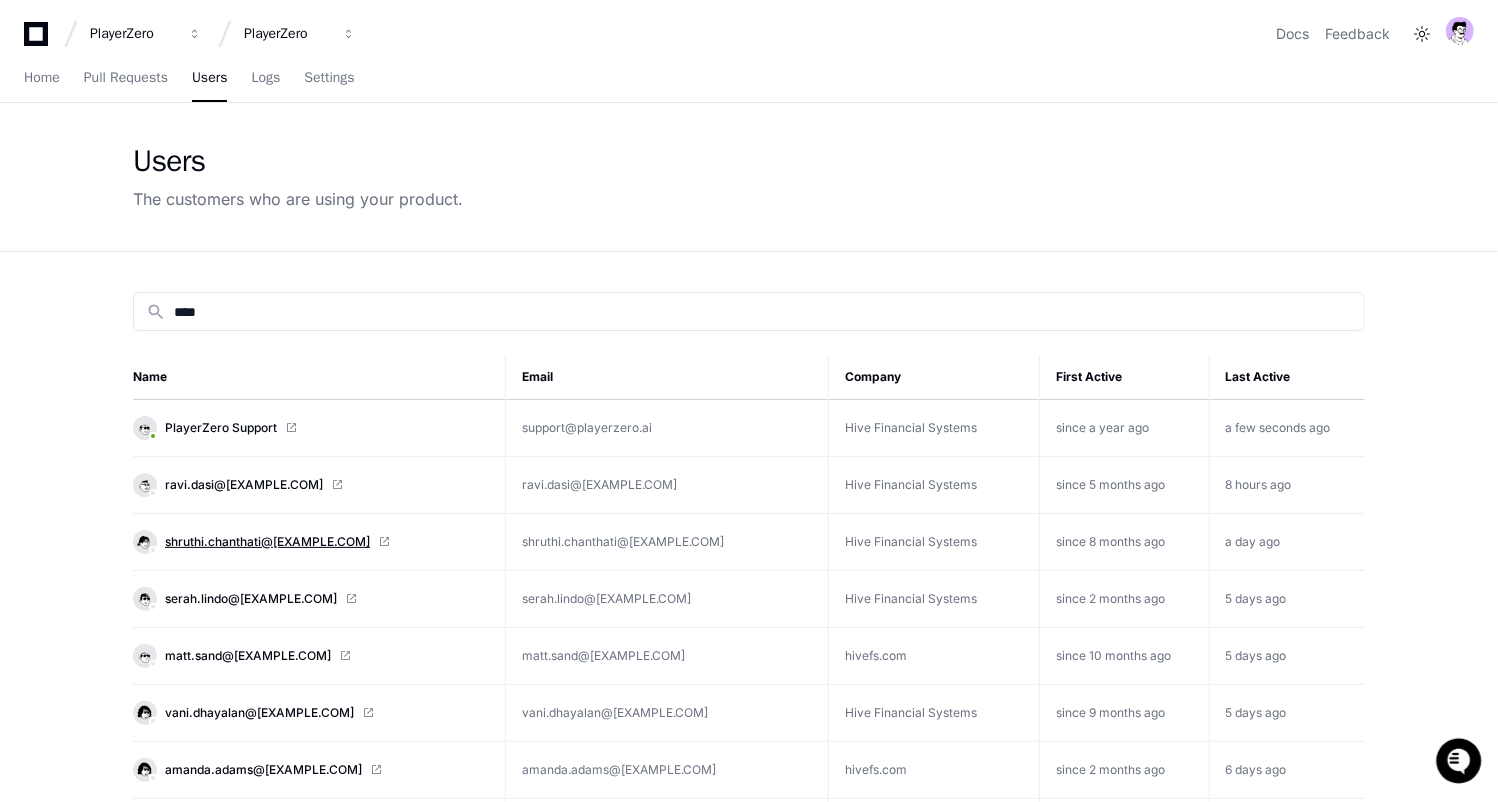 click on "shruthi.chanthati@hivefs.com" 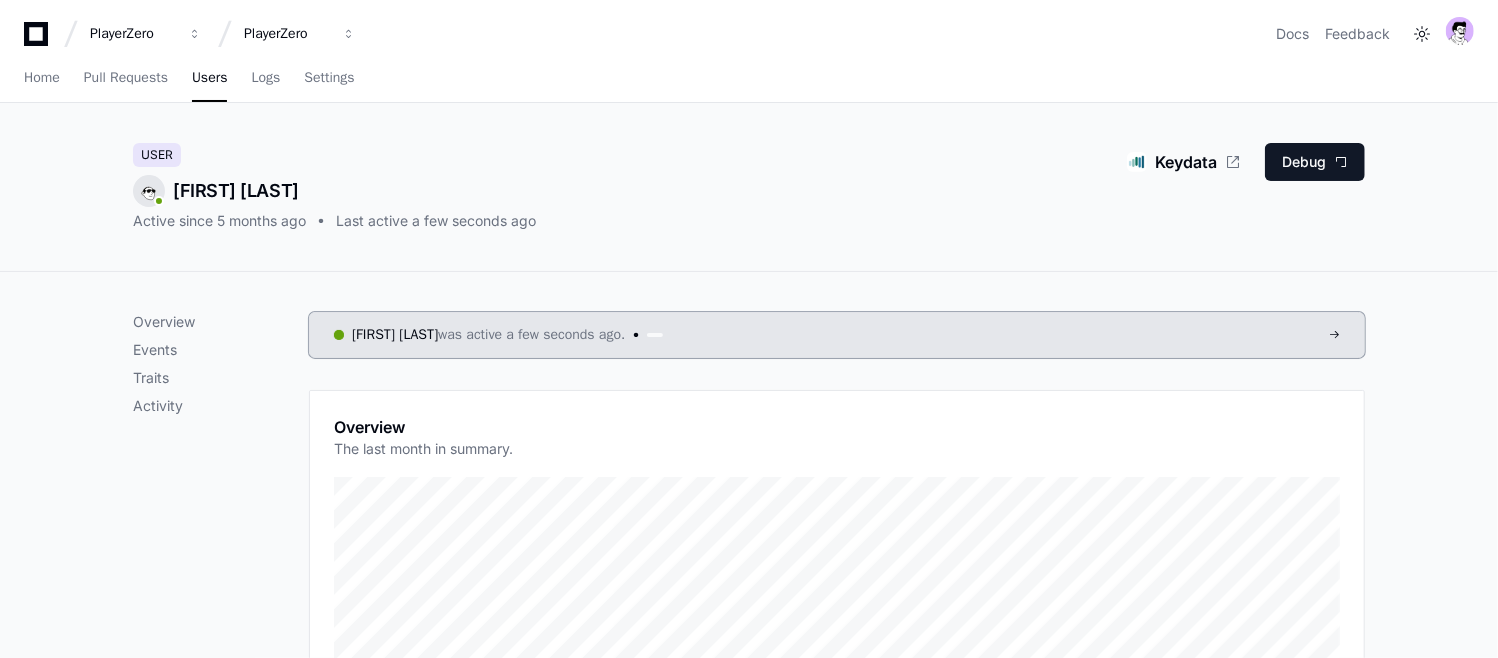scroll, scrollTop: 5, scrollLeft: 0, axis: vertical 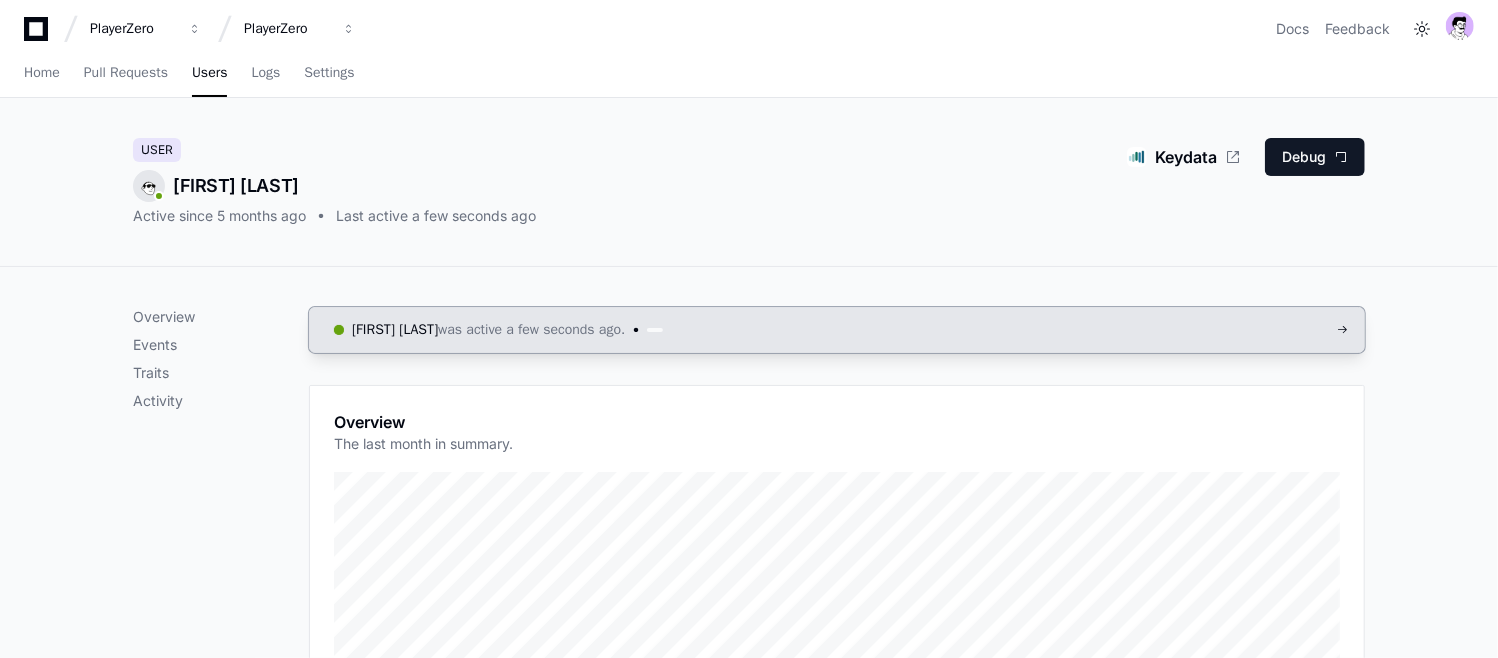 click on "Cruz Burgos  was active a few seconds ago." 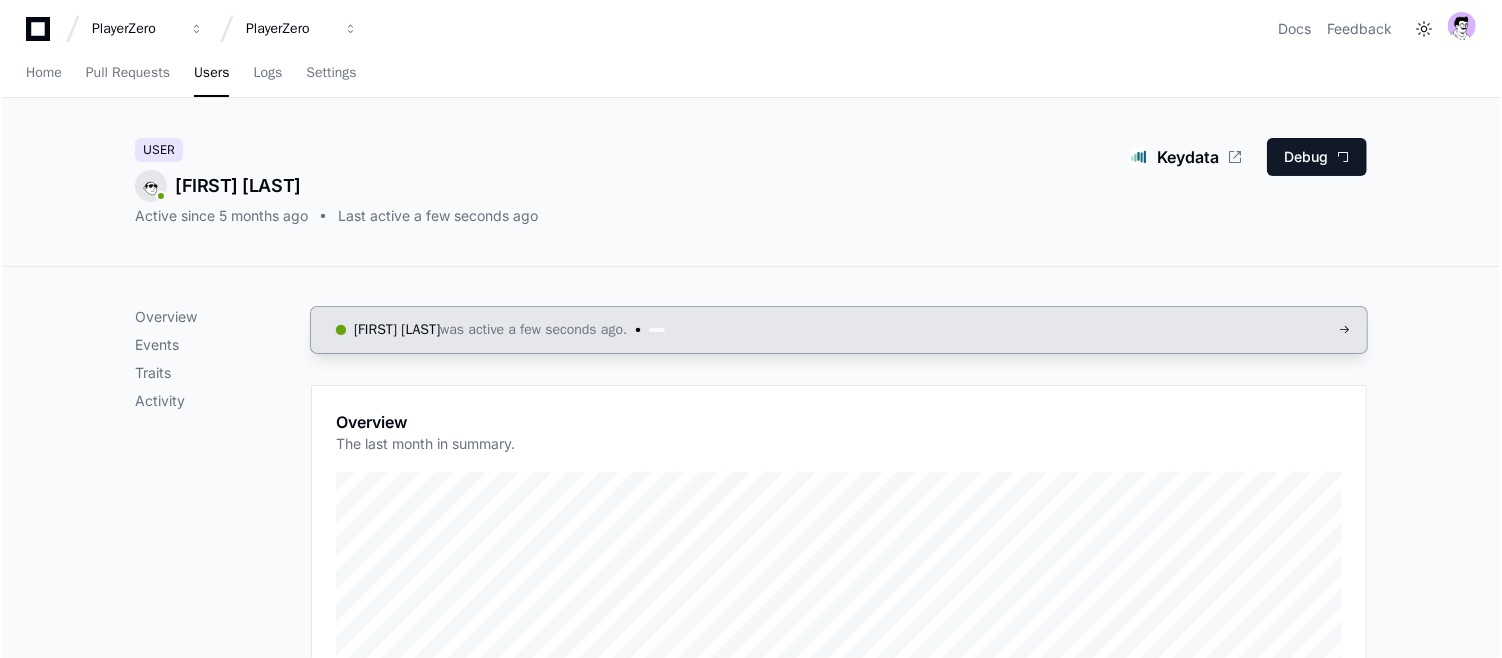 scroll, scrollTop: 0, scrollLeft: 0, axis: both 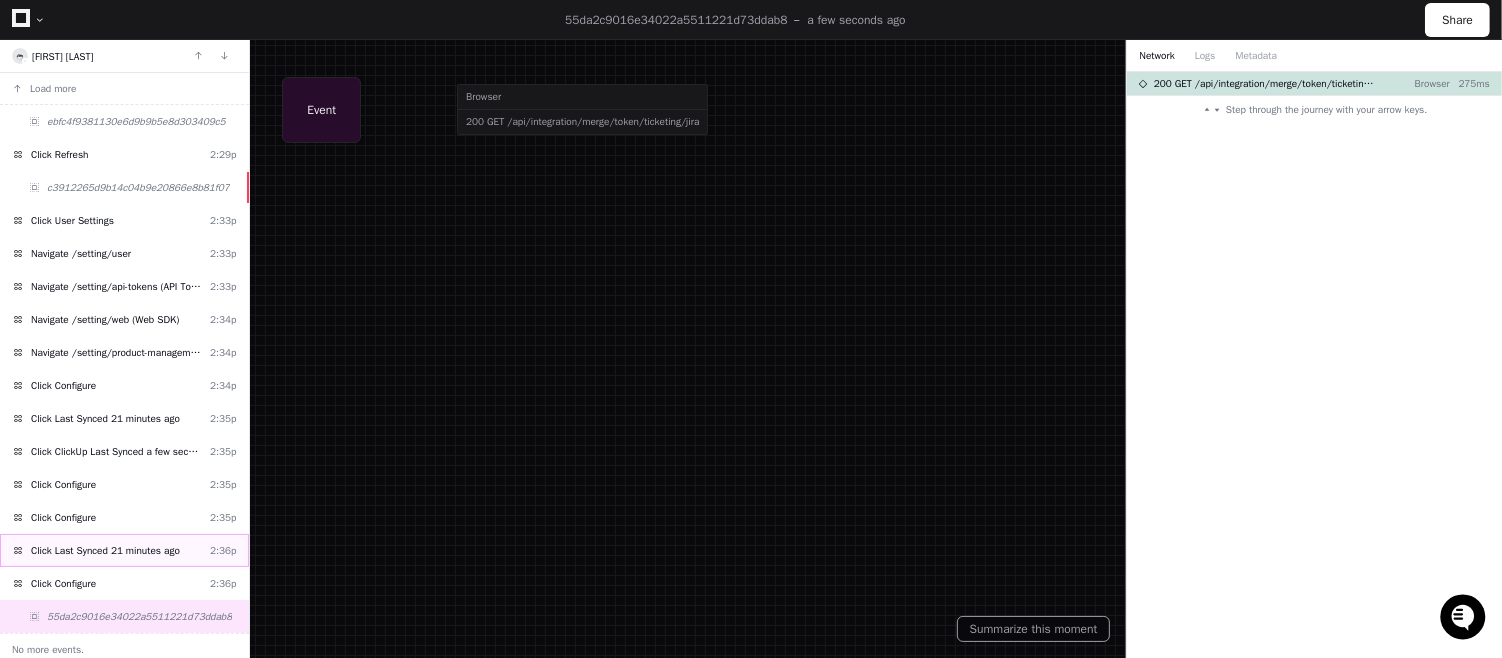 click on "Click Last Synced 21 minutes ago" 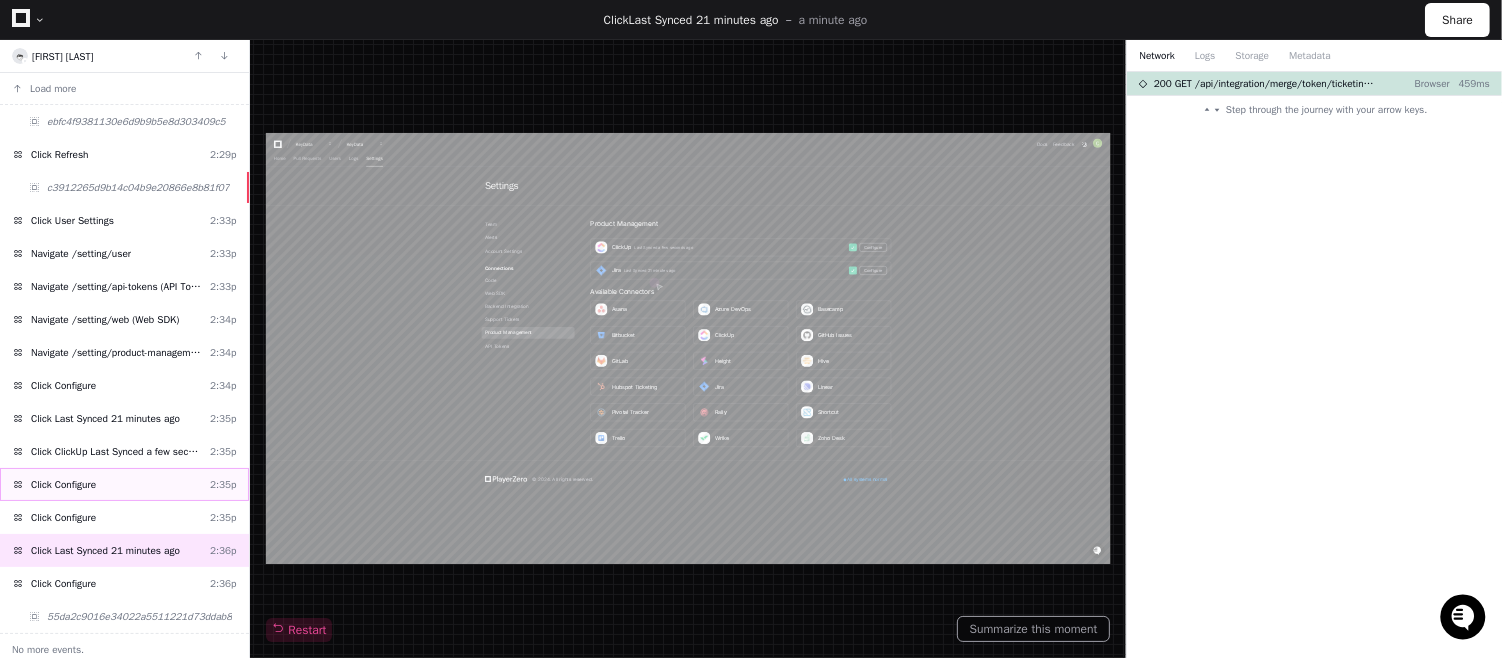 scroll, scrollTop: 0, scrollLeft: 0, axis: both 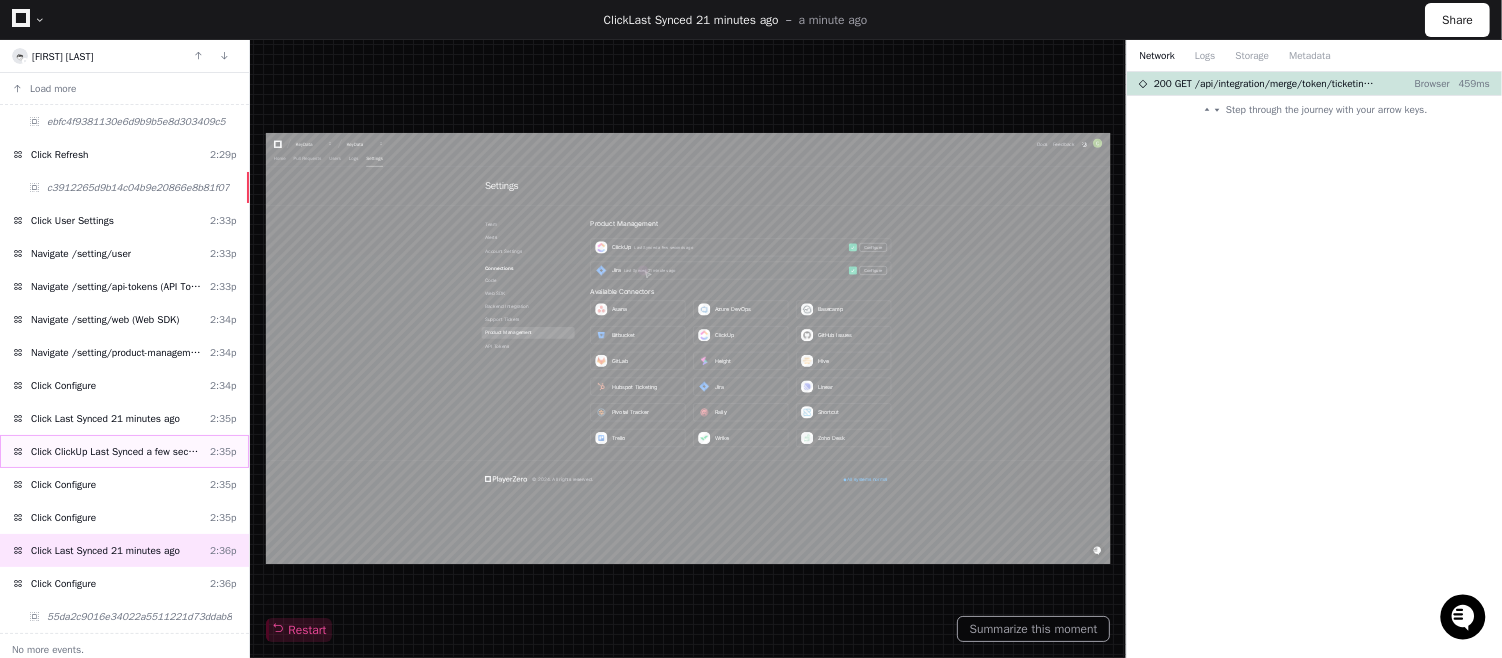 click on "Click ClickUp Last Synced a few seconds ago" 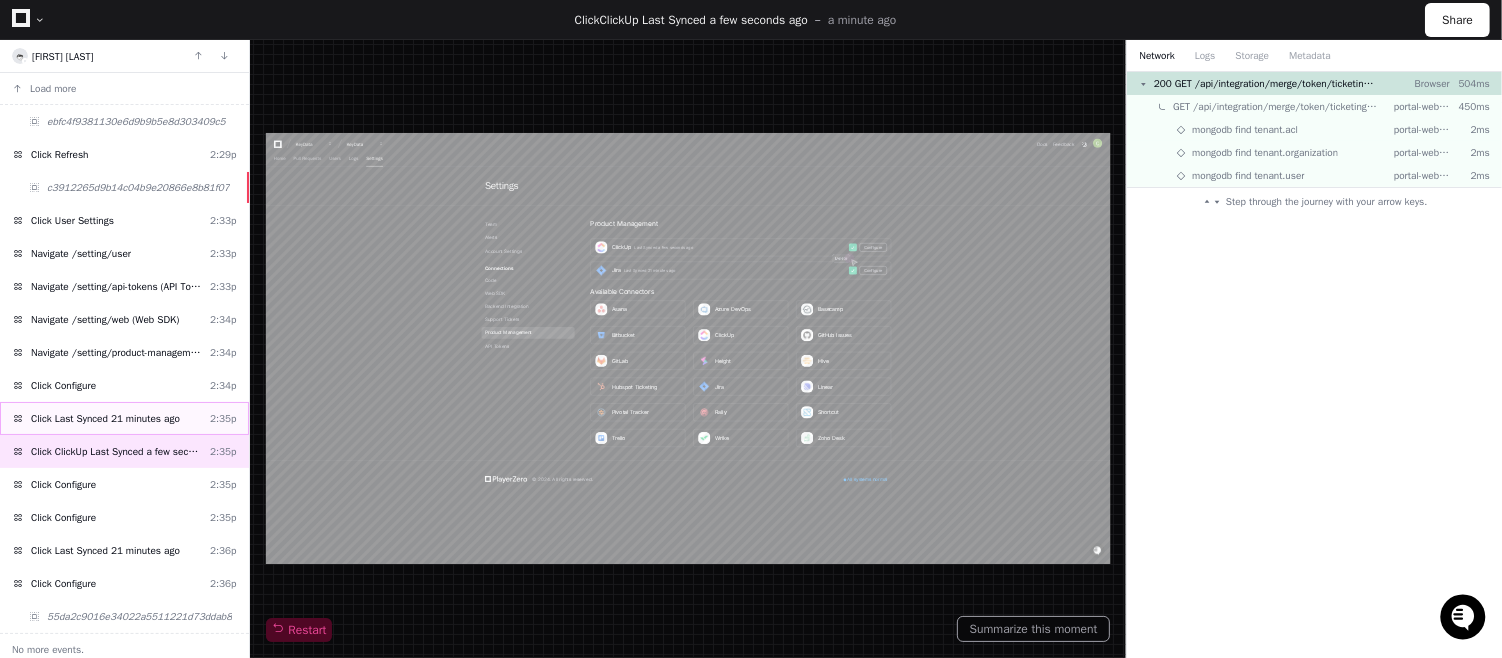 scroll, scrollTop: 0, scrollLeft: 0, axis: both 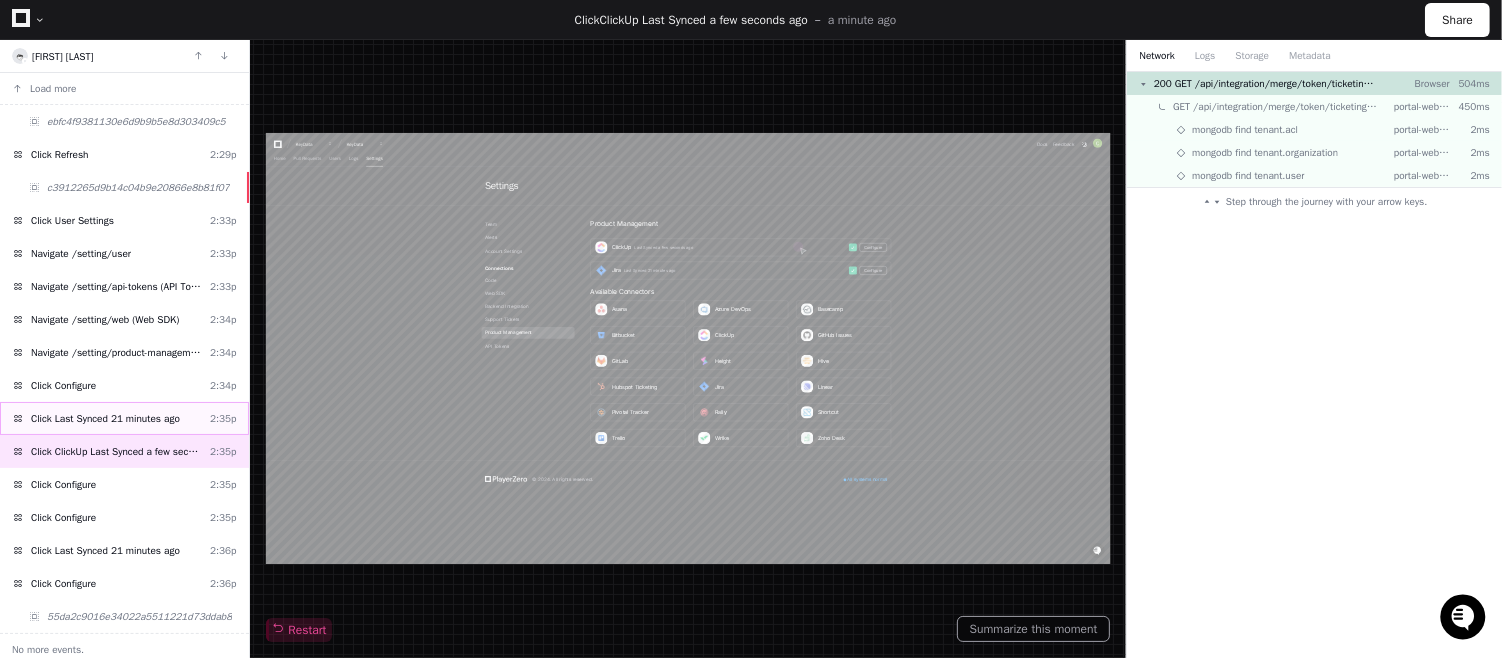 click on "Click Last Synced 21 minutes ago" 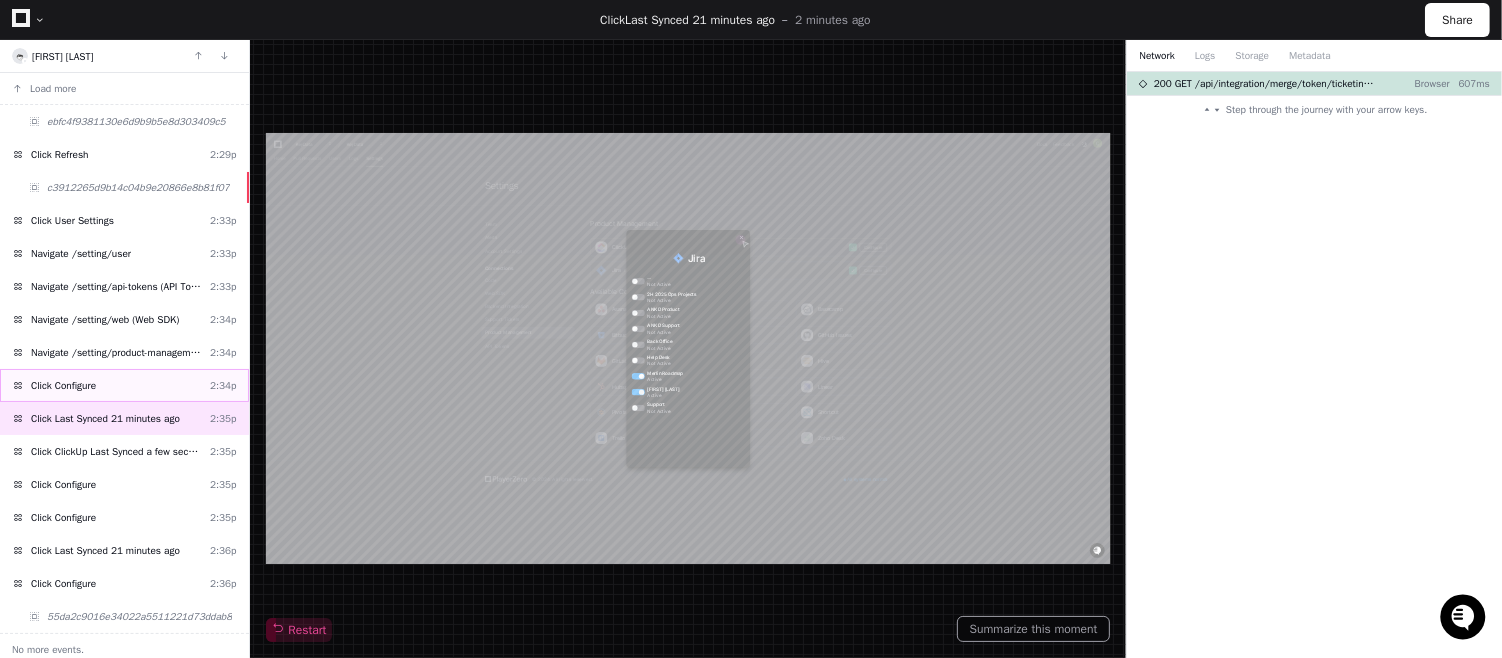 scroll, scrollTop: 0, scrollLeft: 0, axis: both 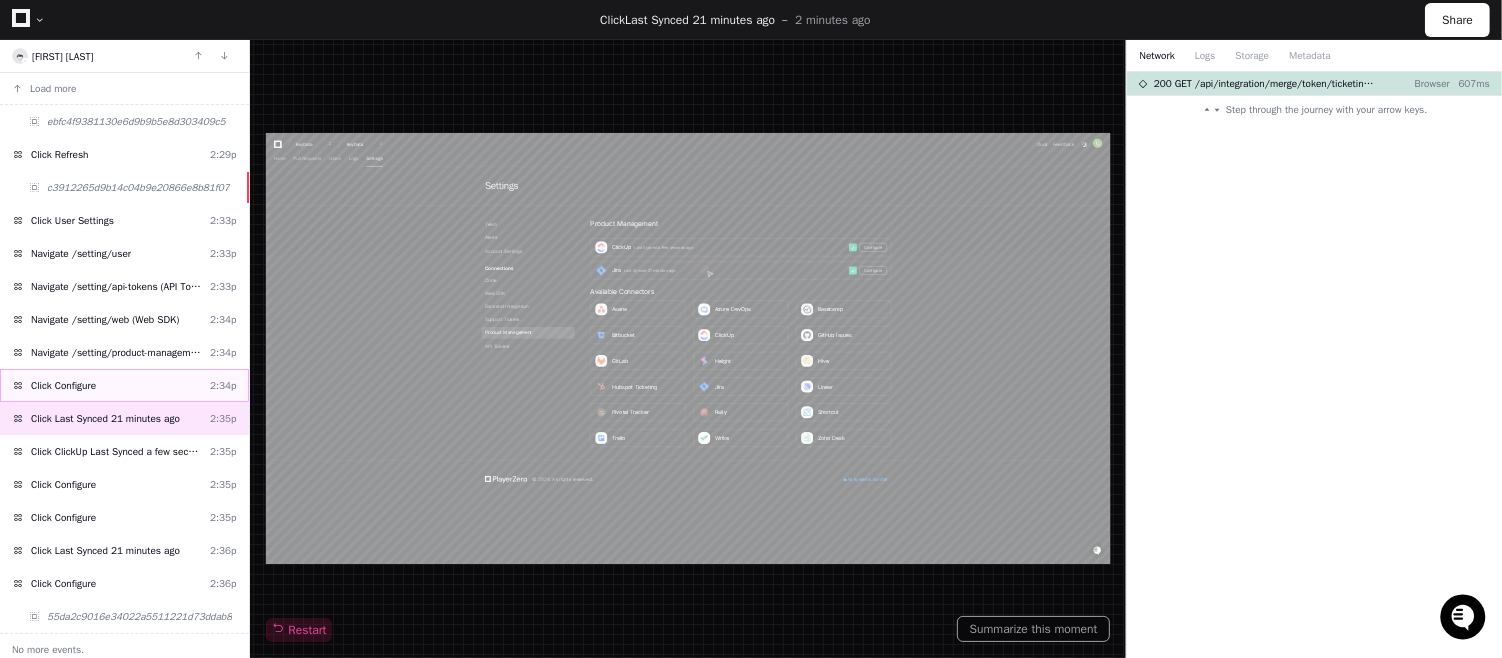 click on "Click Configure  2:34p" 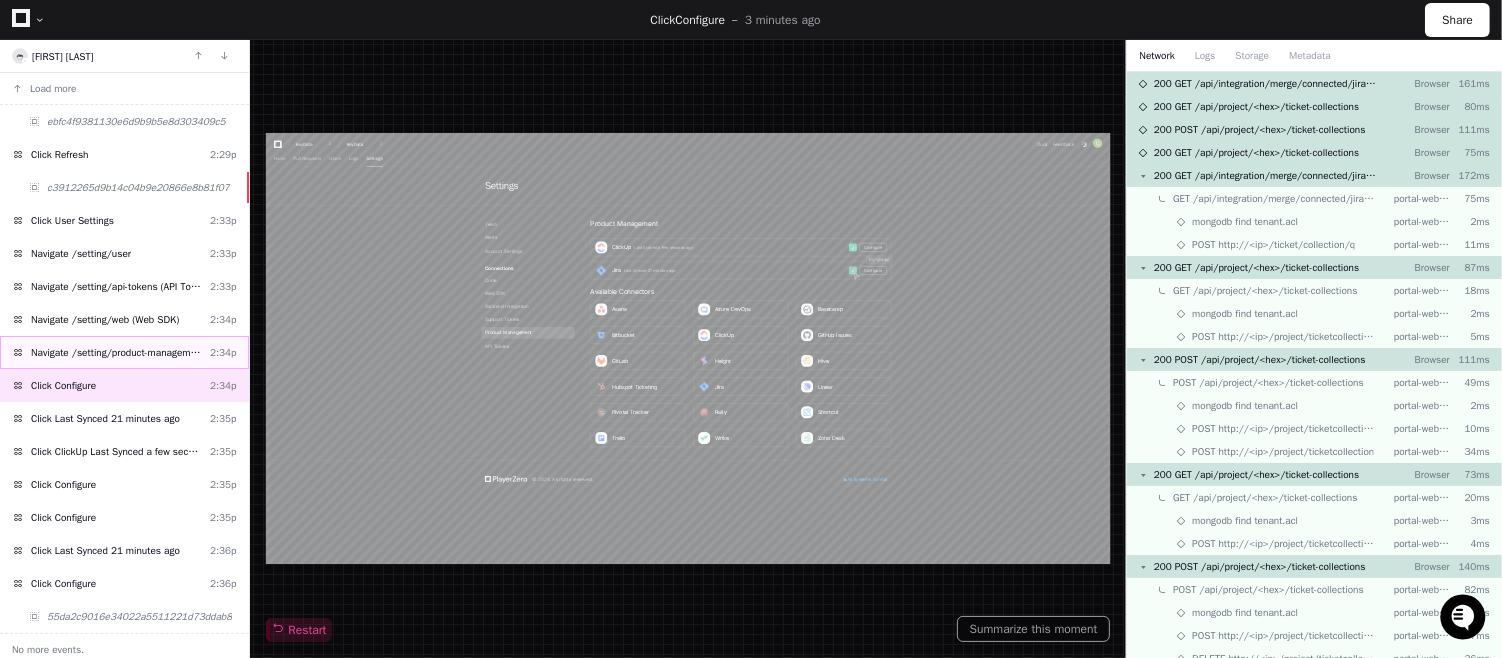scroll, scrollTop: 0, scrollLeft: 0, axis: both 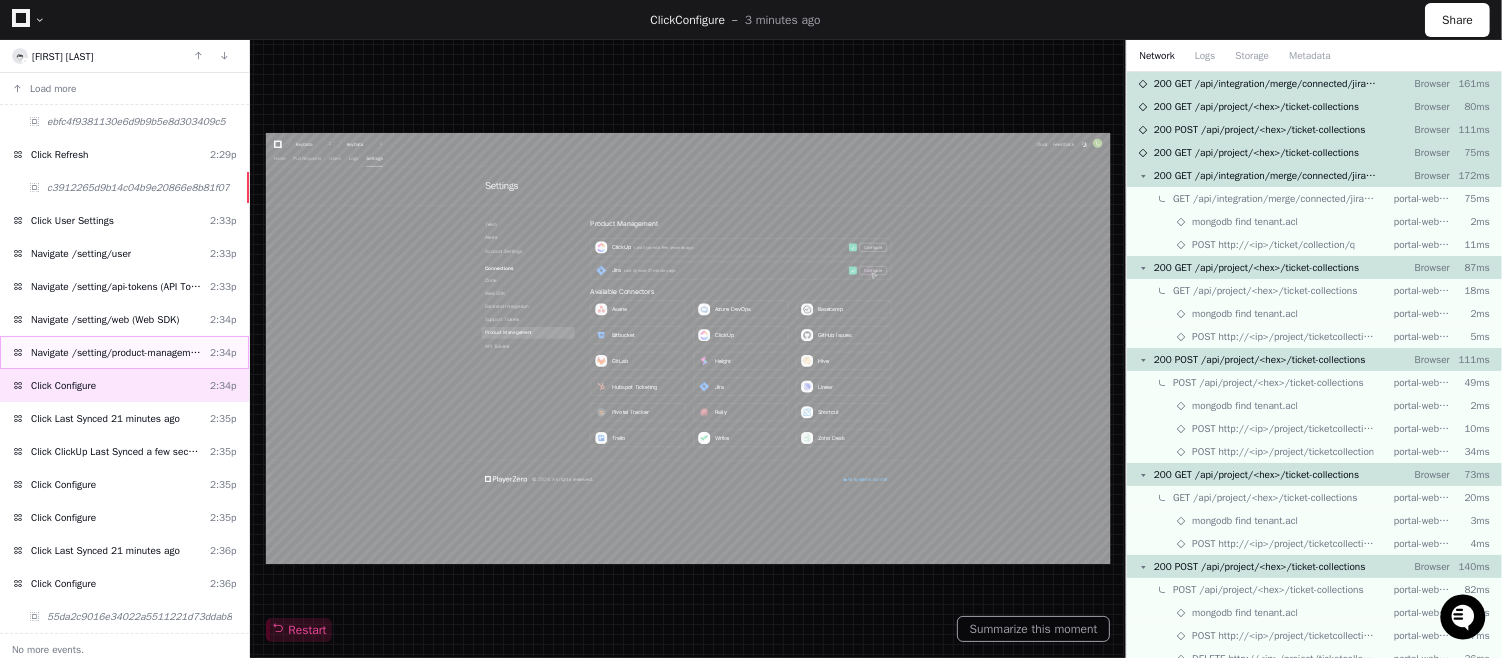 click on "Navigate /setting/product-management (Product Management)  2:34p" 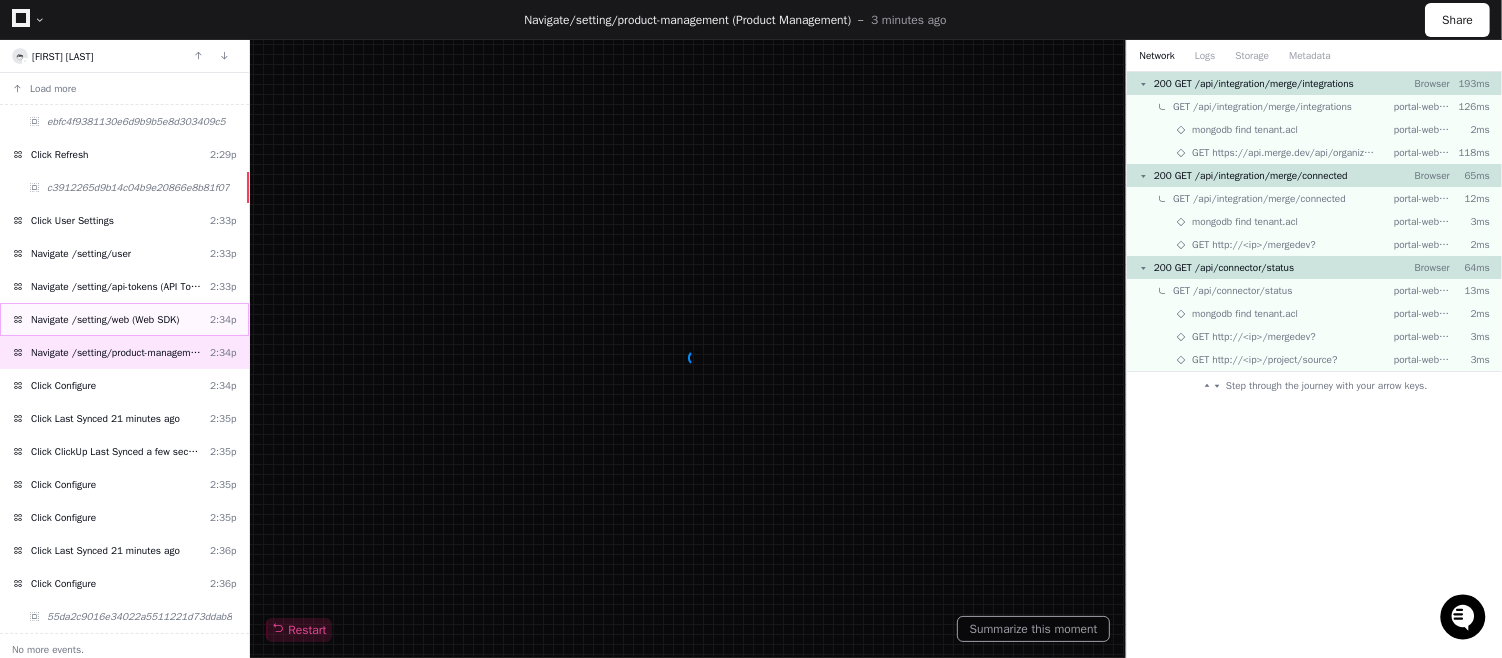 click on "Navigate /setting/web (Web SDK)" 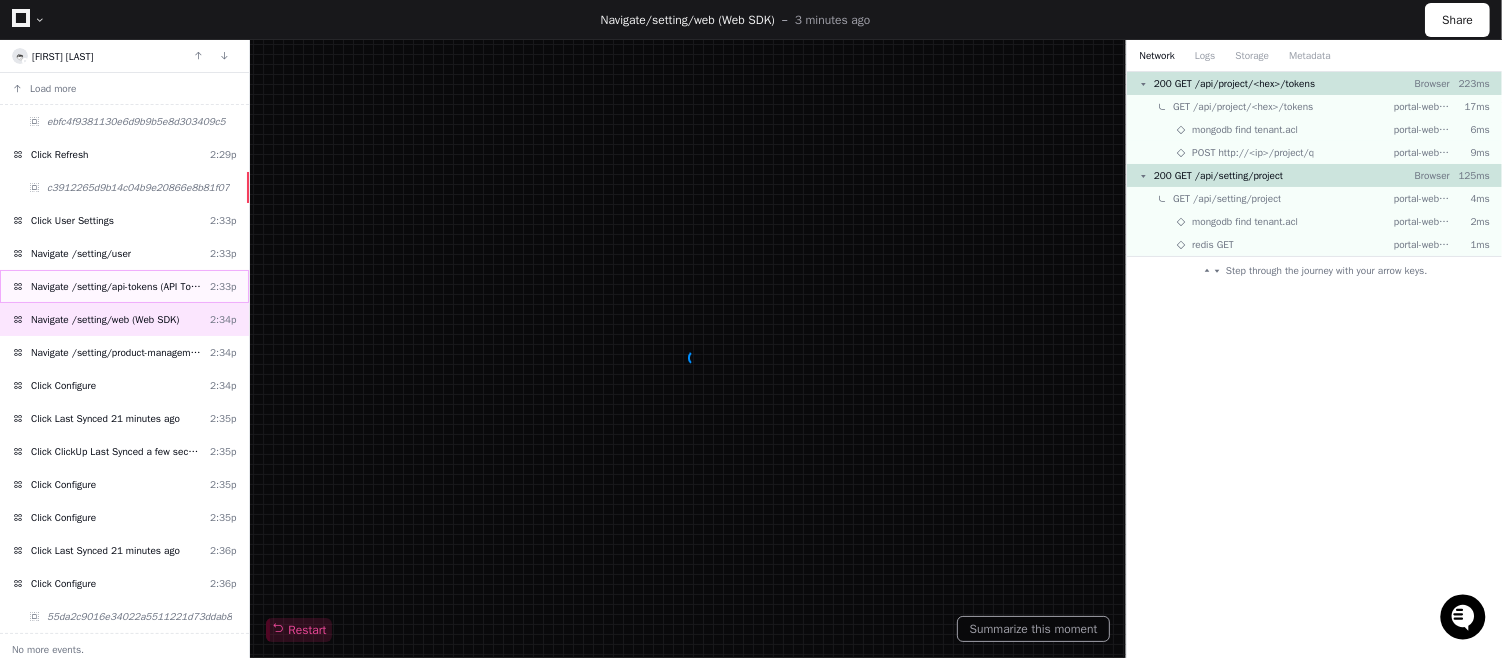 click on "Navigate /setting/api-tokens (API Tokens)" 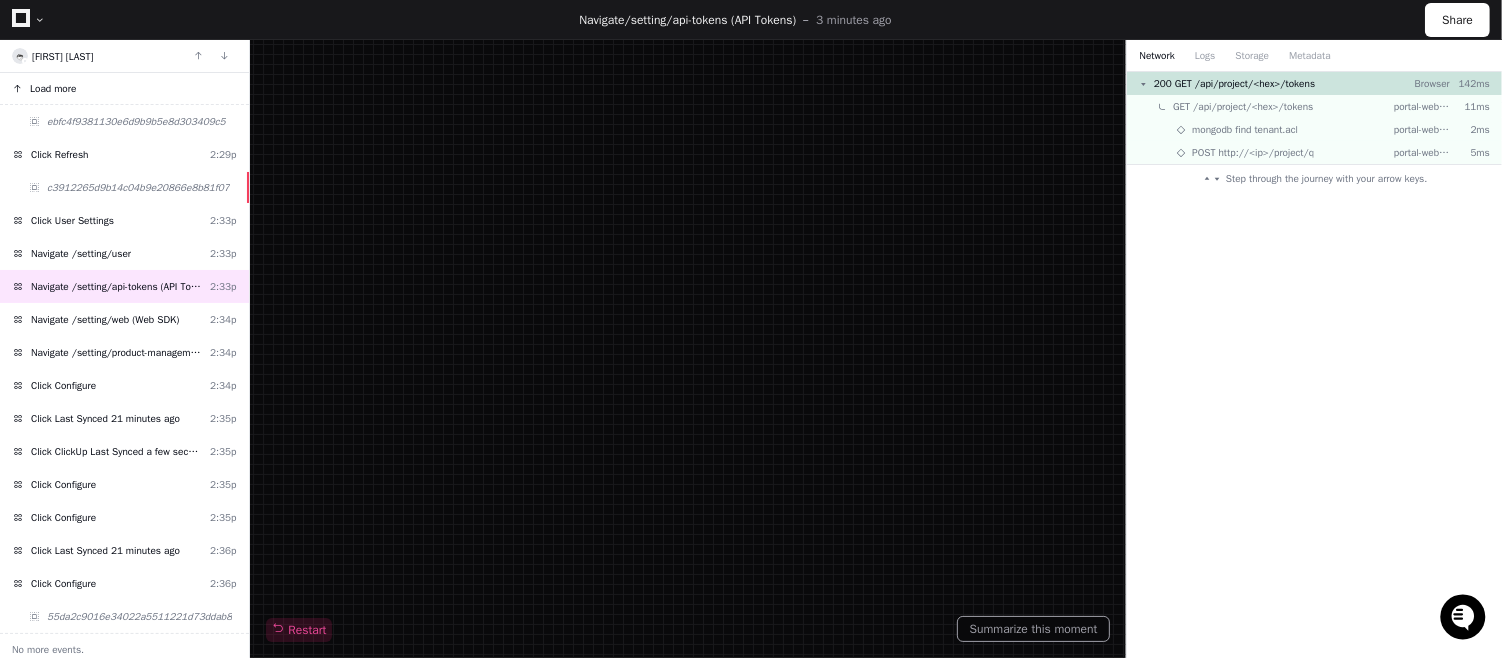 click on "Load more" 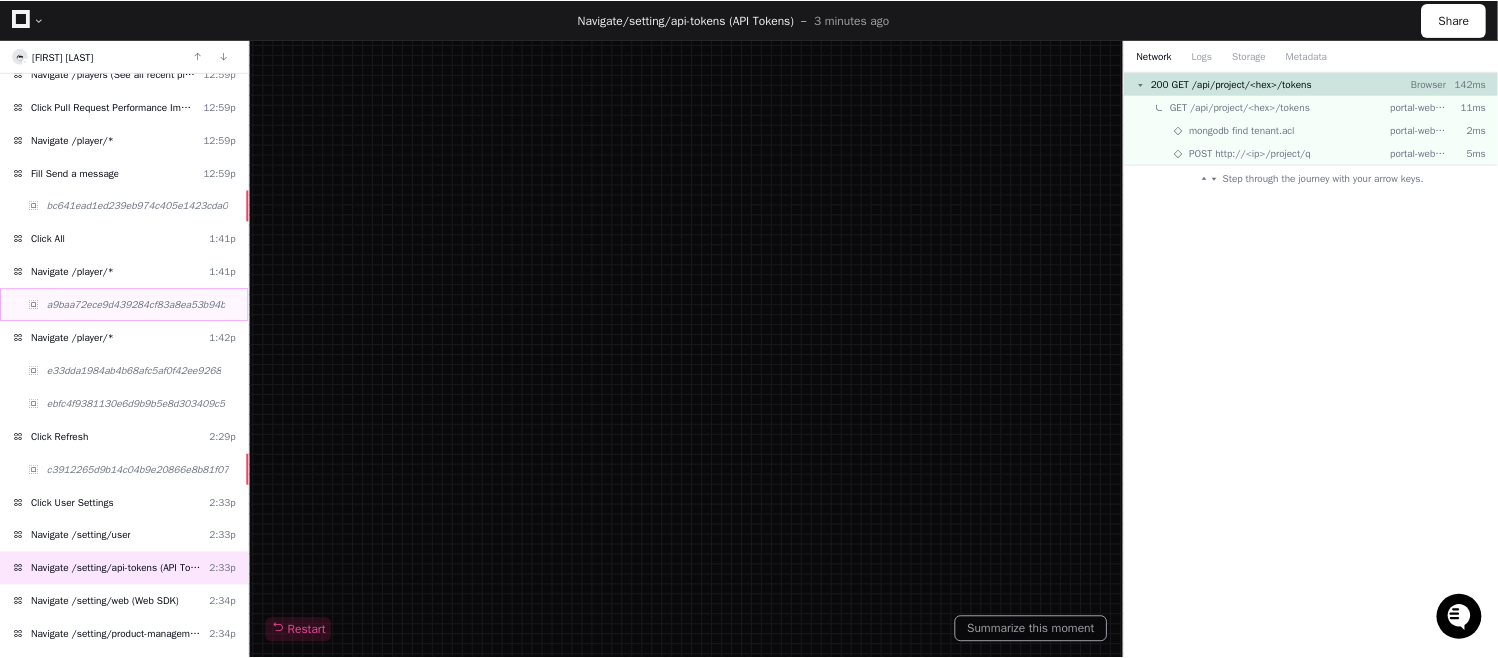 scroll, scrollTop: 472, scrollLeft: 0, axis: vertical 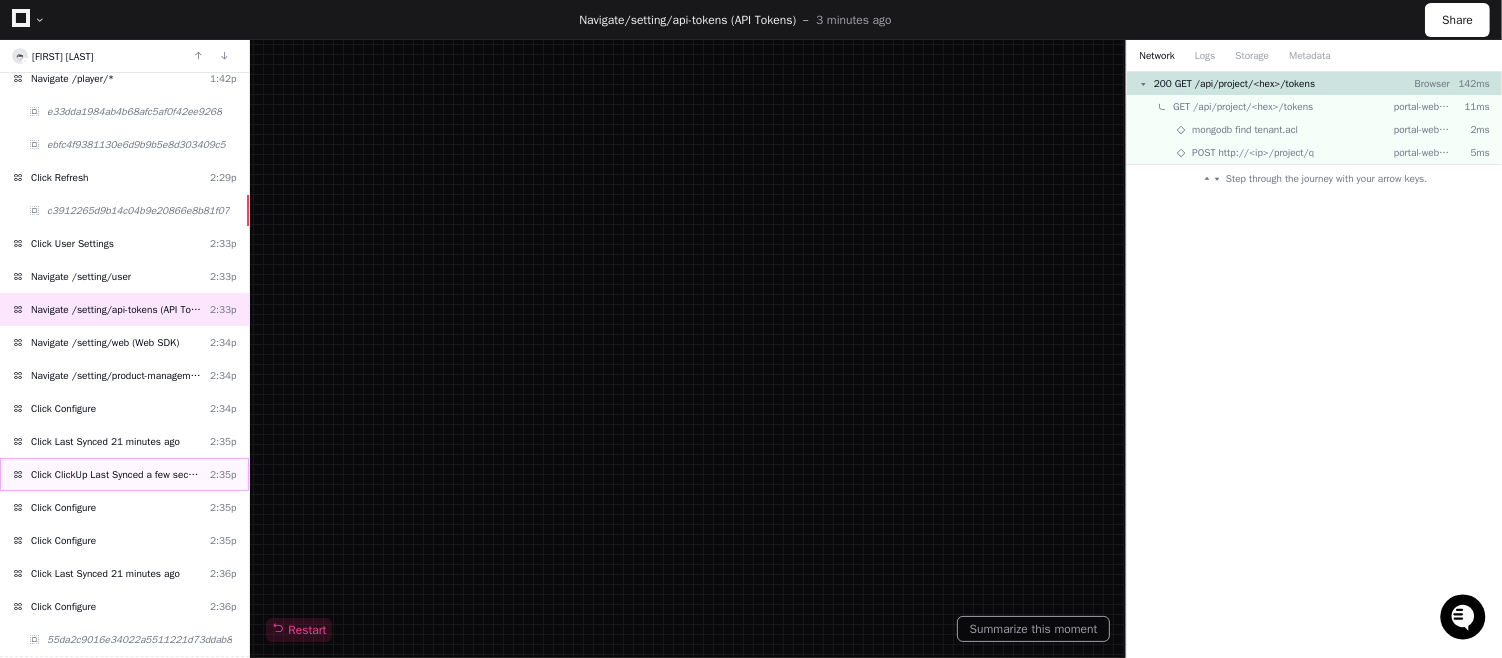 click on "Click ClickUp Last Synced a few seconds ago" 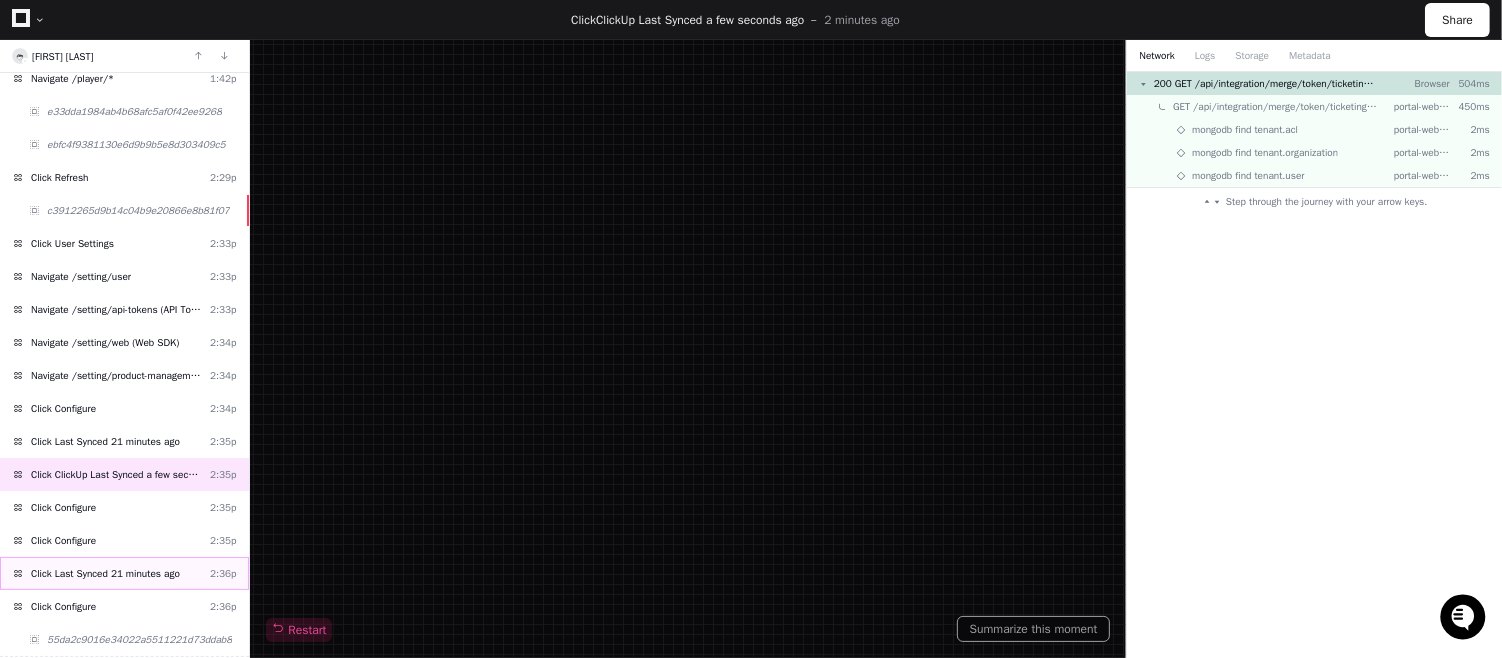 click on "Click Last Synced 21 minutes ago" 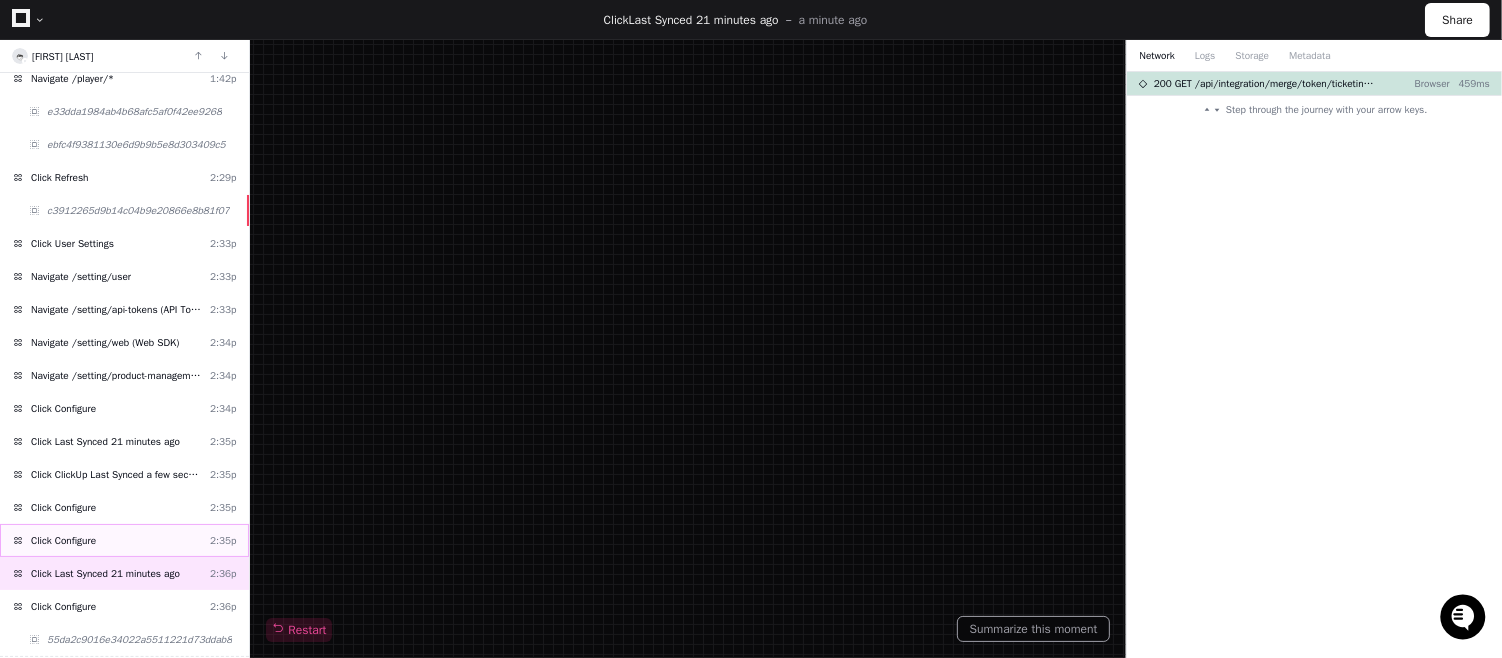click on "Click Configure  2:35p" 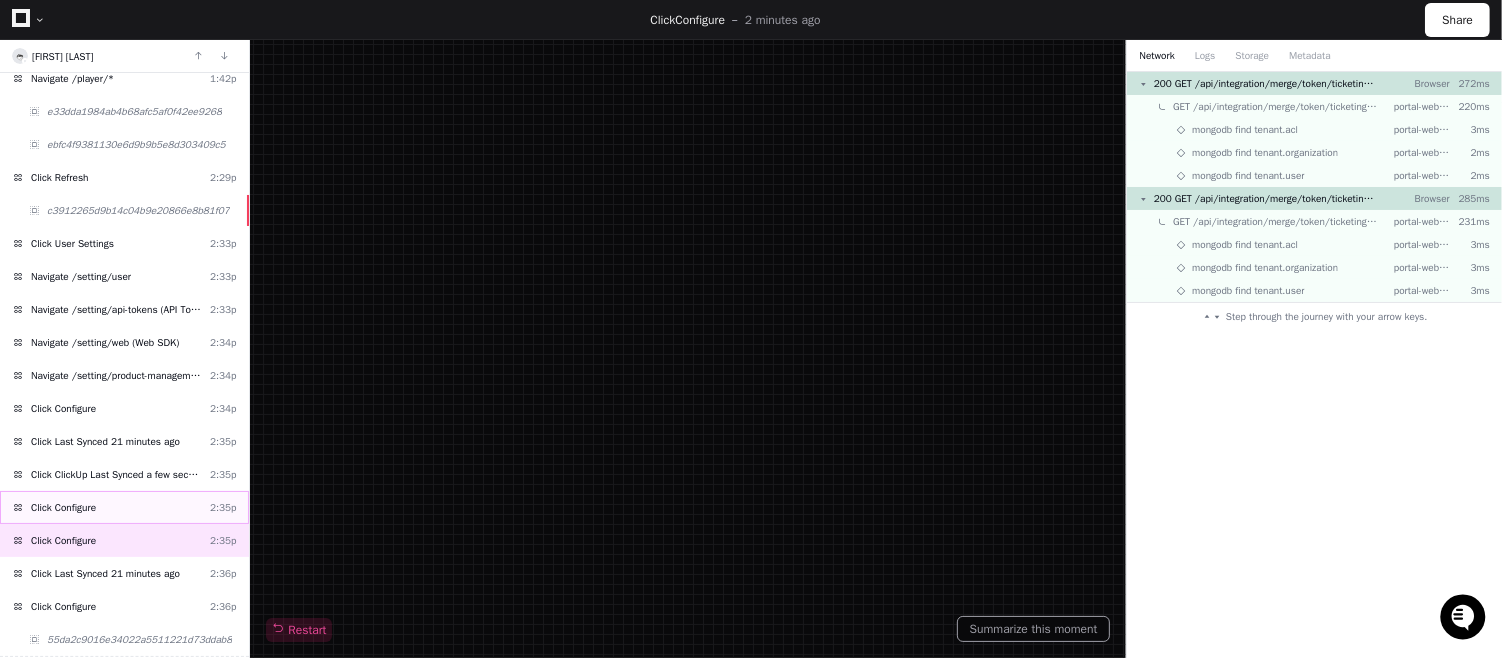 click on "Click Configure  2:35p" 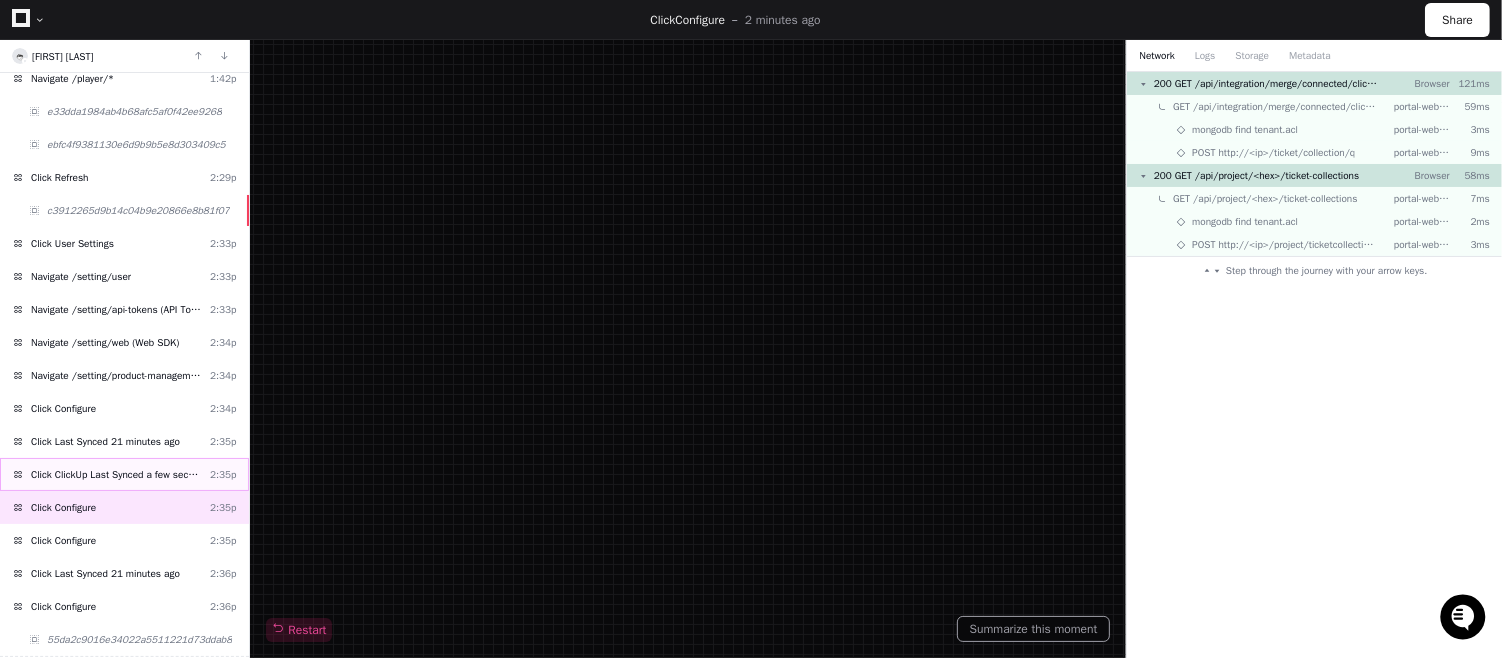 click on "Click ClickUp Last Synced a few seconds ago  2:35p" 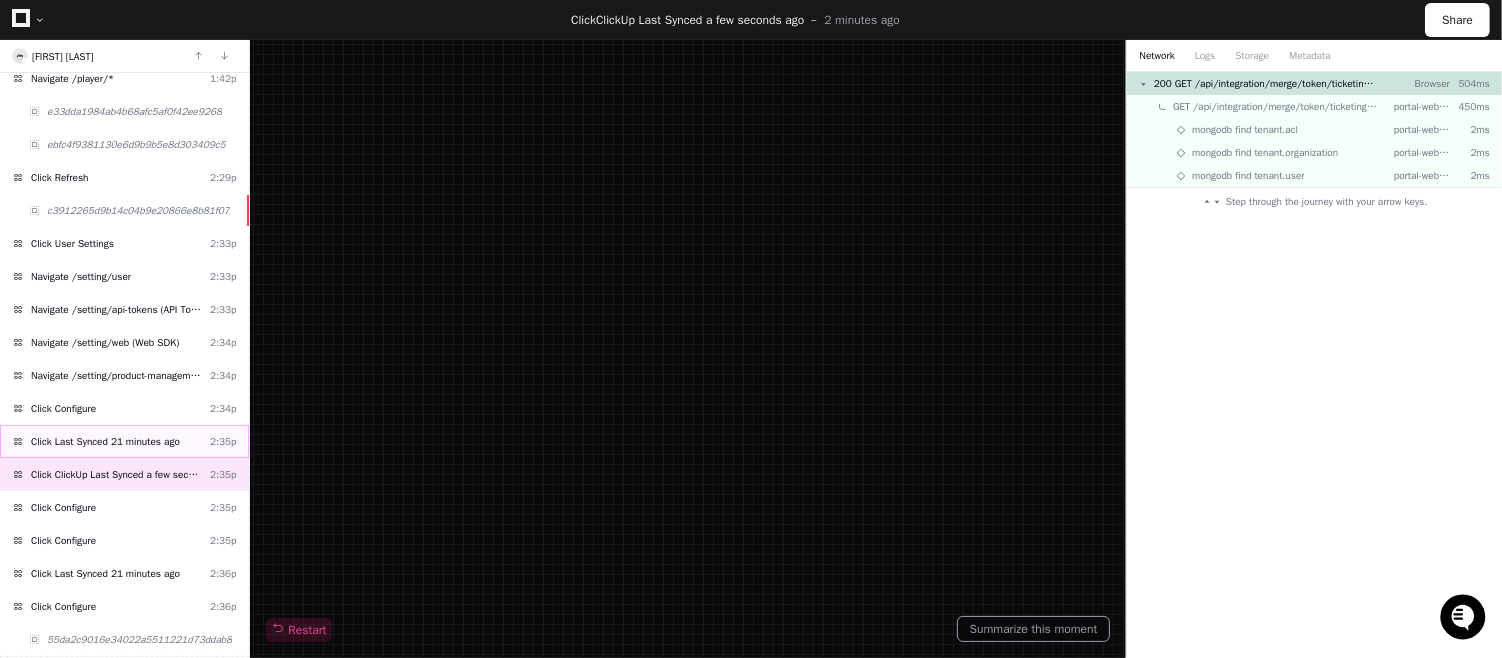 click on "Click Last Synced 21 minutes ago  2:35p" 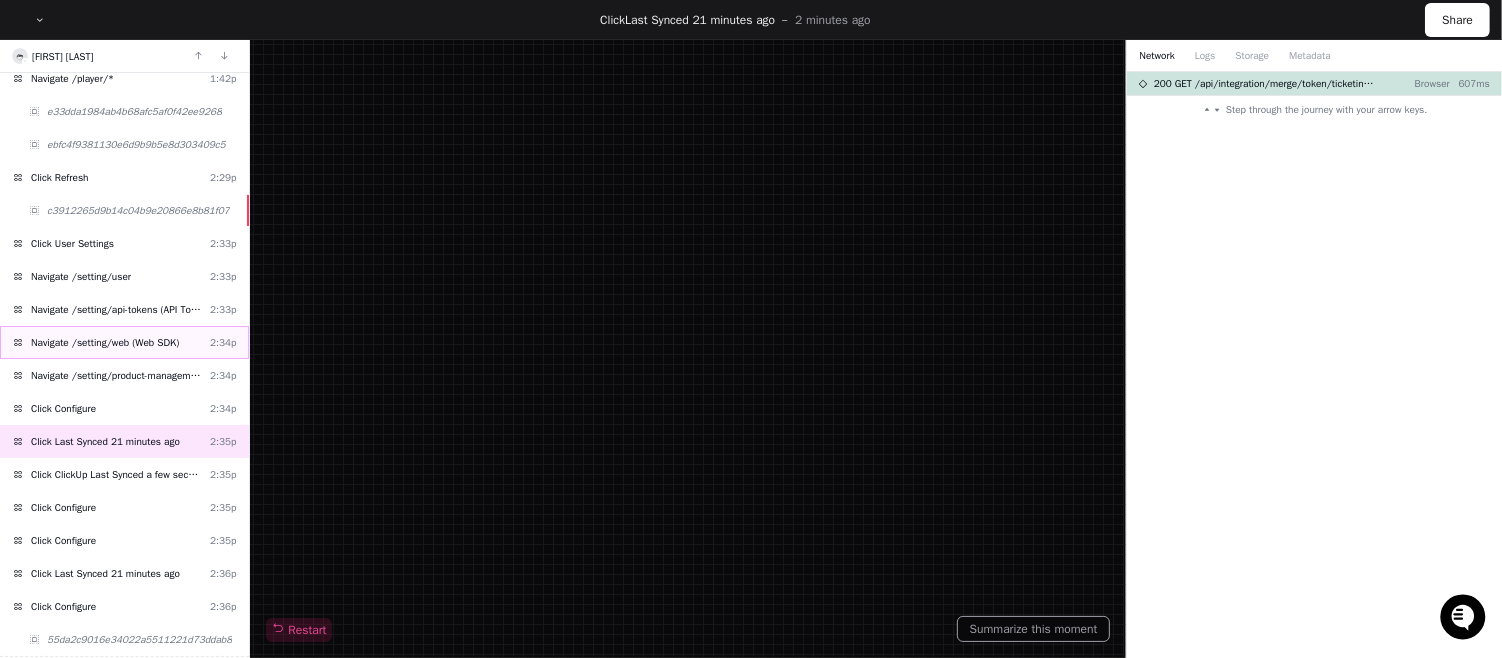 click on "Navigate /setting/web (Web SDK)" 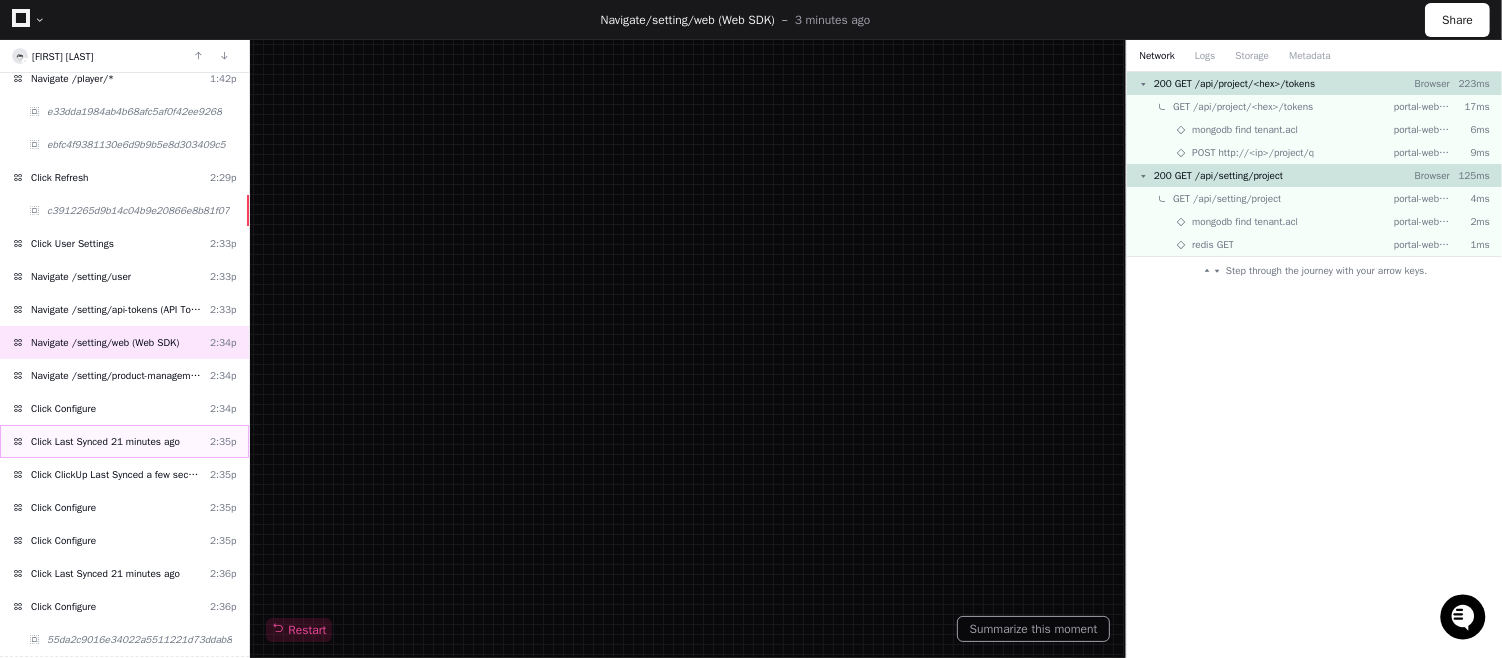 click on "Click Last Synced 21 minutes ago" 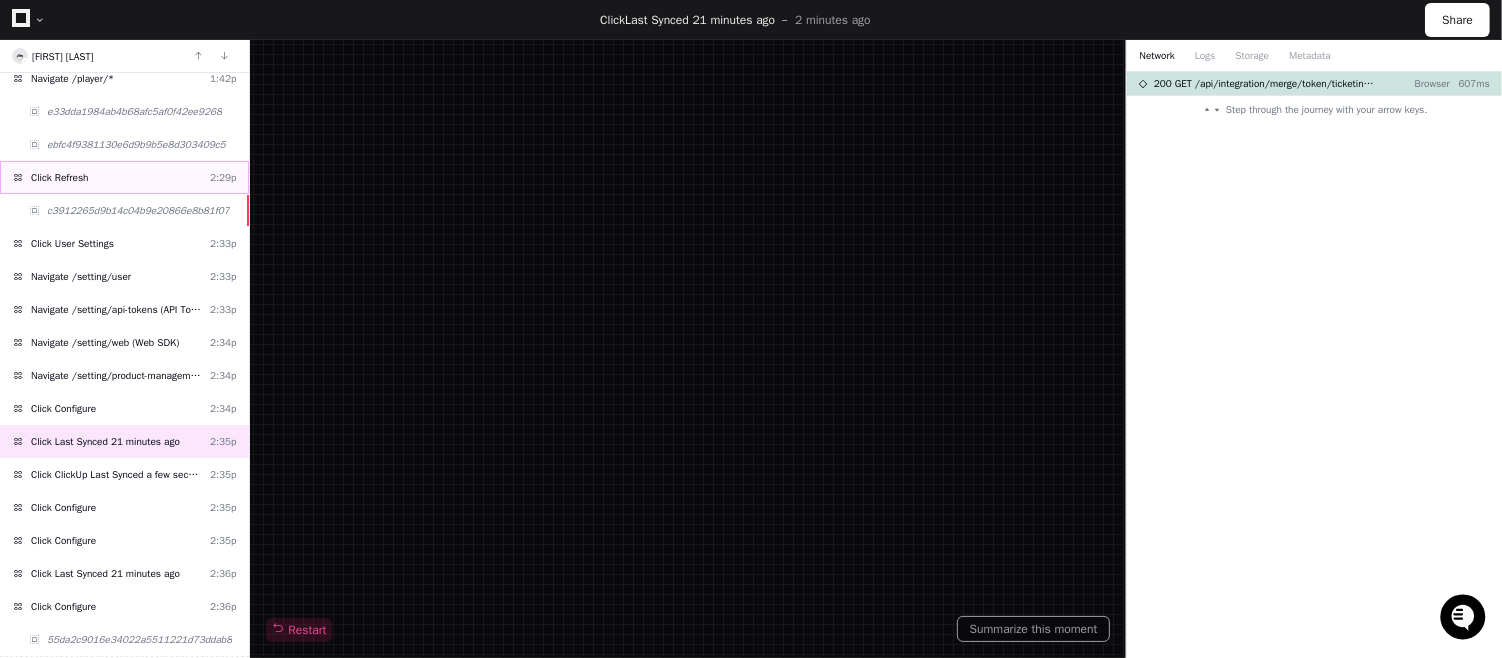 click on "Click Refresh" 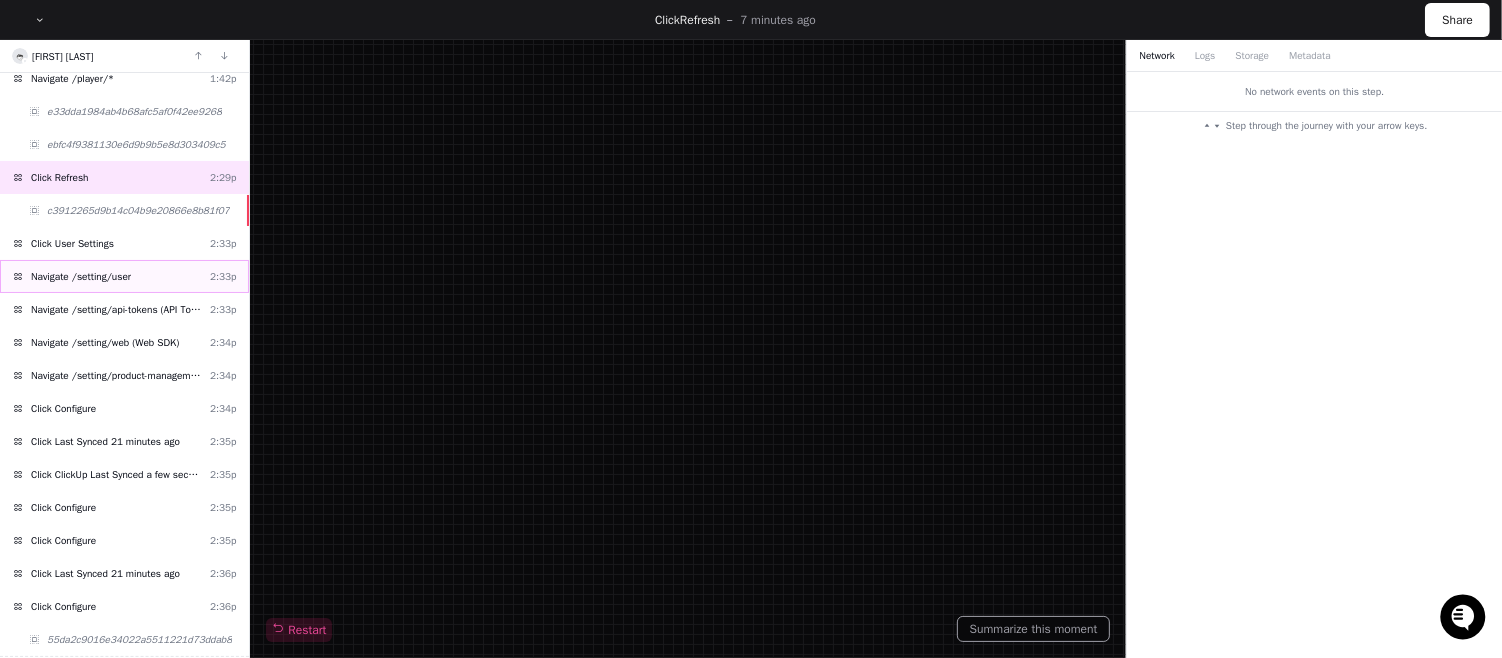click on "Navigate /setting/user" 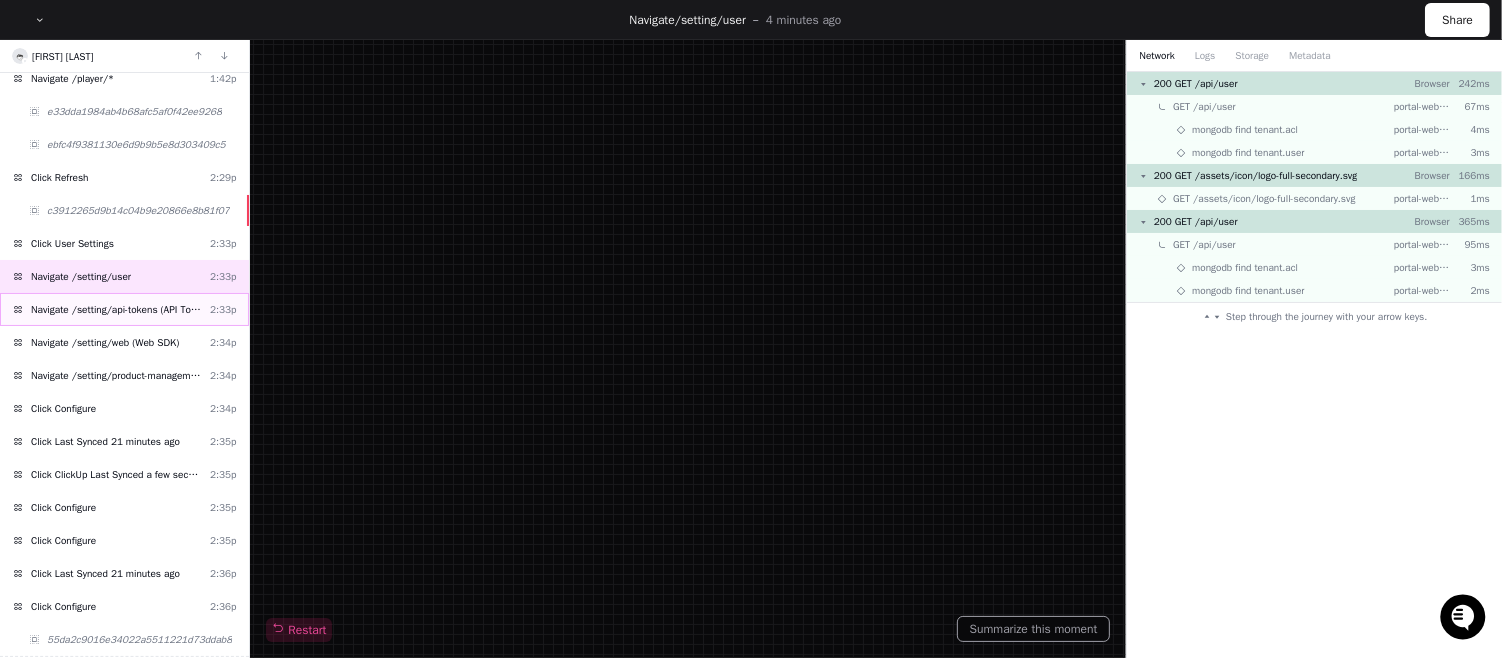 click on "Navigate /setting/api-tokens (API Tokens)" 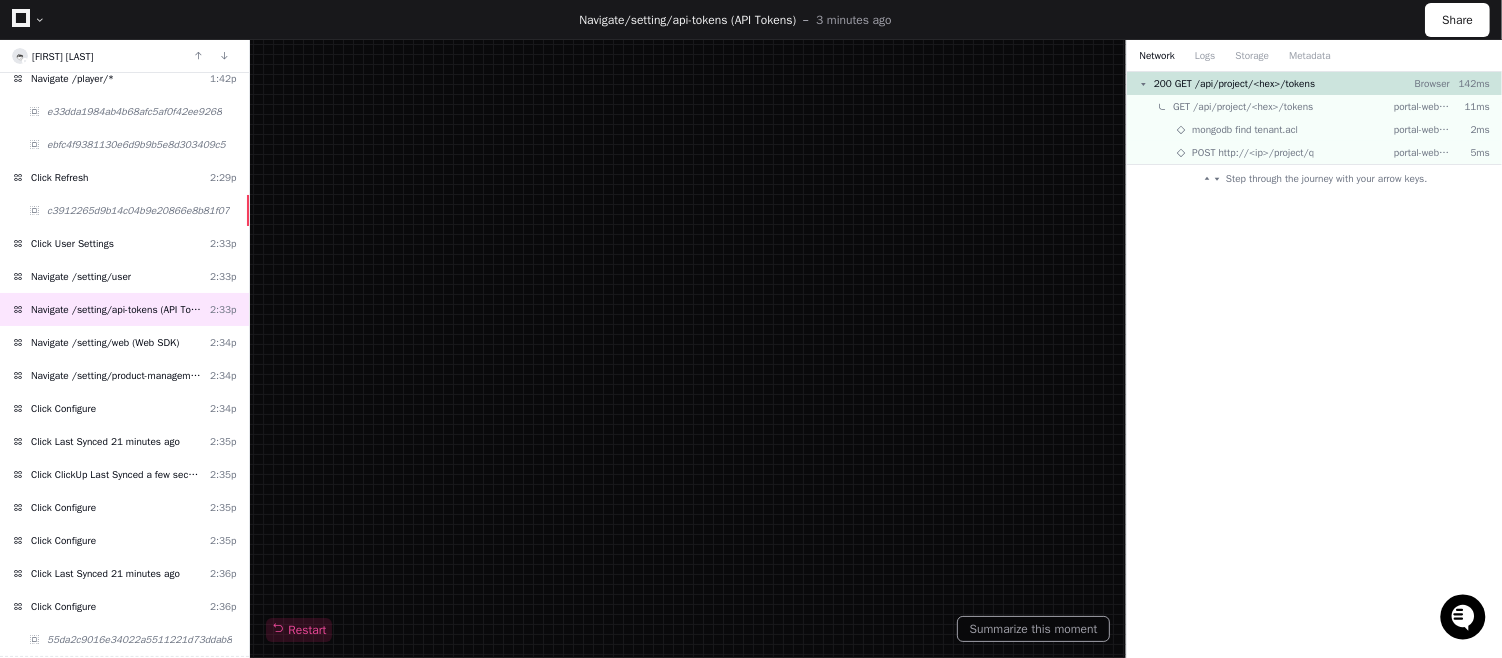 click 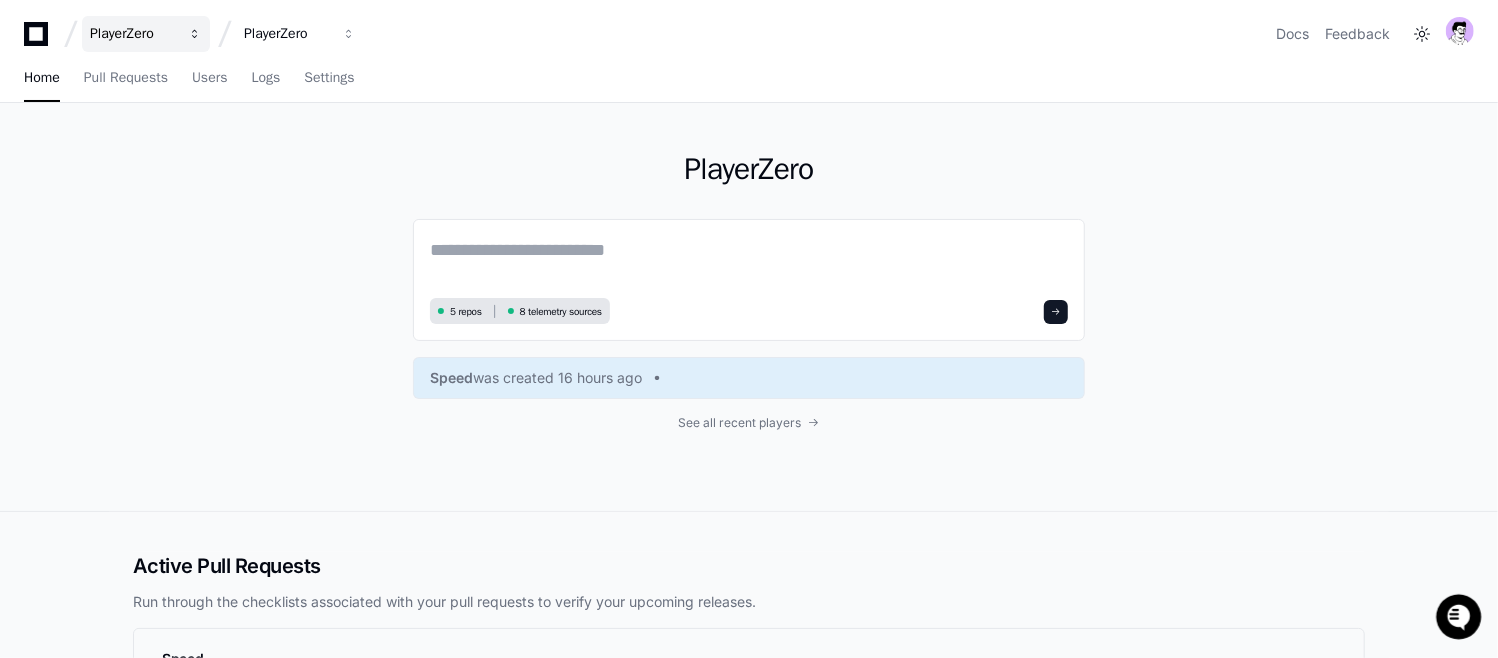click on "PlayerZero" at bounding box center (146, 34) 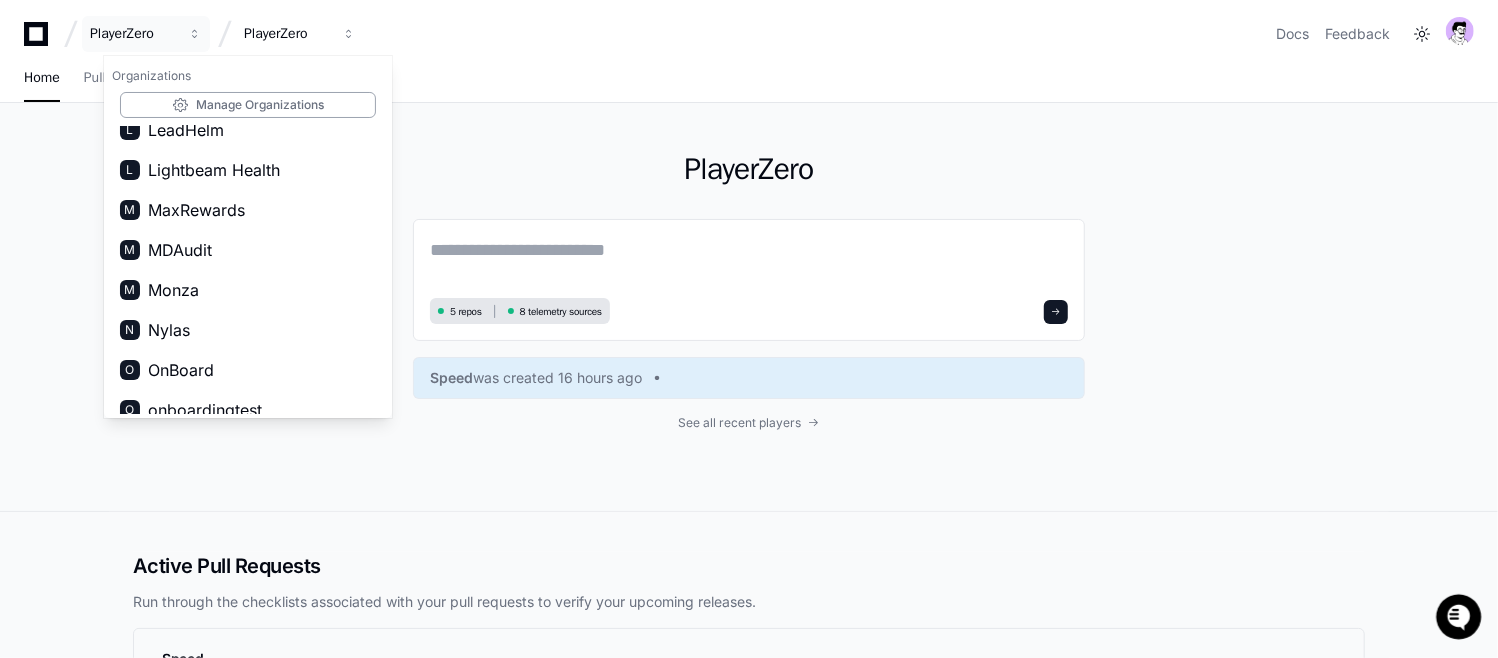 scroll, scrollTop: 798, scrollLeft: 0, axis: vertical 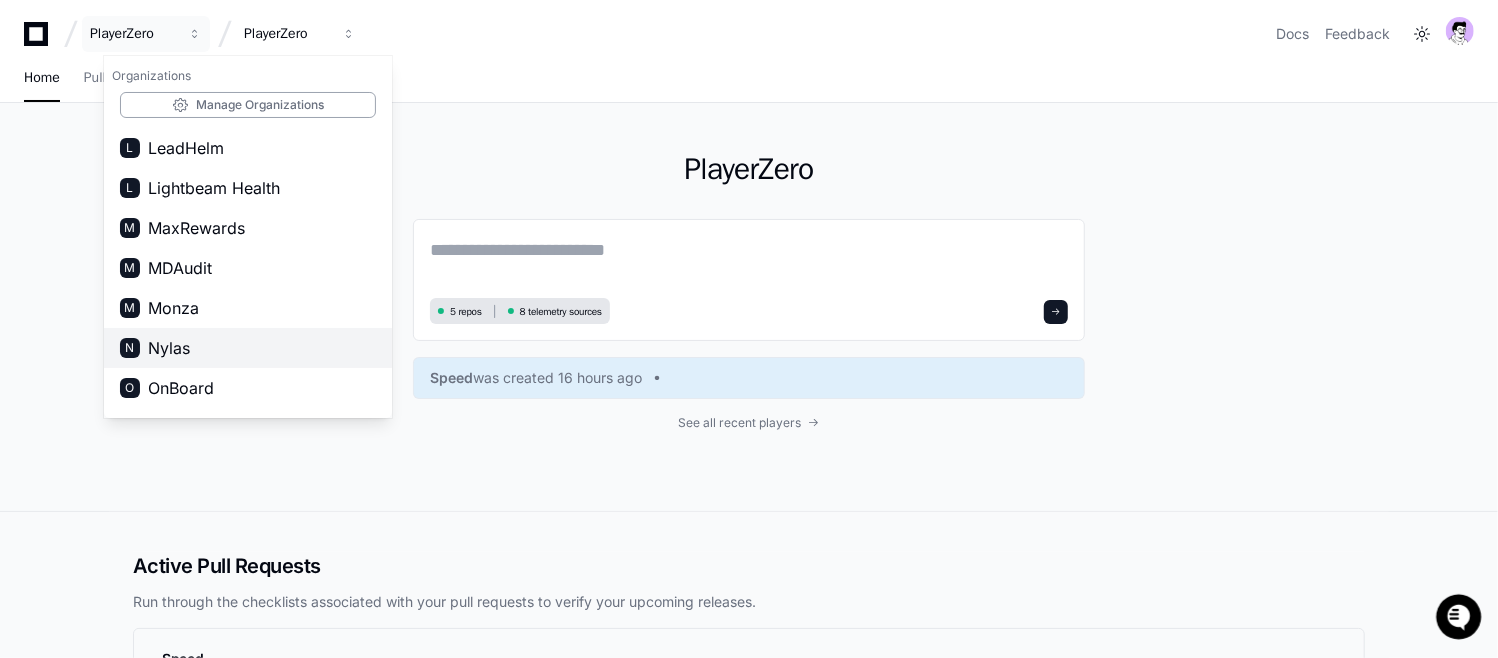 click on "N  Nylas" at bounding box center (248, 348) 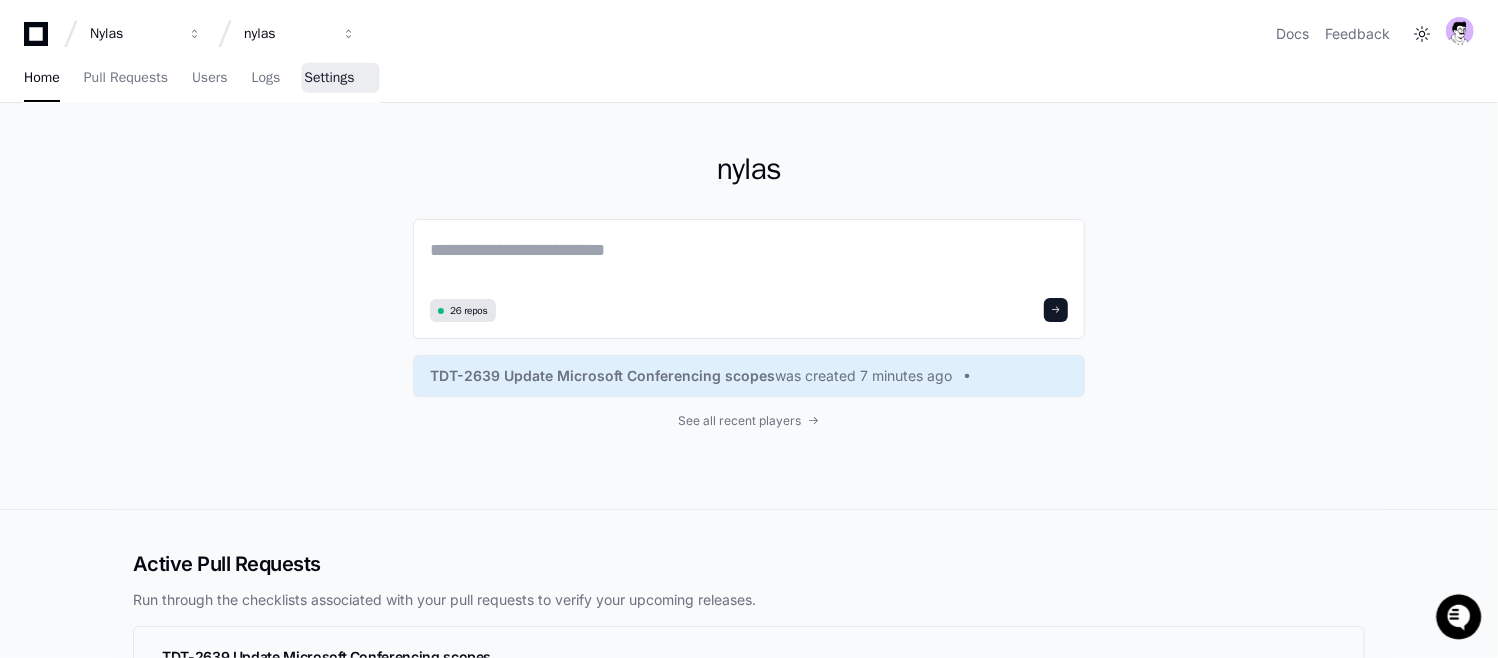click on "Settings" at bounding box center [329, 78] 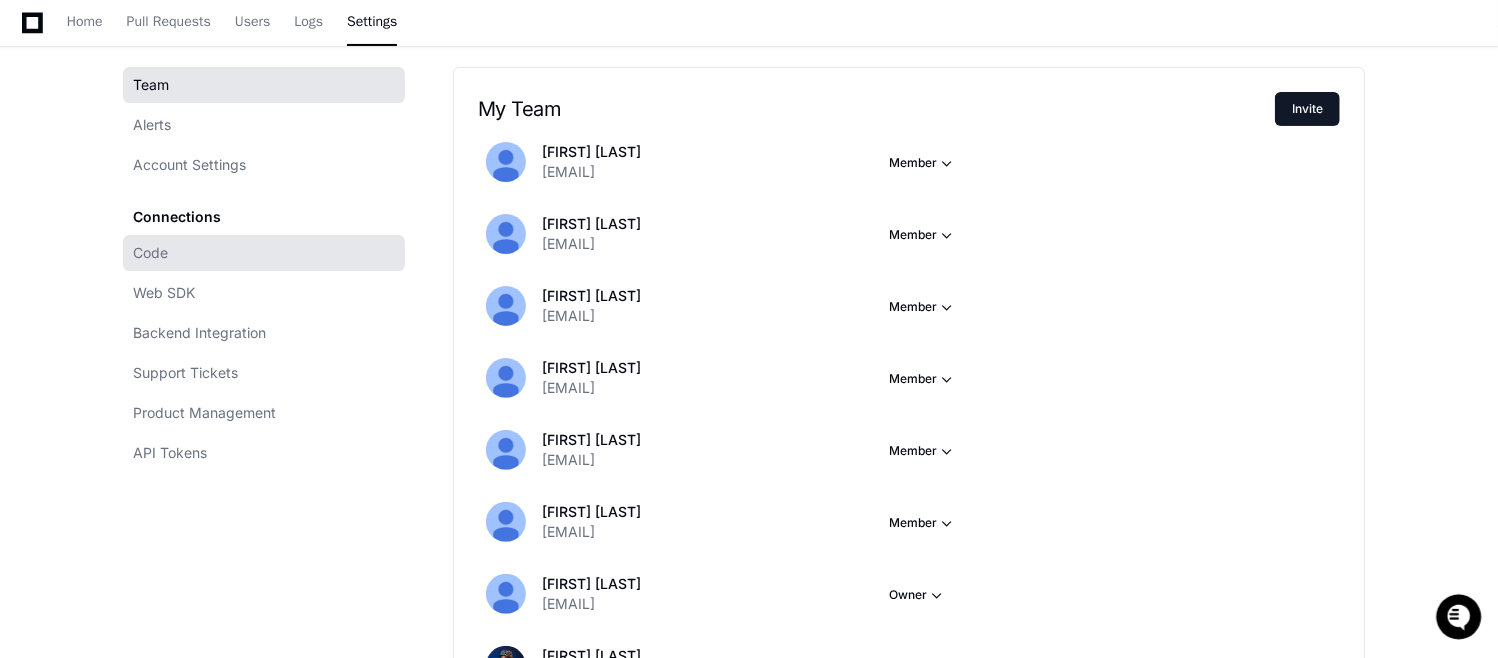 scroll, scrollTop: 186, scrollLeft: 0, axis: vertical 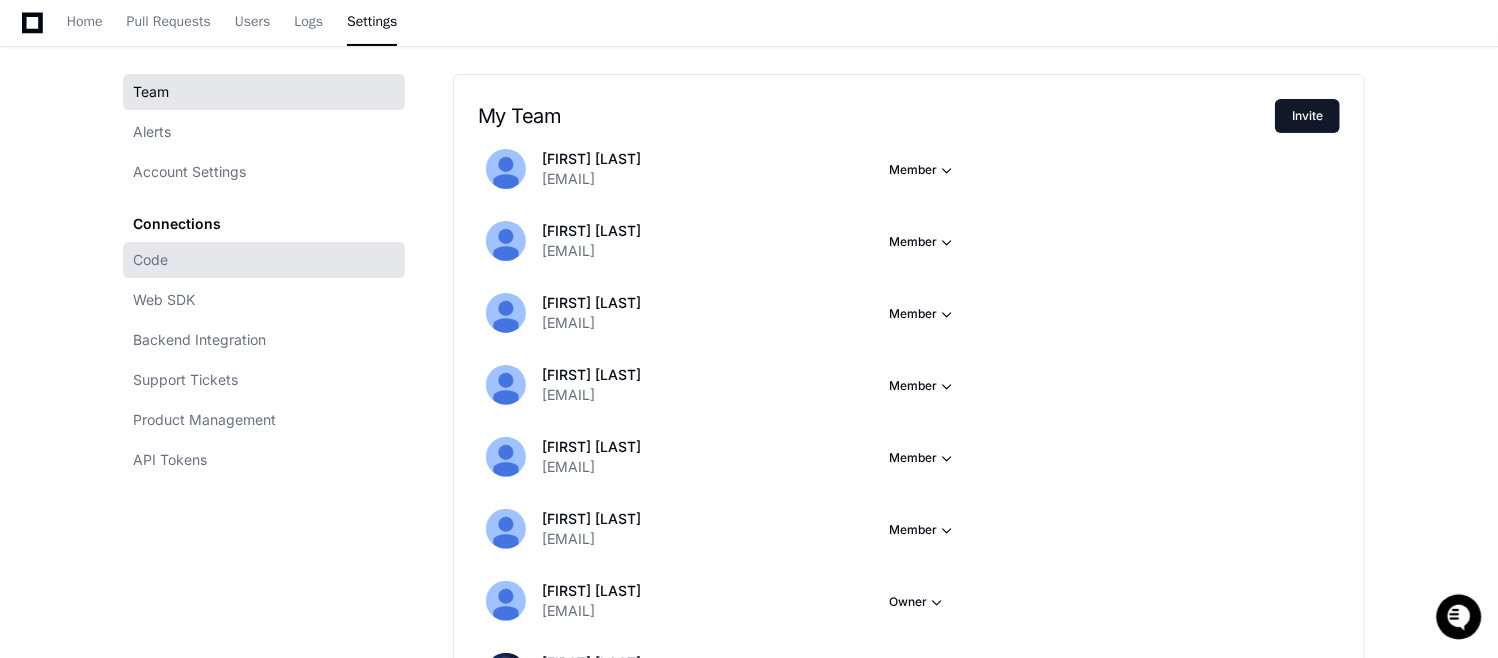 click on "Code" 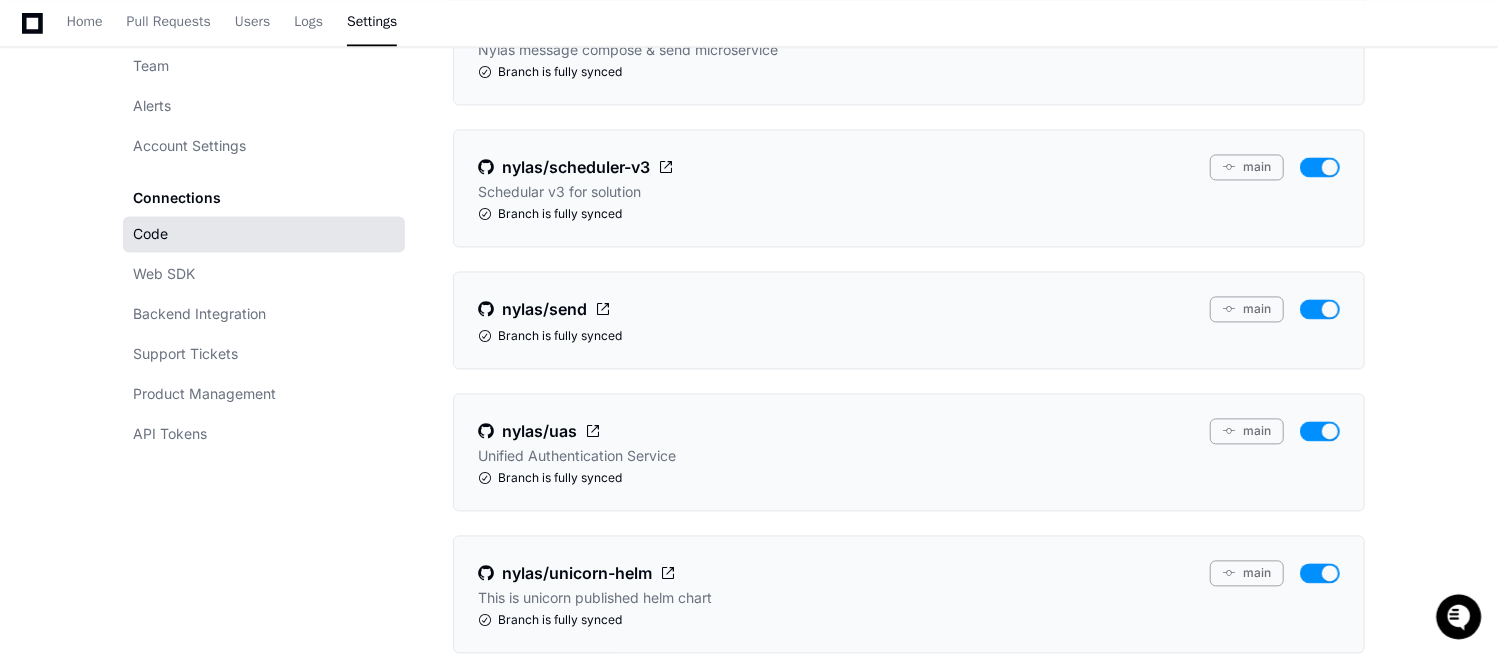 scroll, scrollTop: 2670, scrollLeft: 0, axis: vertical 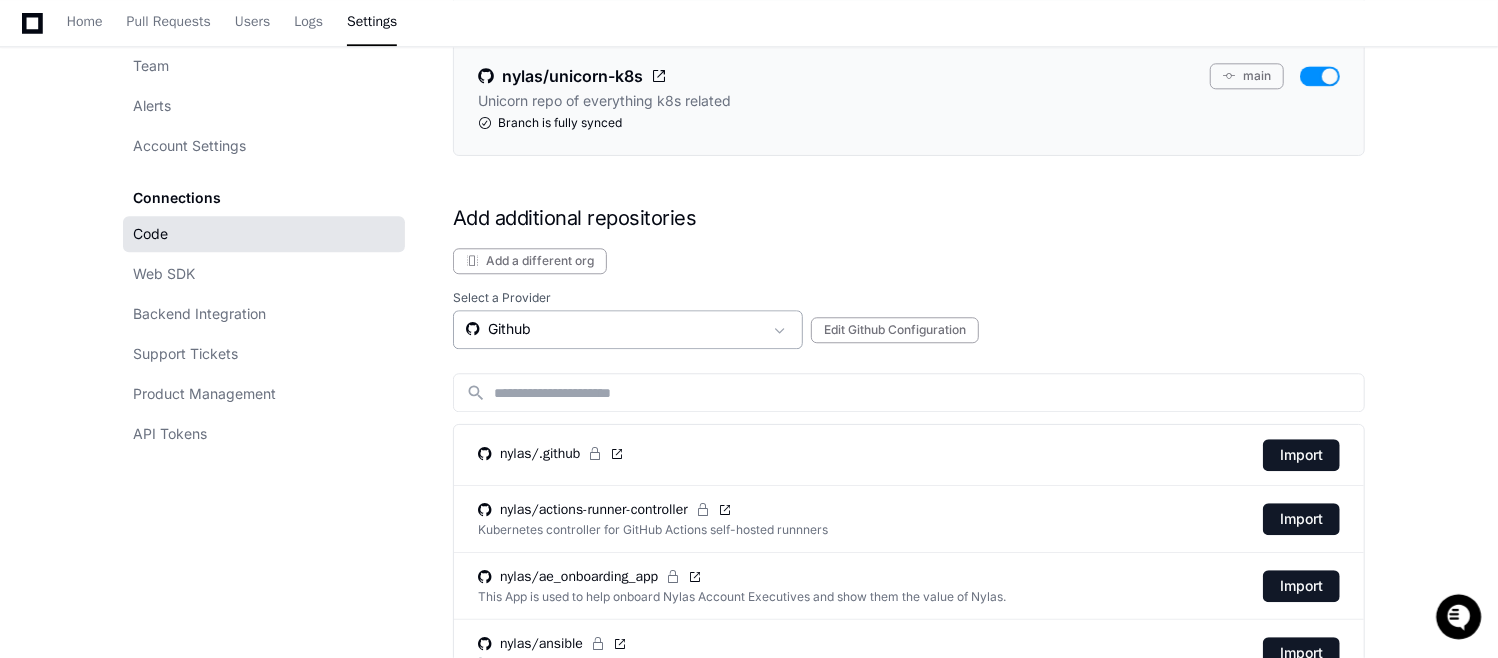 click on "Github" 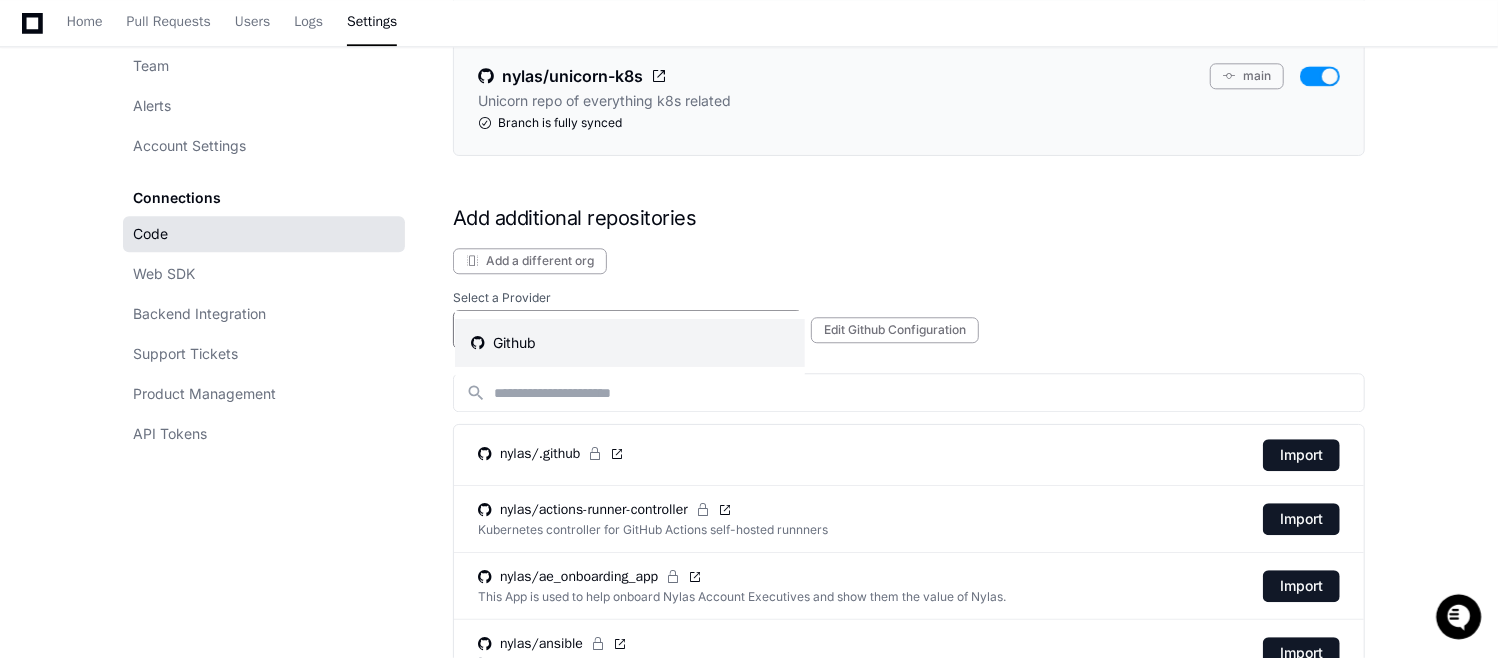 click at bounding box center (749, 329) 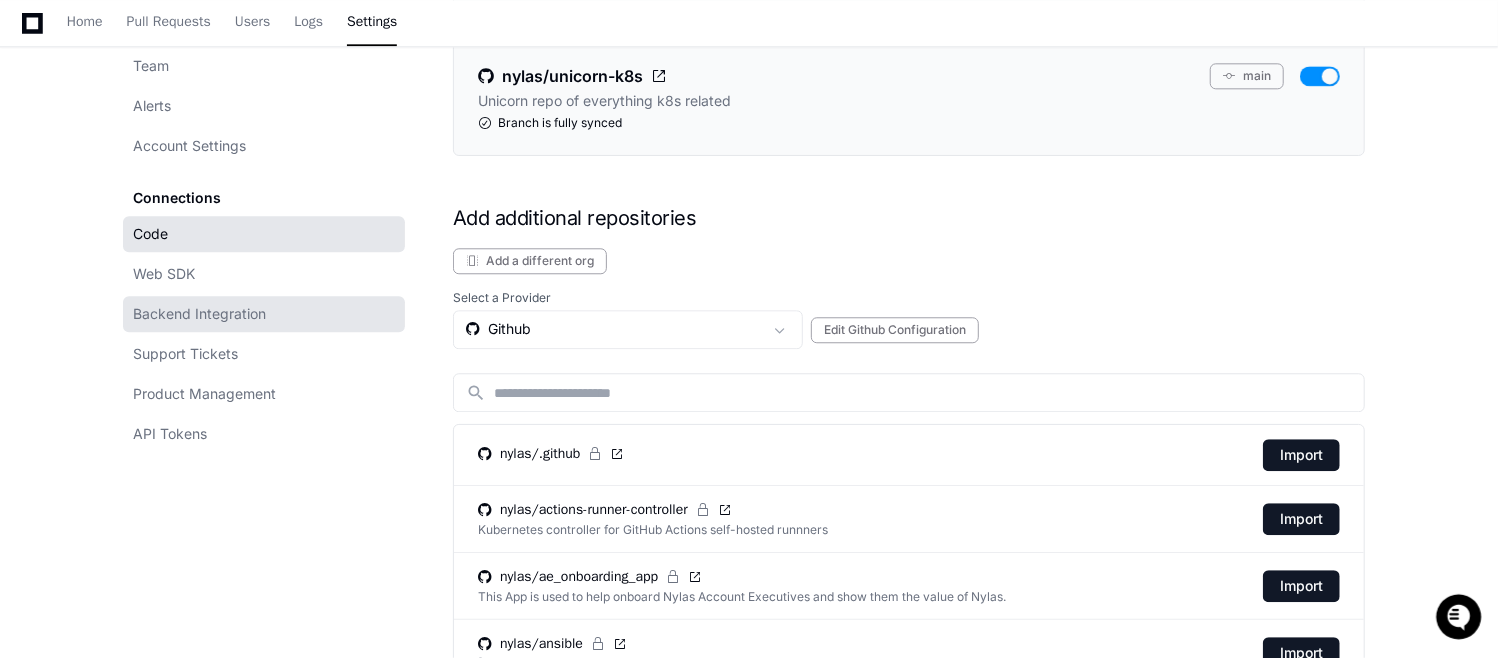 click on "Backend Integration" 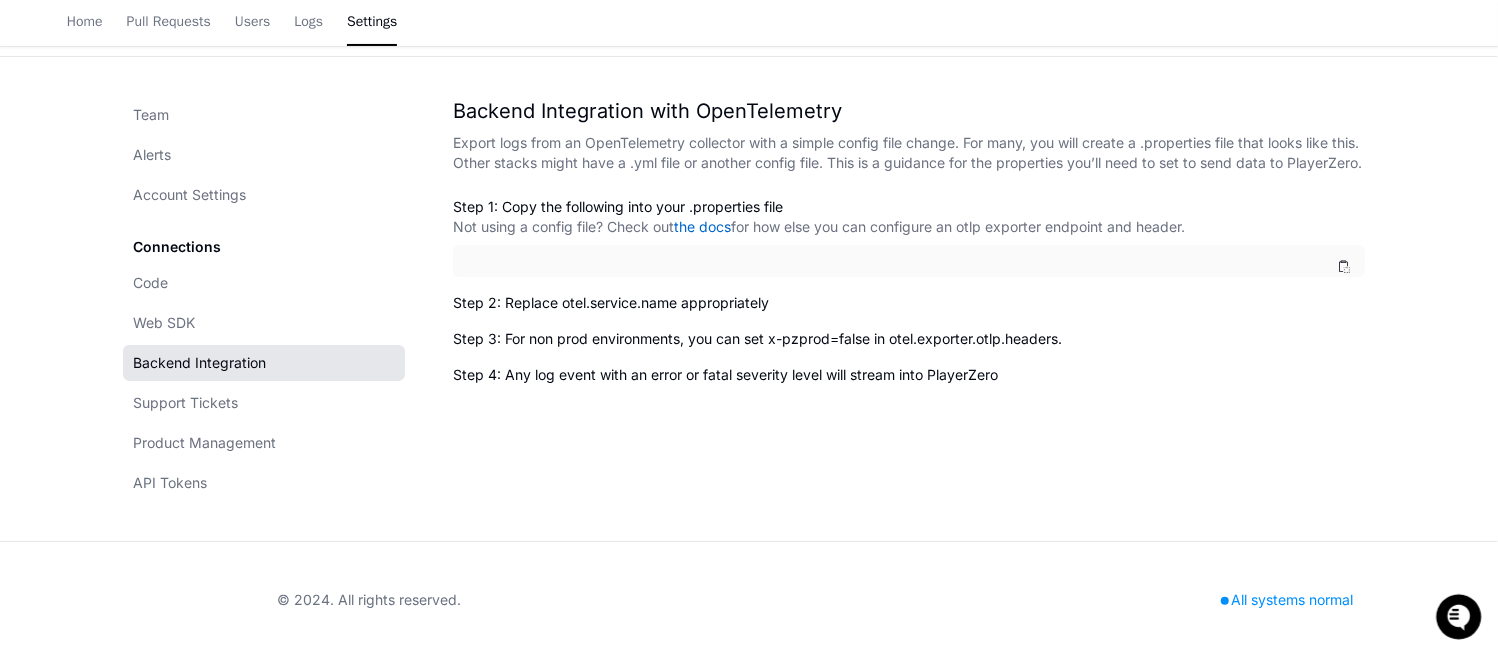 scroll, scrollTop: 0, scrollLeft: 0, axis: both 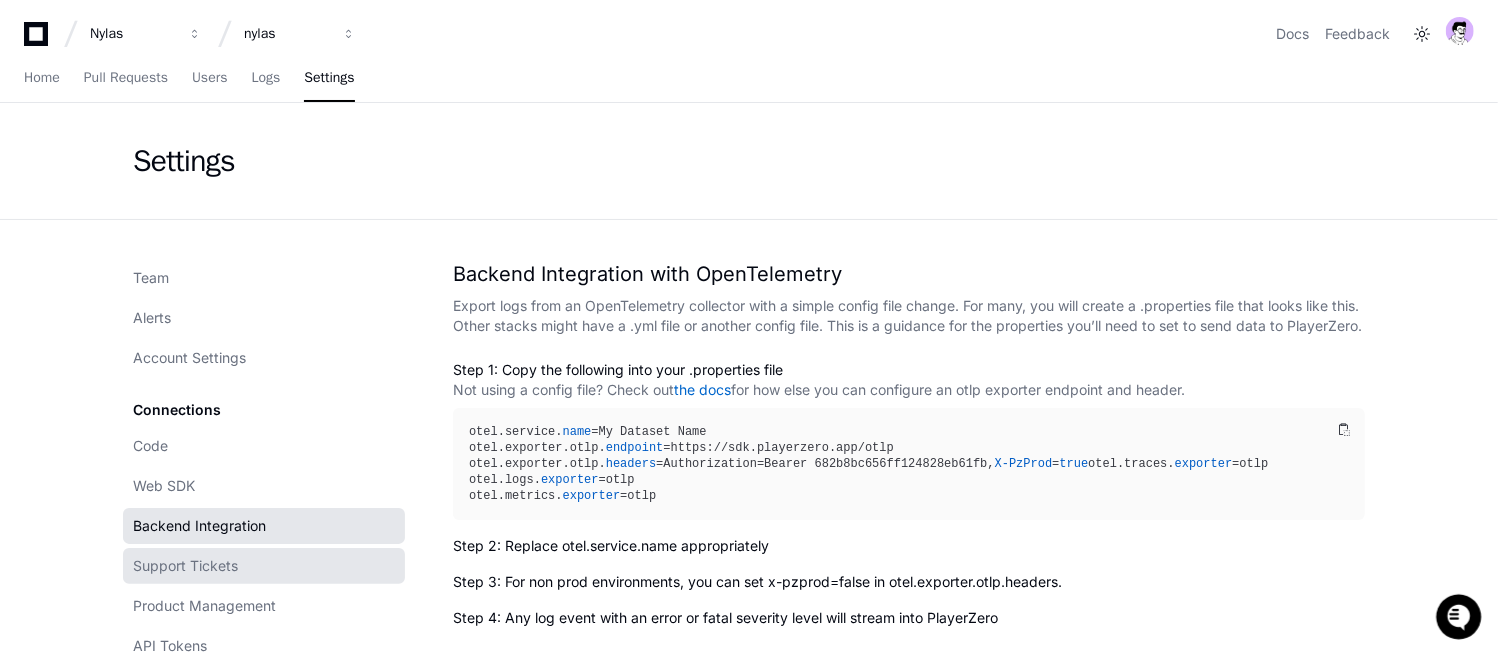 click on "Support Tickets" 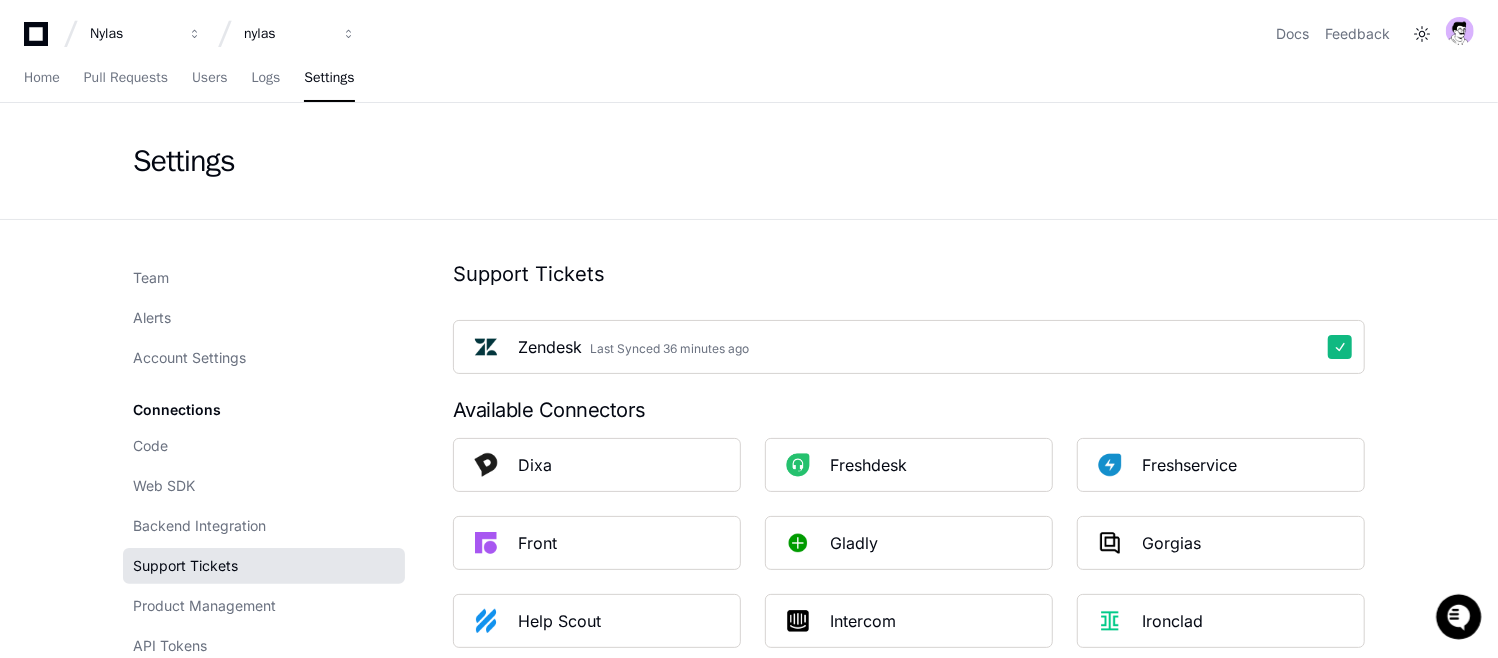 scroll, scrollTop: 15, scrollLeft: 0, axis: vertical 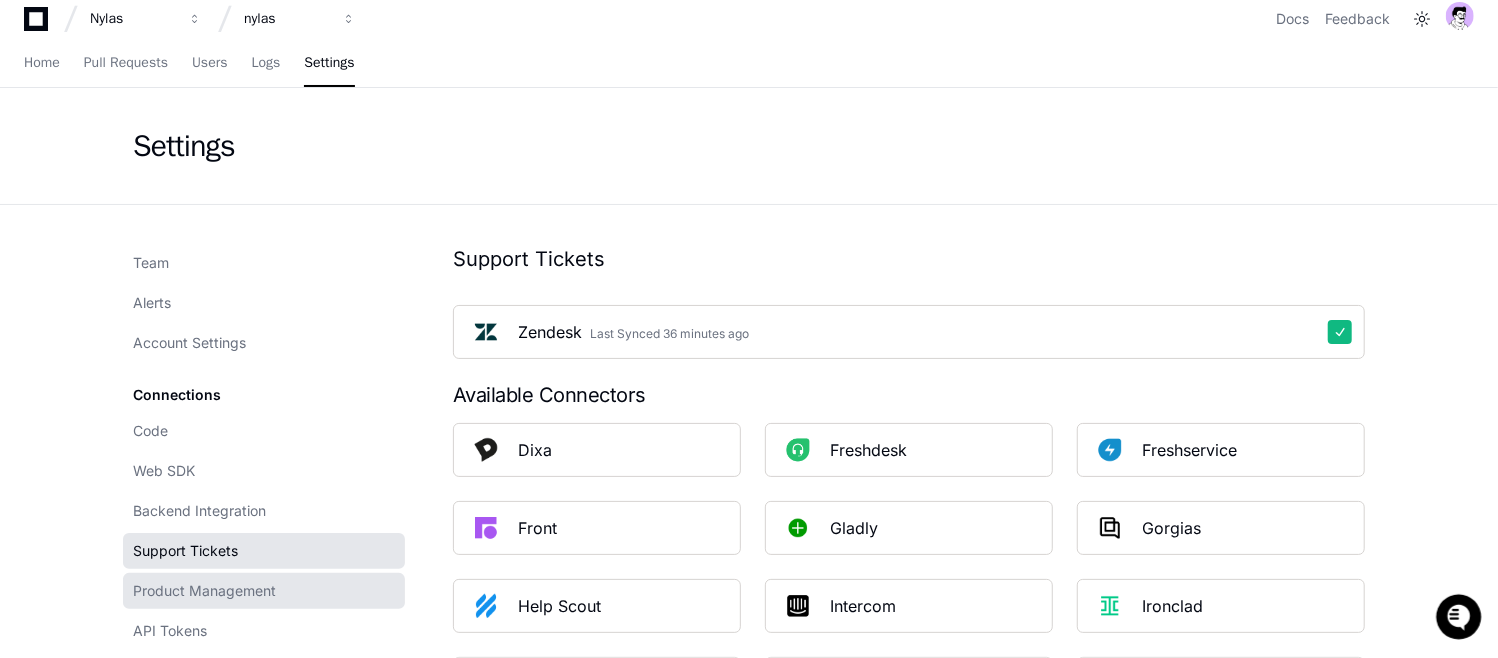 click on "Product Management" 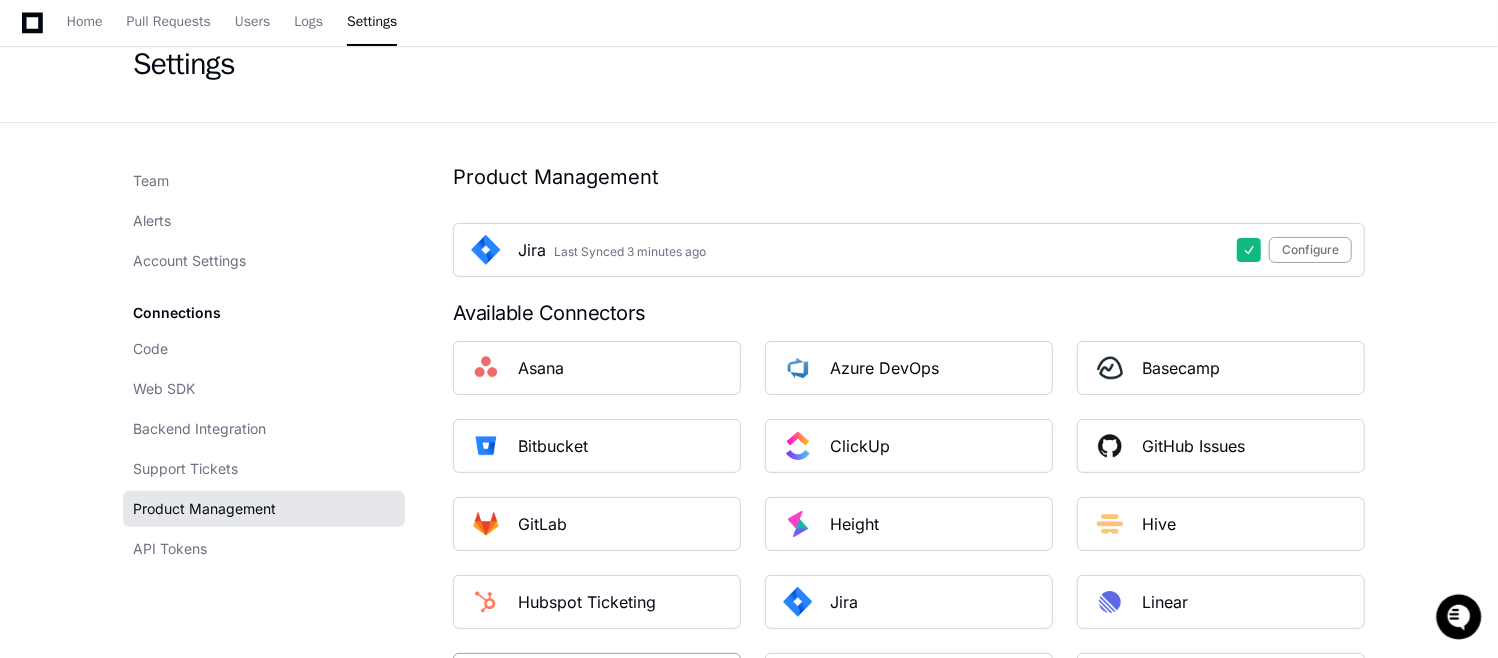 scroll, scrollTop: 107, scrollLeft: 0, axis: vertical 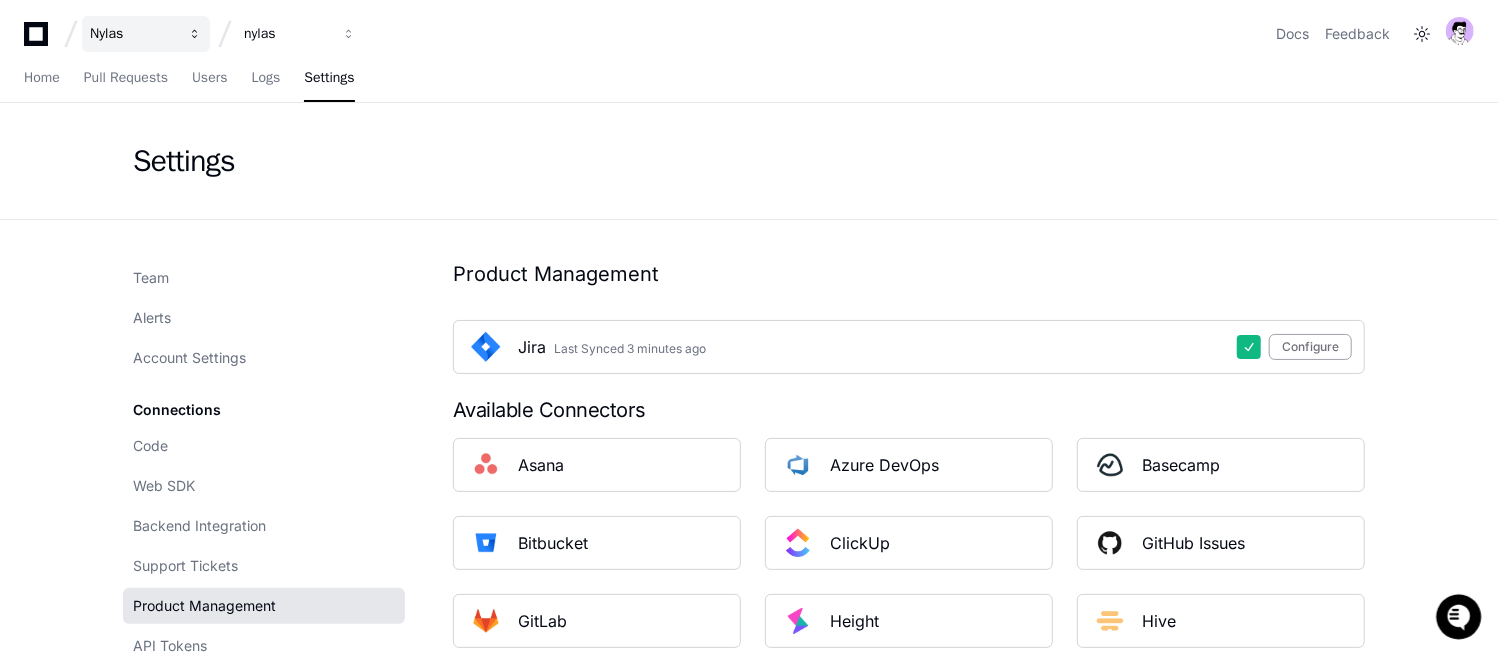 click on "Nylas" at bounding box center (133, 34) 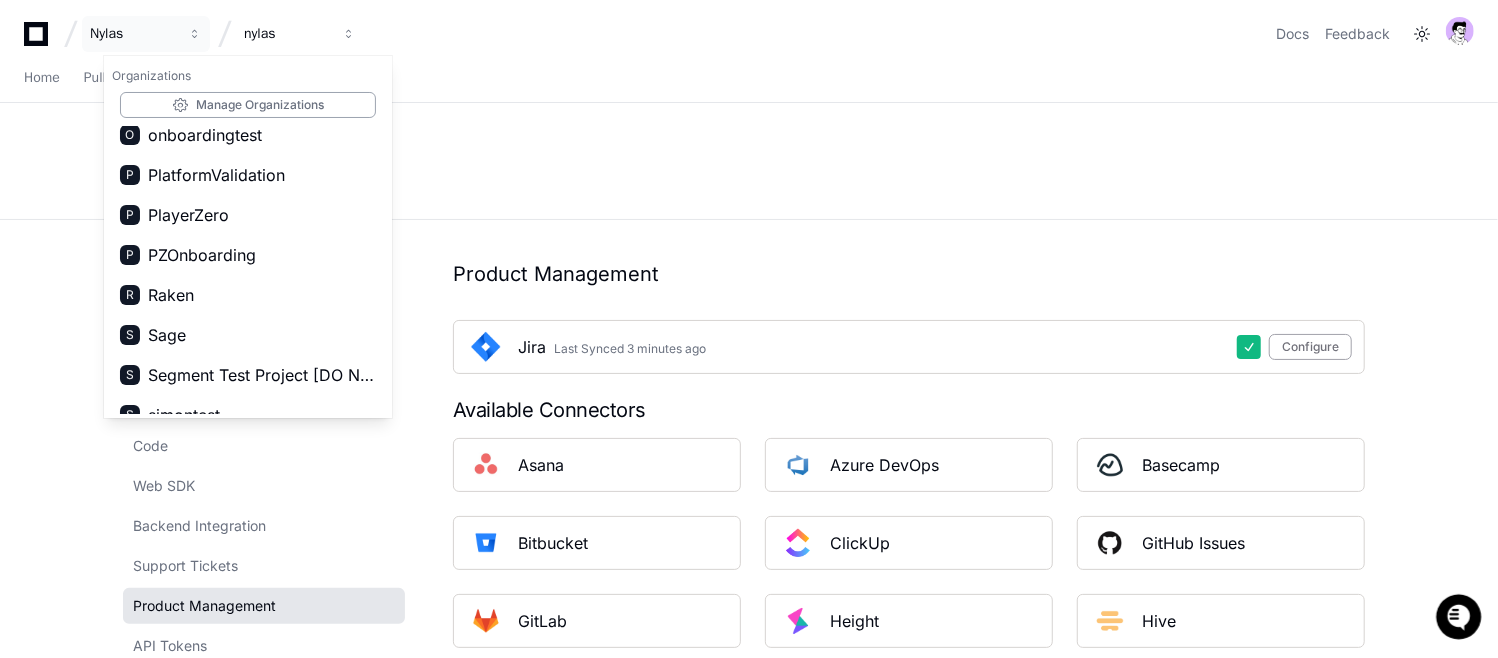 scroll, scrollTop: 1351, scrollLeft: 0, axis: vertical 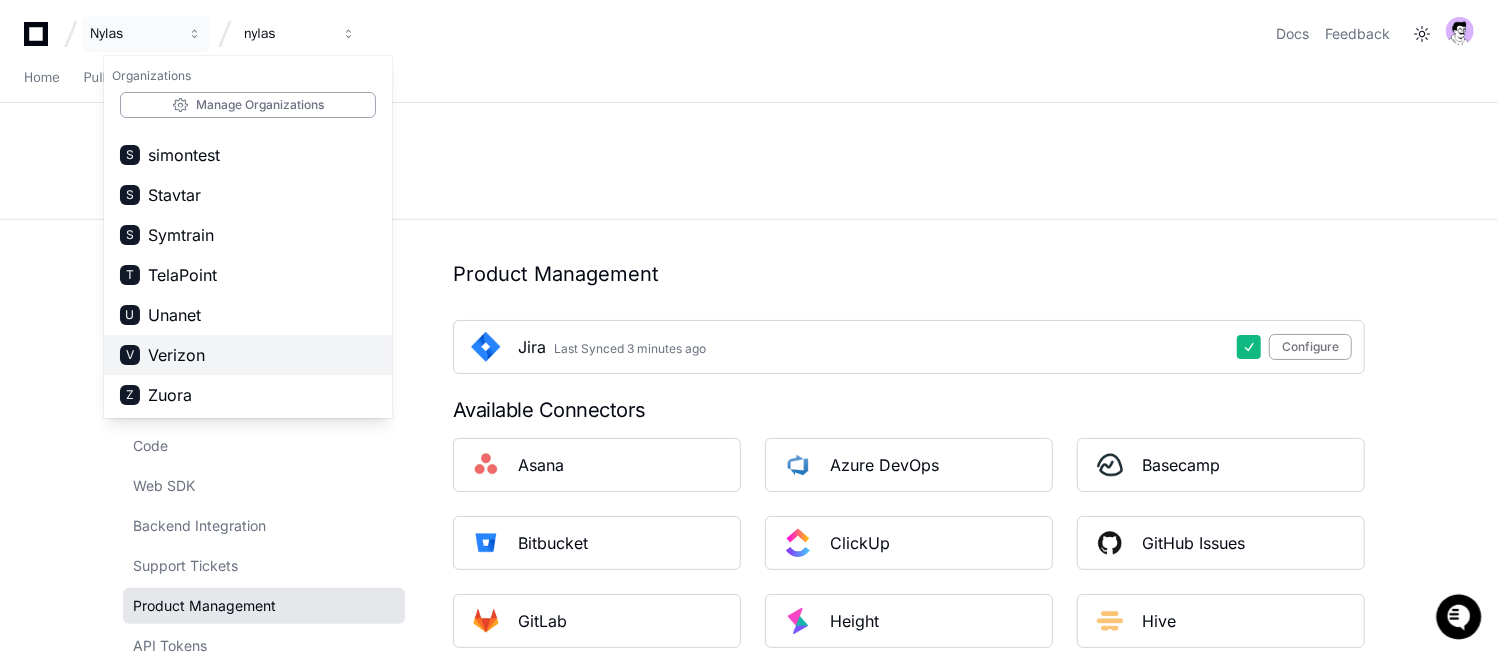 click on "Verizon" at bounding box center [176, 355] 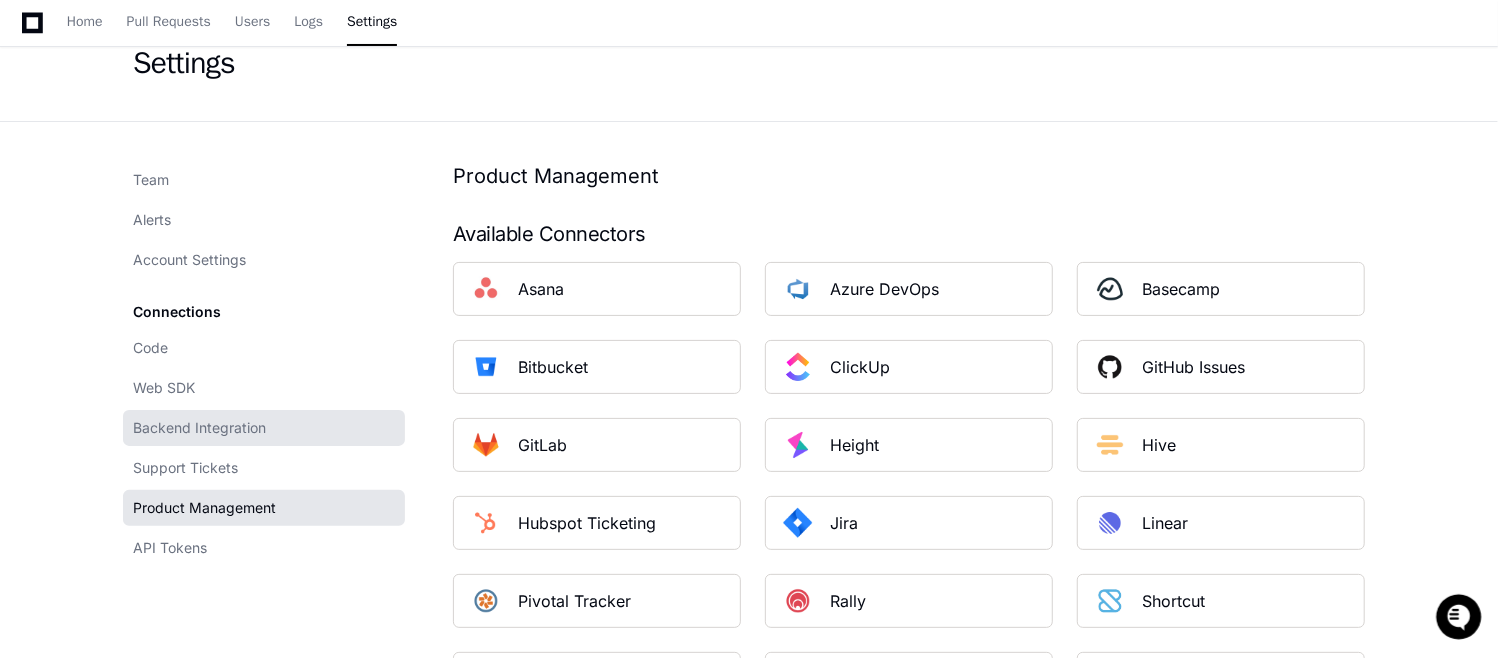 scroll, scrollTop: 78, scrollLeft: 0, axis: vertical 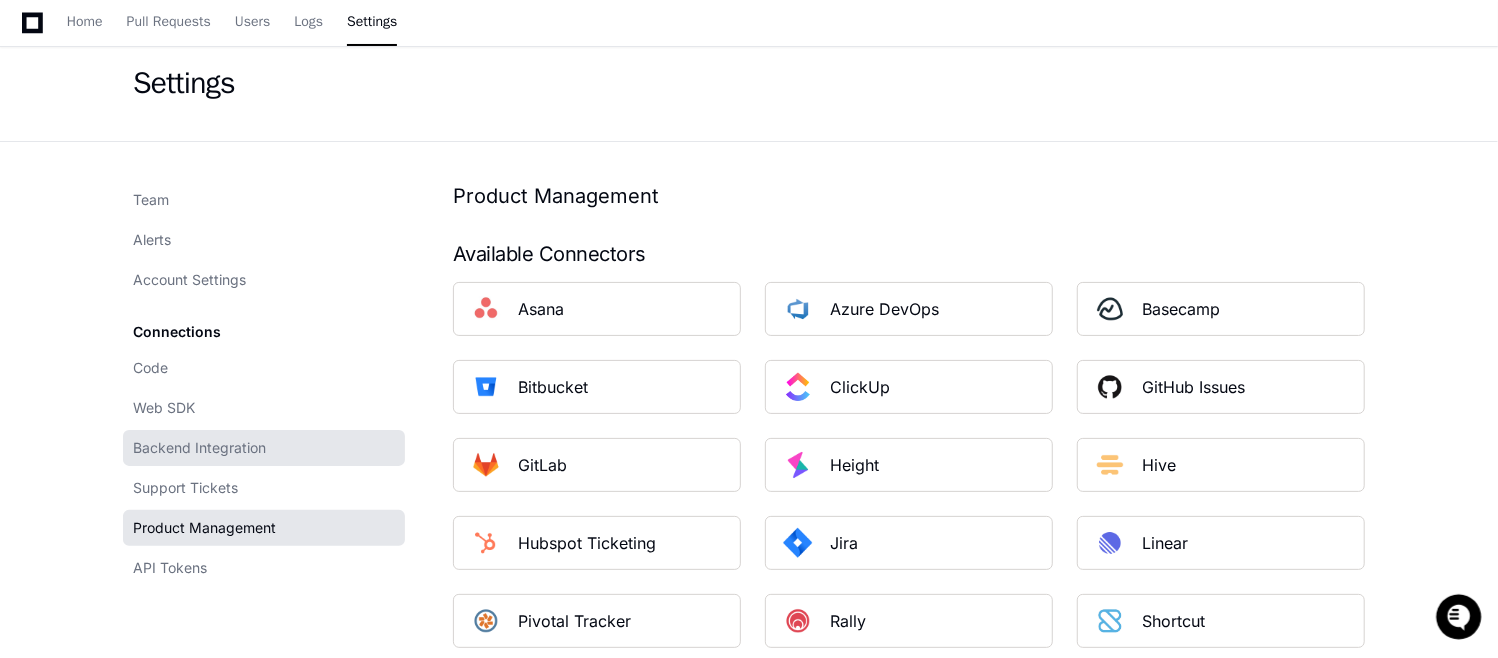 click on "Backend Integration" 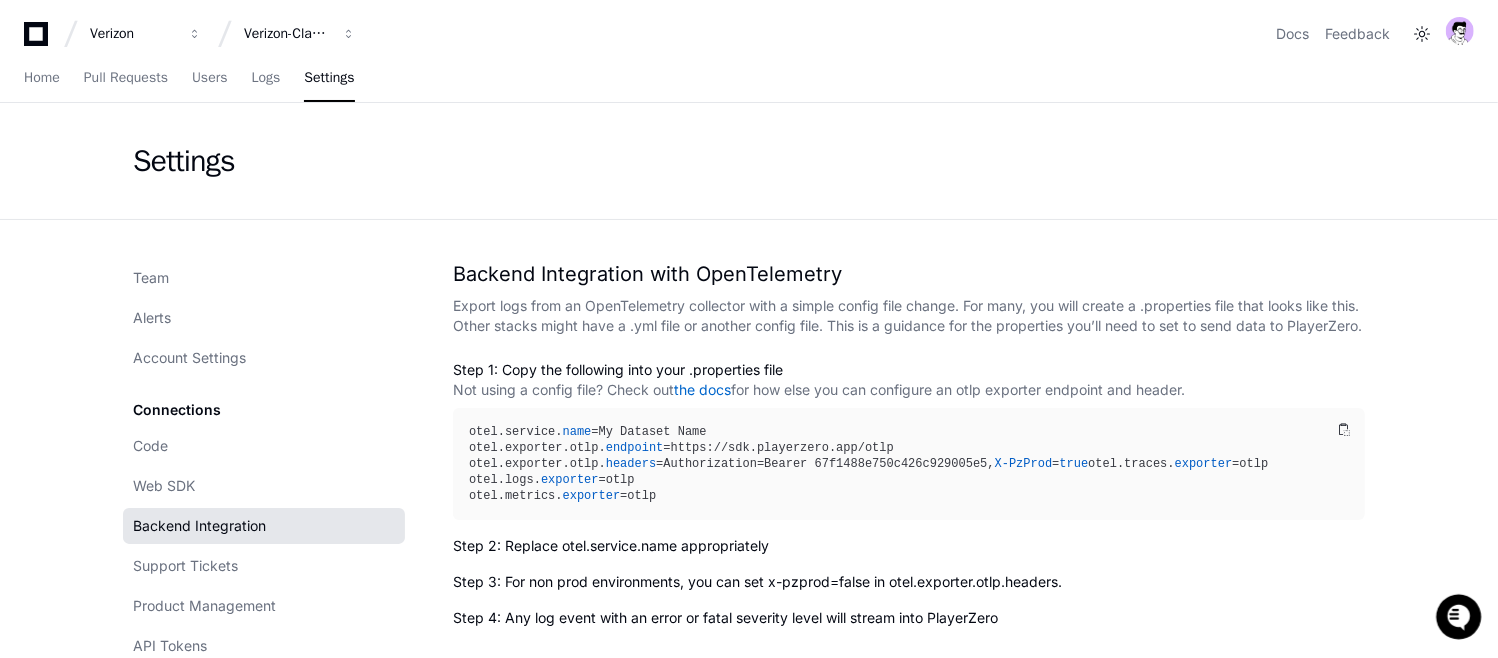 scroll, scrollTop: 120, scrollLeft: 0, axis: vertical 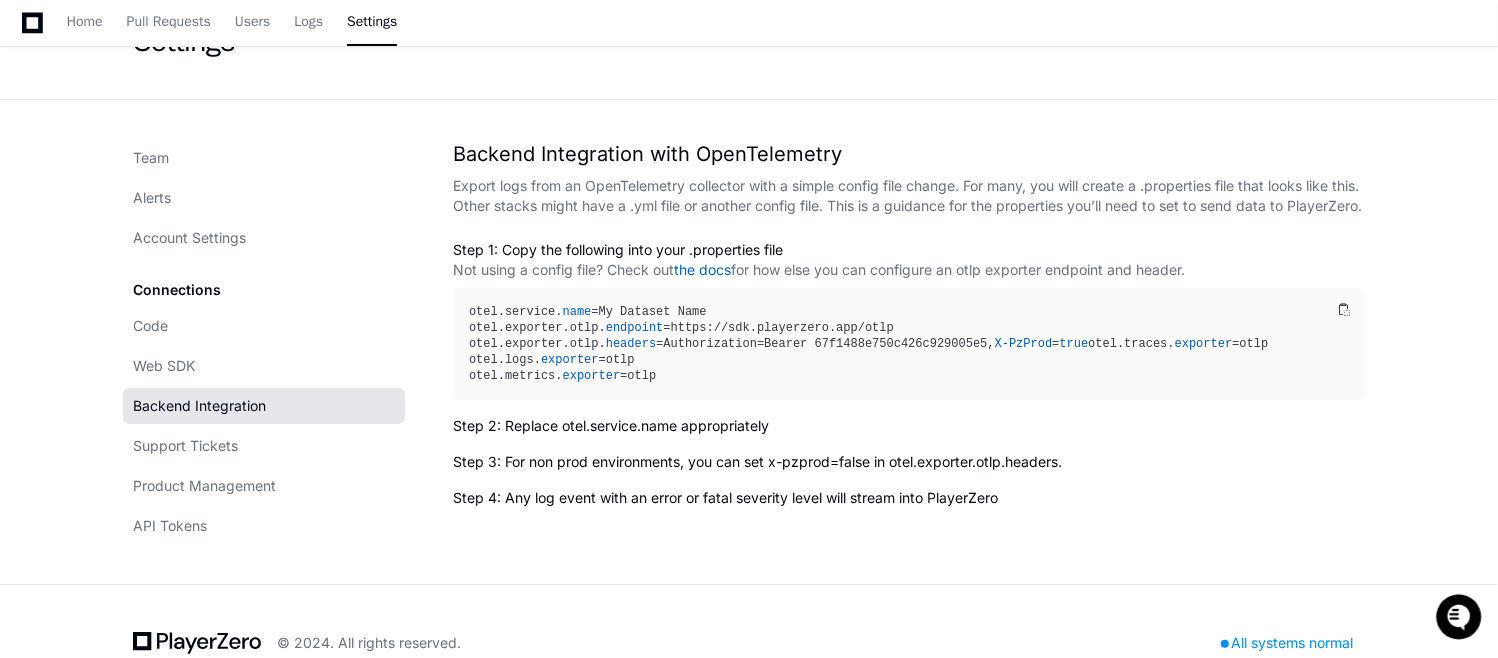 click on "Code Web SDK Backend Integration Support Tickets Product Management API Tokens" 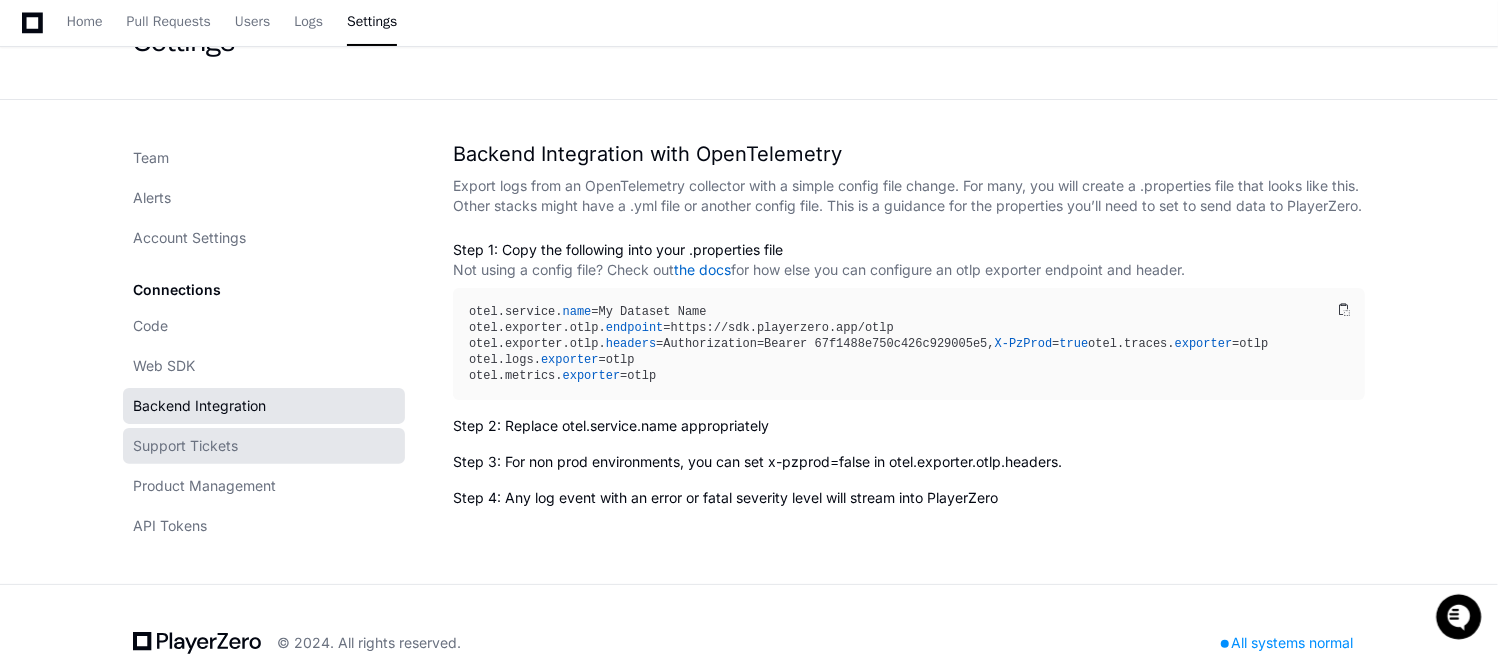 click on "Support Tickets" 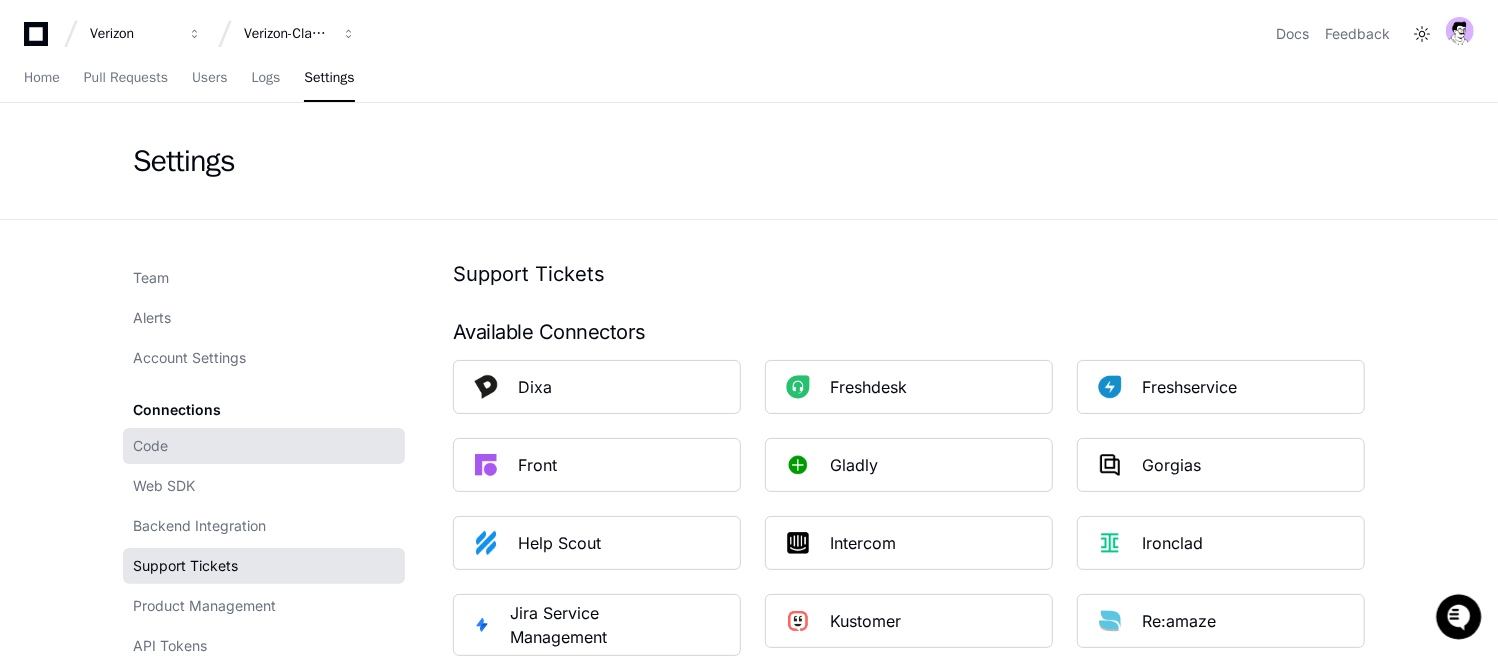 click on "Code" 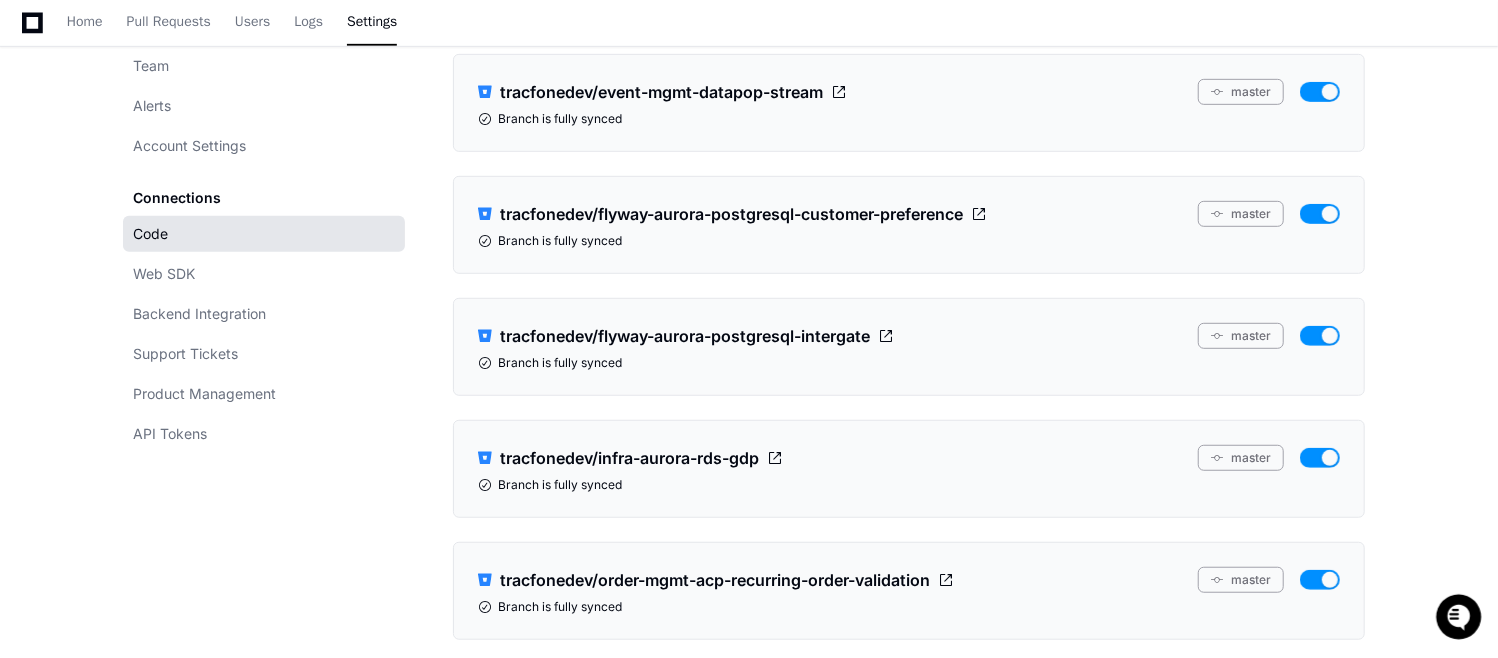 scroll, scrollTop: 932, scrollLeft: 0, axis: vertical 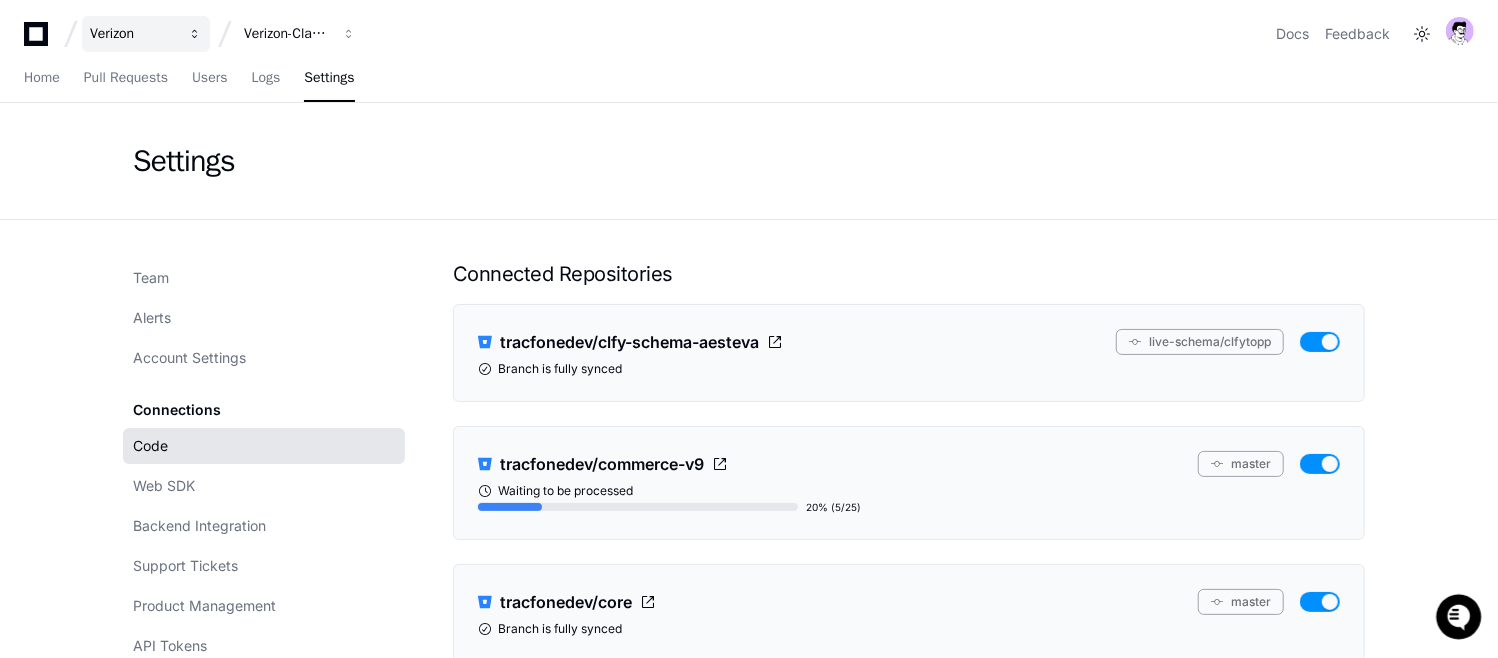 click on "Verizon" at bounding box center [146, 34] 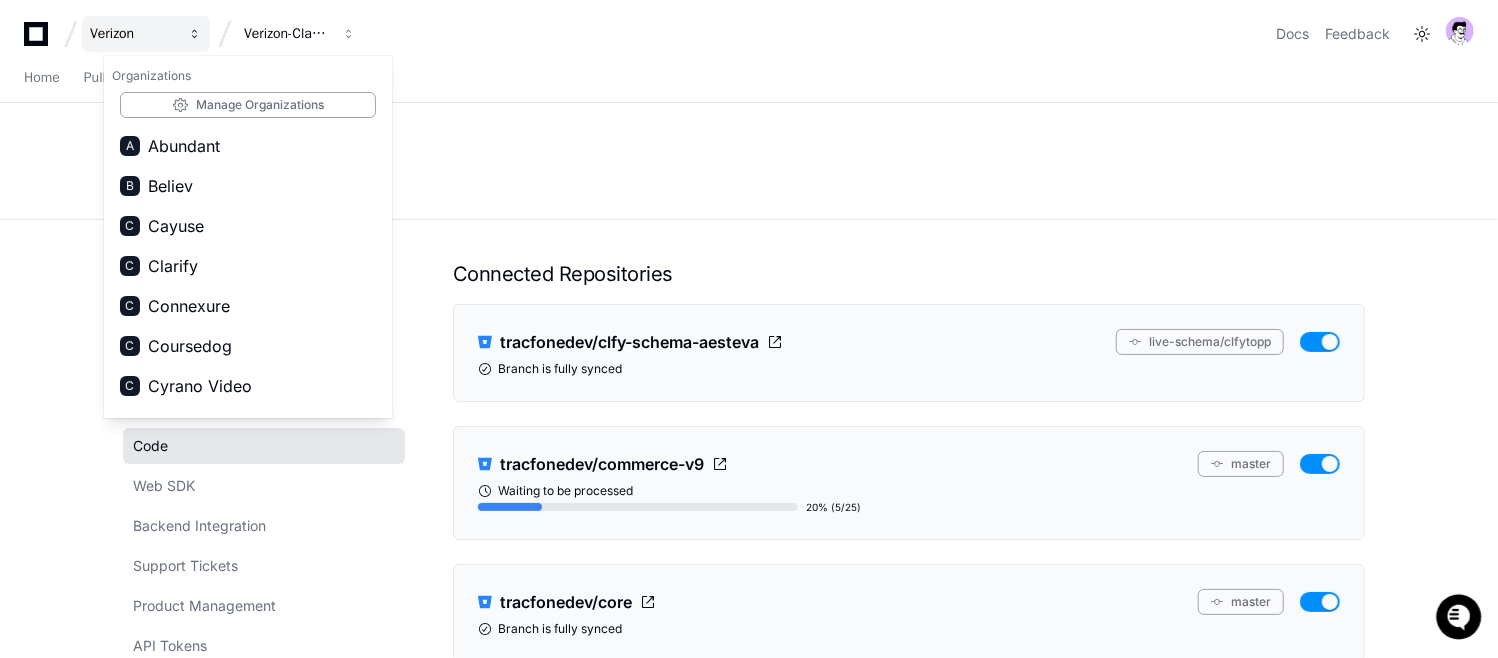 click on "Verizon" at bounding box center (146, 34) 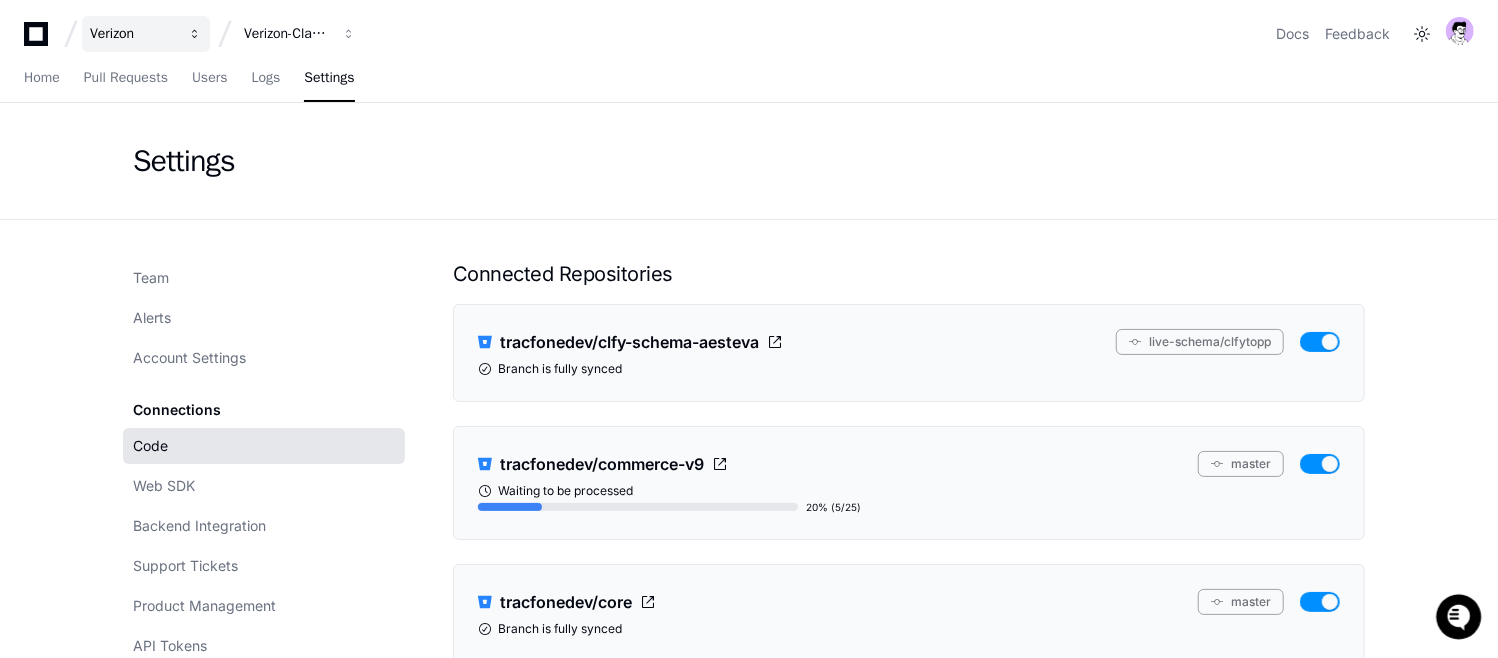click on "Verizon" at bounding box center (146, 34) 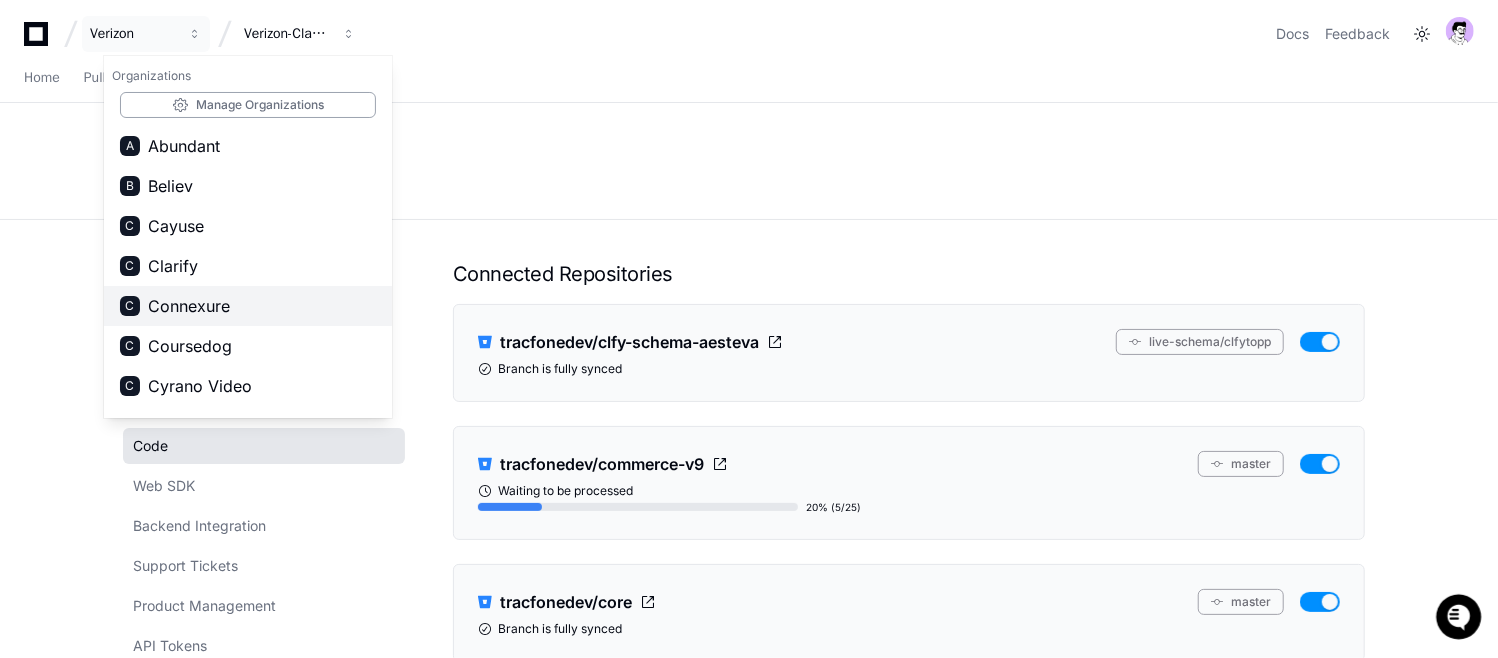 click on "Connexure" at bounding box center (189, 306) 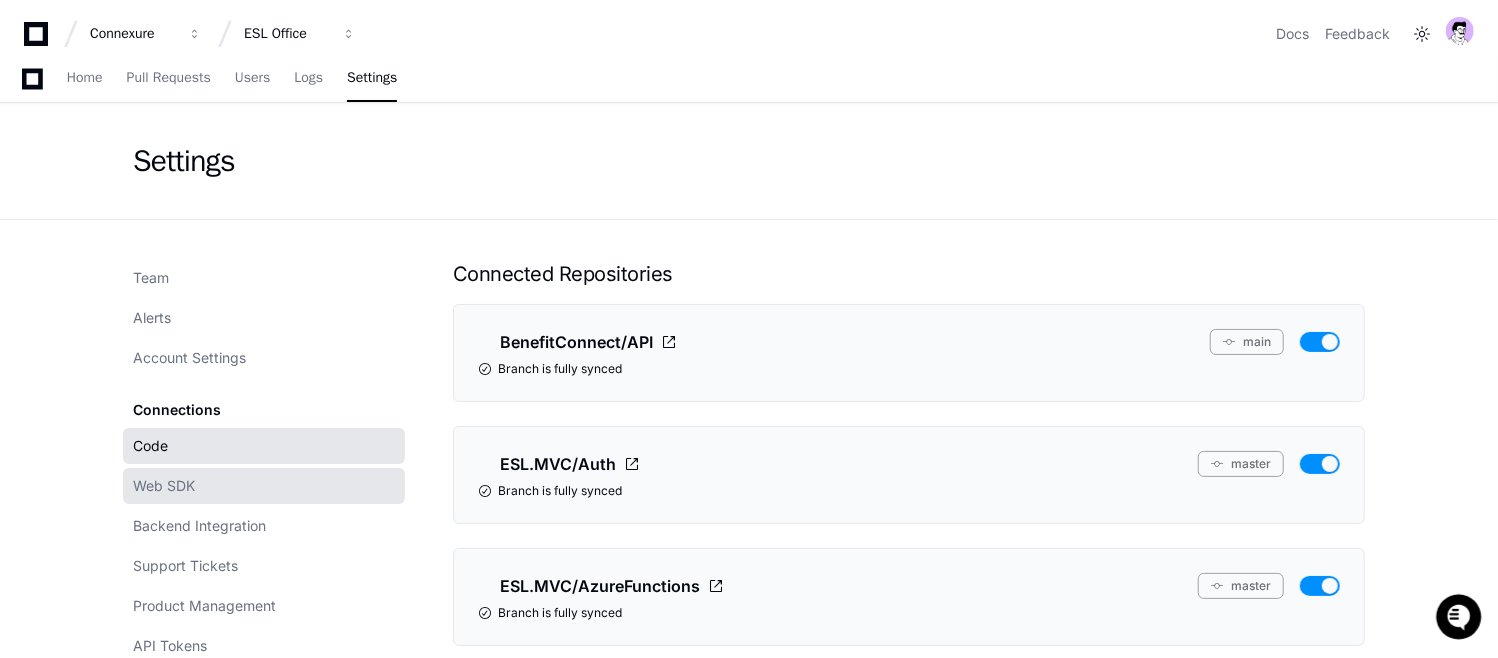 scroll, scrollTop: 145, scrollLeft: 0, axis: vertical 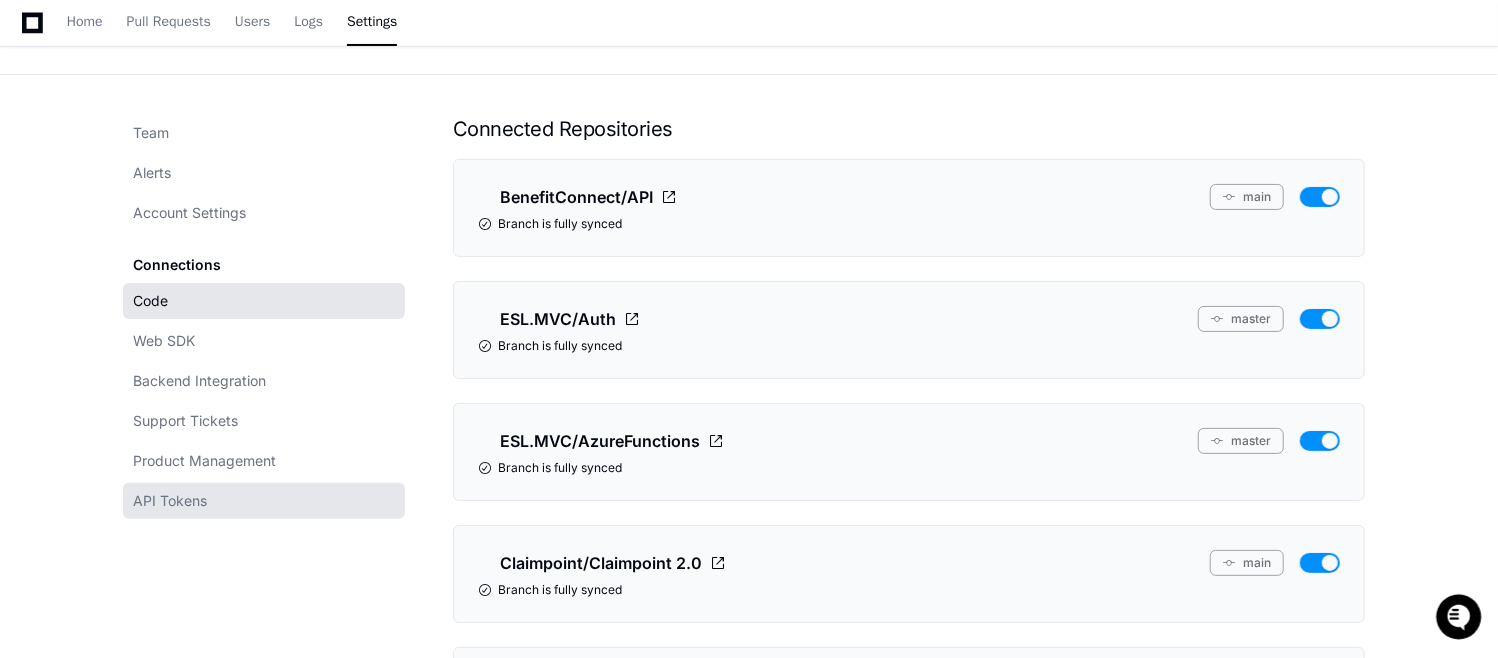 click on "Support Tickets" 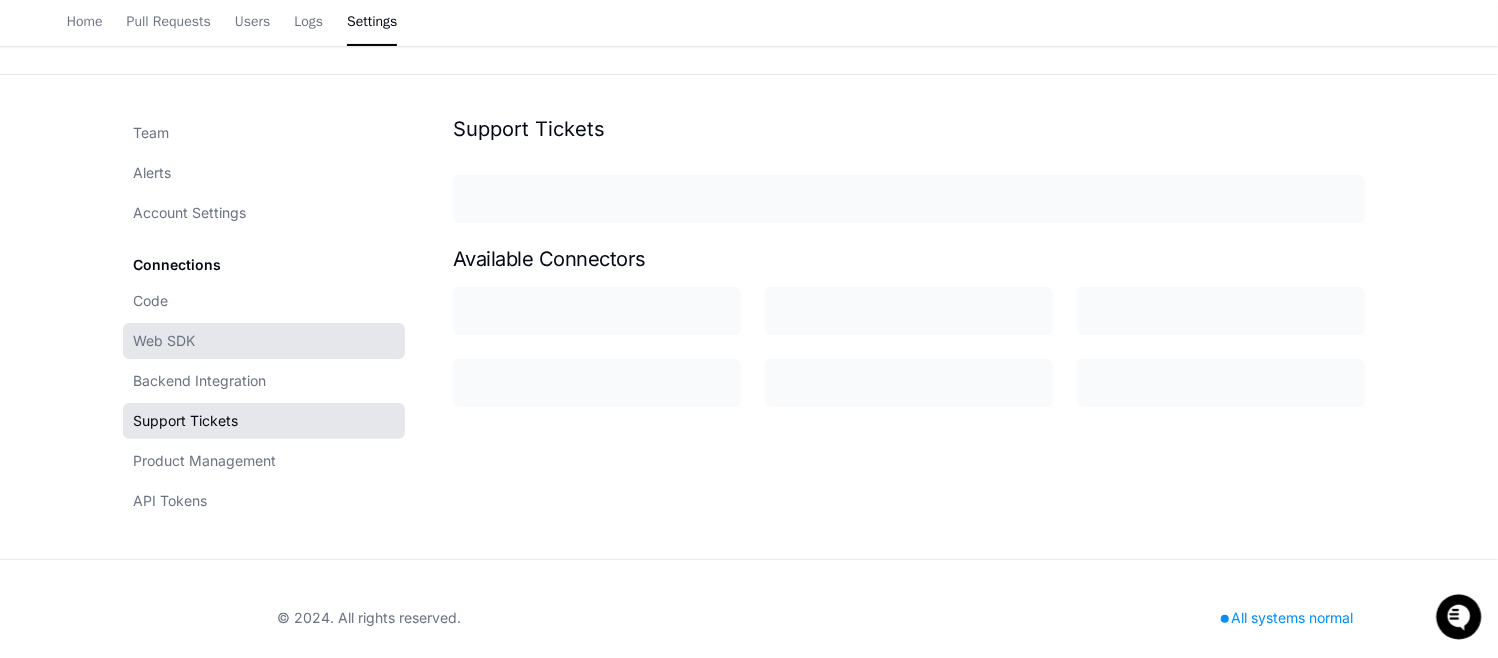 scroll, scrollTop: 0, scrollLeft: 0, axis: both 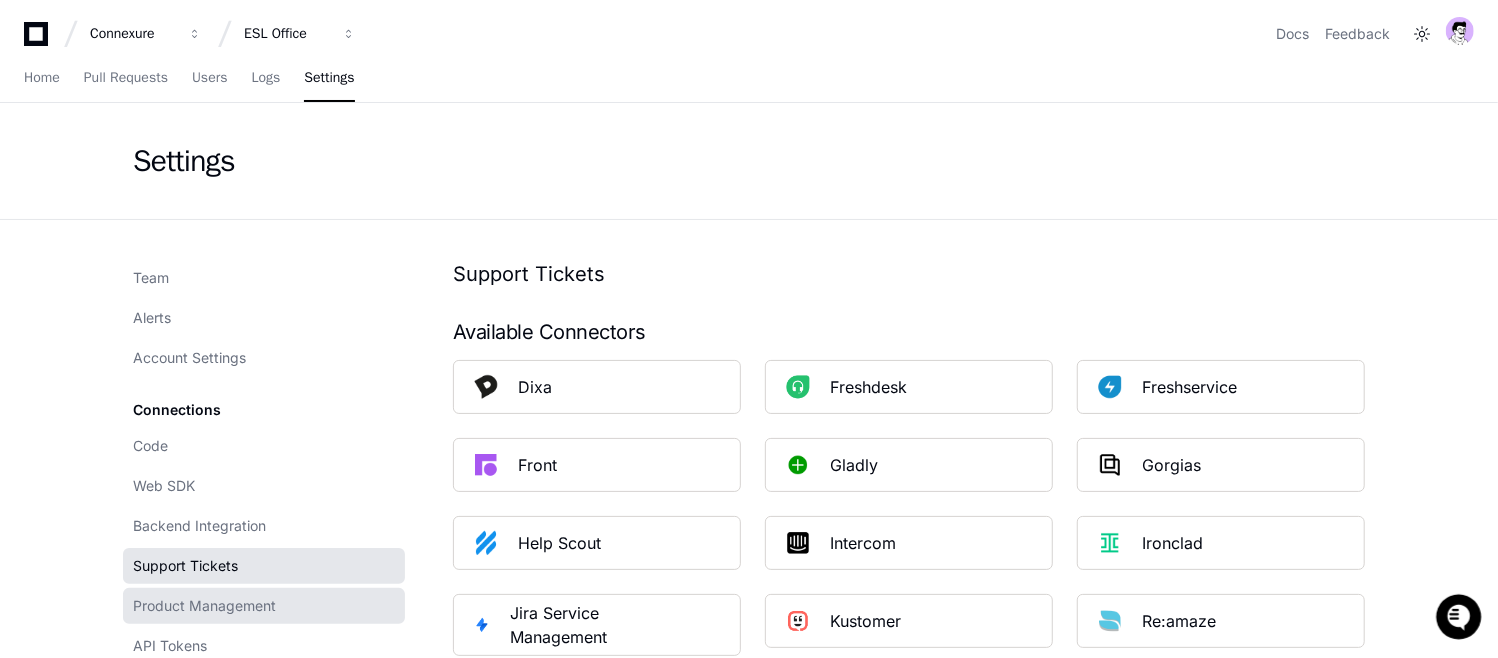 click on "Product Management" 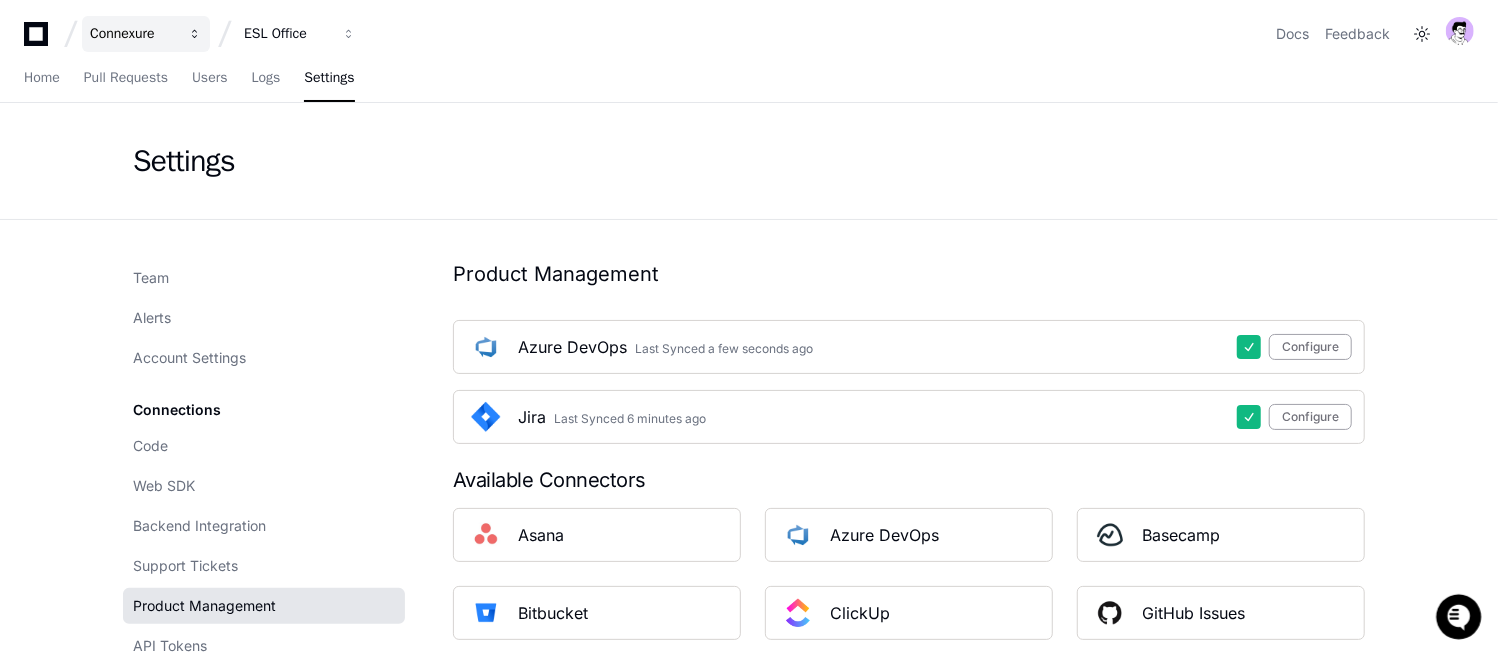 click on "Connexure" at bounding box center (133, 34) 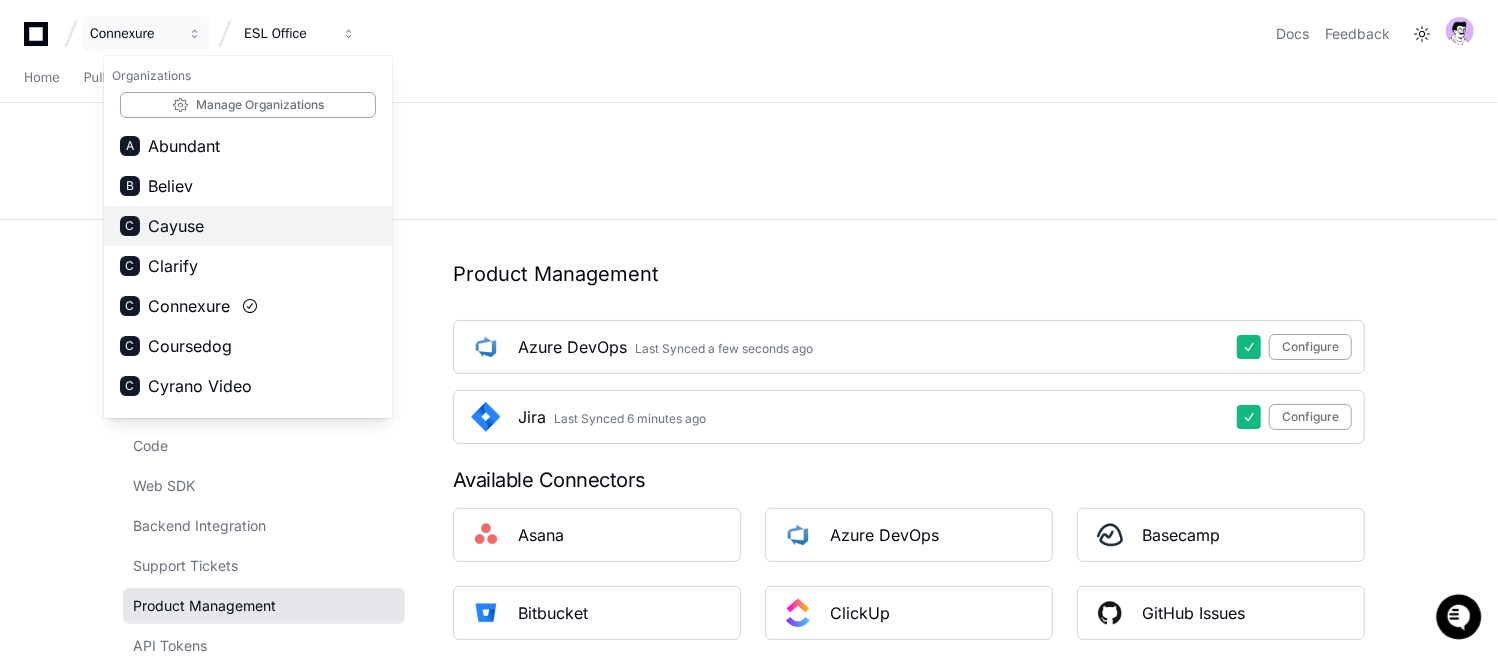 click on "Cayuse" at bounding box center [176, 226] 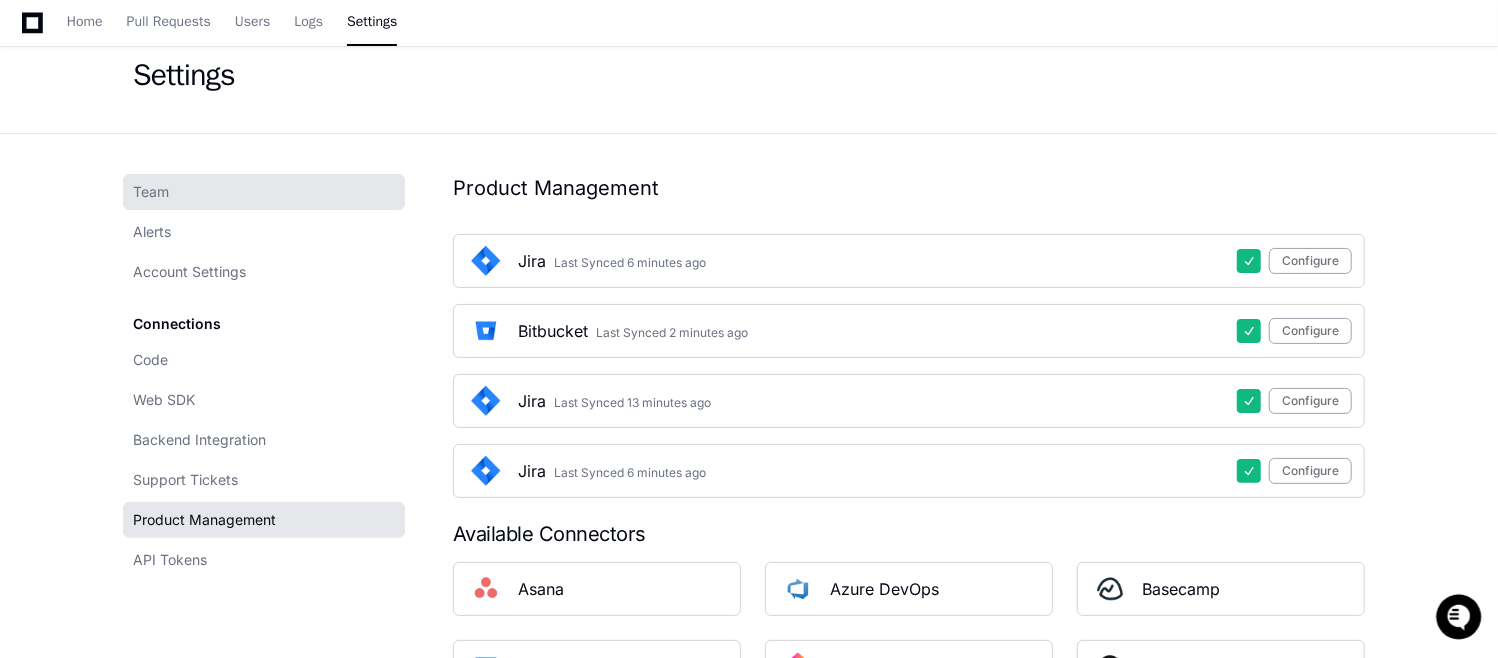 scroll, scrollTop: 0, scrollLeft: 0, axis: both 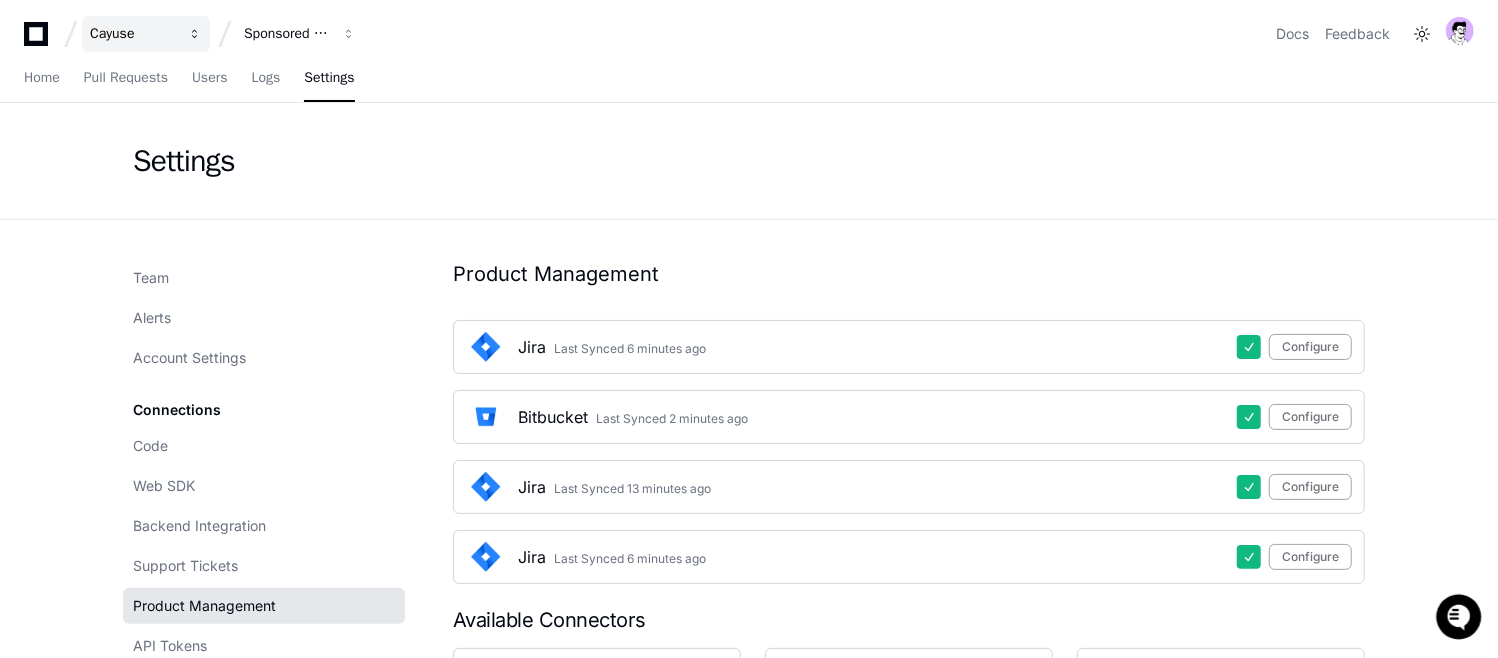 click on "Cayuse" at bounding box center (146, 34) 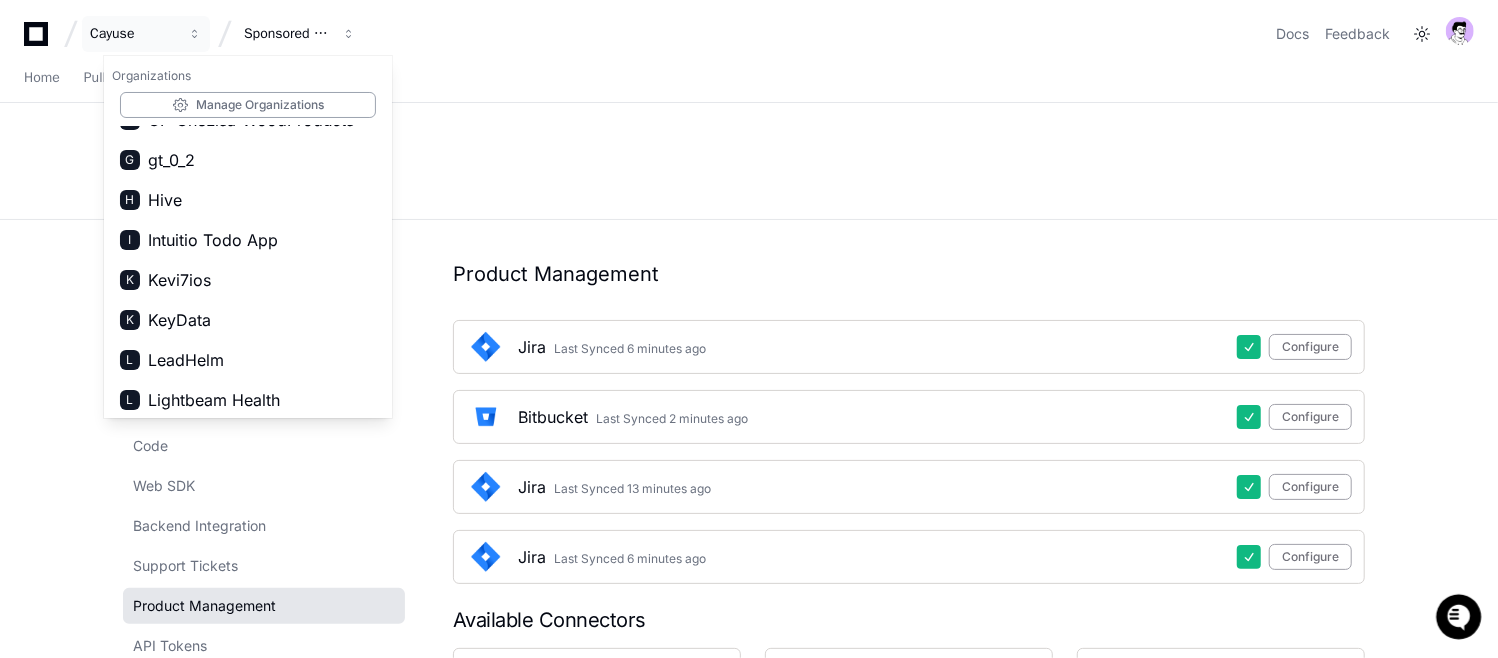 scroll, scrollTop: 597, scrollLeft: 0, axis: vertical 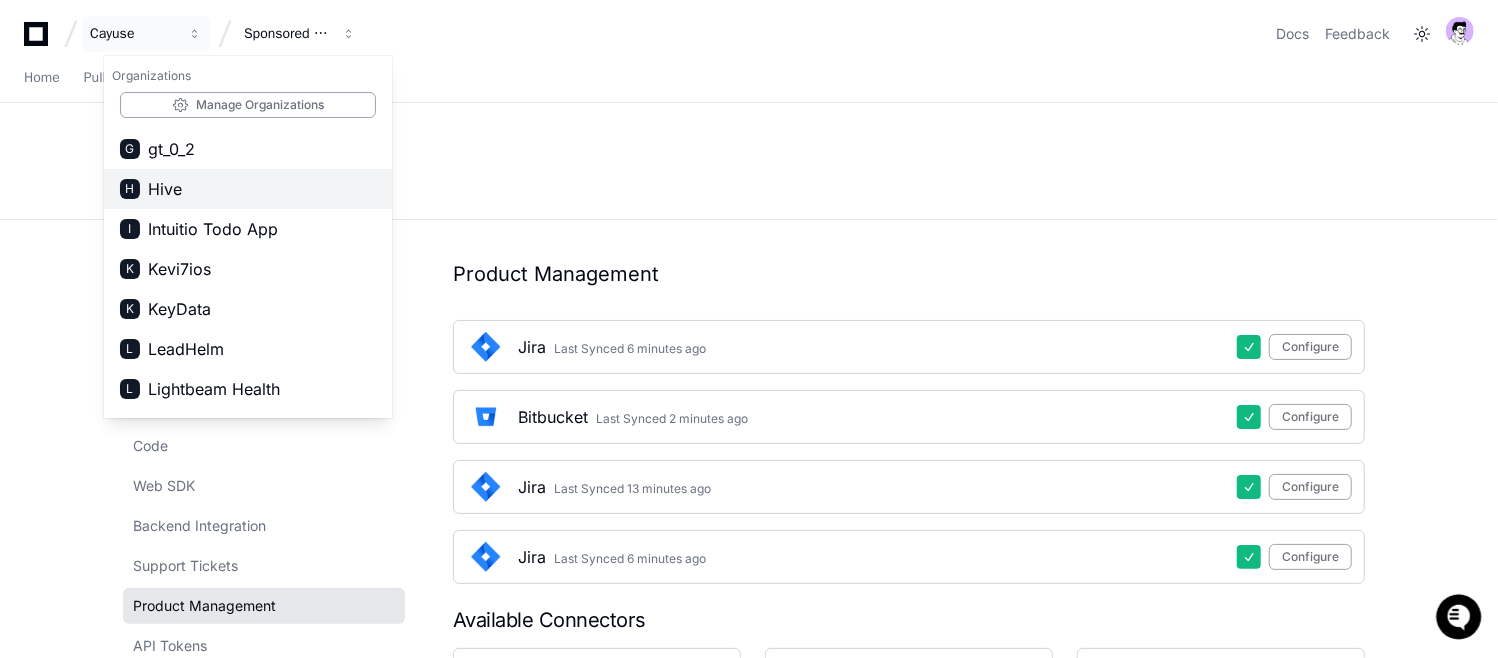 click on "Hive" at bounding box center [165, 189] 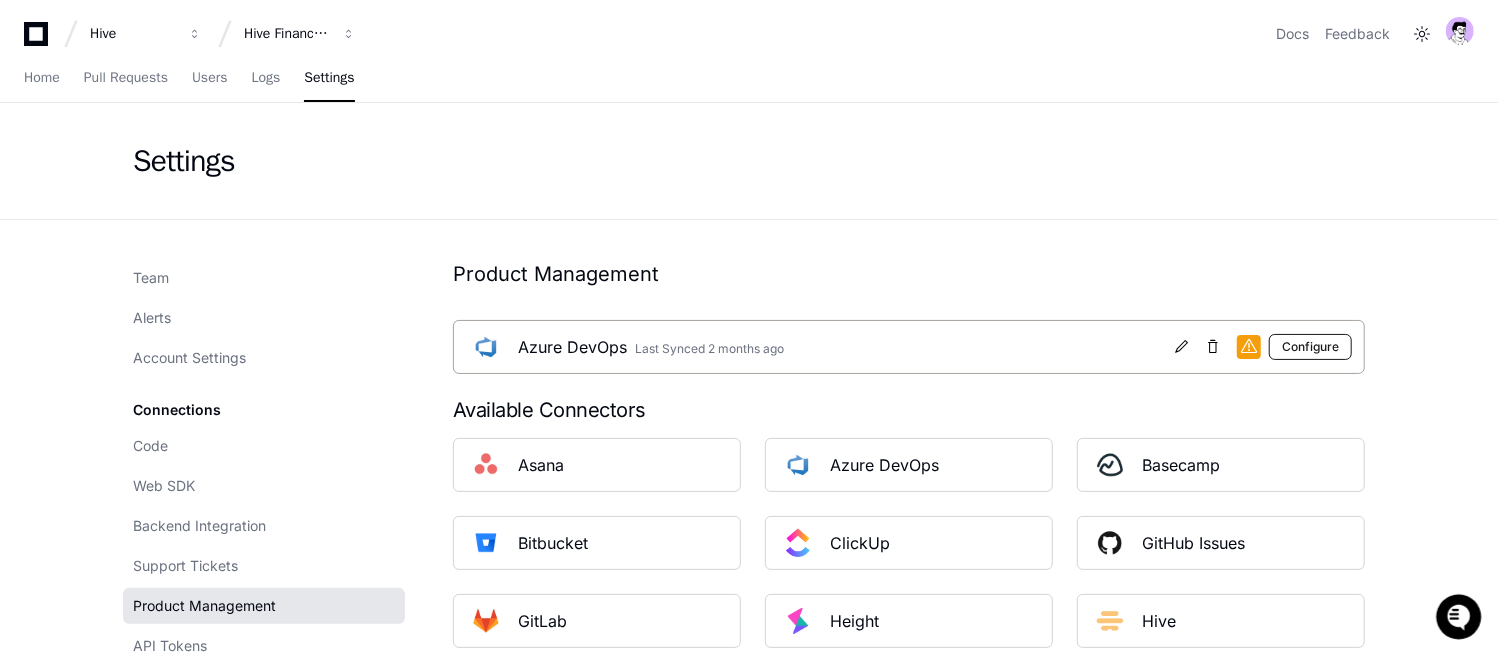 click on "Configure" 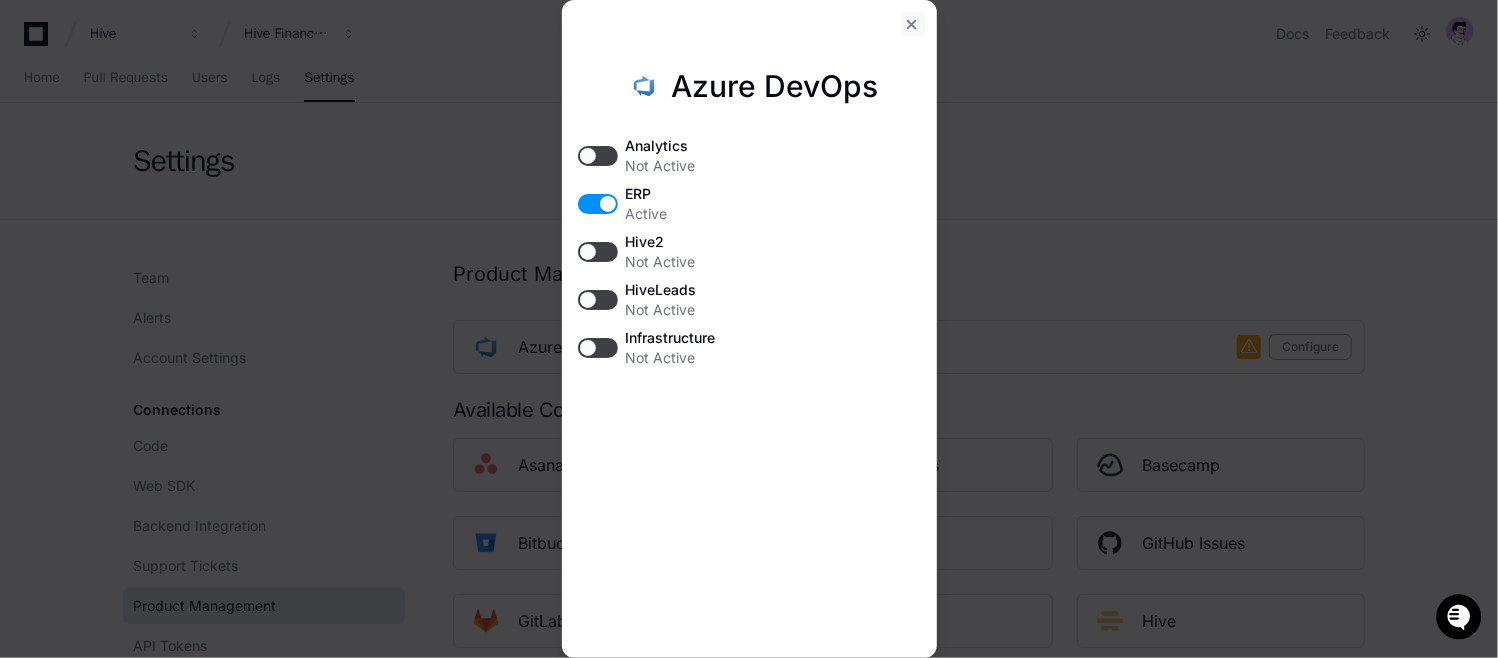 click at bounding box center (913, 24) 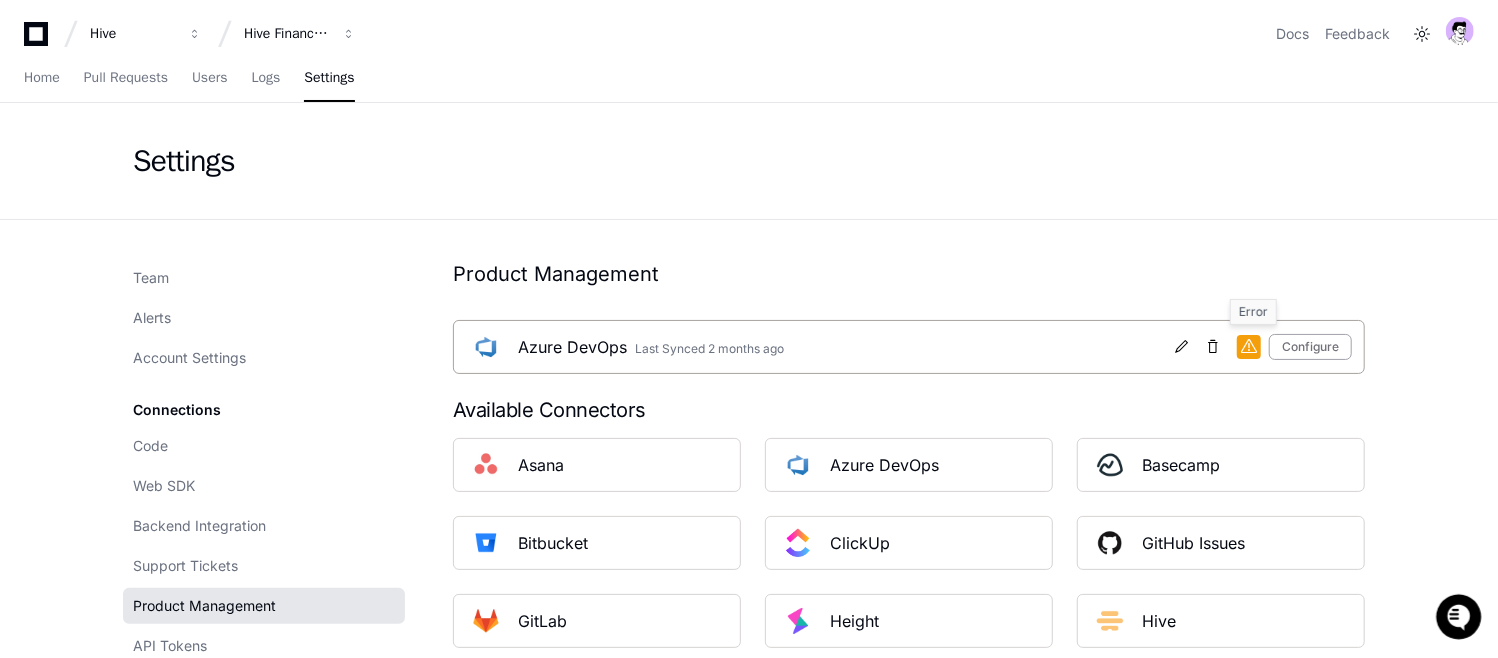 click 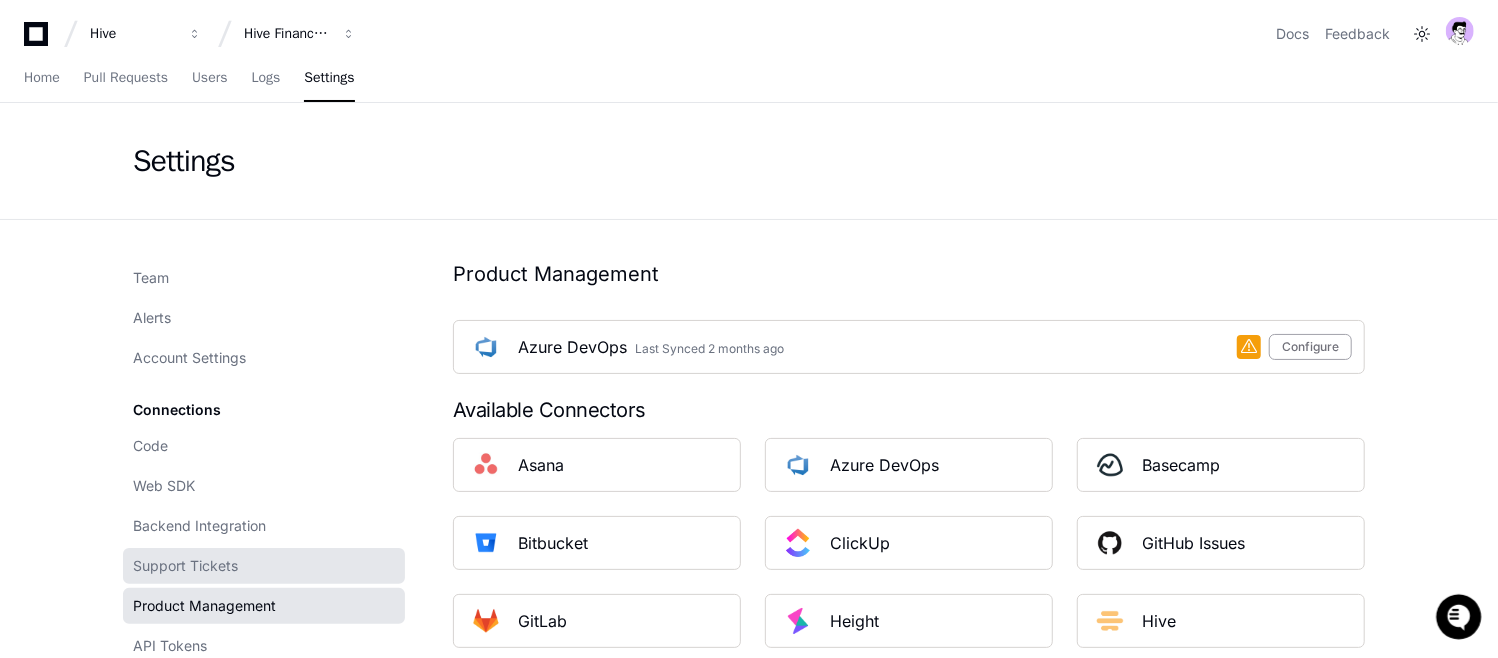 click on "Support Tickets" 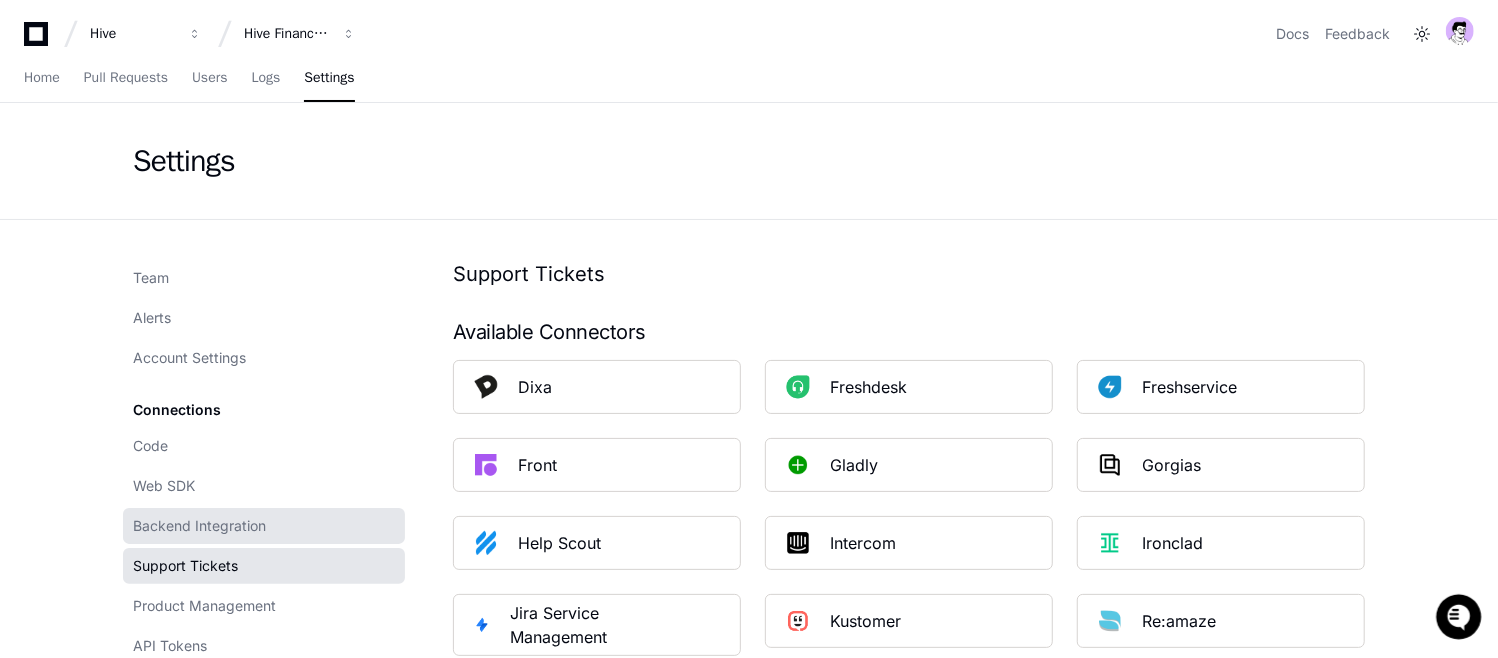 click on "Backend Integration" 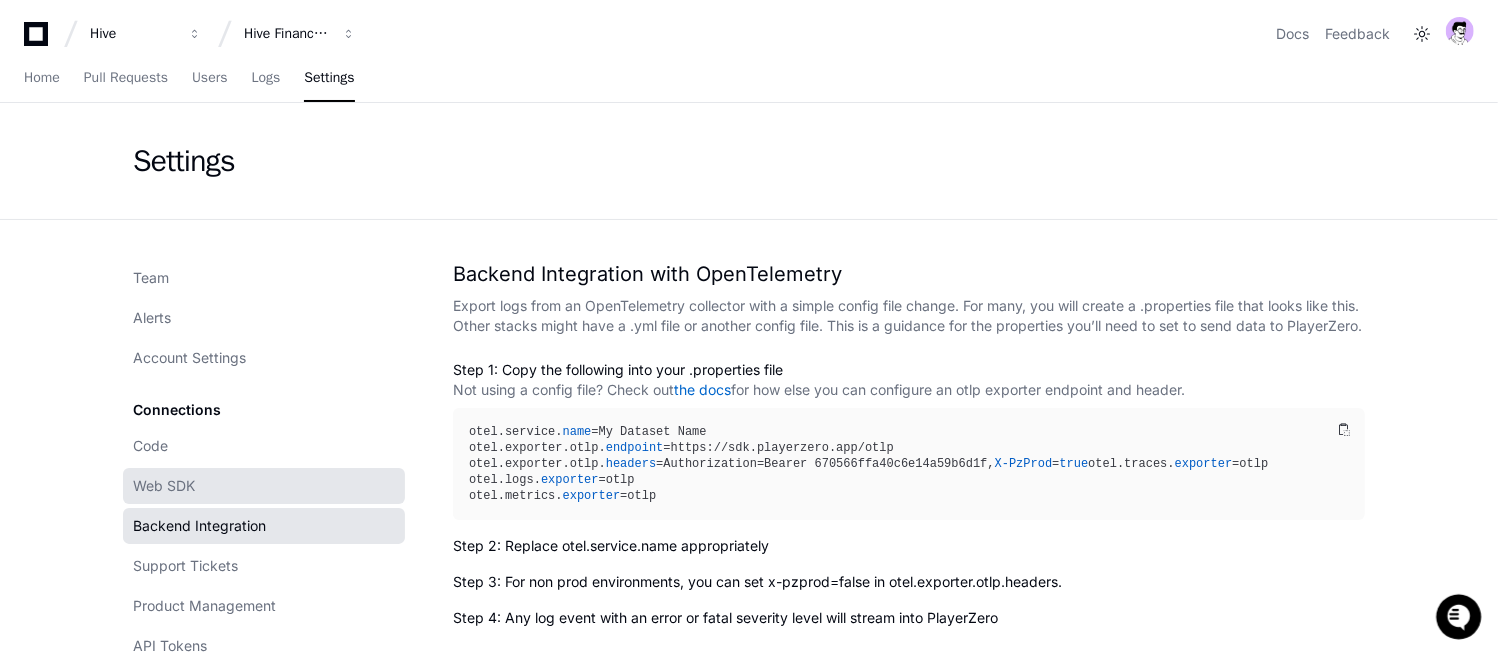 click on "Web SDK" 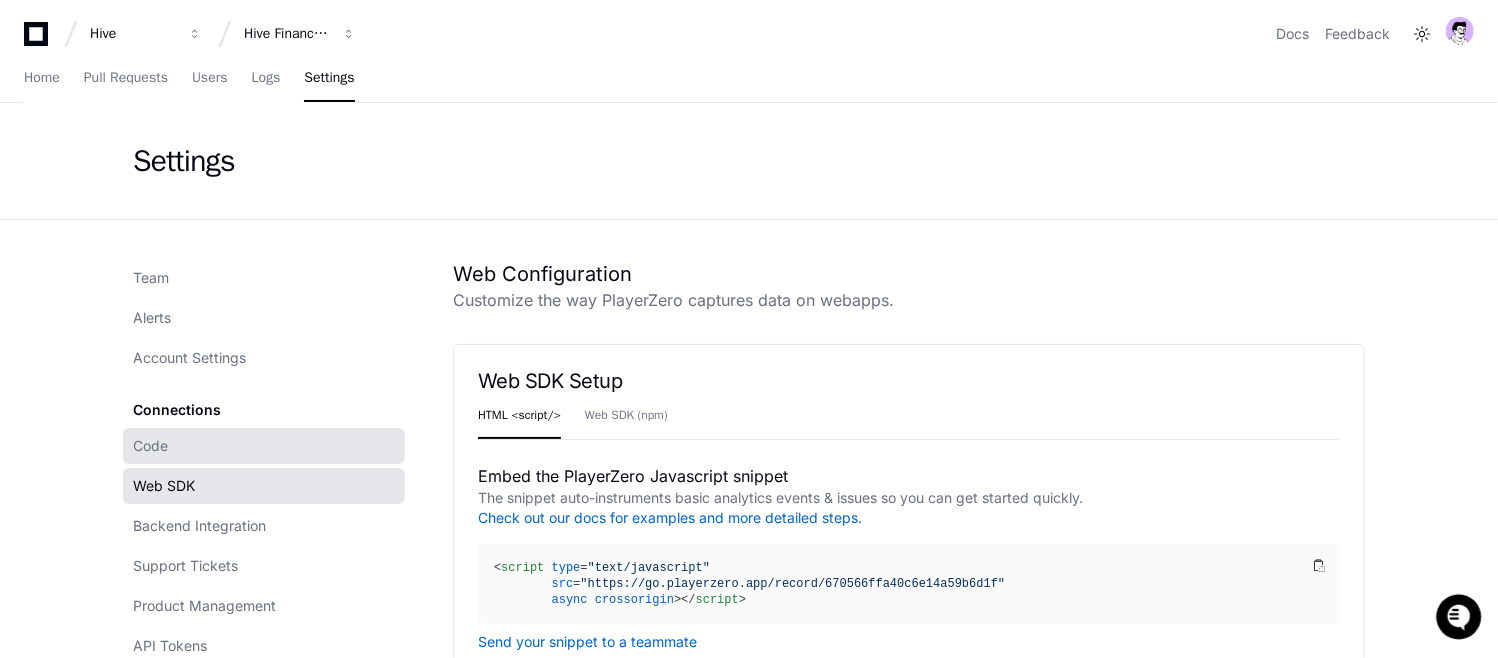 click on "Code" 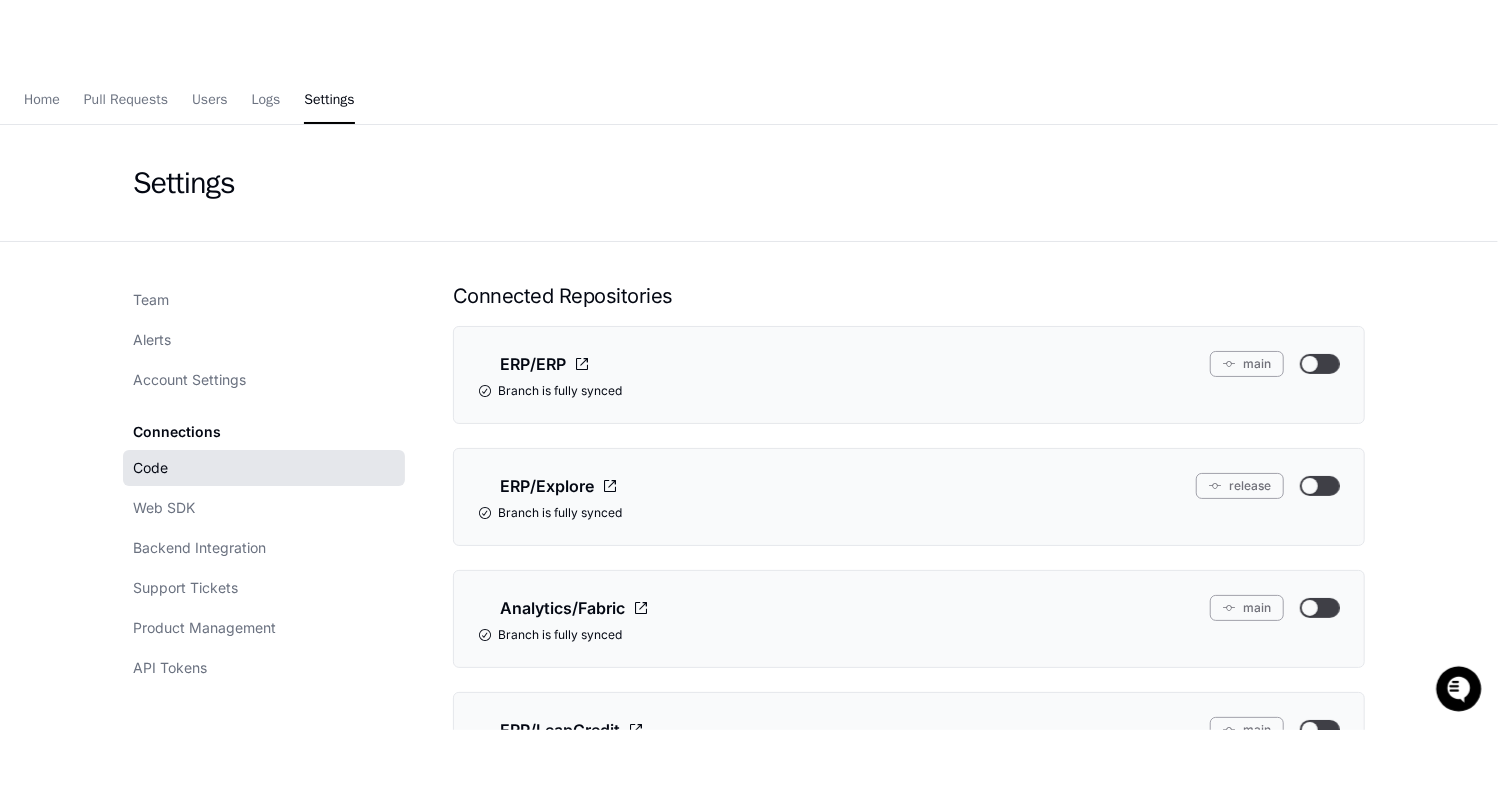 scroll, scrollTop: 0, scrollLeft: 0, axis: both 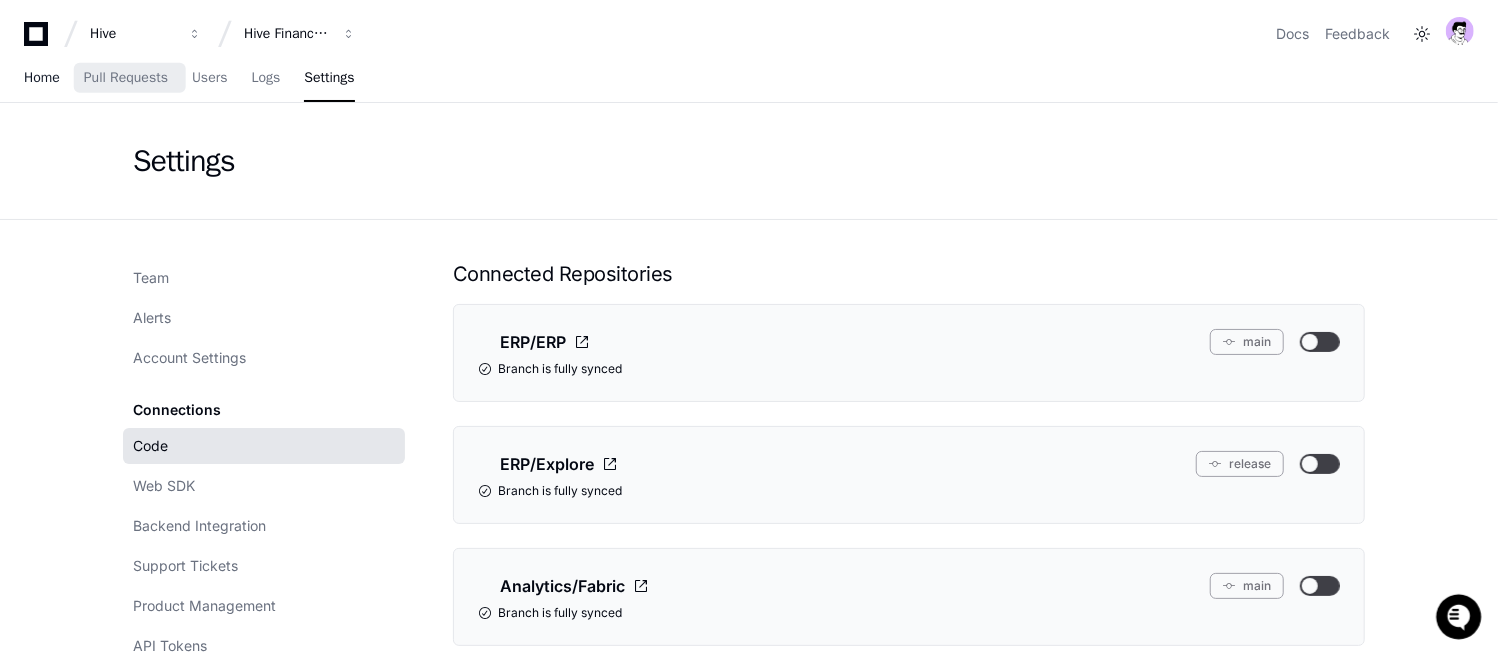 click on "Home" at bounding box center [42, 78] 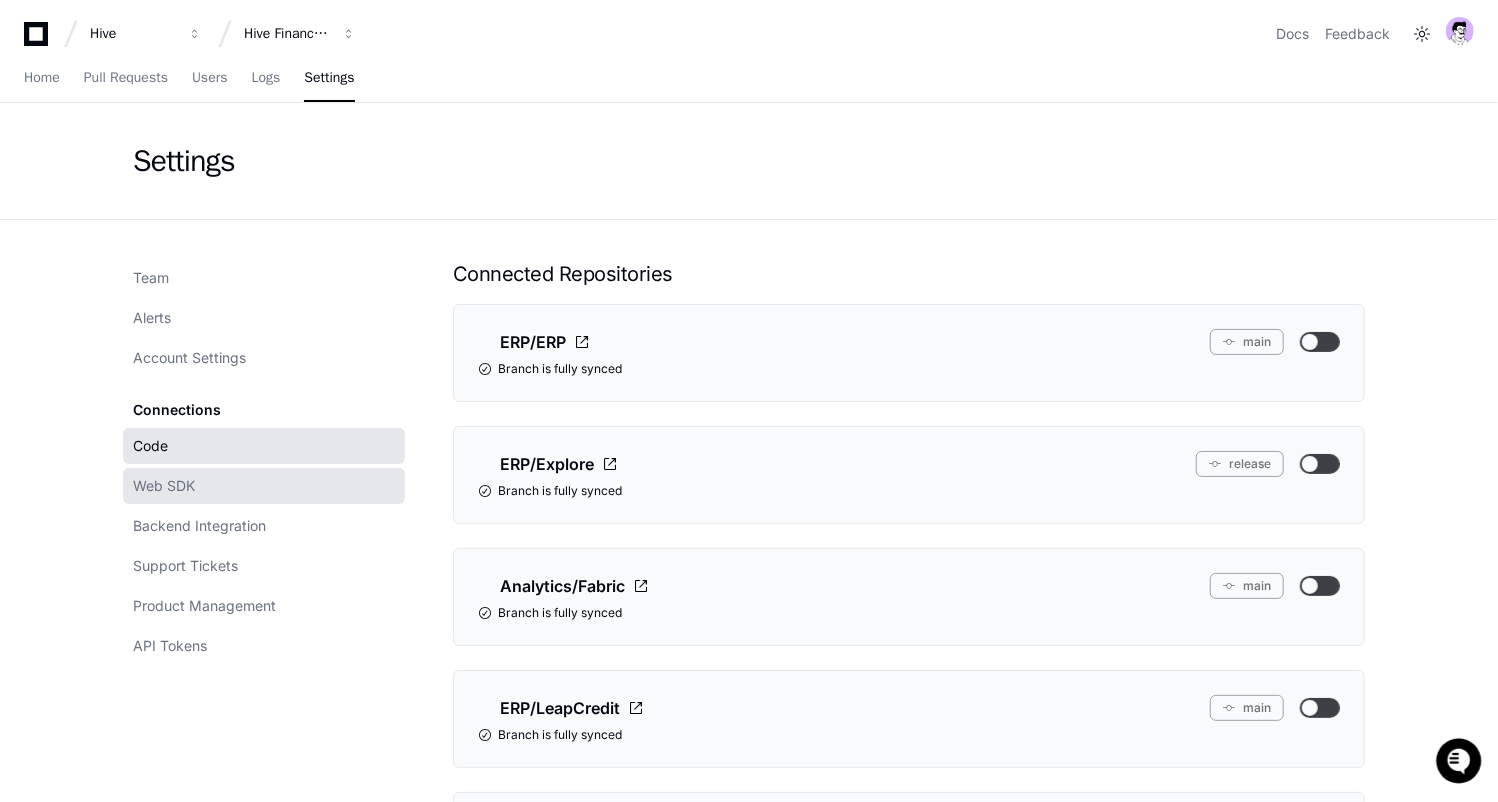 click on "Web SDK" 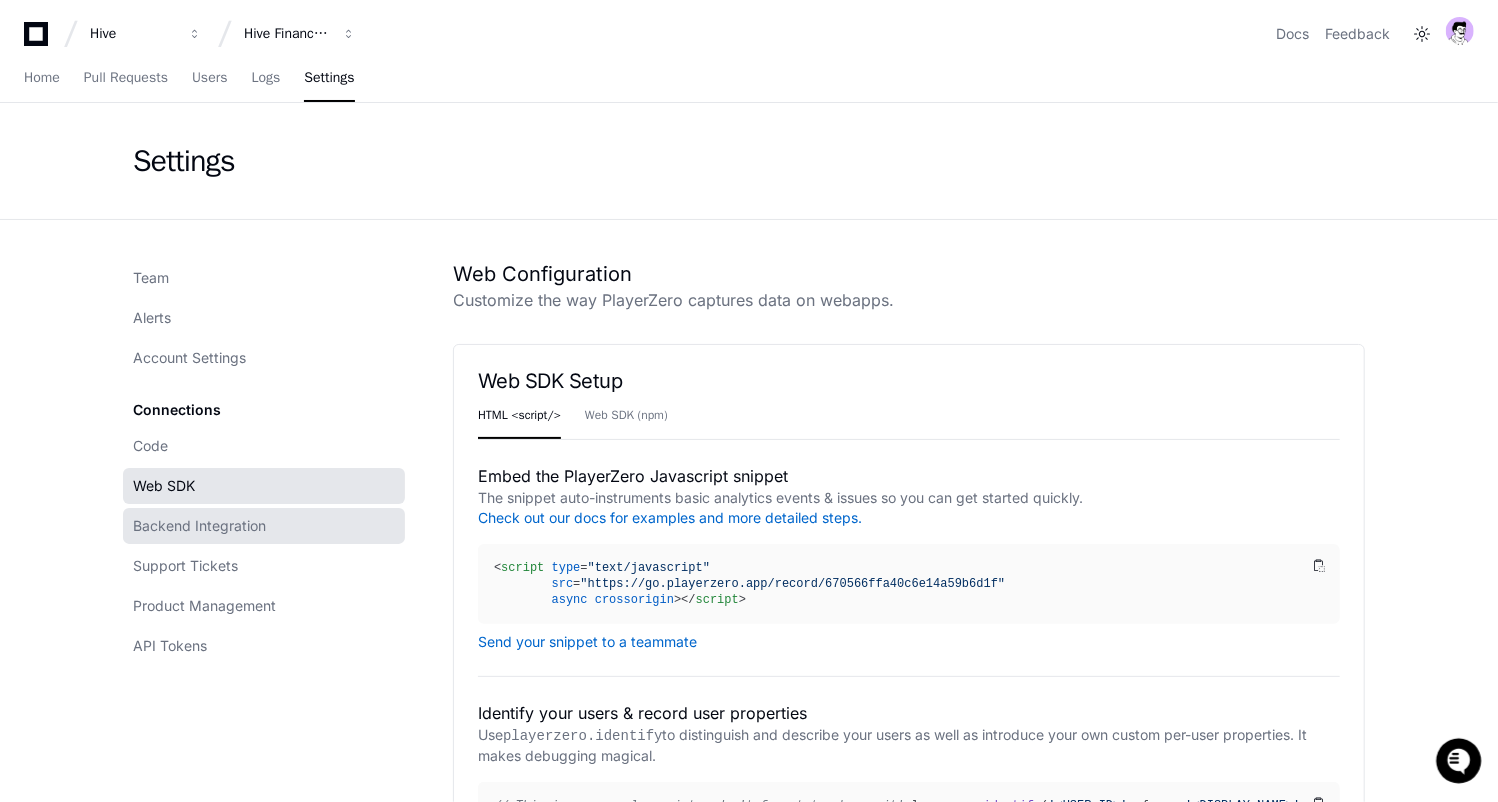 click on "Backend Integration" 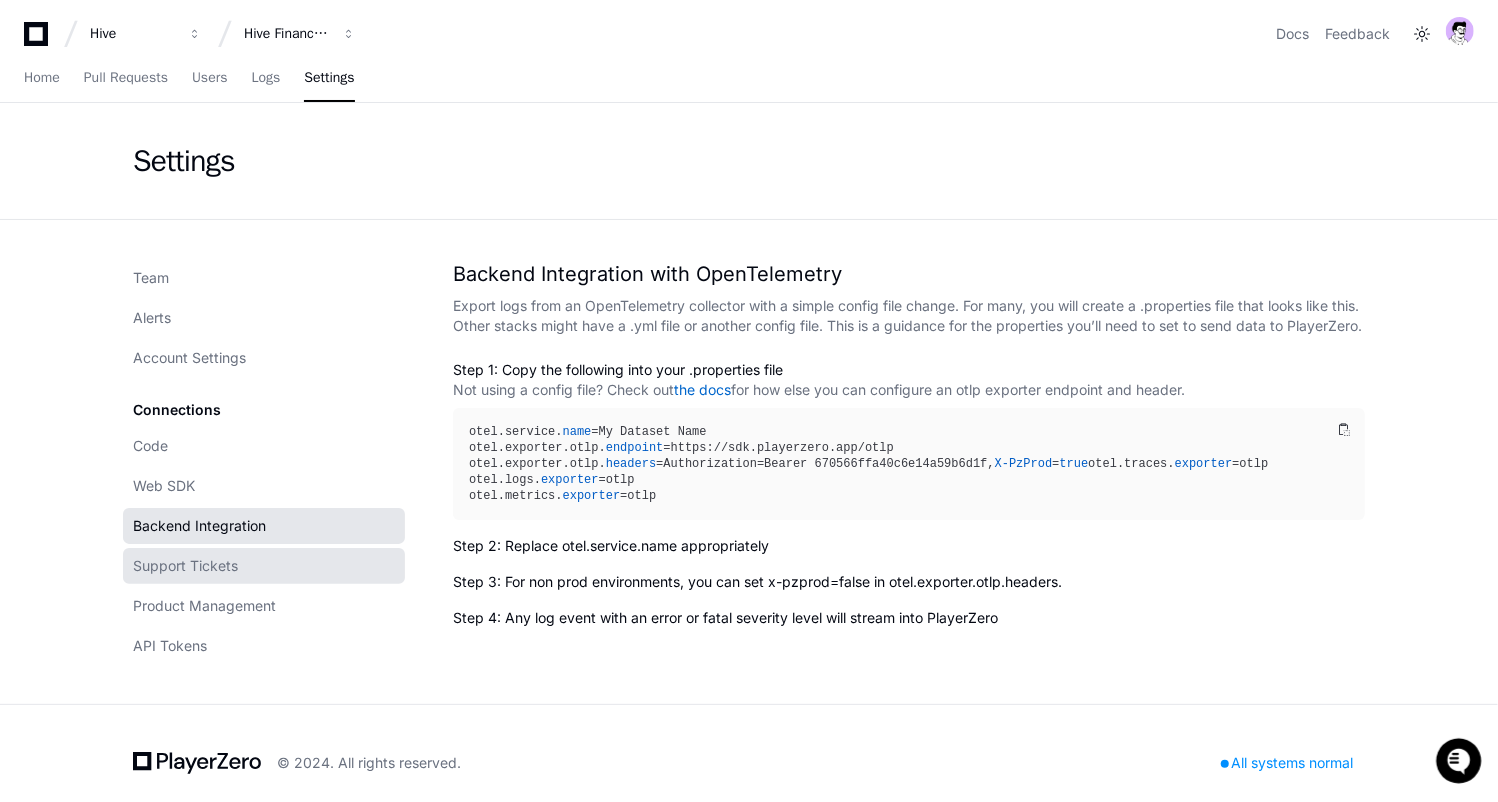 click on "Support Tickets" 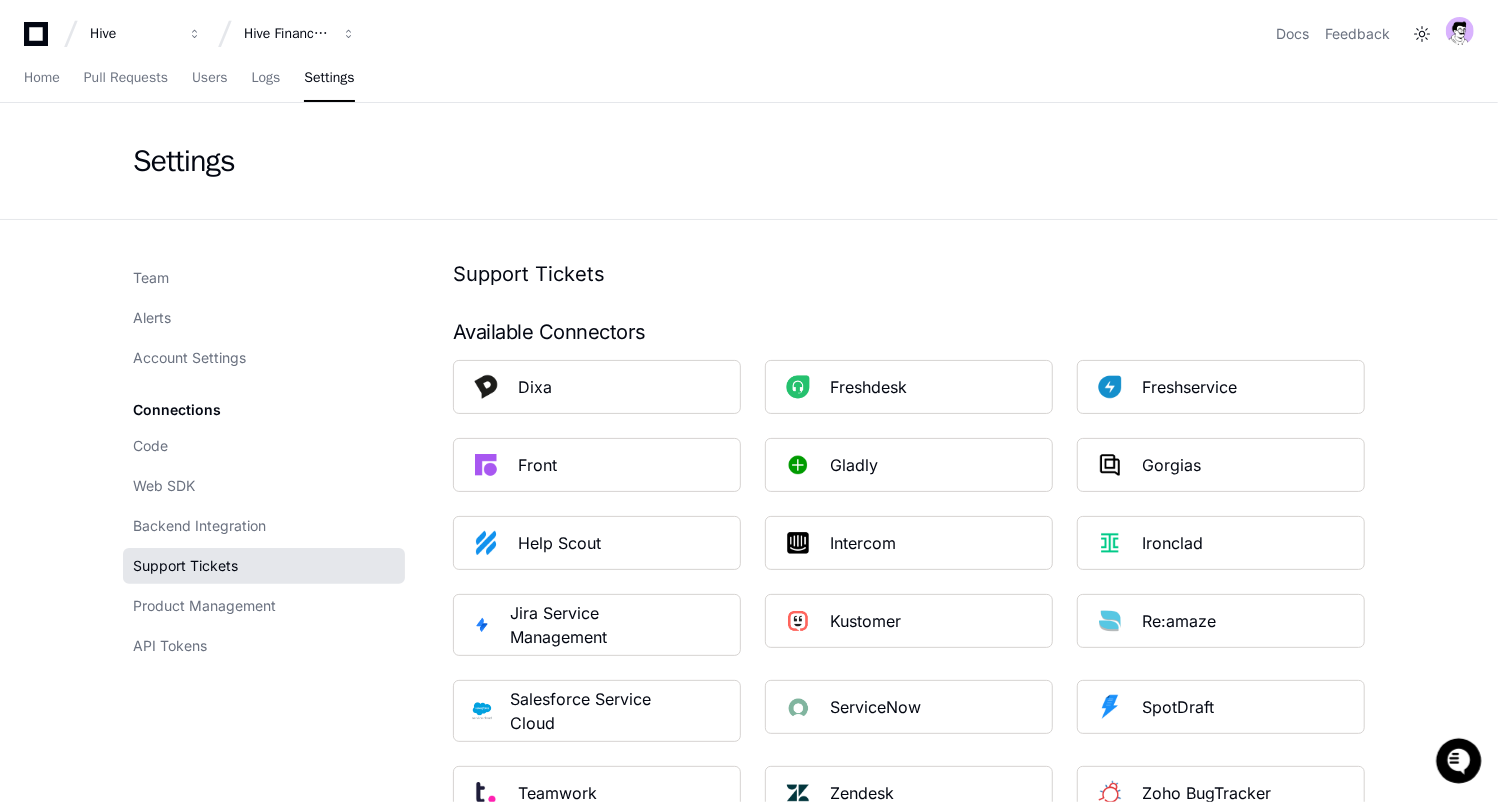 scroll, scrollTop: 47, scrollLeft: 0, axis: vertical 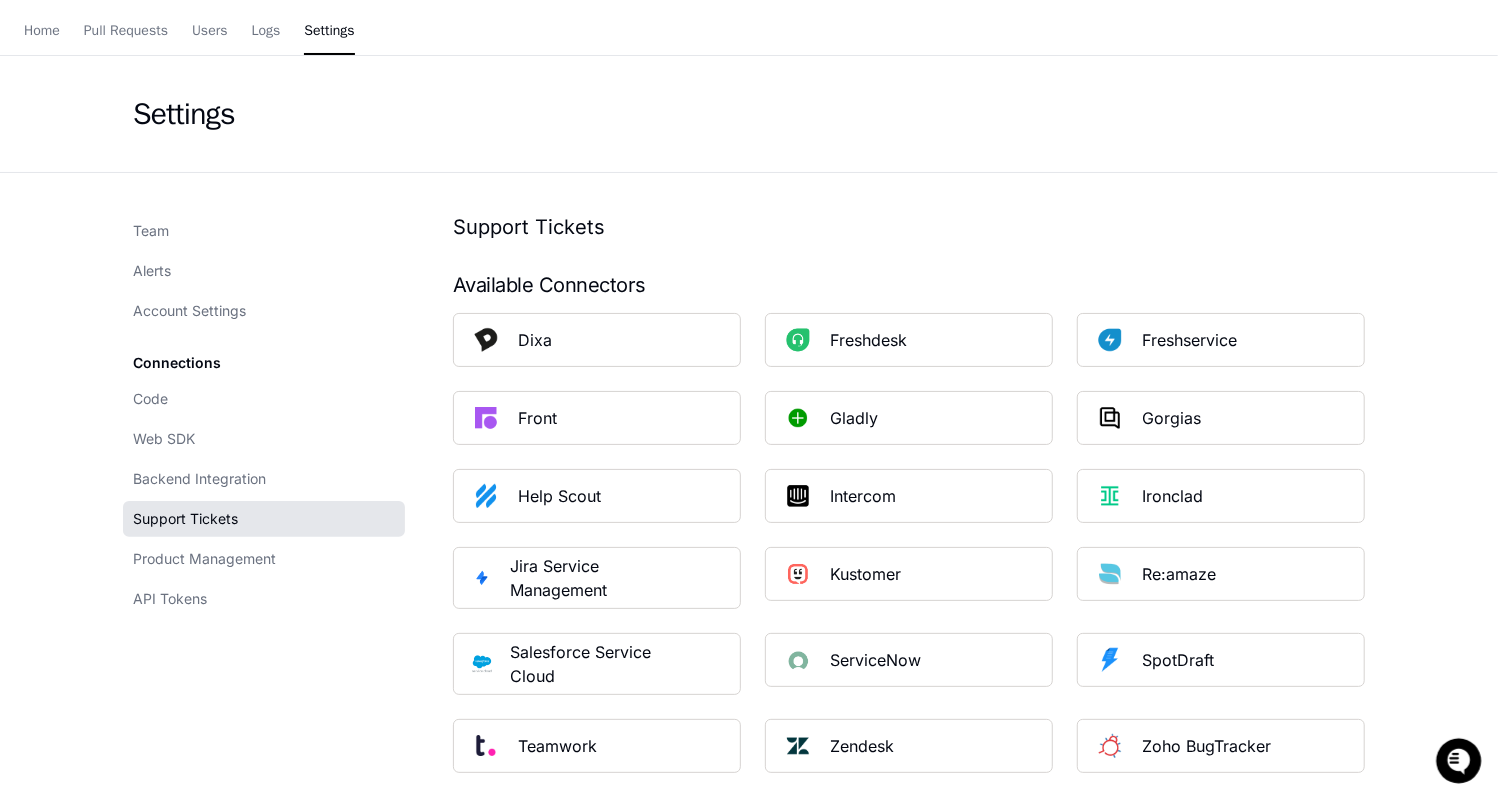 click on "Product Management" 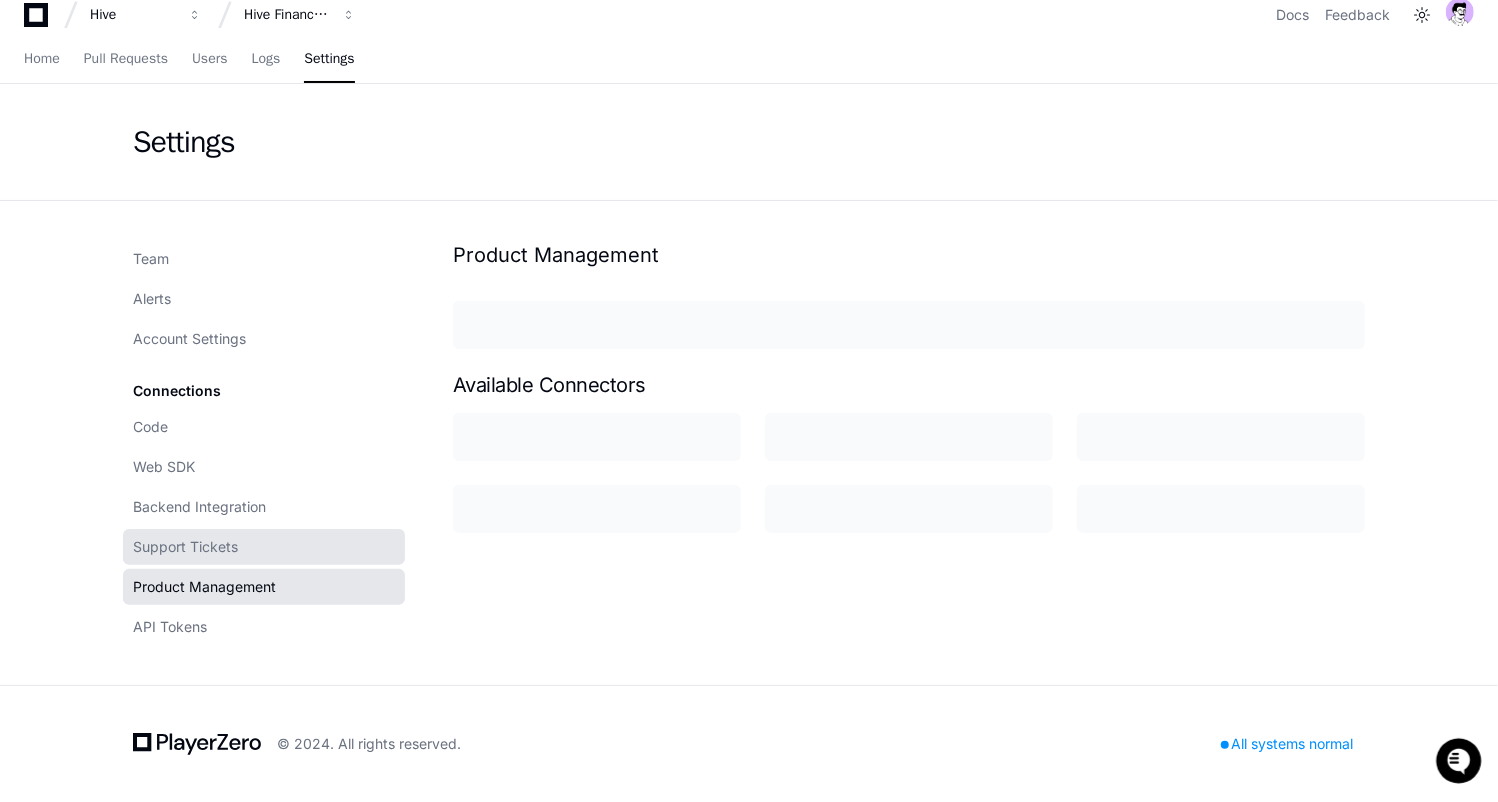 scroll, scrollTop: 0, scrollLeft: 0, axis: both 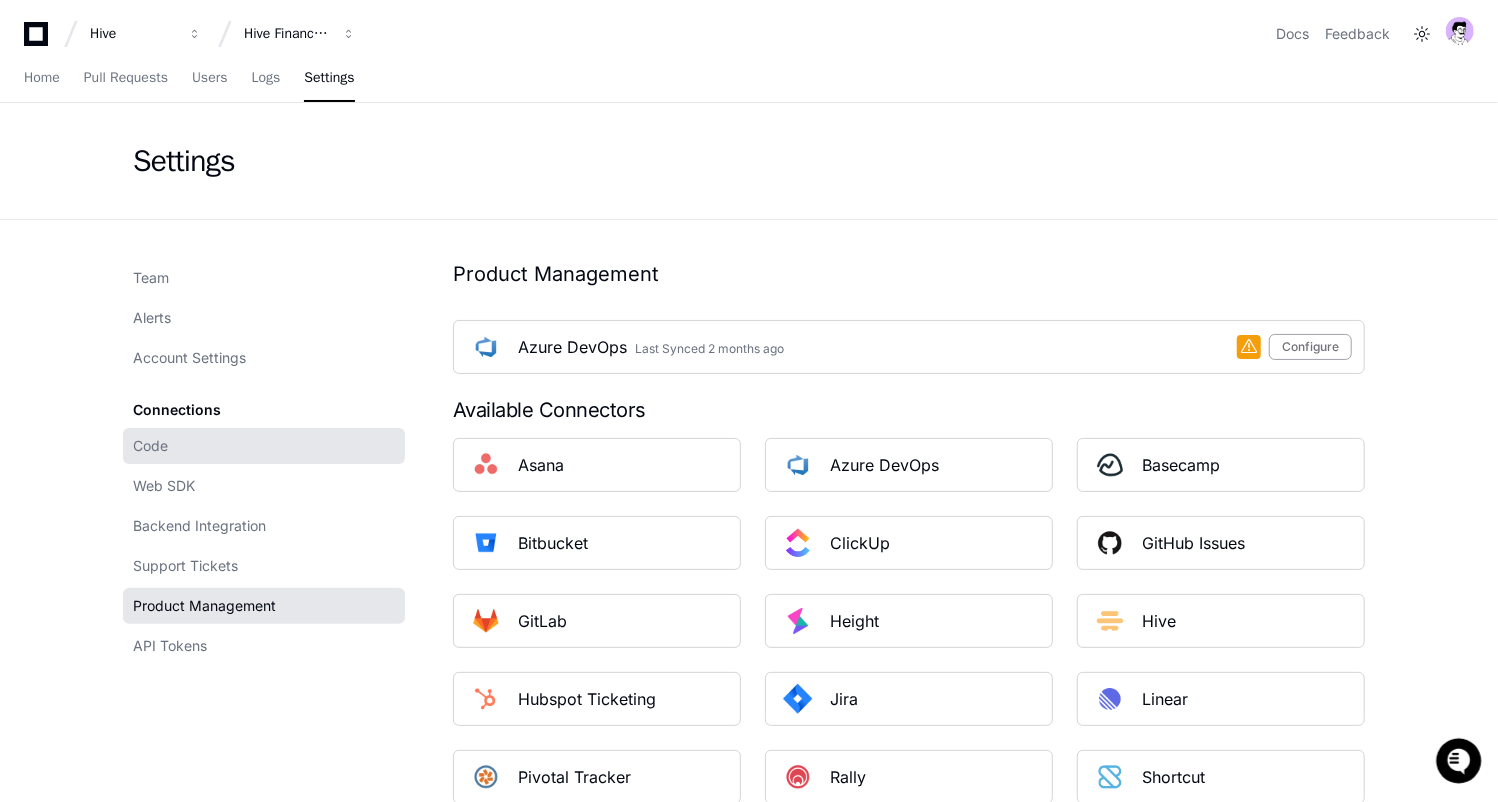 click on "Code" 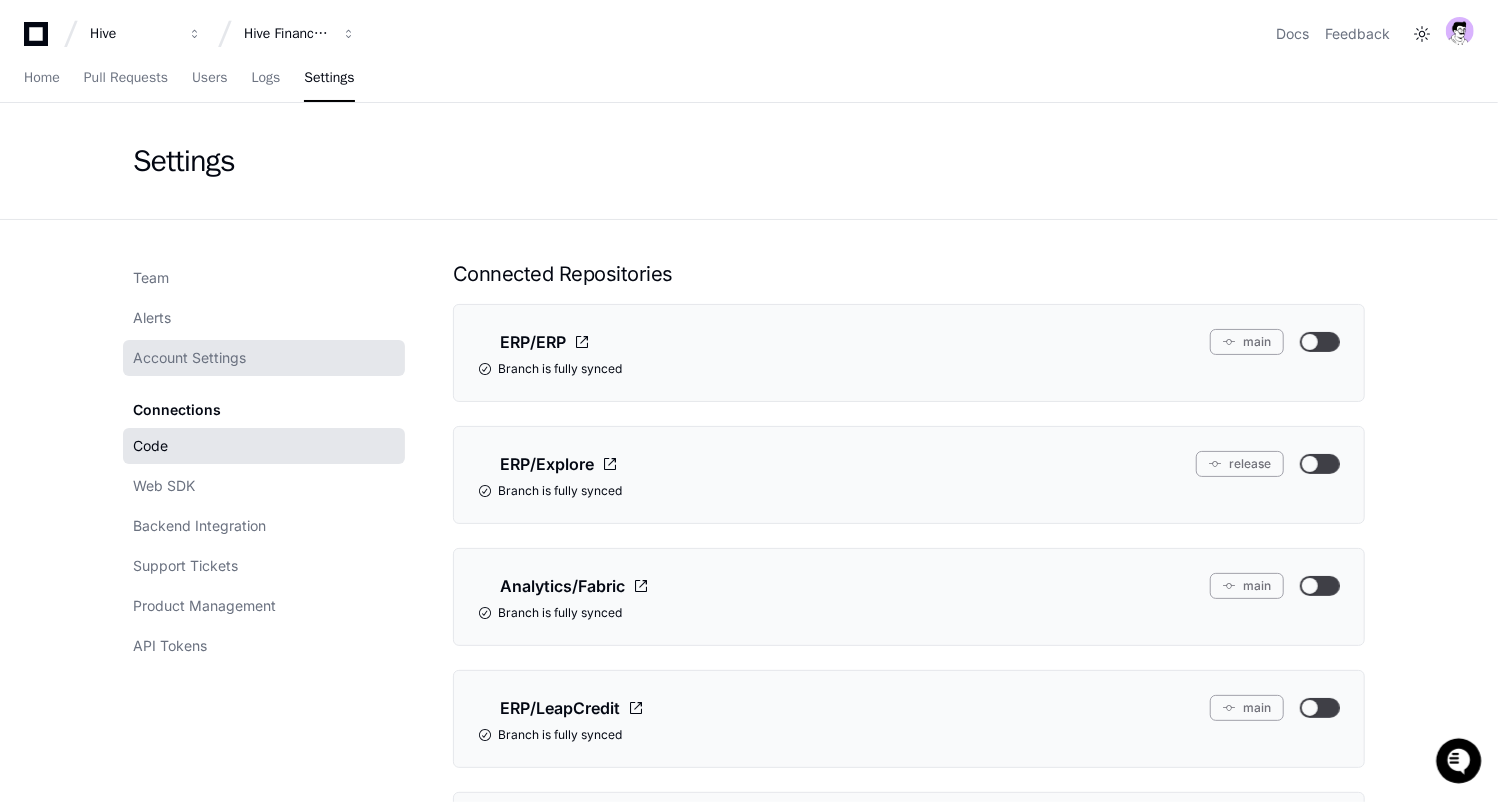 click on "Account Settings" 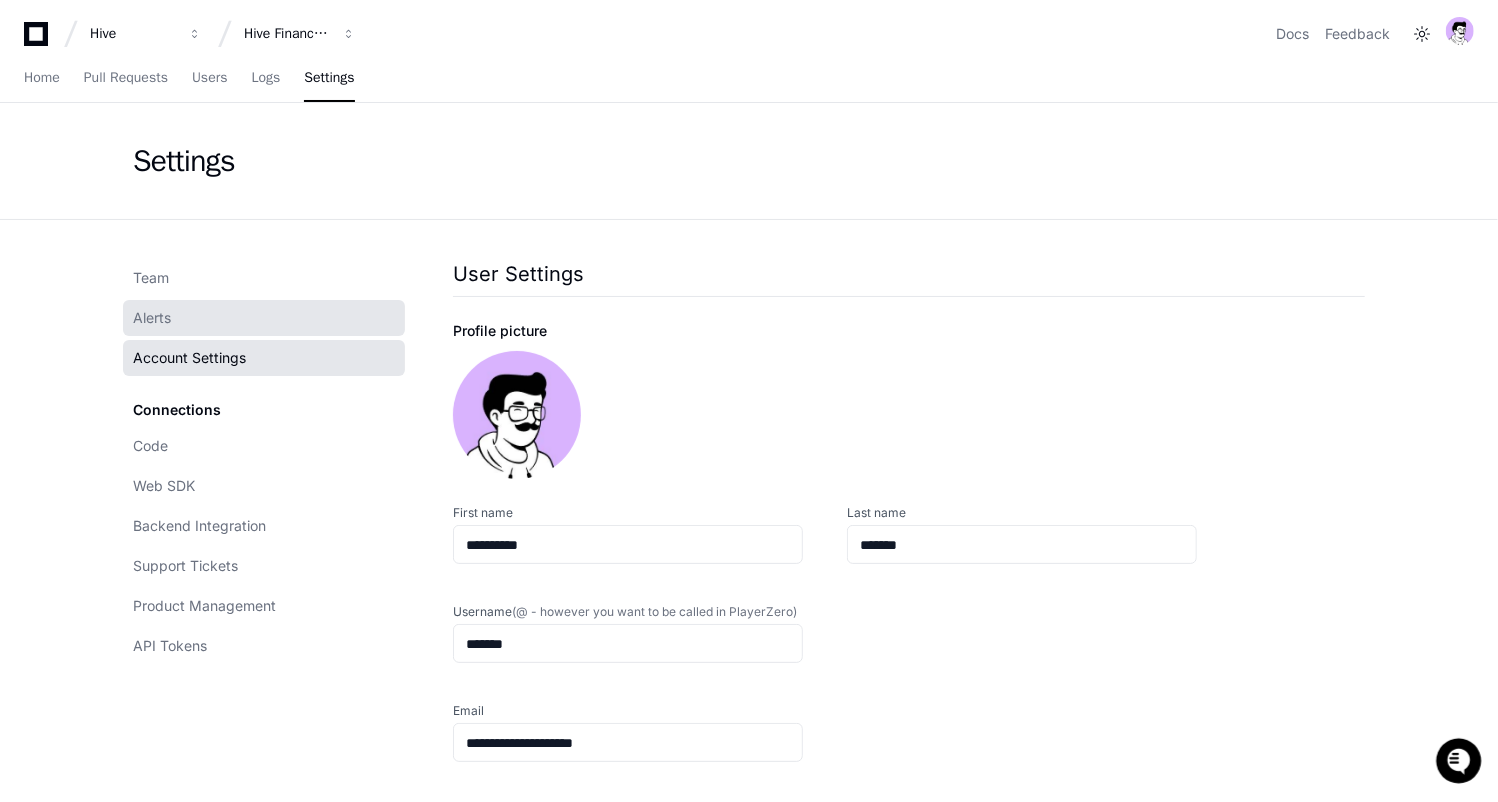 click on "Alerts" 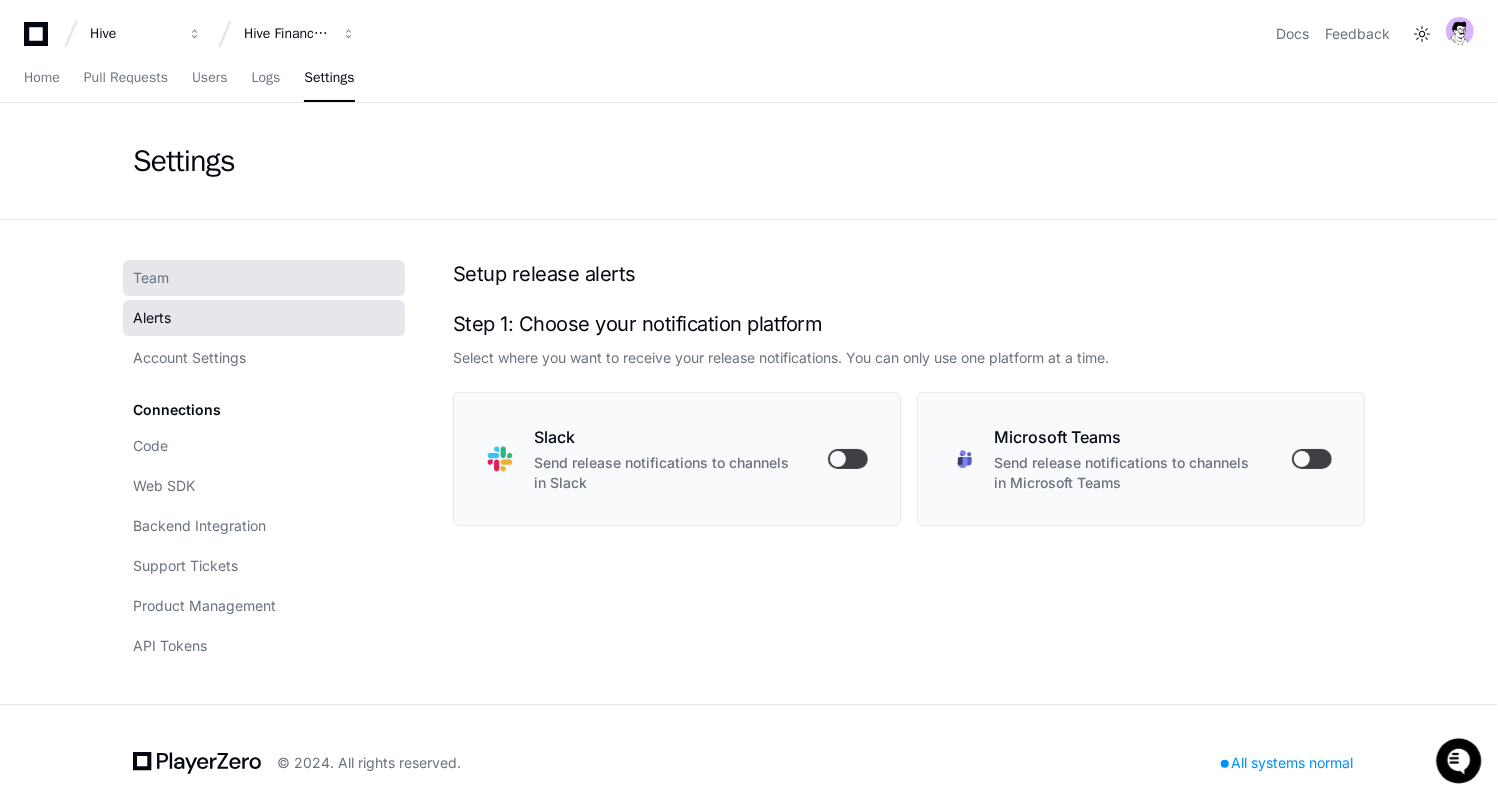 click on "Team" 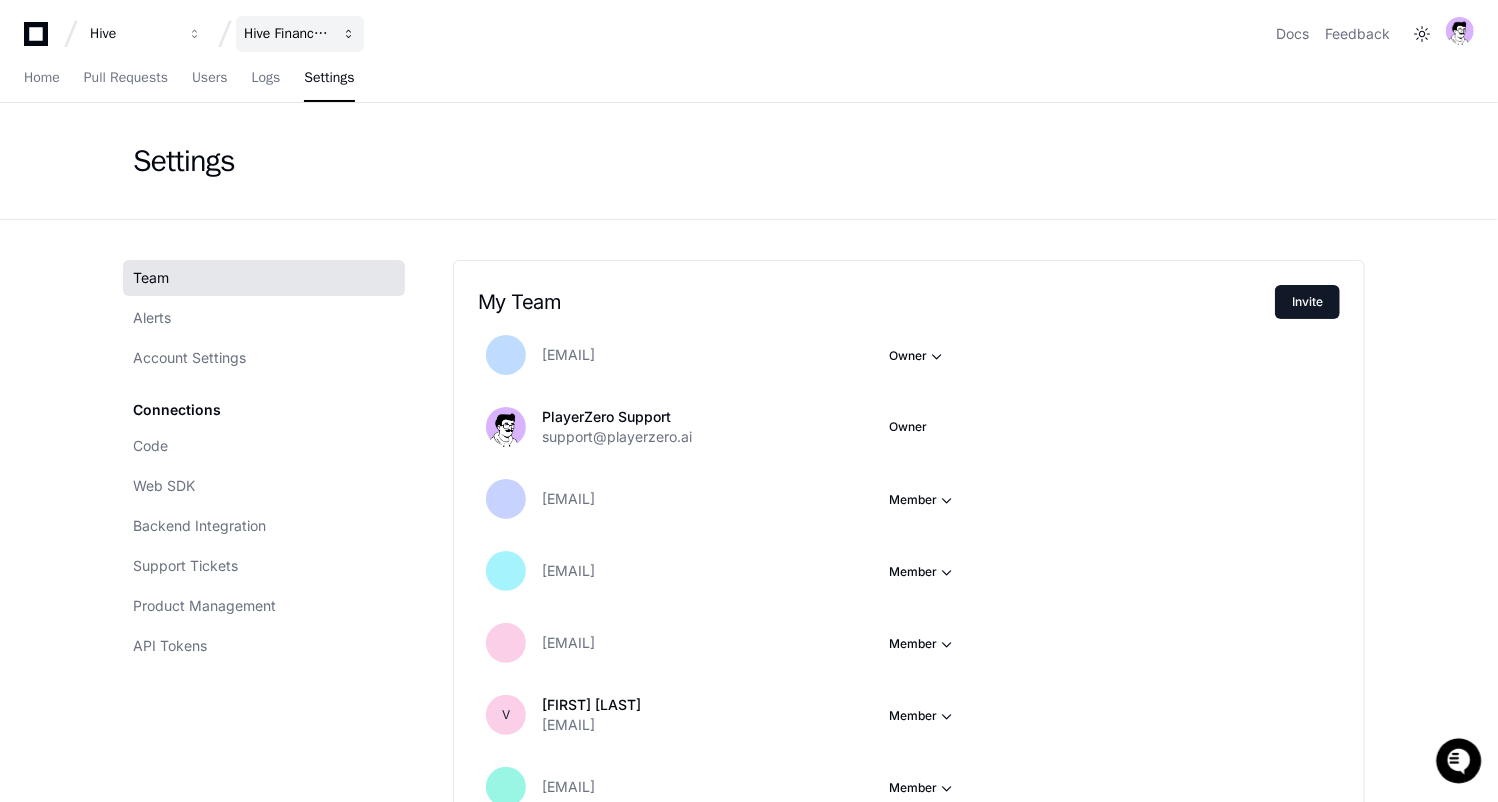 click on "Hive Financial Systems" at bounding box center (300, 34) 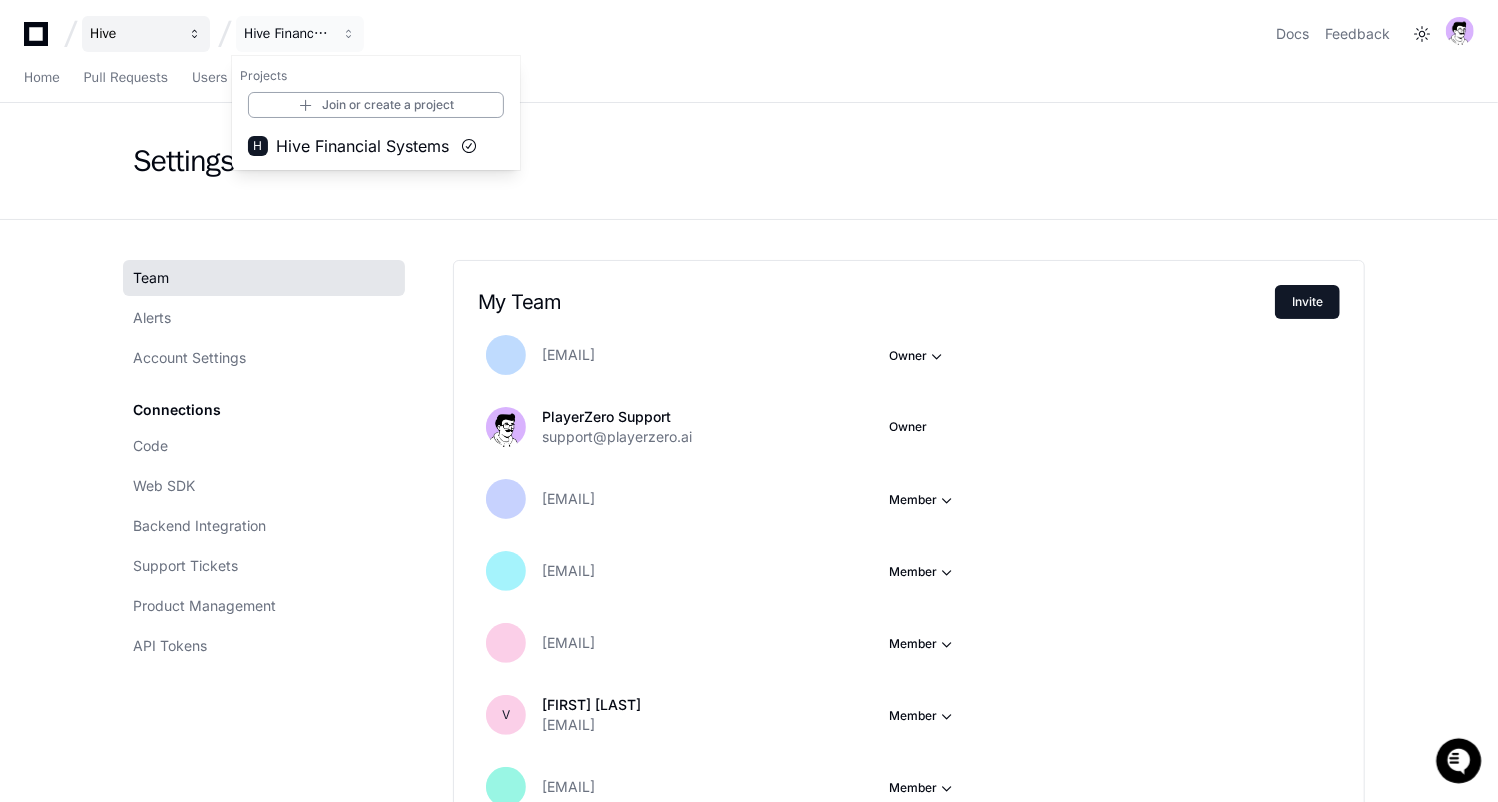 click on "Hive" at bounding box center (133, 34) 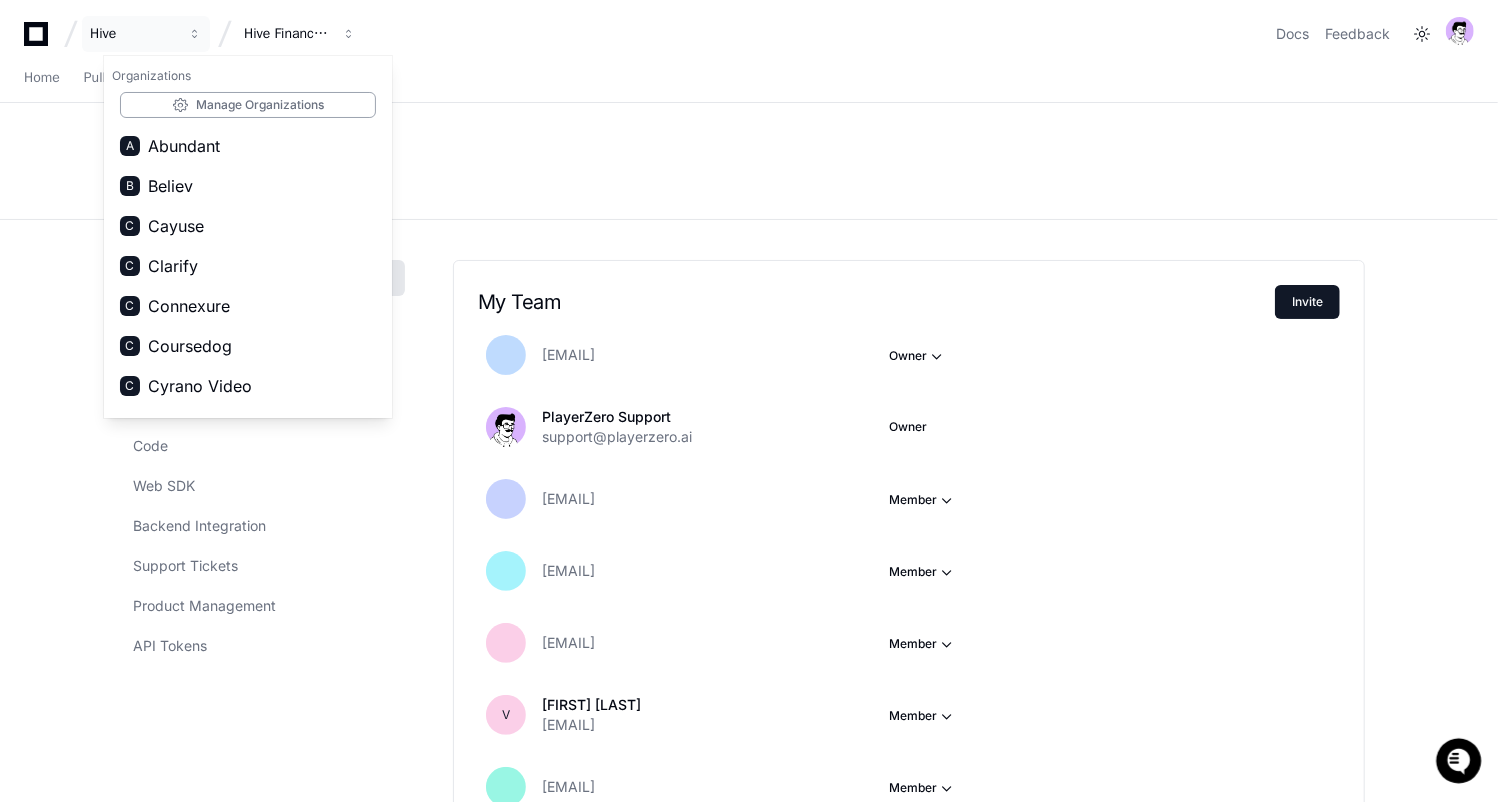 scroll, scrollTop: 20, scrollLeft: 0, axis: vertical 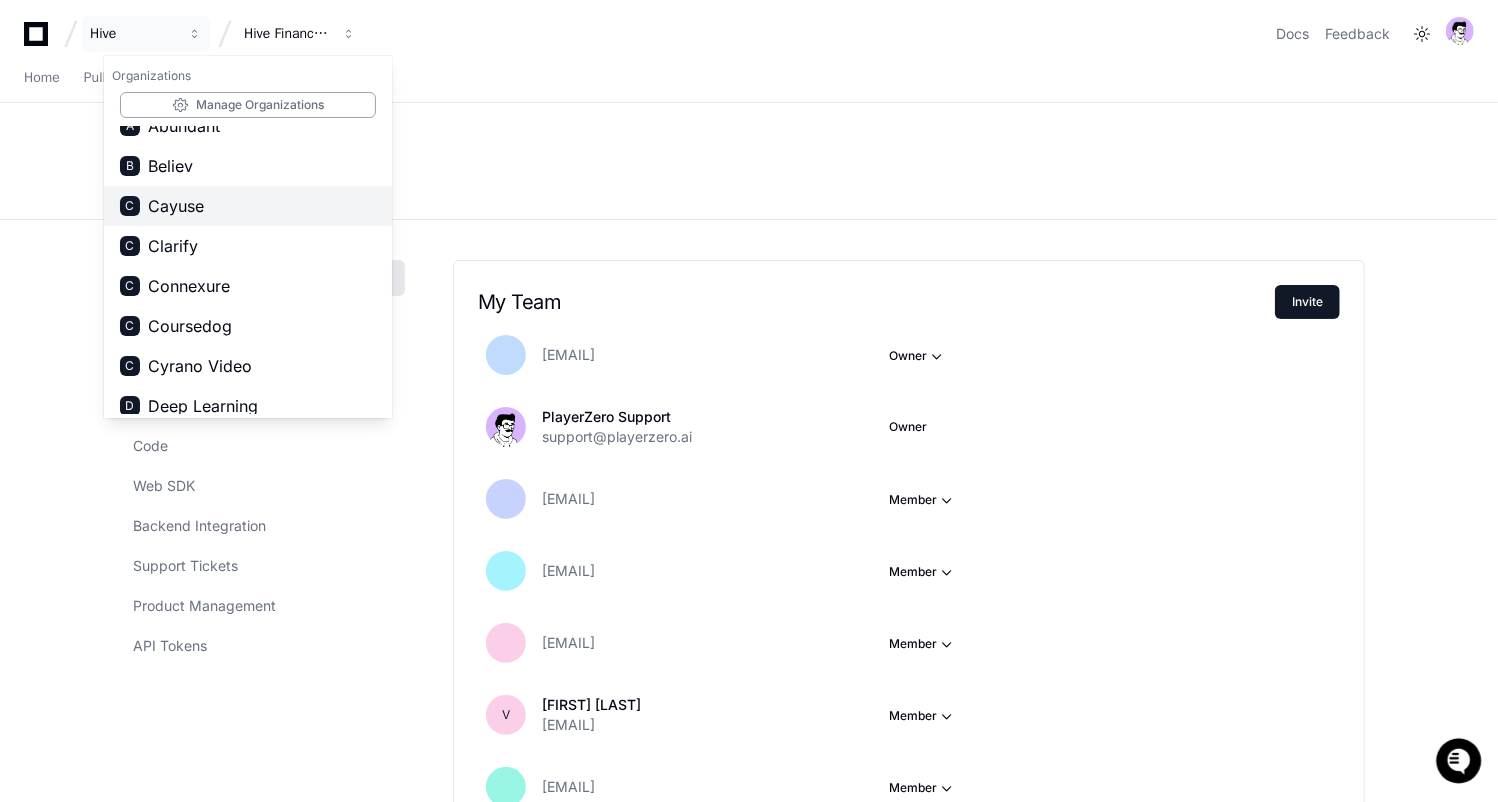 click on "C  Cayuse" at bounding box center (248, 206) 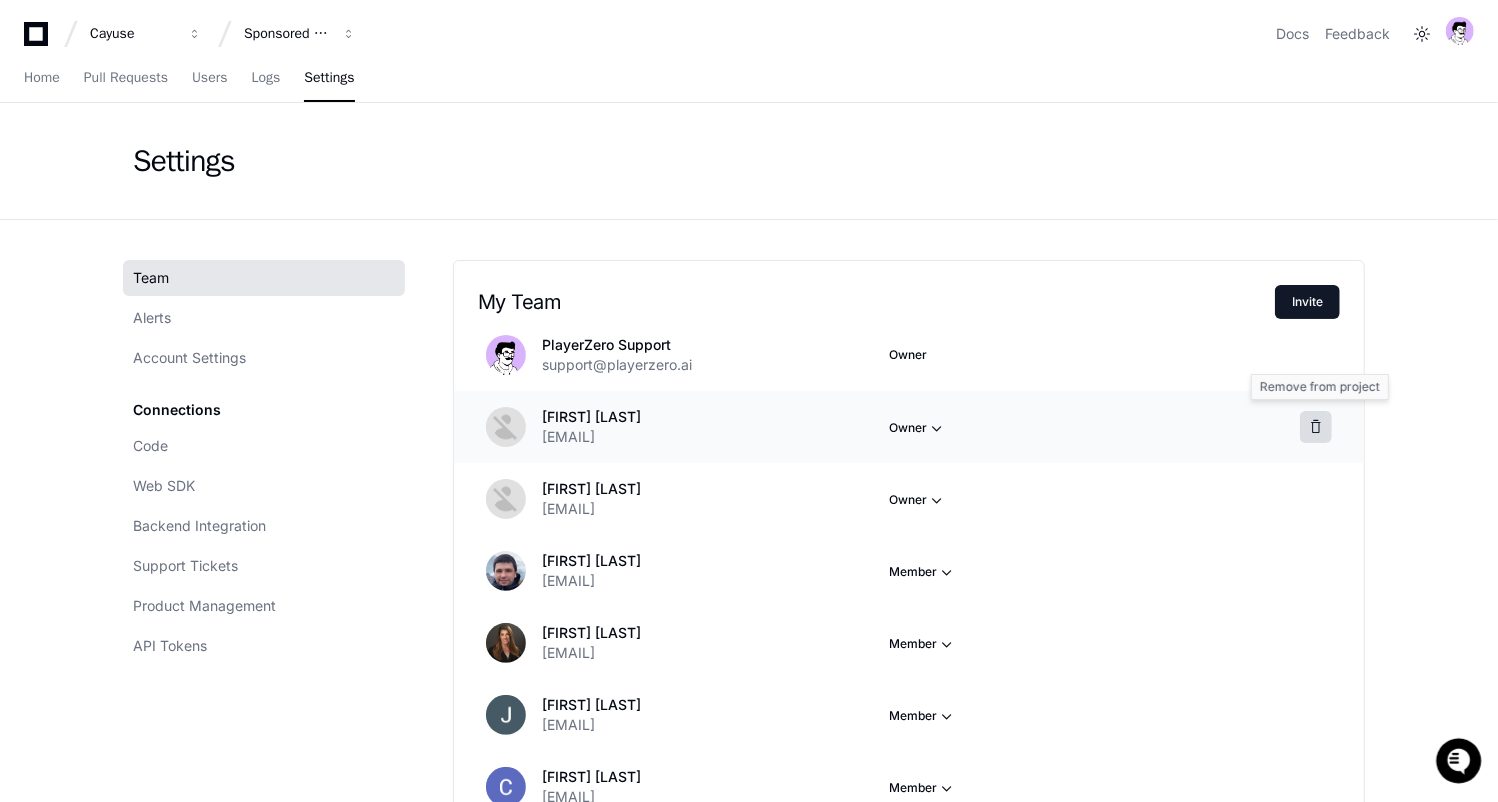 click 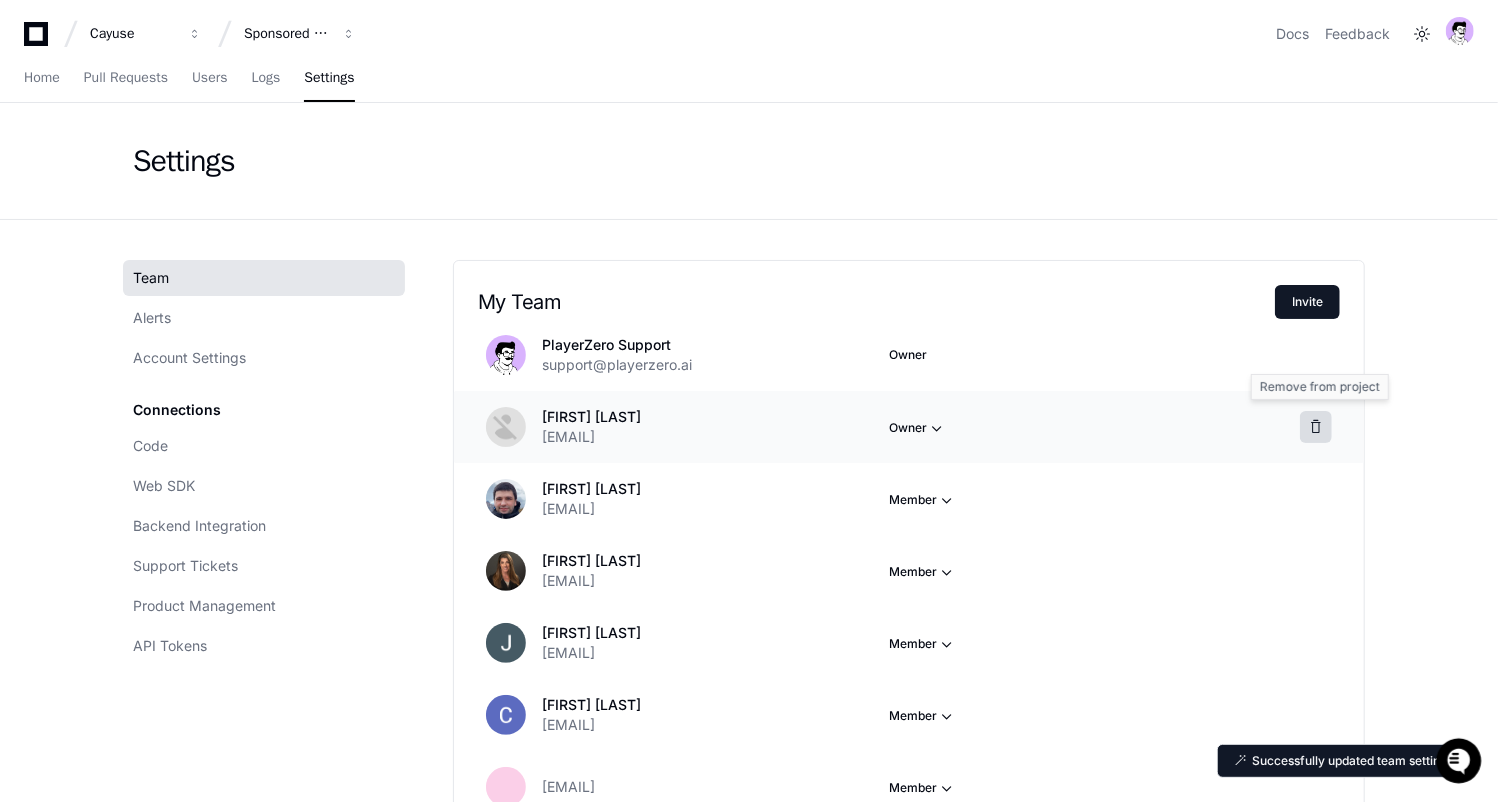 click 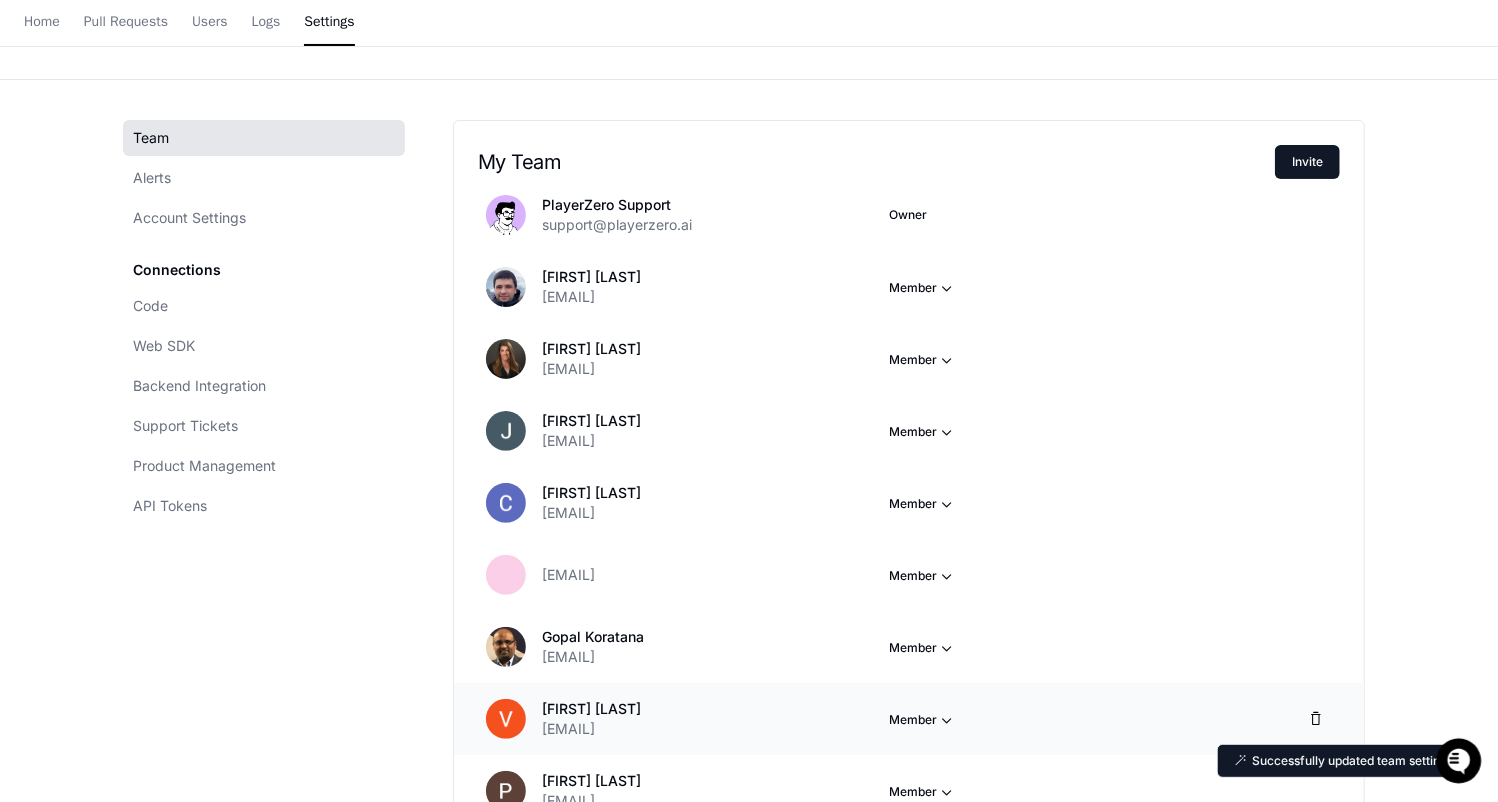 scroll, scrollTop: 0, scrollLeft: 0, axis: both 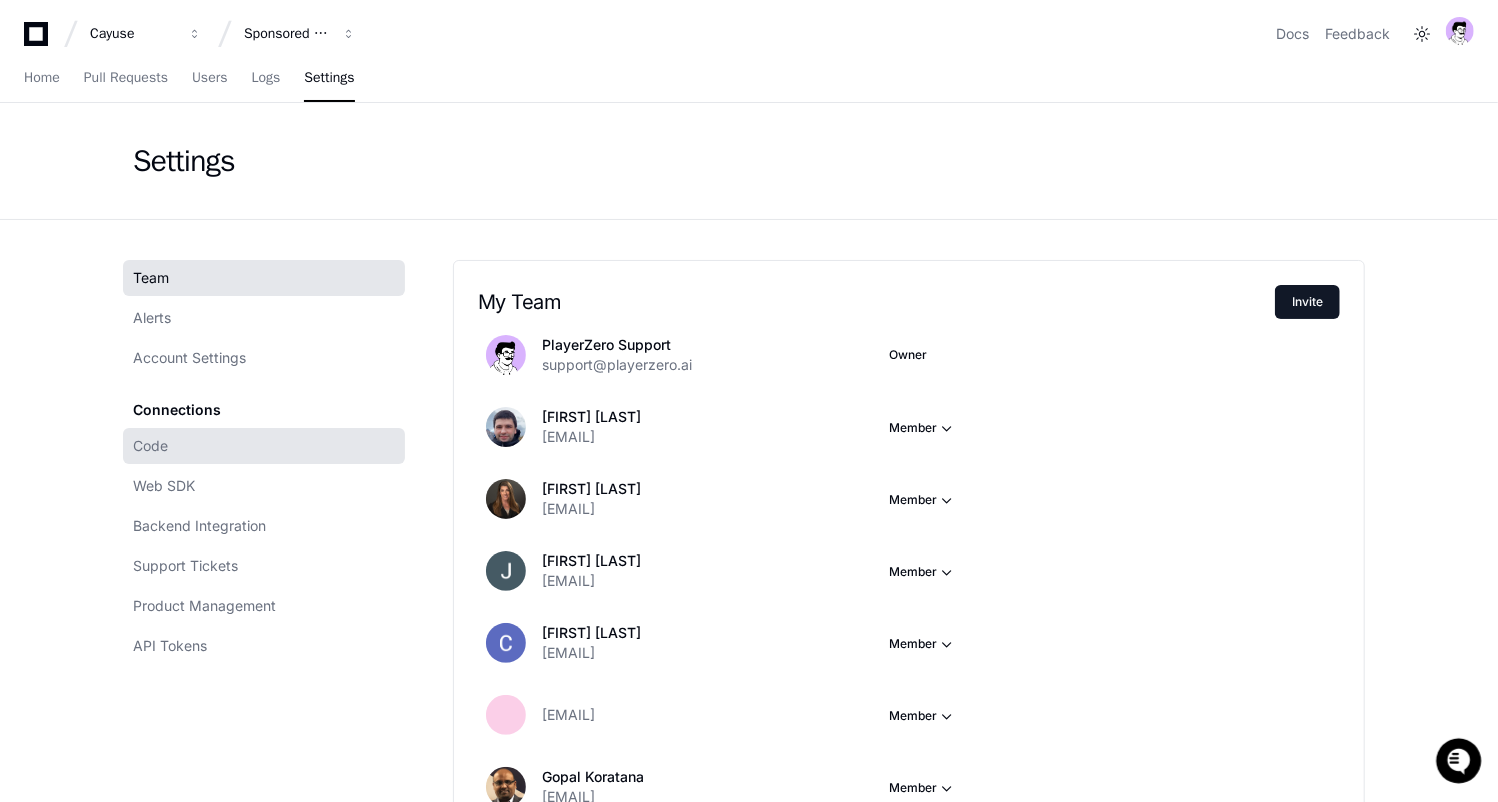 click on "Code" 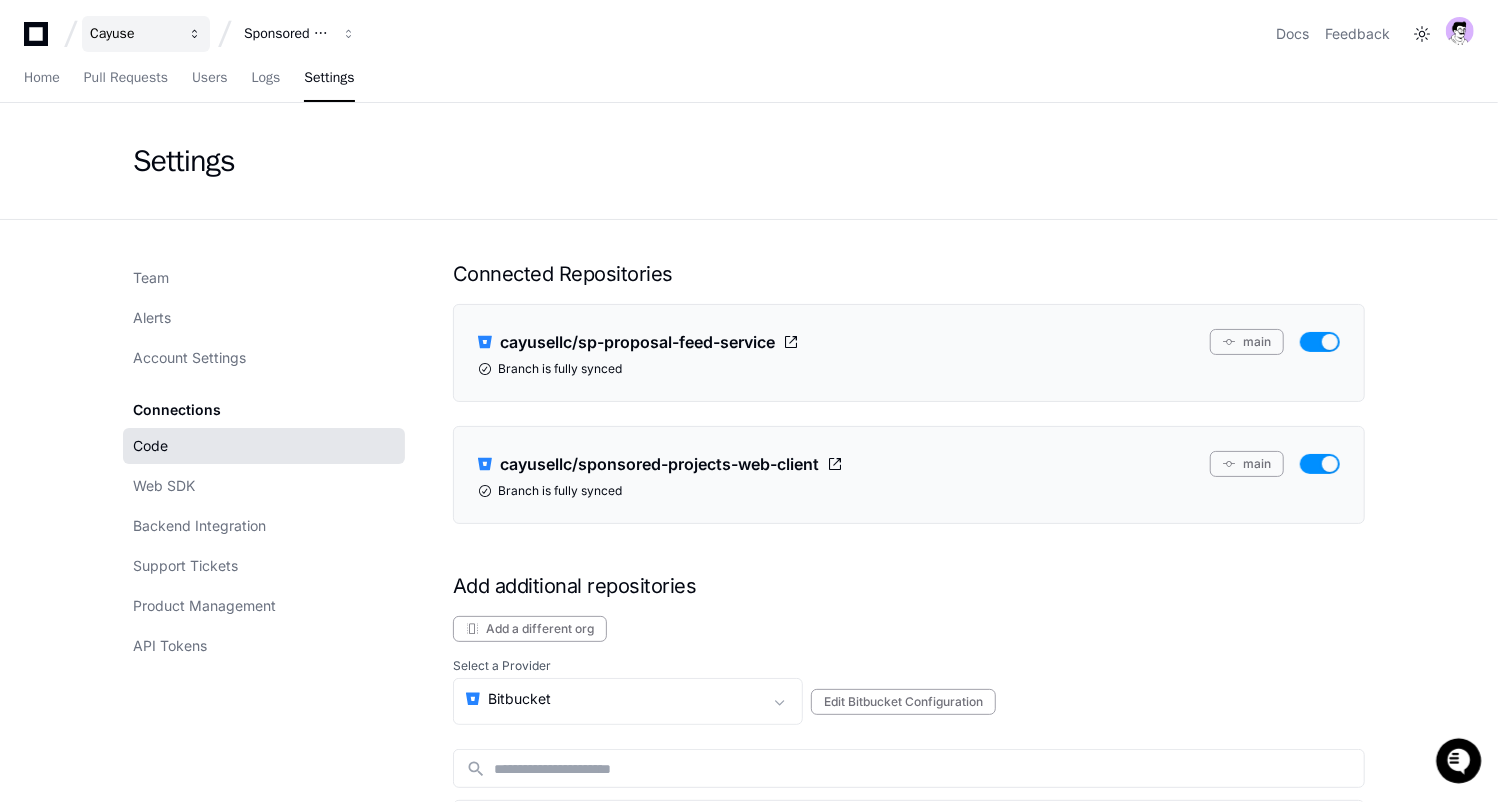 click on "Cayuse" at bounding box center [133, 34] 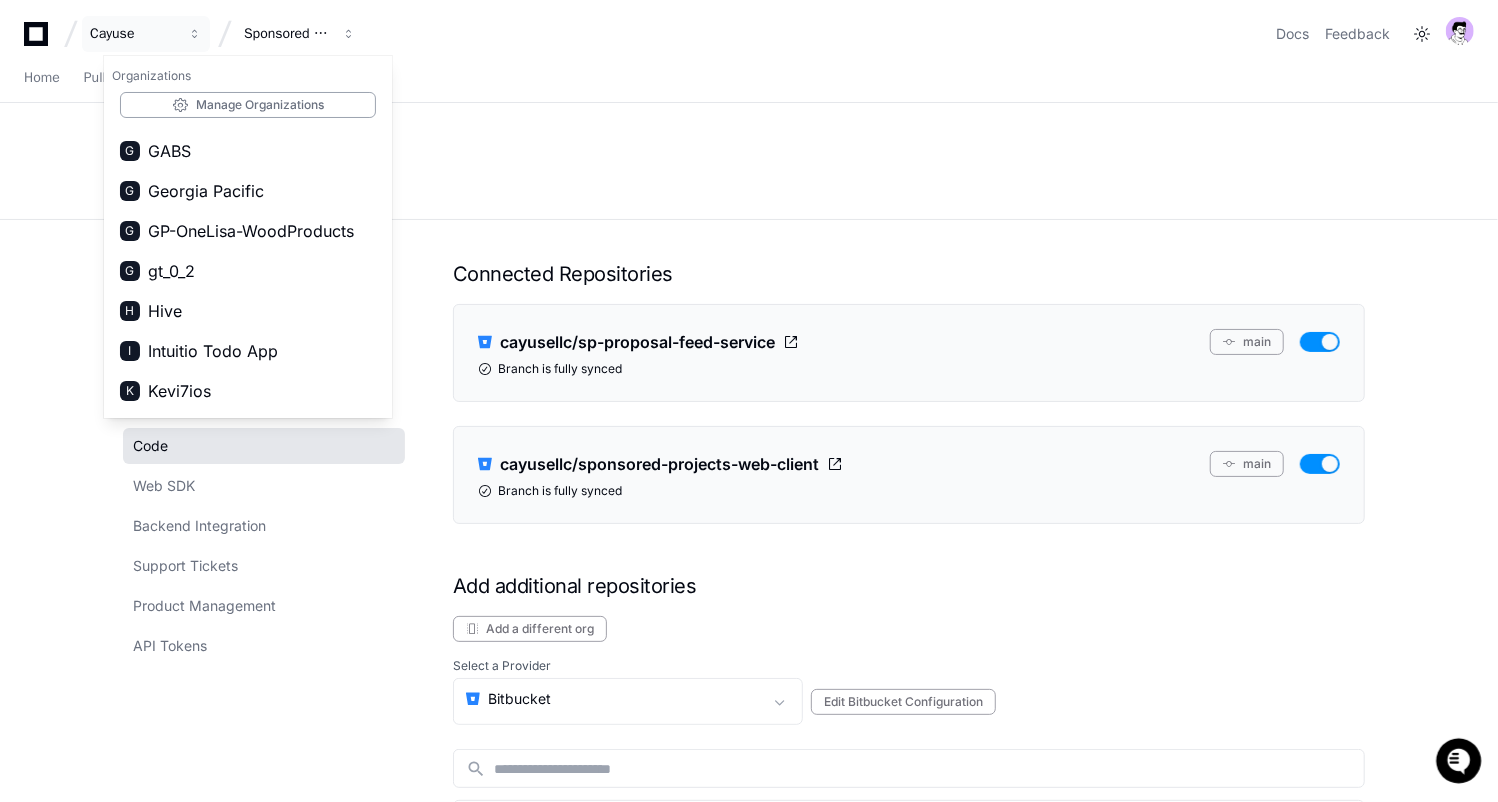 scroll, scrollTop: 465, scrollLeft: 0, axis: vertical 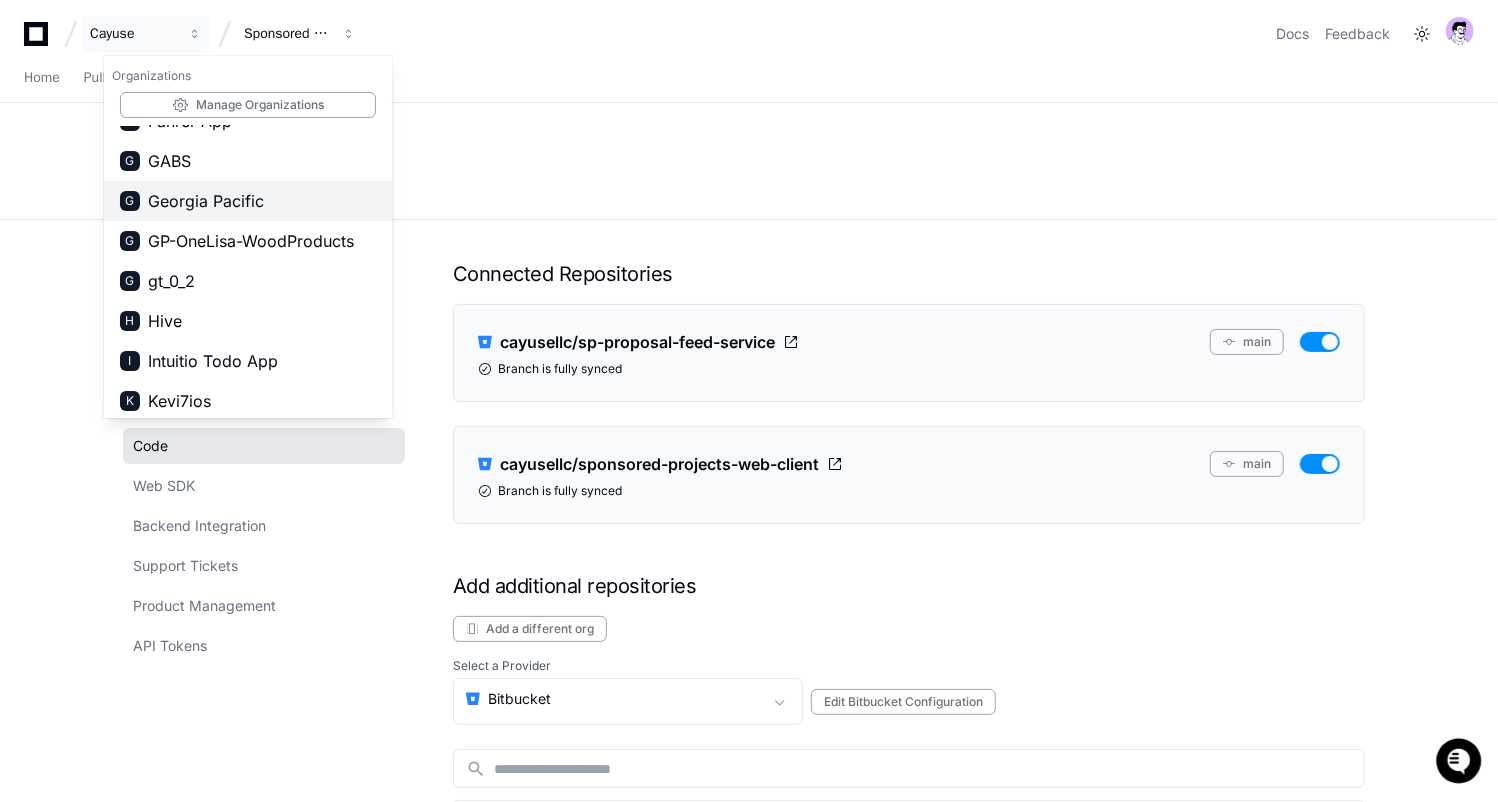 click on "G  Georgia Pacific" at bounding box center [248, 201] 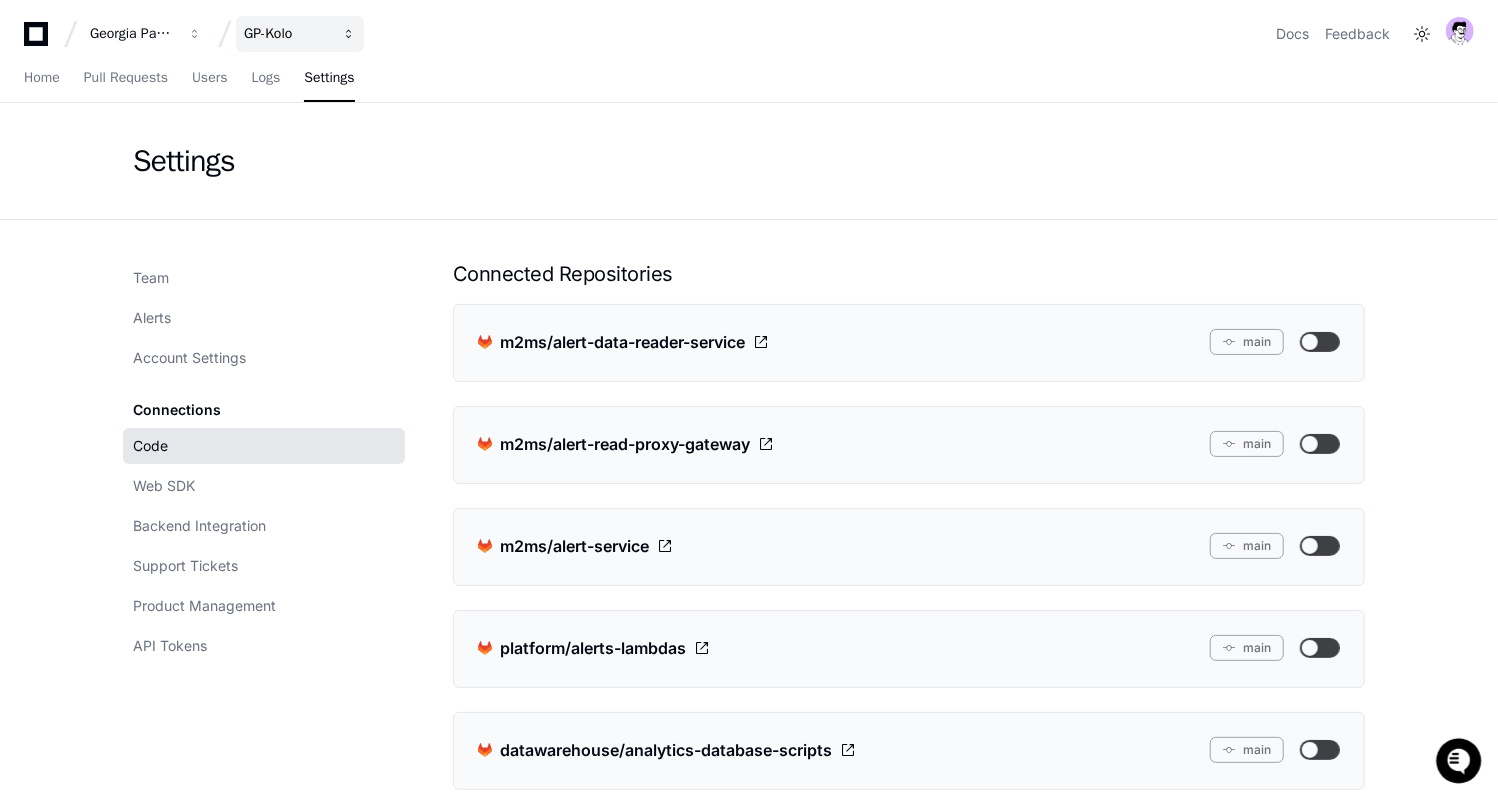 click on "GP-Kolo" at bounding box center (133, 34) 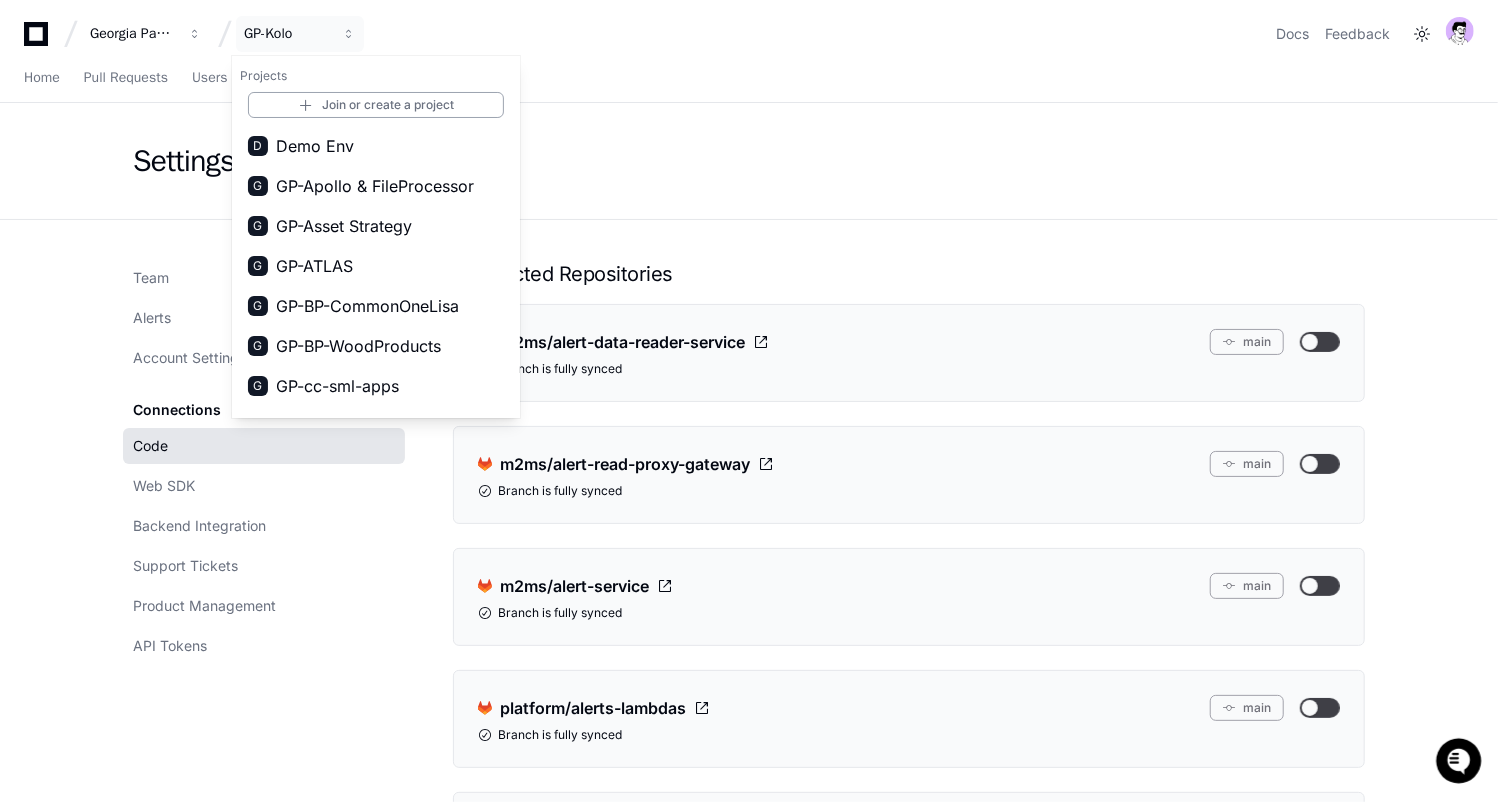 click on "Settings" 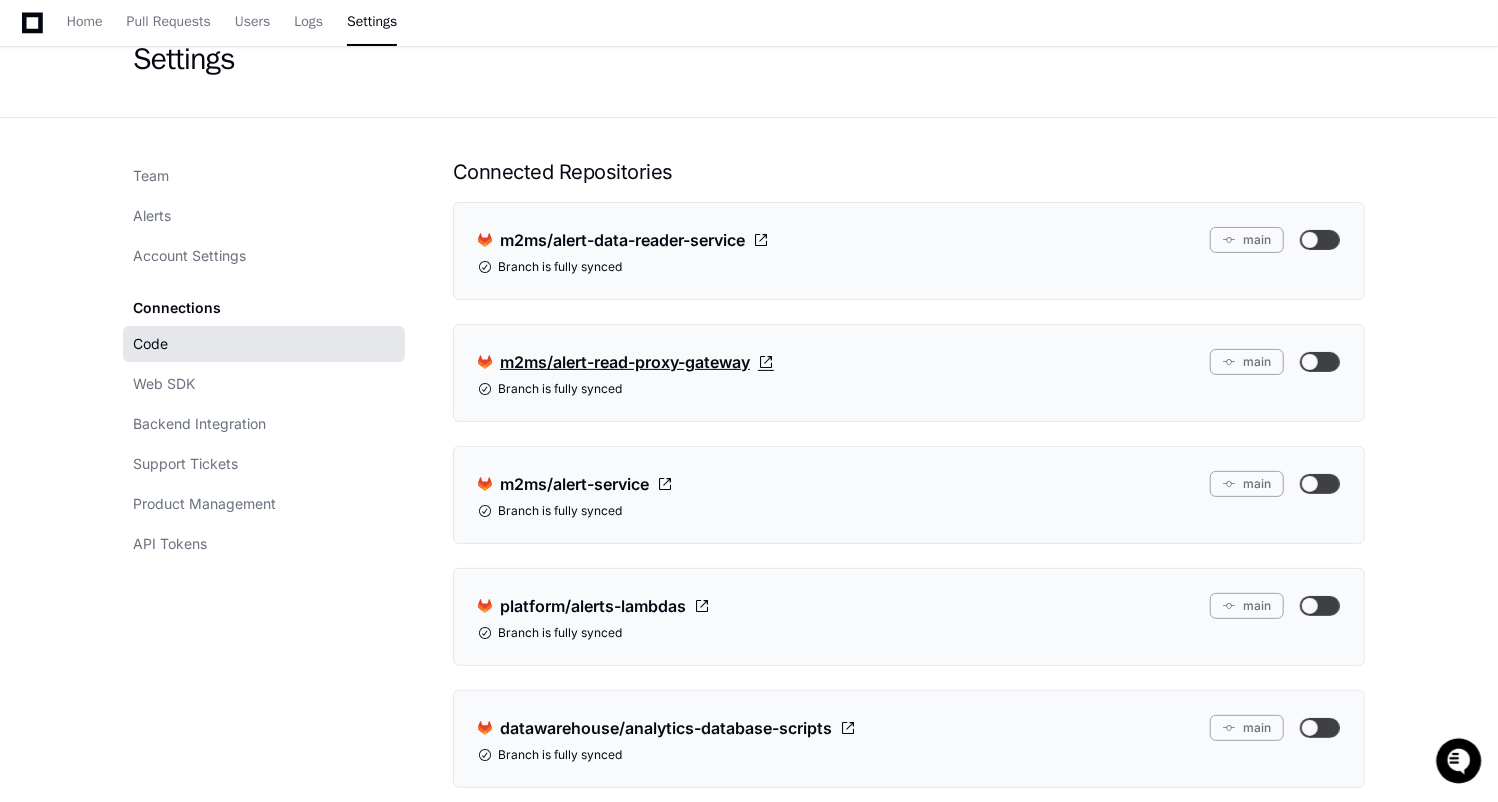scroll, scrollTop: 72, scrollLeft: 0, axis: vertical 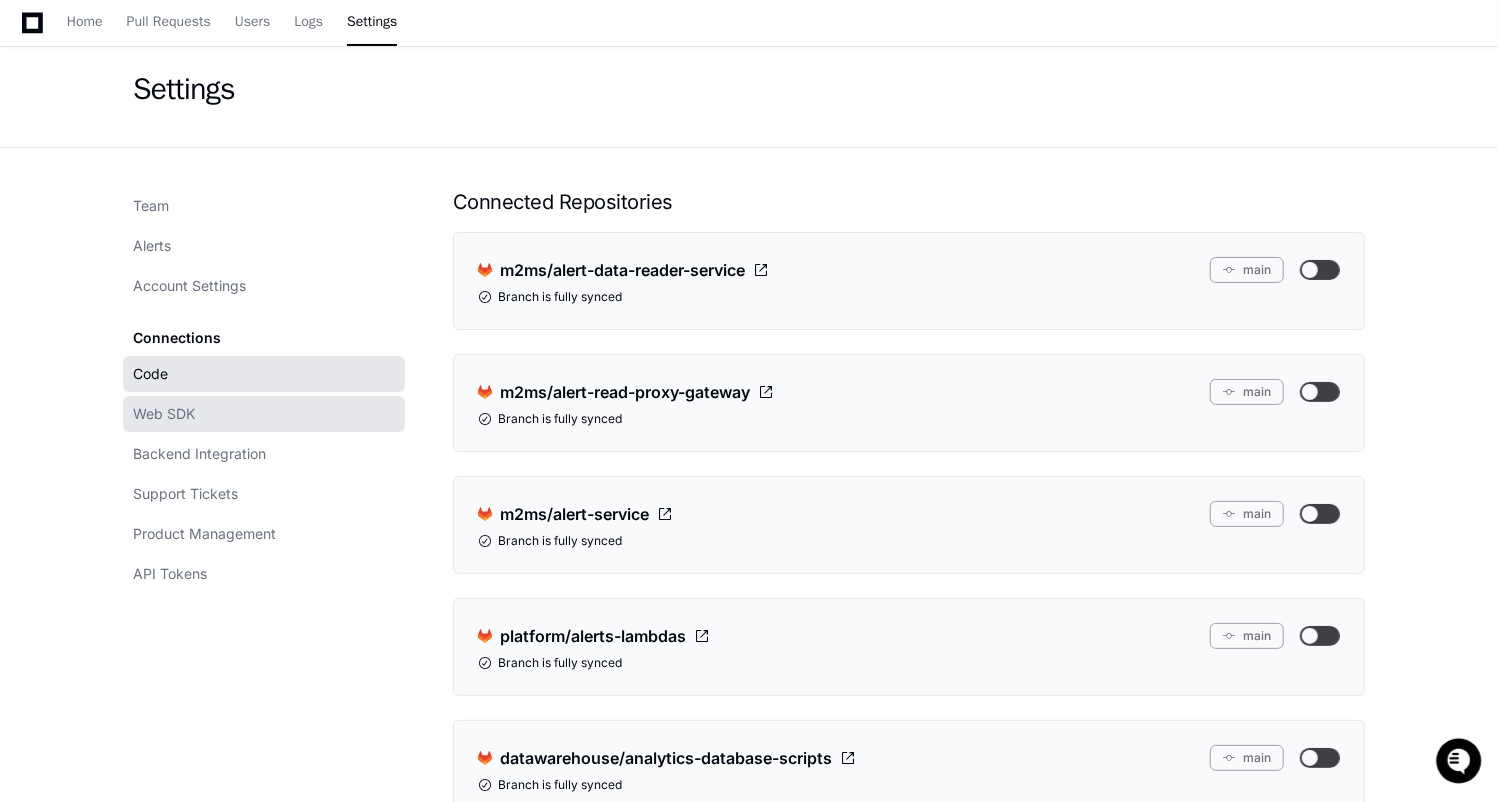 click on "Web SDK" 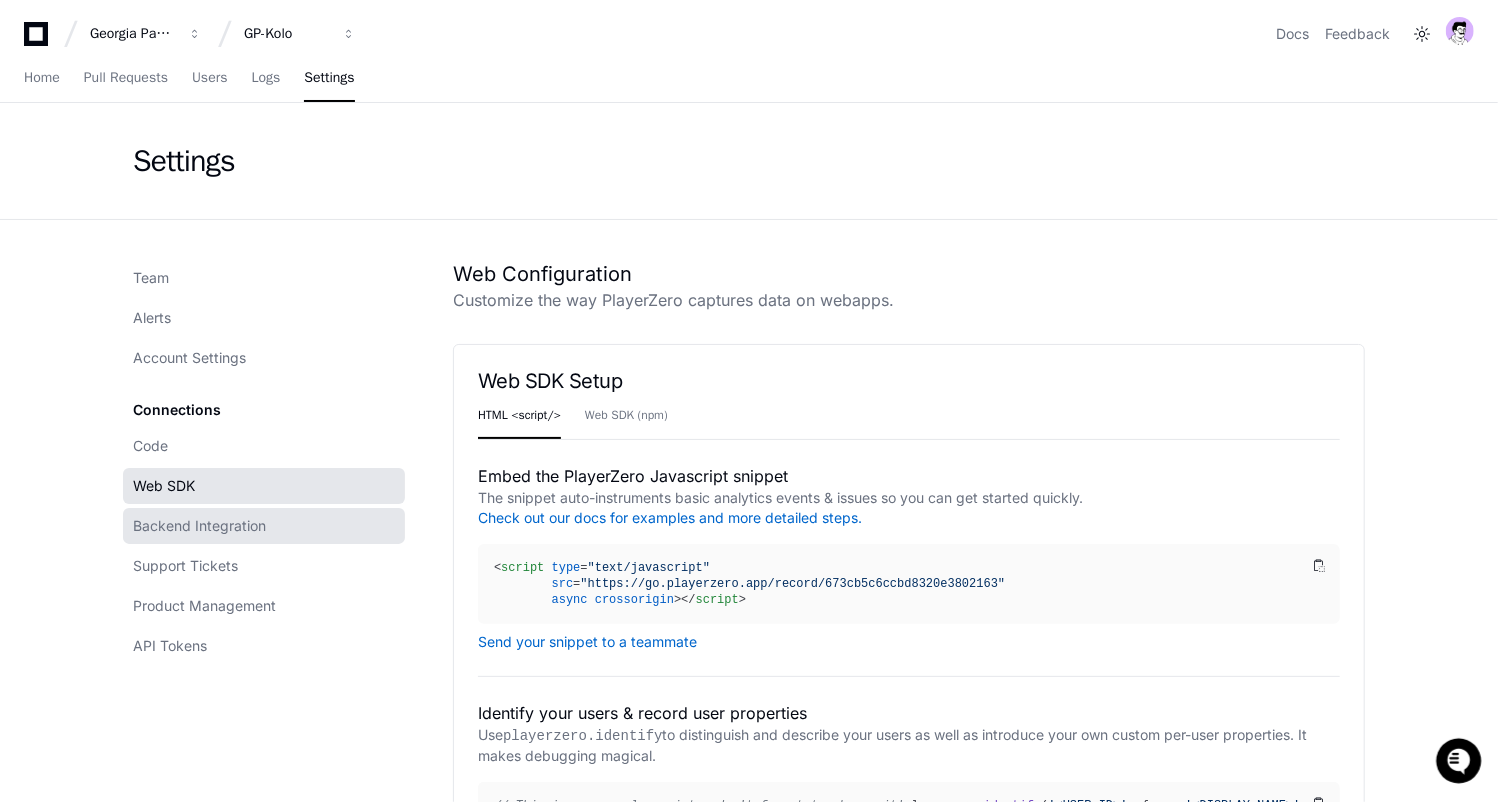 click on "Backend Integration" 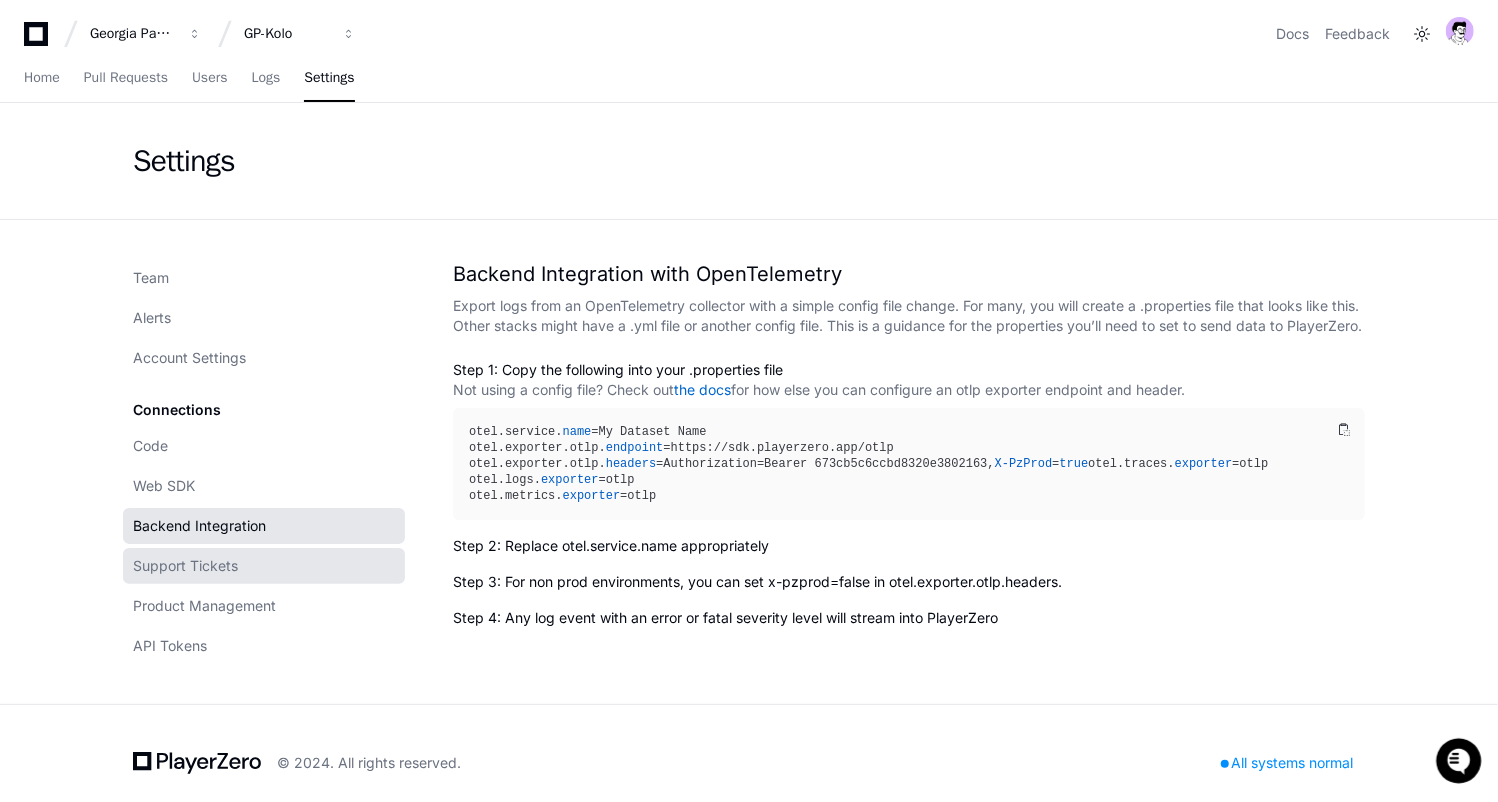 click on "Support Tickets" 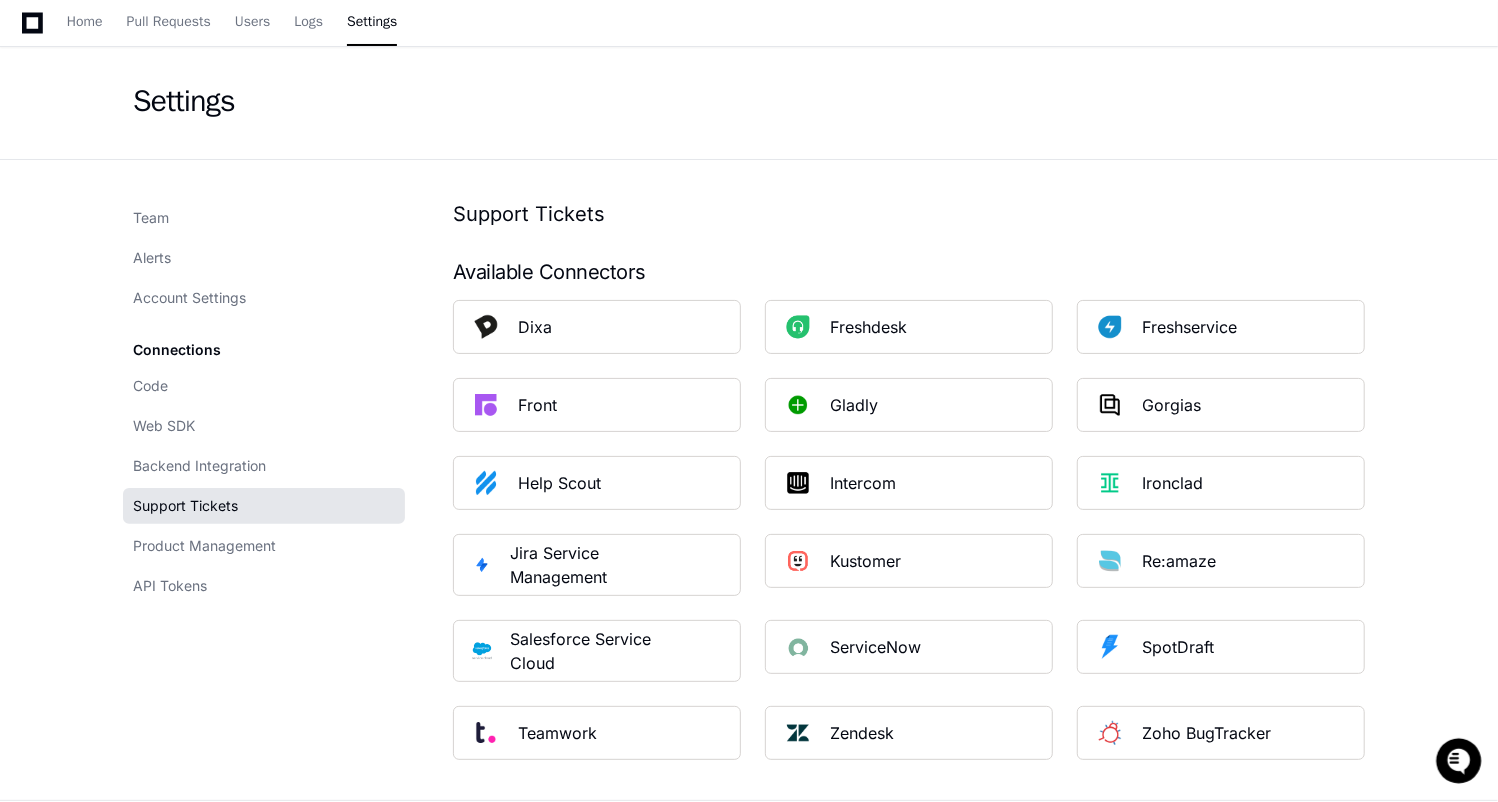 scroll, scrollTop: 69, scrollLeft: 0, axis: vertical 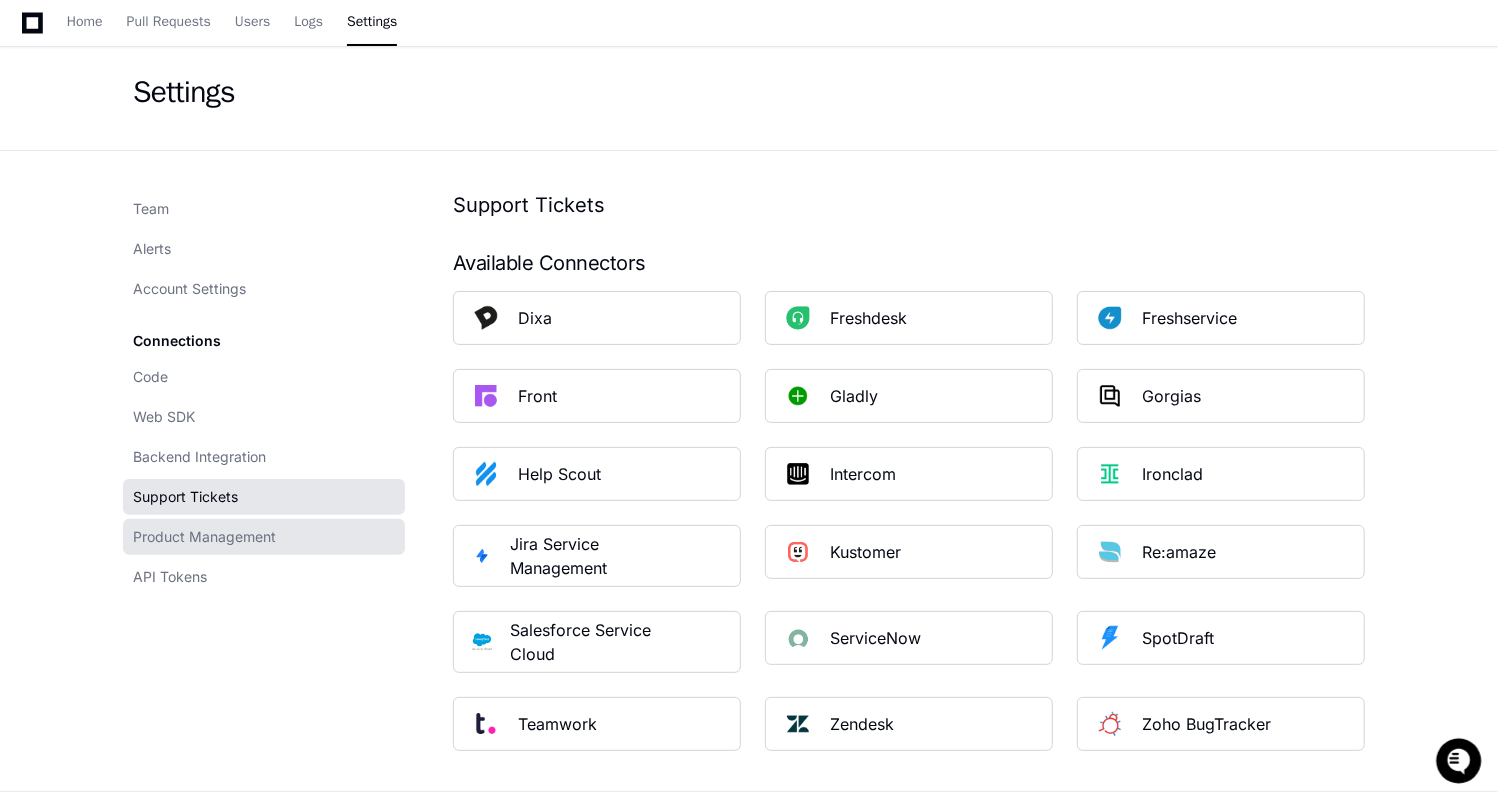 click on "Product Management" 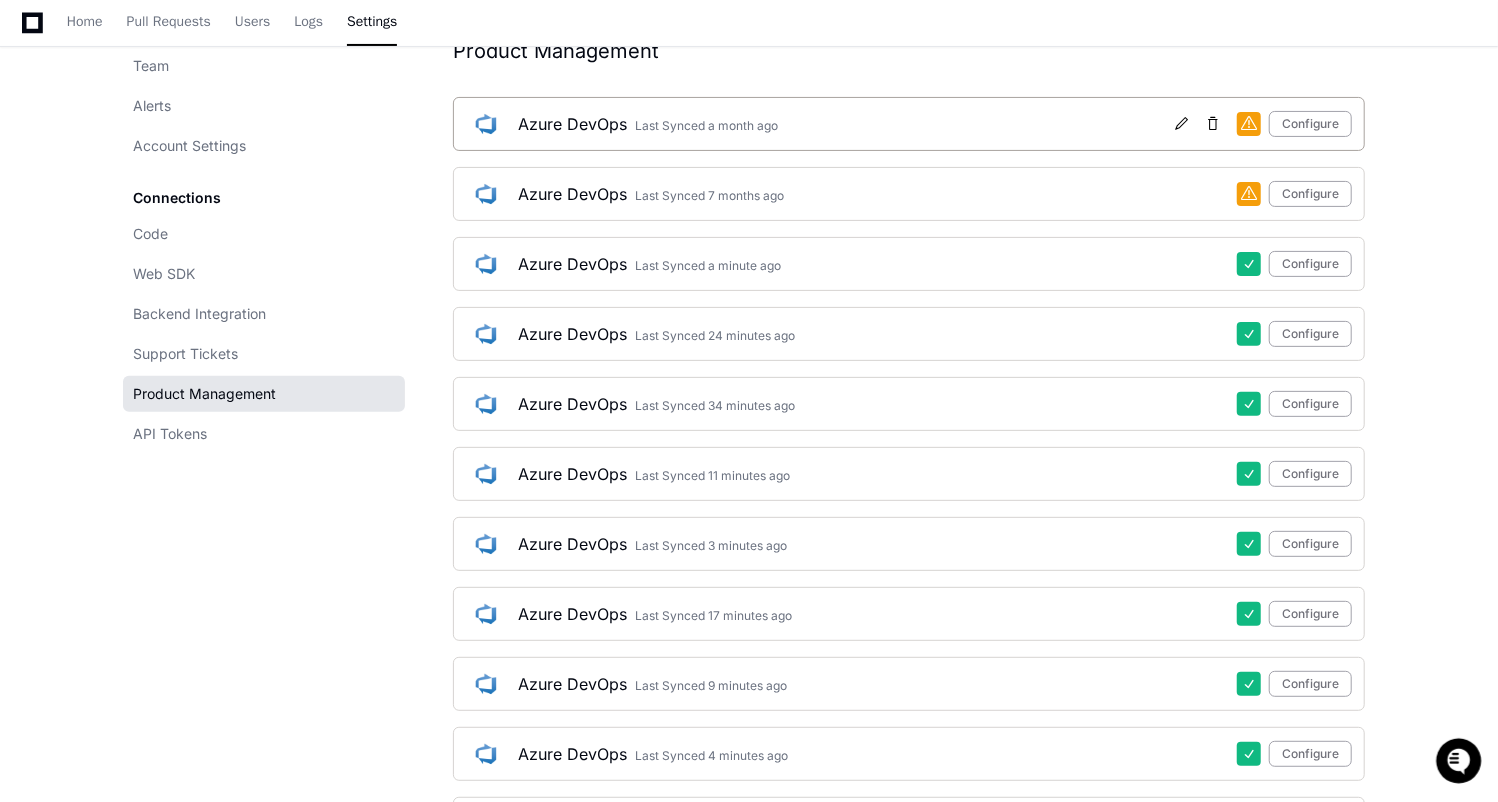 scroll, scrollTop: 492, scrollLeft: 0, axis: vertical 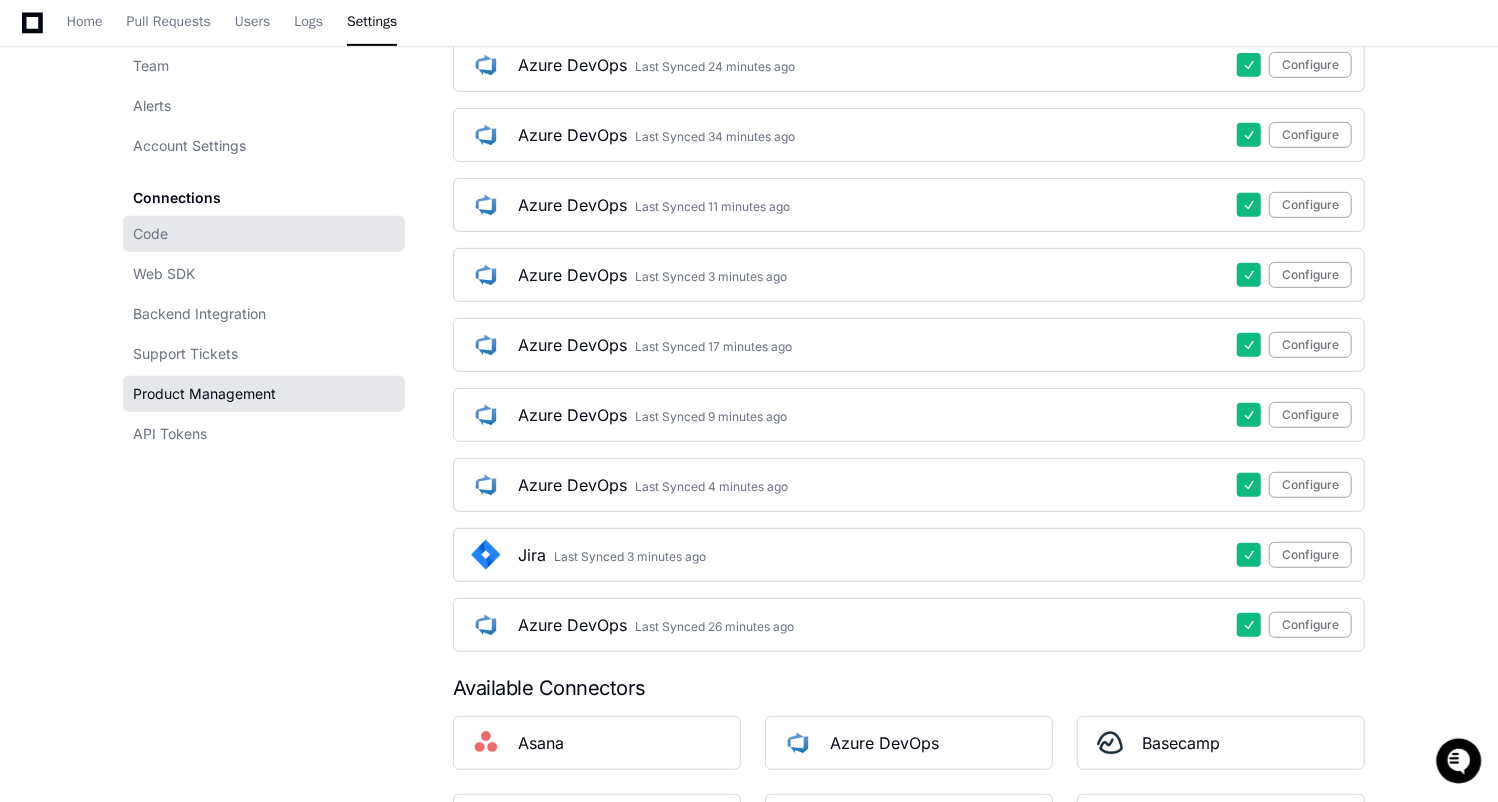 click on "Code" 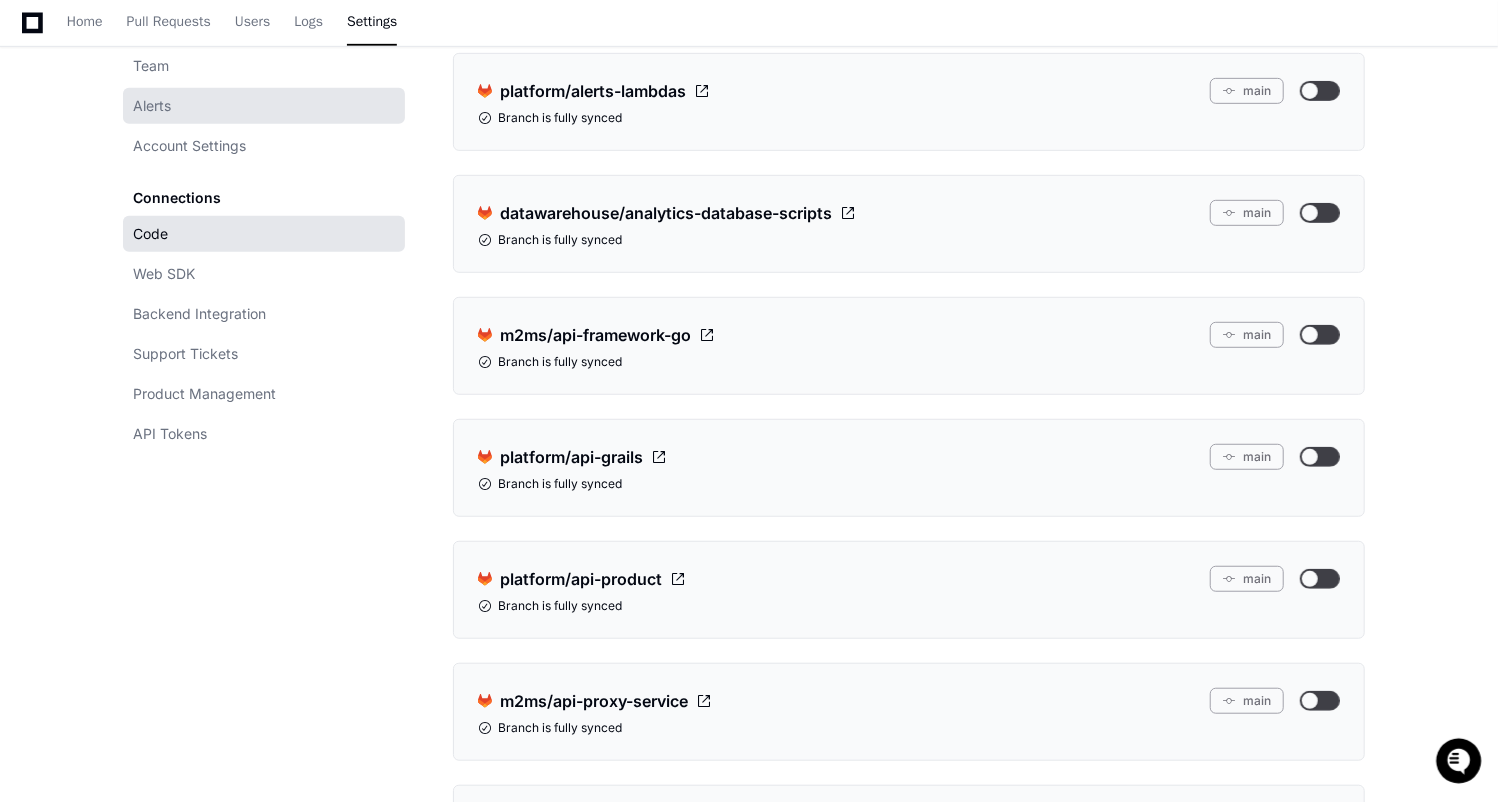 scroll, scrollTop: 0, scrollLeft: 0, axis: both 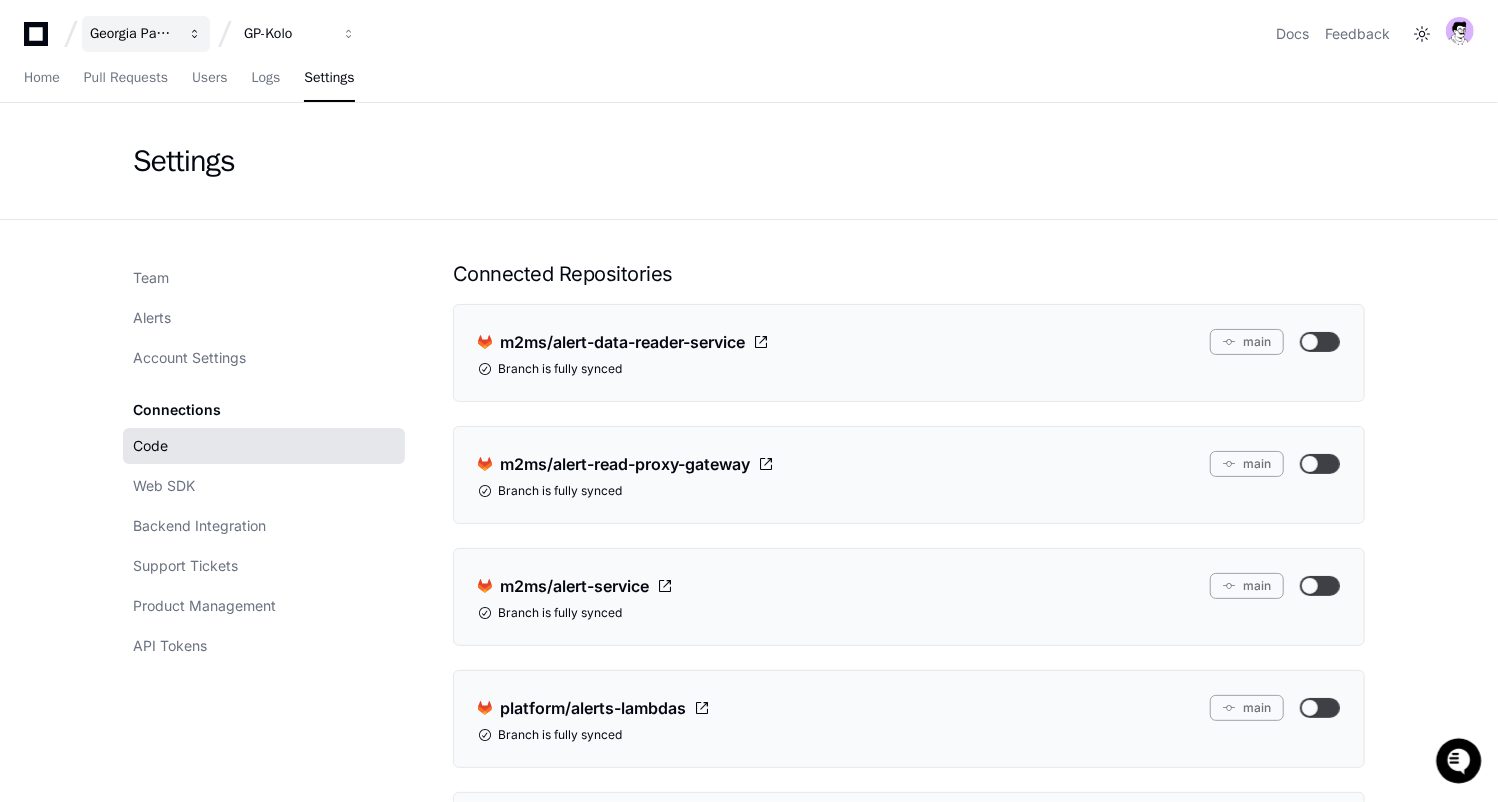click on "Georgia Pacific" at bounding box center [133, 34] 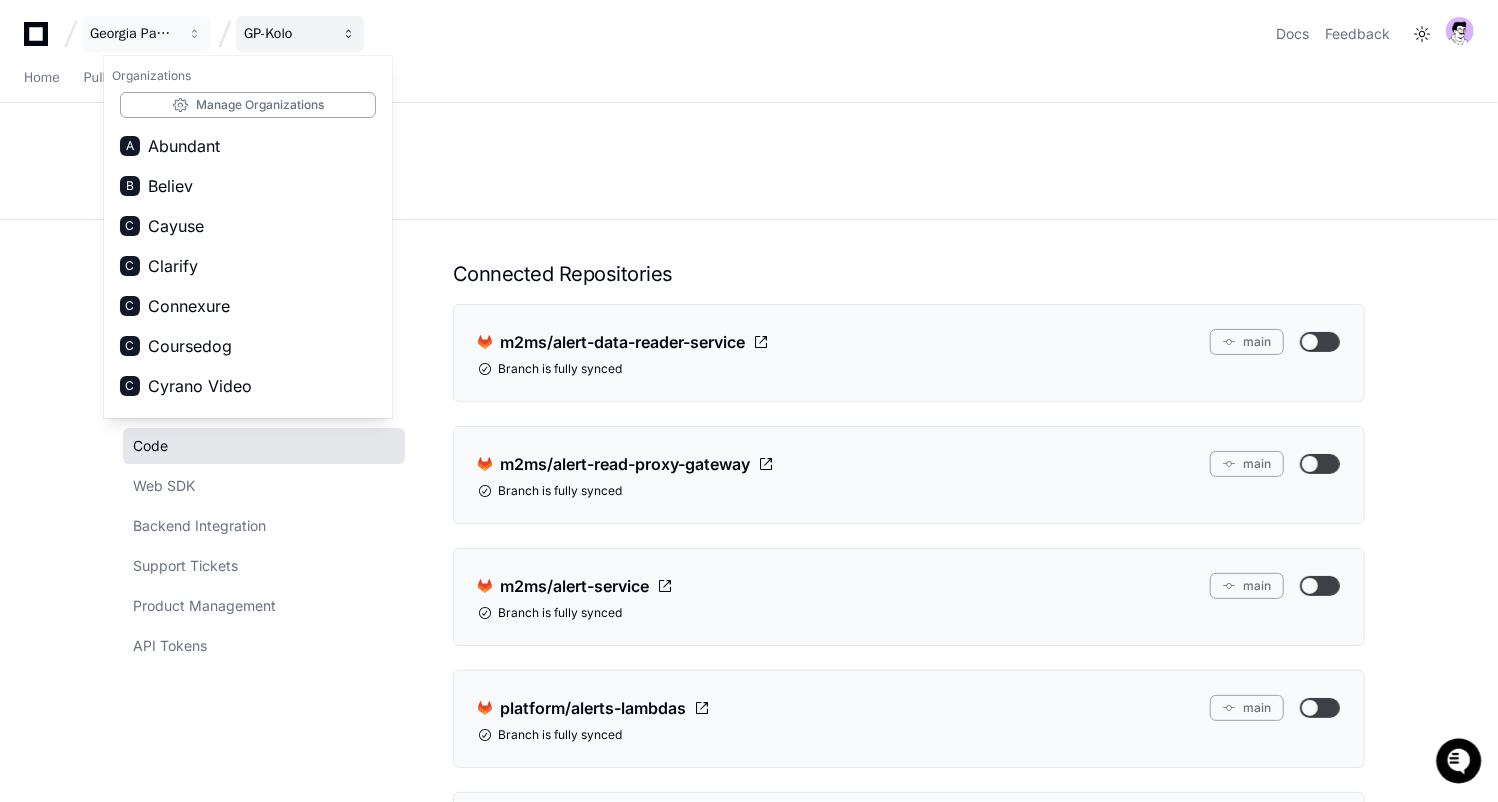 click on "GP-Kolo" at bounding box center (133, 34) 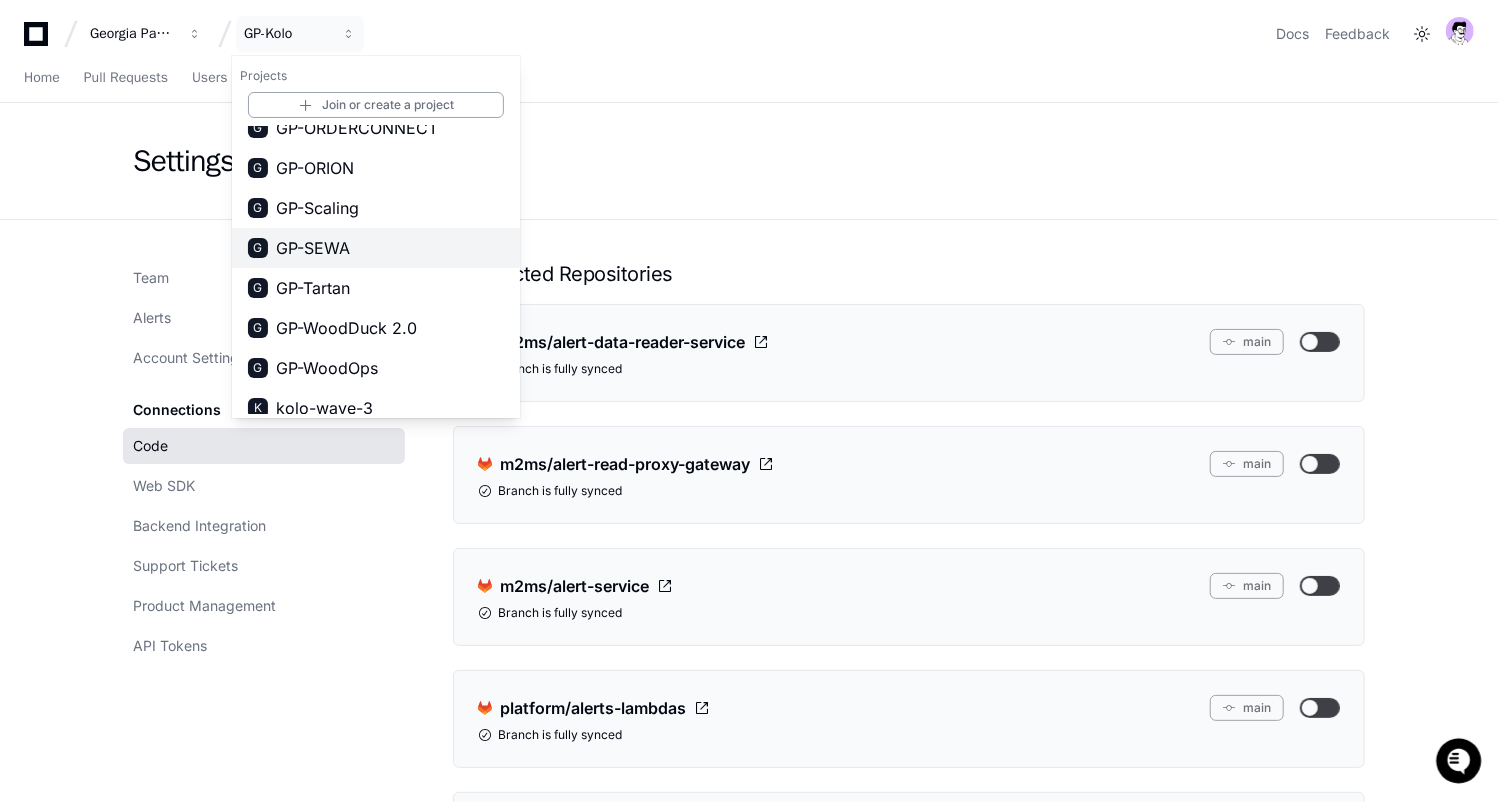 scroll, scrollTop: 831, scrollLeft: 0, axis: vertical 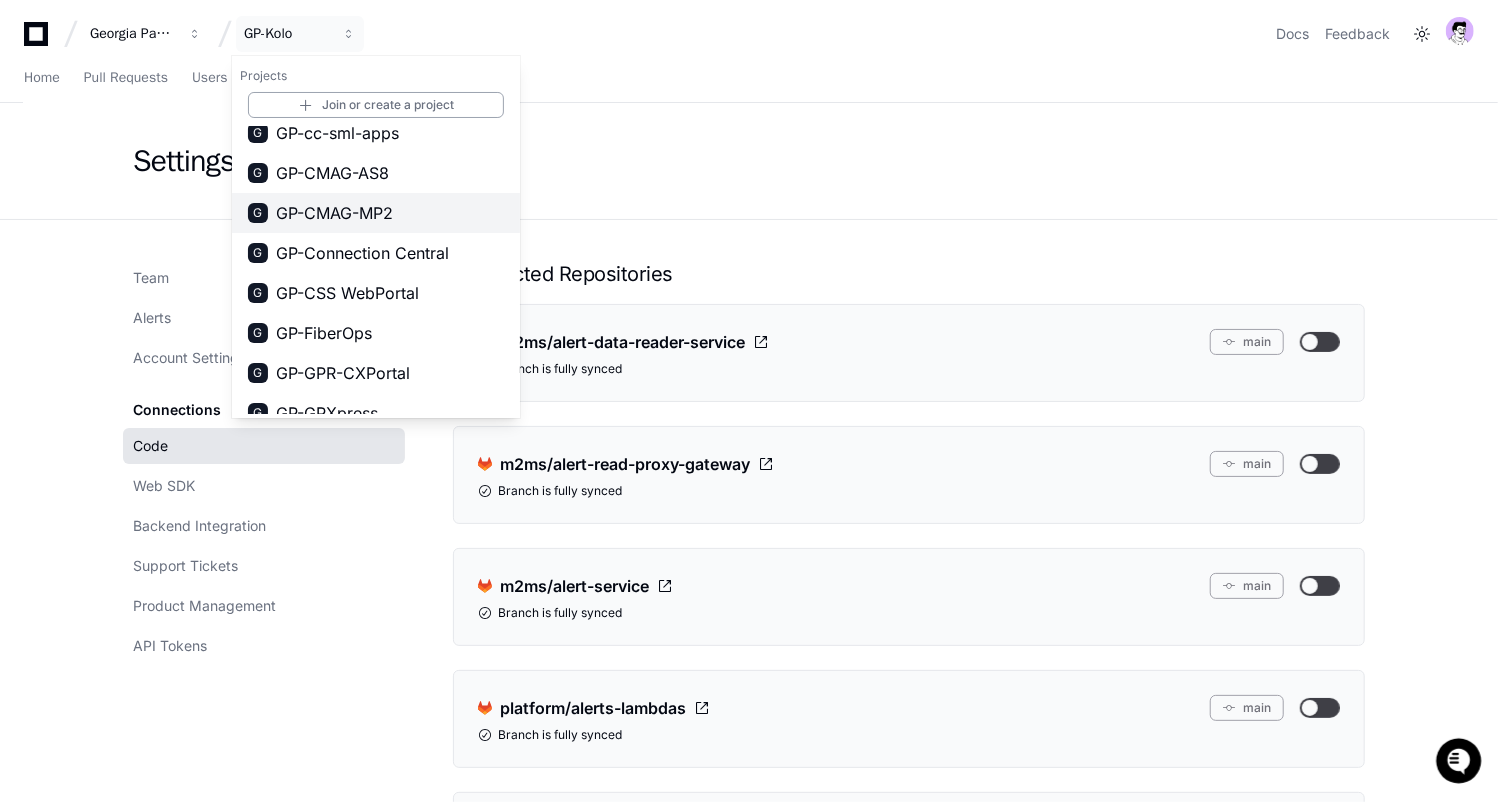 click on "GP-CMAG-MP2" at bounding box center (334, 213) 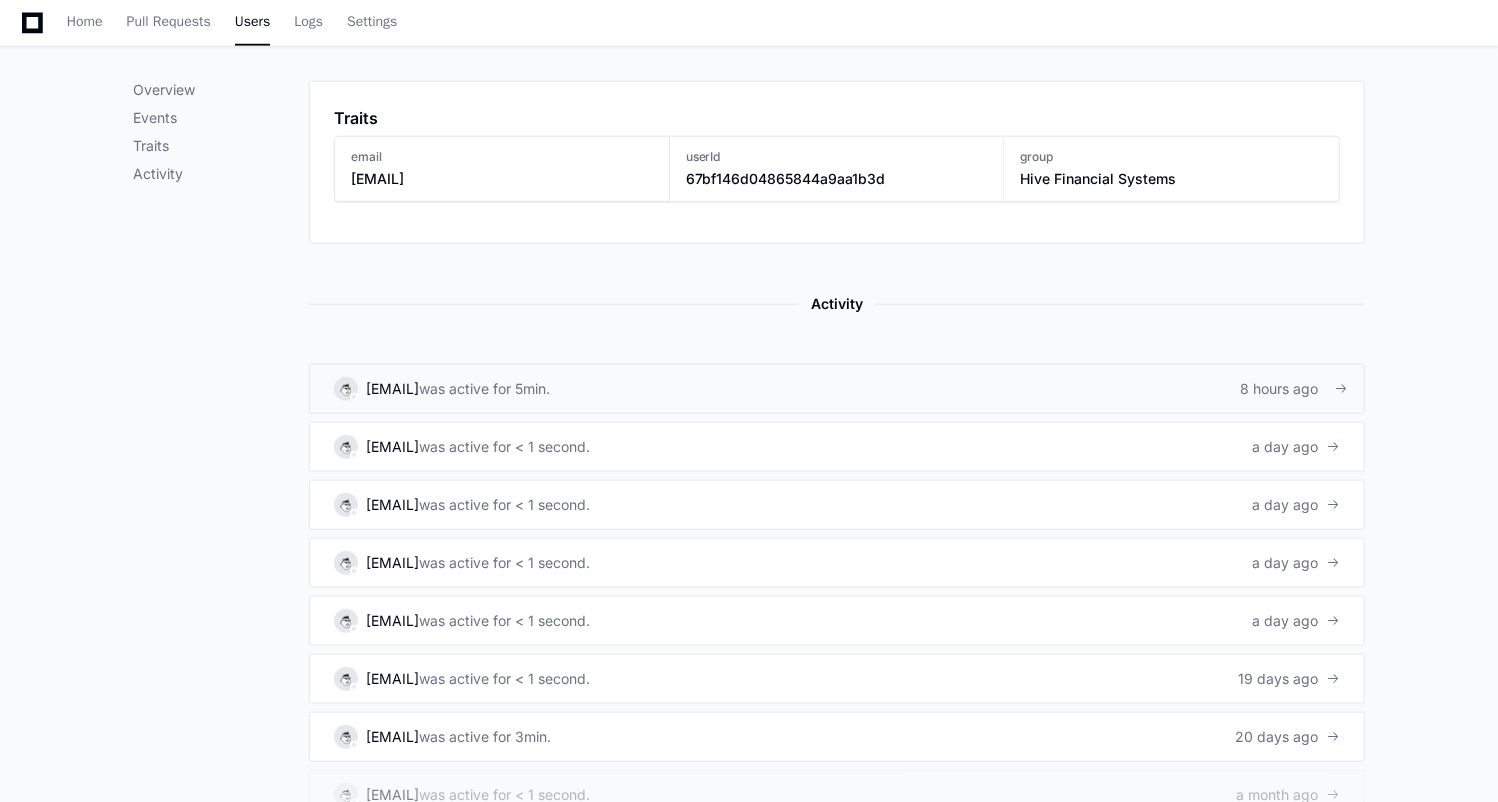 scroll, scrollTop: 0, scrollLeft: 0, axis: both 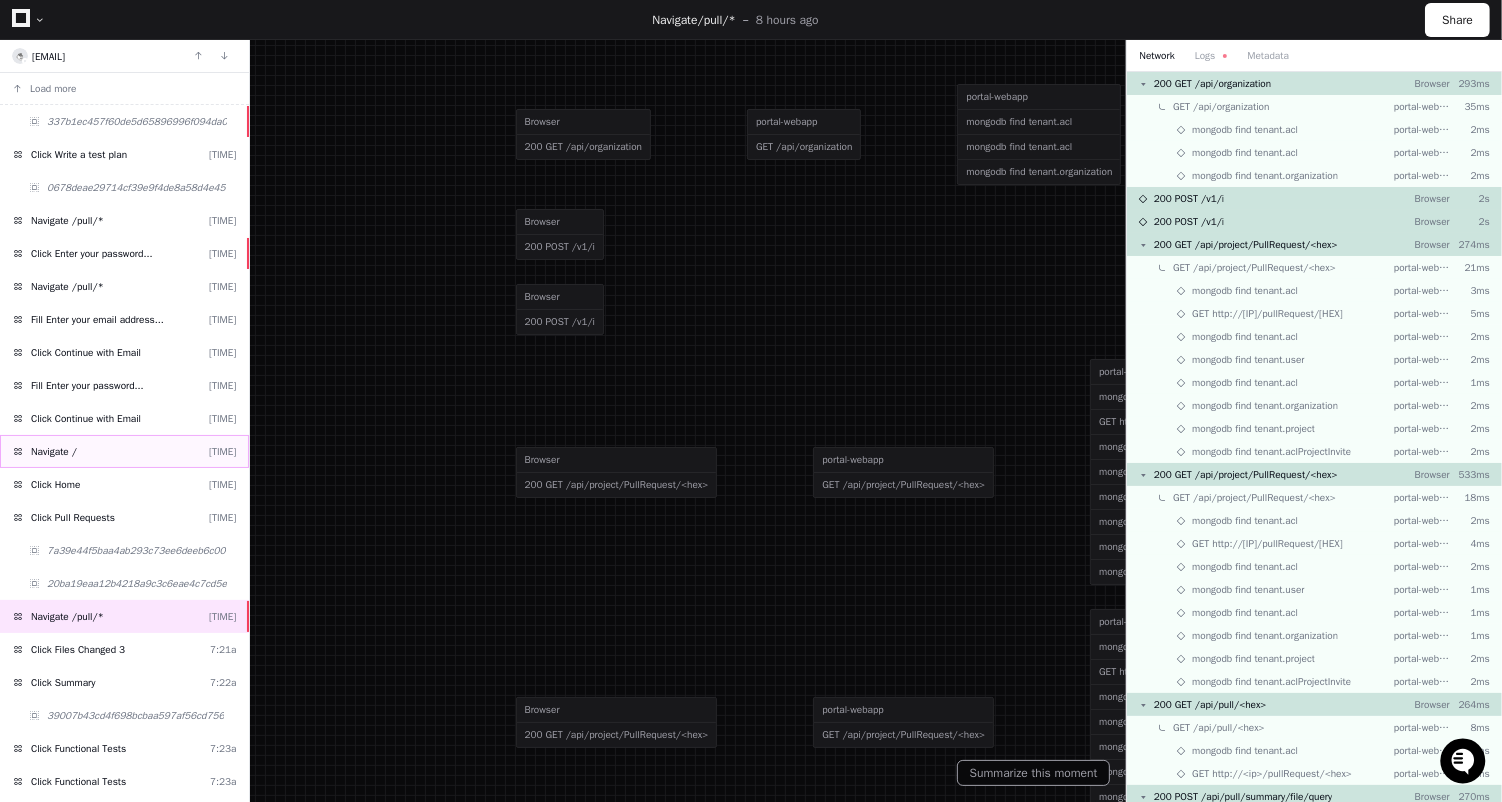 click on "Navigate /  [TIME]" 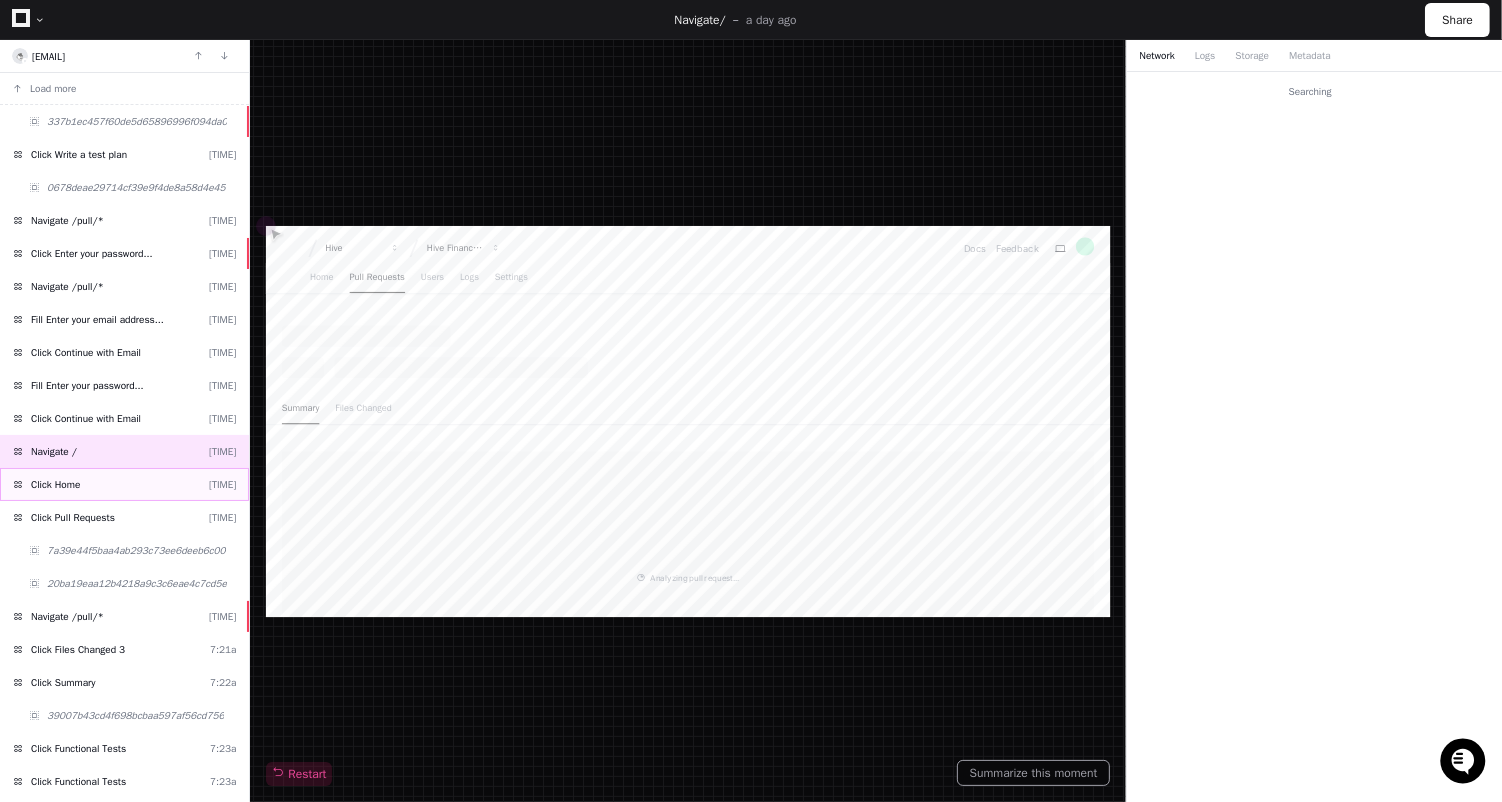 scroll, scrollTop: 0, scrollLeft: 0, axis: both 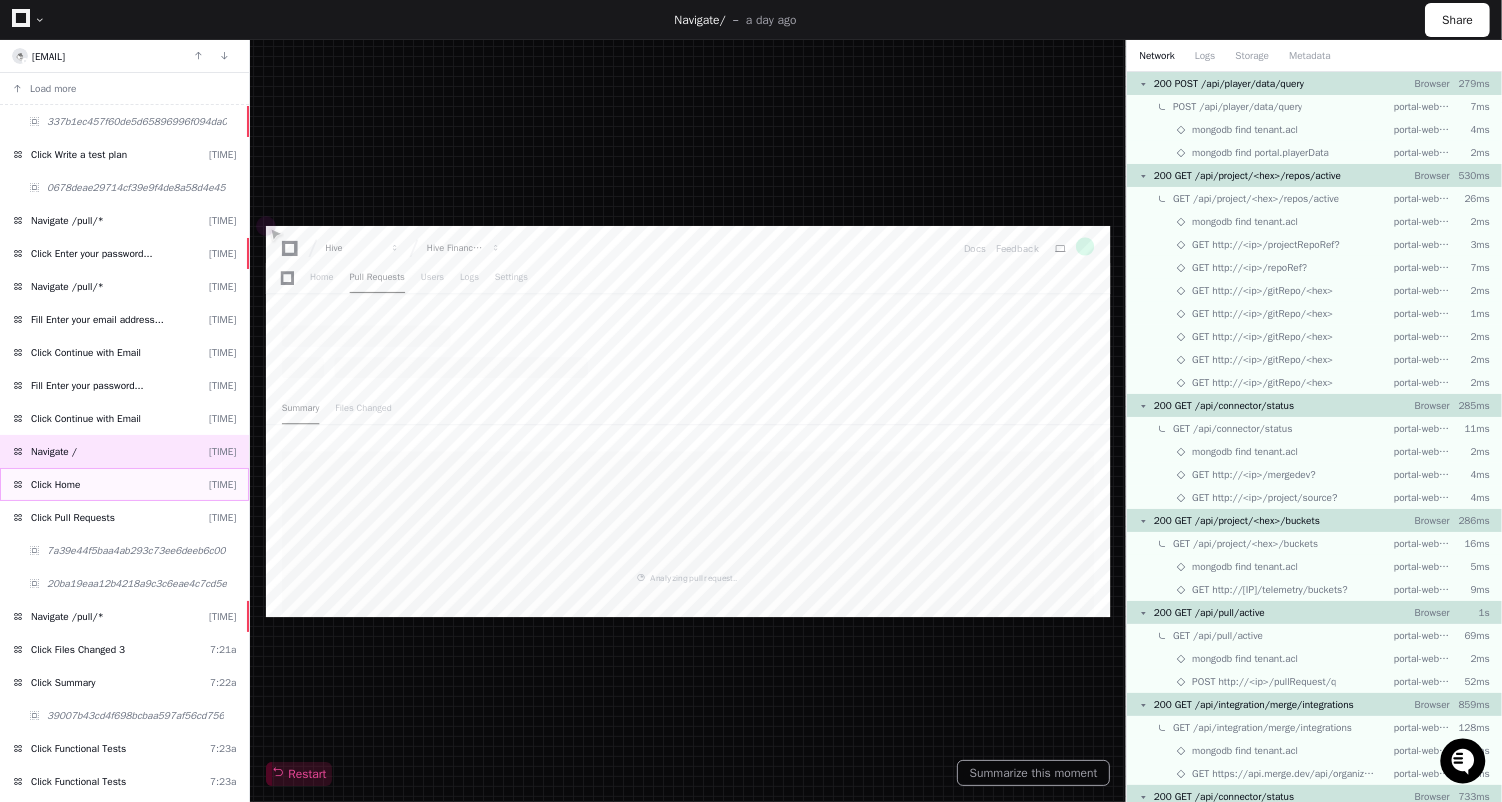 click on "Click Home  [TIME]" 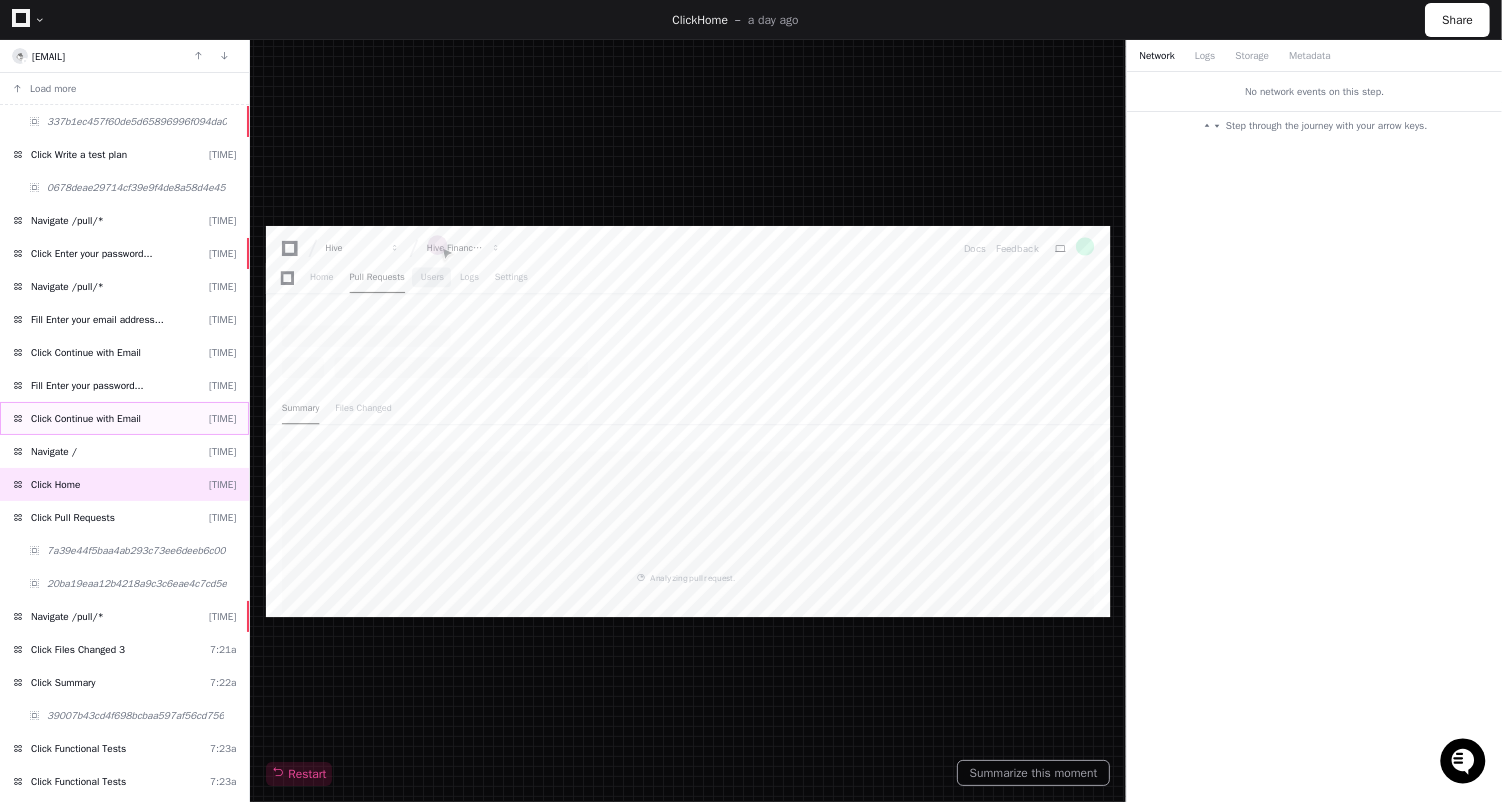 scroll, scrollTop: 0, scrollLeft: 0, axis: both 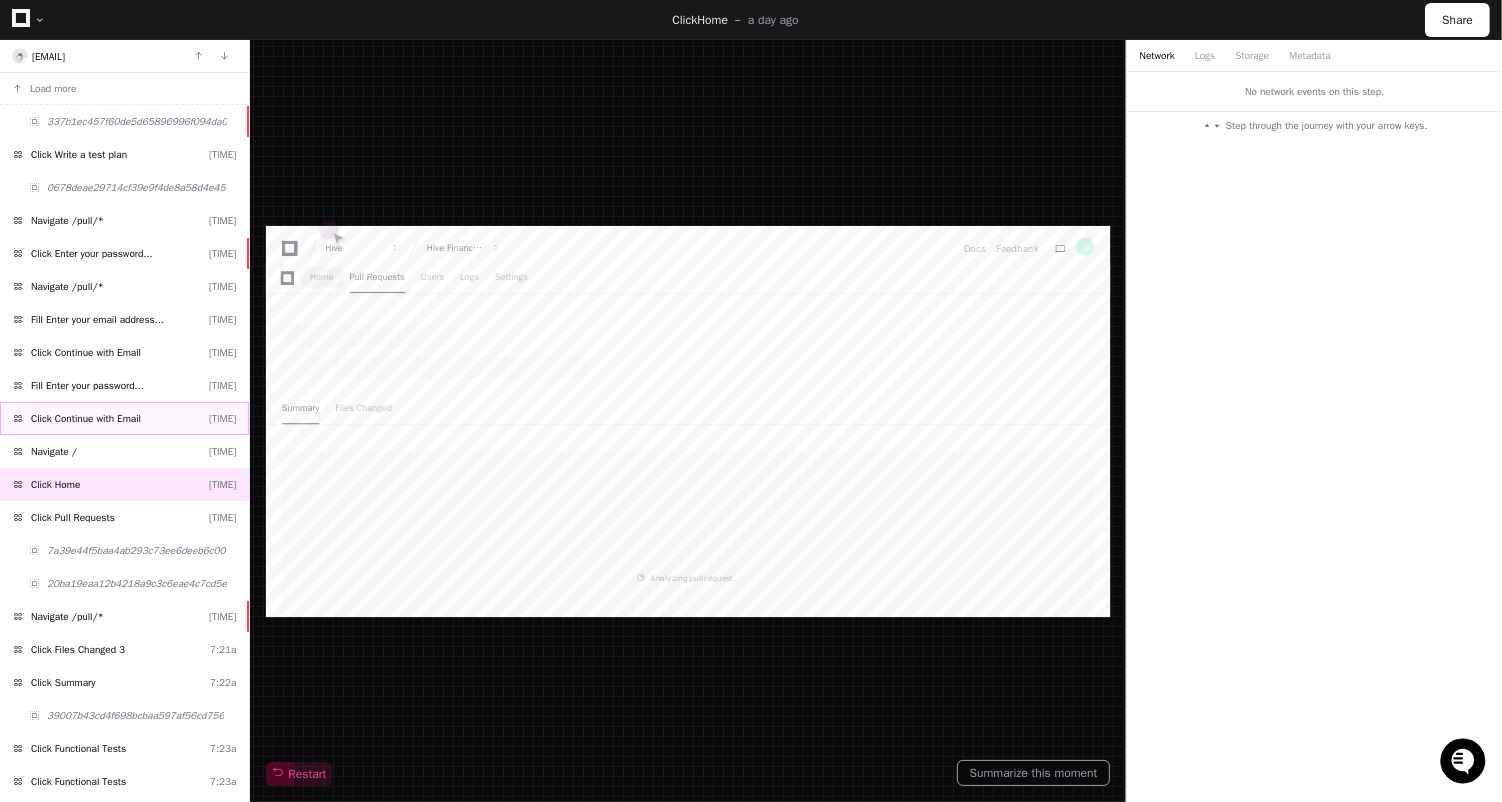click on "Click Continue with Email  [TIME]" 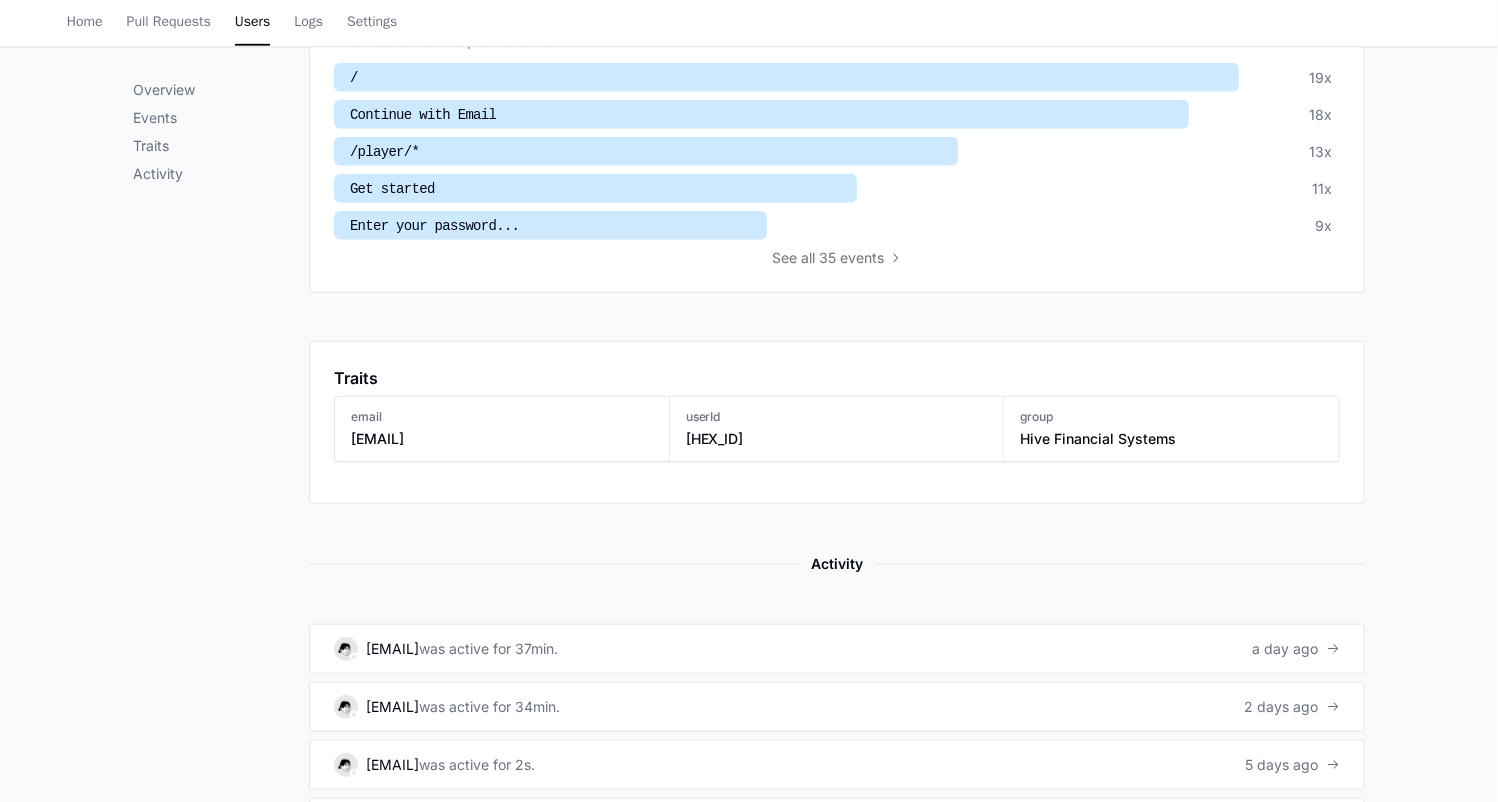scroll, scrollTop: 0, scrollLeft: 0, axis: both 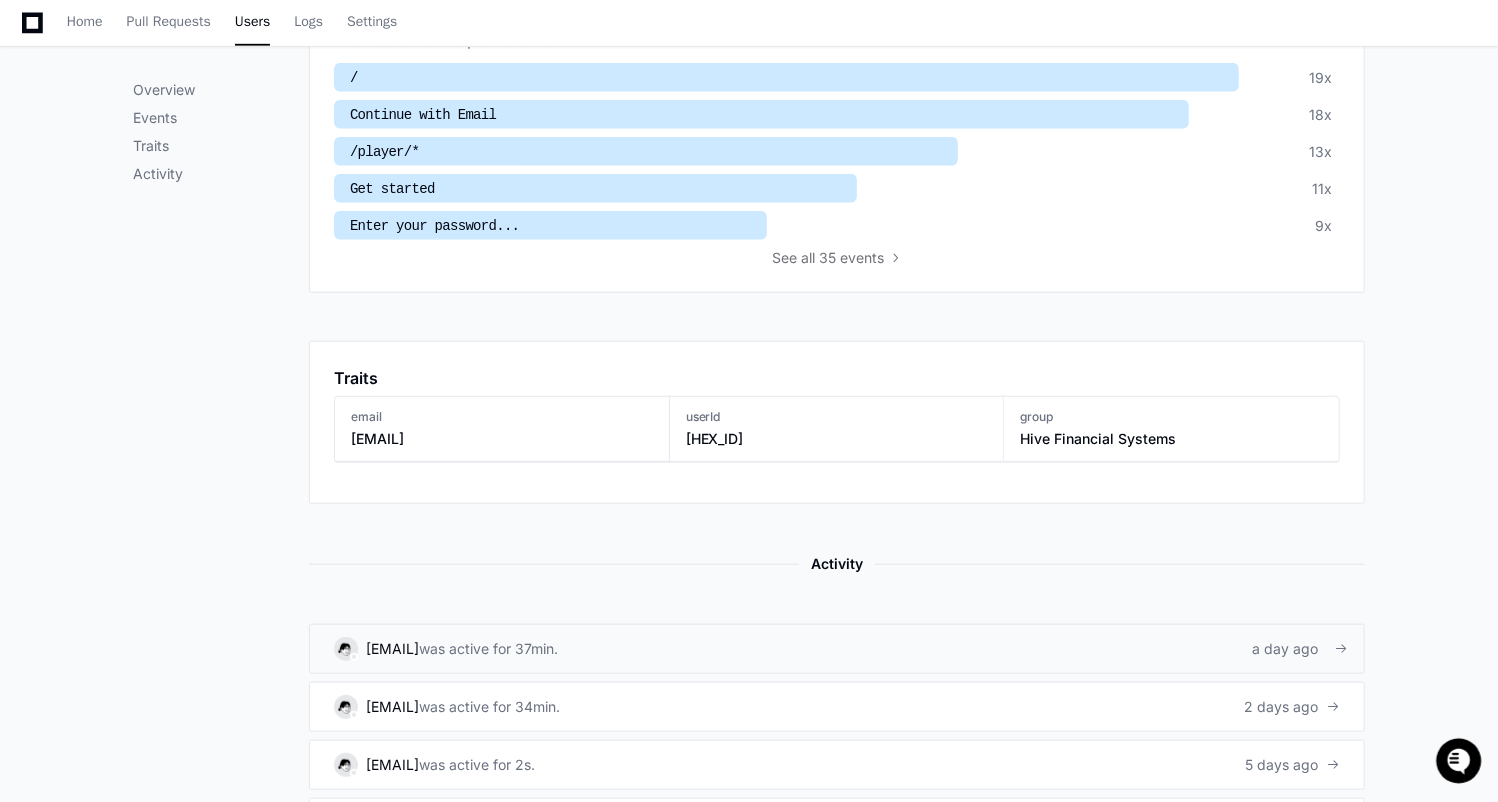 click on "shruthi.chanthati@hivefs.com   was active for 37min.  a day ago" 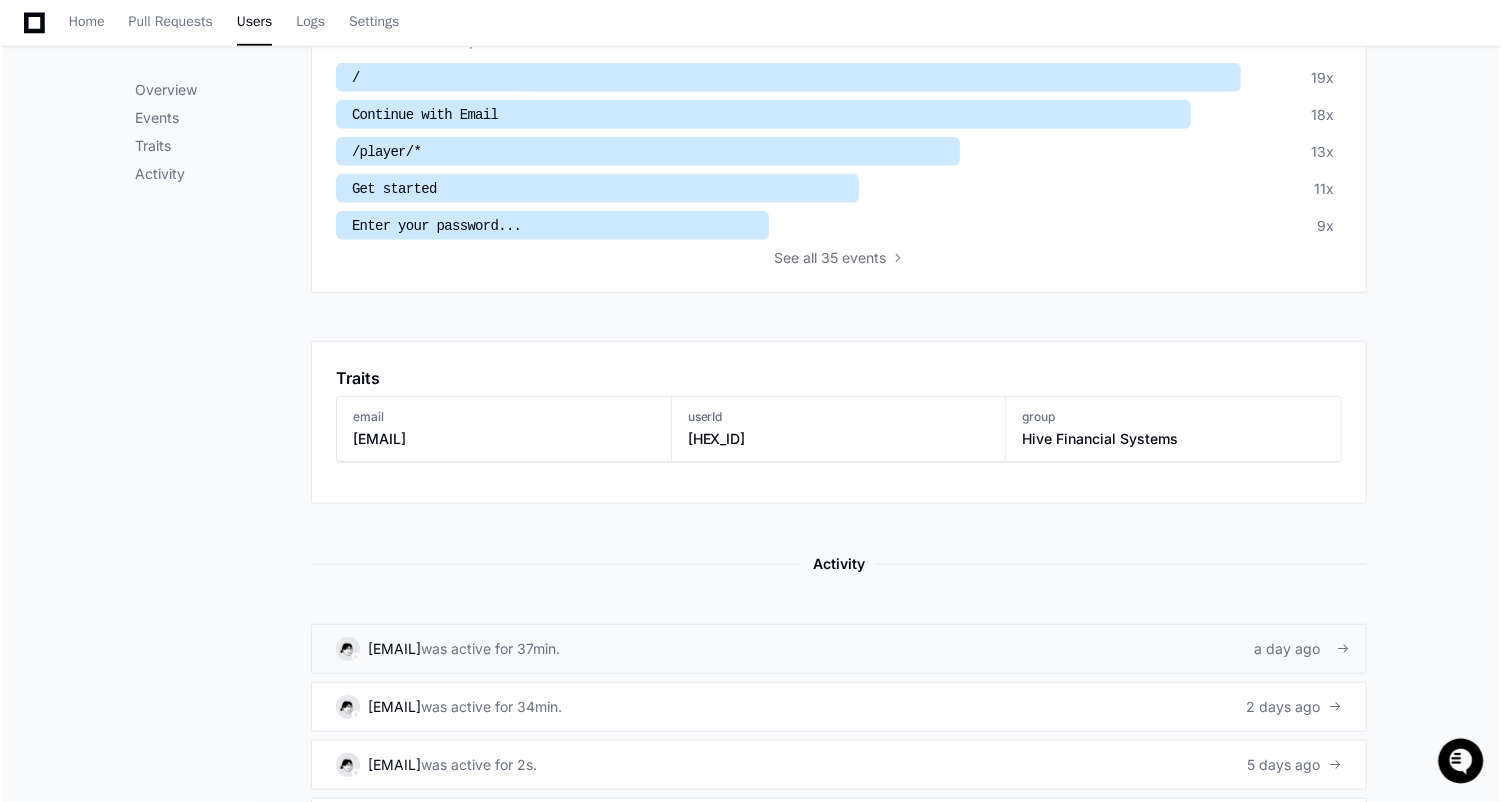 scroll, scrollTop: 0, scrollLeft: 0, axis: both 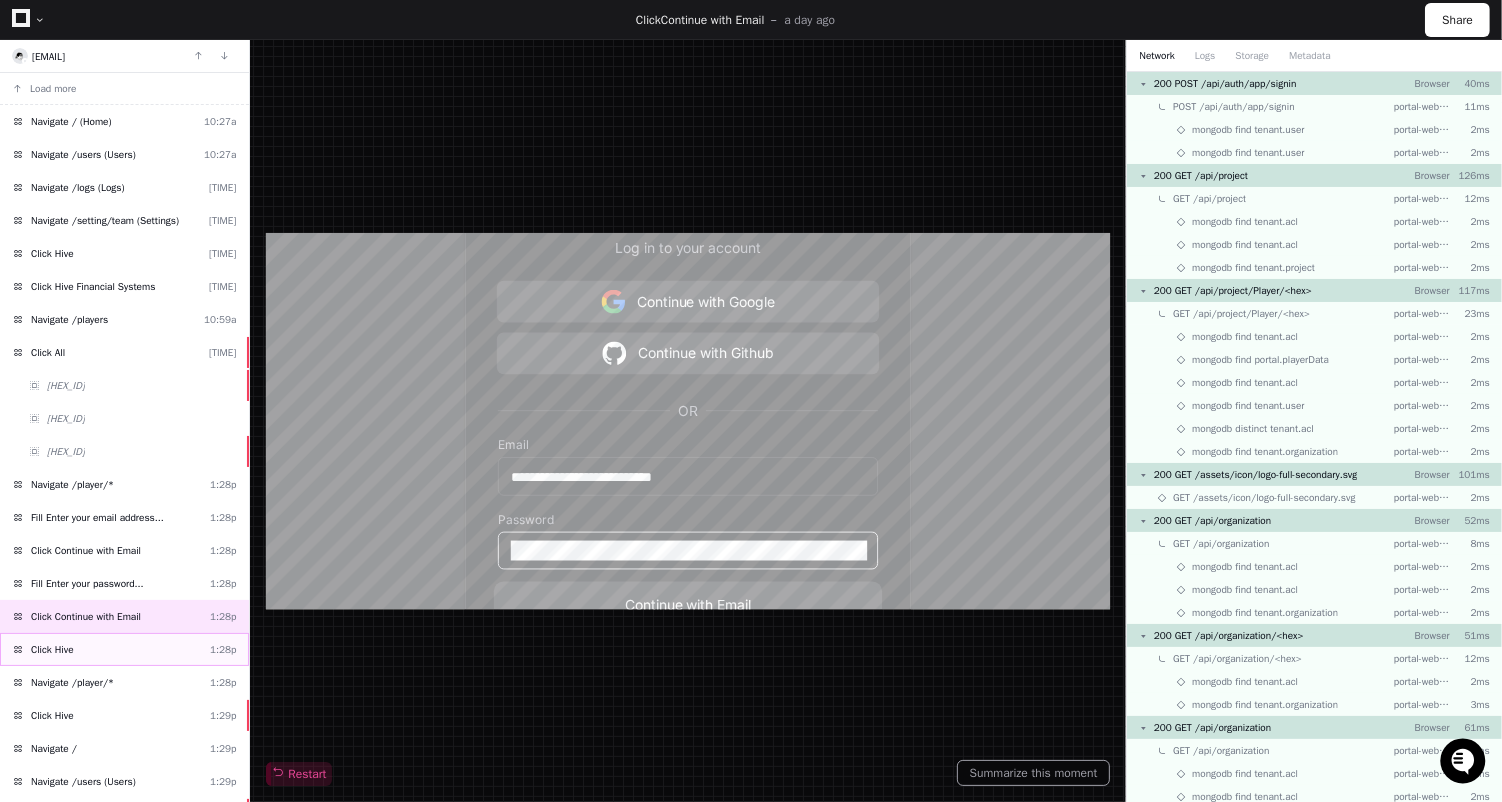 click on "Click Hive  1:28p" 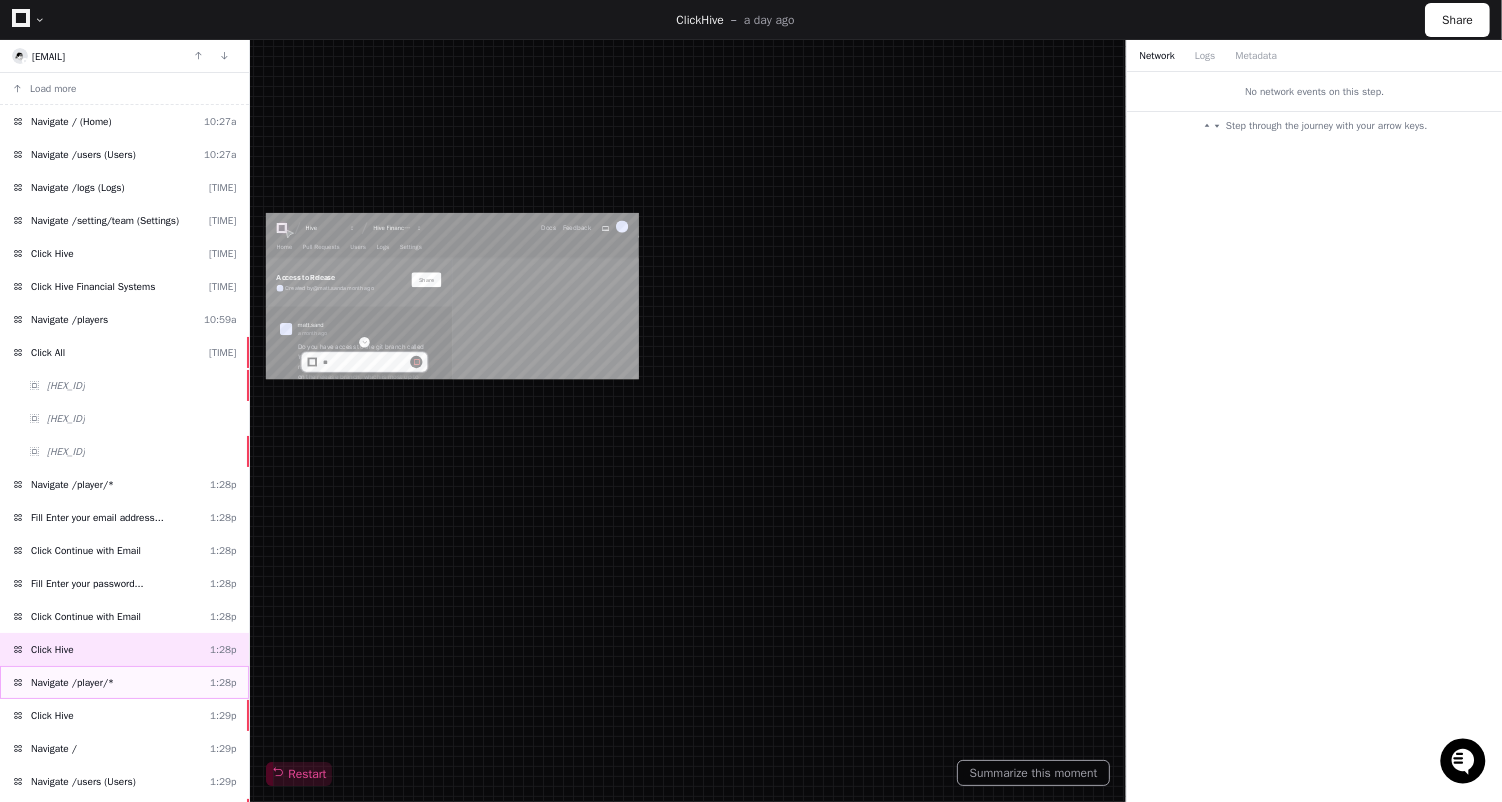 scroll, scrollTop: 0, scrollLeft: 0, axis: both 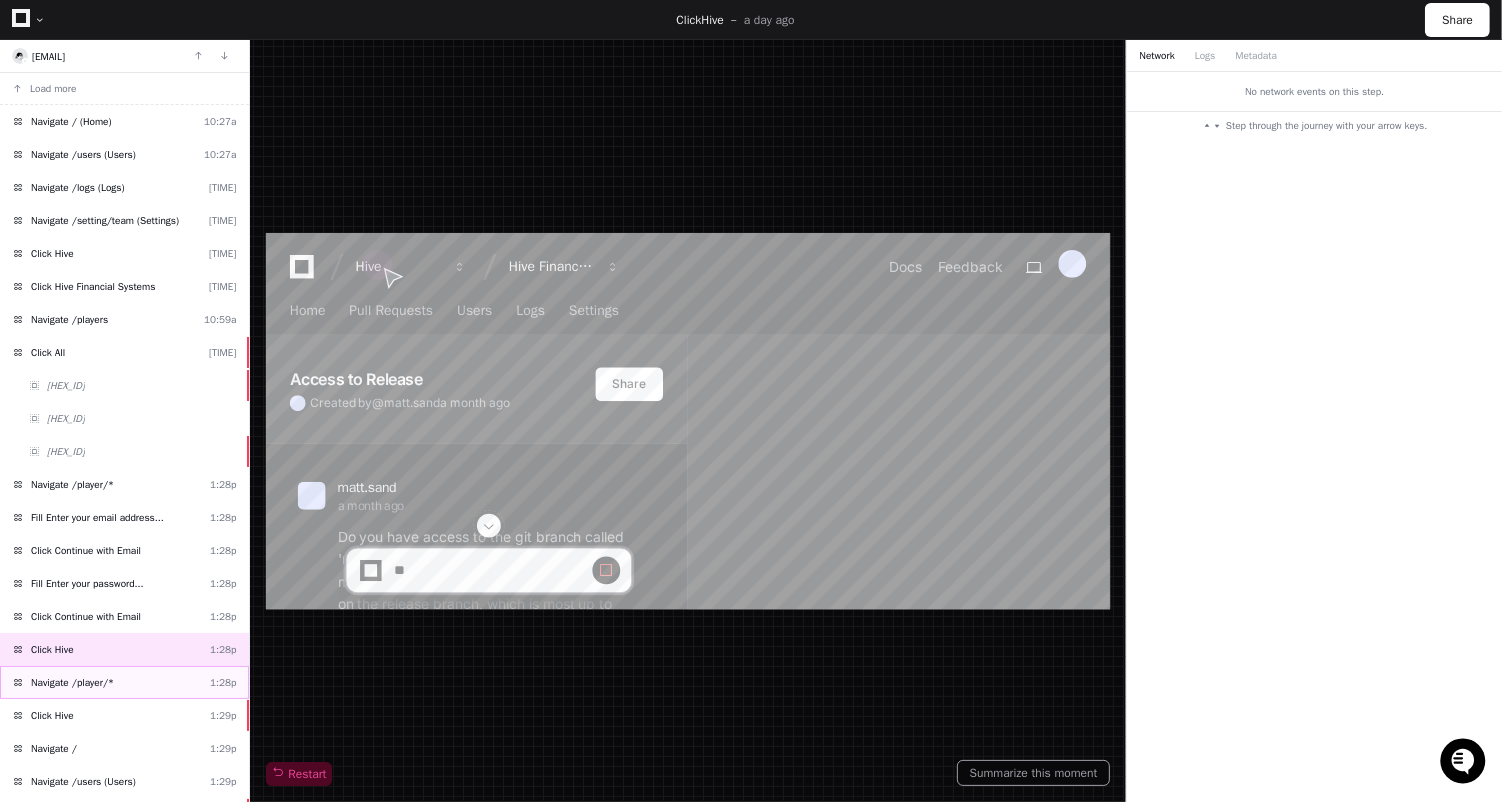 click on "Navigate /player/*  1:28p" 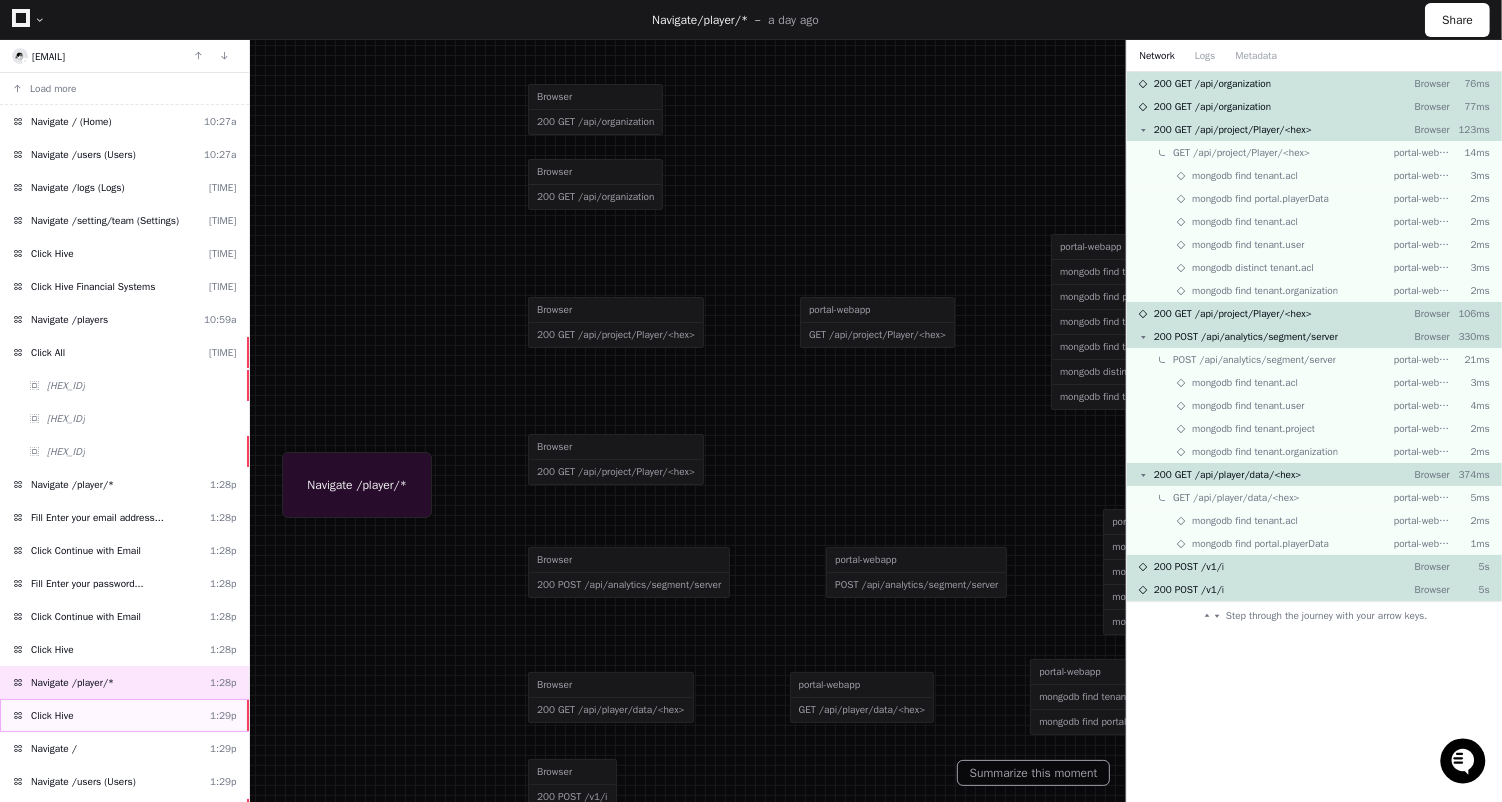 click on "Click Hive  1:29p" 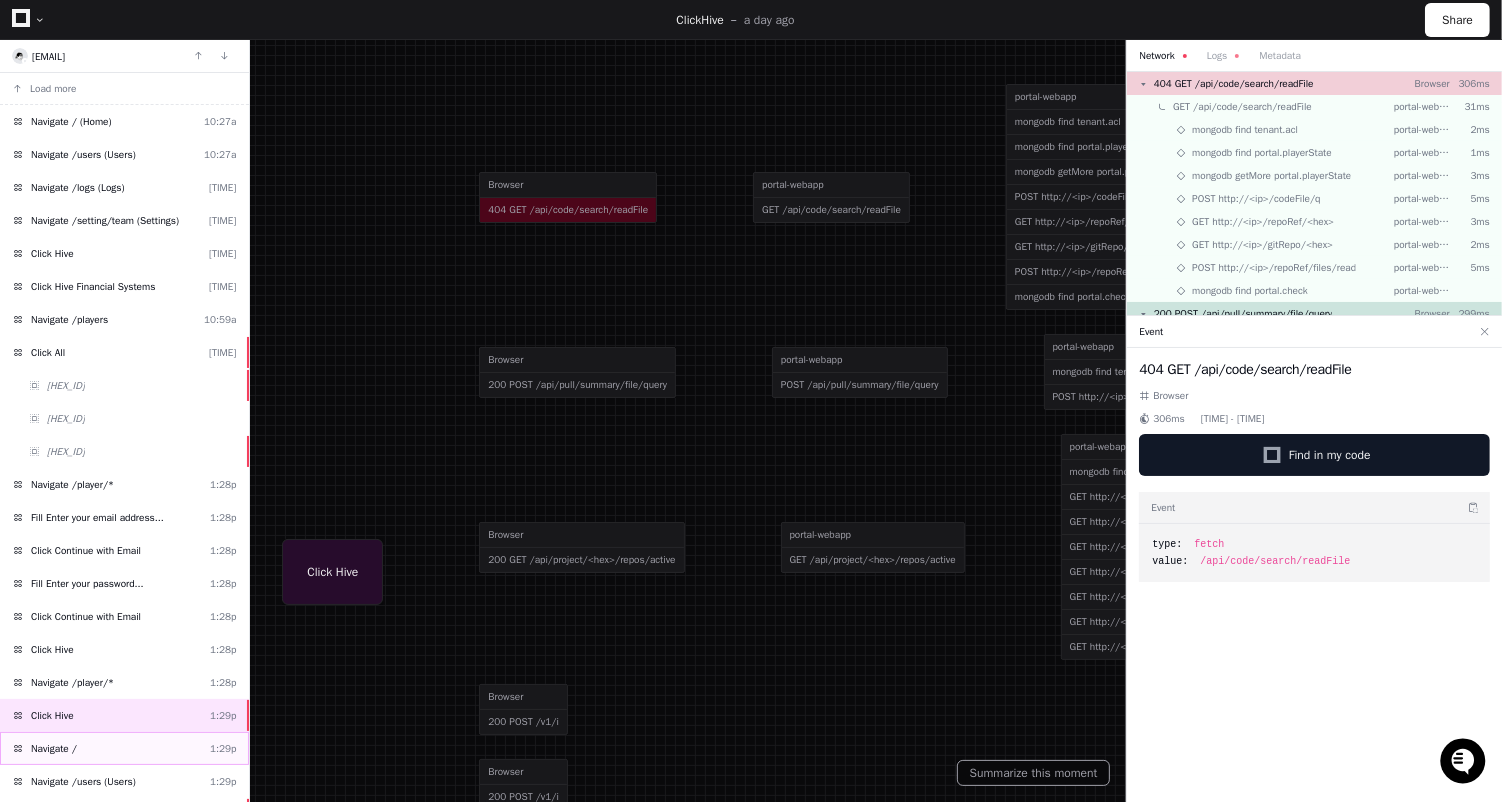 click on "Navigate /  1:29p" 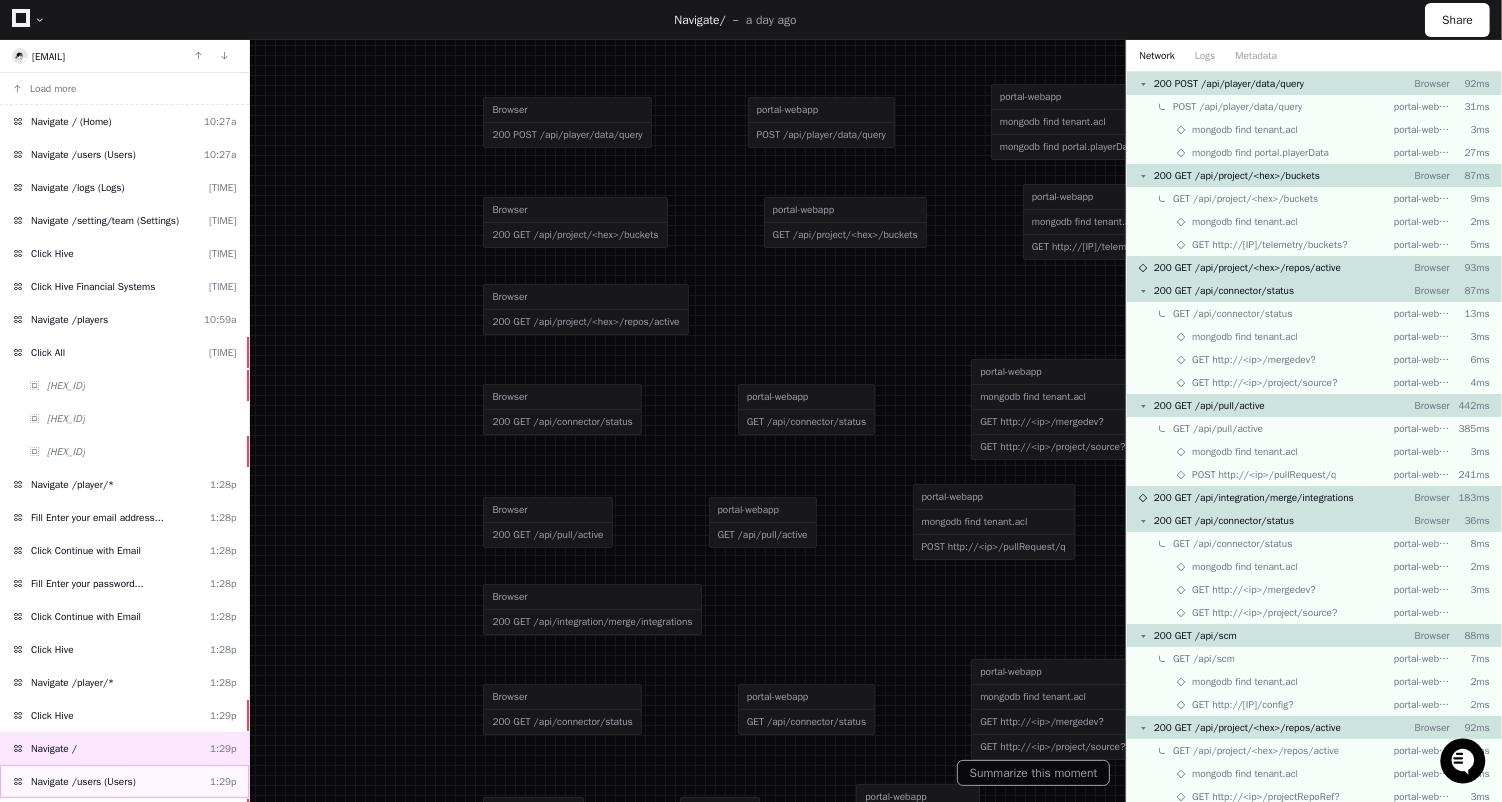 click on "Navigate /users (Users)" 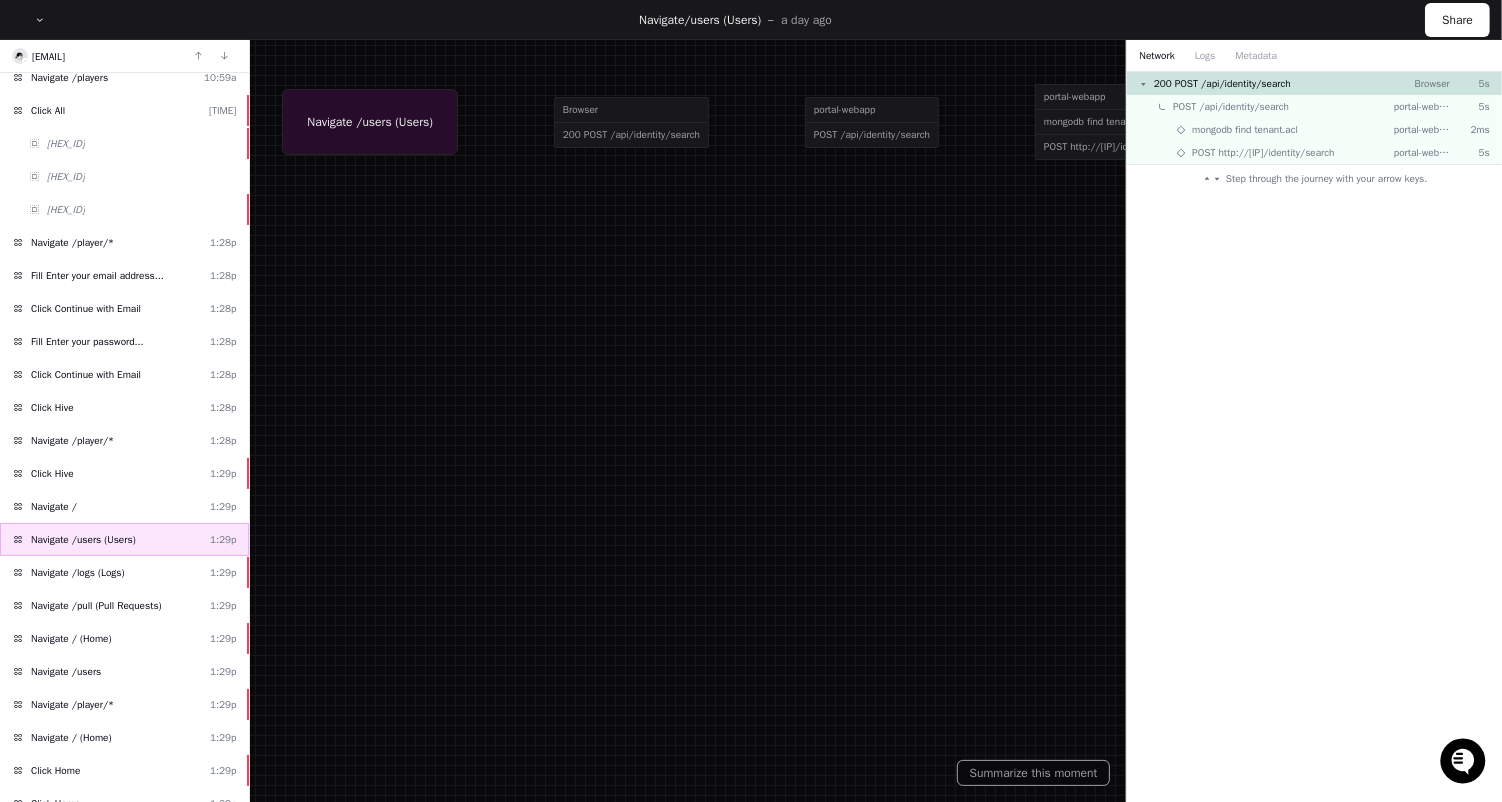 scroll, scrollTop: 283, scrollLeft: 0, axis: vertical 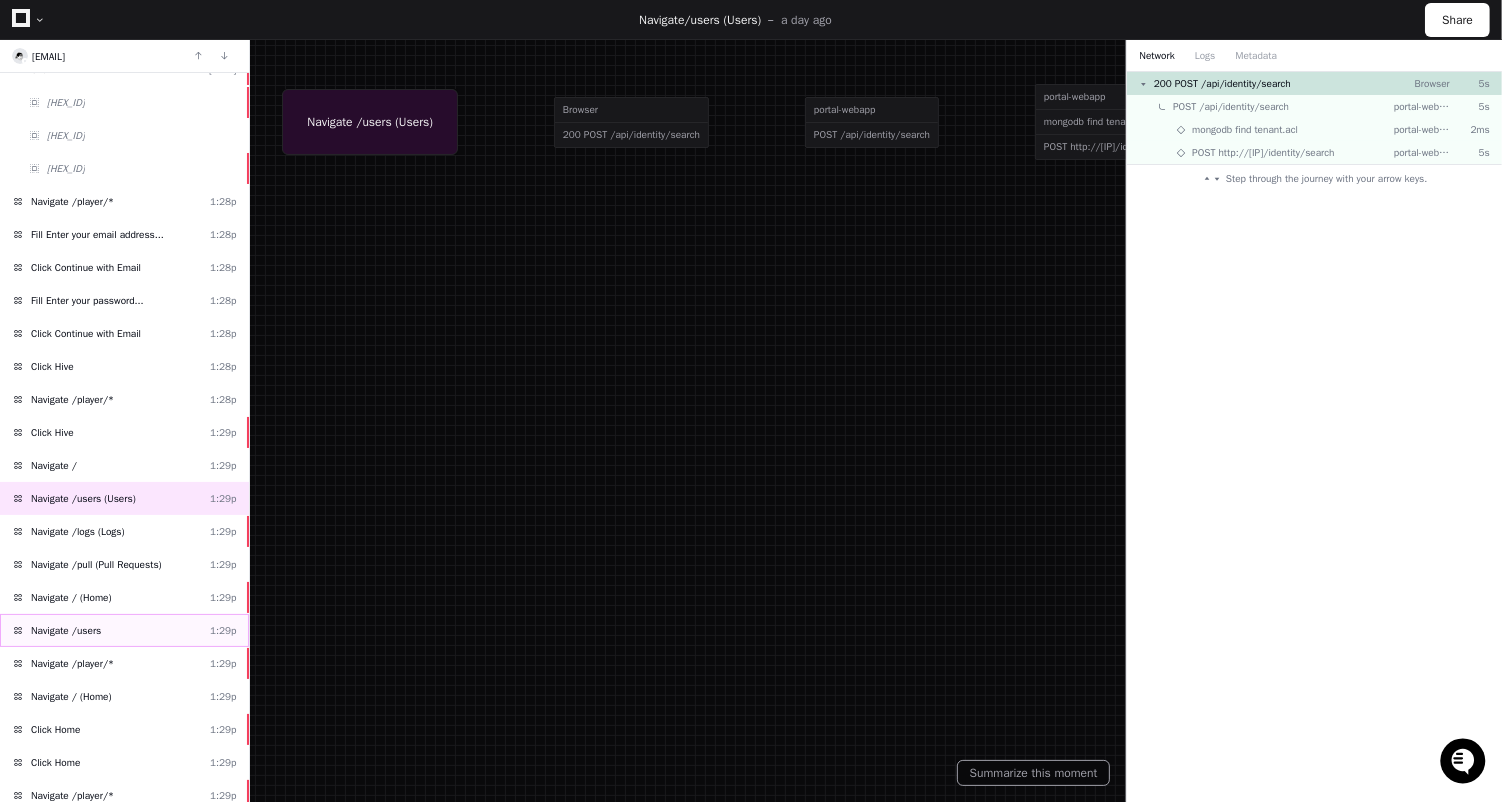 click on "Navigate /users  1:29p" 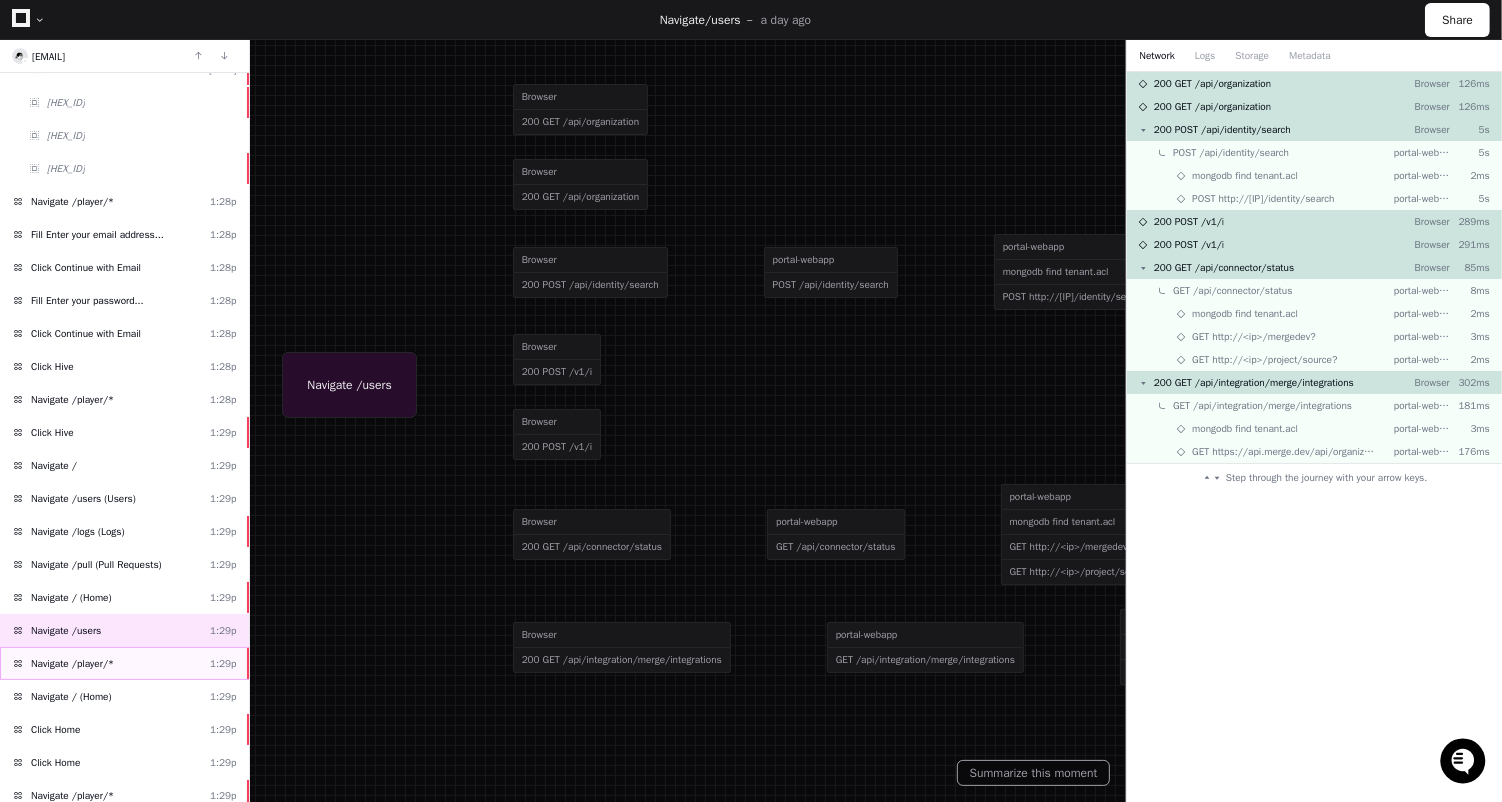 click on "Navigate /player/*  1:29p" 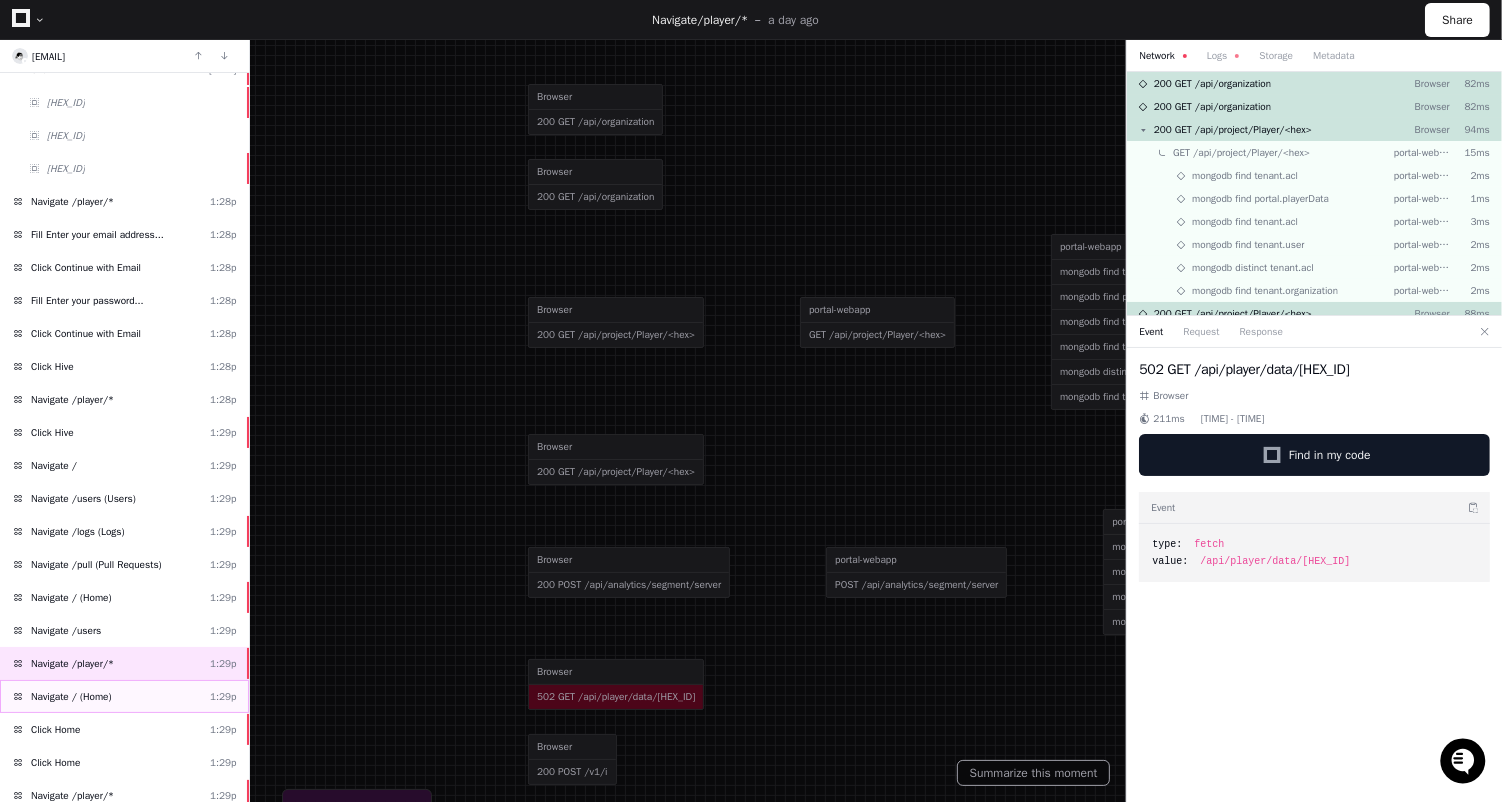 click on "Navigate / (Home)  1:29p" 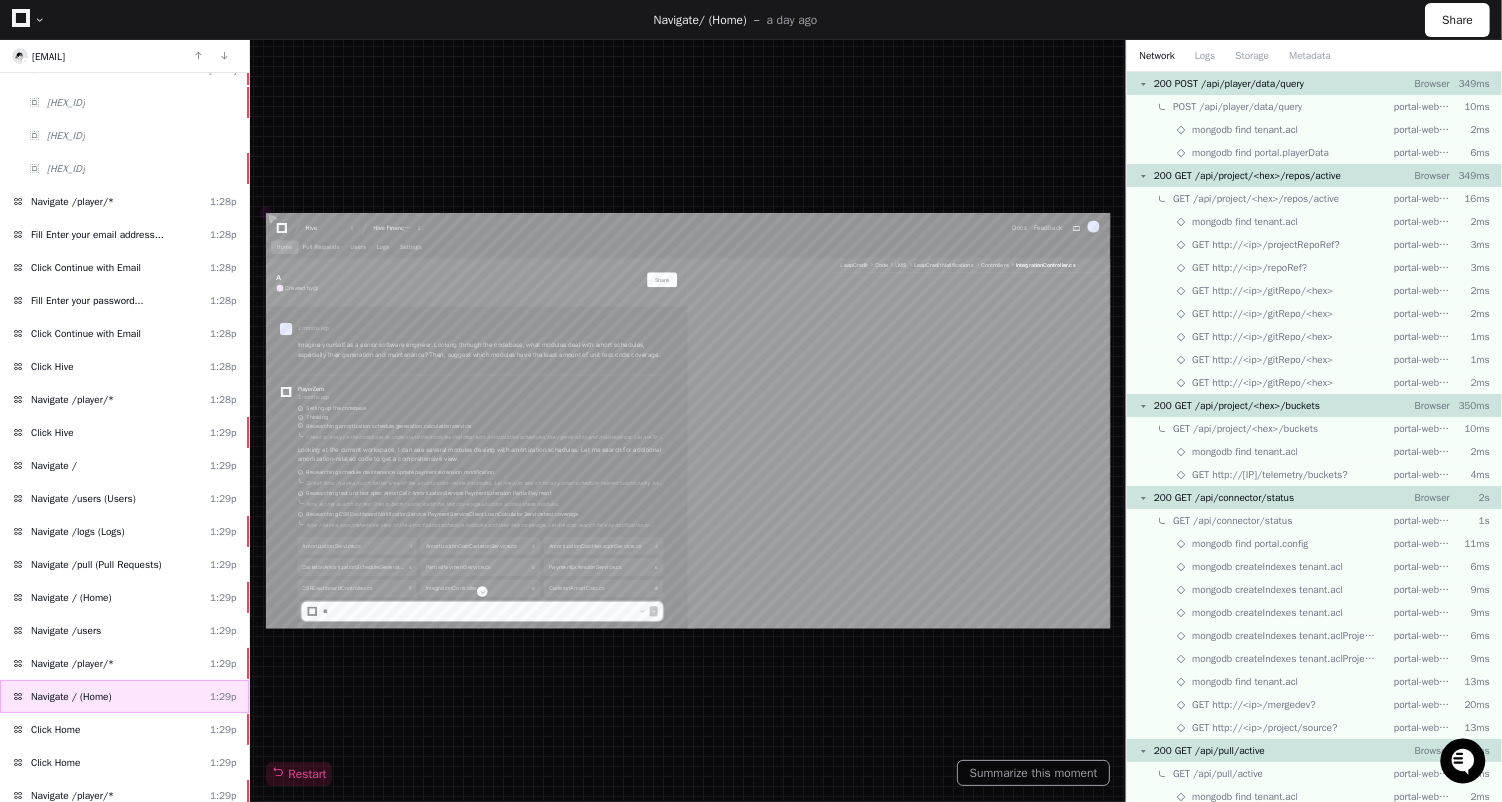 scroll, scrollTop: 0, scrollLeft: 0, axis: both 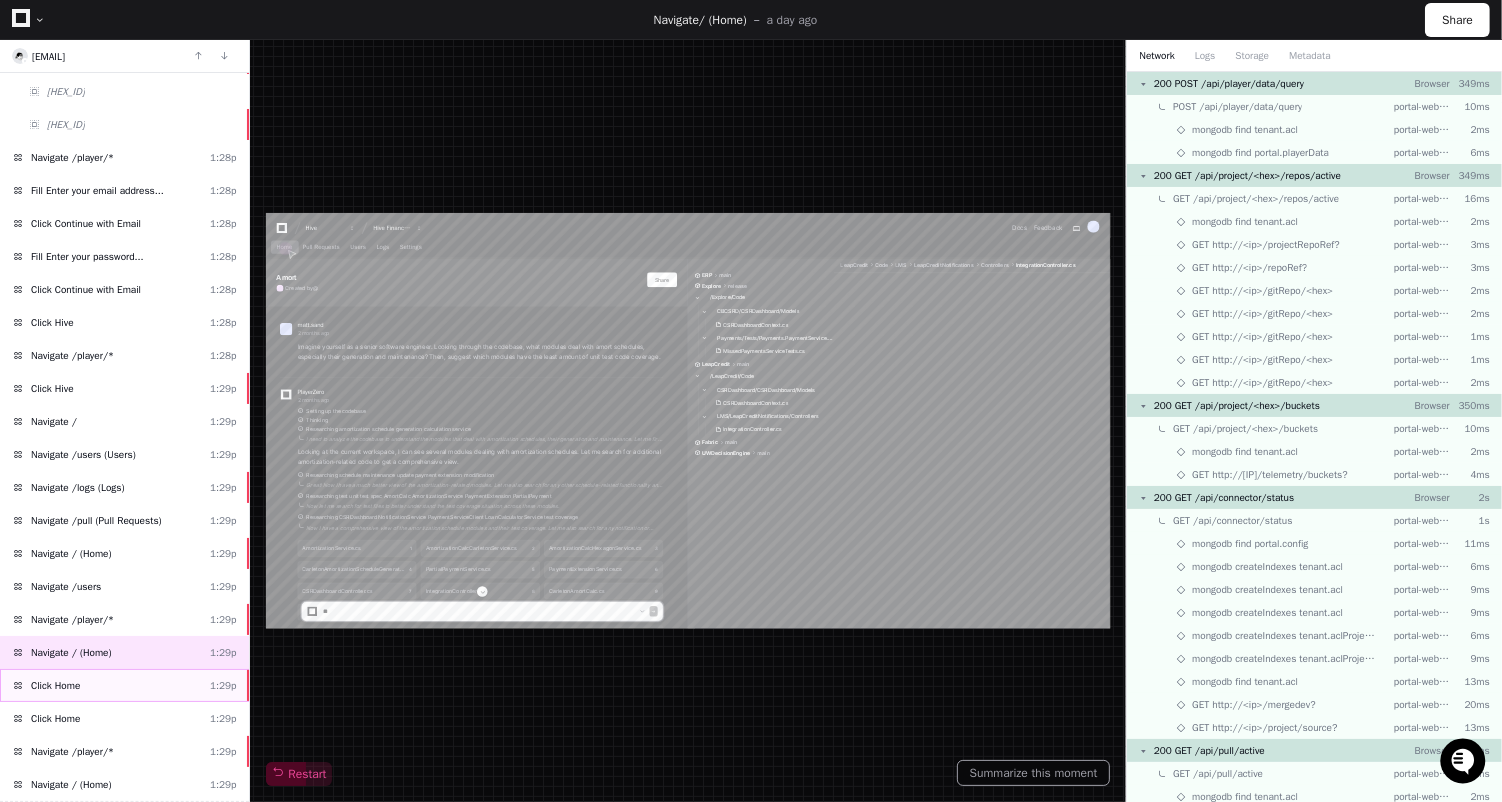 click on "Click Home  1:29p" 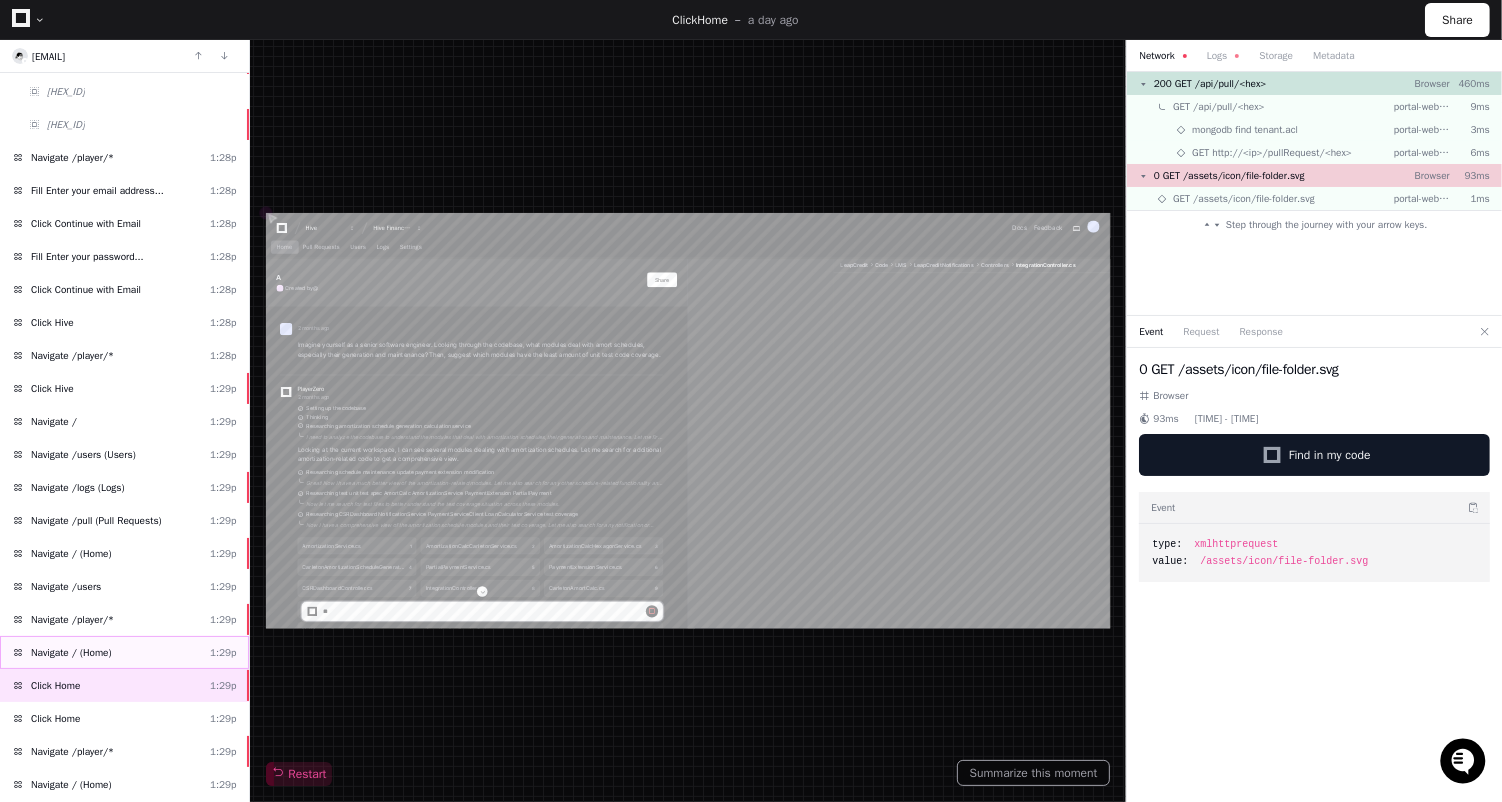 scroll, scrollTop: 0, scrollLeft: 0, axis: both 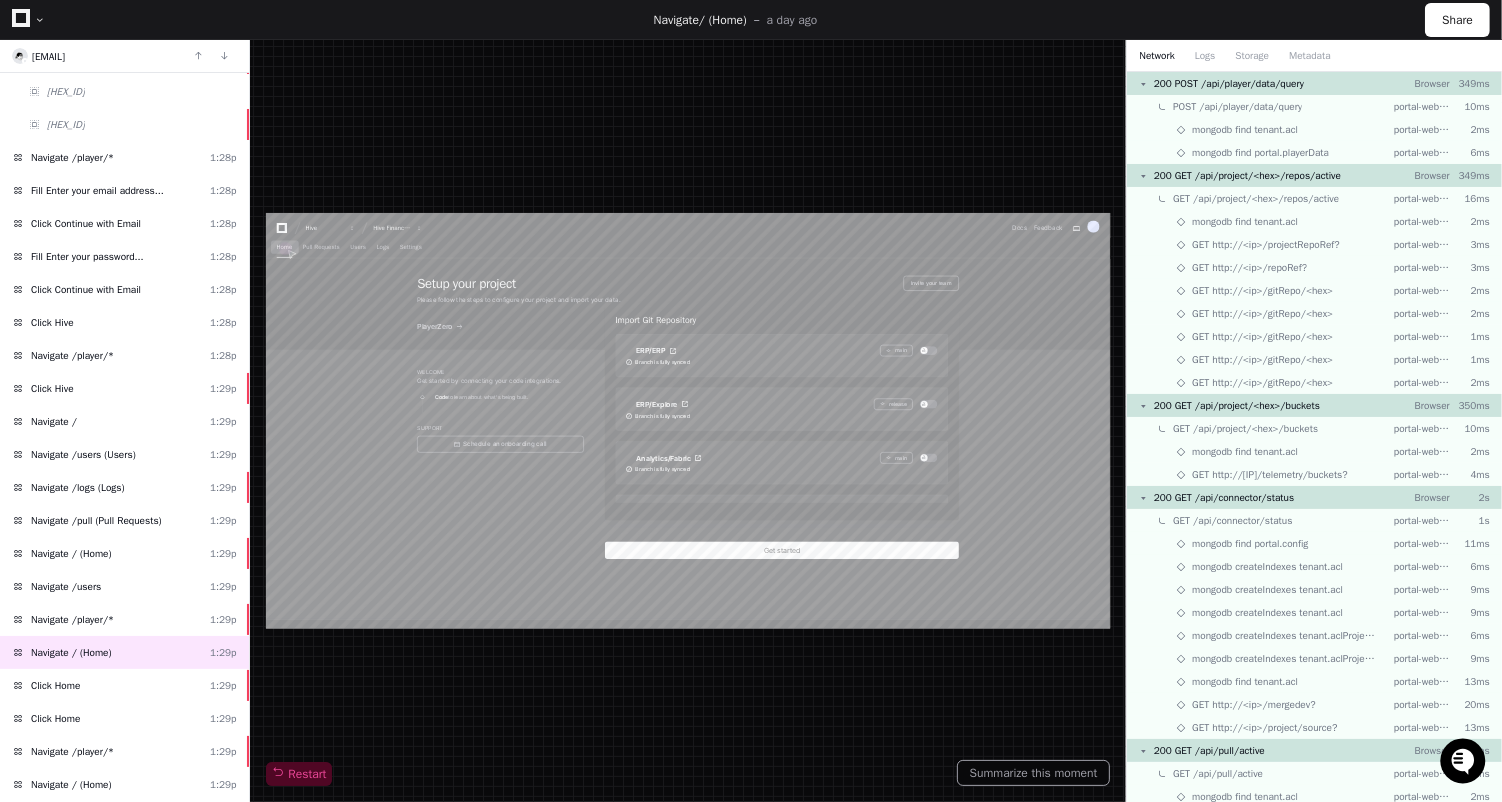 click on "Navigate  / (Home) a day ago  Share" 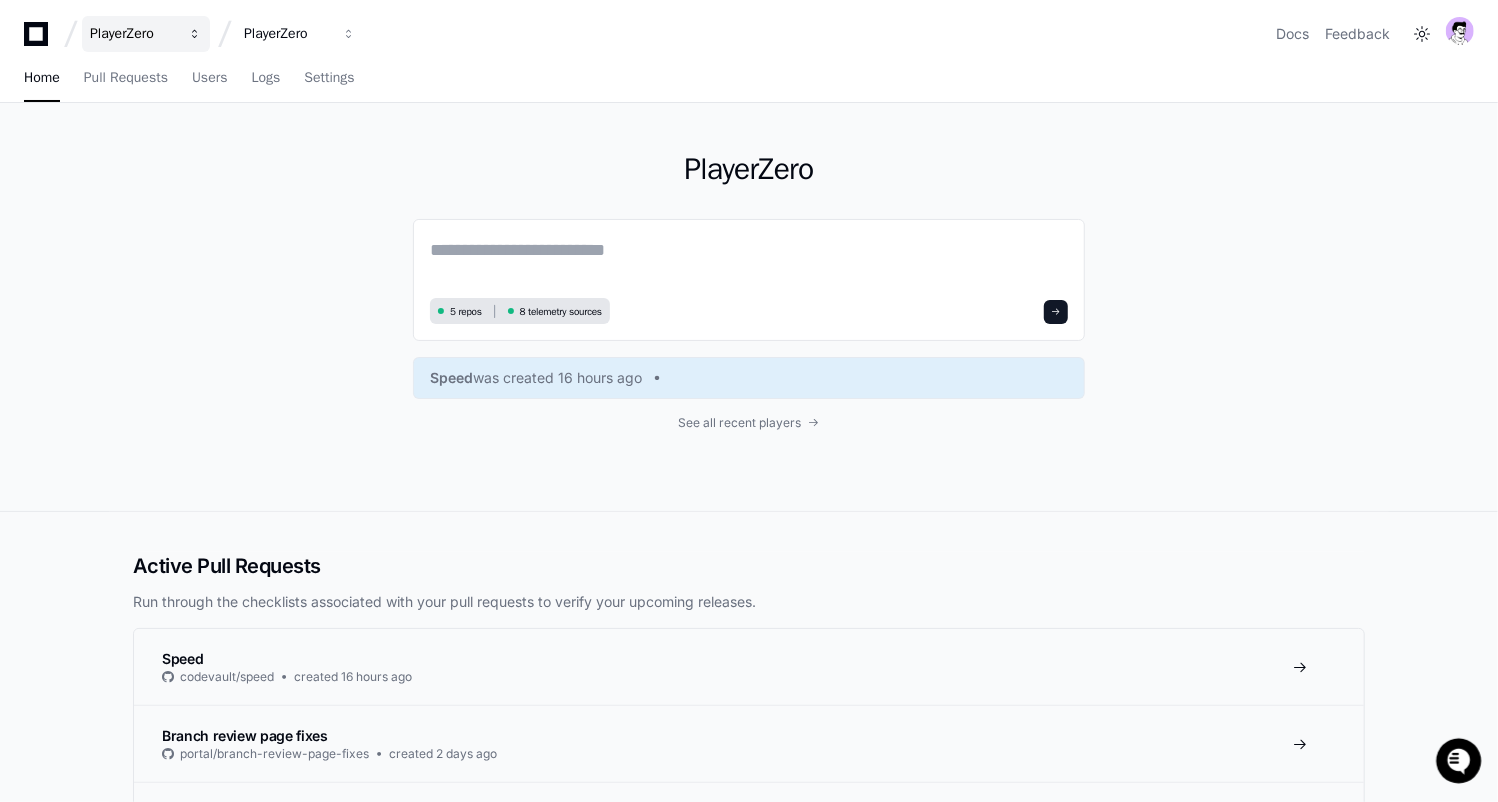 click on "PlayerZero" at bounding box center [146, 34] 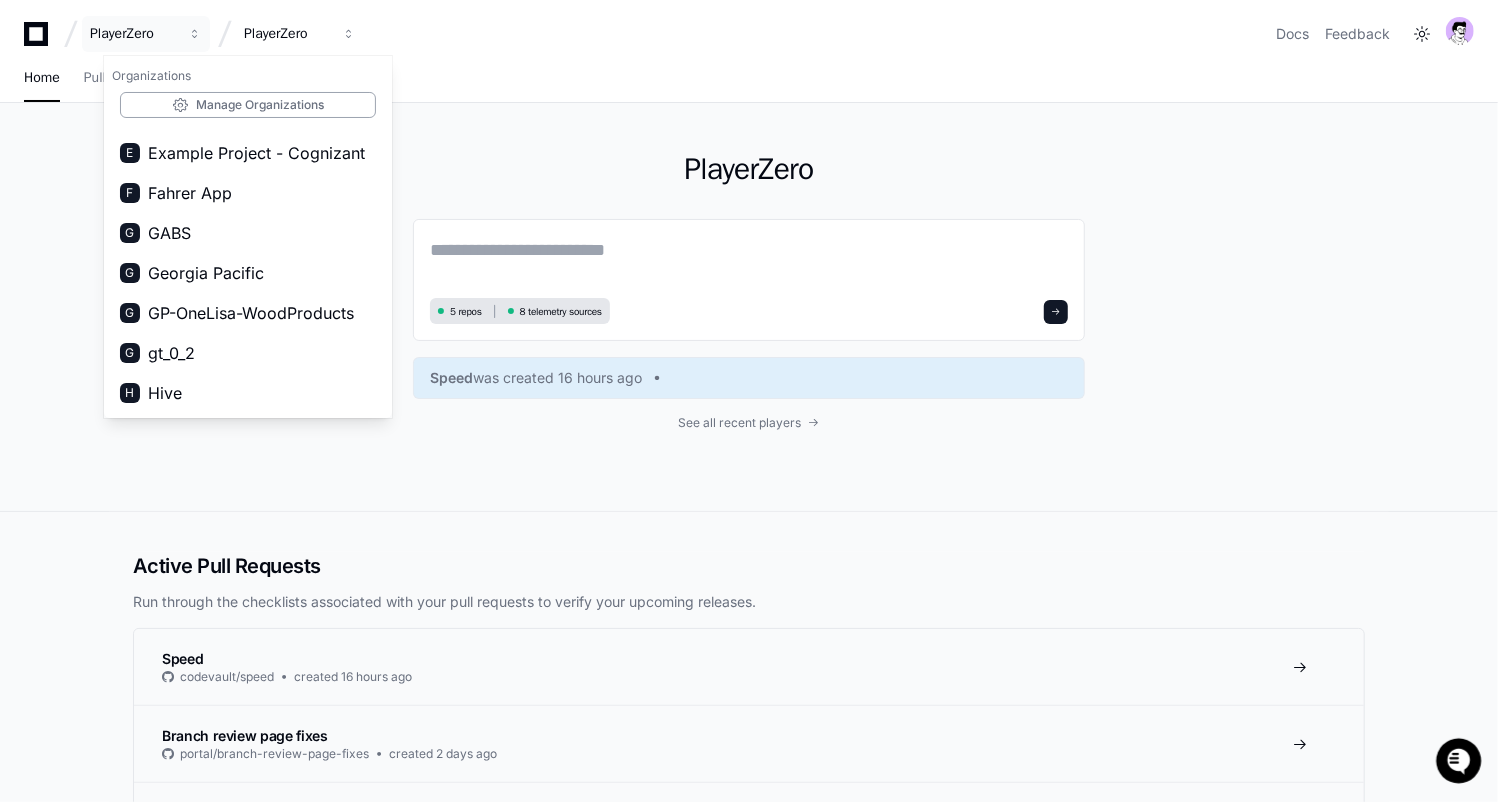 scroll, scrollTop: 376, scrollLeft: 0, axis: vertical 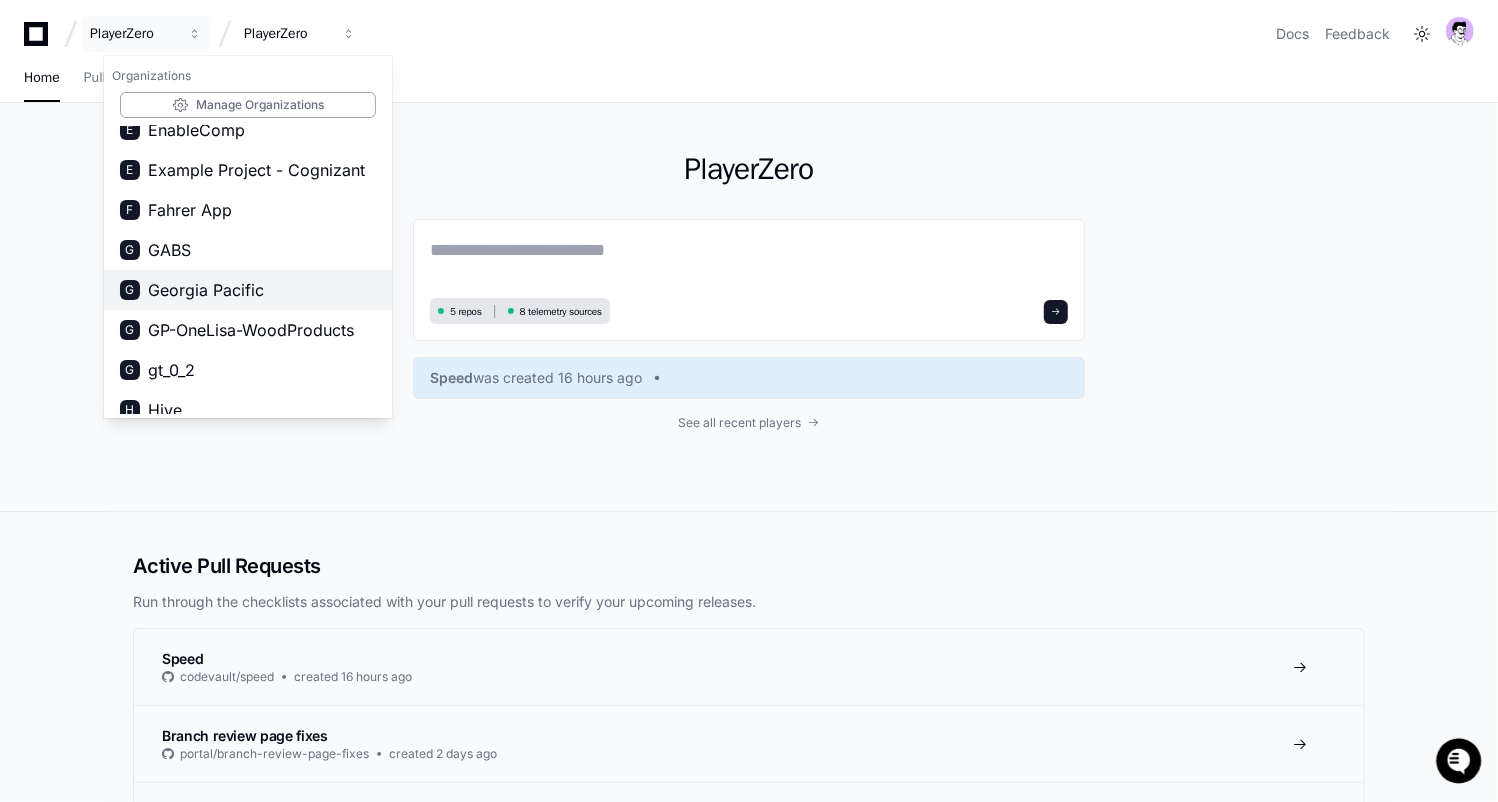 click on "Georgia Pacific" at bounding box center (206, 290) 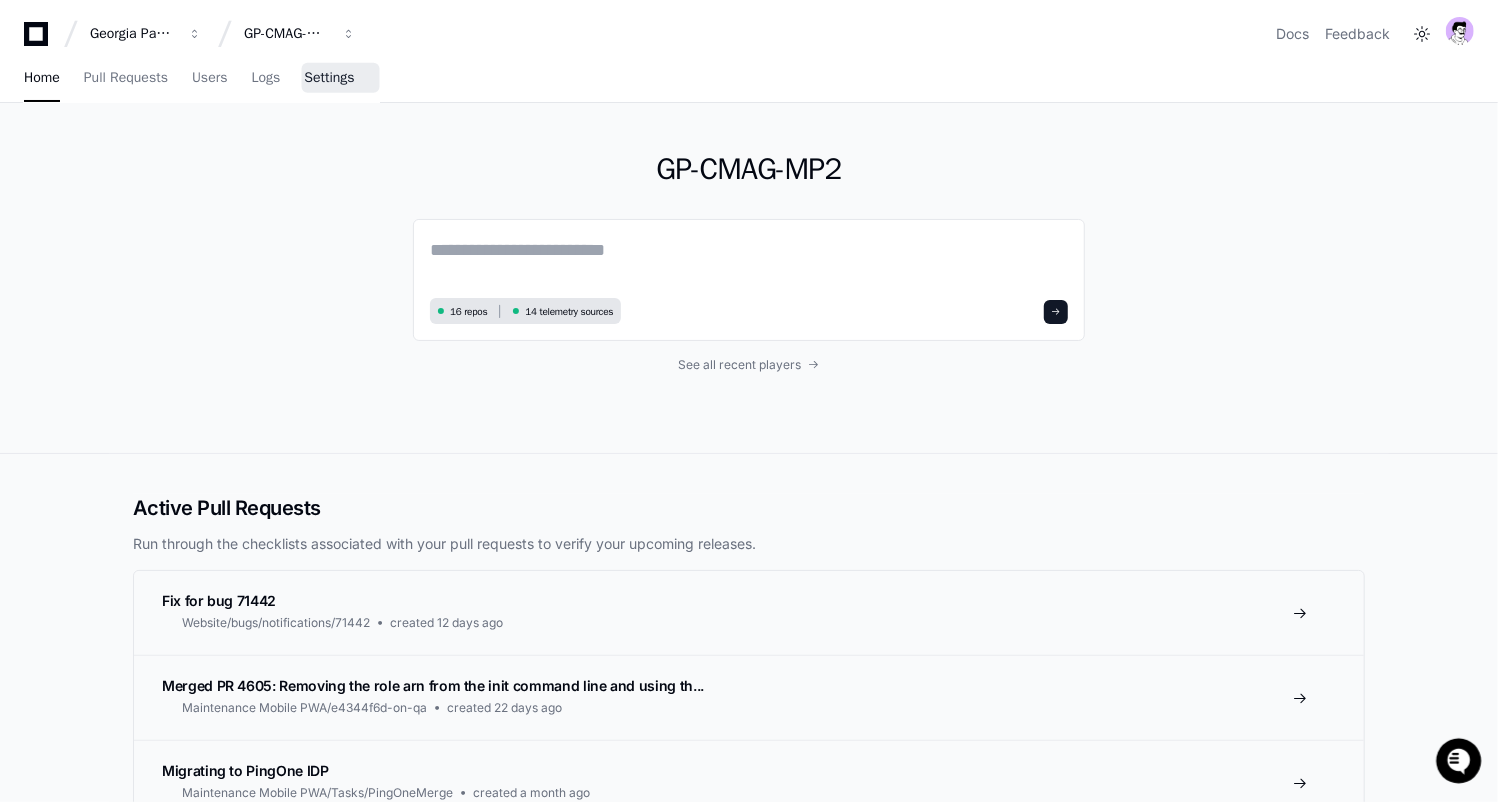 click on "Settings" at bounding box center (329, 78) 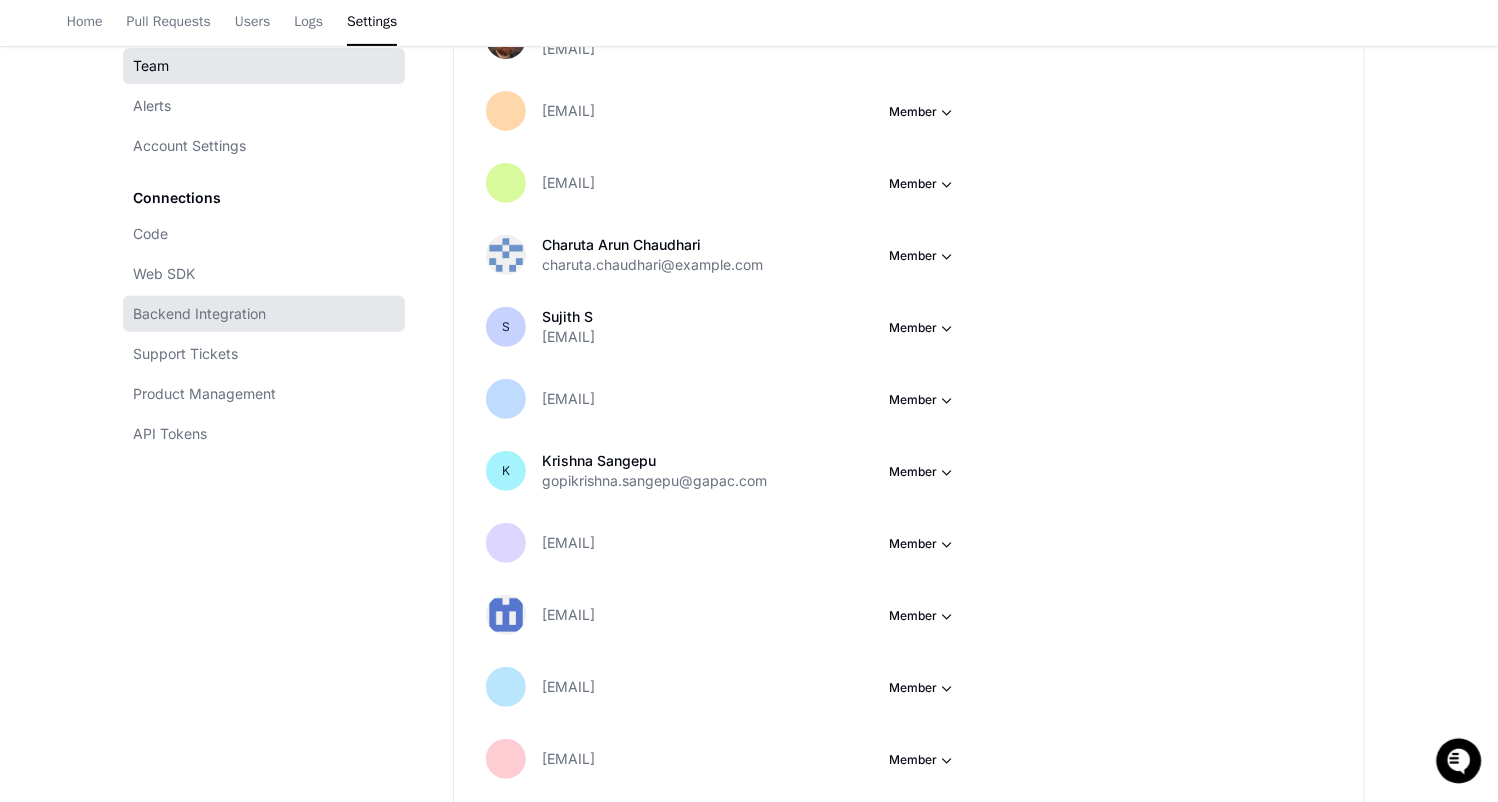 scroll, scrollTop: 320, scrollLeft: 0, axis: vertical 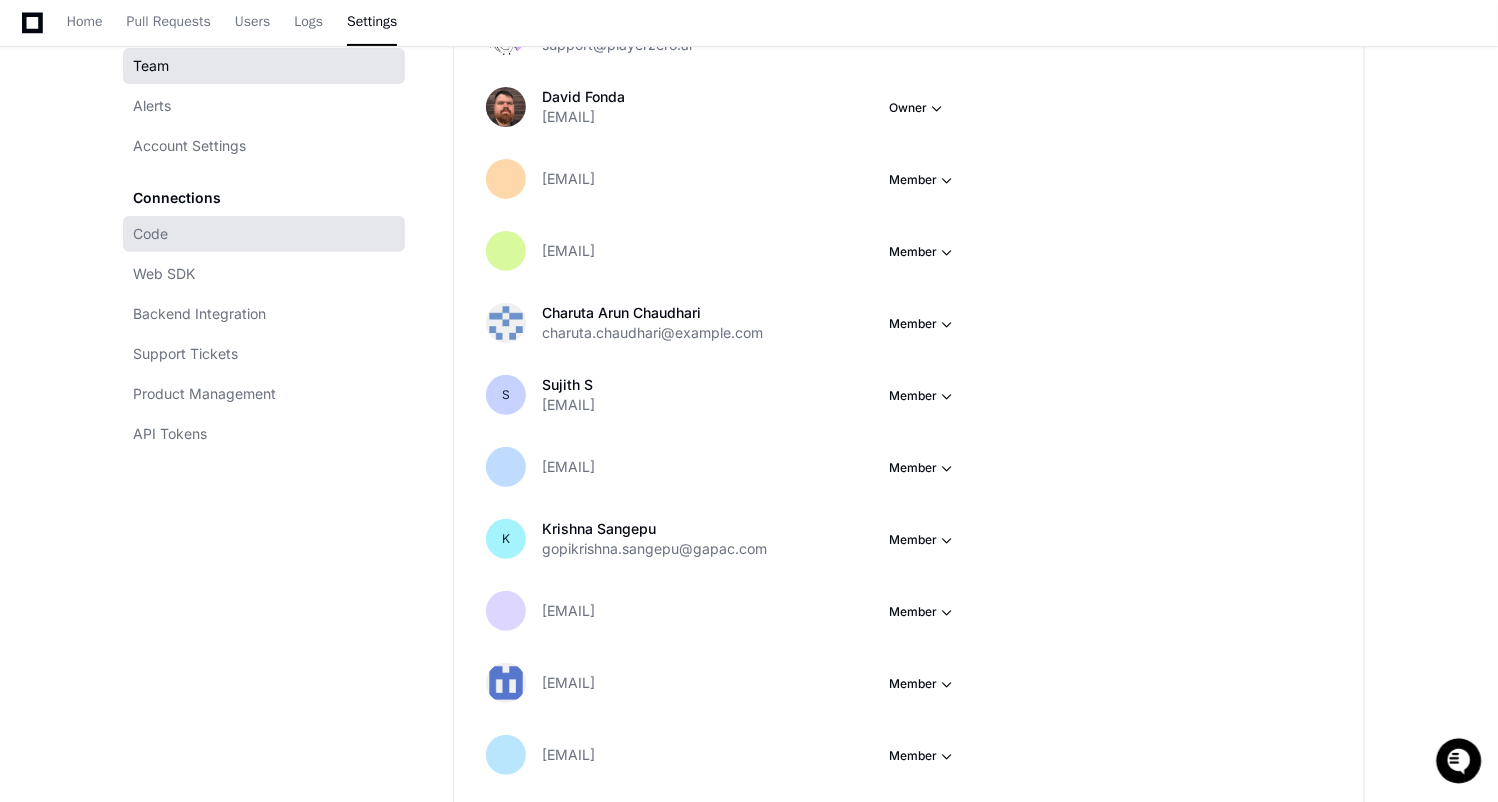 click on "Code" 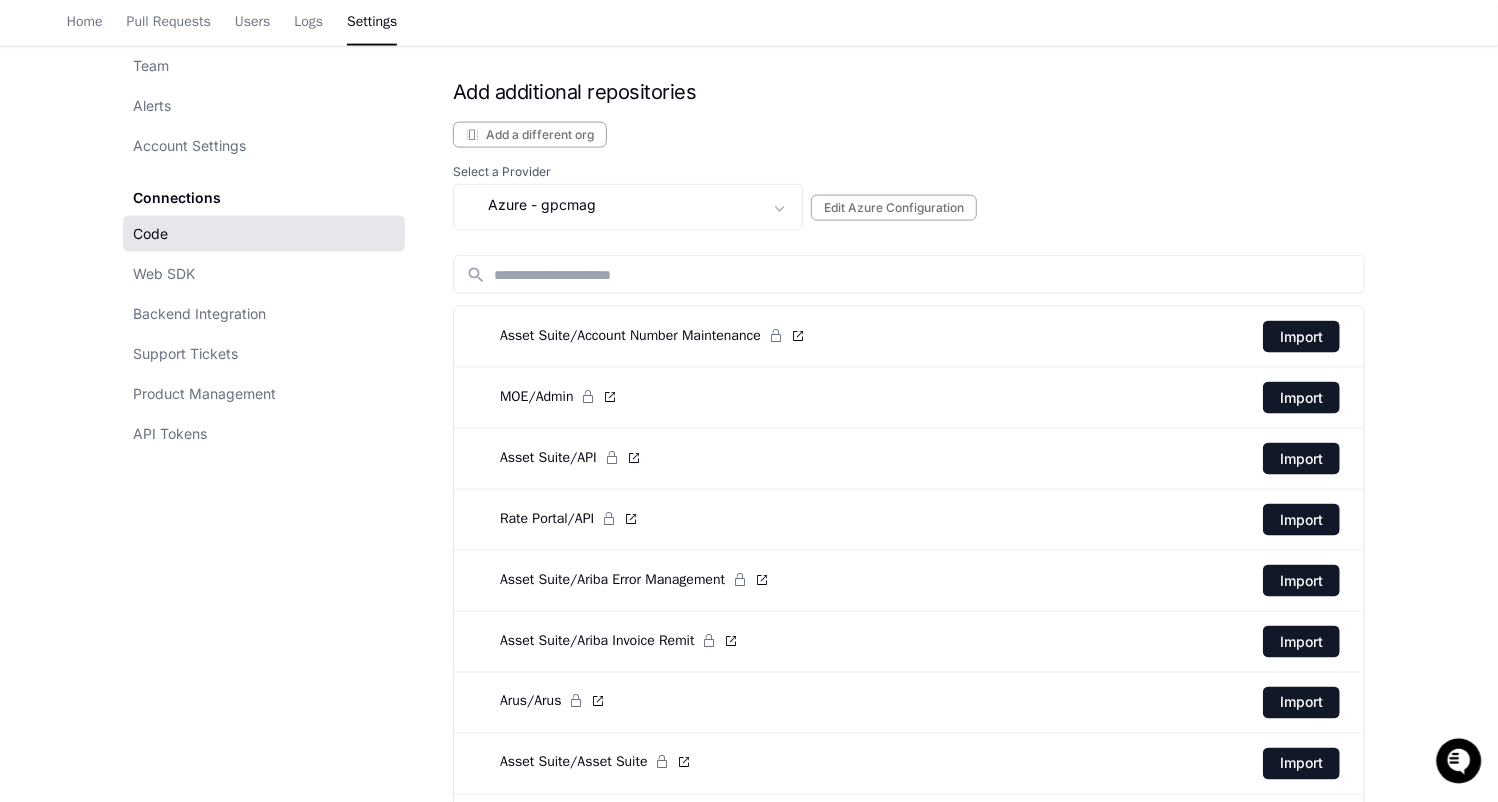 scroll, scrollTop: 1252, scrollLeft: 0, axis: vertical 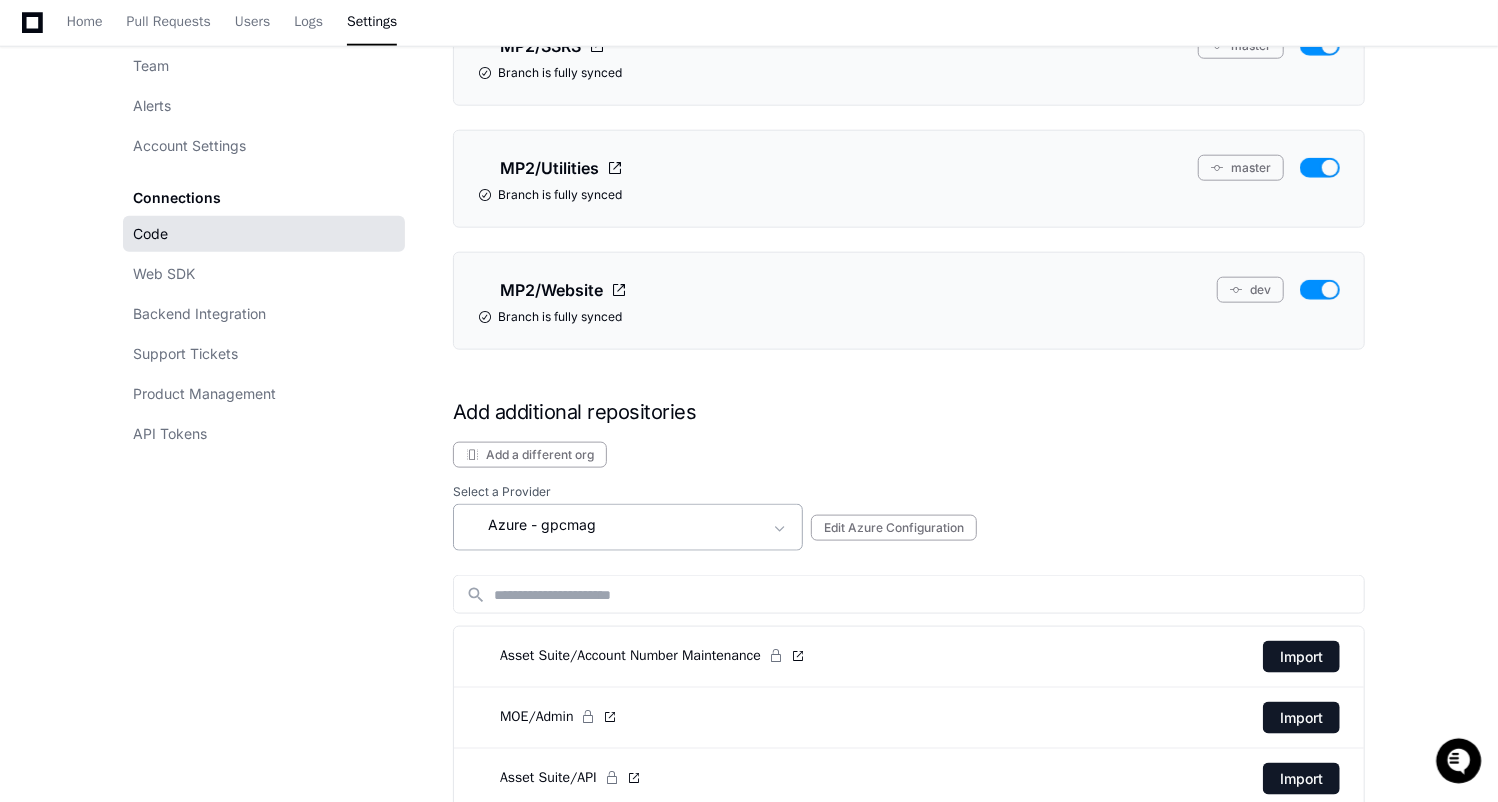 click on "Azure  - gpcmag" 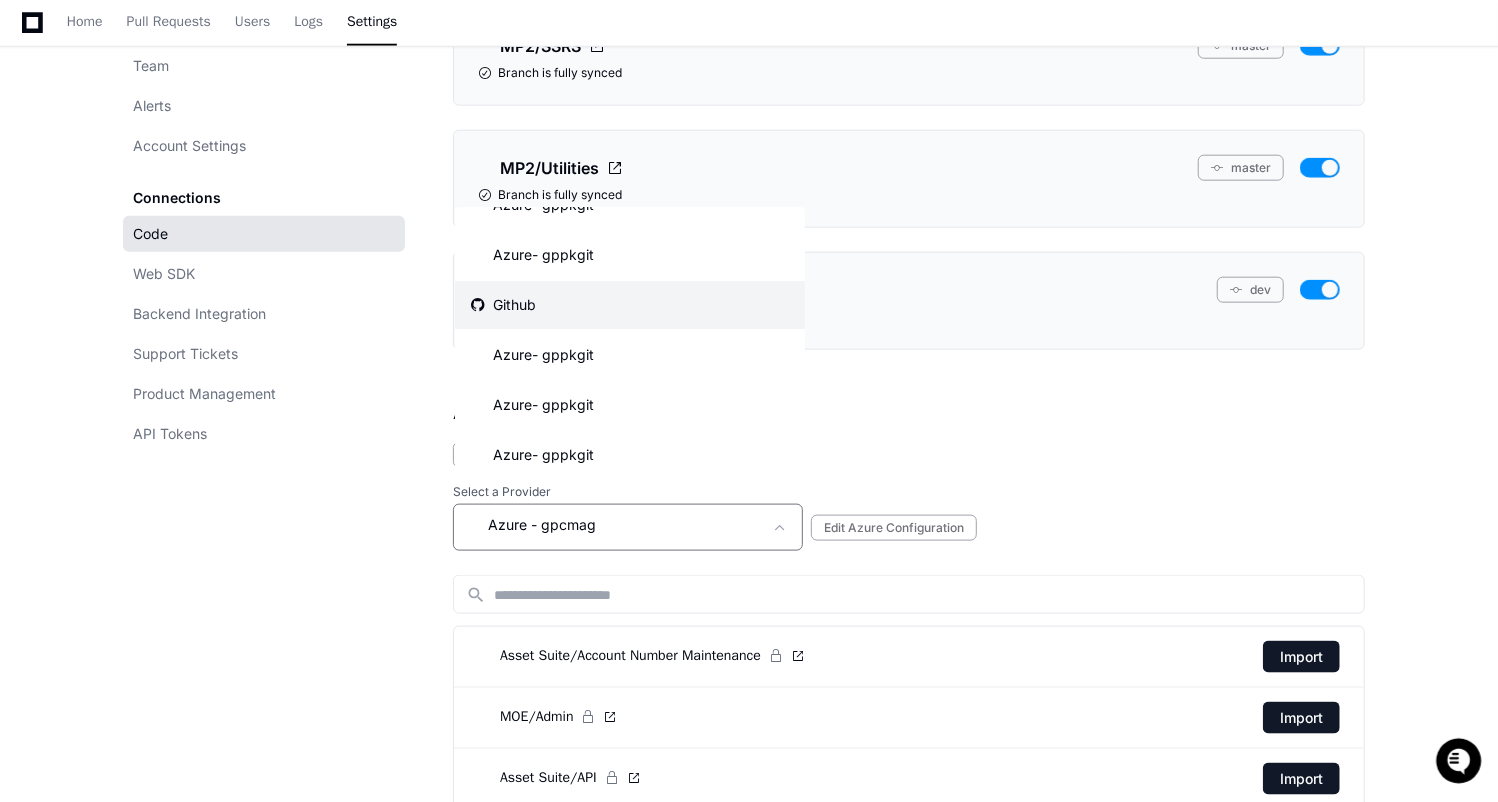 scroll, scrollTop: 0, scrollLeft: 0, axis: both 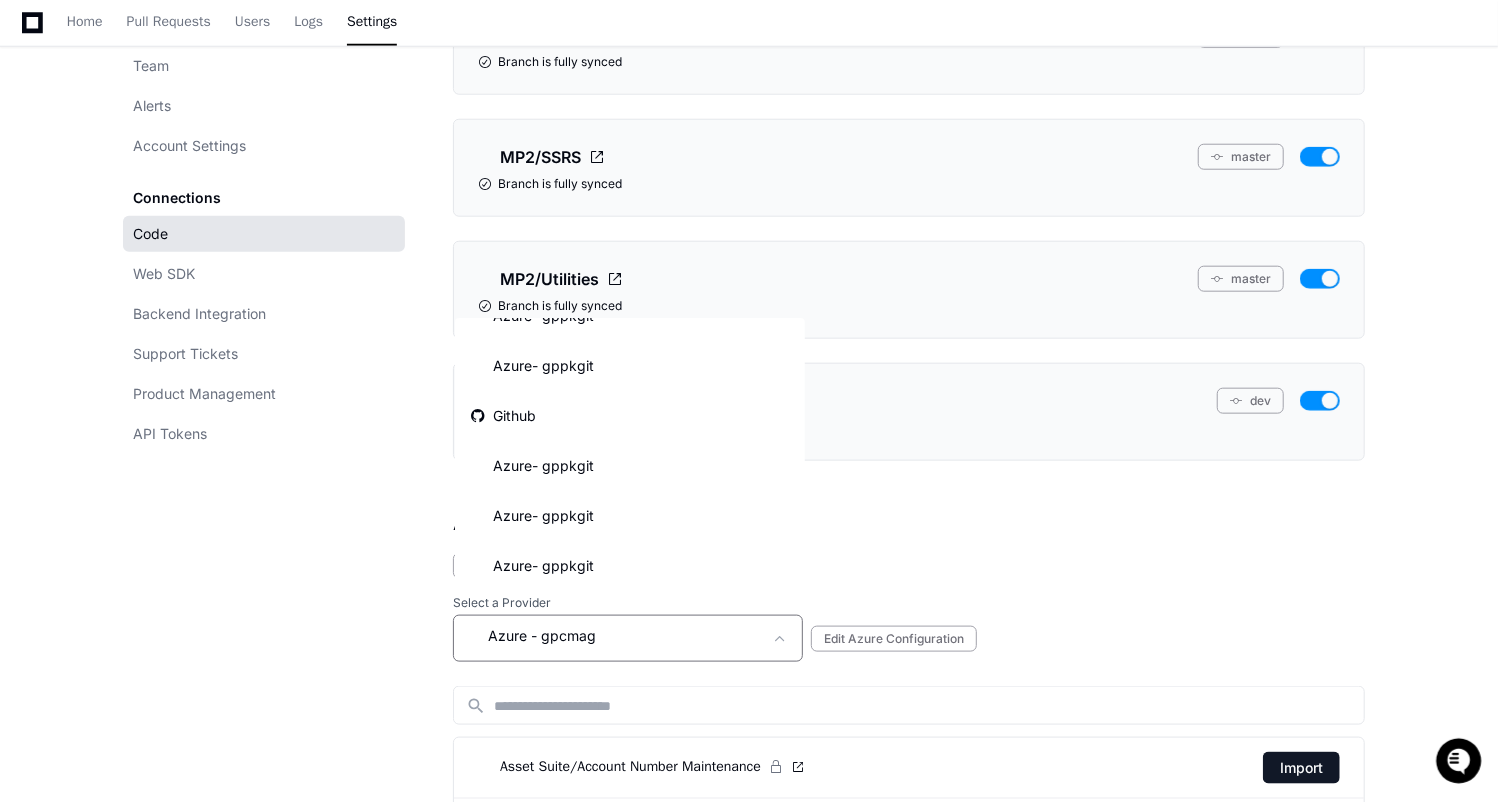 click at bounding box center (749, 401) 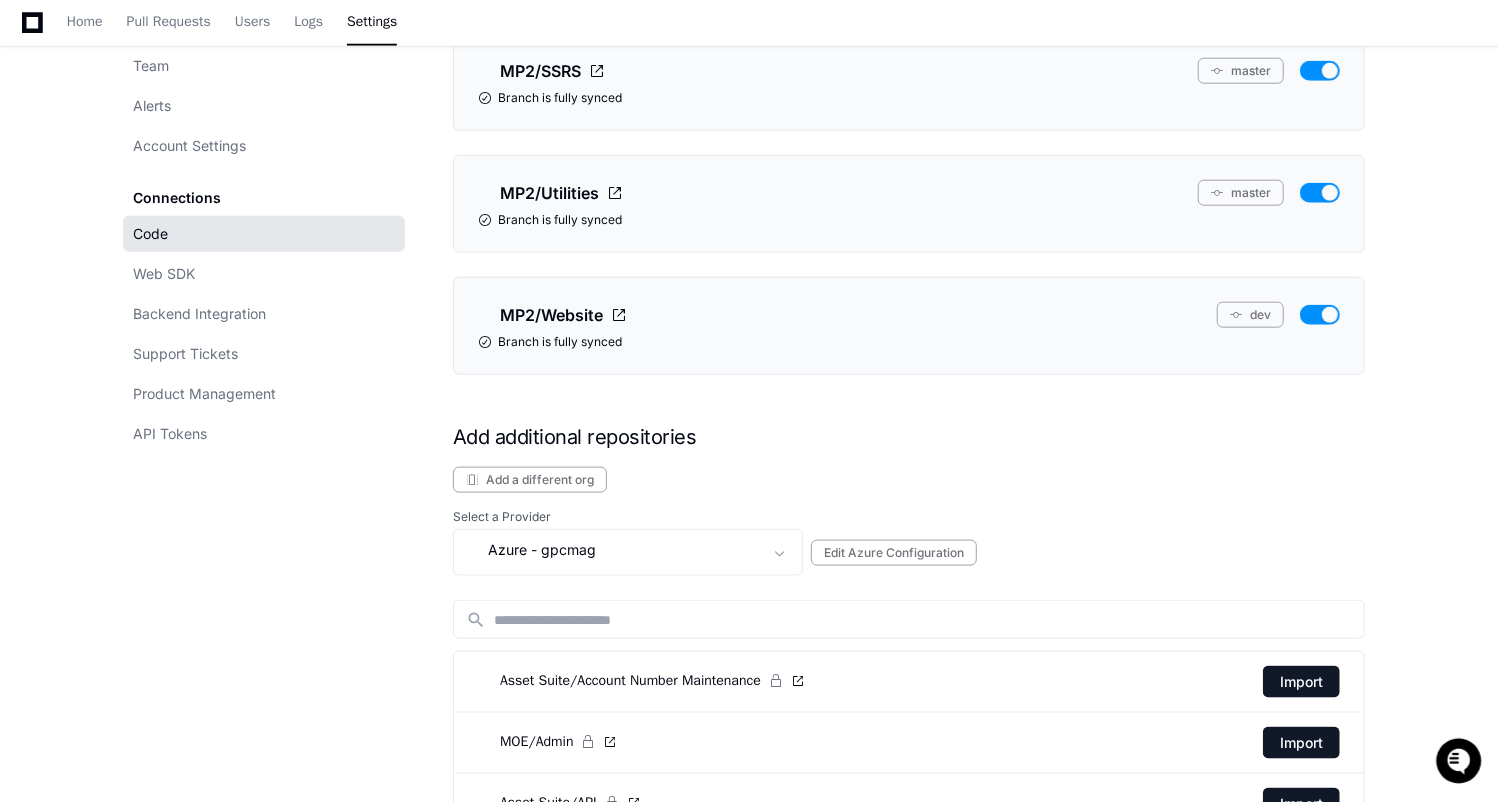 scroll, scrollTop: 1466, scrollLeft: 0, axis: vertical 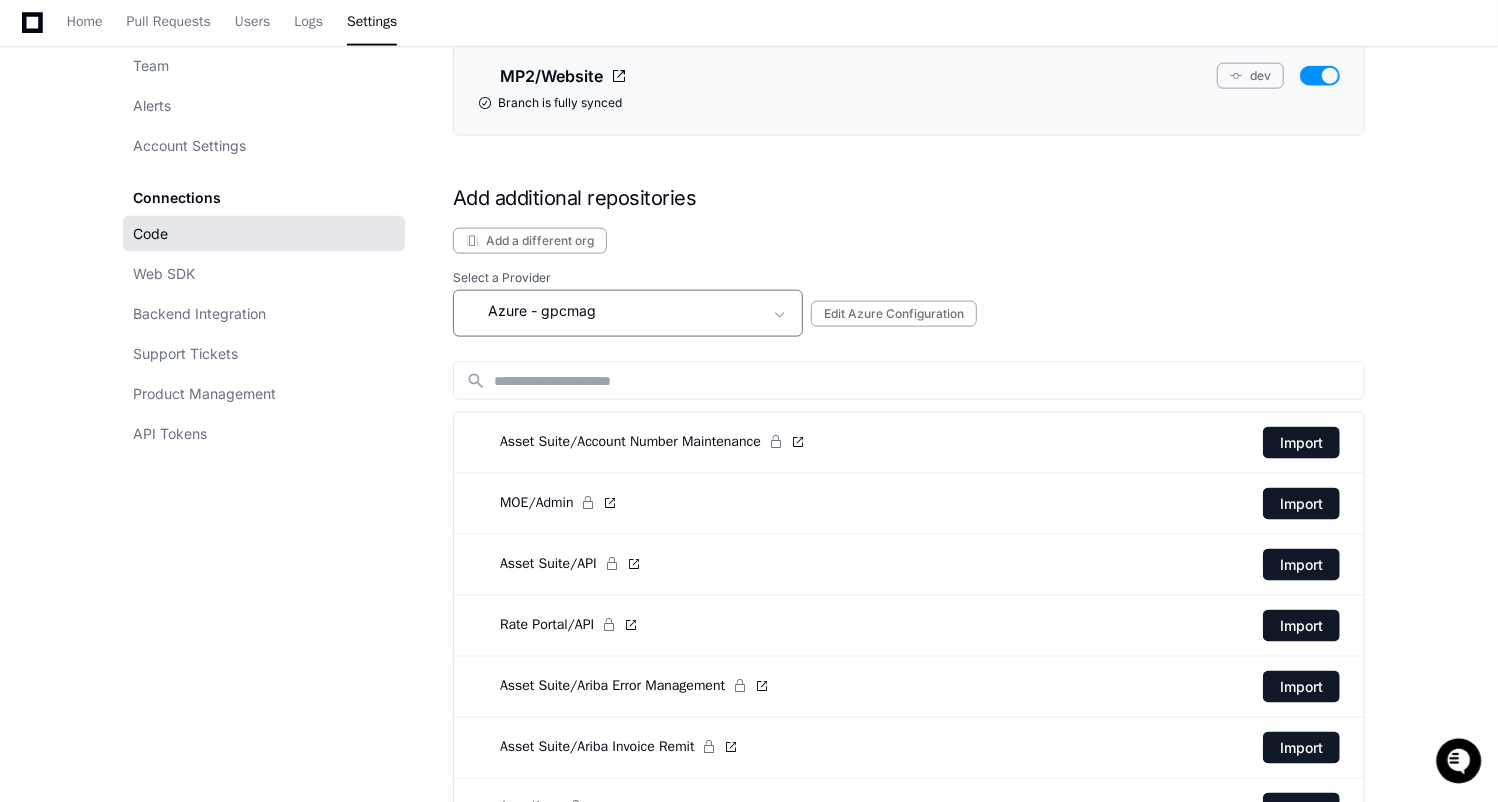 click on "Azure  - gpcmag" at bounding box center [614, 311] 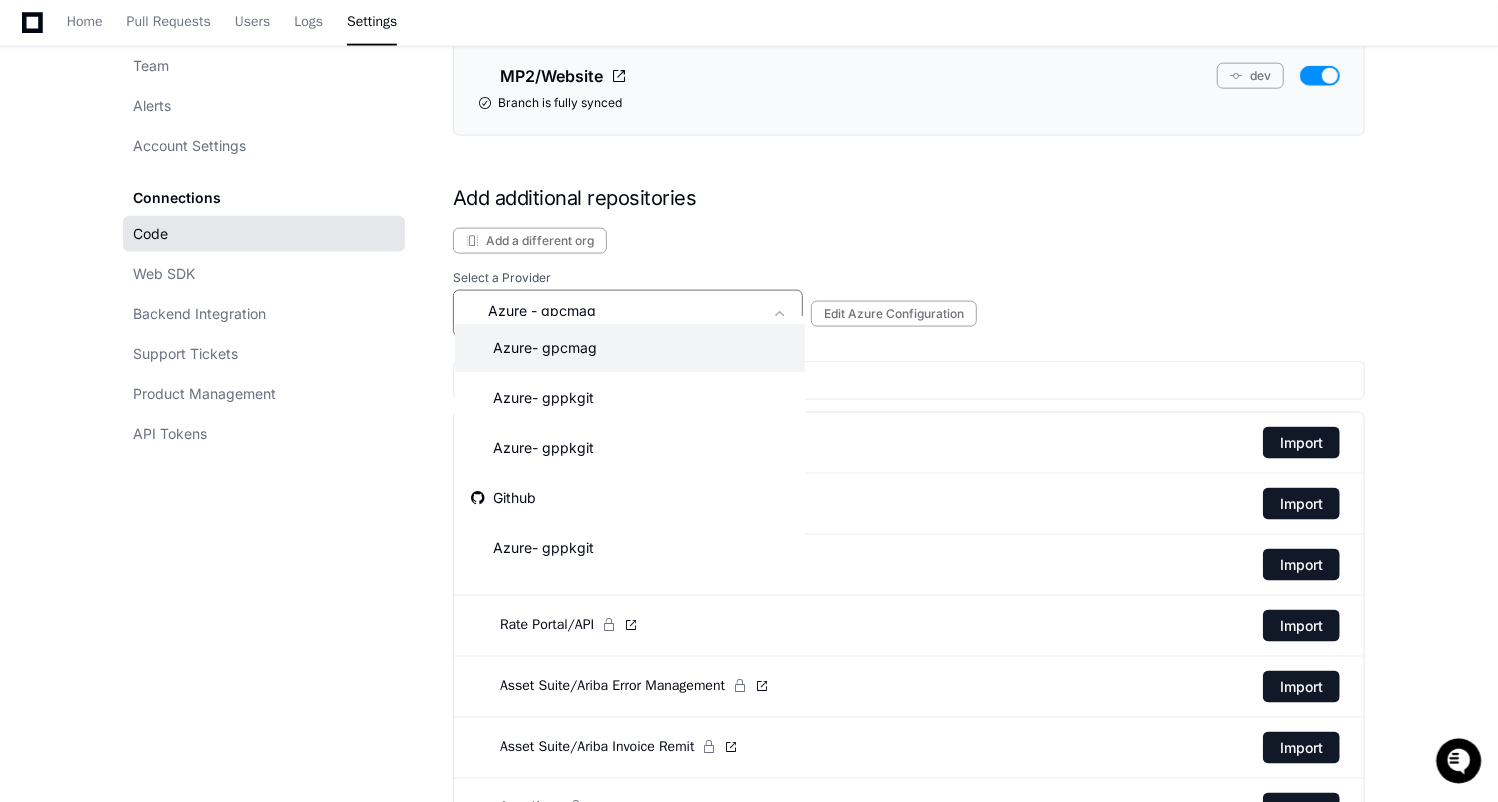 scroll, scrollTop: 0, scrollLeft: 0, axis: both 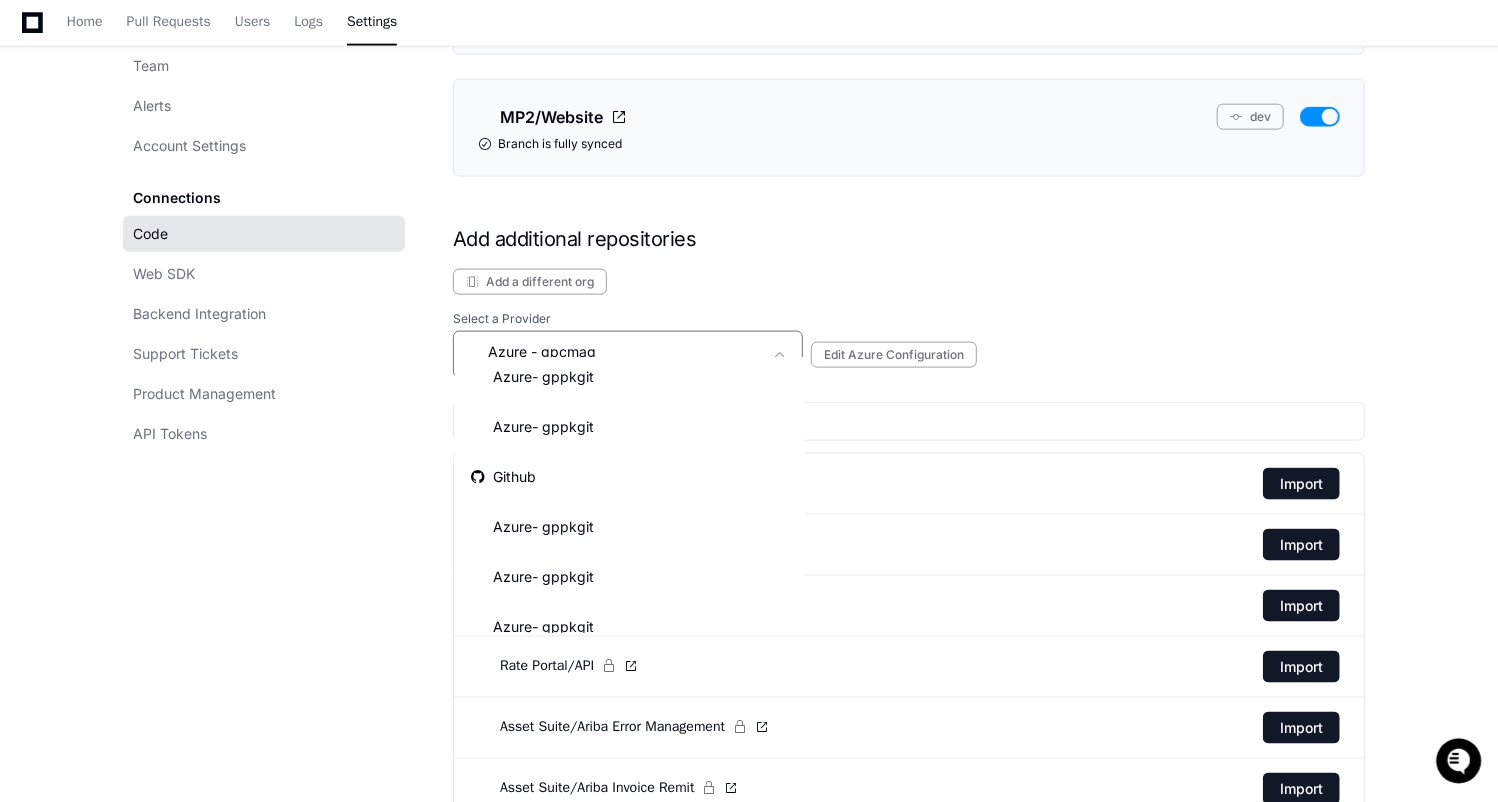 click at bounding box center [749, 401] 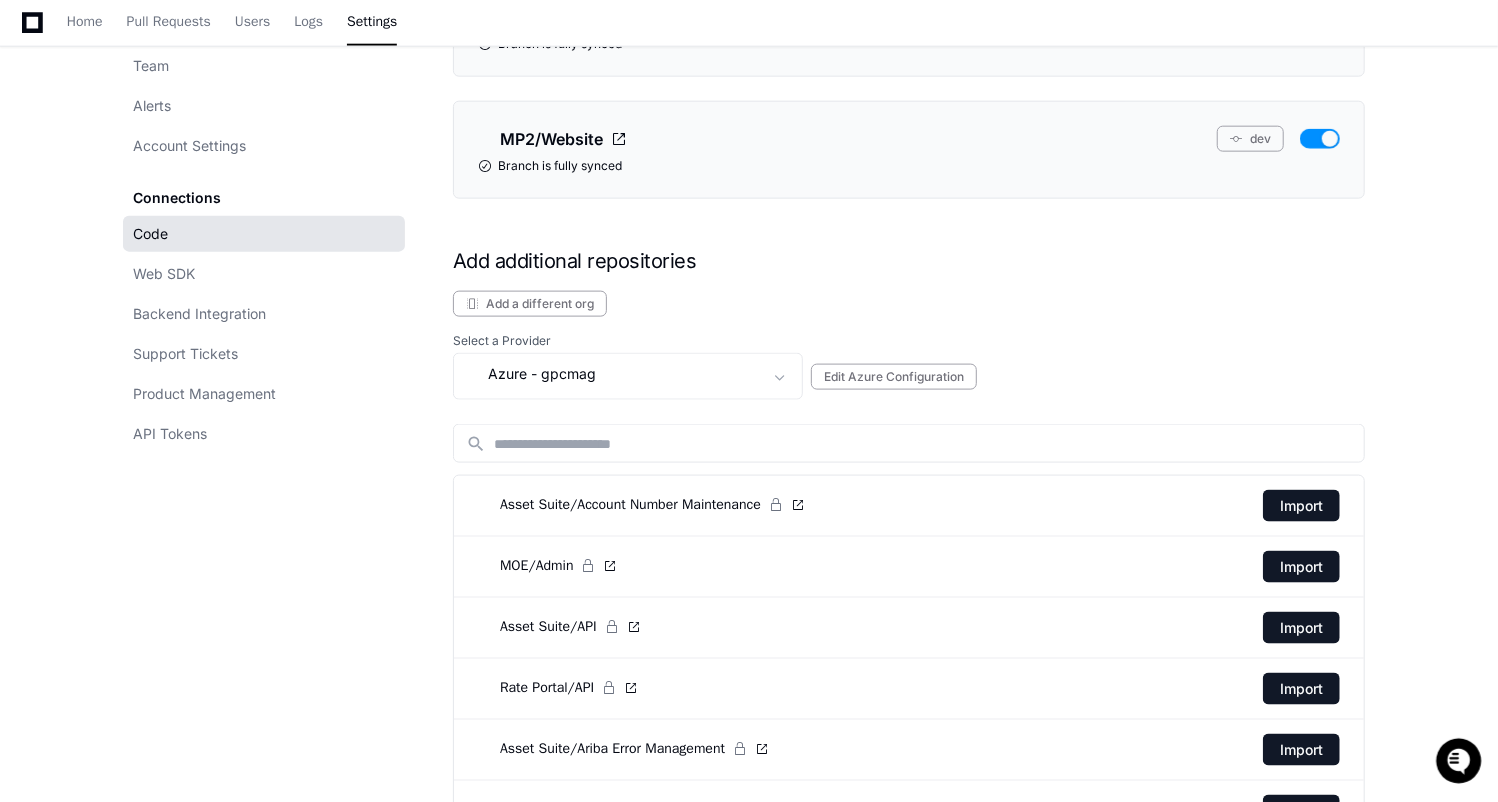 scroll, scrollTop: 1377, scrollLeft: 0, axis: vertical 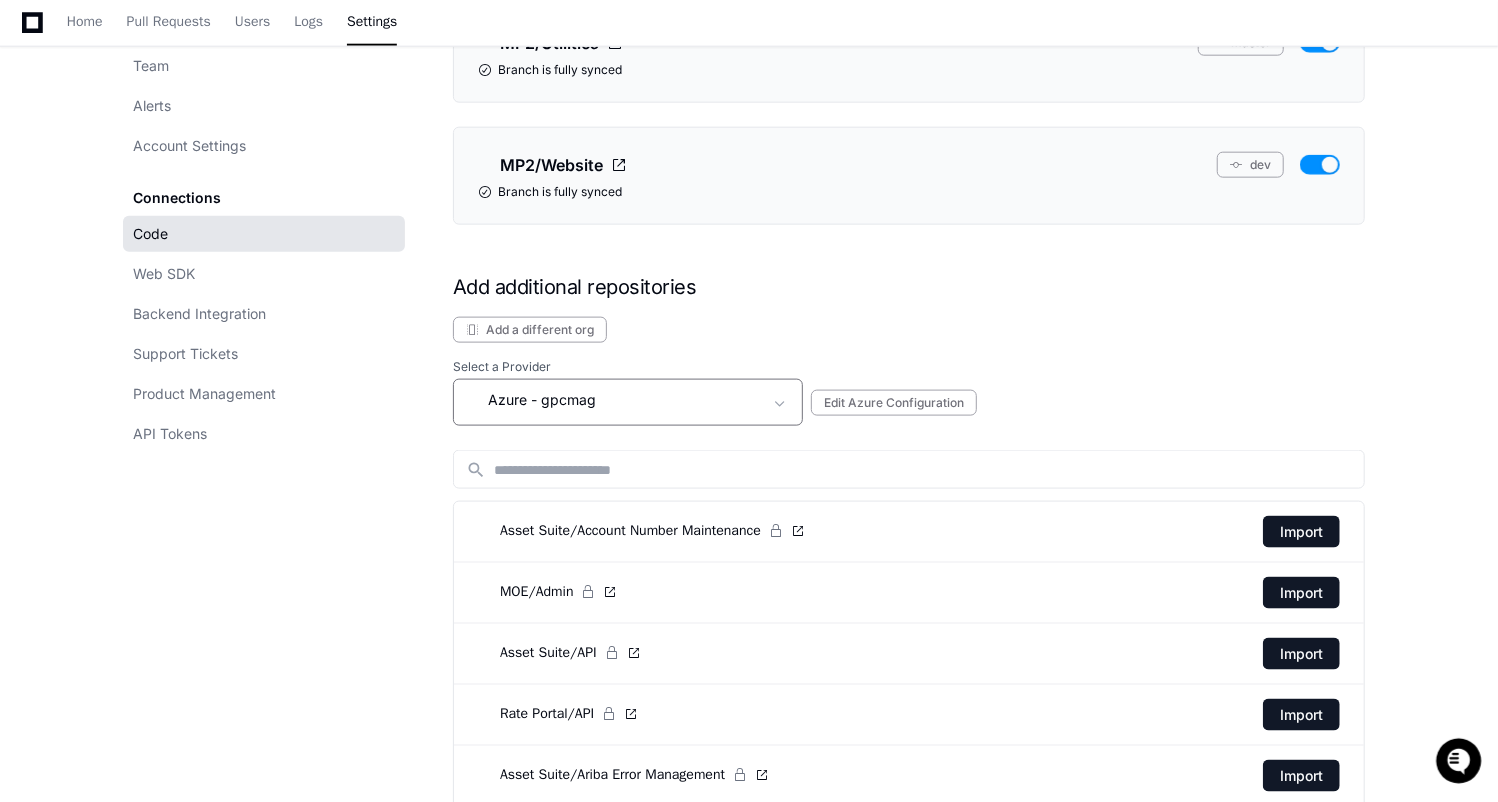 click on "Azure  - gpcmag" at bounding box center [614, 400] 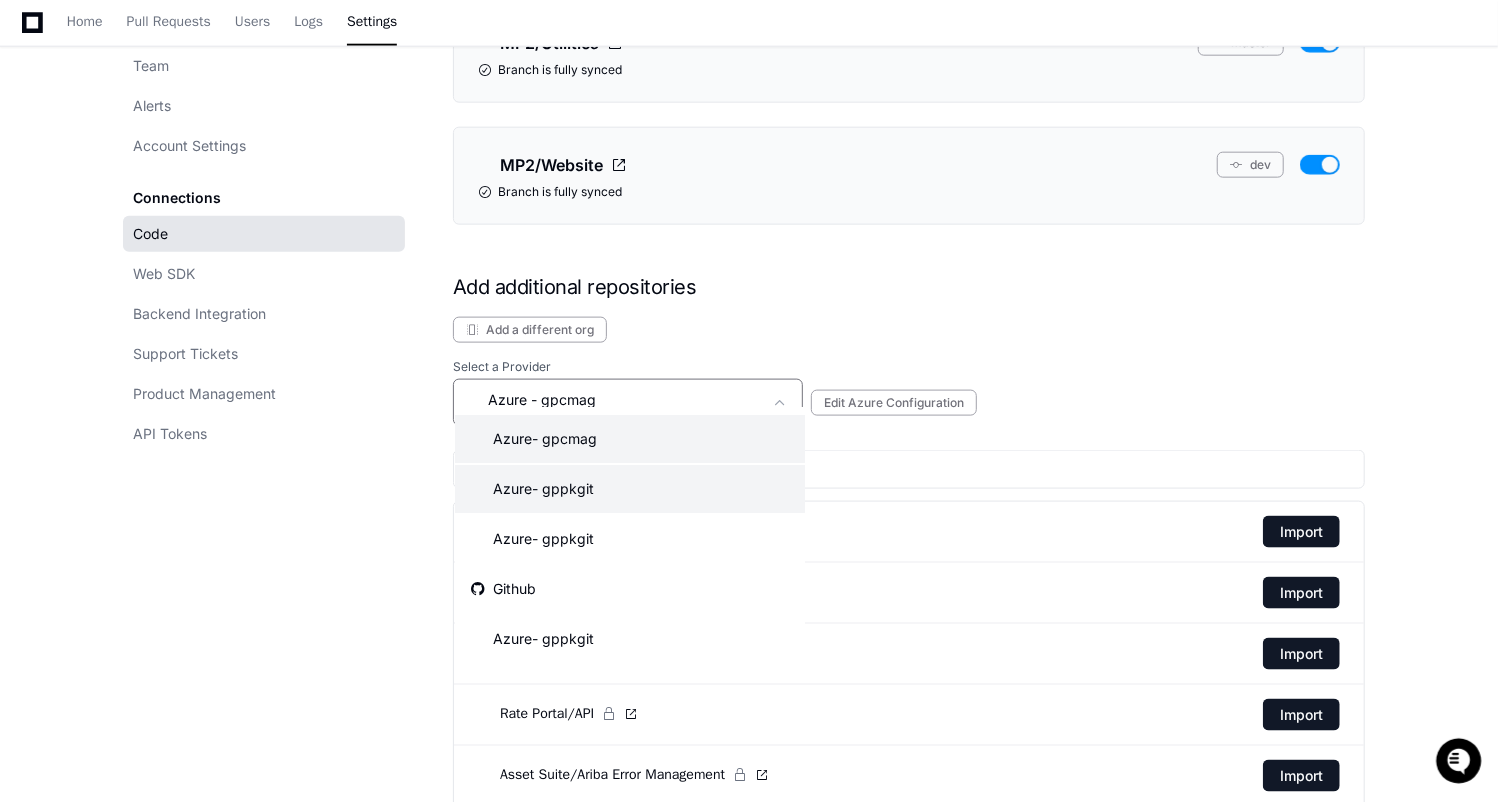 scroll, scrollTop: 1327, scrollLeft: 0, axis: vertical 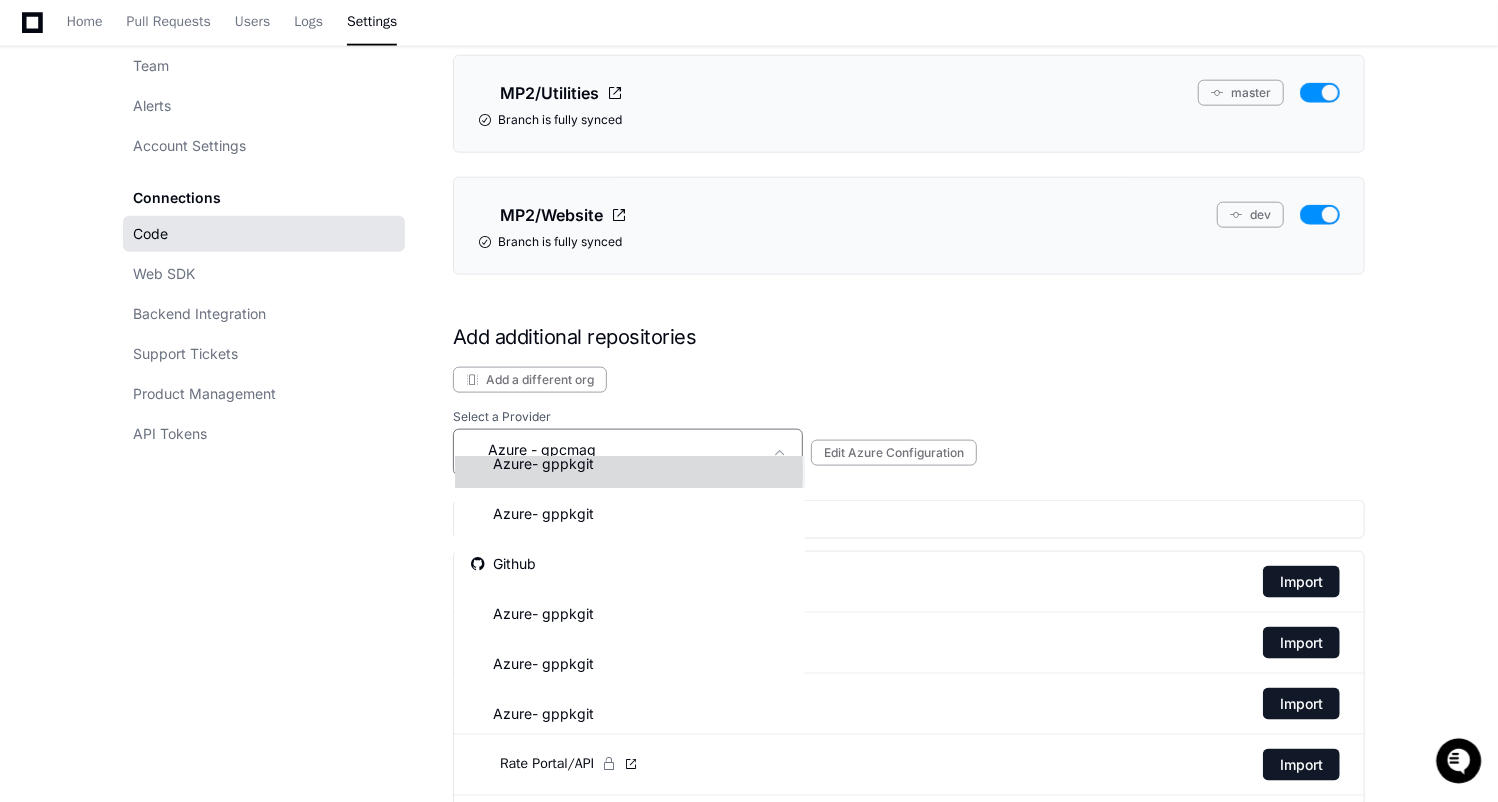 click on "- gppkgit" at bounding box center [563, 464] 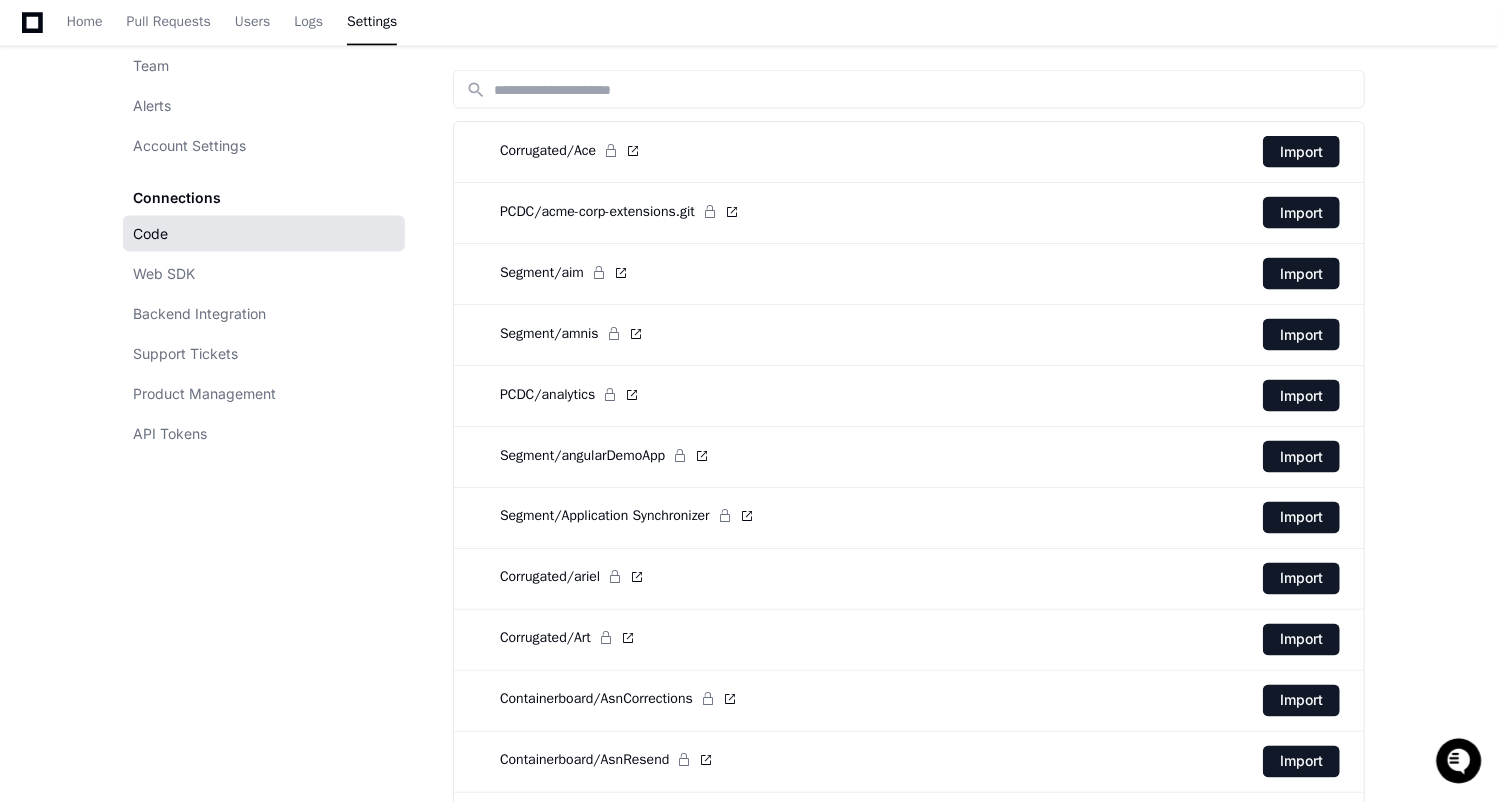 scroll, scrollTop: 1676, scrollLeft: 0, axis: vertical 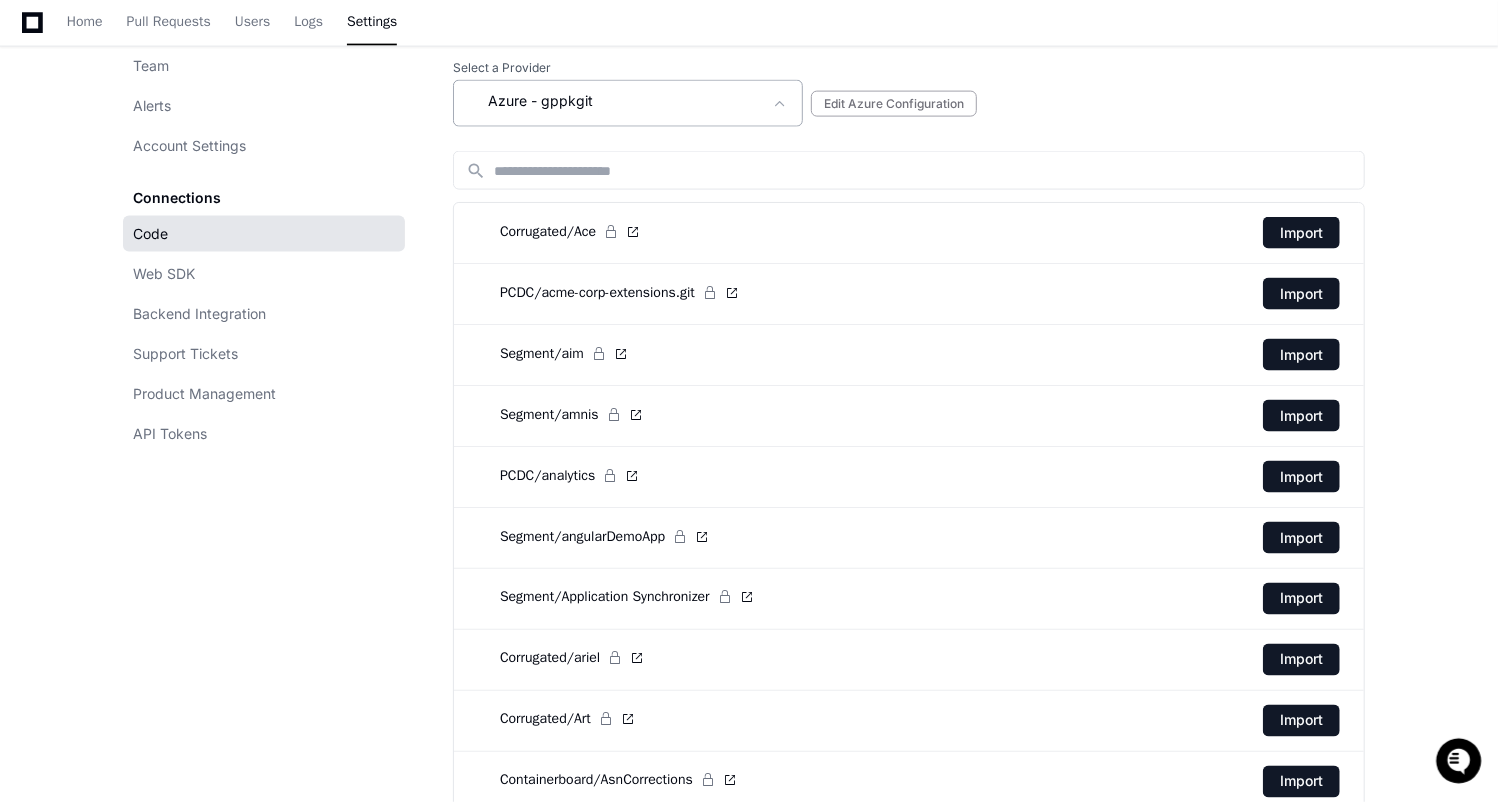 click on "Azure  - gppkgit" at bounding box center (614, 103) 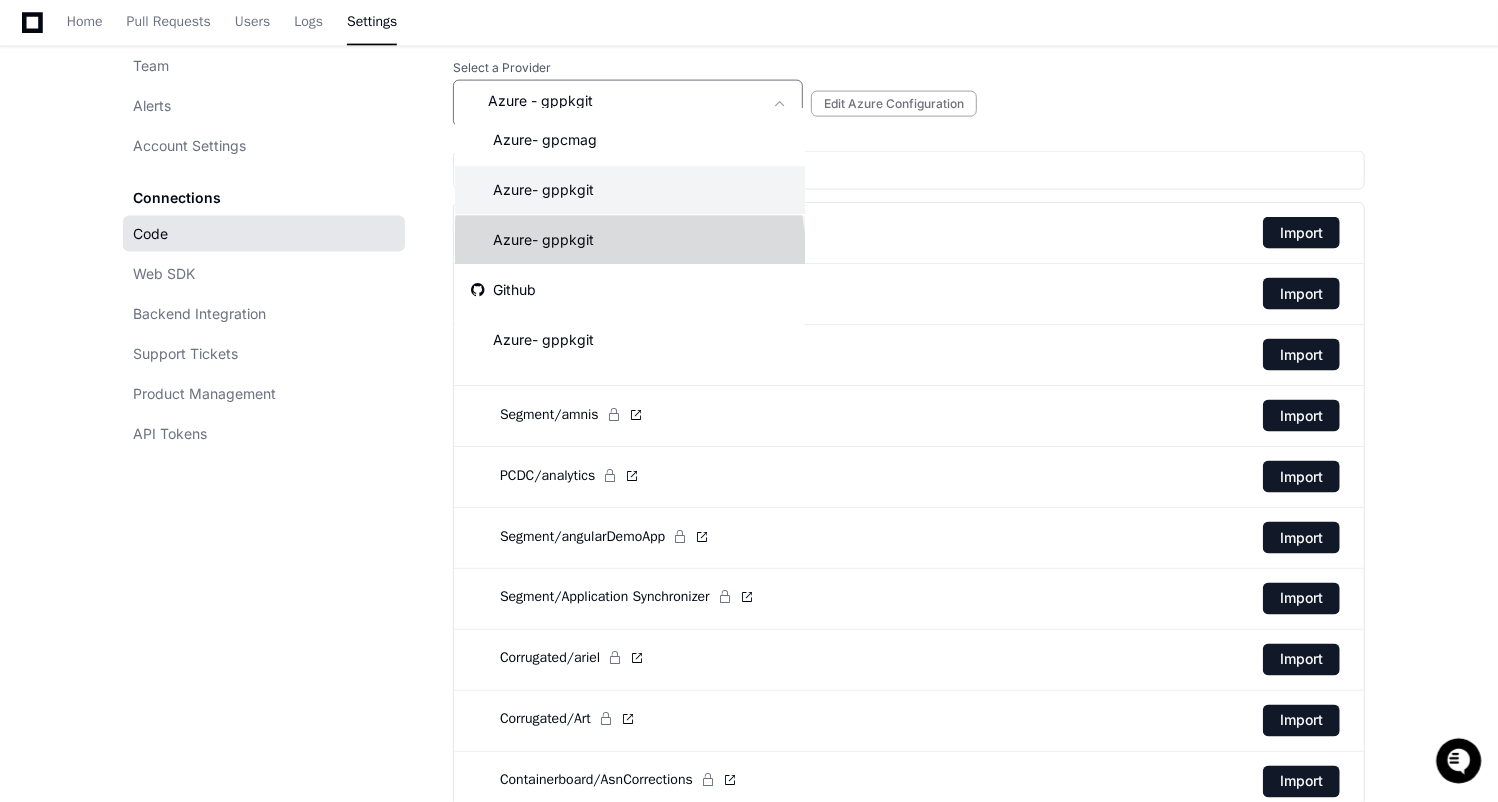 click on "Azure   - gppkgit" at bounding box center (630, 240) 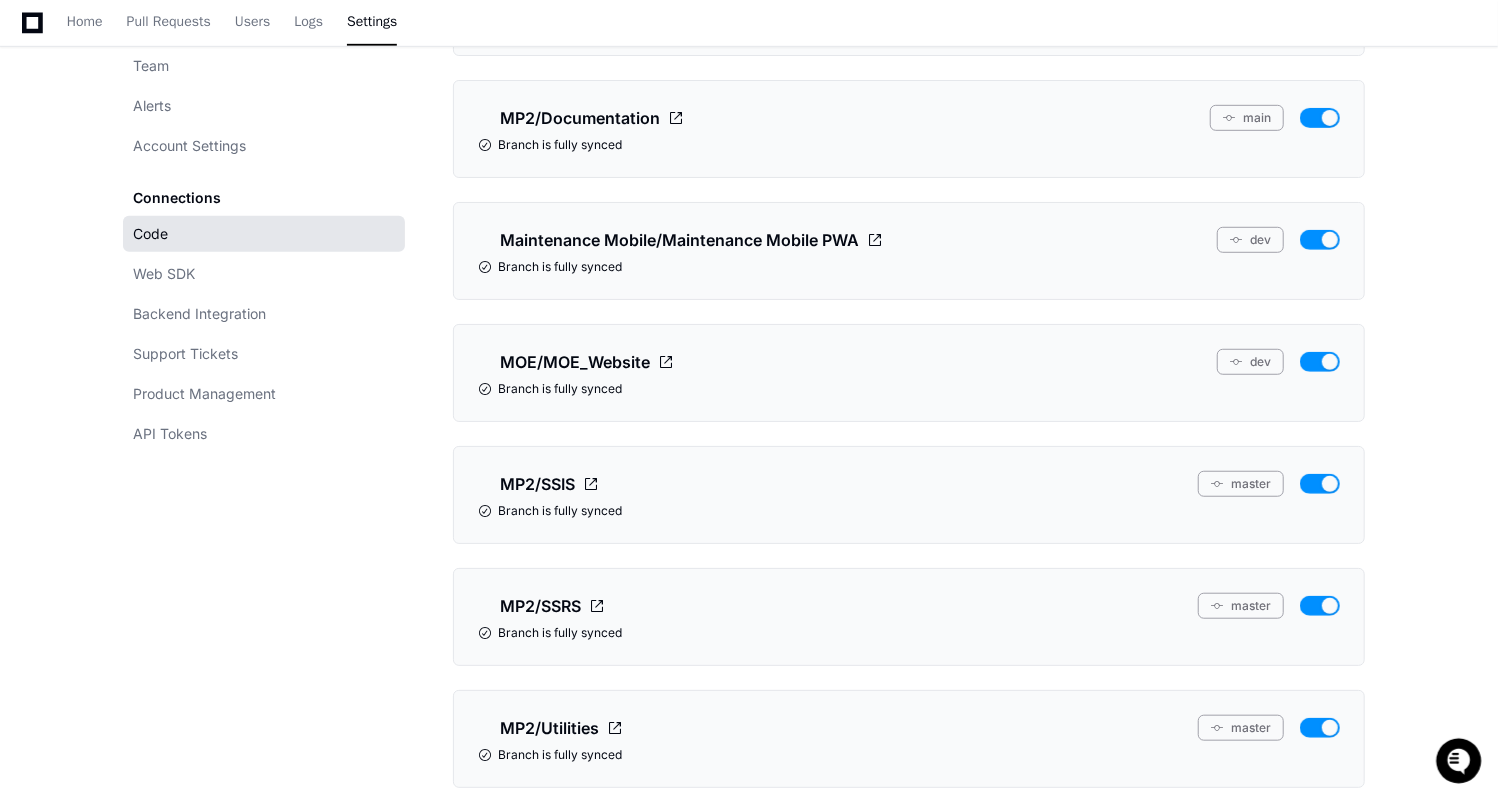 scroll, scrollTop: 0, scrollLeft: 0, axis: both 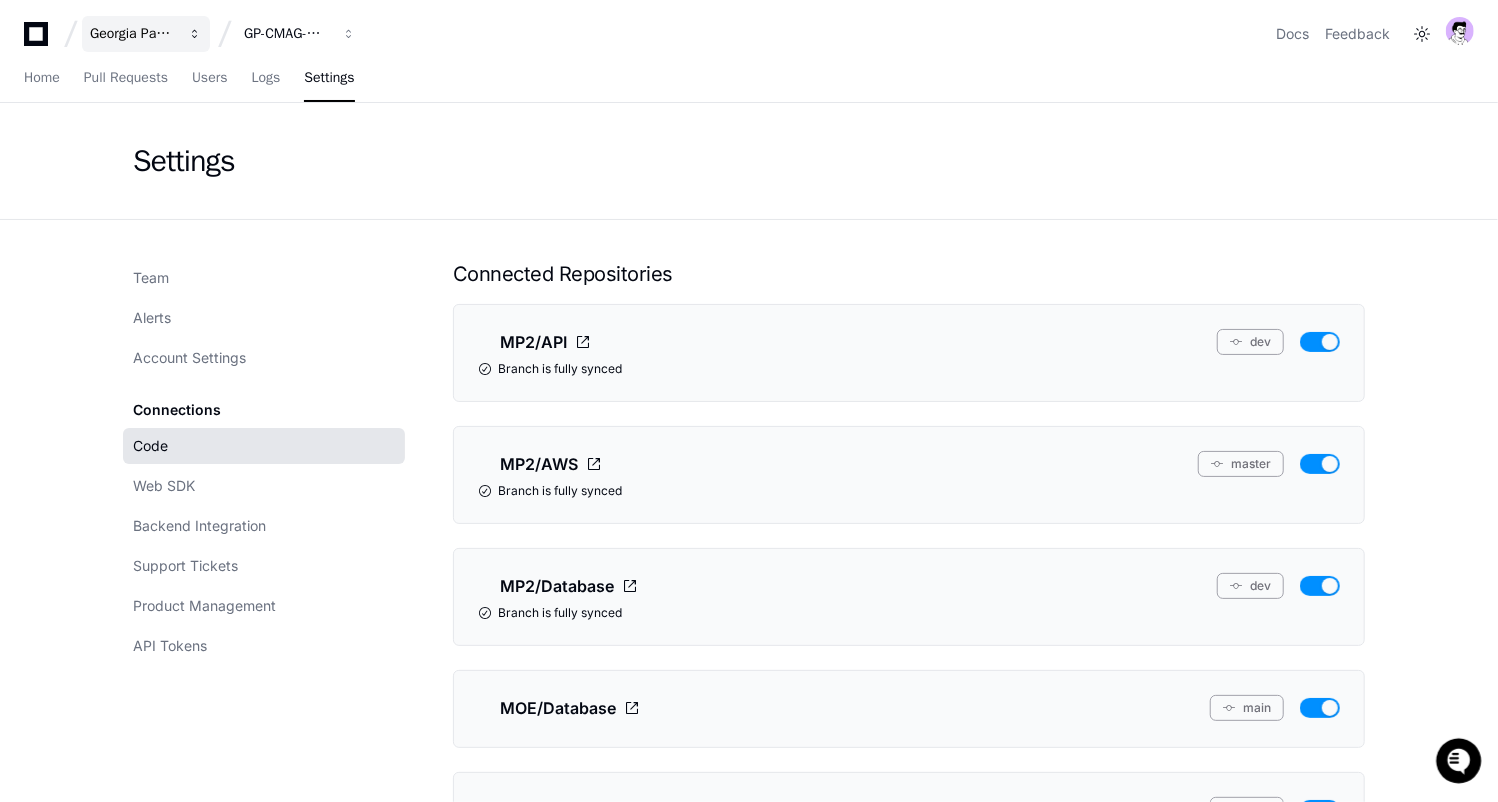 click on "Georgia Pacific" at bounding box center (133, 34) 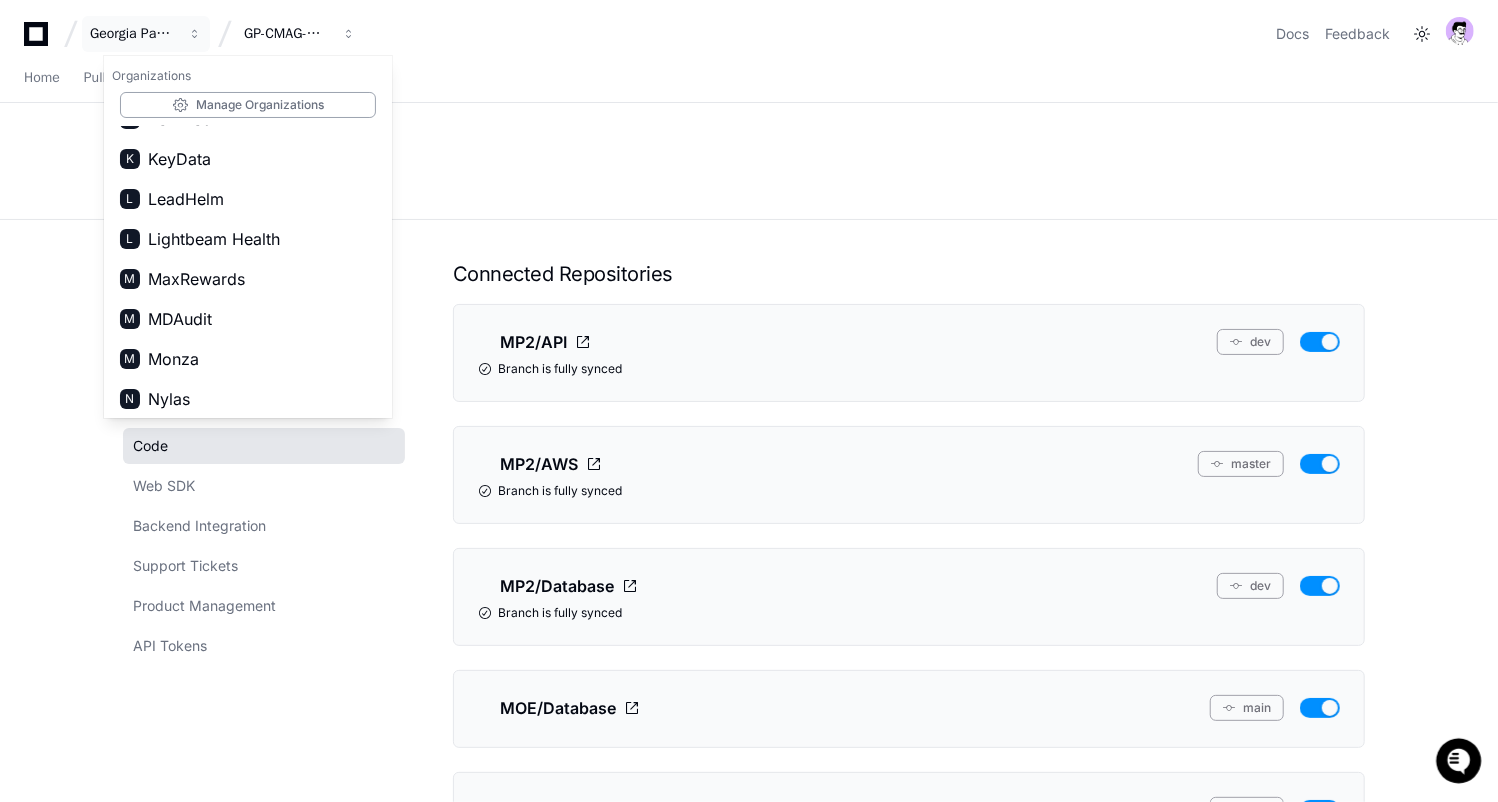 scroll, scrollTop: 1351, scrollLeft: 0, axis: vertical 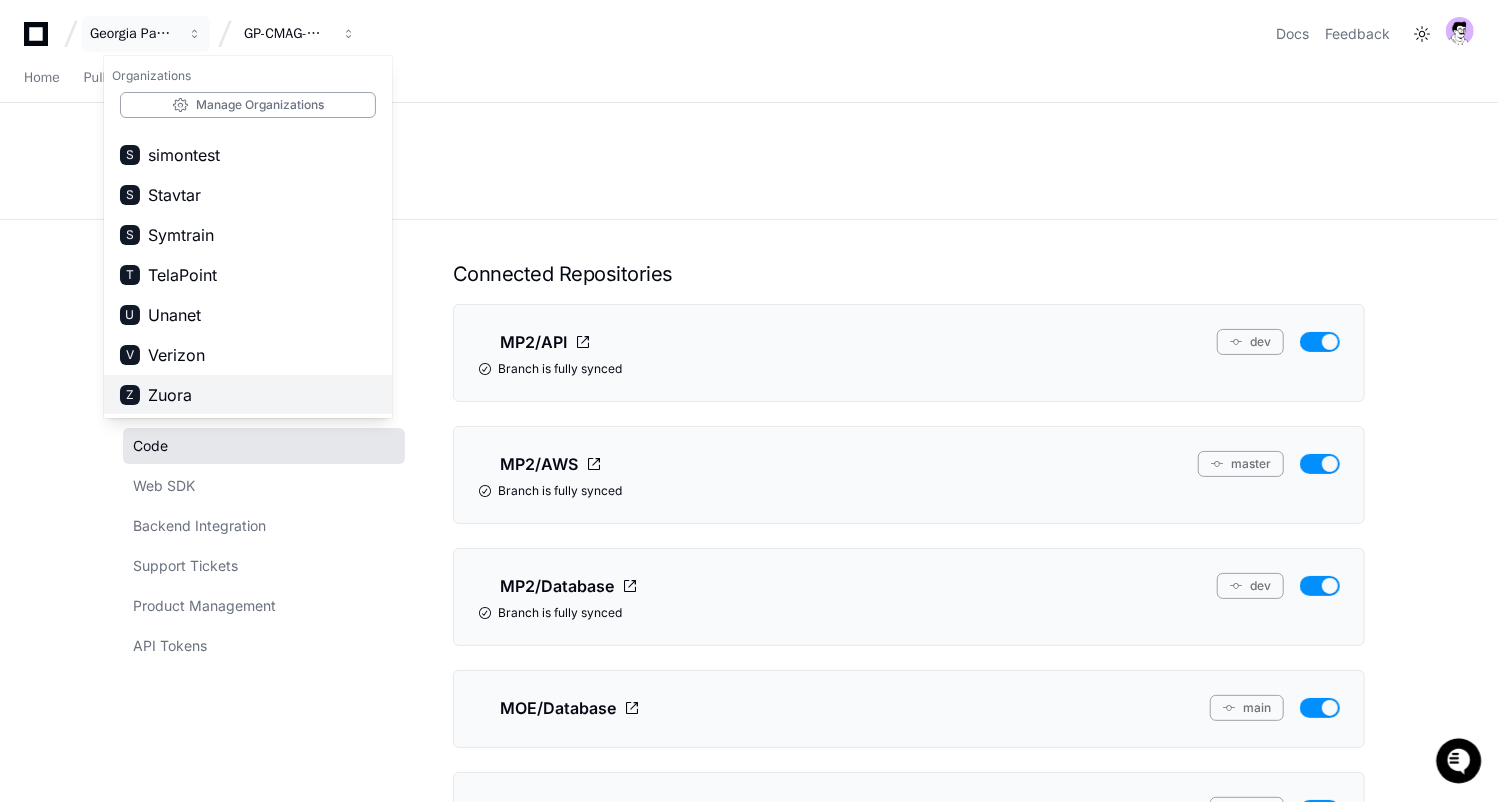 click on "Z  Zuora" at bounding box center (248, 395) 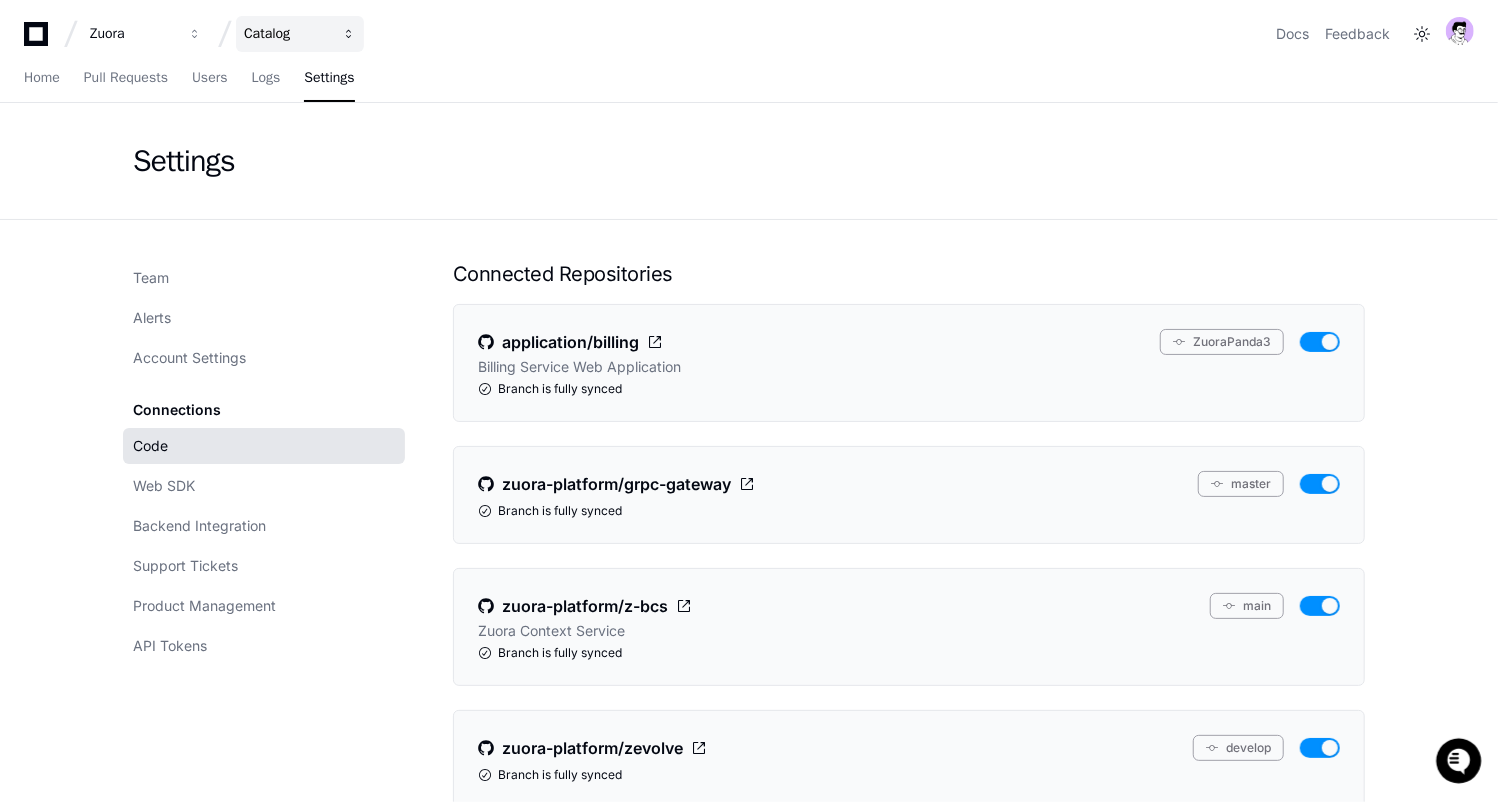 click on "Catalog" at bounding box center (133, 34) 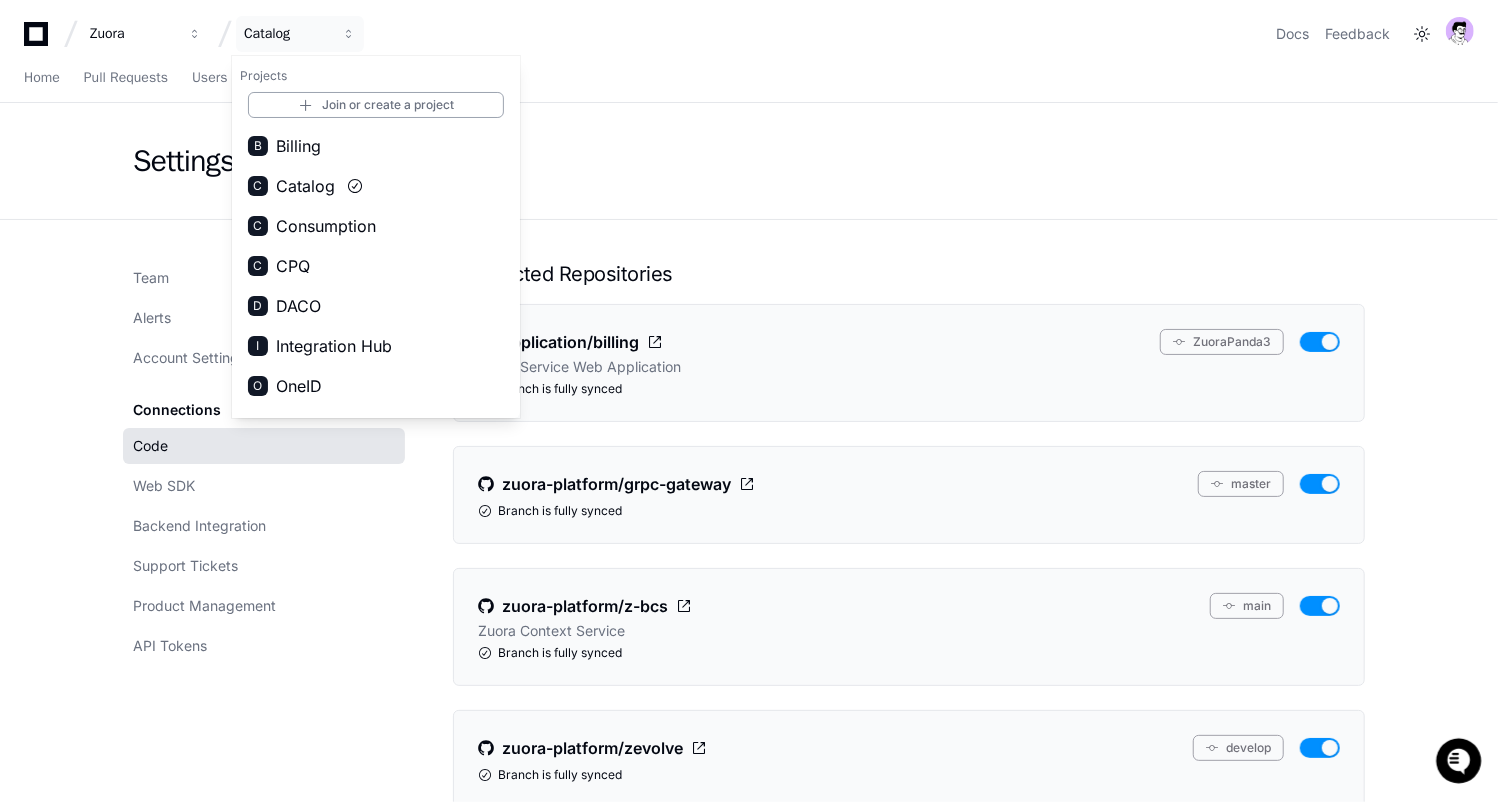 click on "Settings" 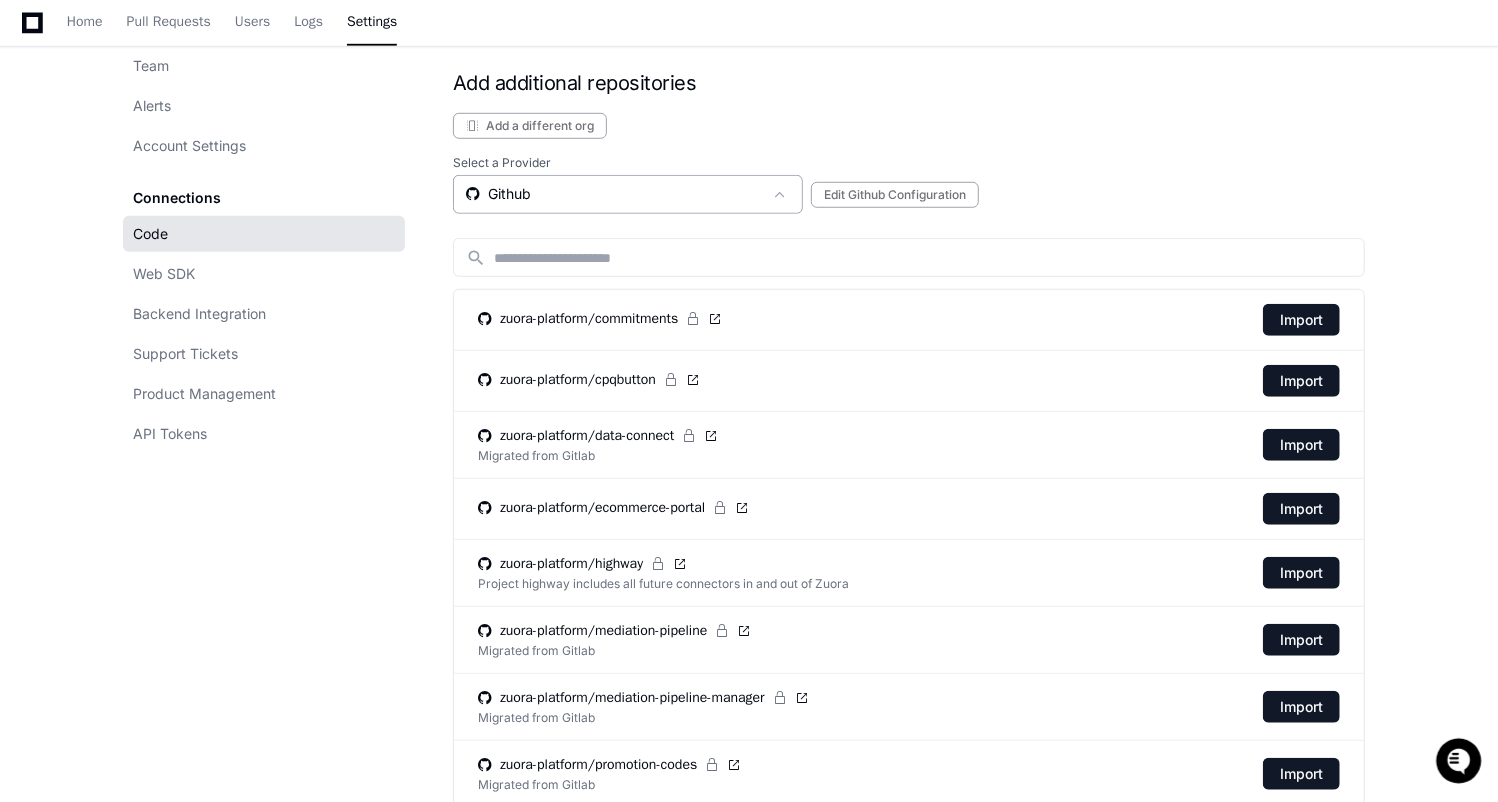 scroll, scrollTop: 709, scrollLeft: 0, axis: vertical 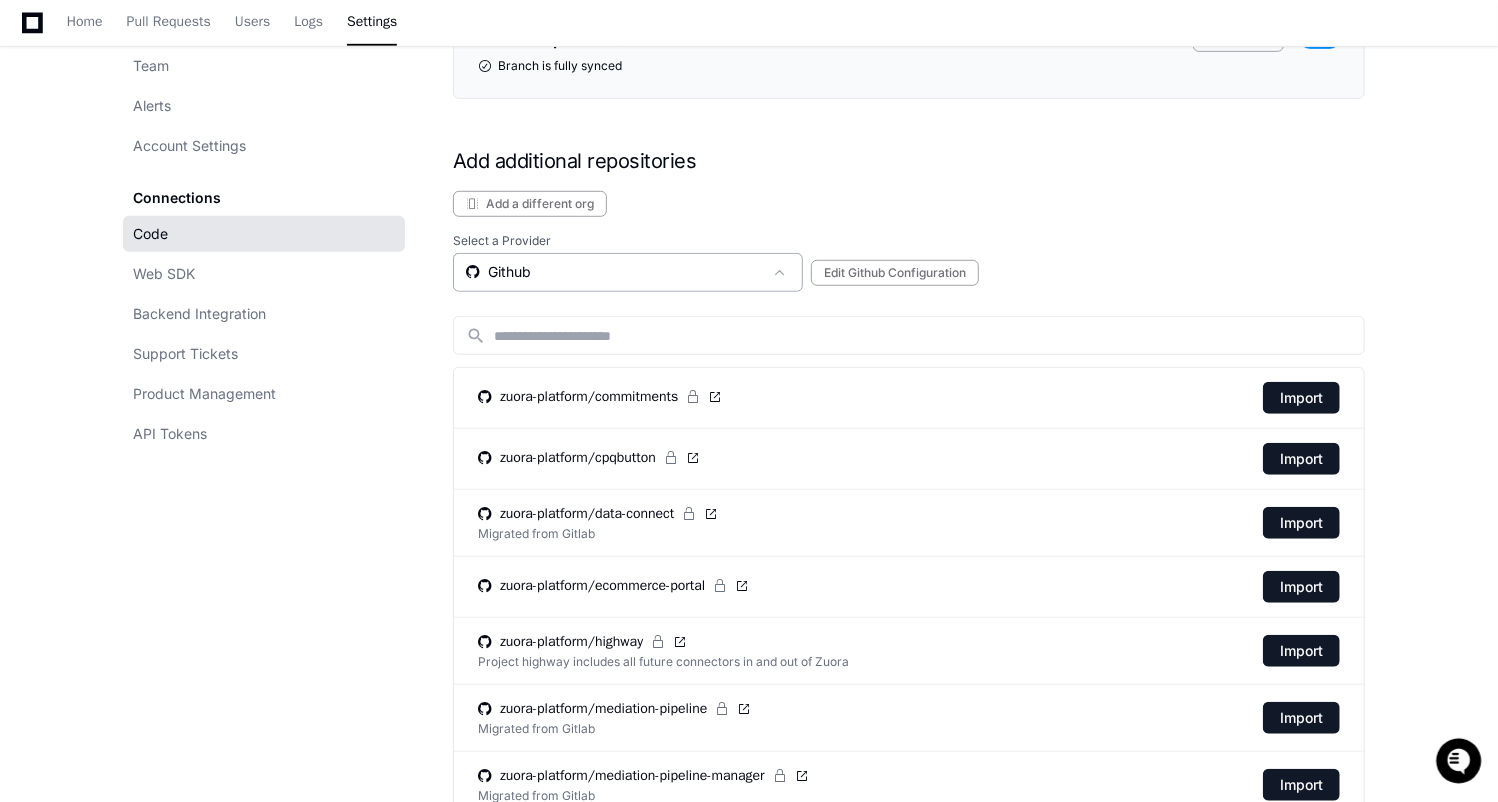 click on "Github" 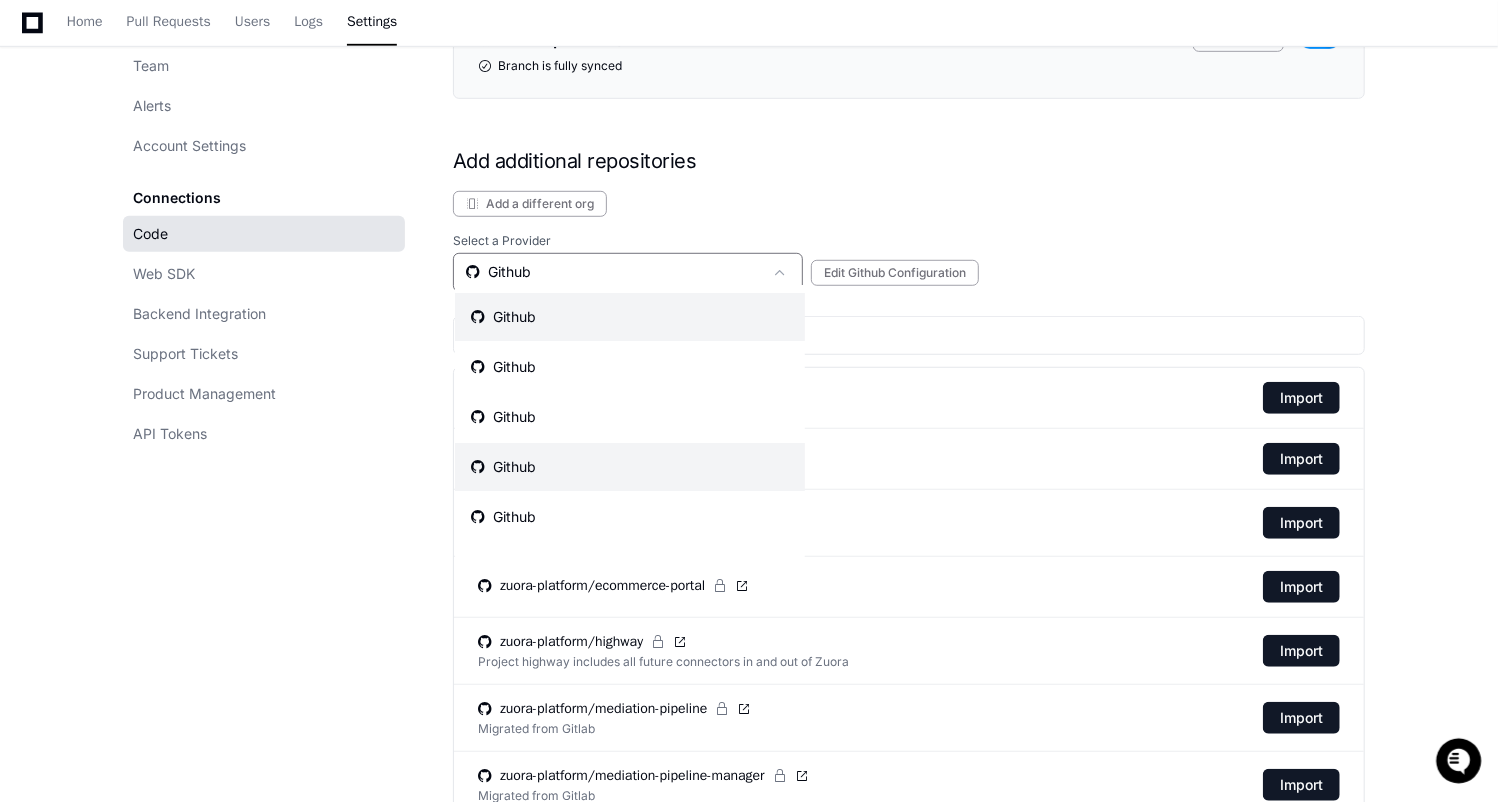 scroll, scrollTop: 41, scrollLeft: 0, axis: vertical 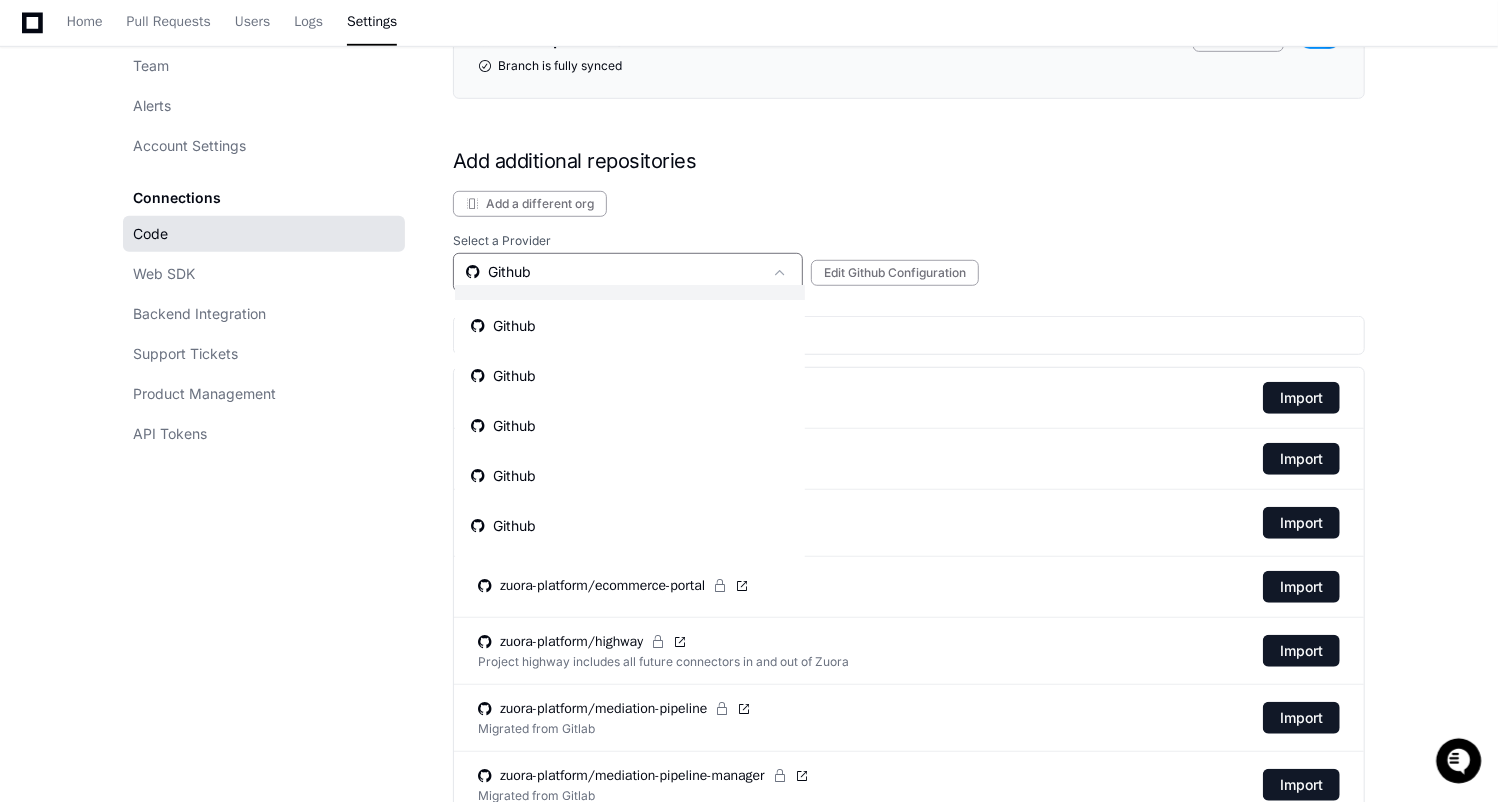 click at bounding box center [749, 401] 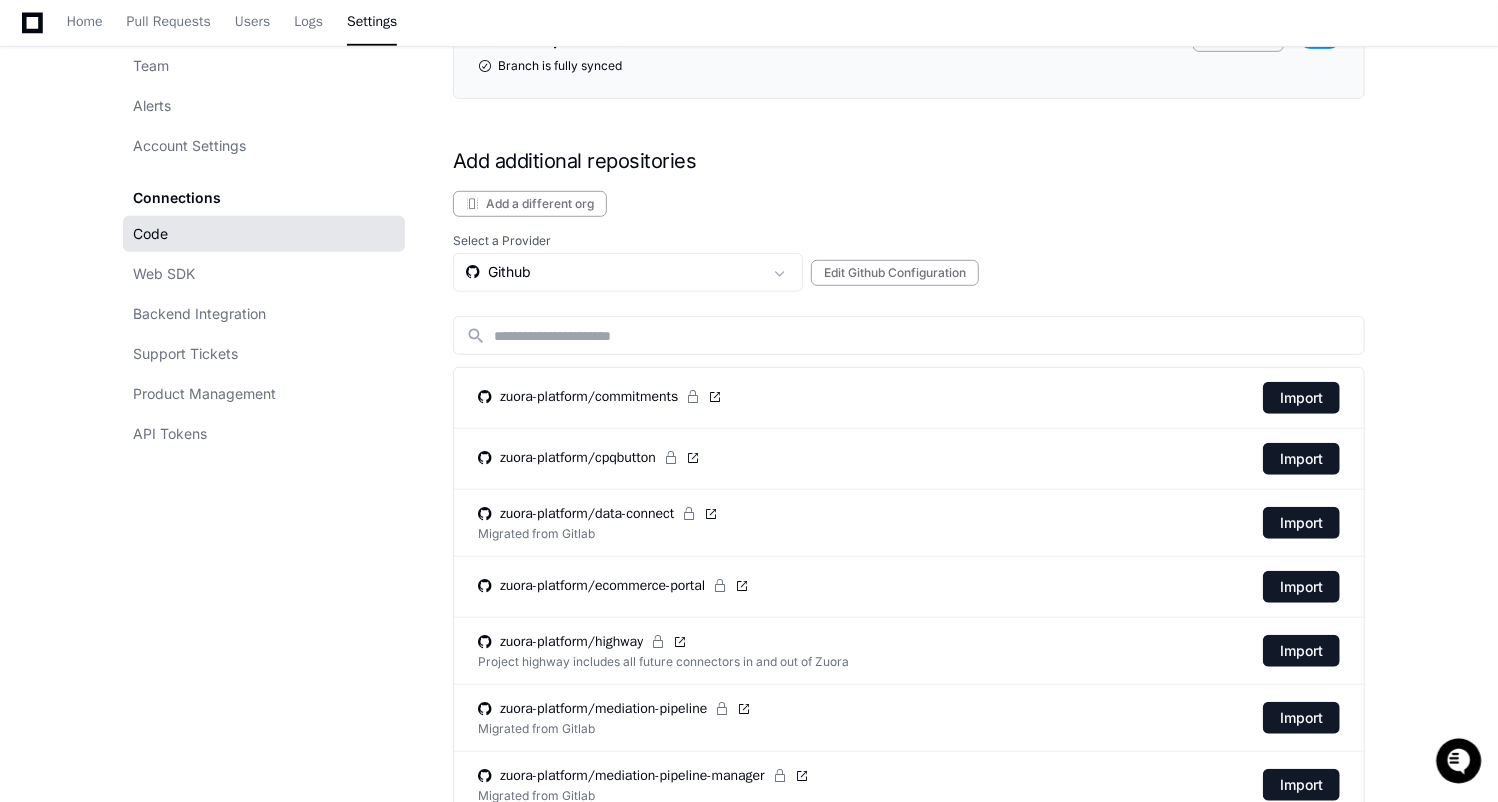 scroll, scrollTop: 777, scrollLeft: 0, axis: vertical 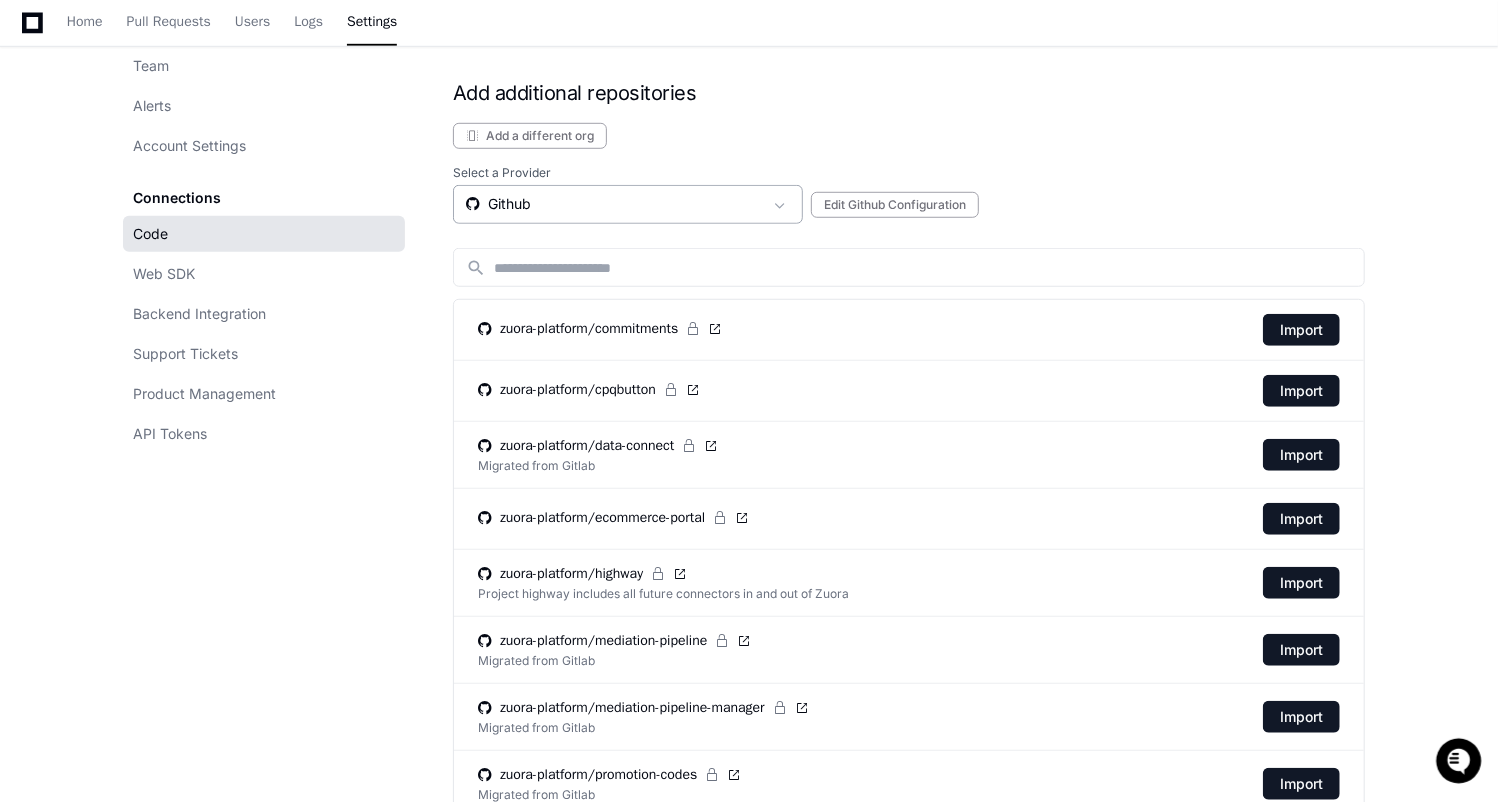 click on "Github" at bounding box center [614, 204] 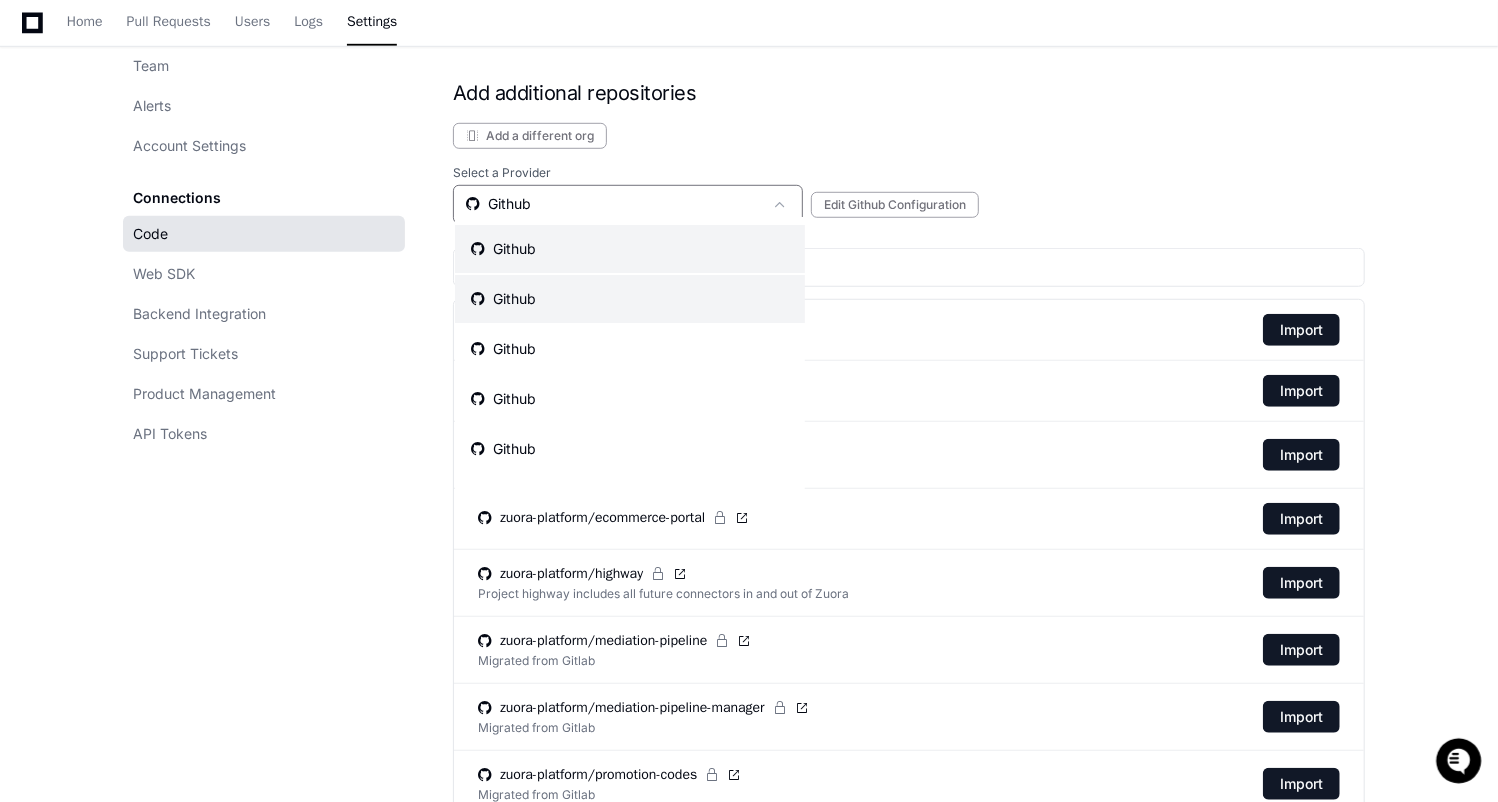 scroll, scrollTop: 41, scrollLeft: 0, axis: vertical 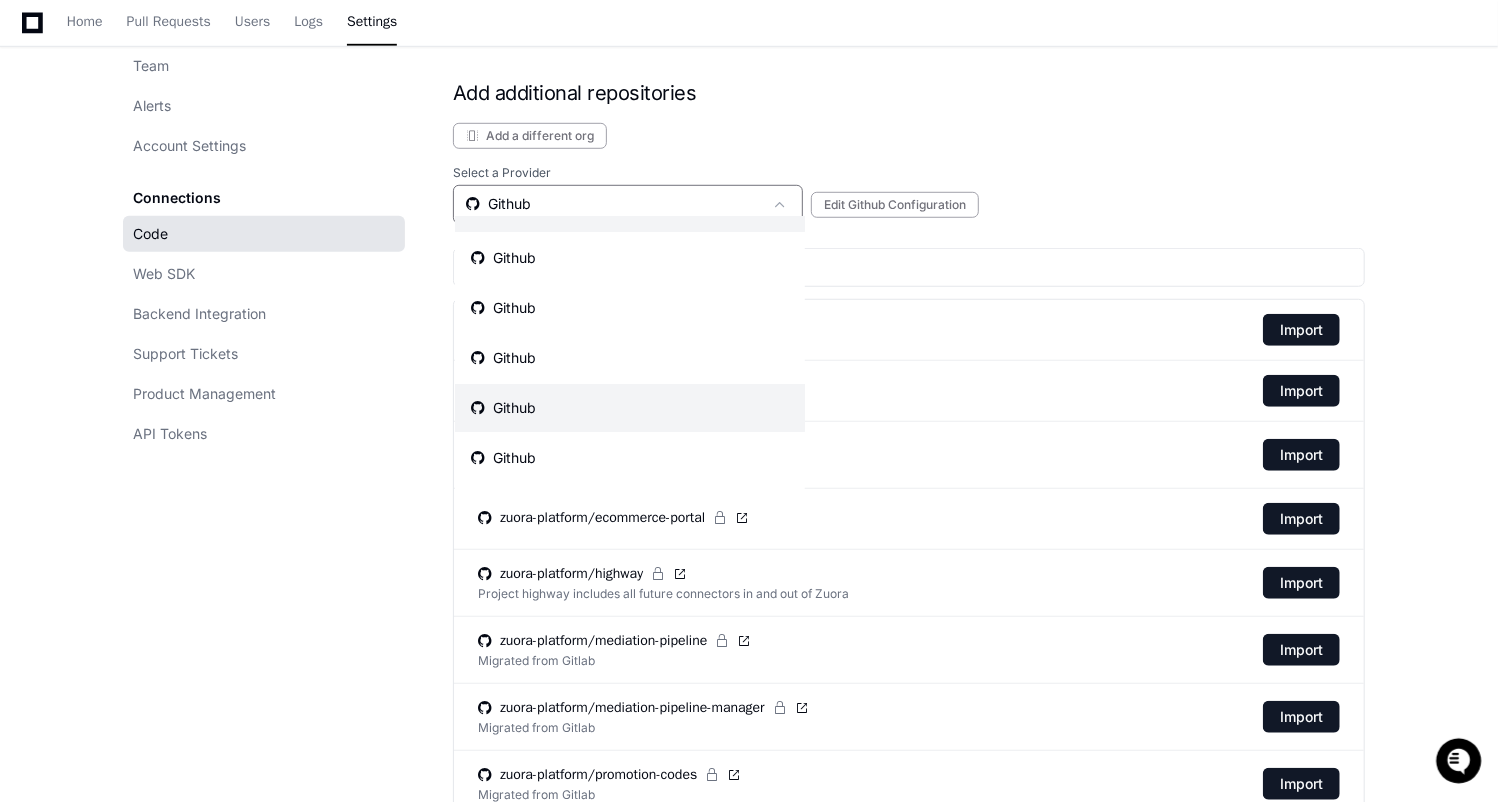 click on "Github" at bounding box center [630, 408] 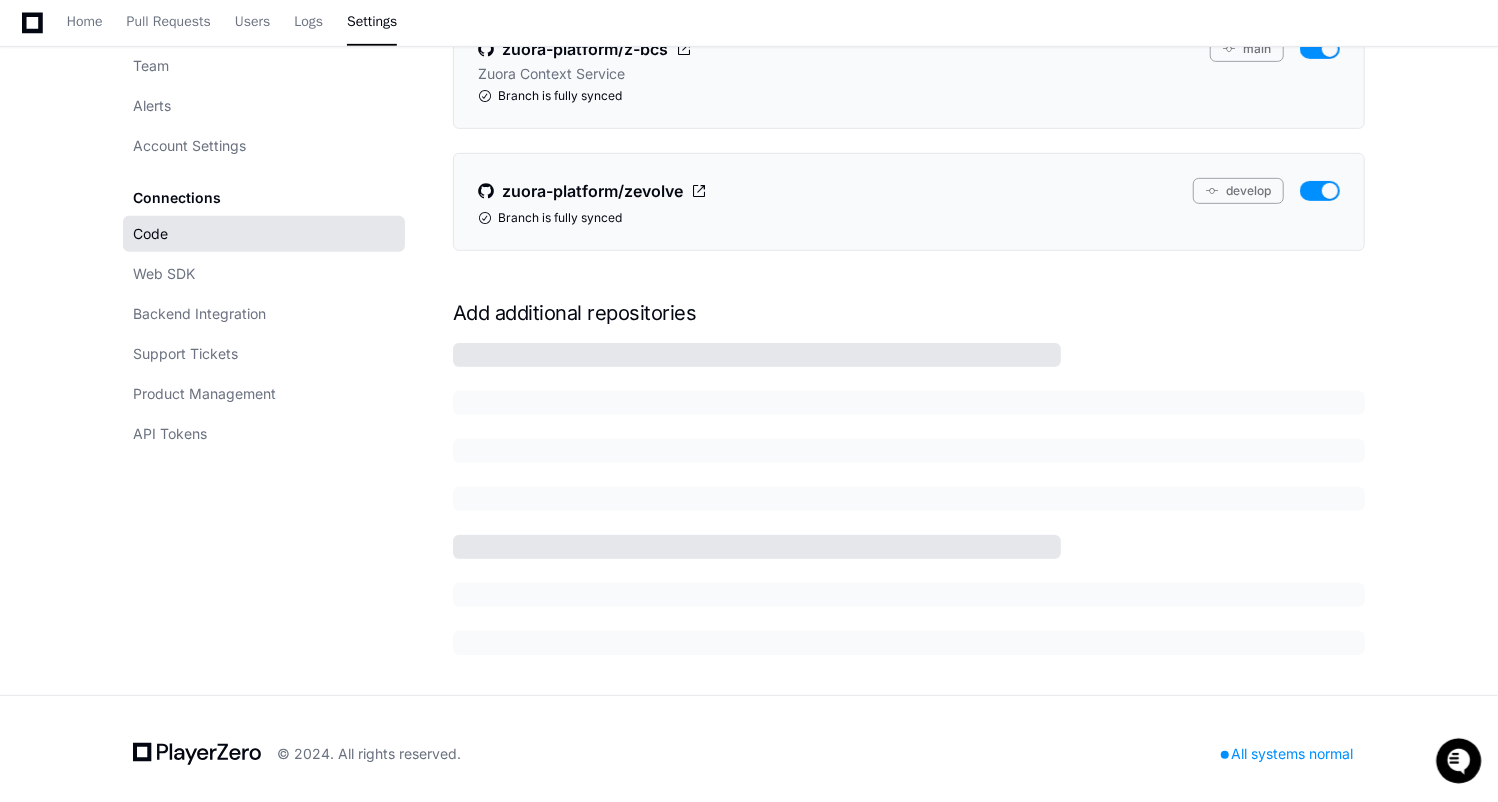 scroll, scrollTop: 777, scrollLeft: 0, axis: vertical 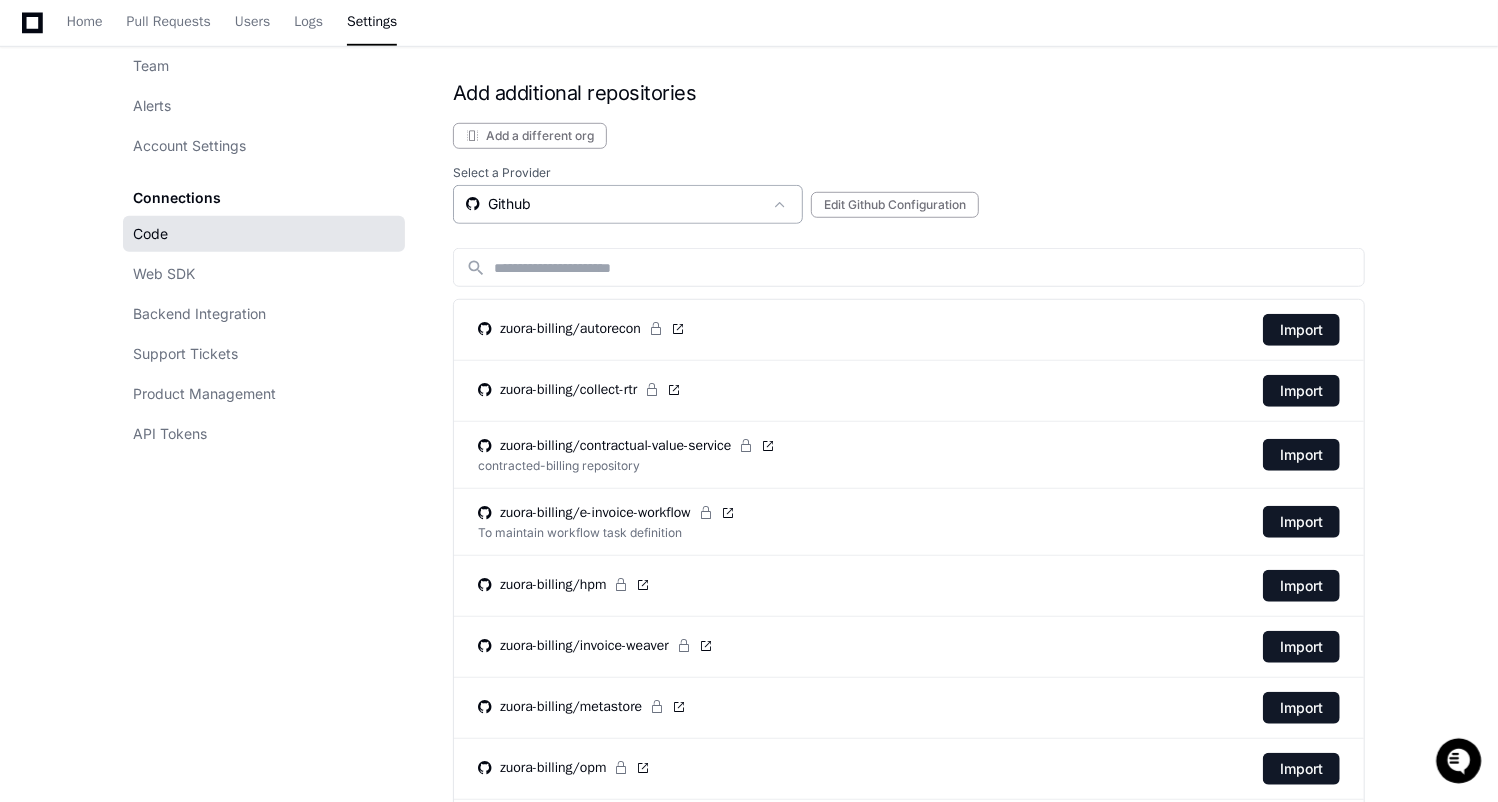 click on "Github" at bounding box center (614, 204) 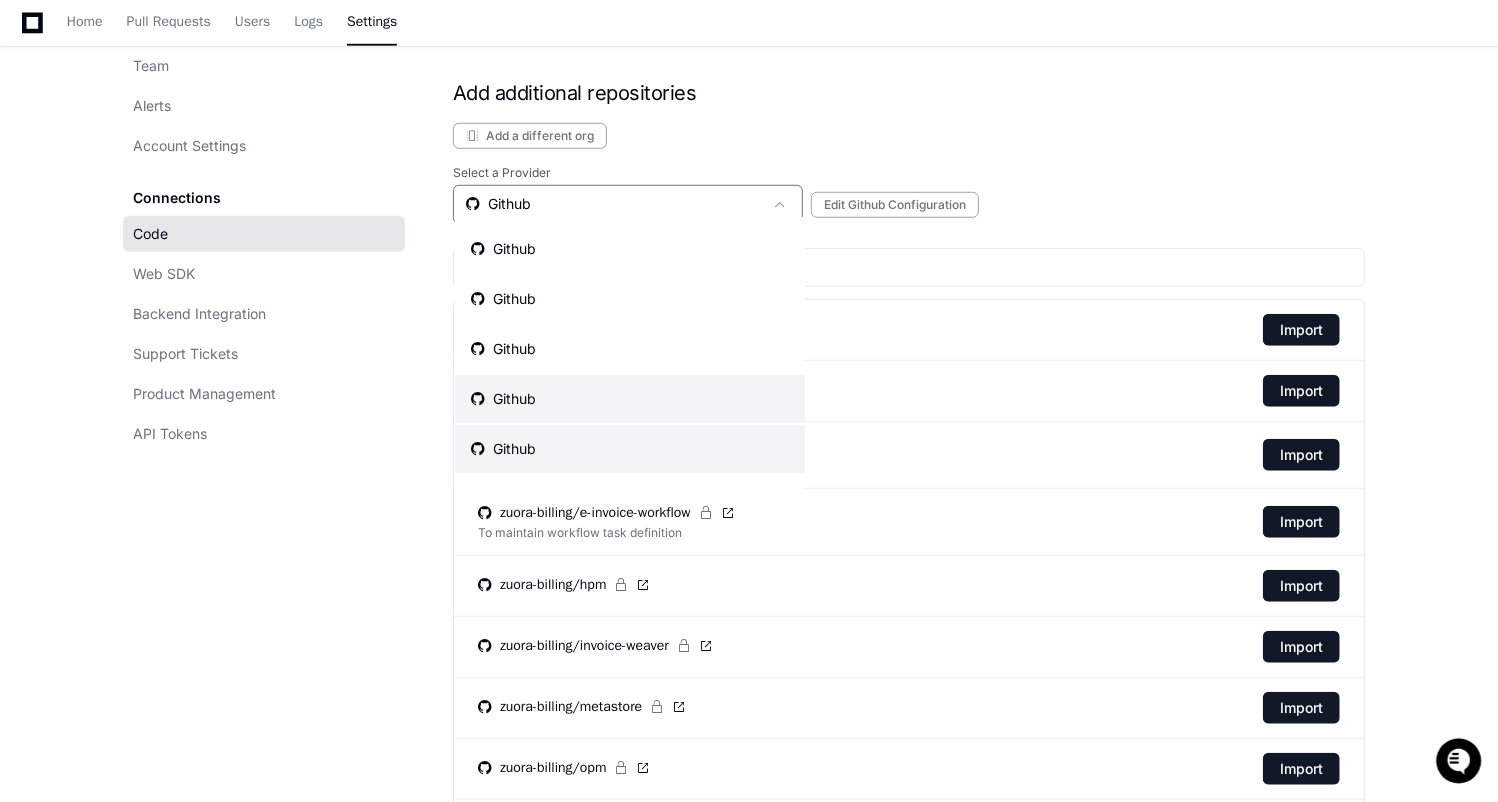 scroll, scrollTop: 41, scrollLeft: 0, axis: vertical 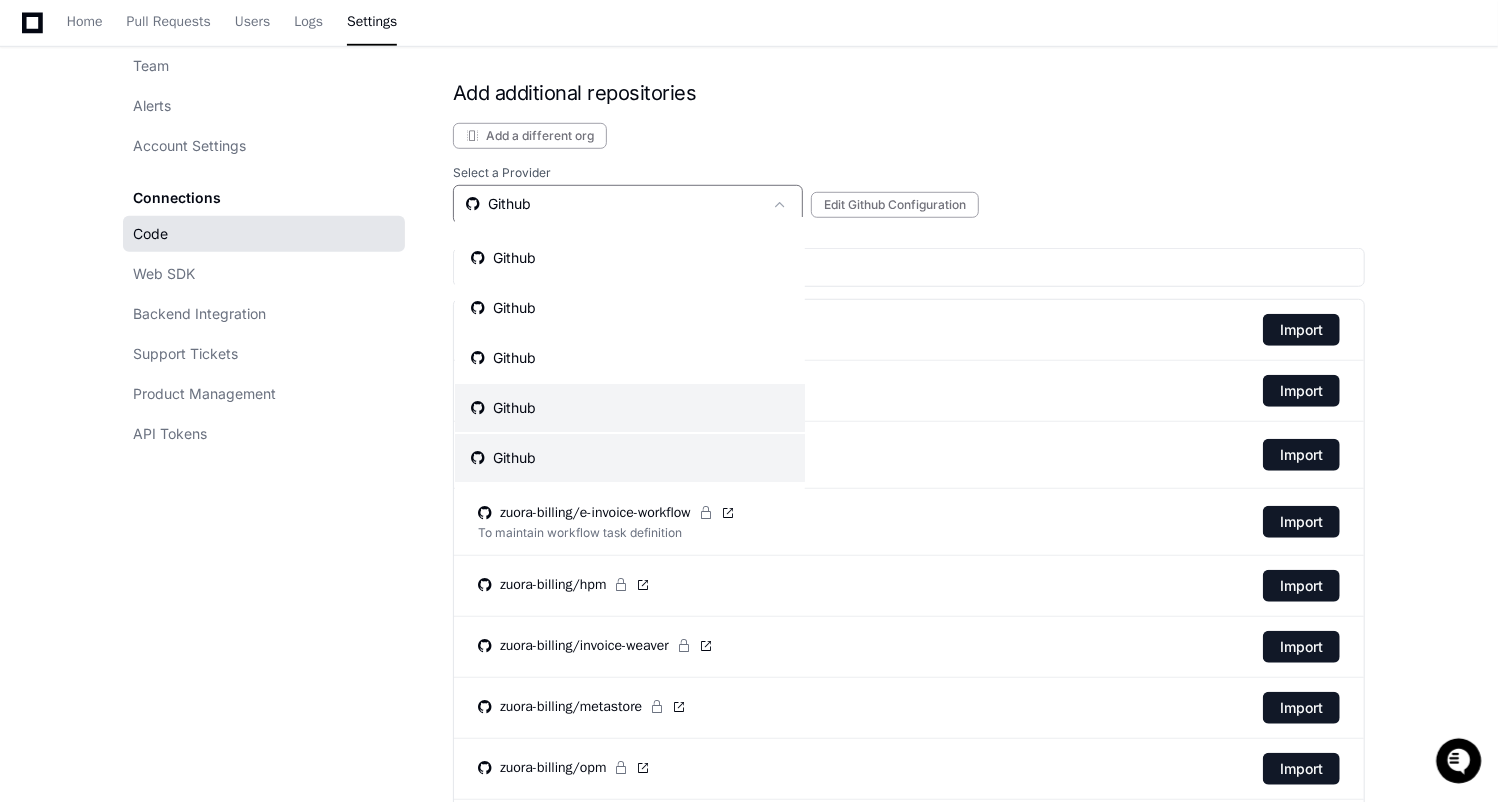 click on "Github" at bounding box center [630, 458] 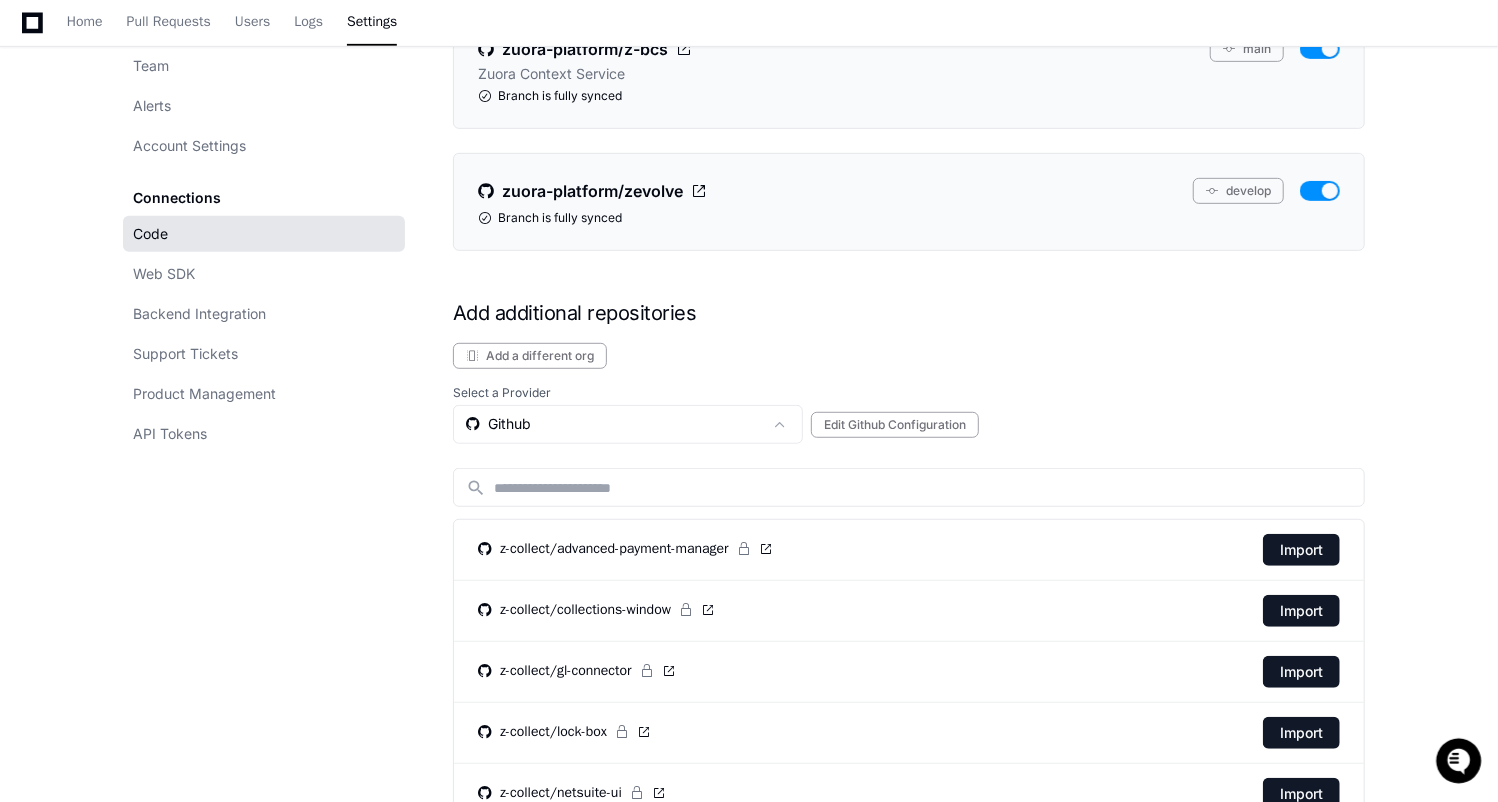 scroll, scrollTop: 777, scrollLeft: 0, axis: vertical 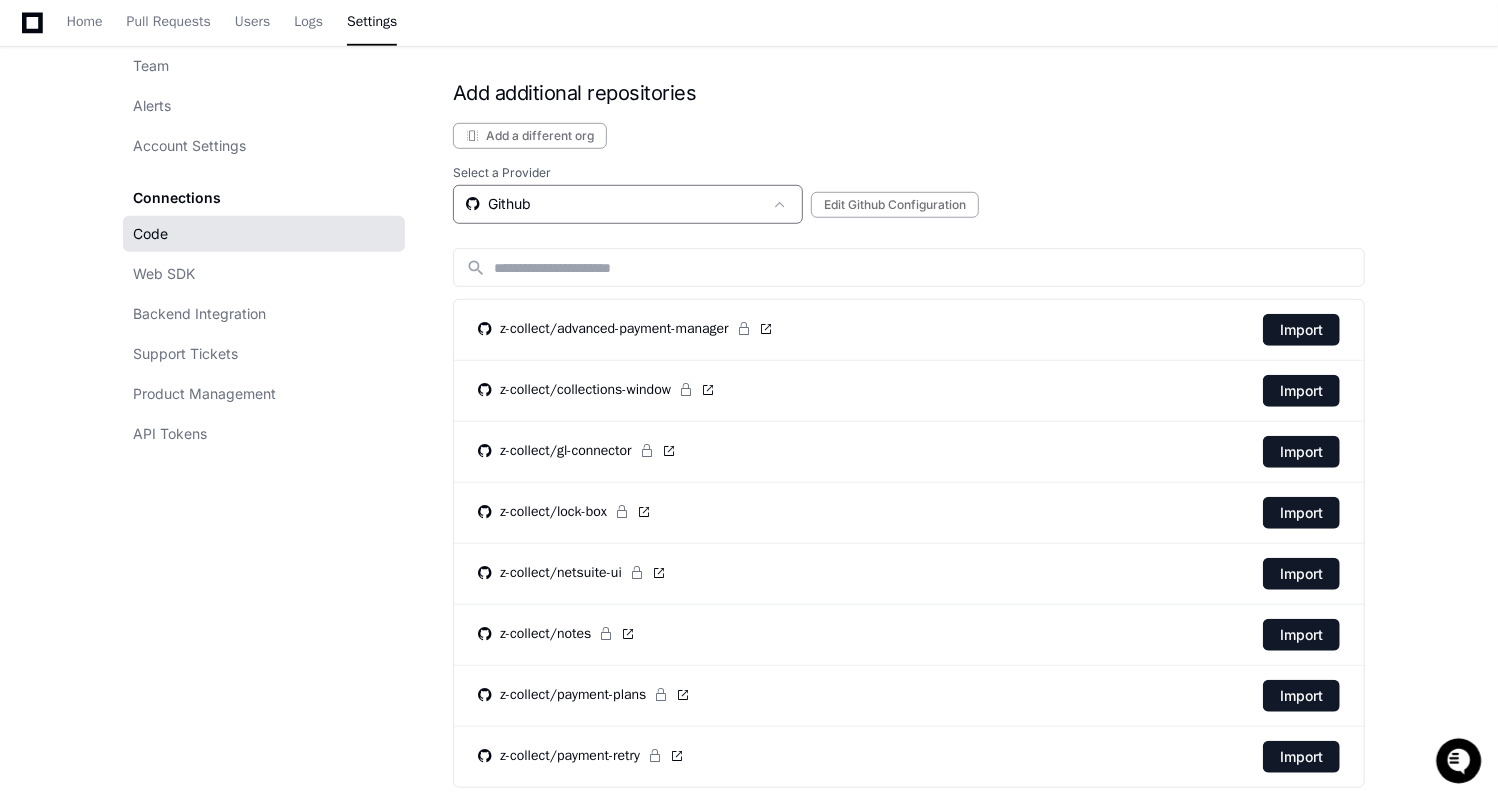 click on "Github" at bounding box center (614, 204) 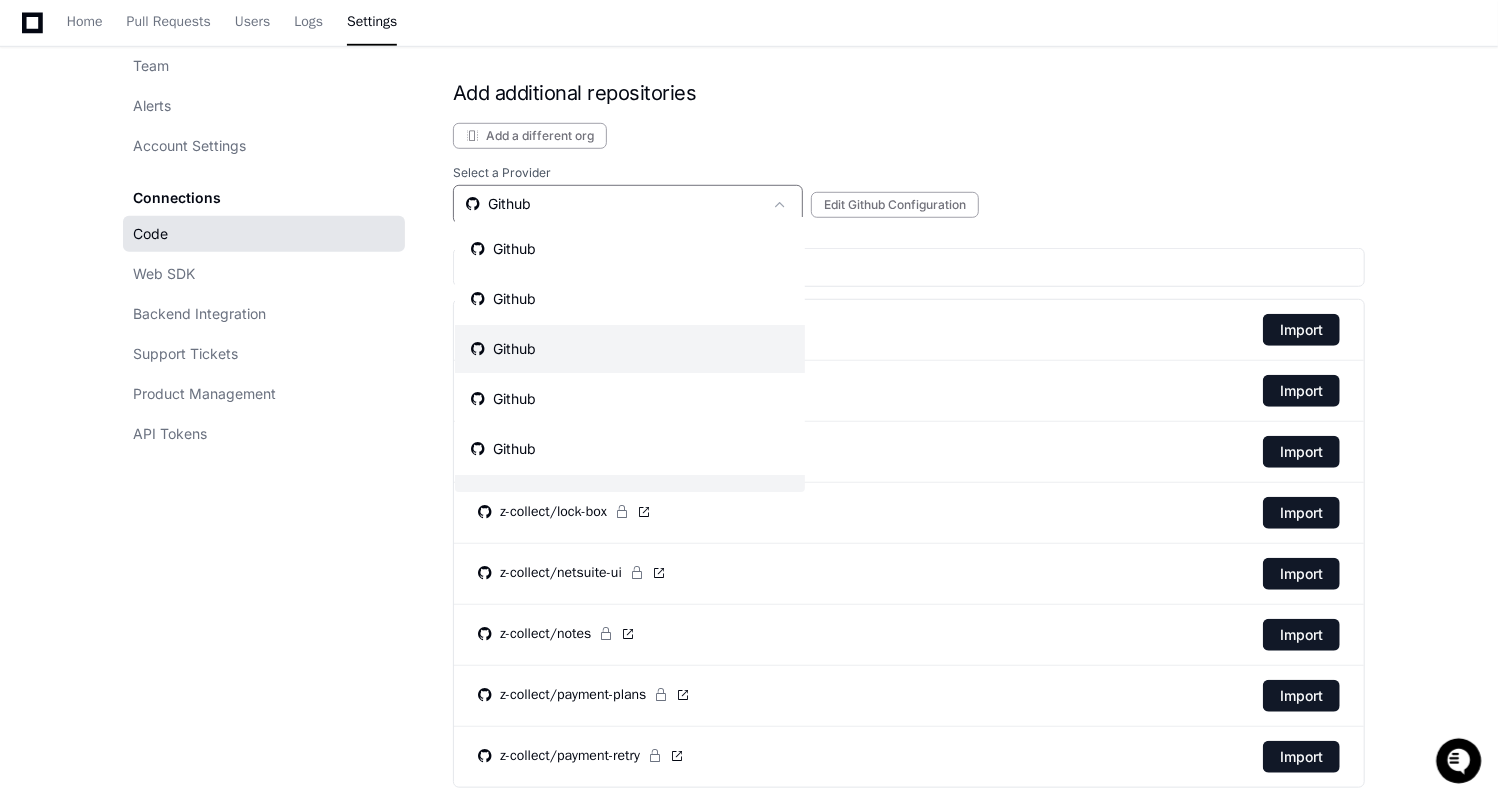 scroll, scrollTop: 31, scrollLeft: 0, axis: vertical 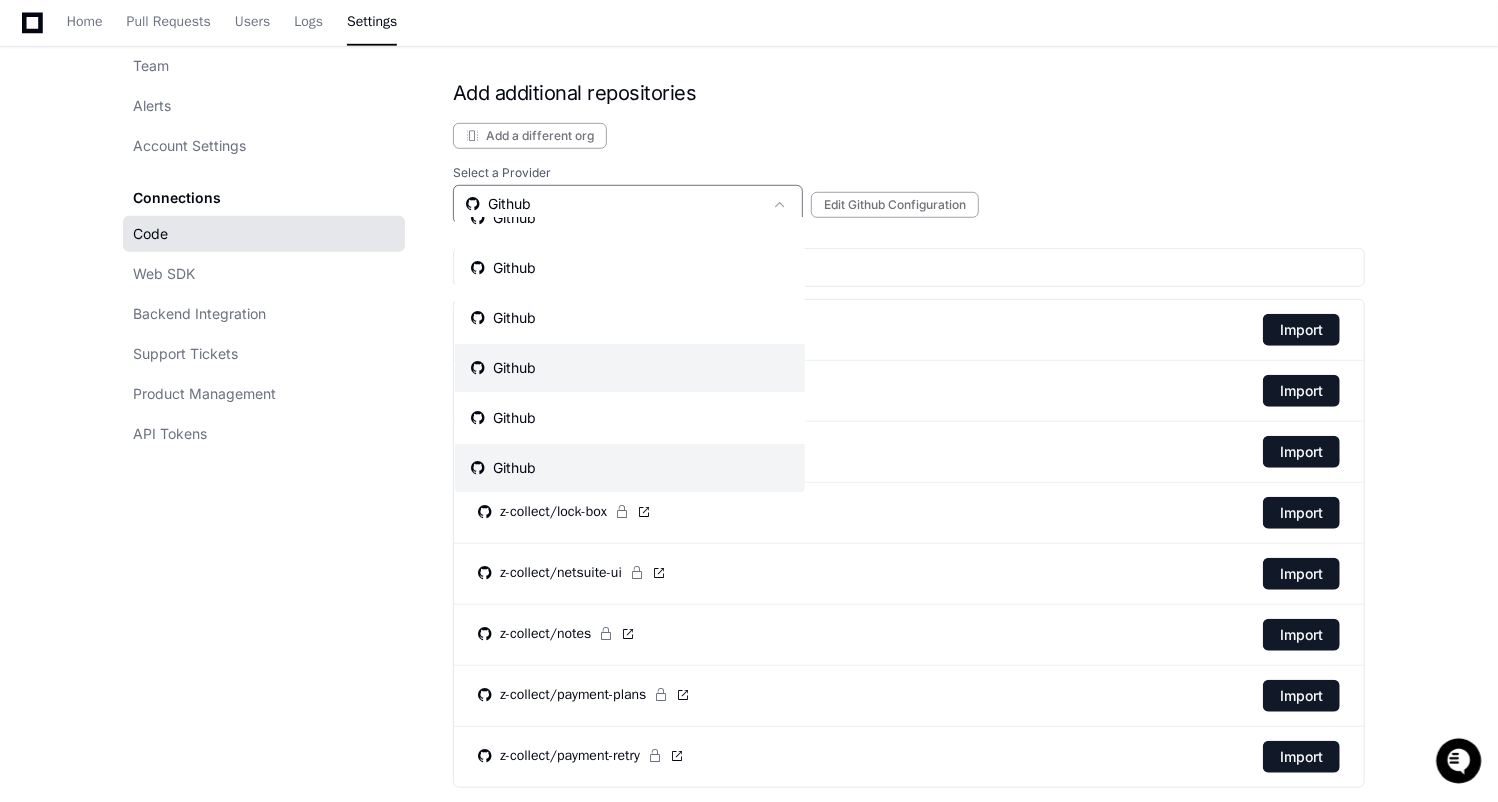 click on "Github" at bounding box center (630, 368) 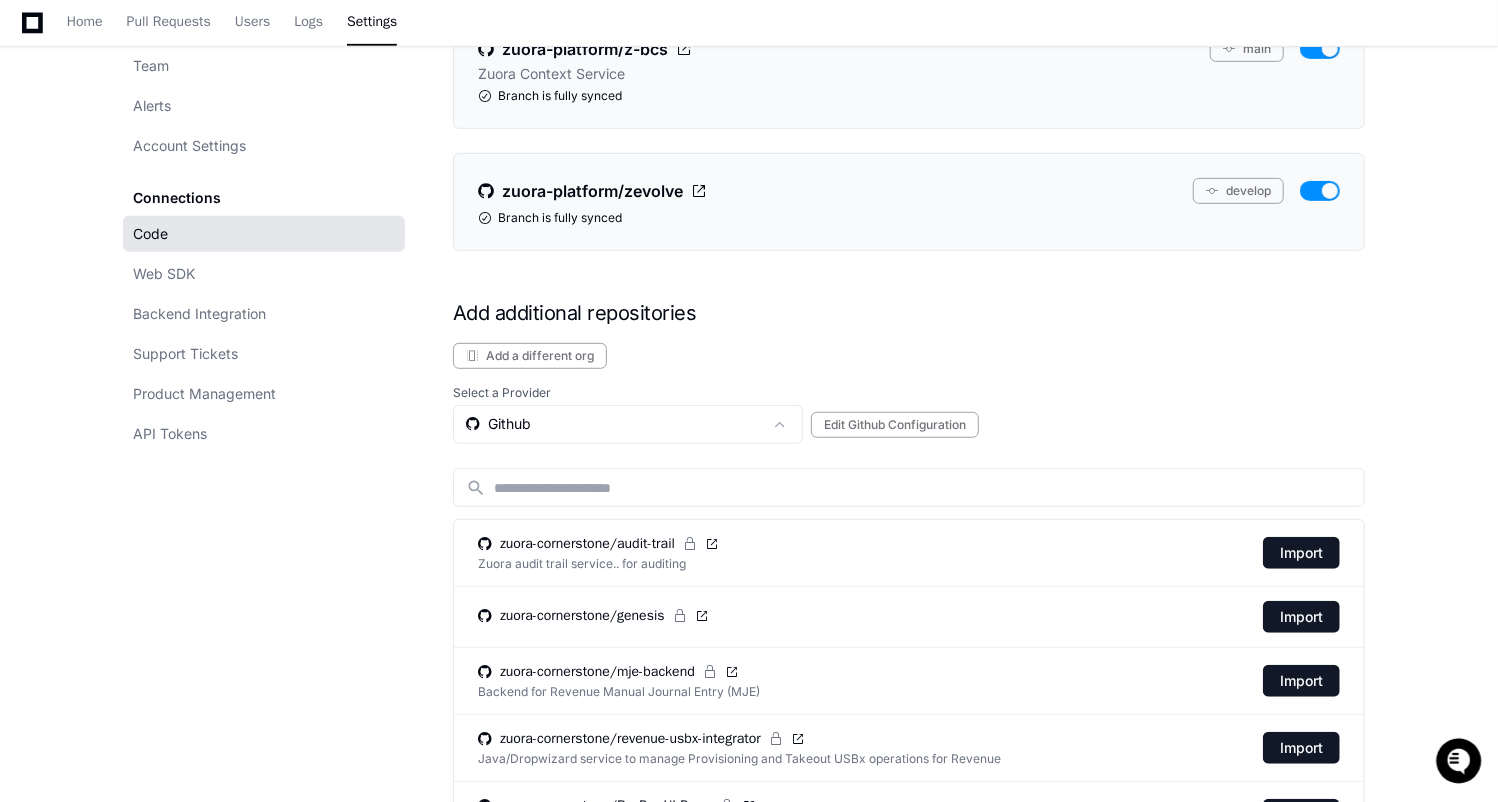 scroll, scrollTop: 777, scrollLeft: 0, axis: vertical 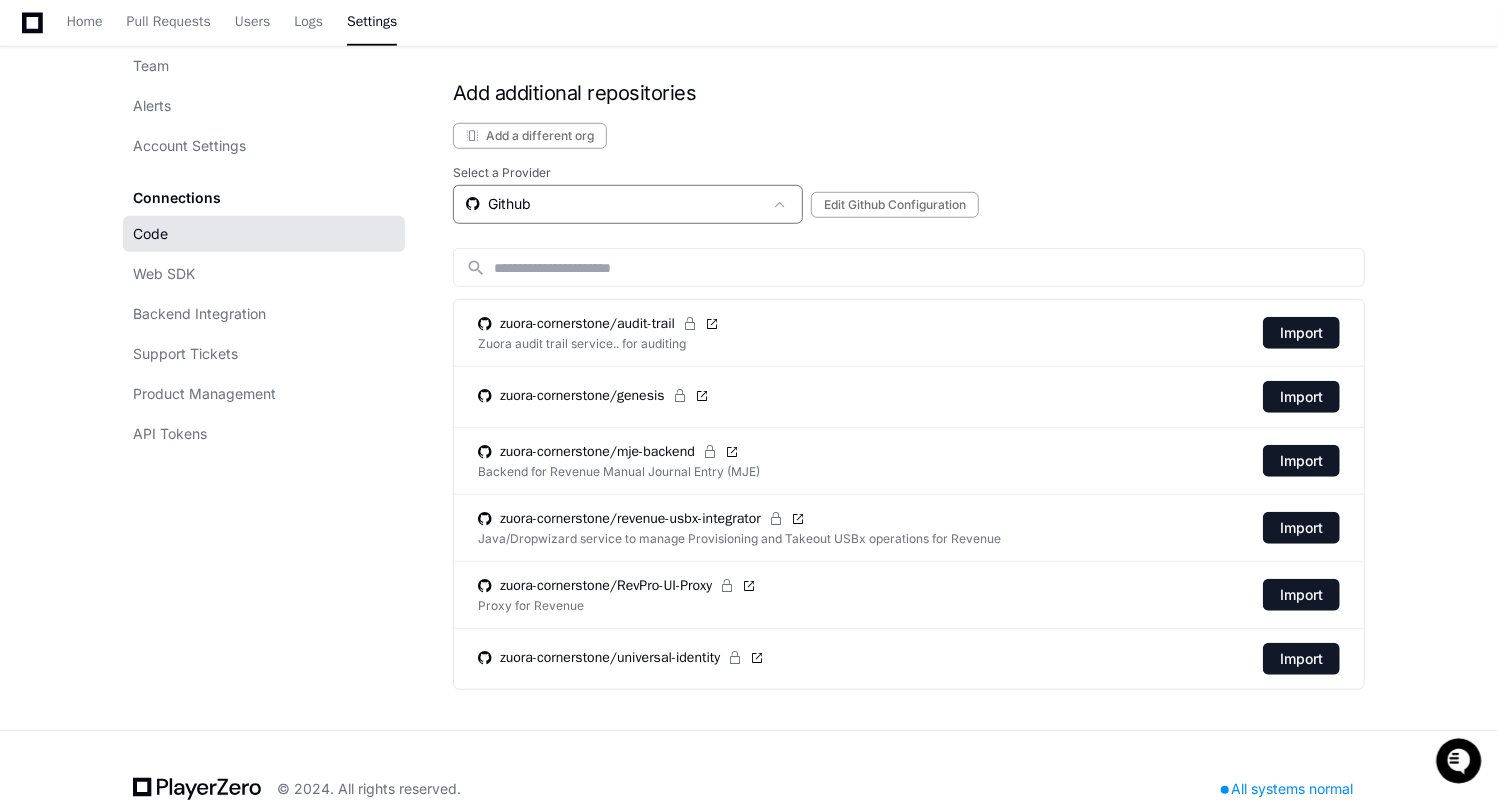 click on "Github" at bounding box center (614, 204) 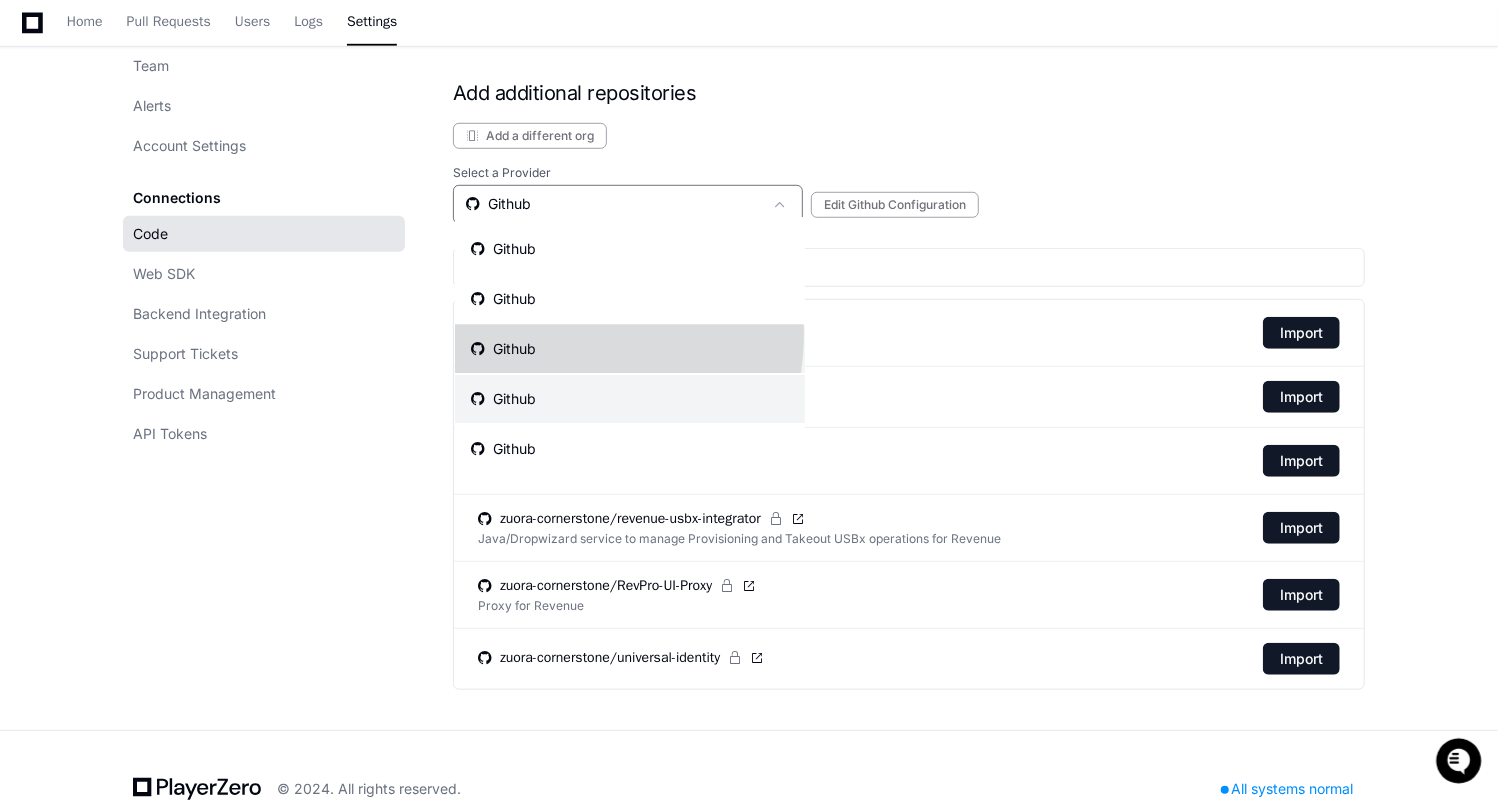 click on "Github" at bounding box center (630, 349) 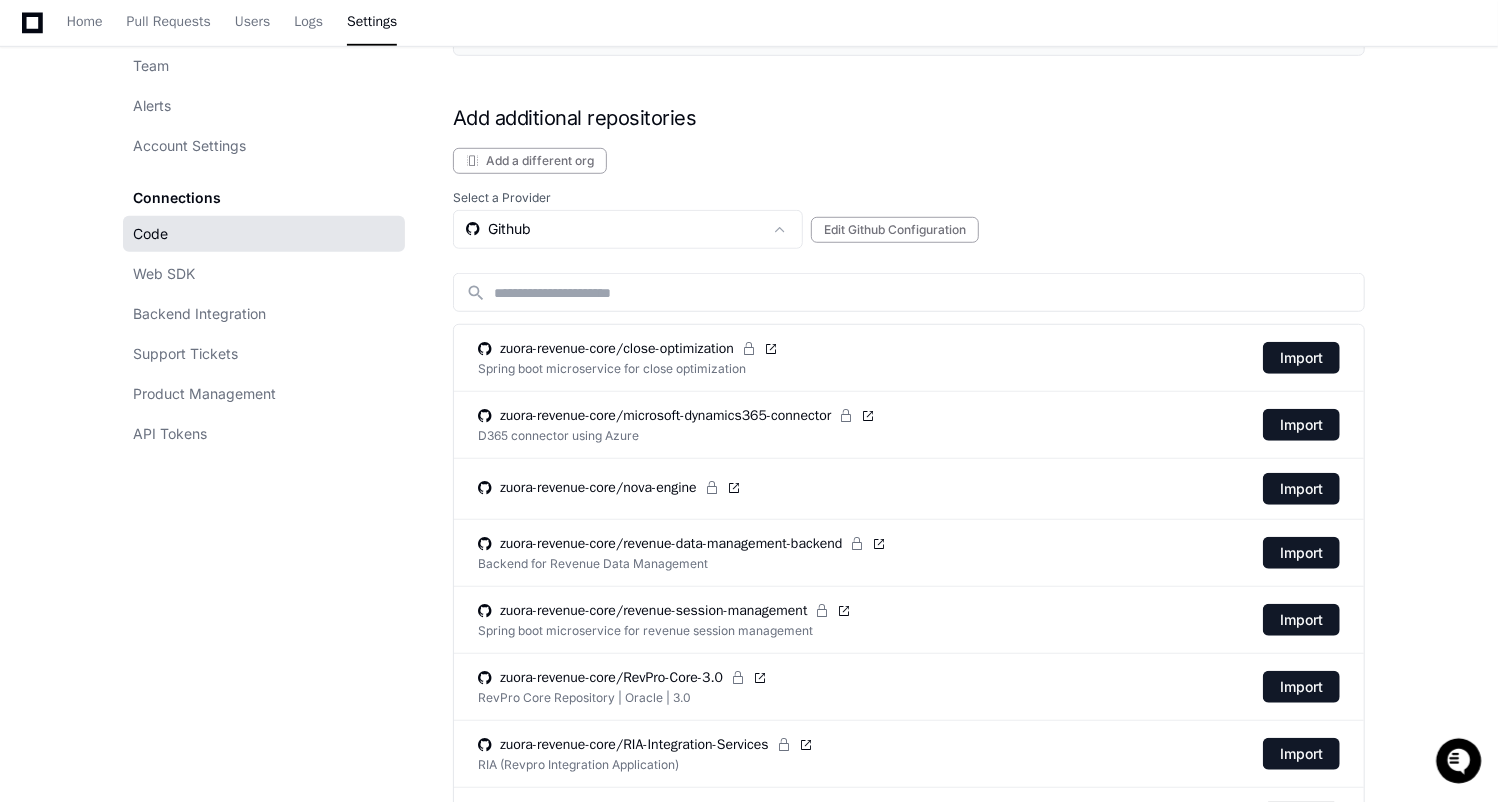 scroll, scrollTop: 732, scrollLeft: 0, axis: vertical 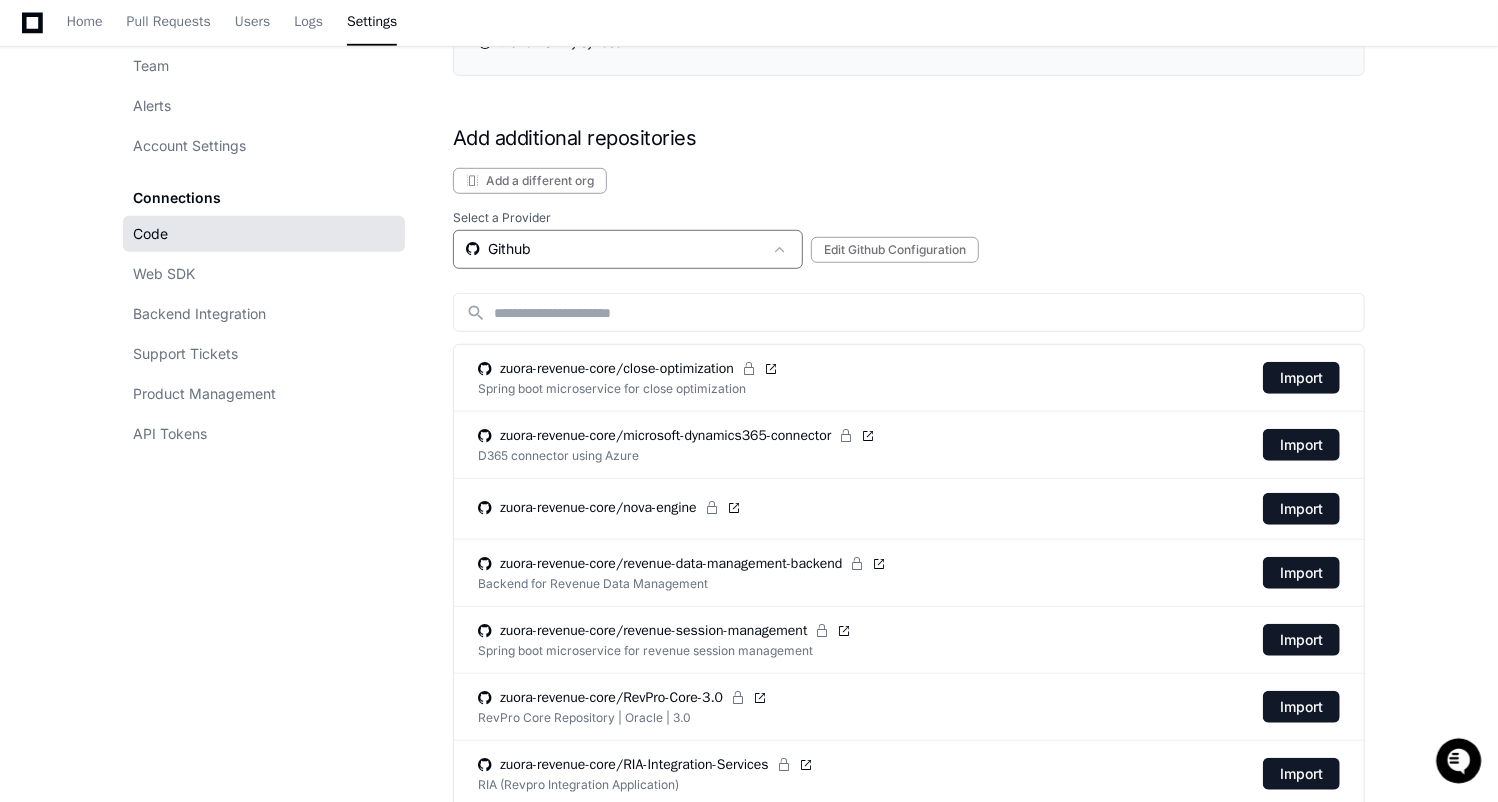 click on "Github" at bounding box center (614, 249) 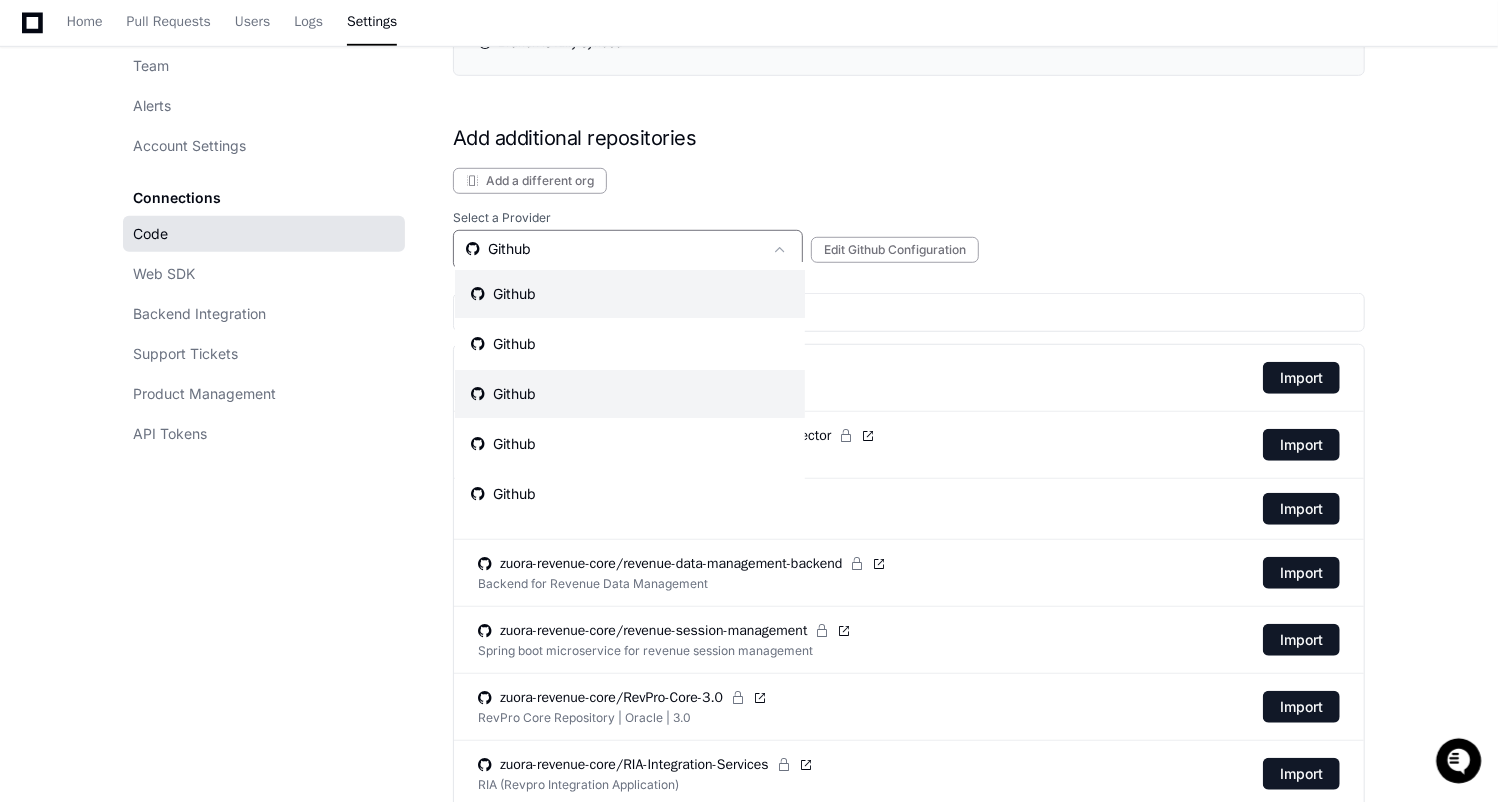 click on "Github" at bounding box center (630, 294) 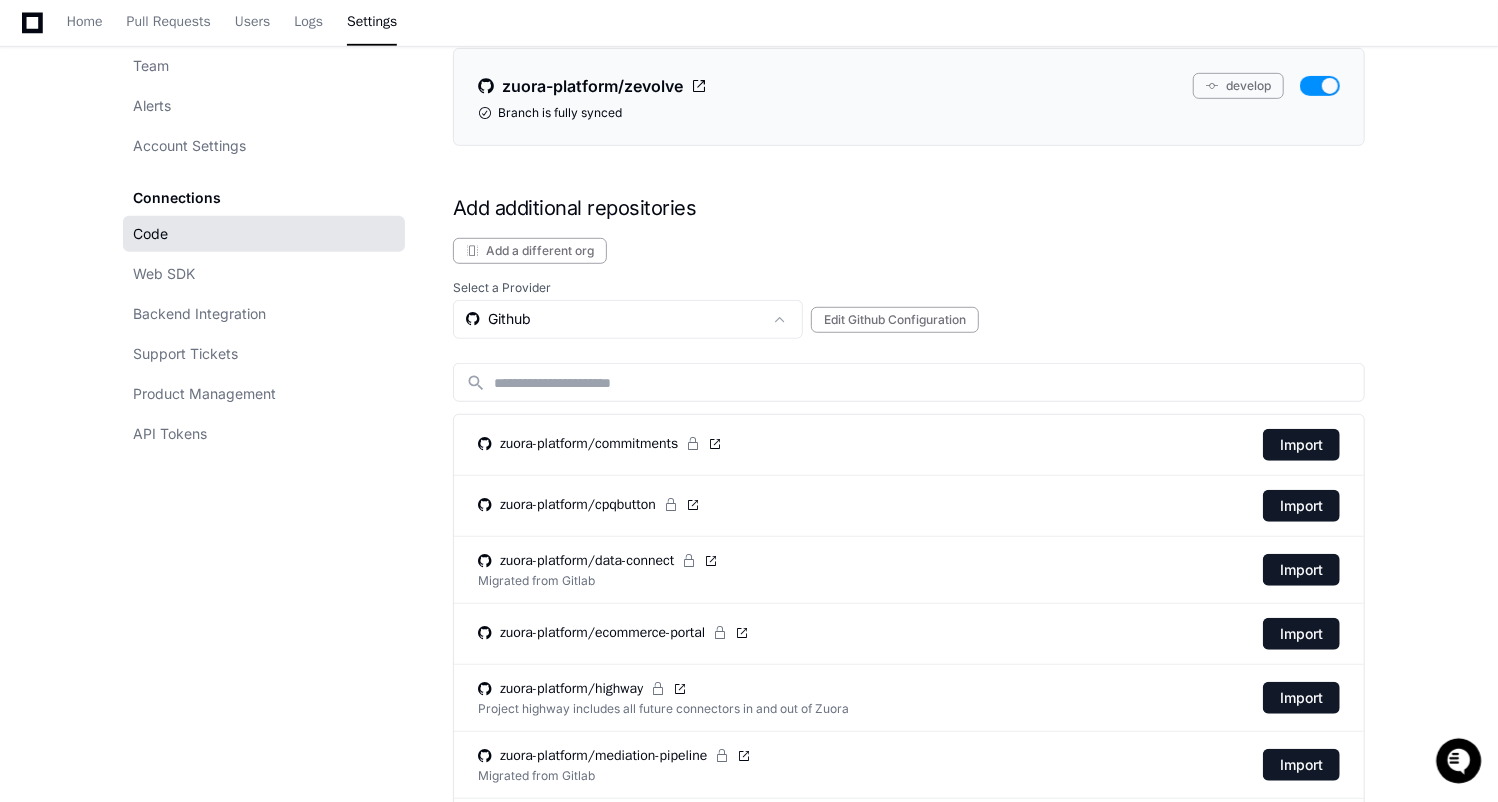 scroll, scrollTop: 656, scrollLeft: 0, axis: vertical 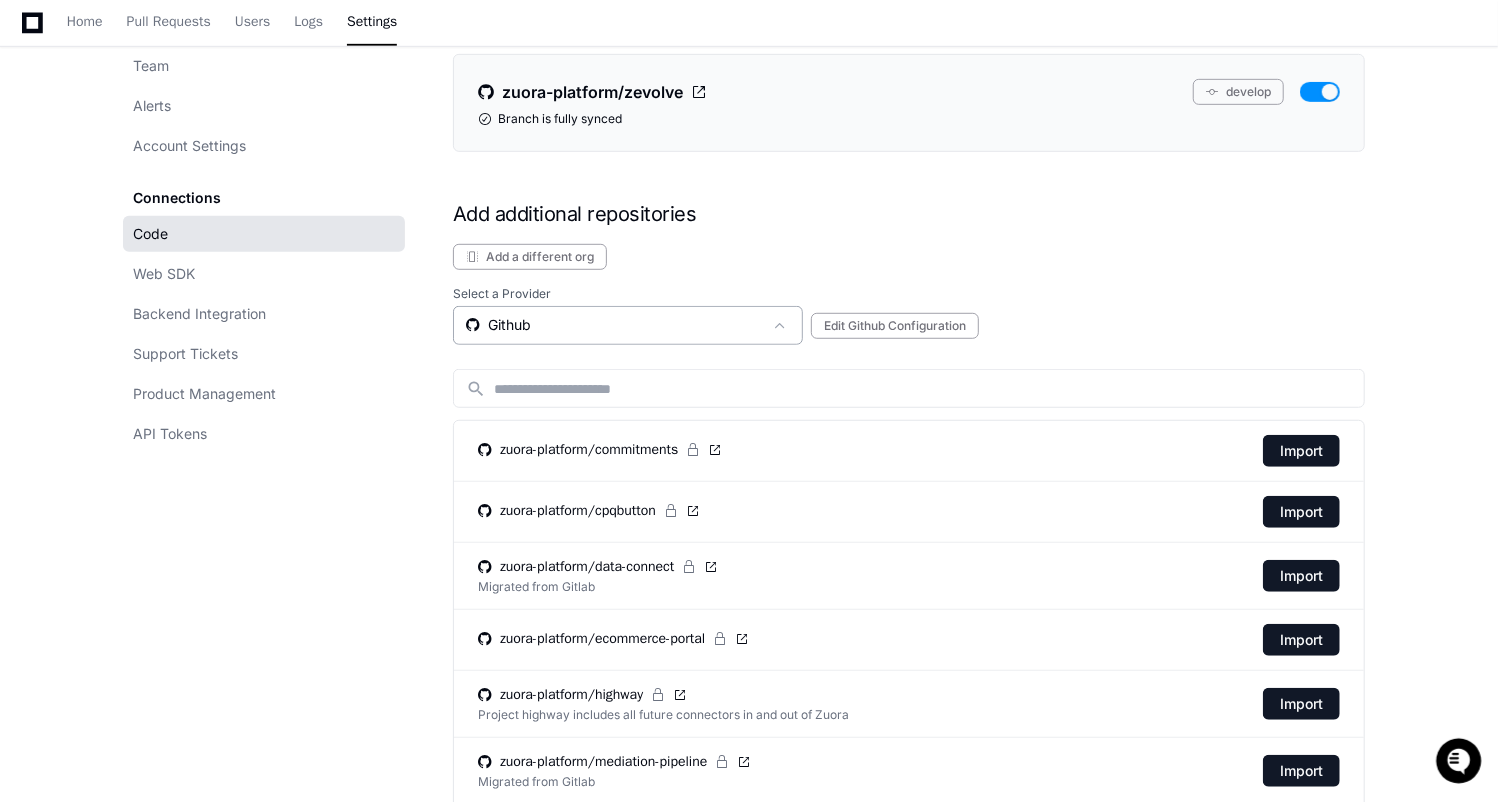 click on "Github" at bounding box center [614, 325] 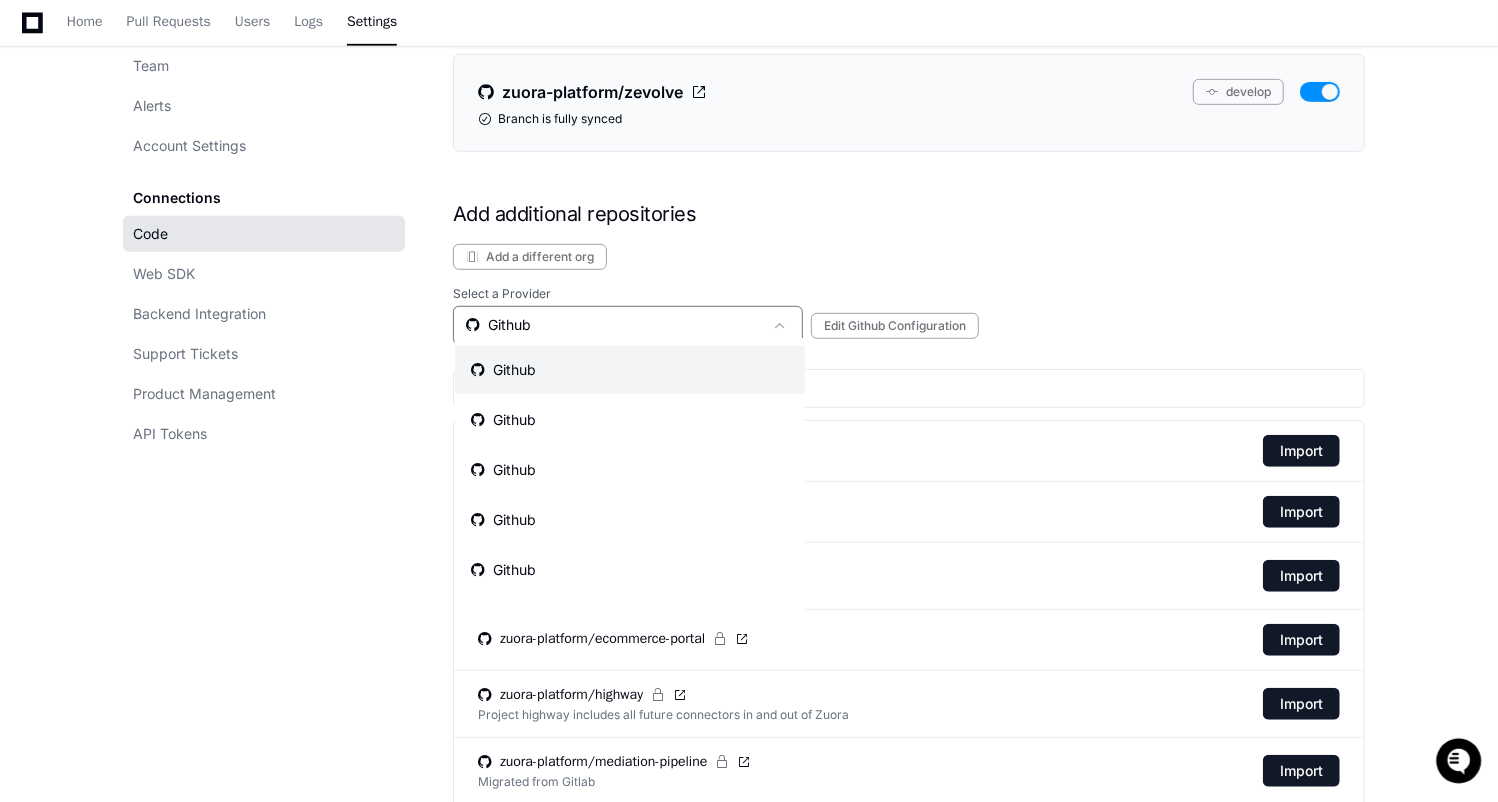 click at bounding box center (749, 401) 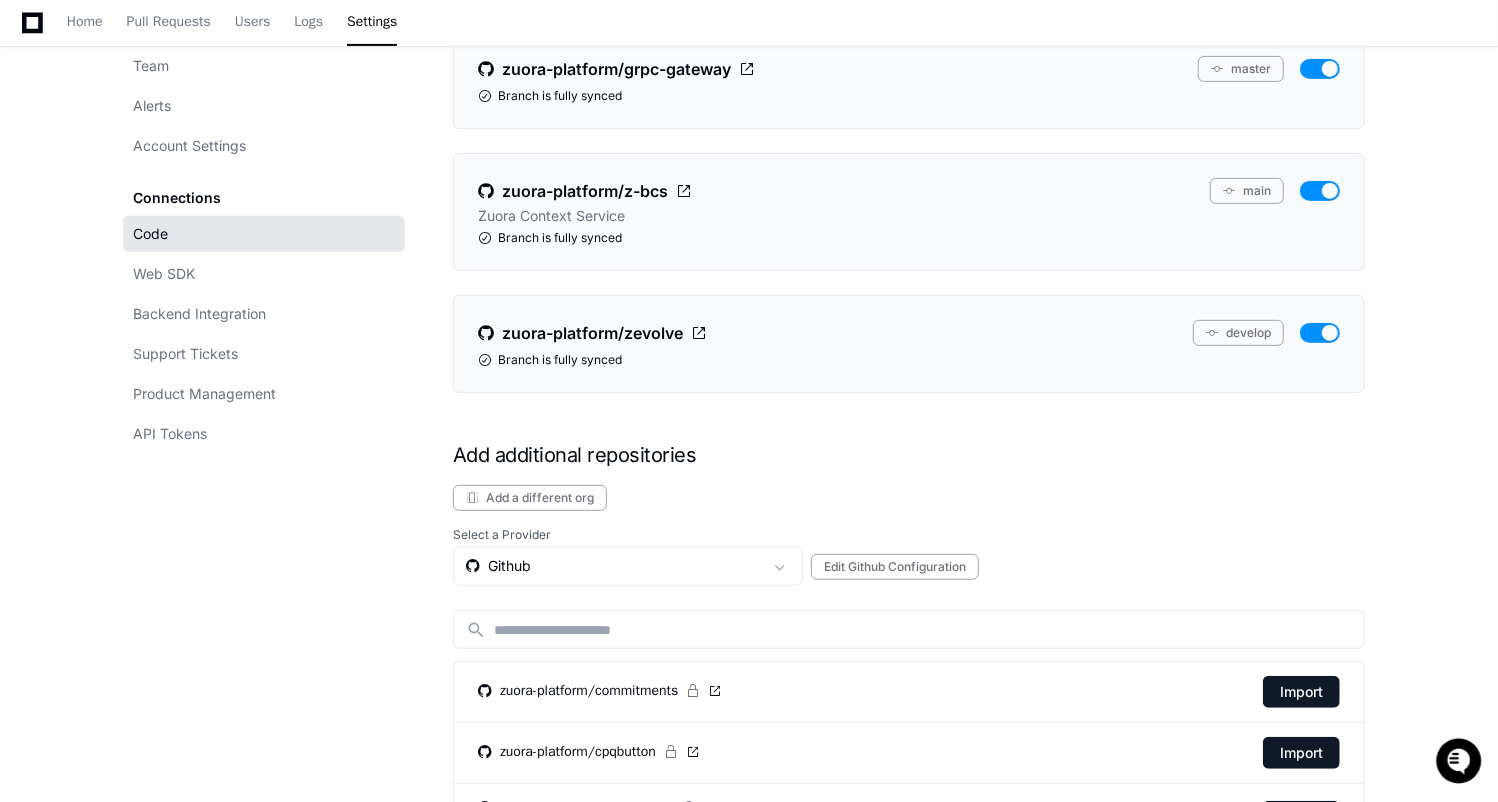 scroll, scrollTop: 0, scrollLeft: 0, axis: both 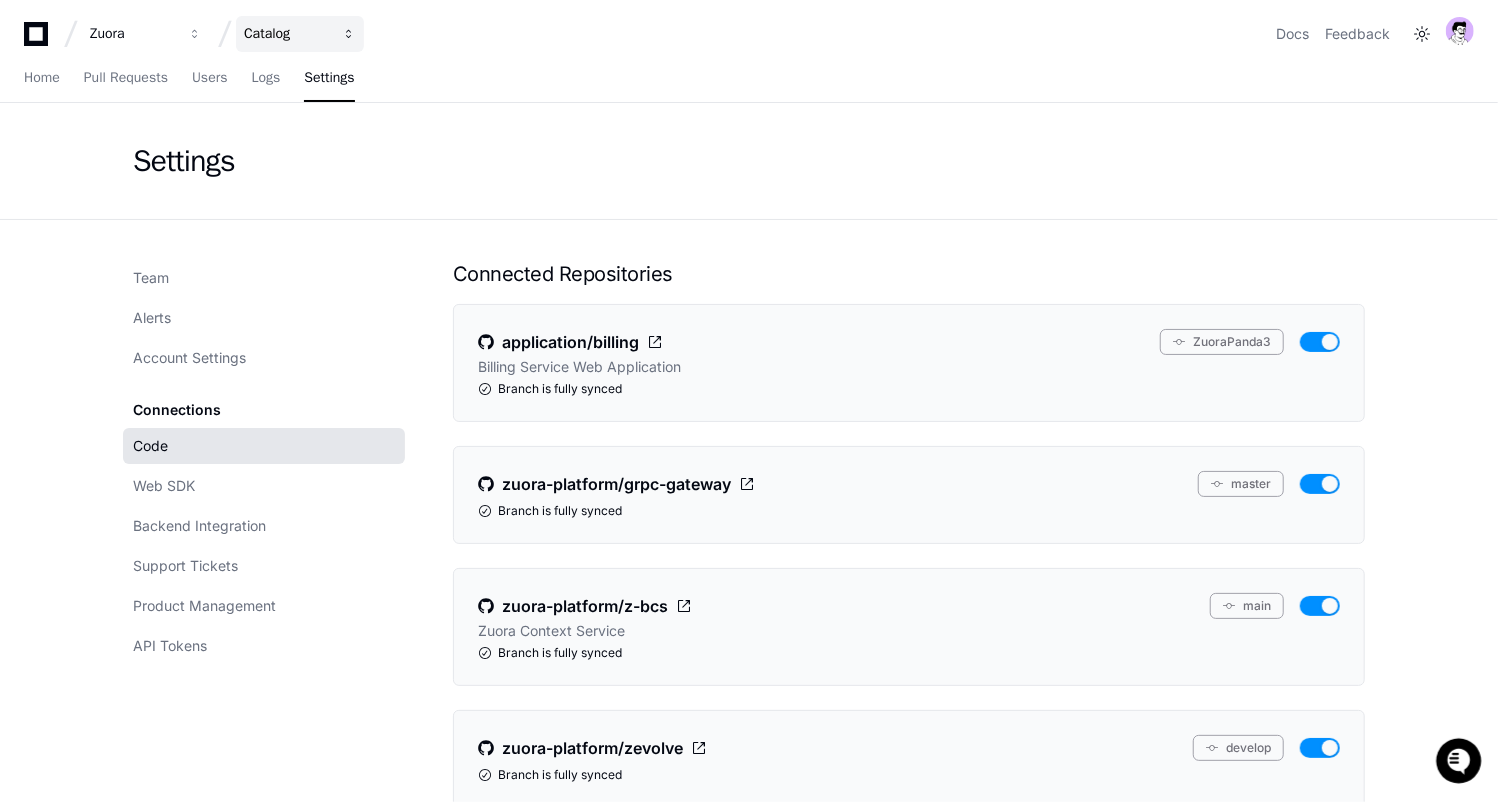 click on "Catalog" at bounding box center [300, 34] 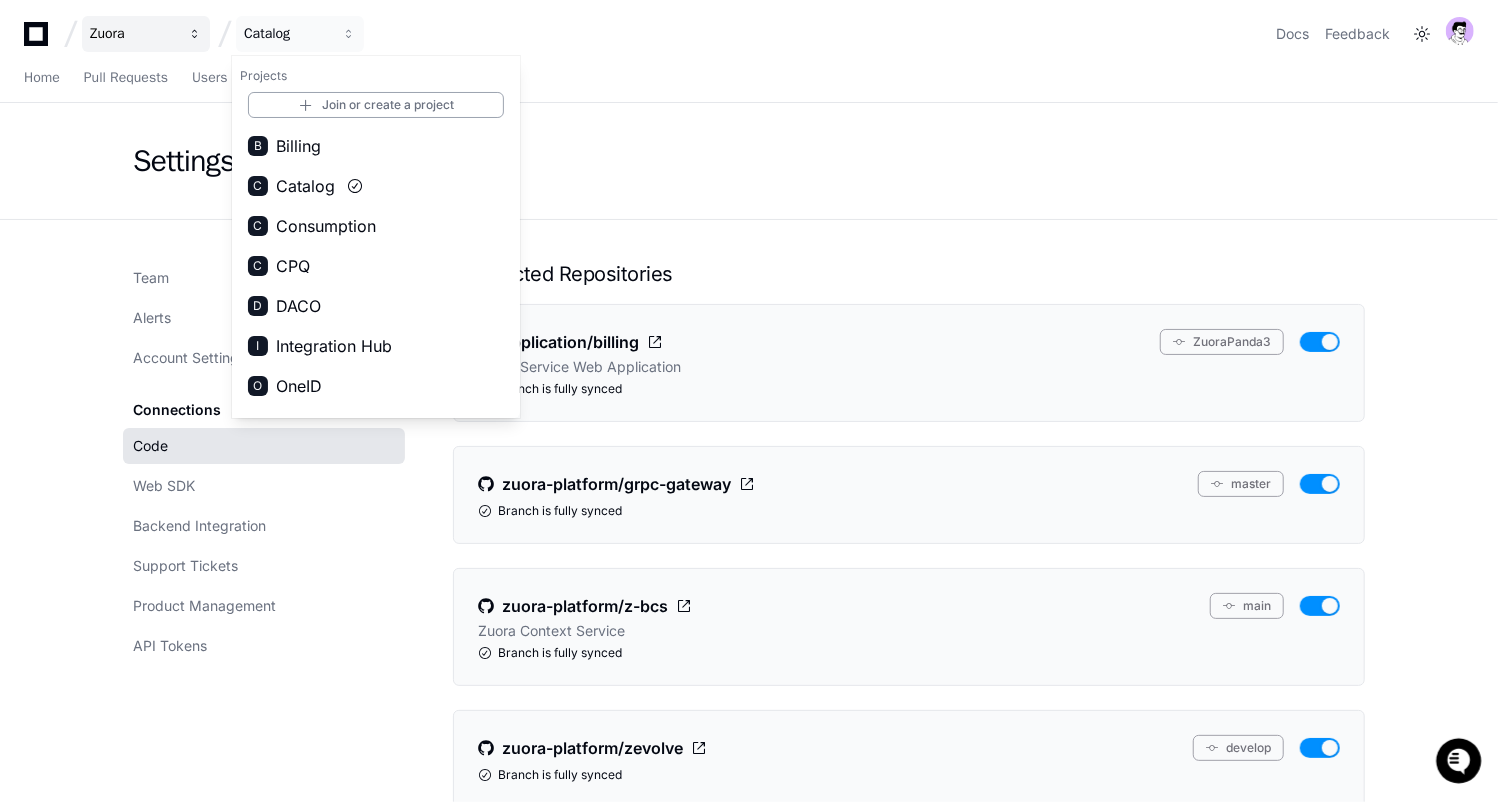 click on "Zuora" at bounding box center (133, 34) 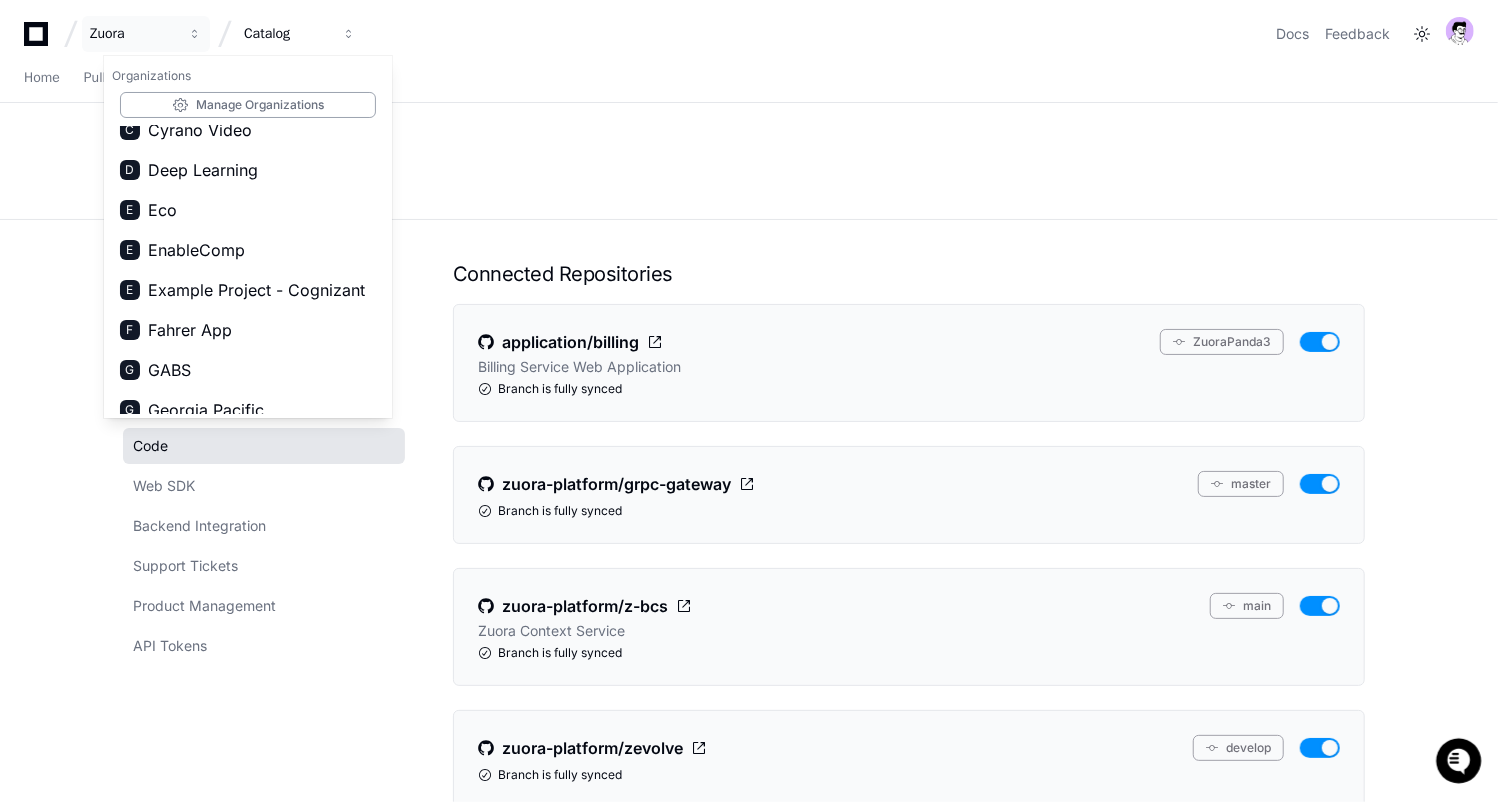 scroll, scrollTop: 425, scrollLeft: 0, axis: vertical 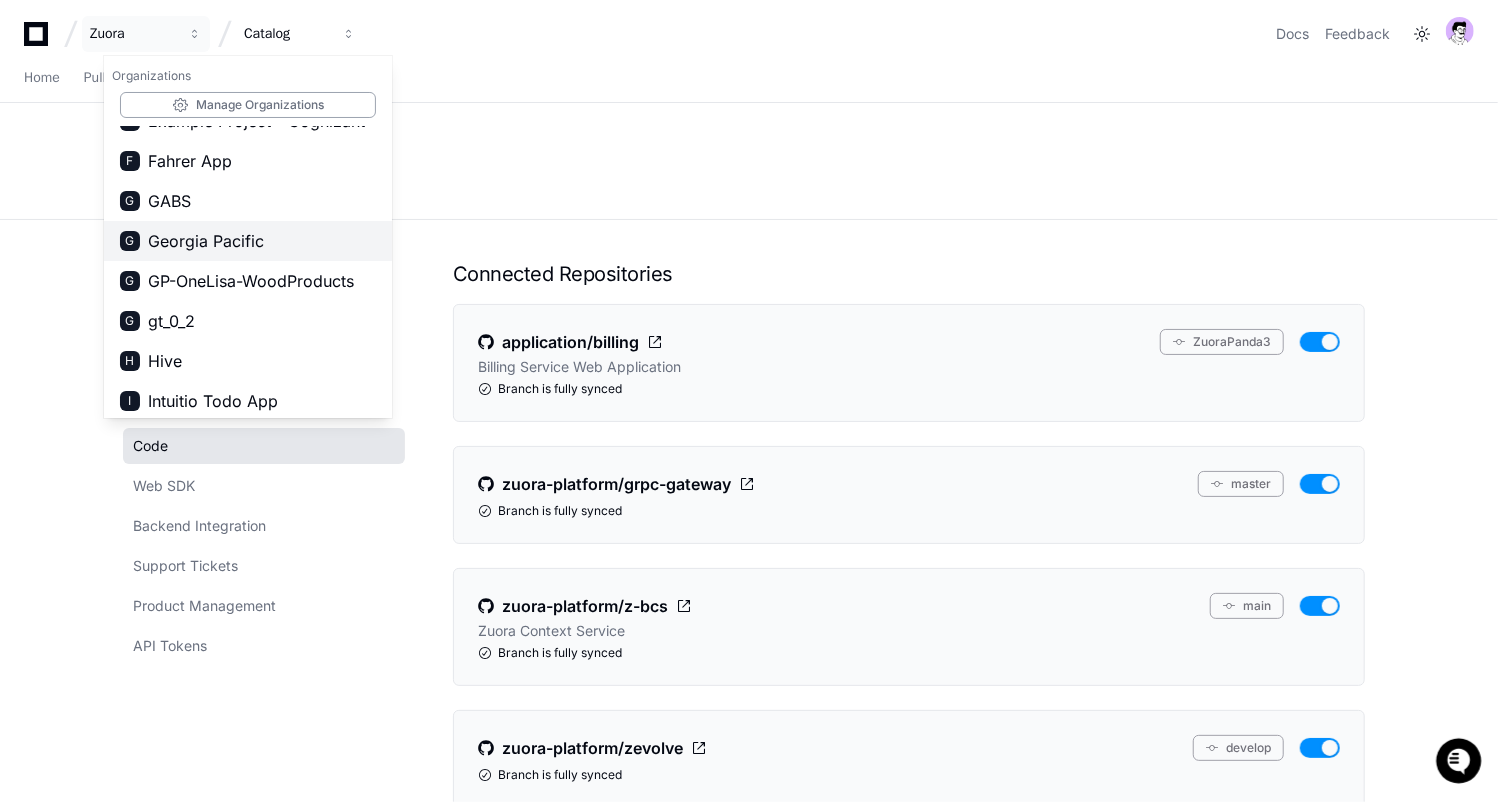 click on "Georgia Pacific" at bounding box center (206, 241) 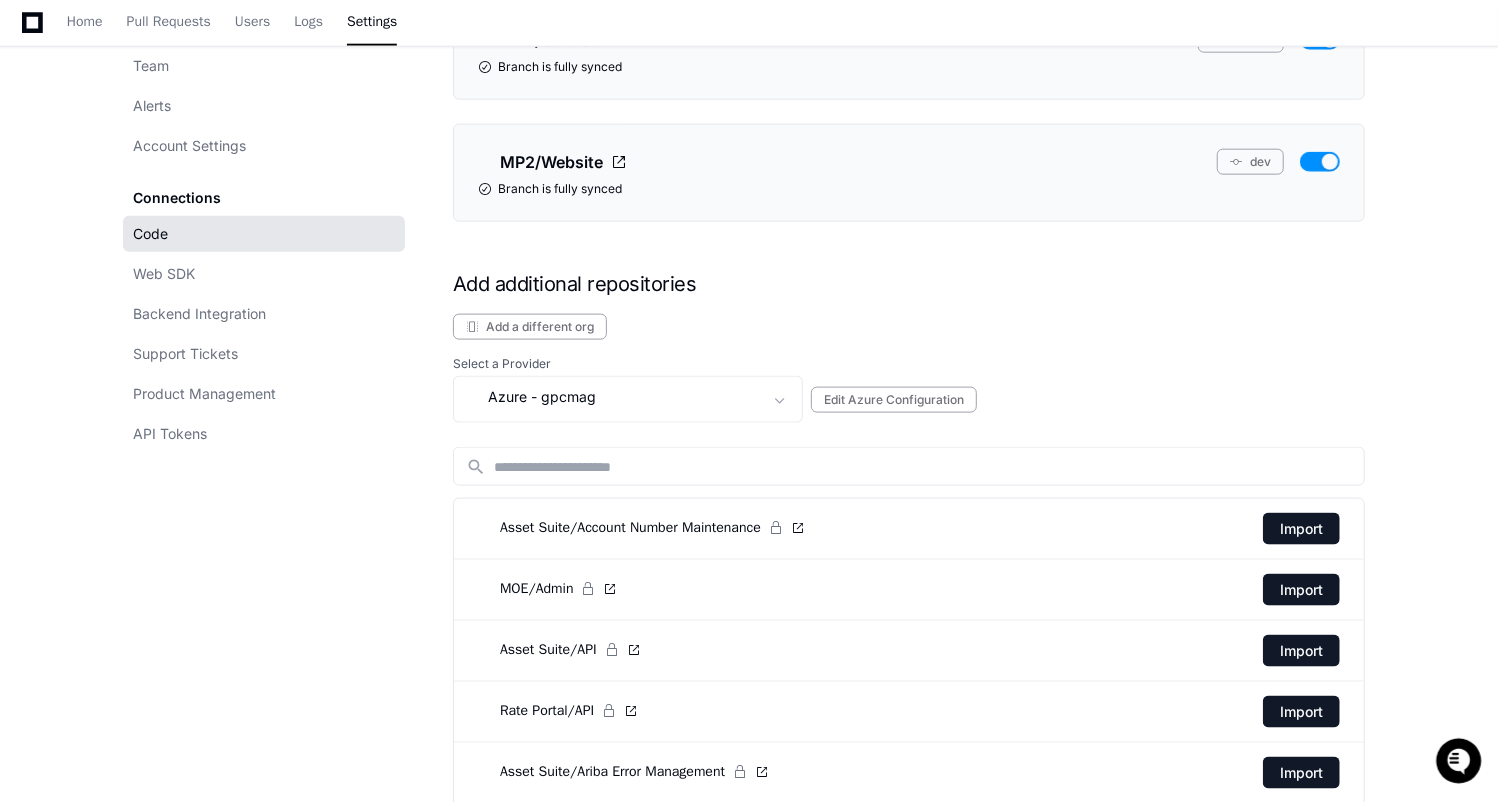 scroll, scrollTop: 1561, scrollLeft: 0, axis: vertical 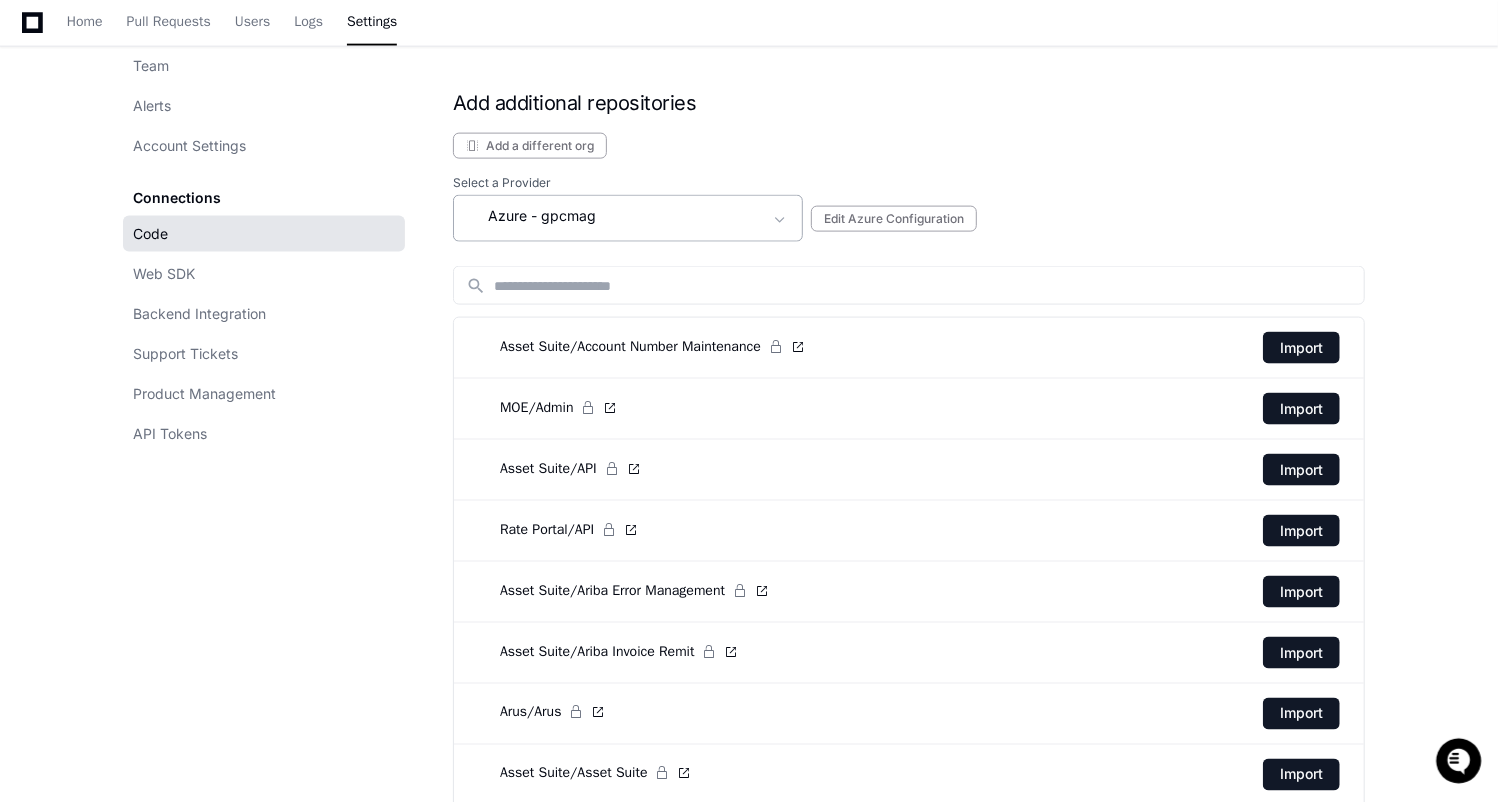 click on "- gpcmag" at bounding box center (563, 216) 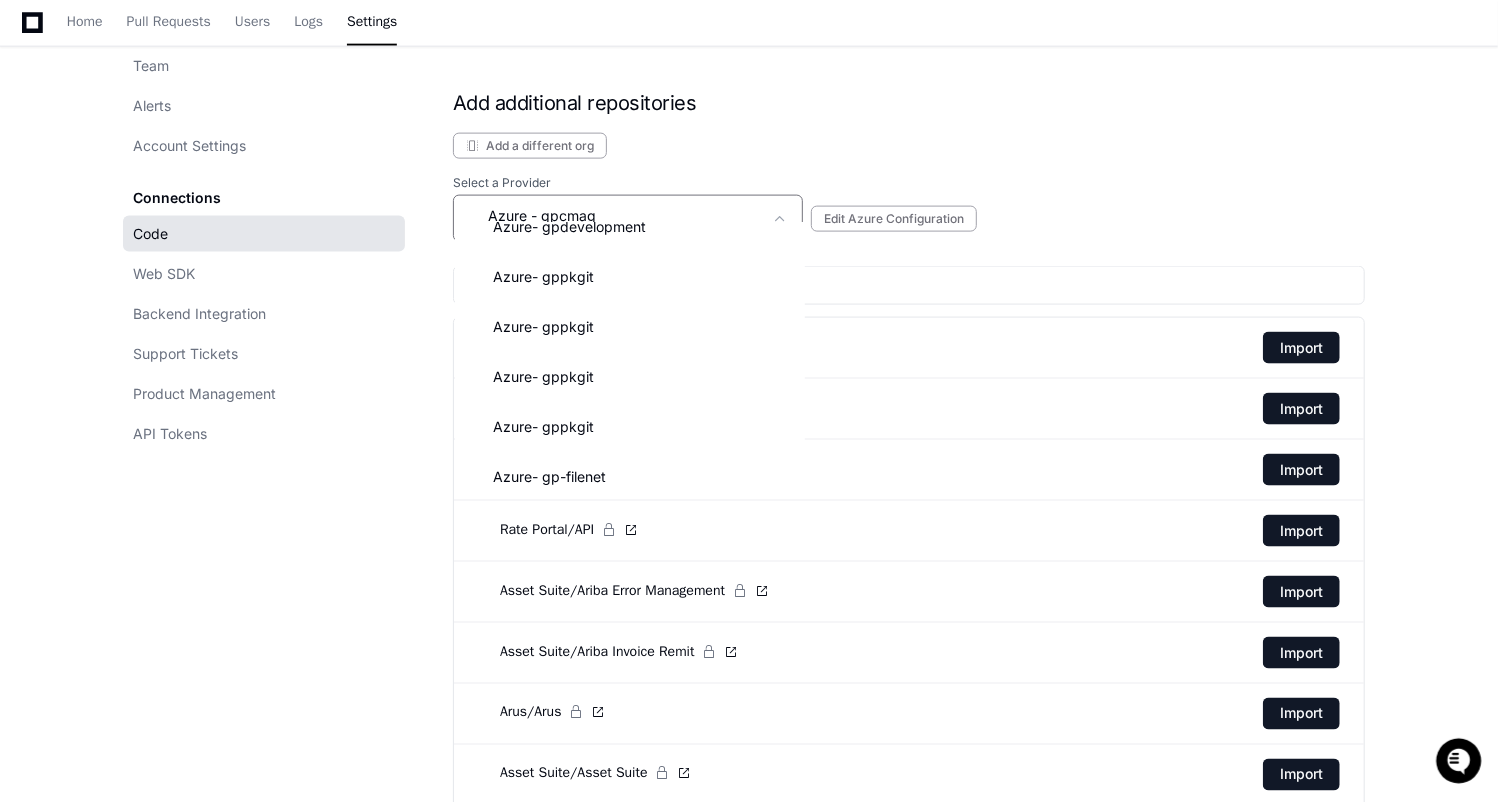 scroll, scrollTop: 490, scrollLeft: 0, axis: vertical 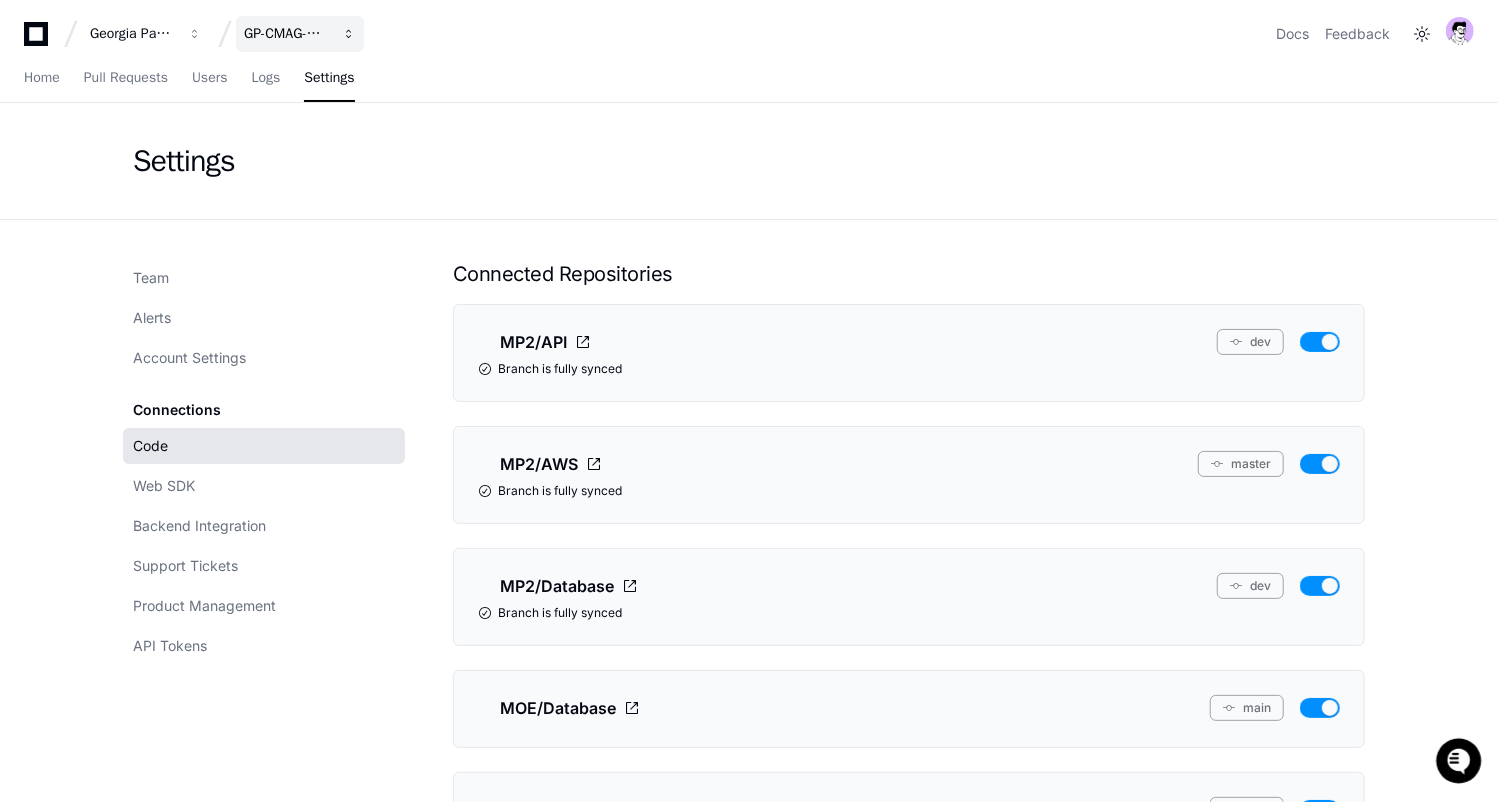 click on "GP-CMAG-MP2" at bounding box center [133, 34] 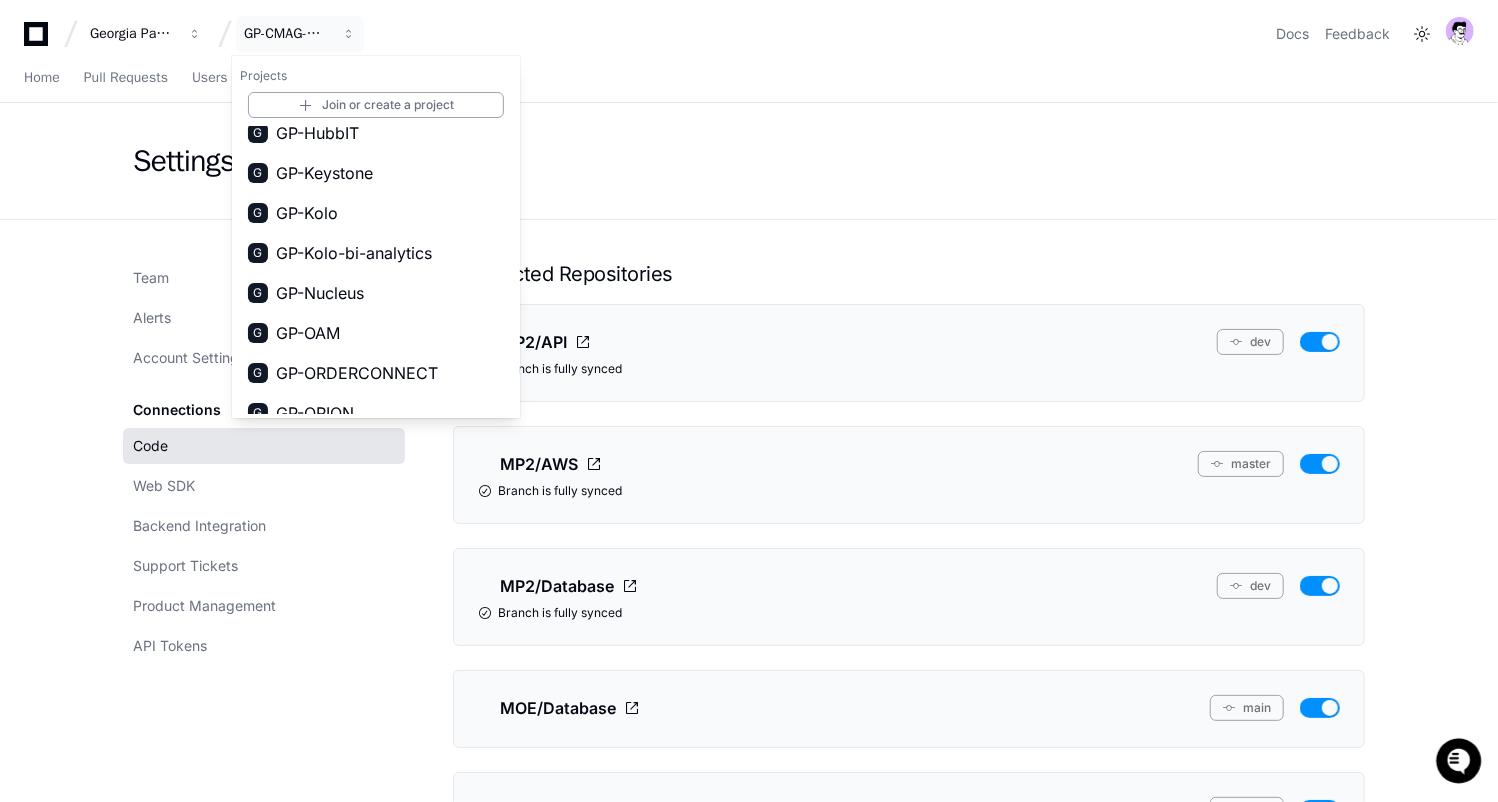 scroll, scrollTop: 560, scrollLeft: 0, axis: vertical 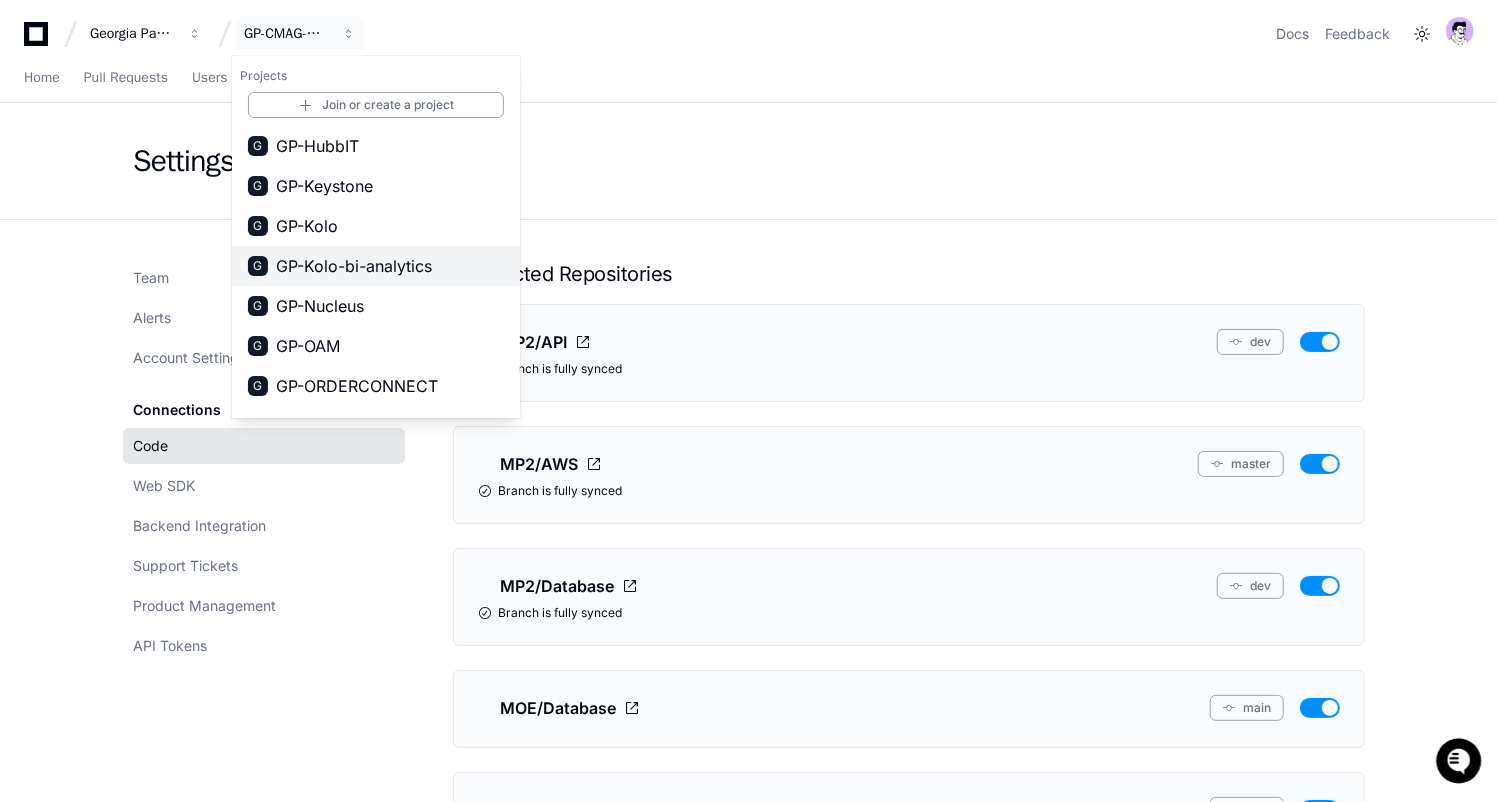click on "GP-Kolo-bi-analytics" at bounding box center (354, 266) 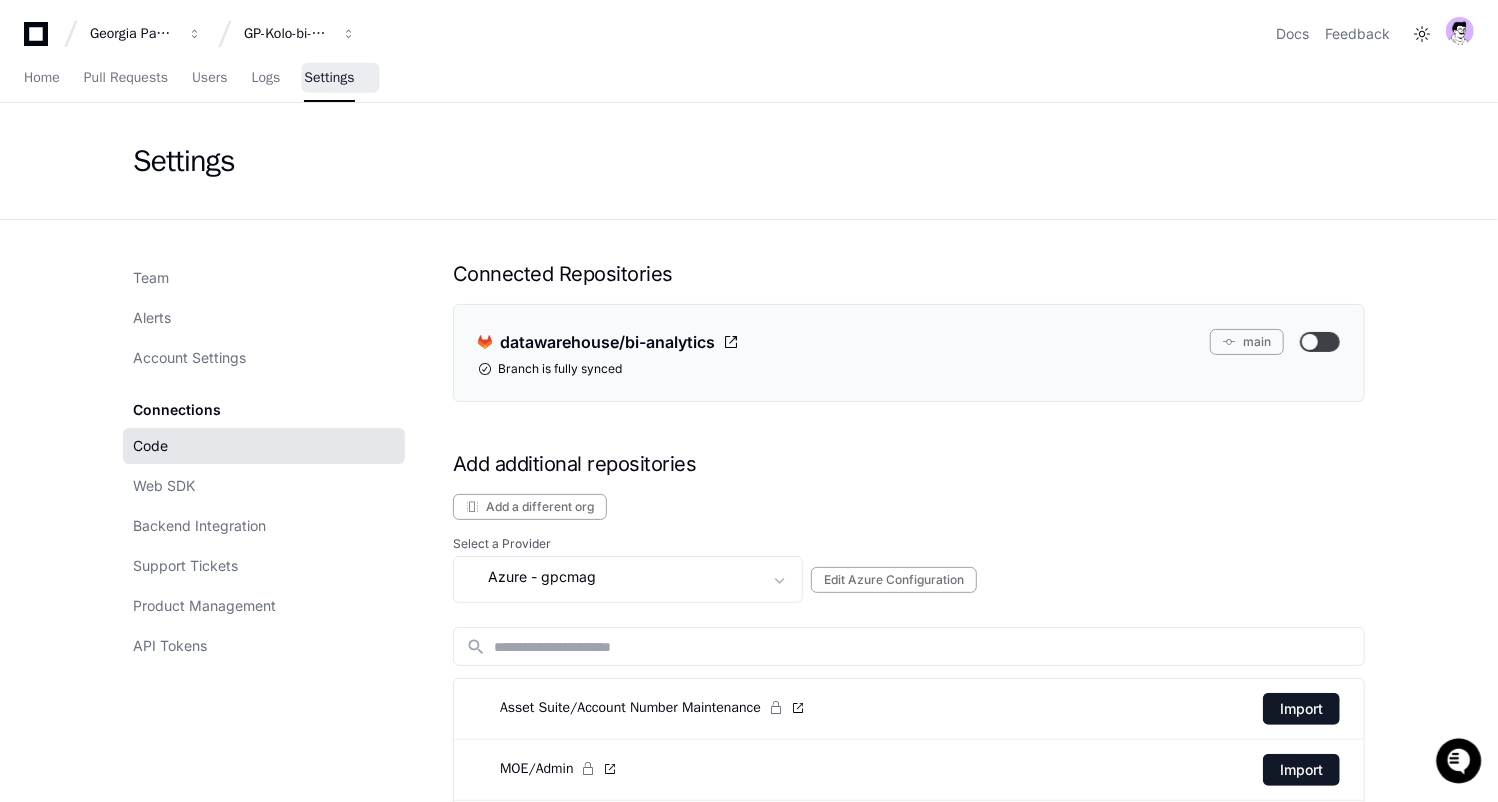 click on "Settings" at bounding box center (329, 79) 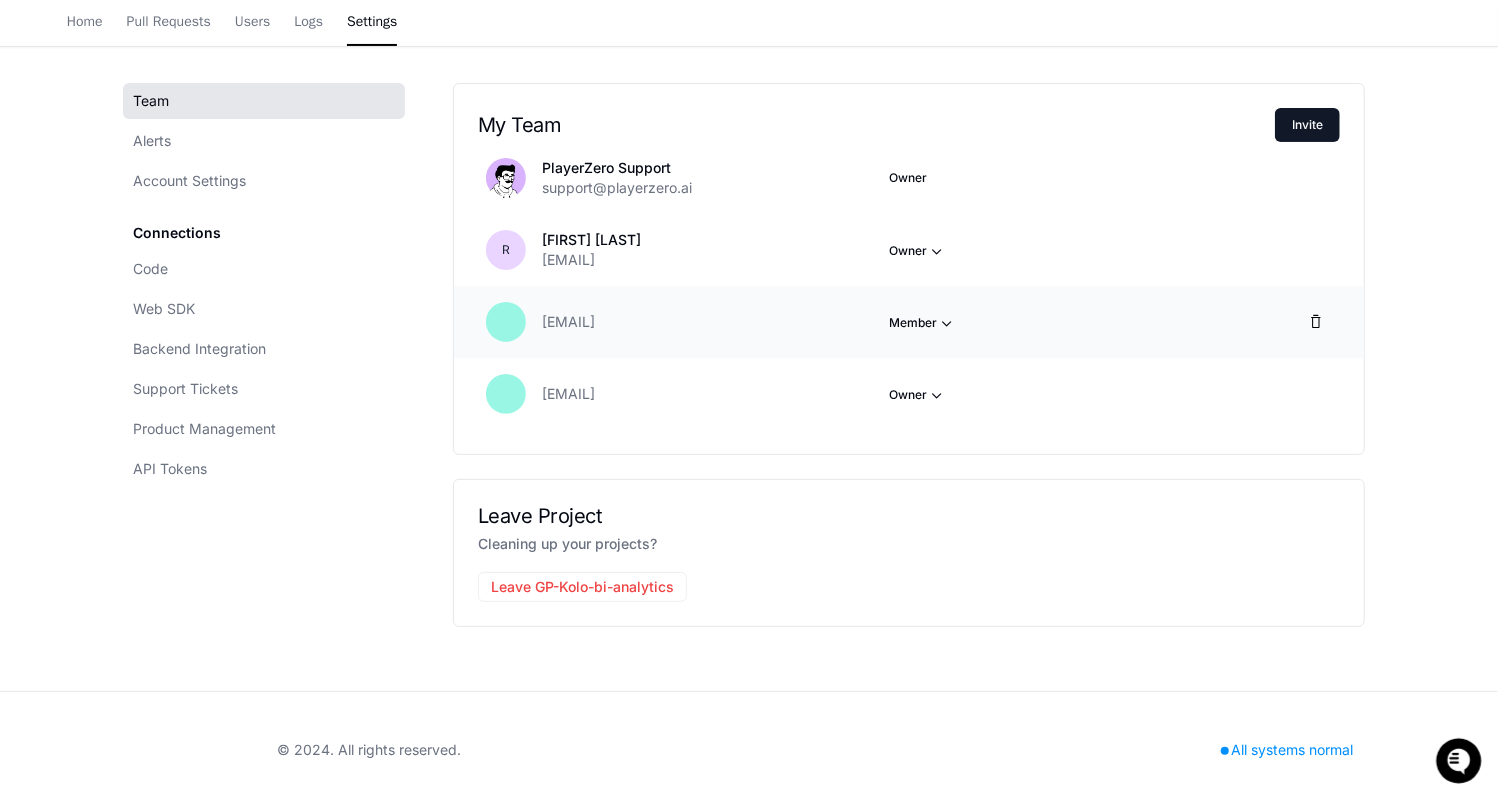 scroll, scrollTop: 0, scrollLeft: 0, axis: both 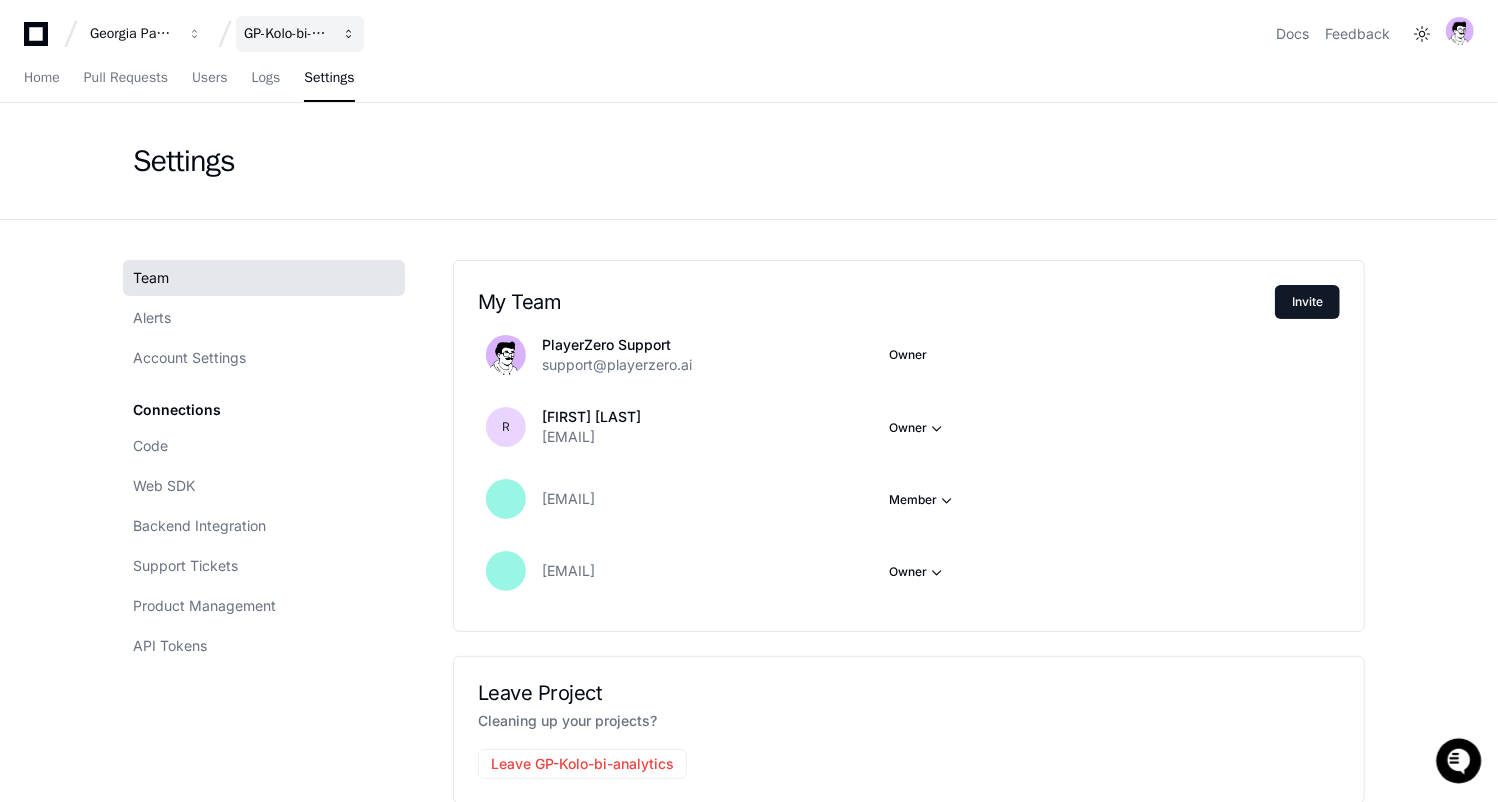 click on "GP-Kolo-bi-analytics" at bounding box center (133, 34) 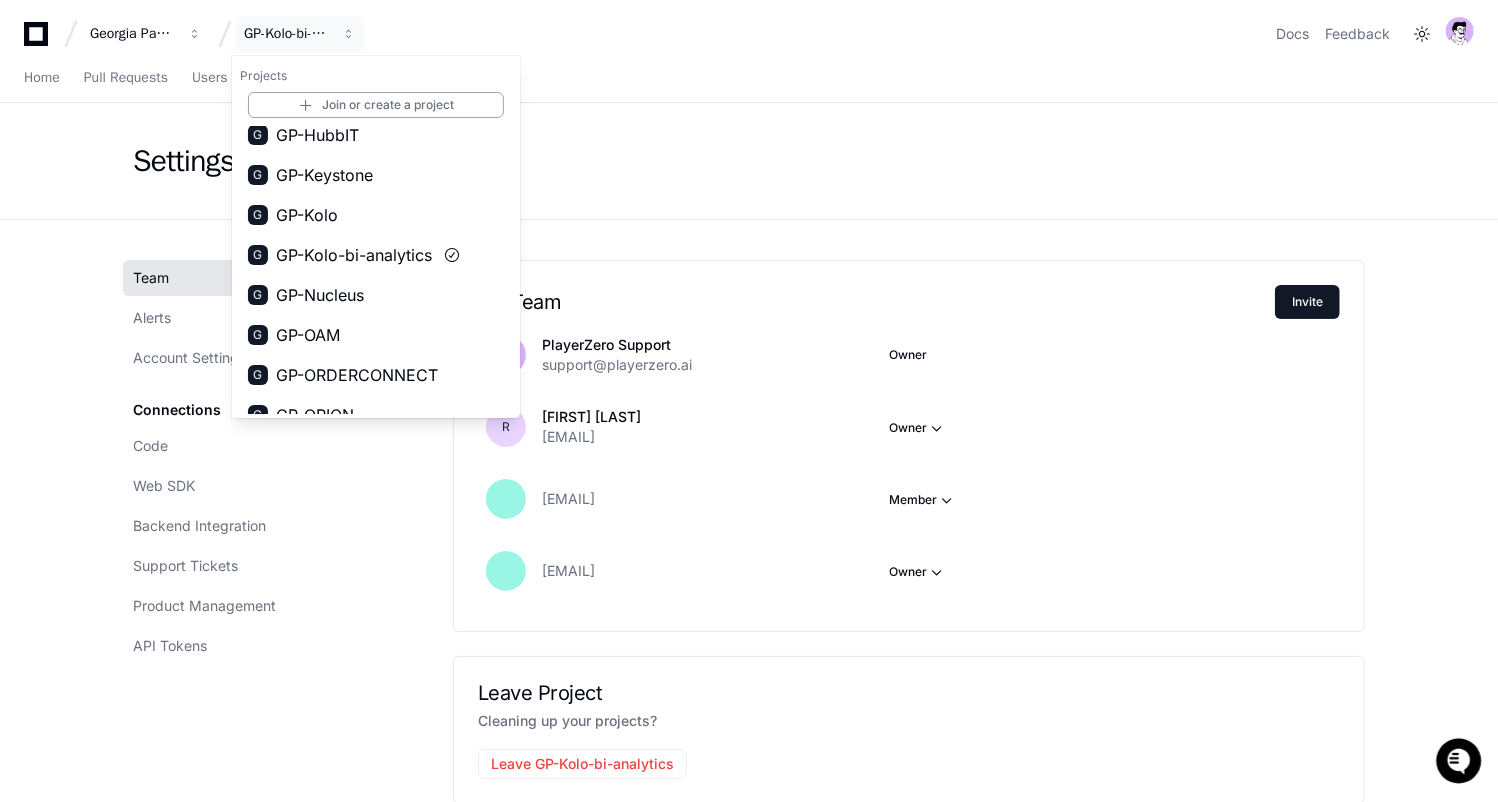 scroll, scrollTop: 568, scrollLeft: 0, axis: vertical 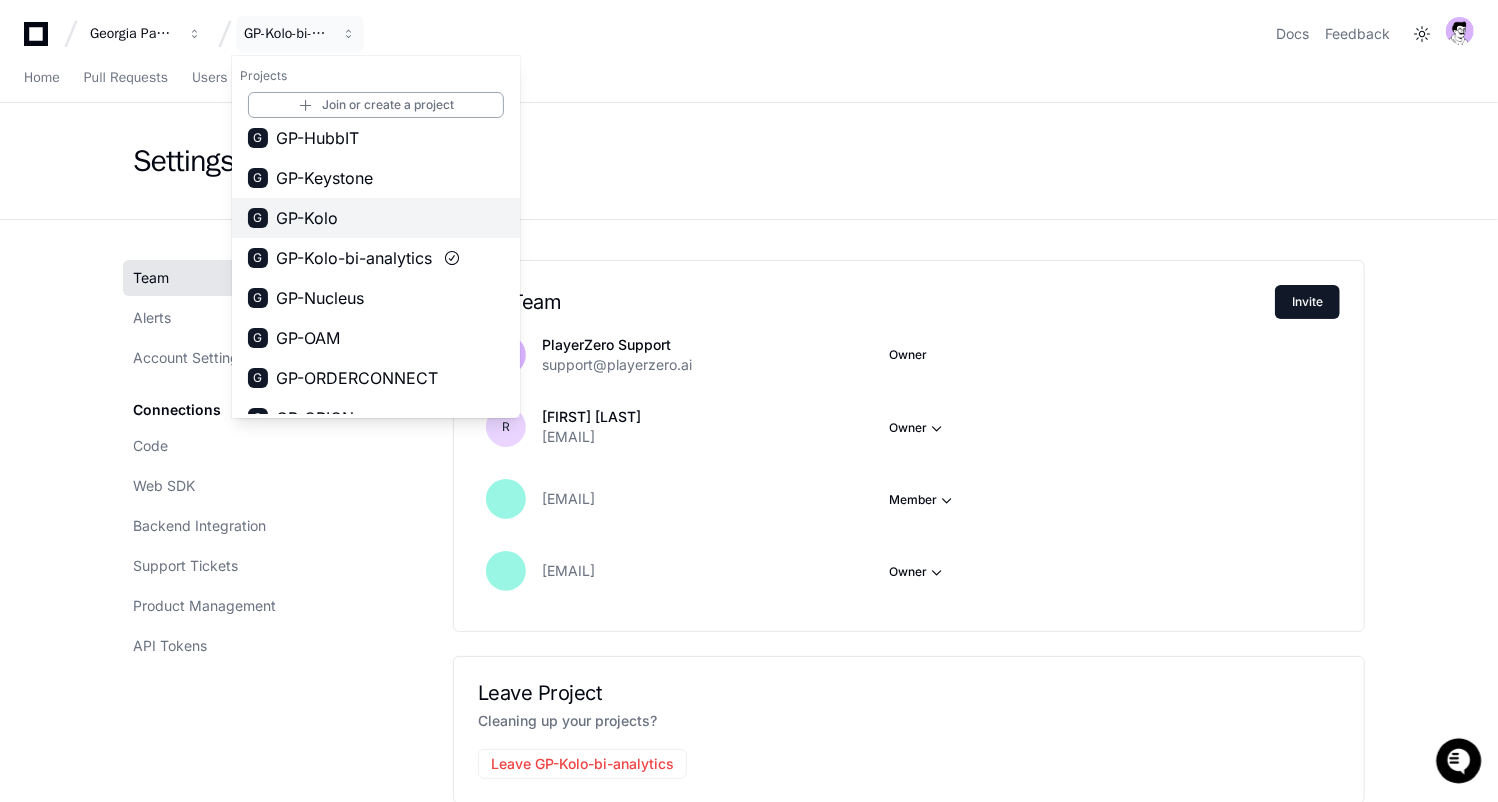 click on "GP-Kolo" at bounding box center (307, 218) 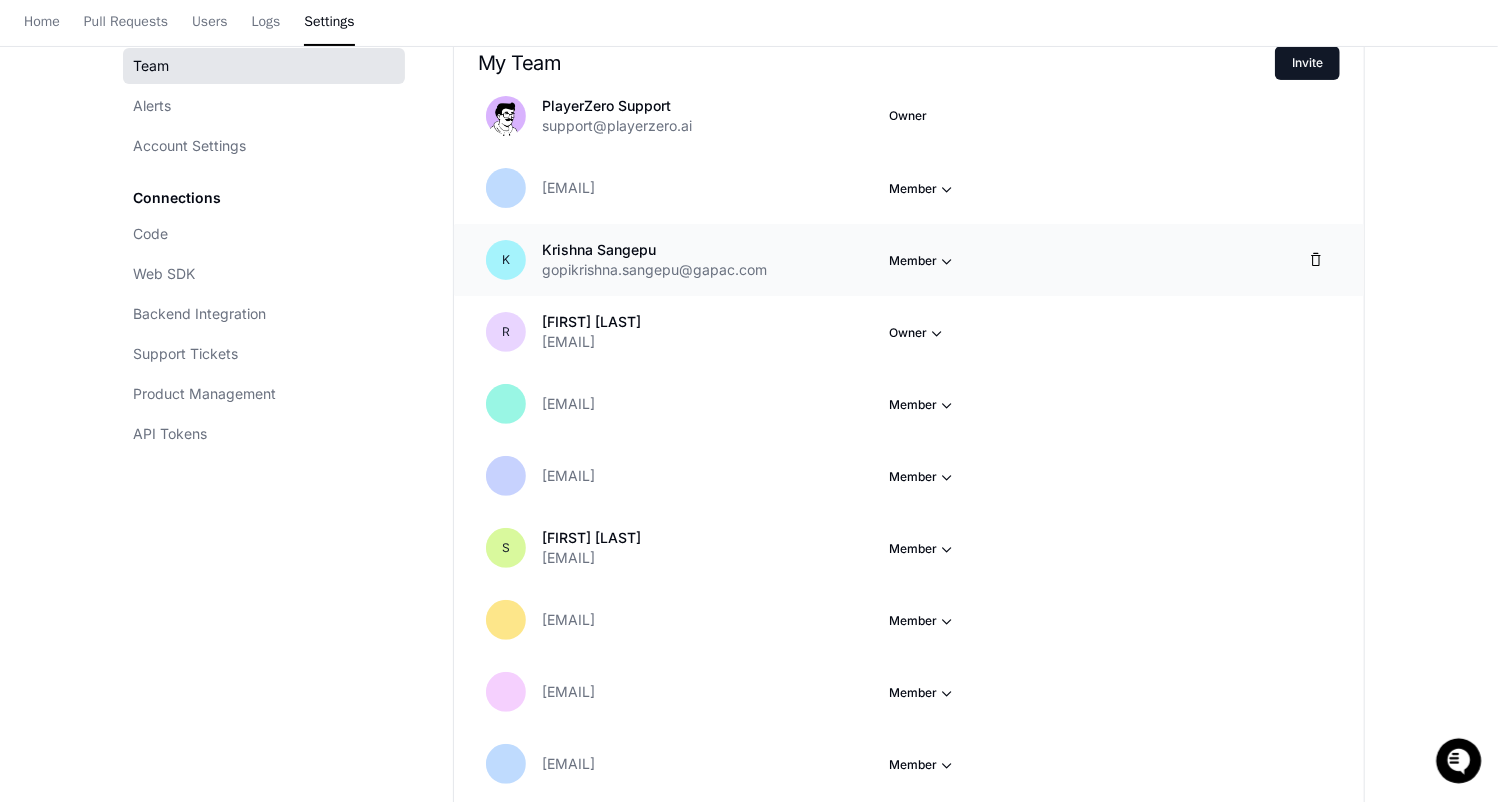 scroll, scrollTop: 0, scrollLeft: 0, axis: both 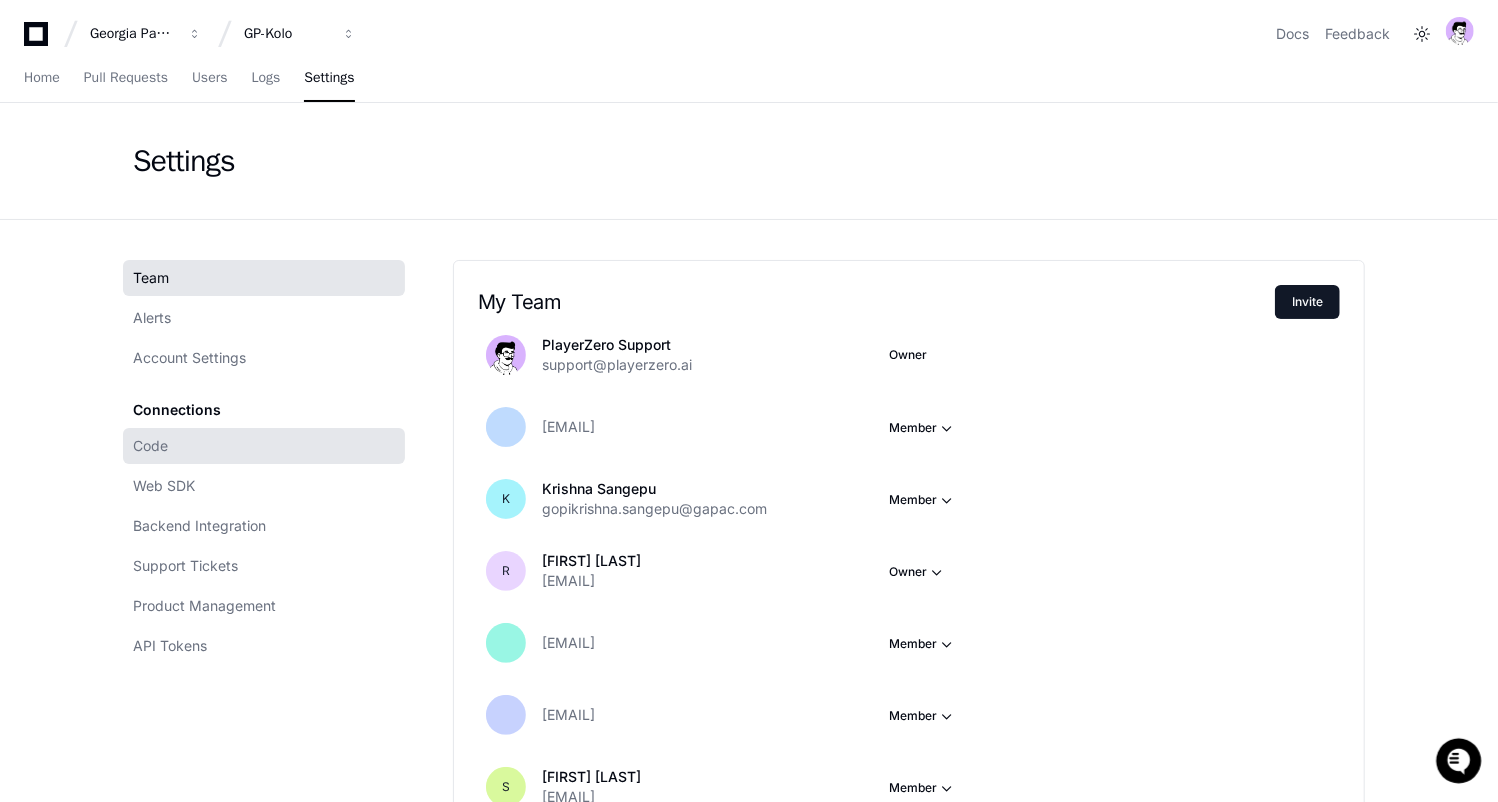 click on "Code" 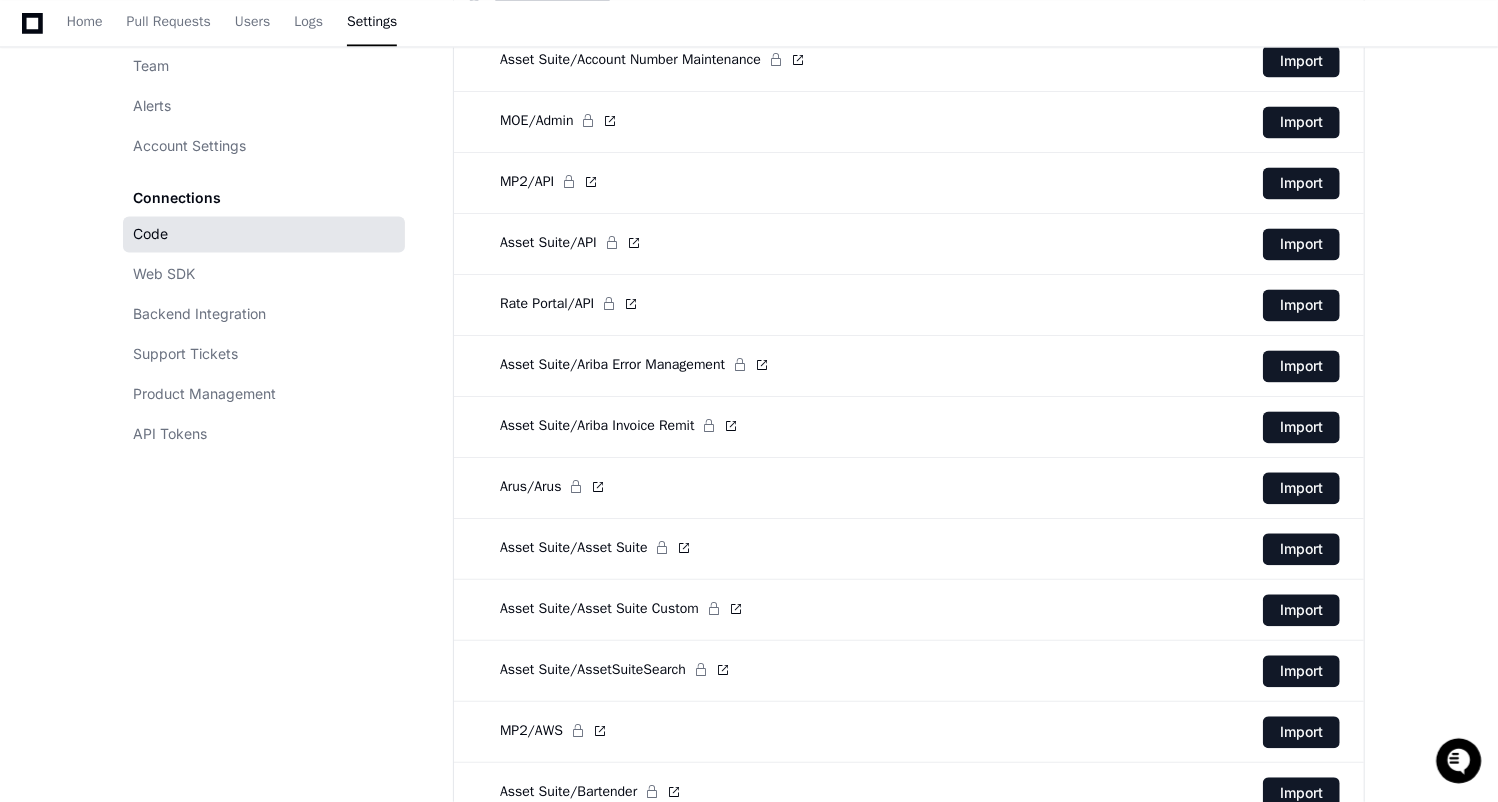 scroll, scrollTop: 15142, scrollLeft: 0, axis: vertical 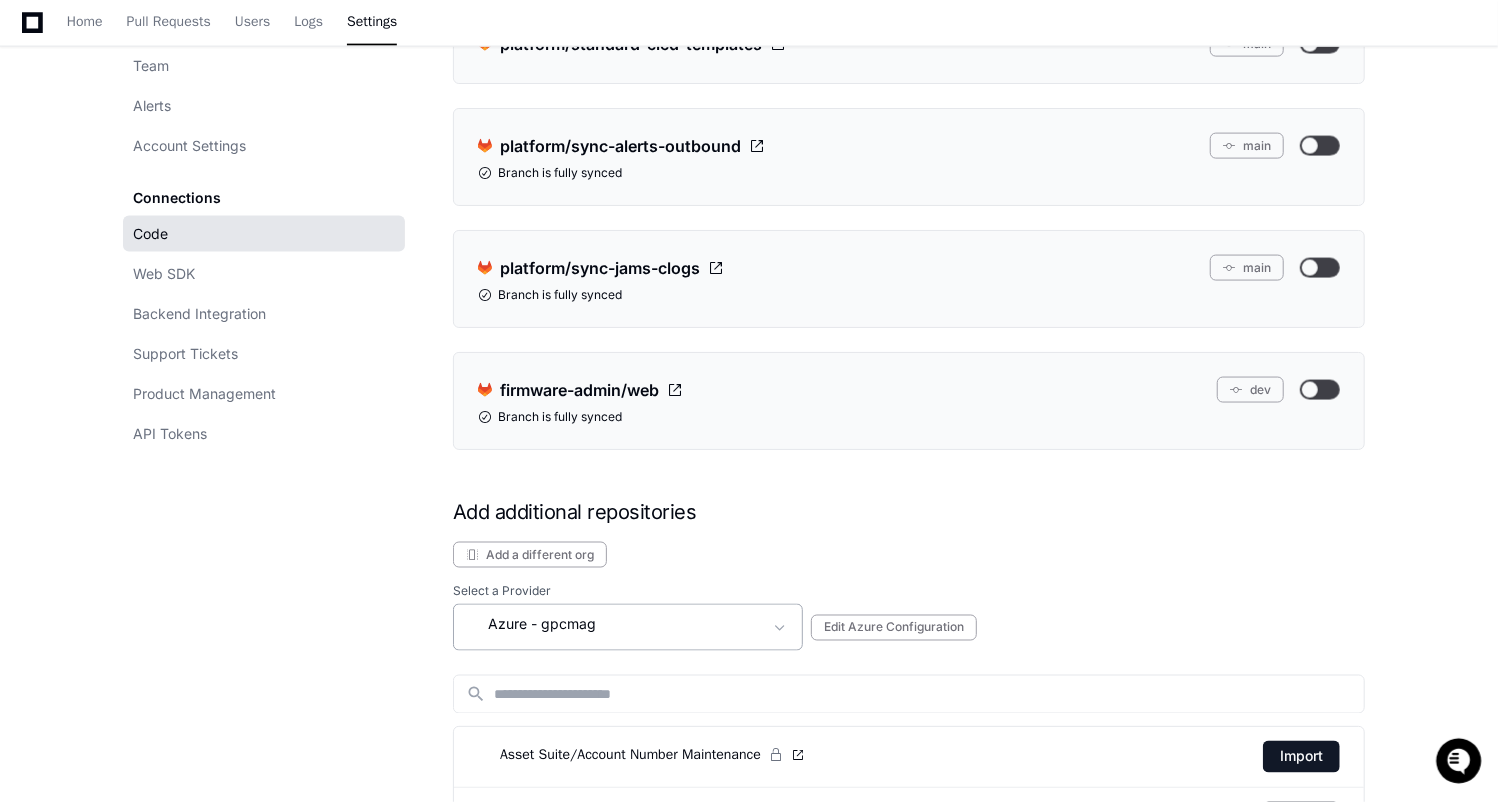 click on "Azure  - gpcmag" at bounding box center (614, 625) 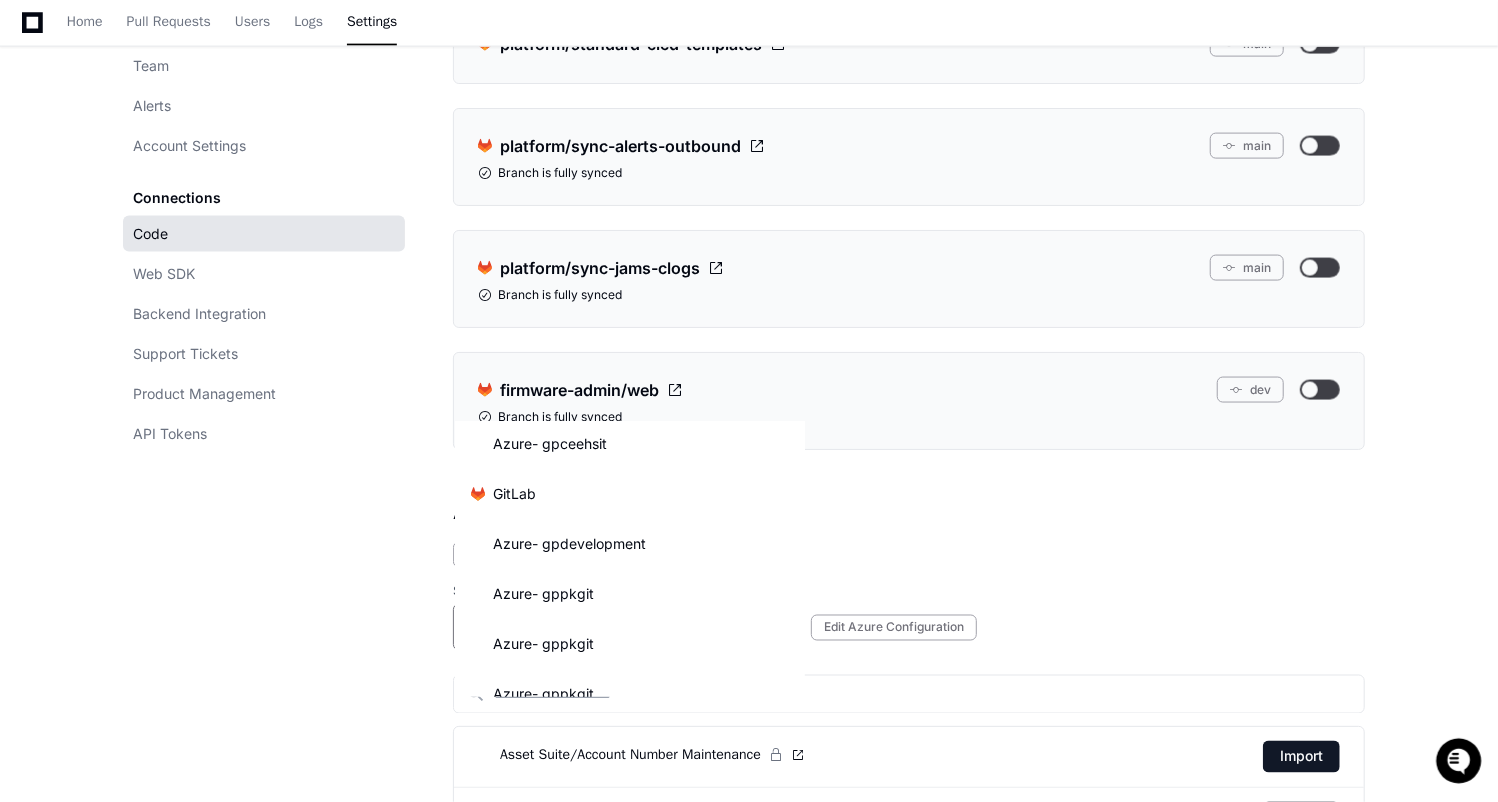 scroll, scrollTop: 321, scrollLeft: 0, axis: vertical 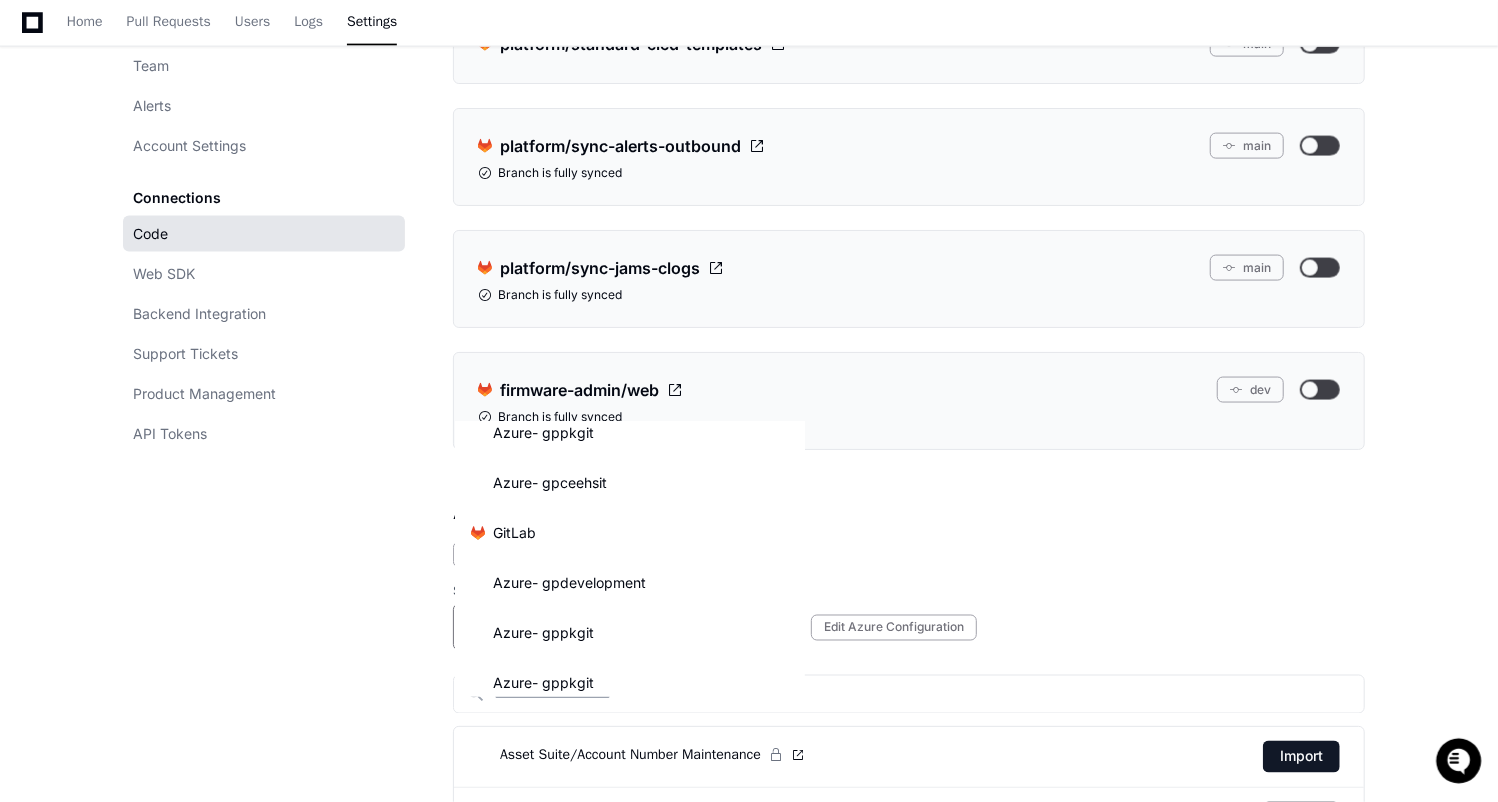 click at bounding box center (749, 401) 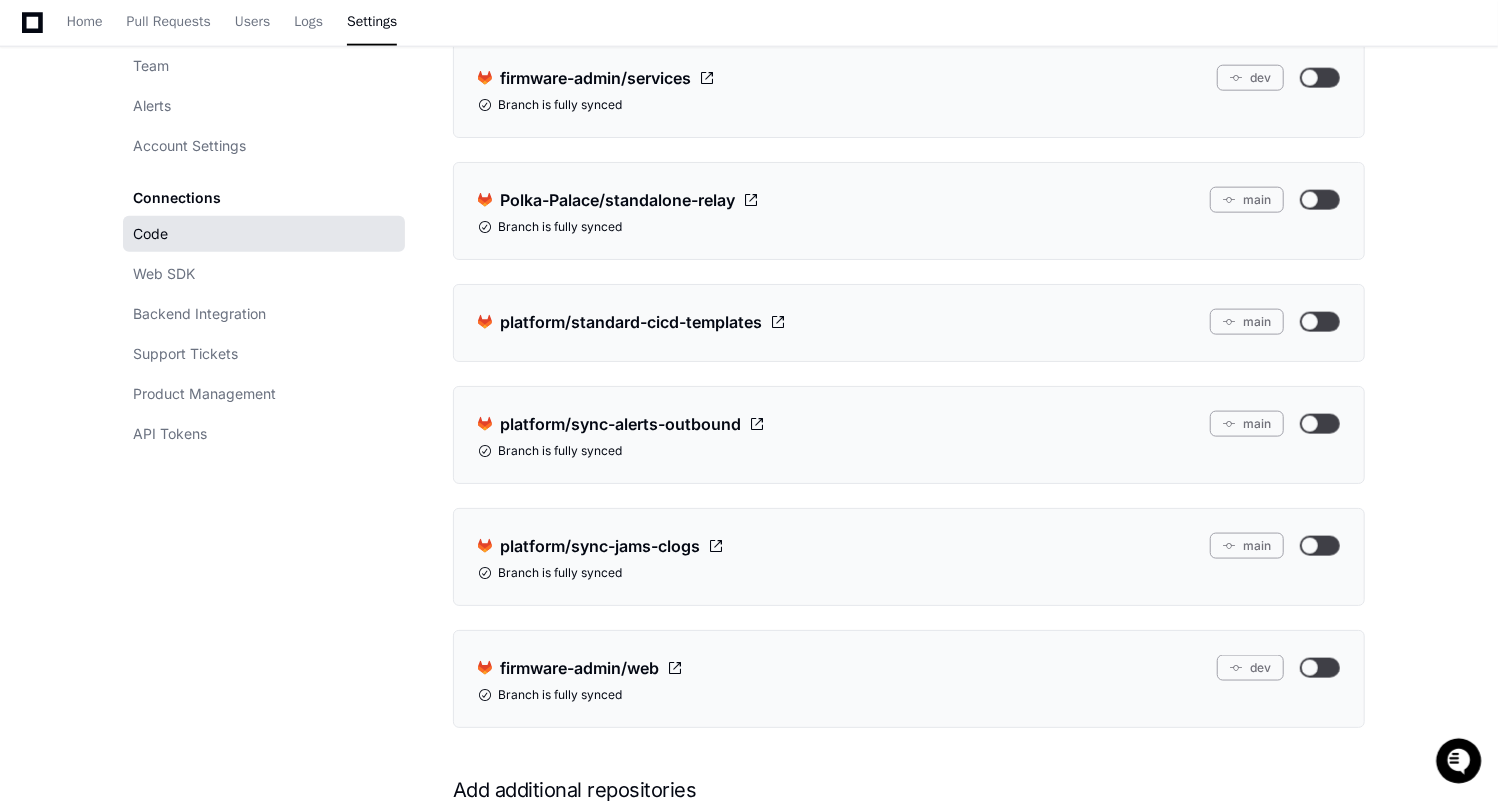 scroll, scrollTop: 14871, scrollLeft: 0, axis: vertical 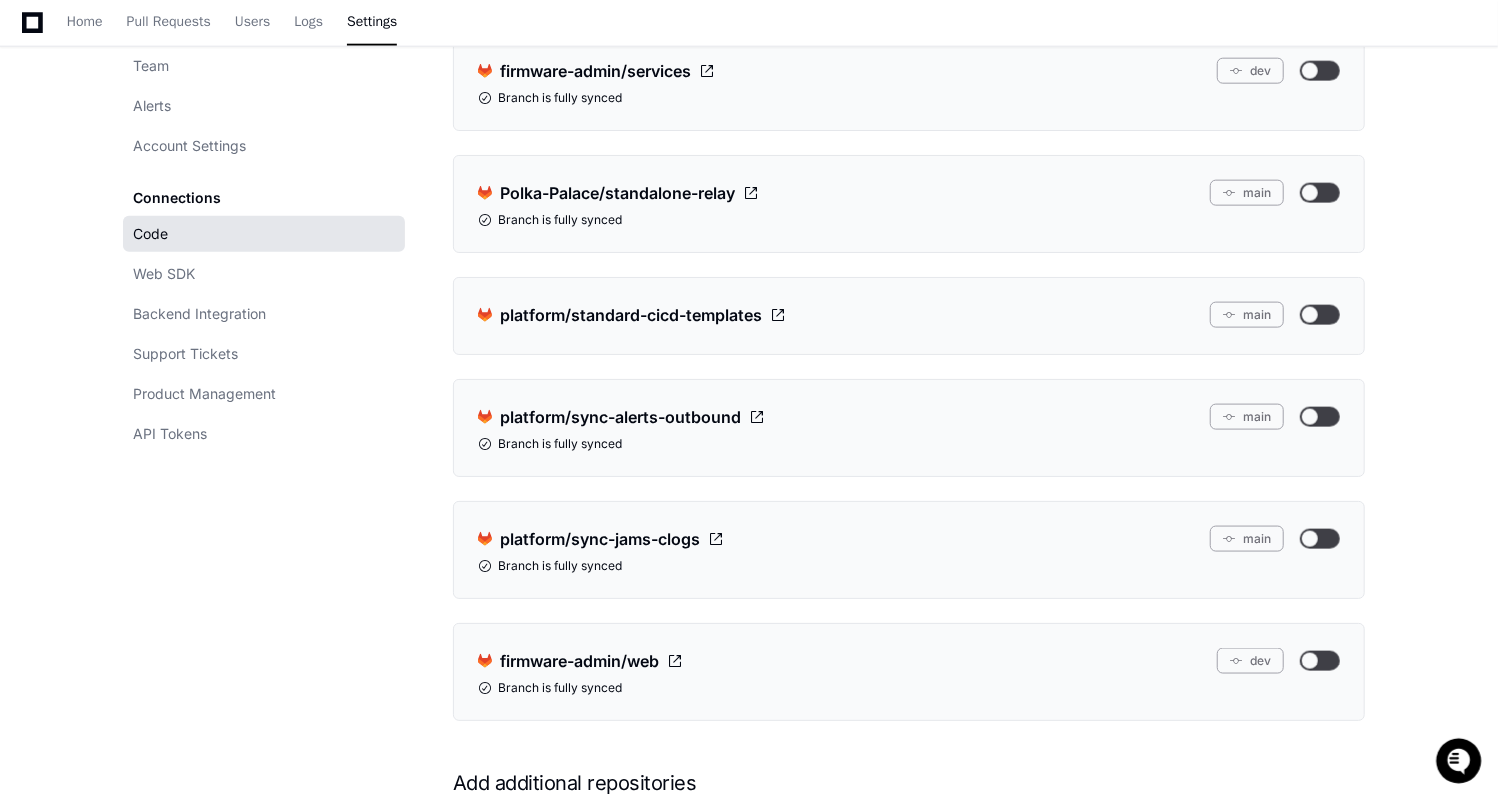 click on "Add a different org" 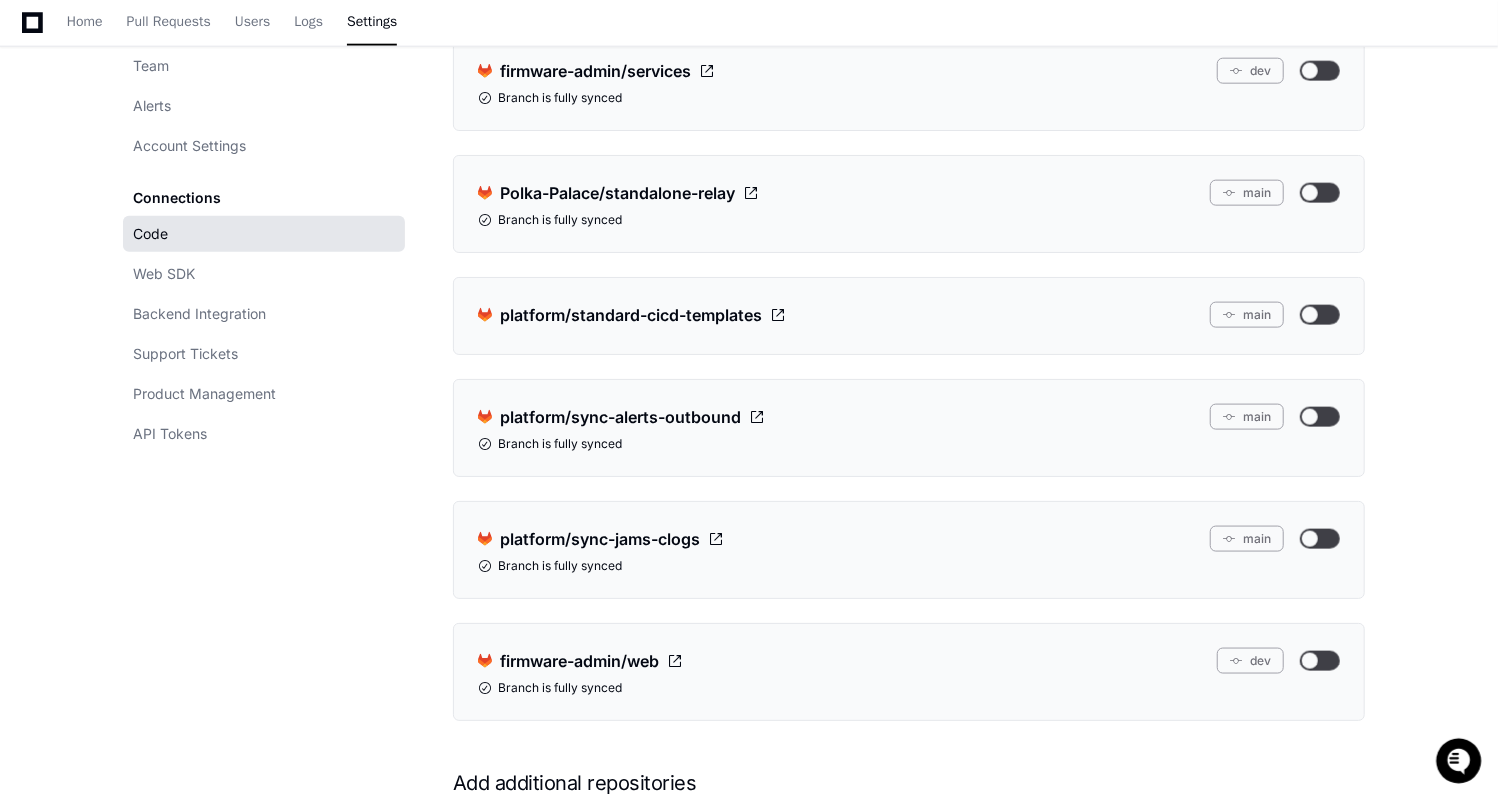 scroll, scrollTop: 15176, scrollLeft: 0, axis: vertical 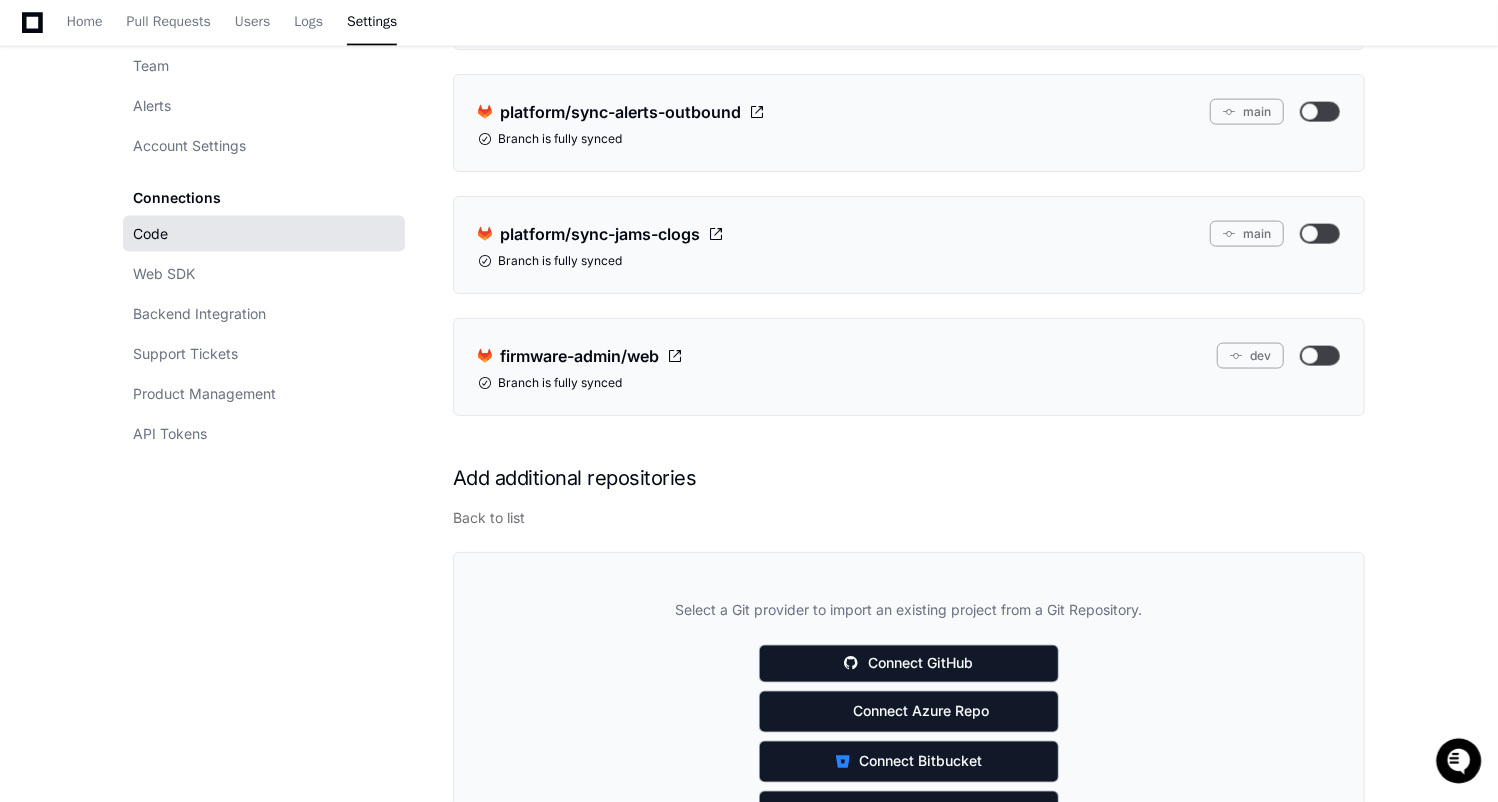 click on "Code" 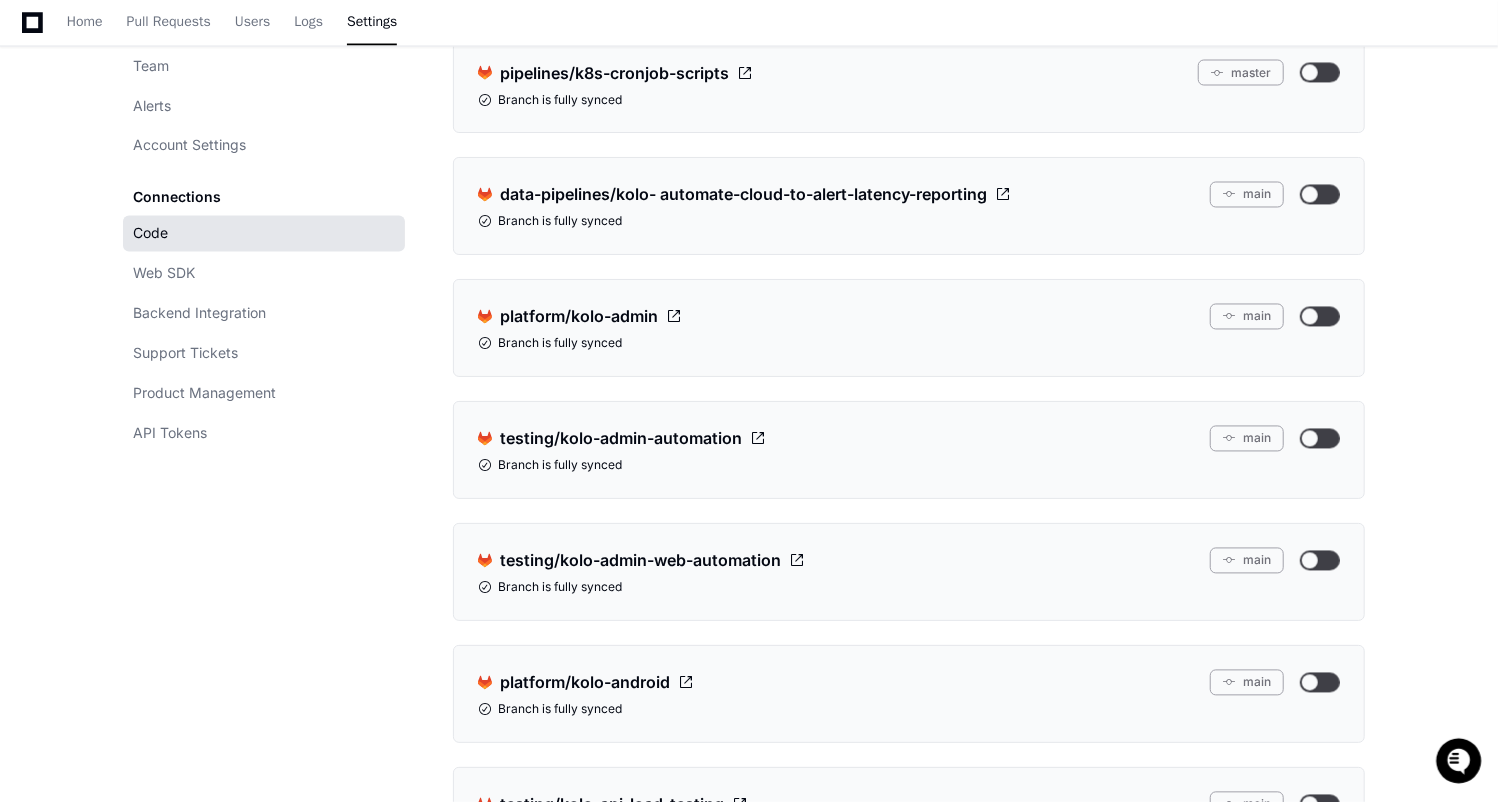 scroll, scrollTop: 7462, scrollLeft: 0, axis: vertical 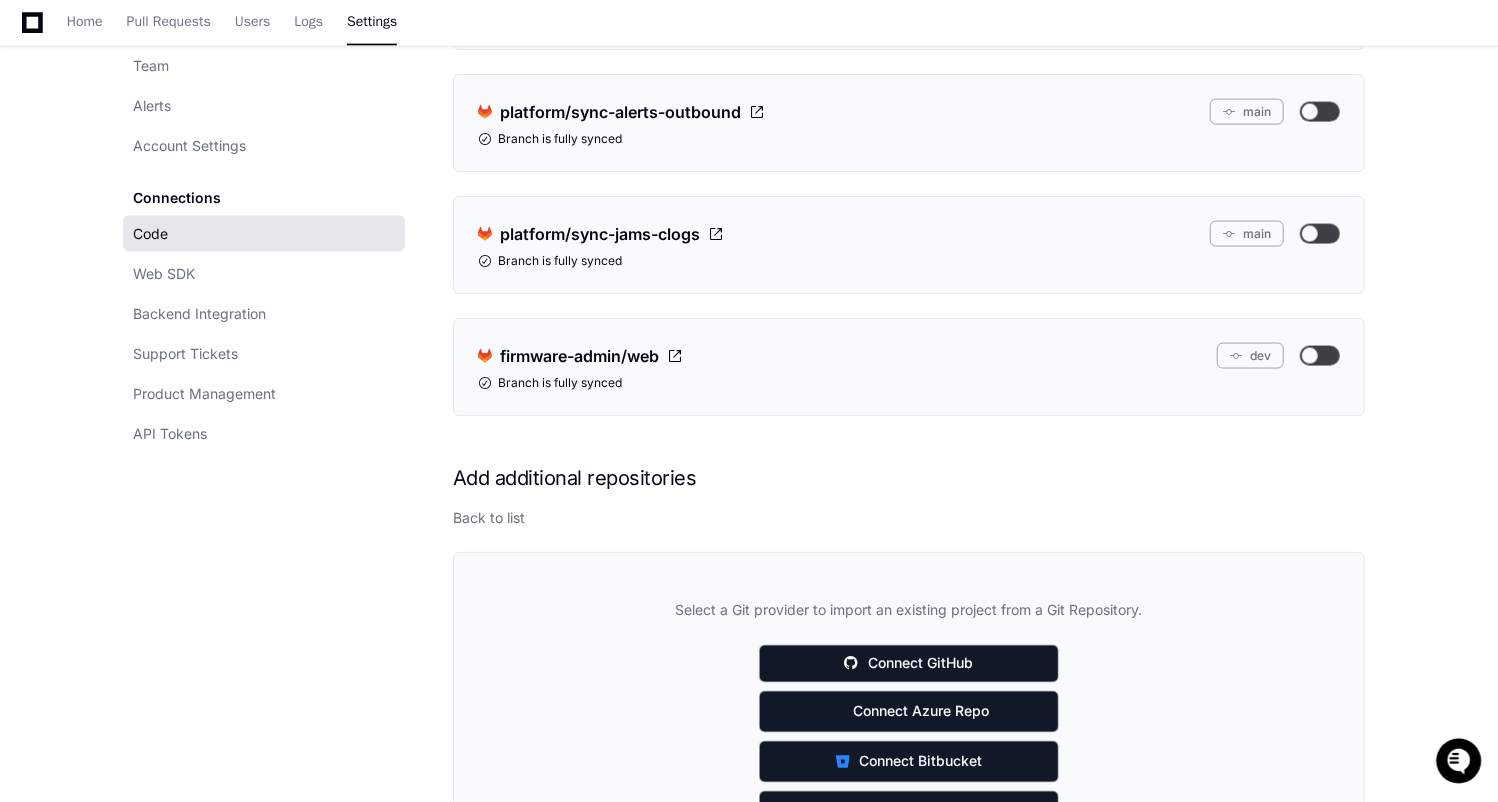 click on "Code" 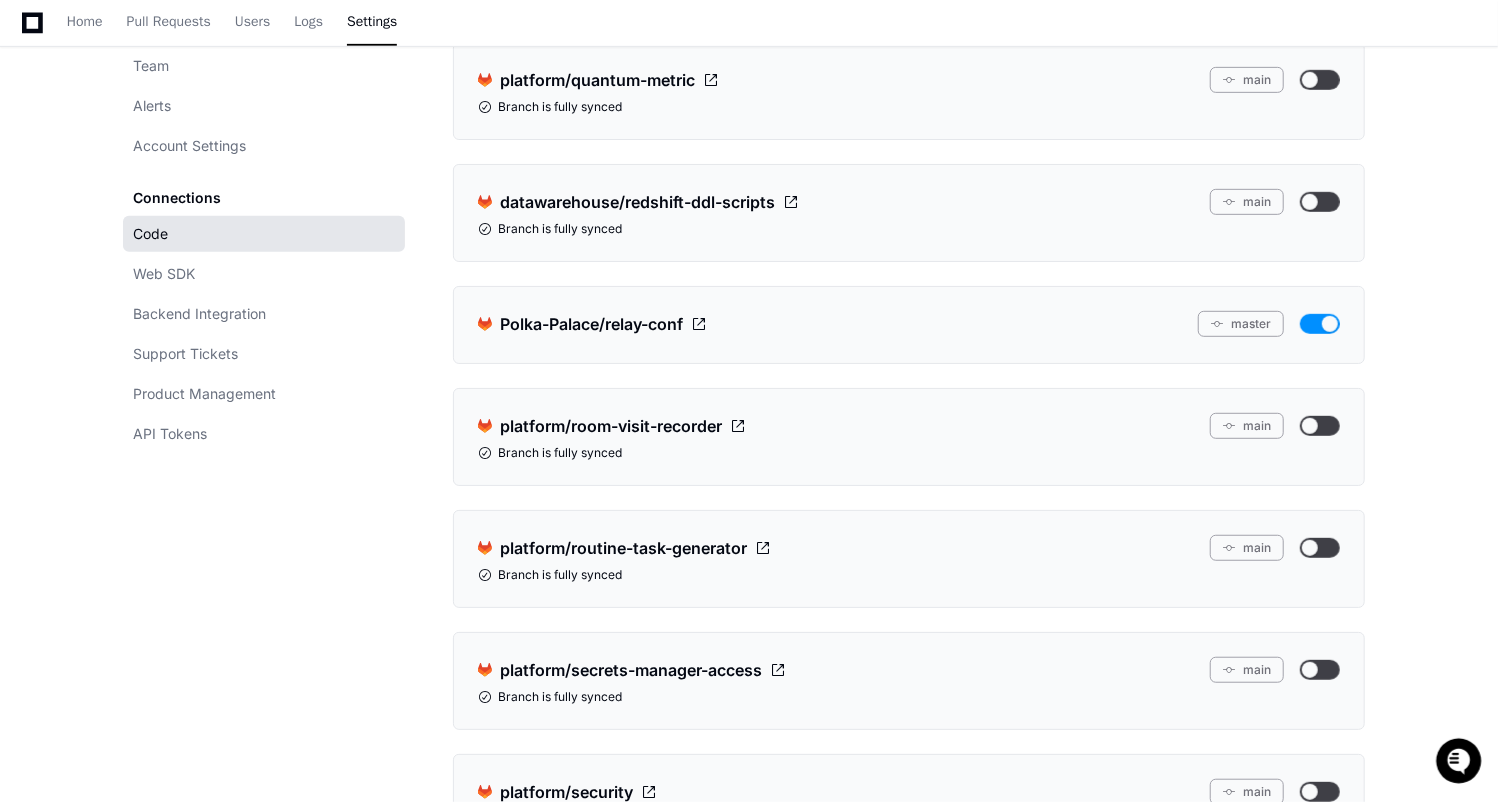 scroll, scrollTop: 13976, scrollLeft: 0, axis: vertical 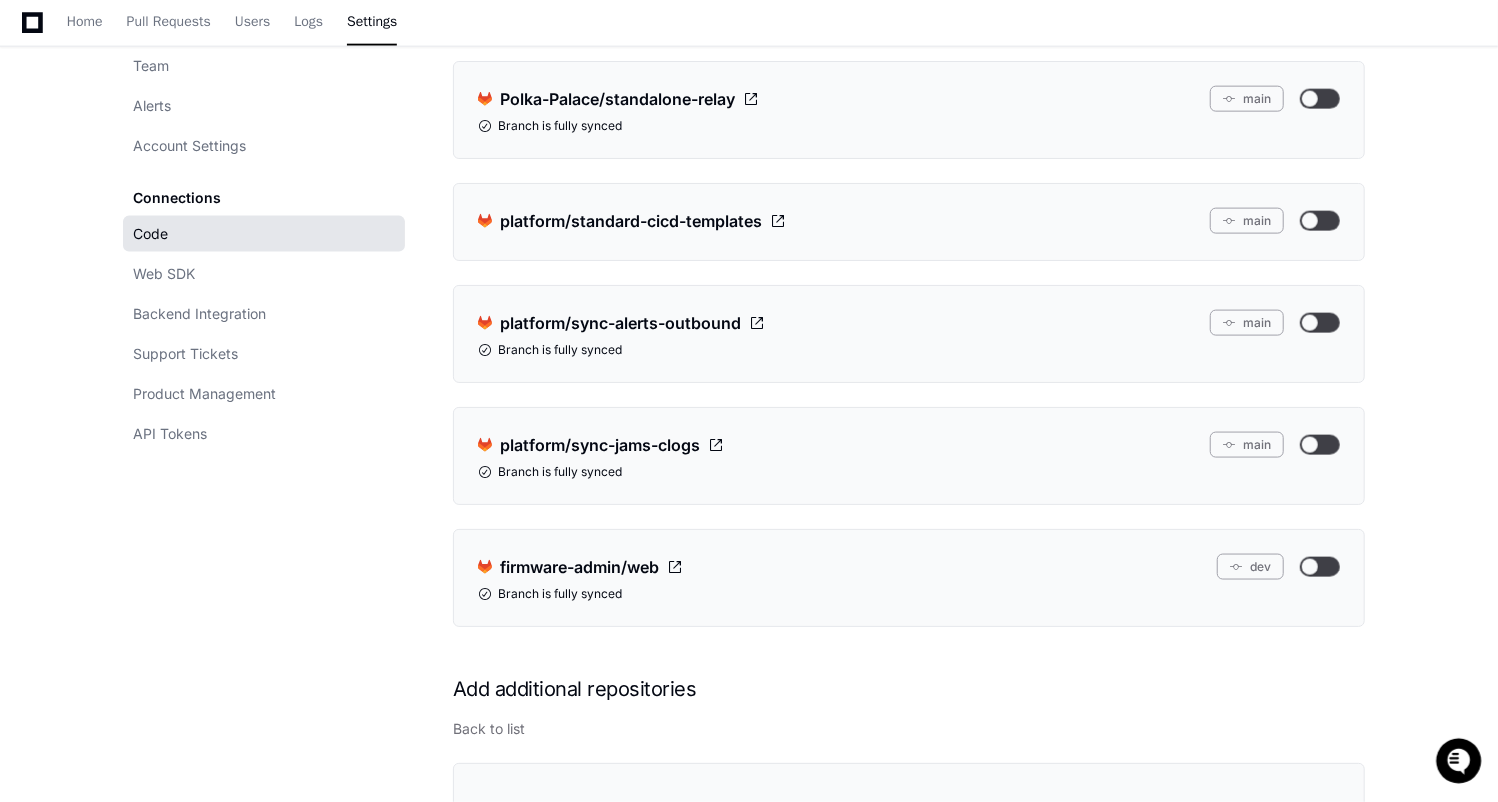 click on "Code" 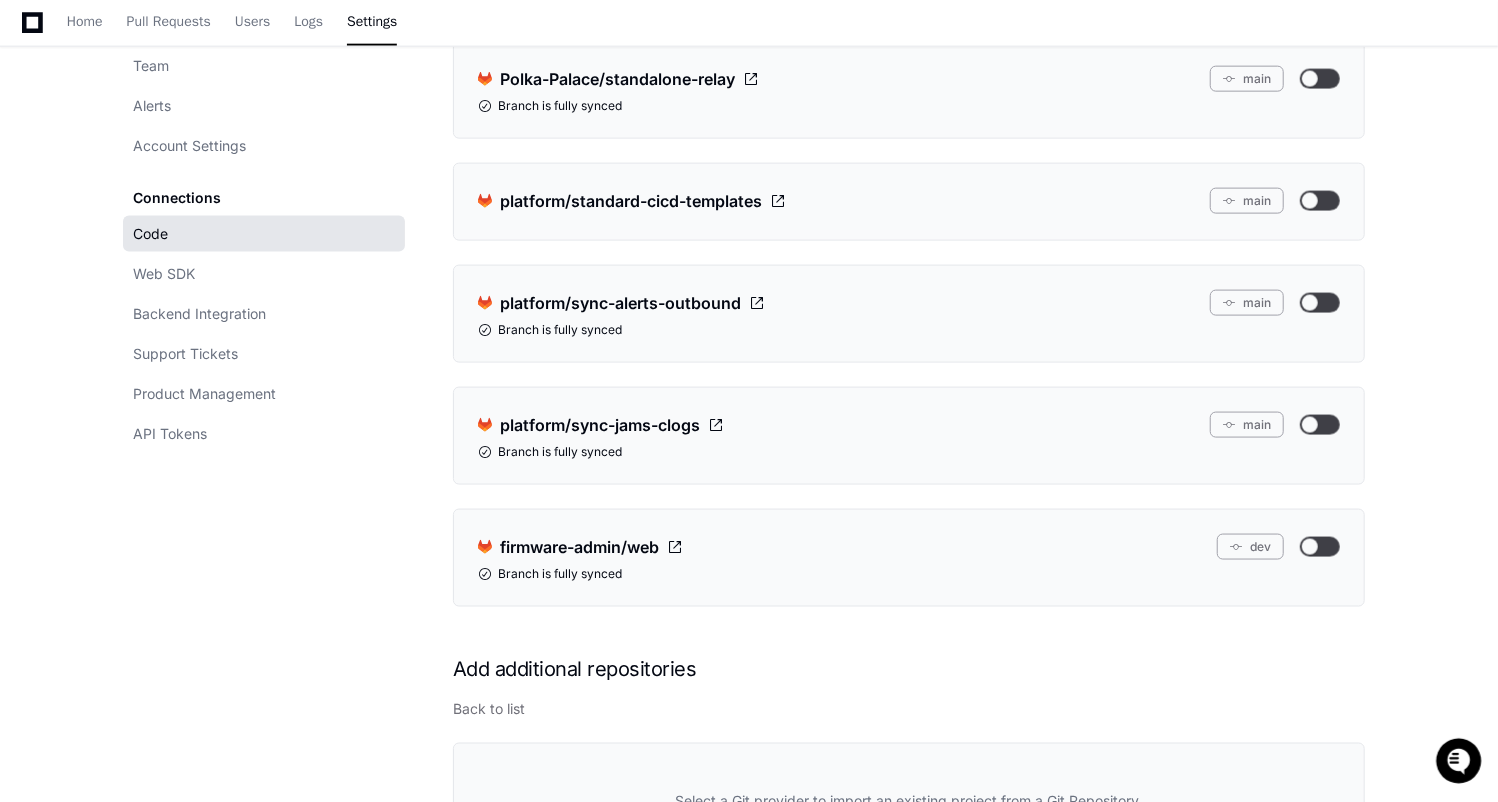 scroll, scrollTop: 15176, scrollLeft: 0, axis: vertical 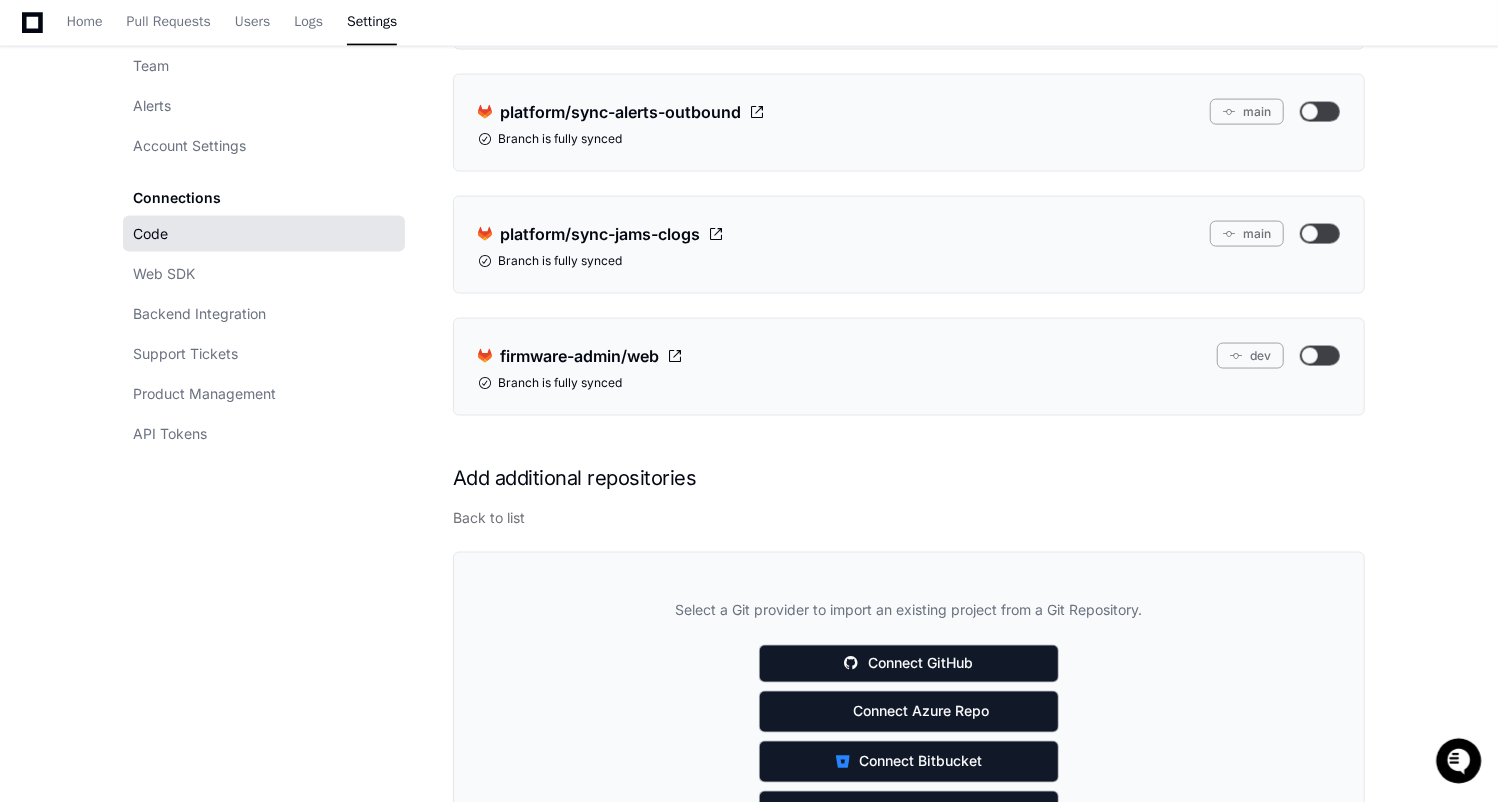 click on "Code Web SDK Backend Integration Support Tickets Product Management API Tokens" 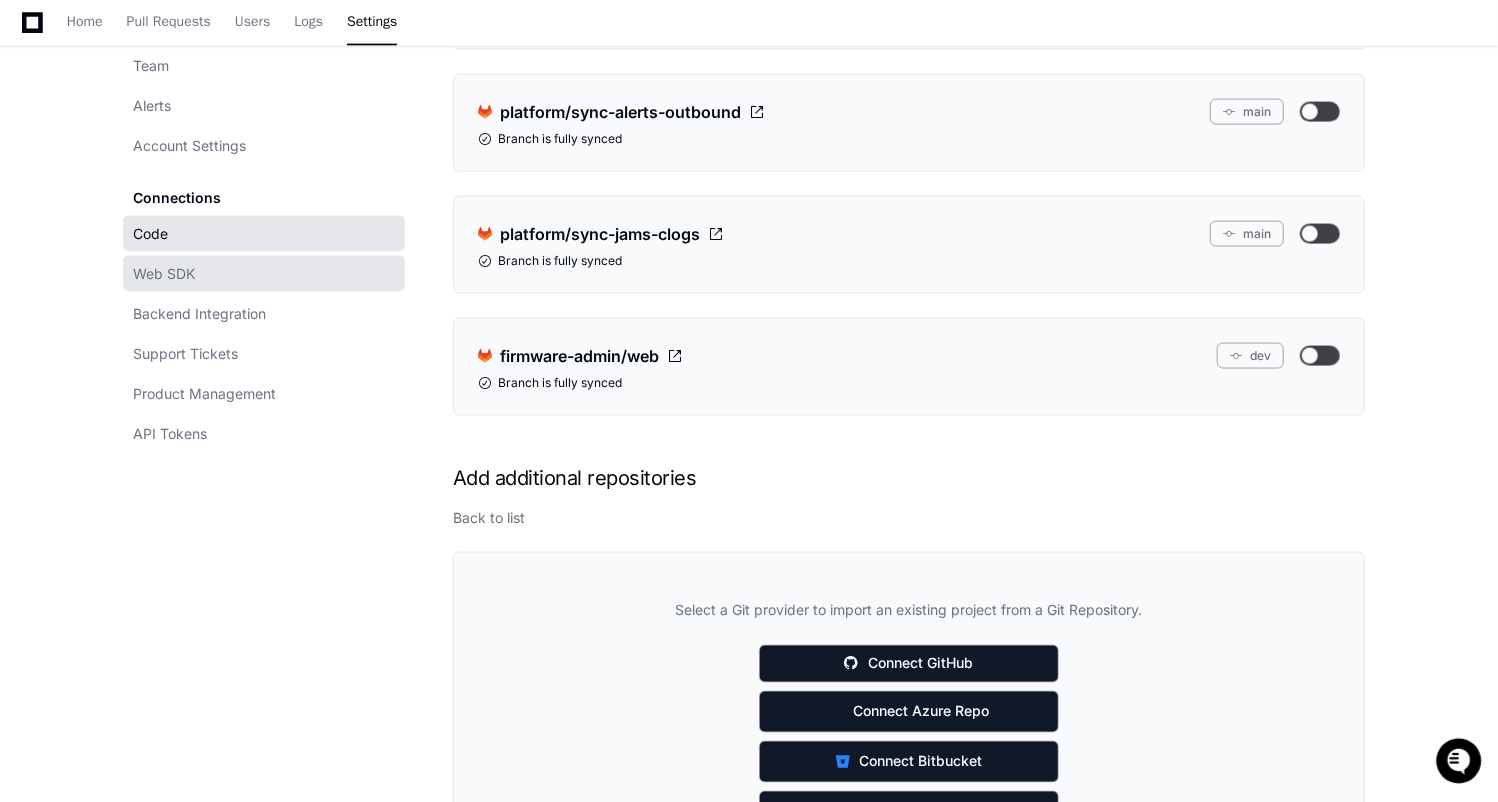 click on "Web SDK" 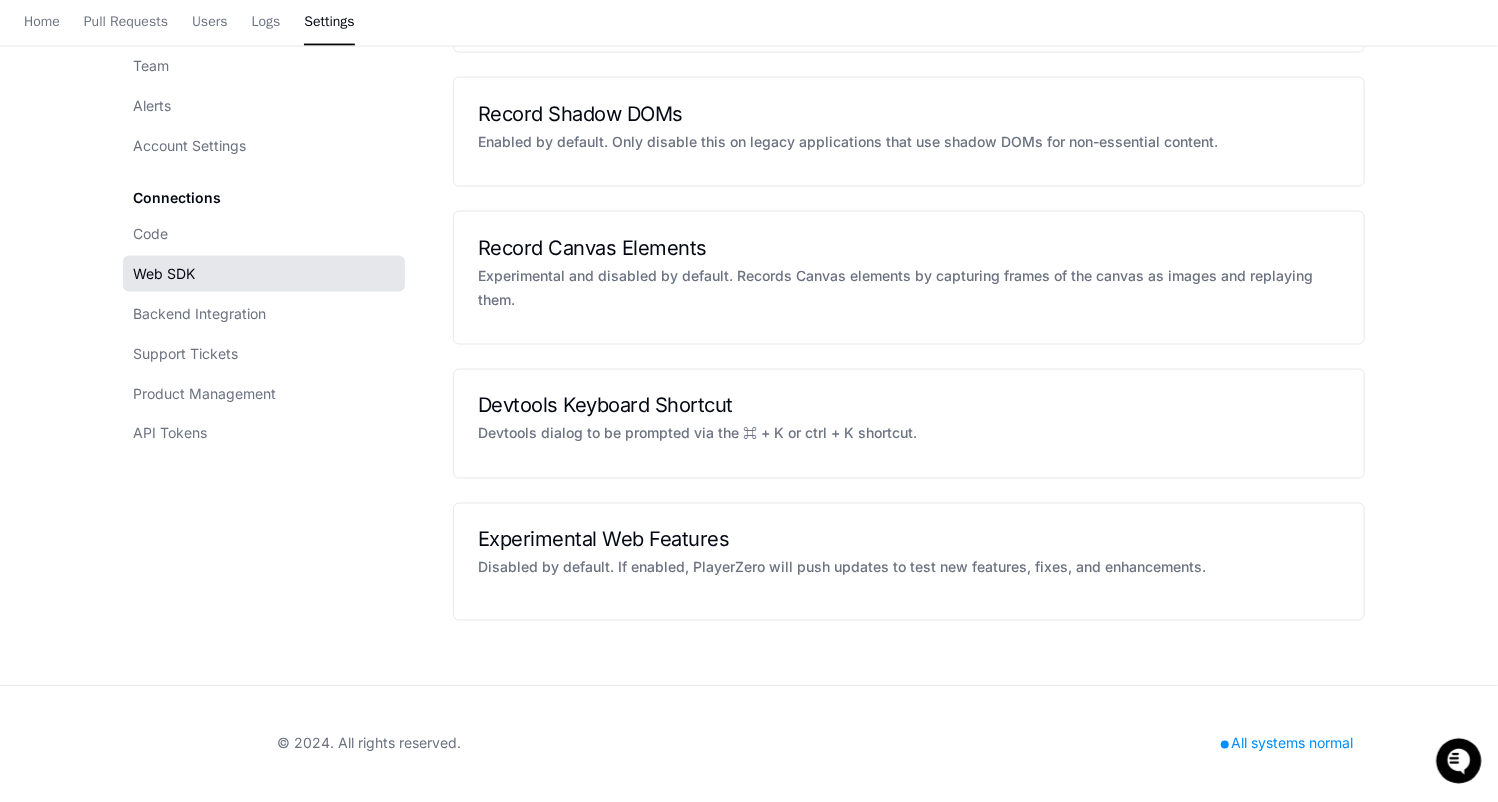 scroll, scrollTop: 0, scrollLeft: 0, axis: both 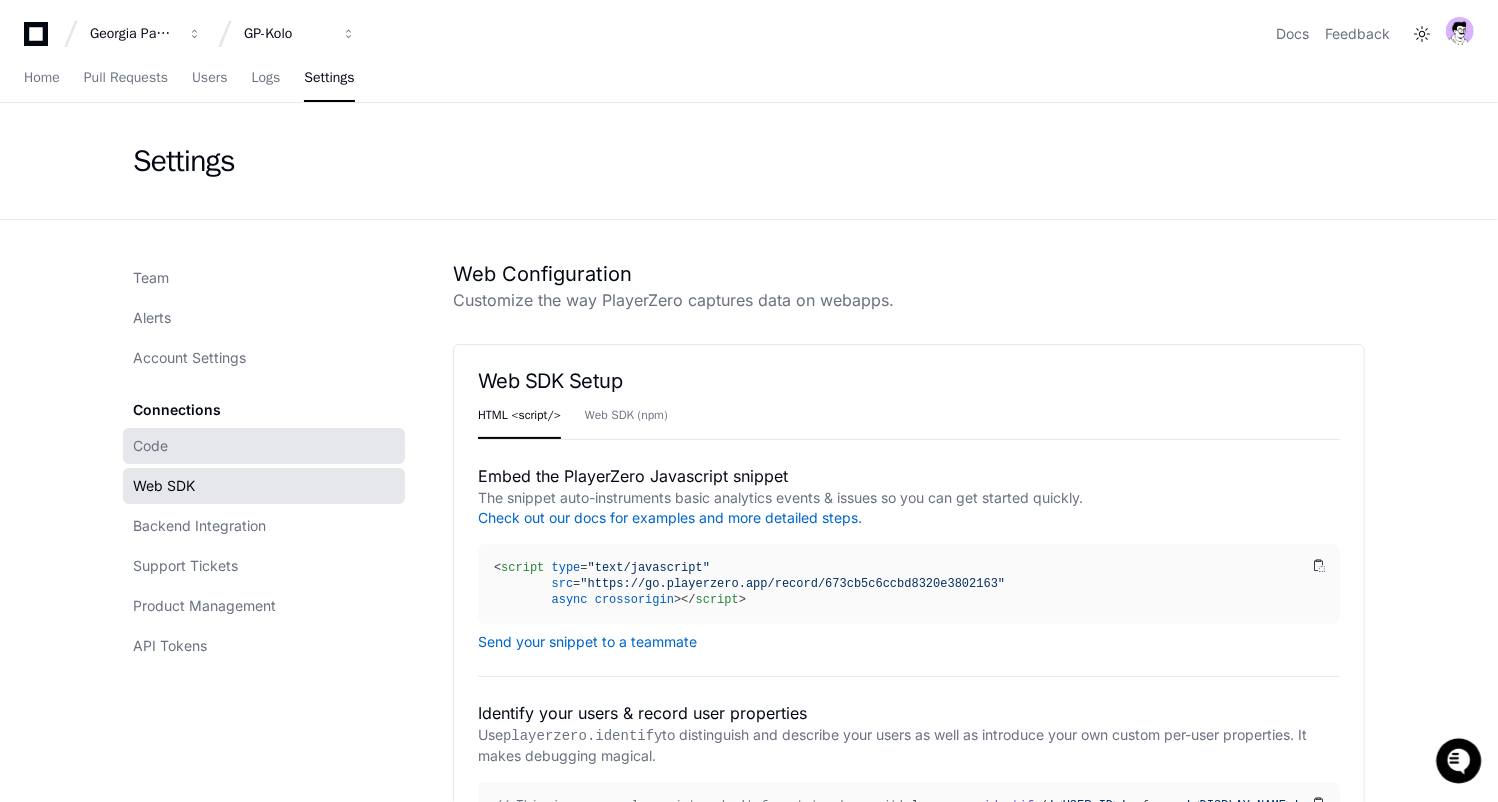 click on "Code" 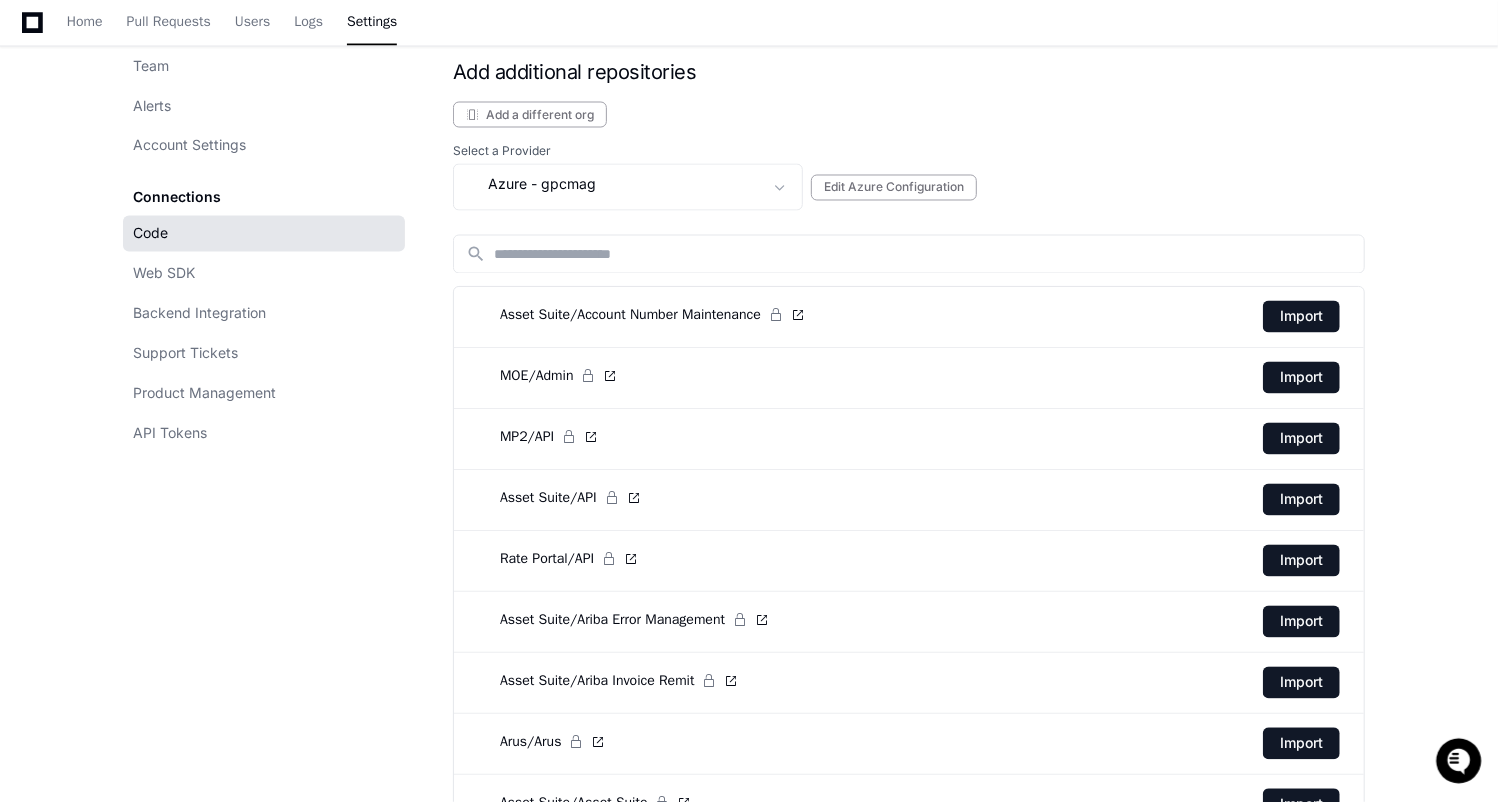 scroll, scrollTop: 15170, scrollLeft: 0, axis: vertical 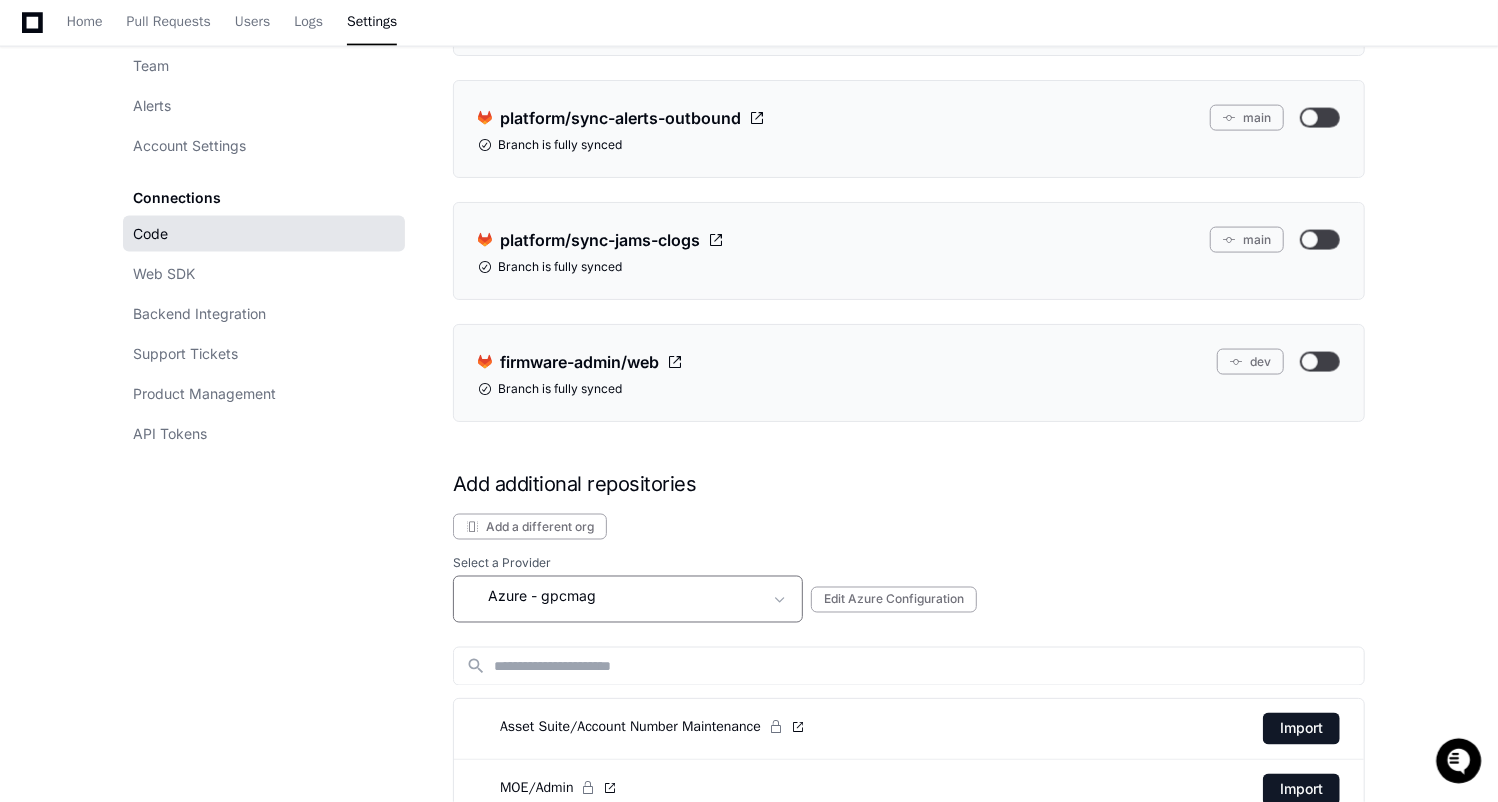 click on "- gpcmag" at bounding box center [563, 597] 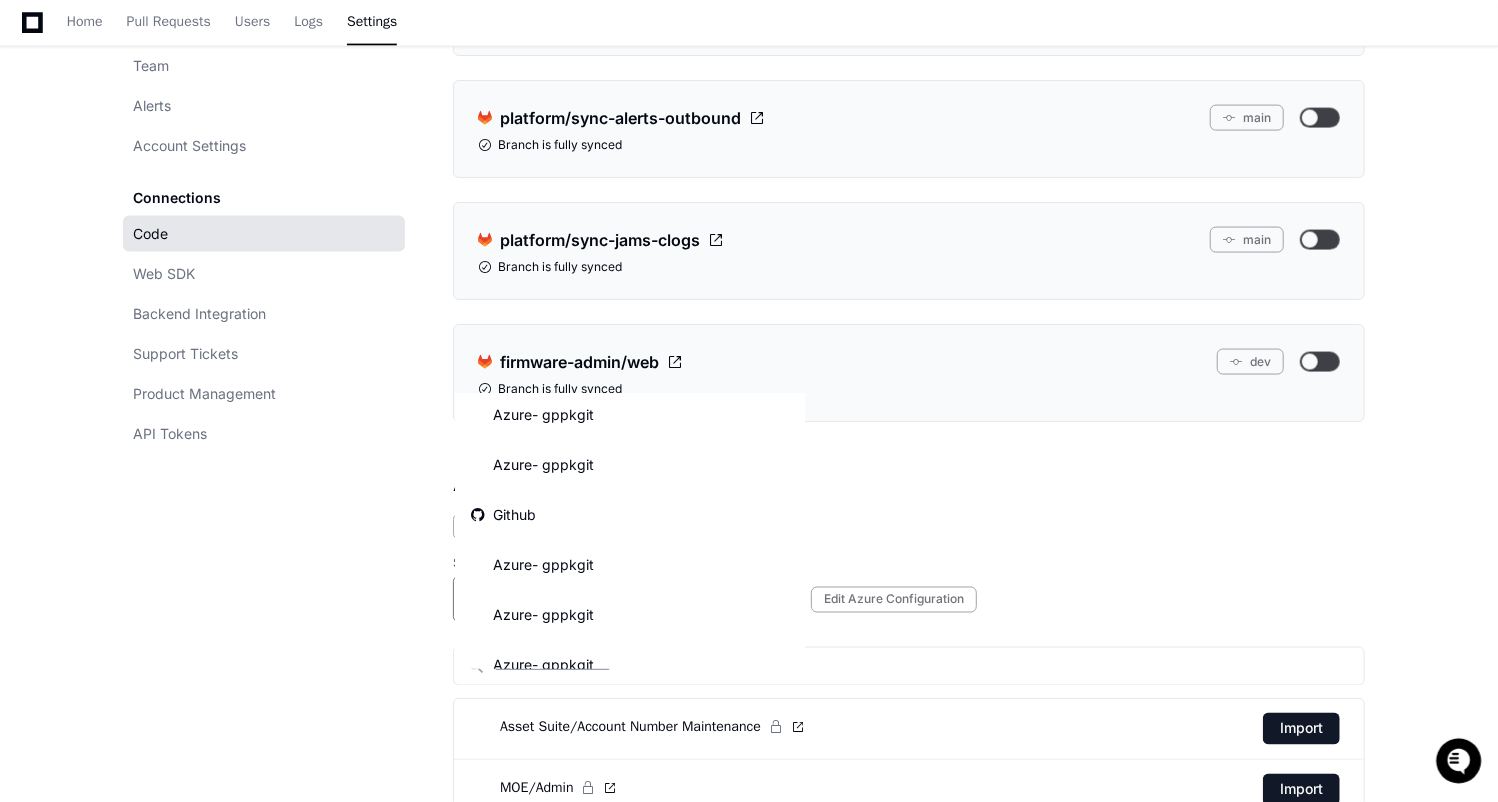 scroll, scrollTop: 0, scrollLeft: 0, axis: both 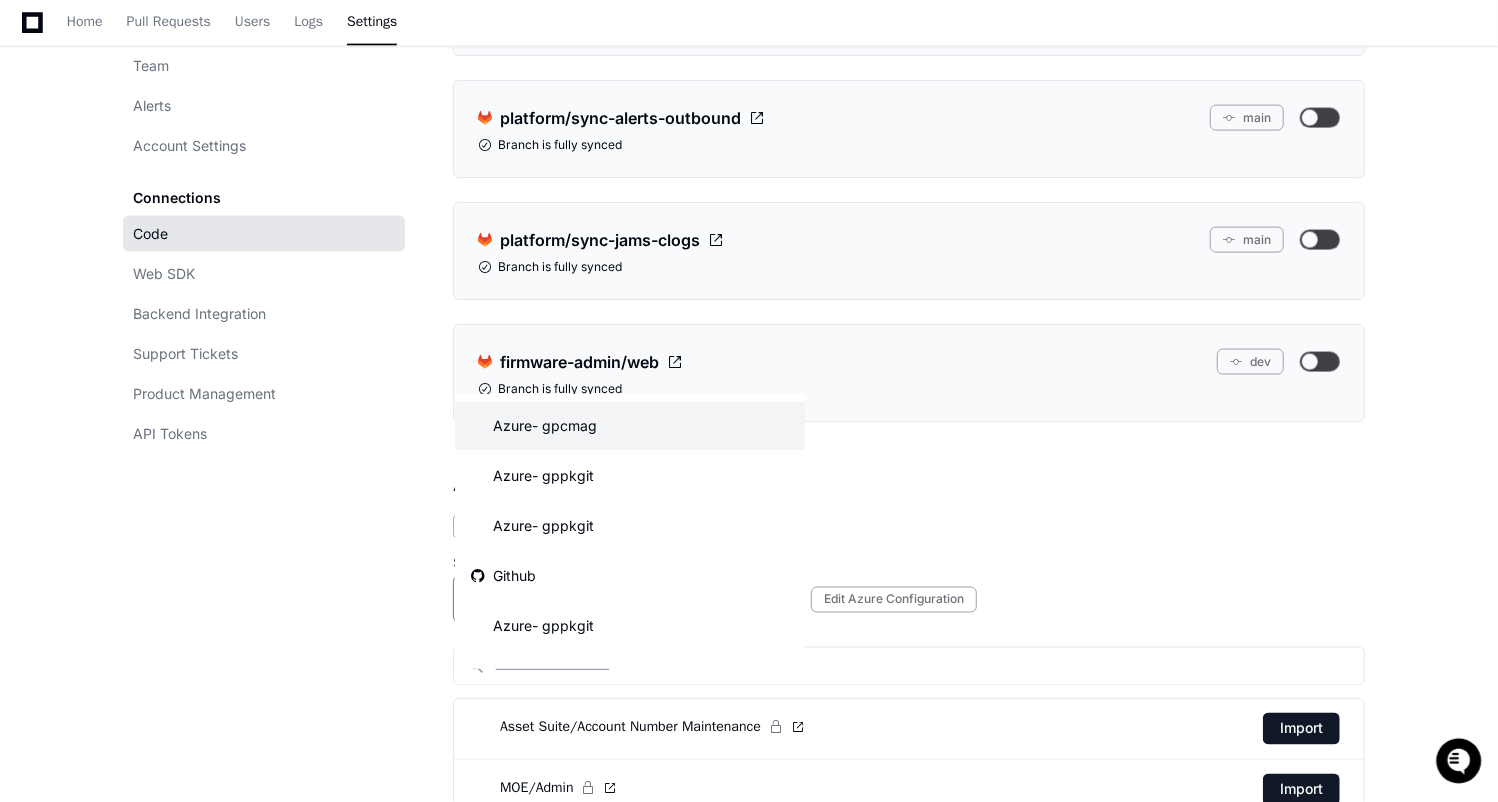 click at bounding box center [749, 401] 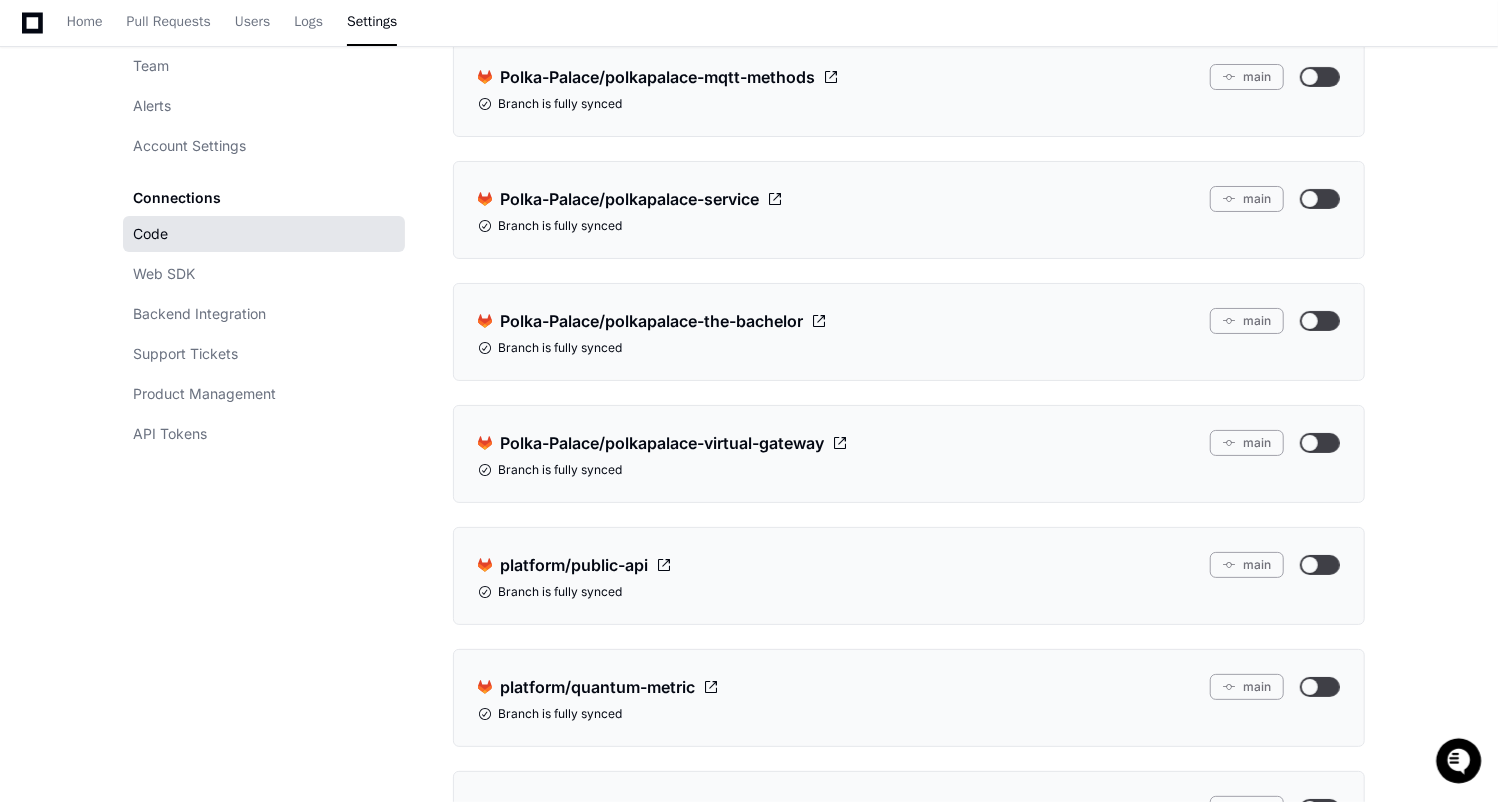 scroll, scrollTop: 13696, scrollLeft: 0, axis: vertical 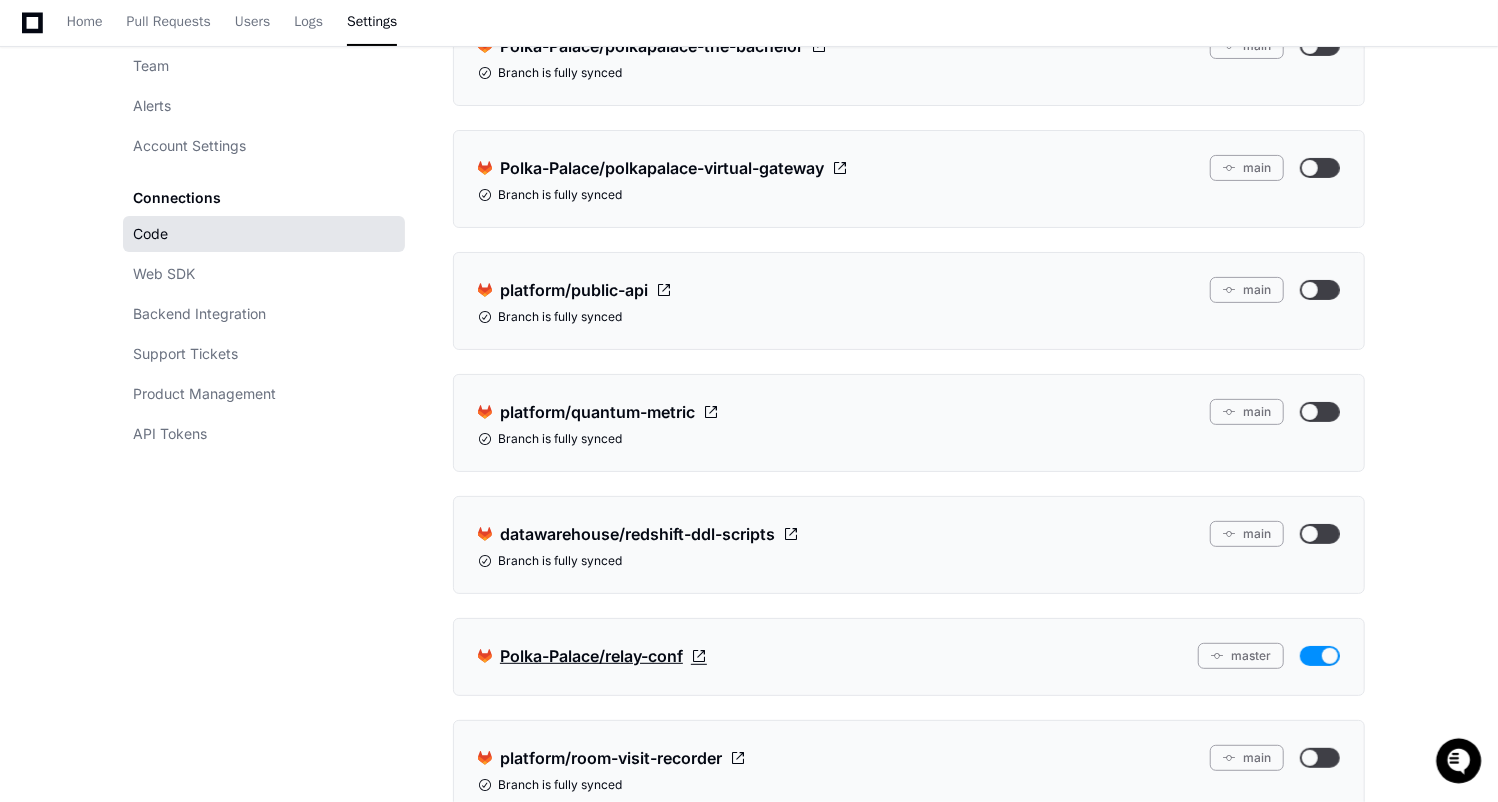 click on "Polka-Palace/relay-conf" 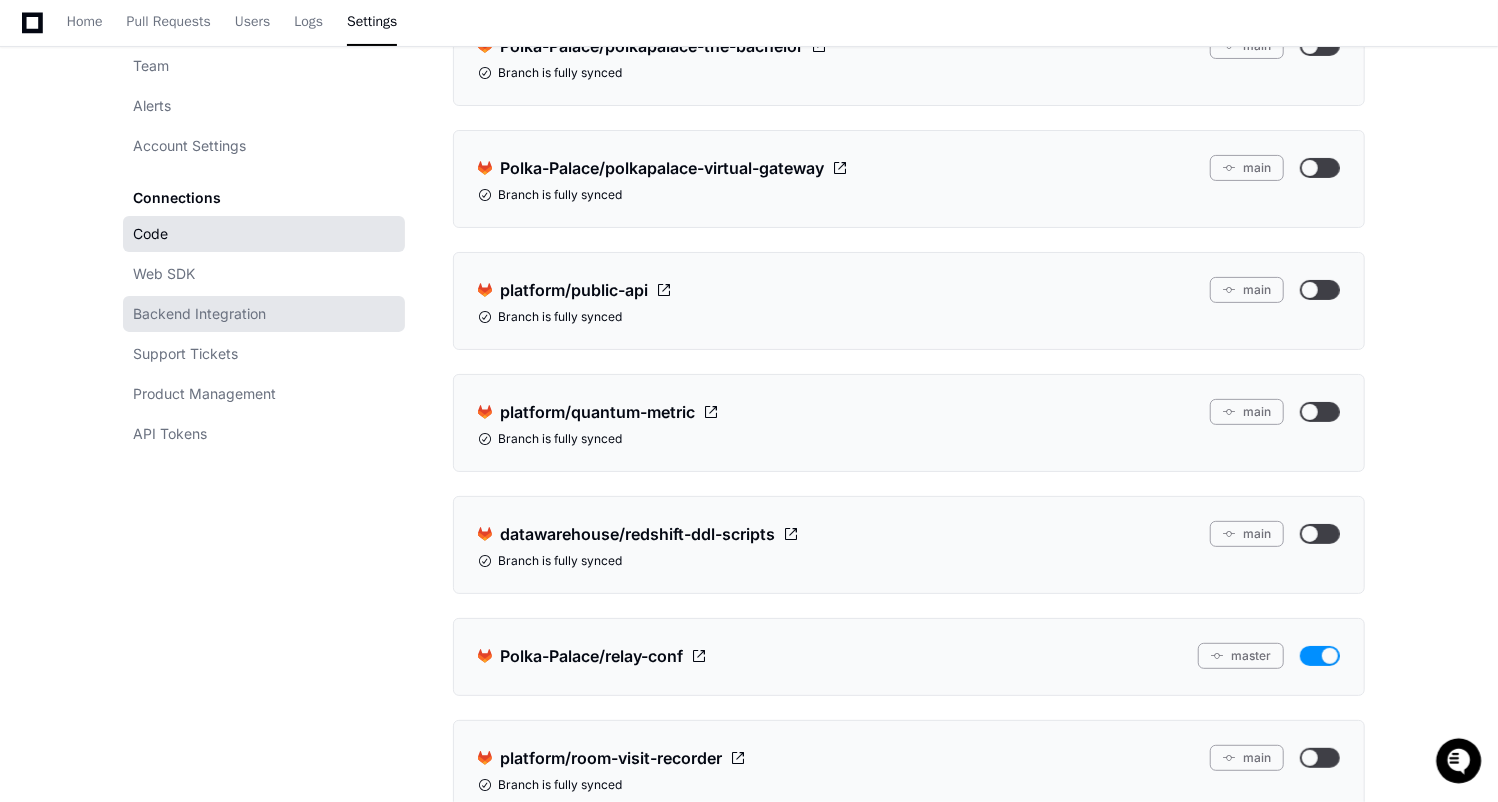click on "Backend Integration" 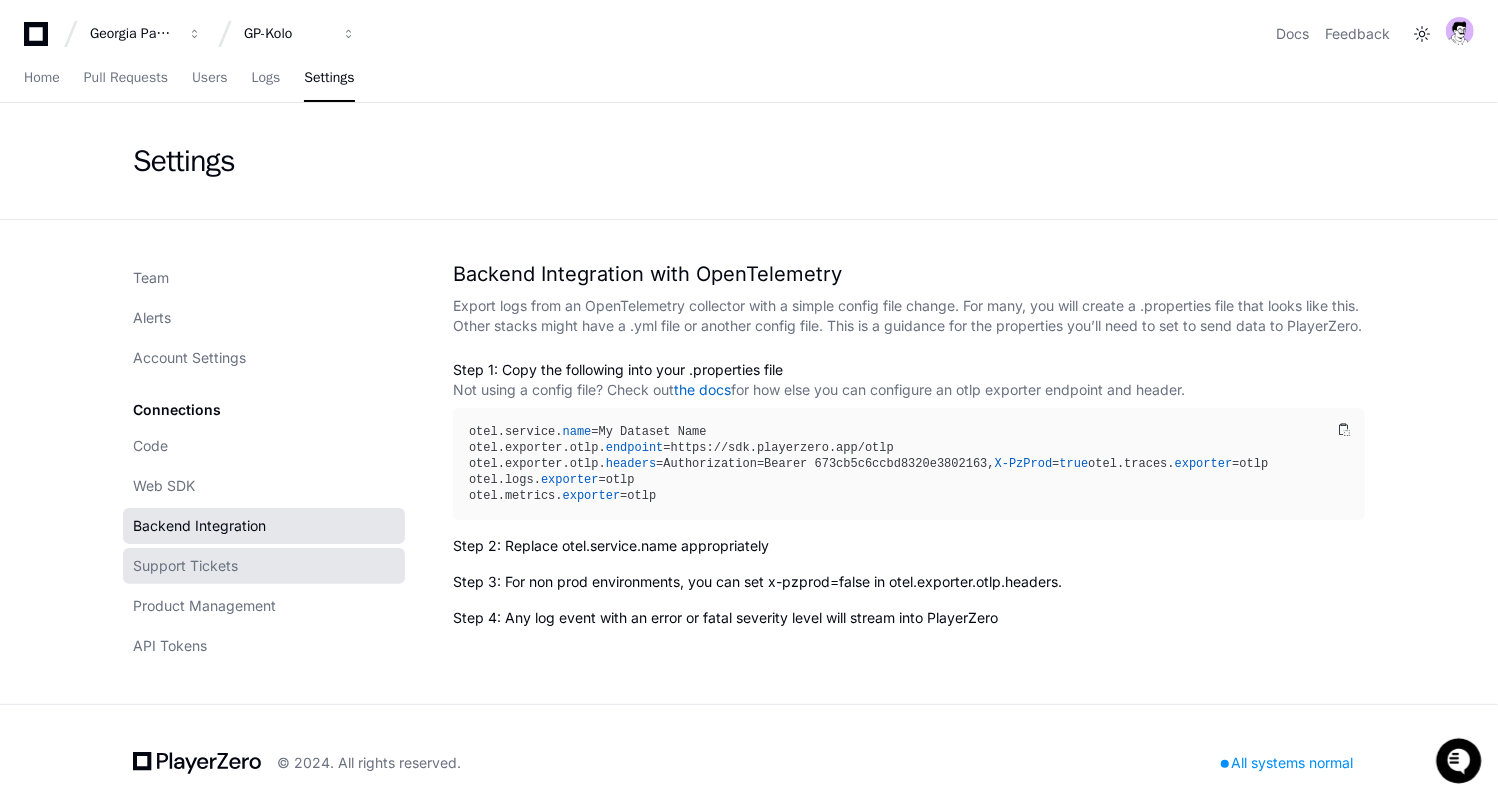 click on "Support Tickets" 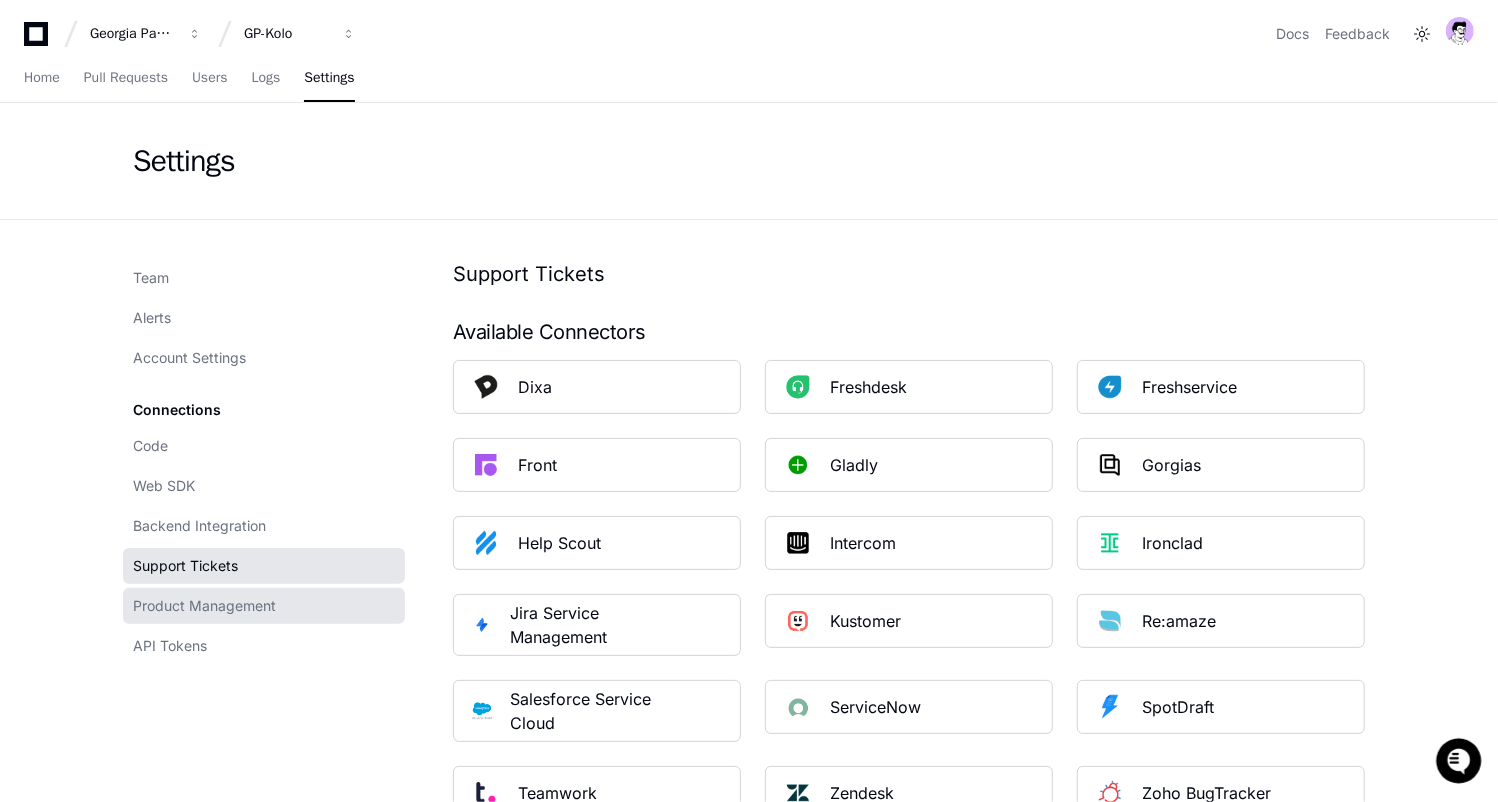 click on "Product Management" 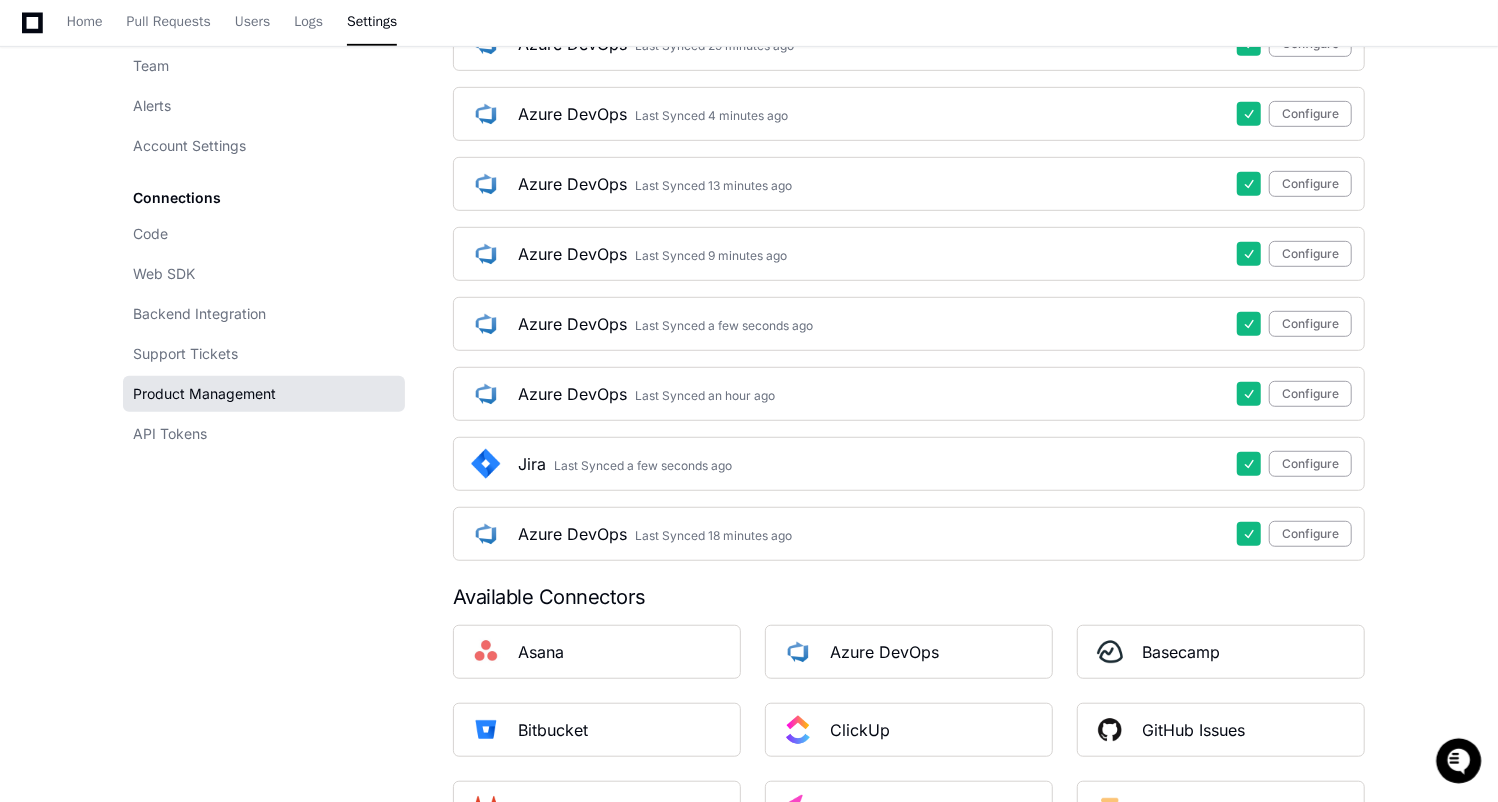 scroll, scrollTop: 989, scrollLeft: 0, axis: vertical 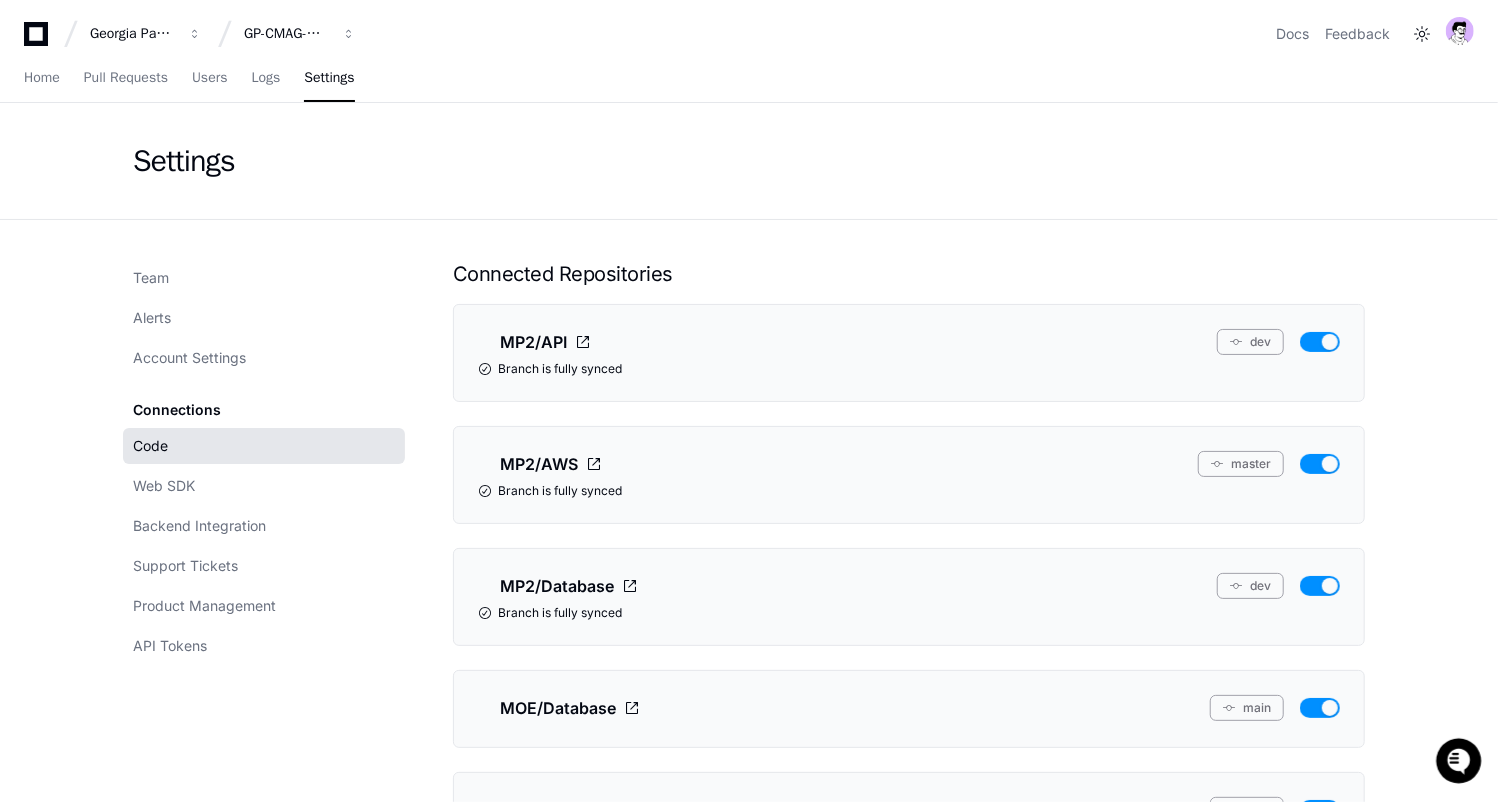 click at bounding box center (749, 401) 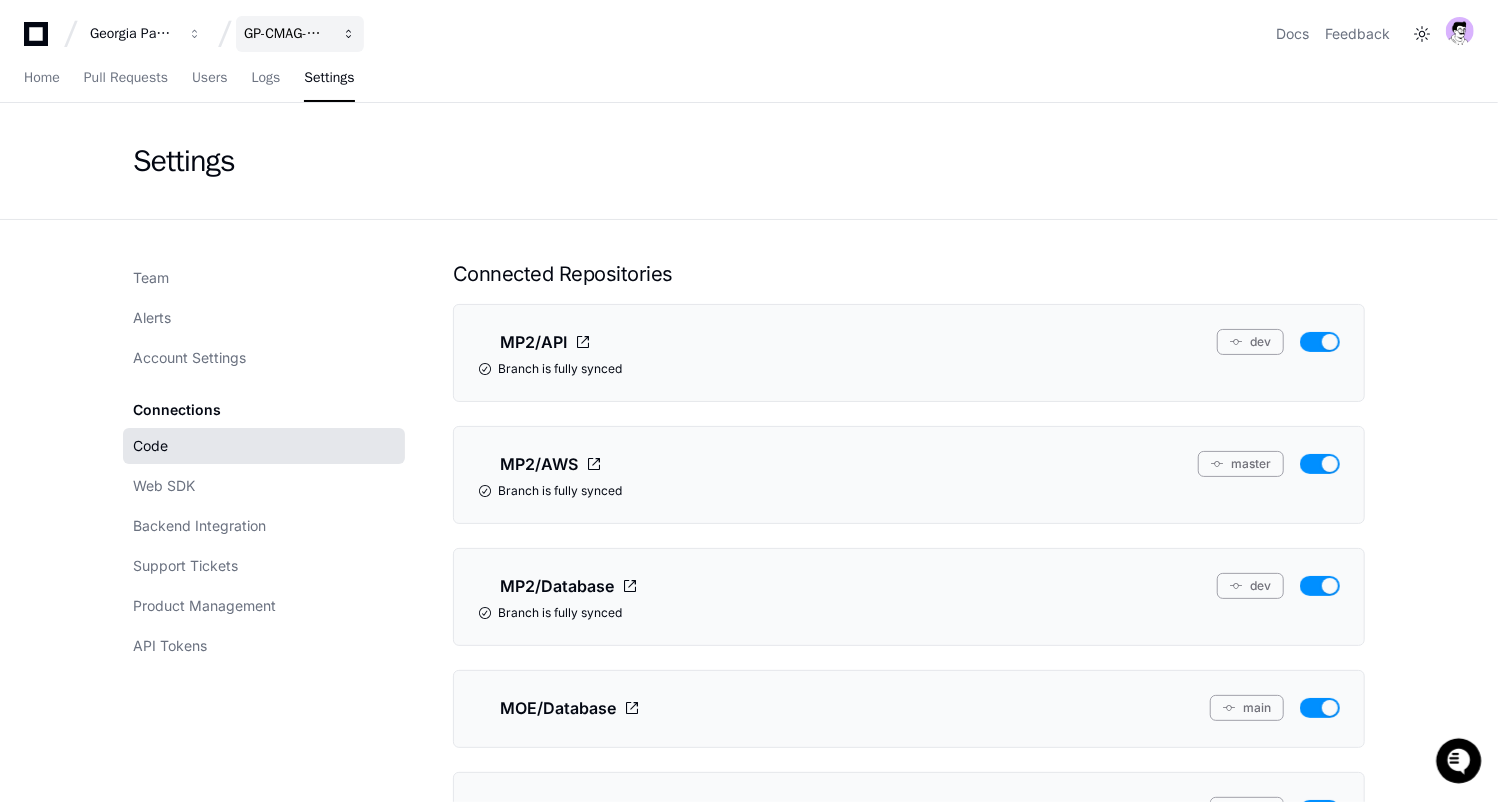 click on "GP-CMAG-MP2" at bounding box center [133, 34] 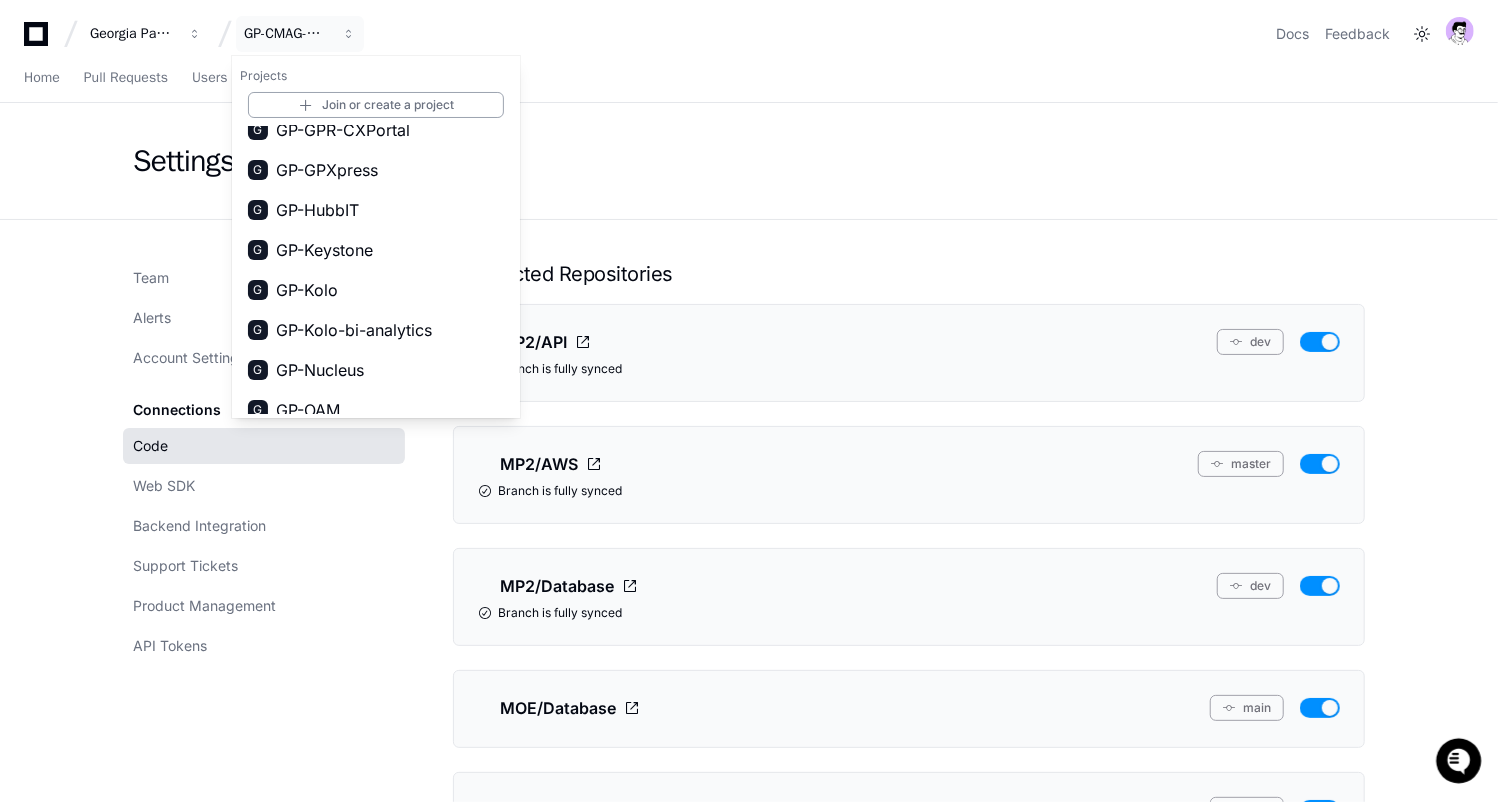 scroll, scrollTop: 503, scrollLeft: 0, axis: vertical 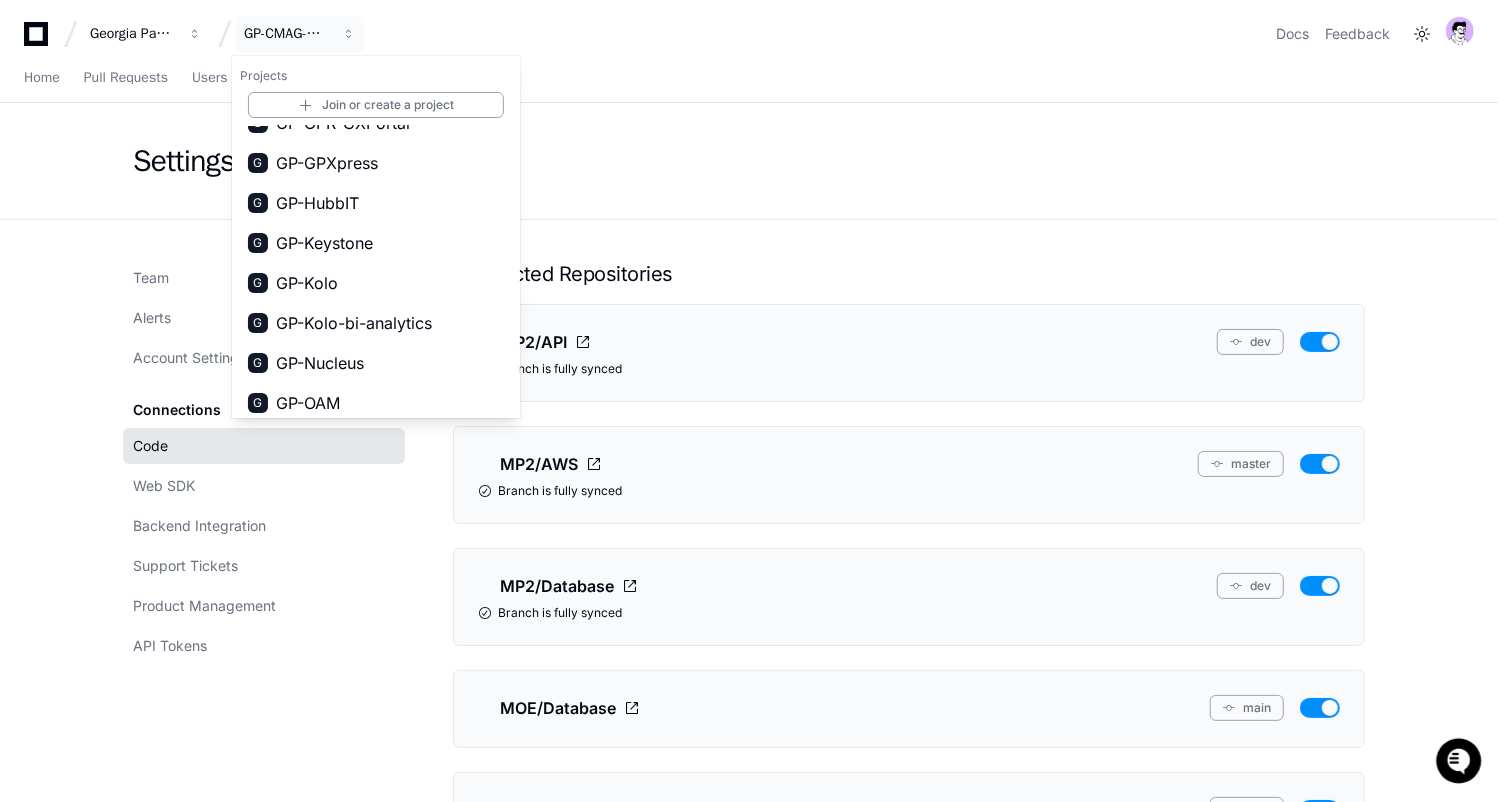 click on "G  GP-Kolo" at bounding box center (376, 283) 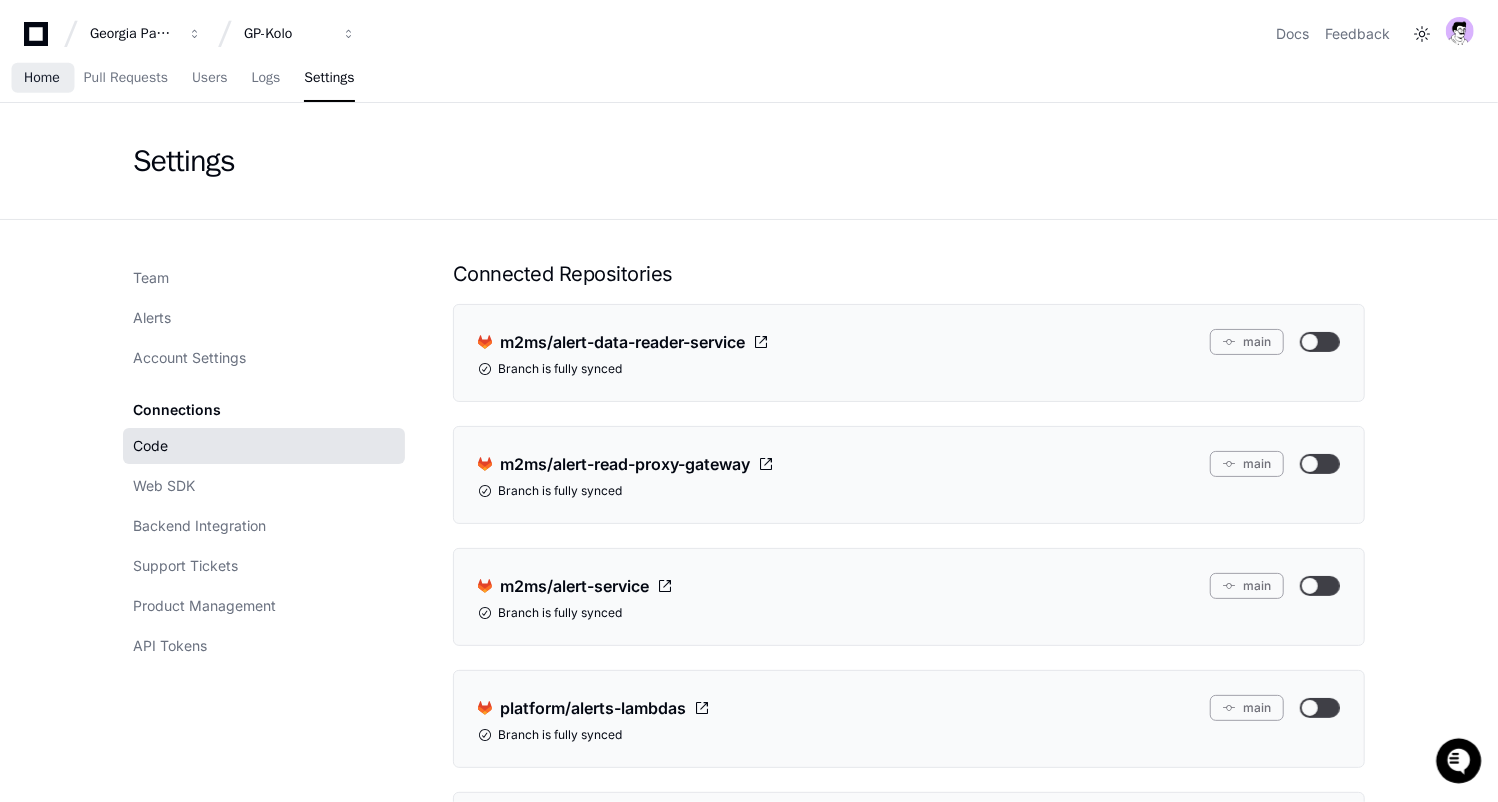 click on "Home" at bounding box center [42, 78] 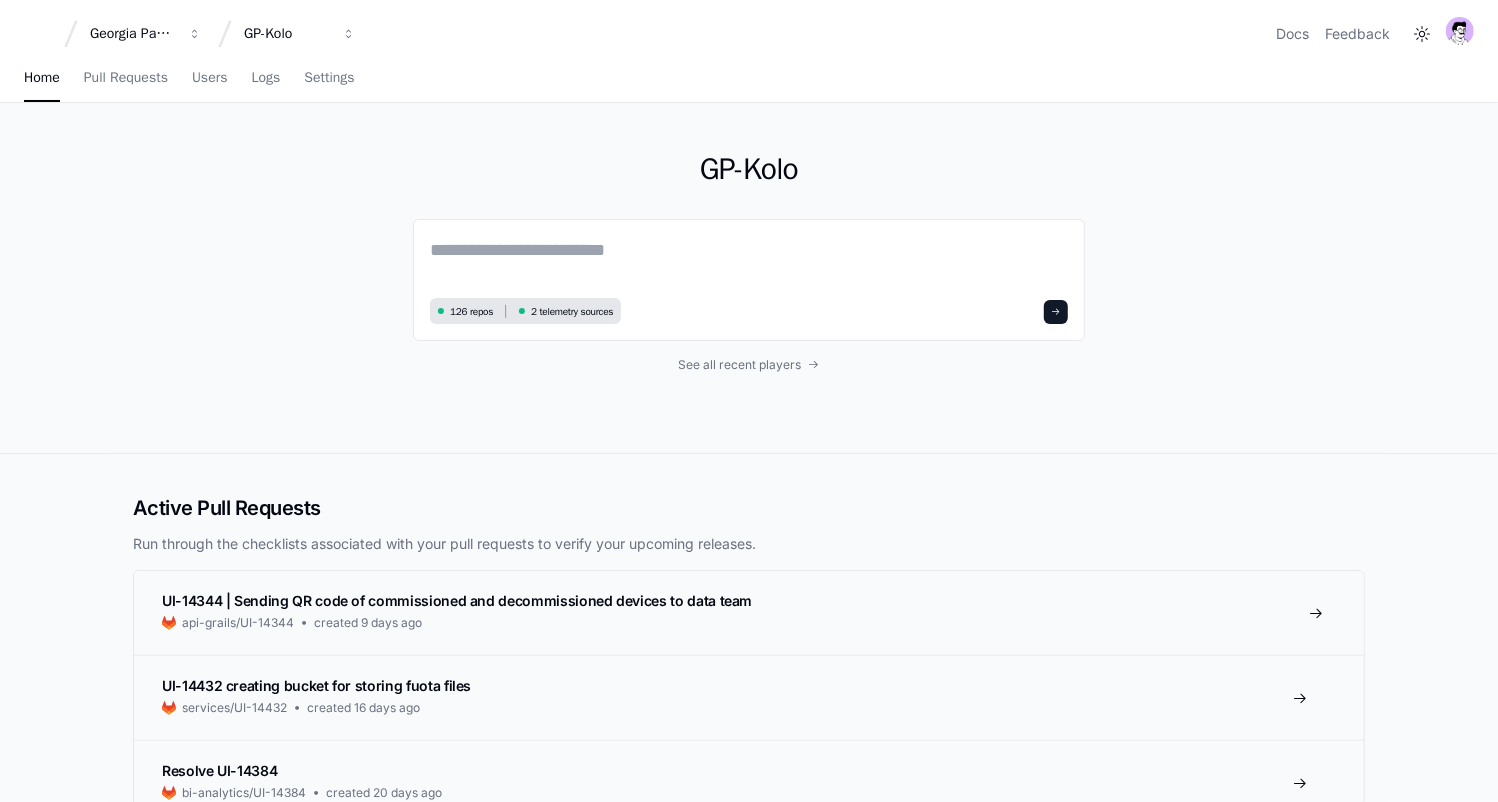 scroll, scrollTop: 0, scrollLeft: 0, axis: both 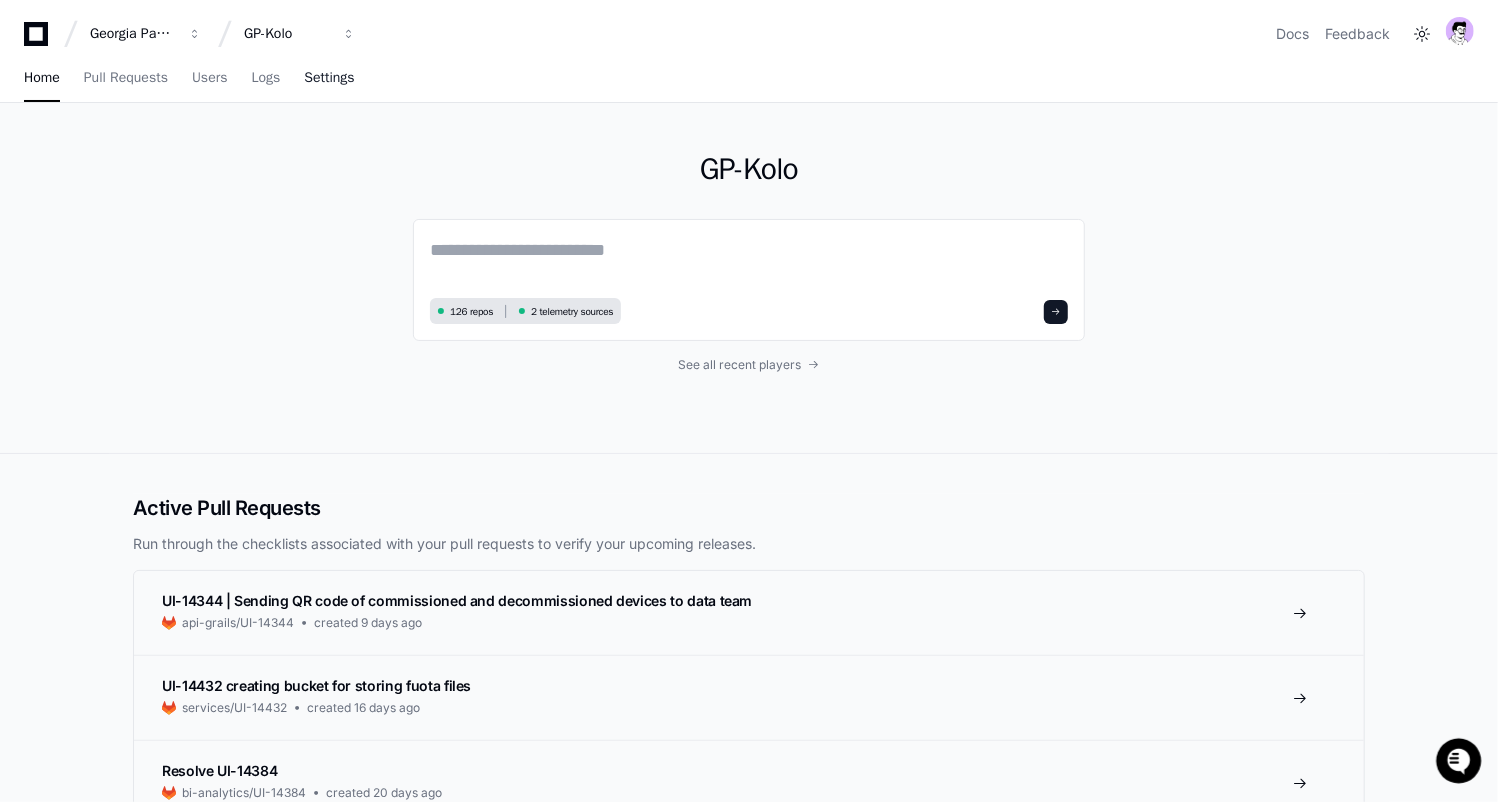 click on "Settings" at bounding box center (329, 78) 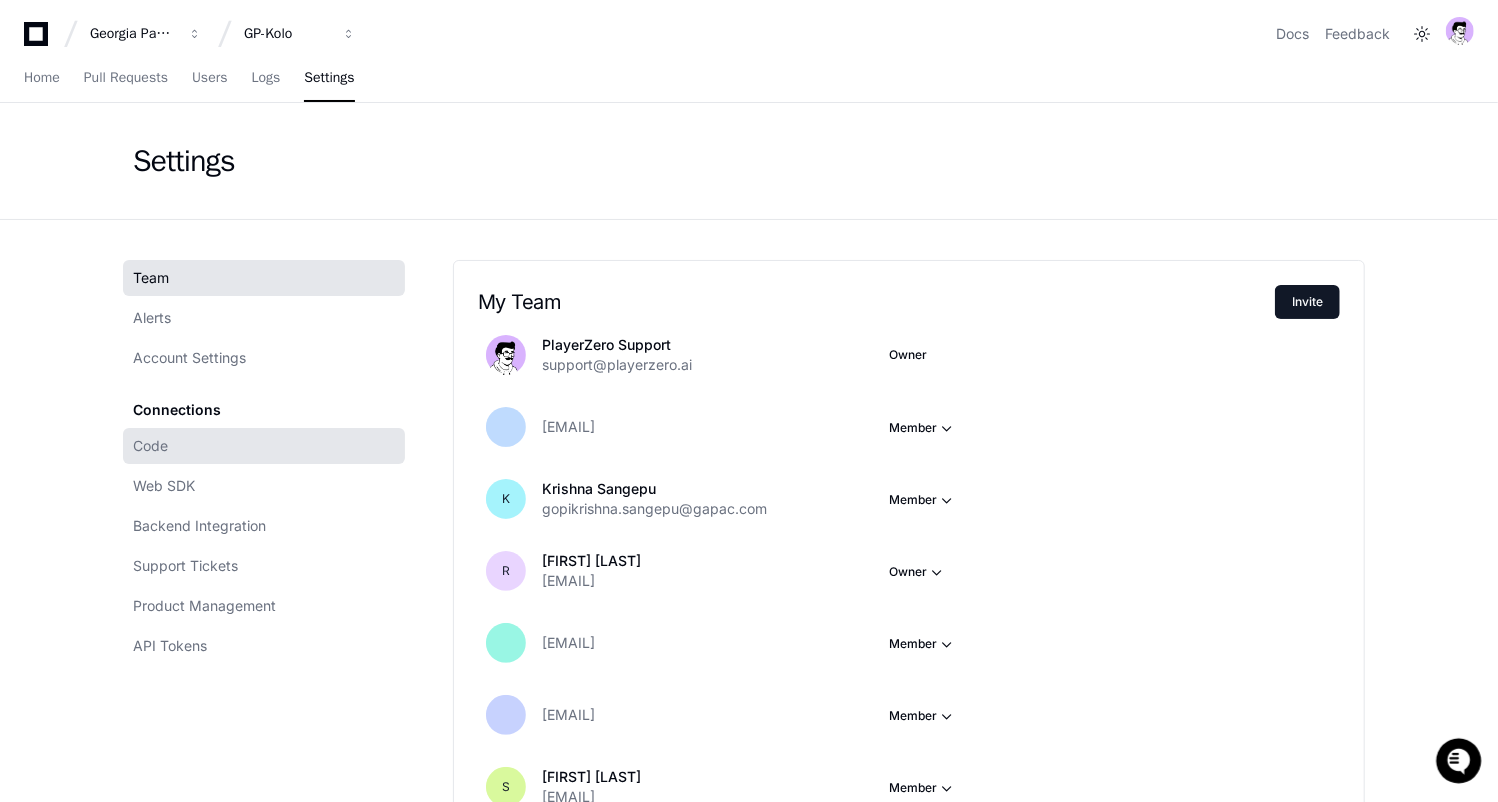 click on "Code" 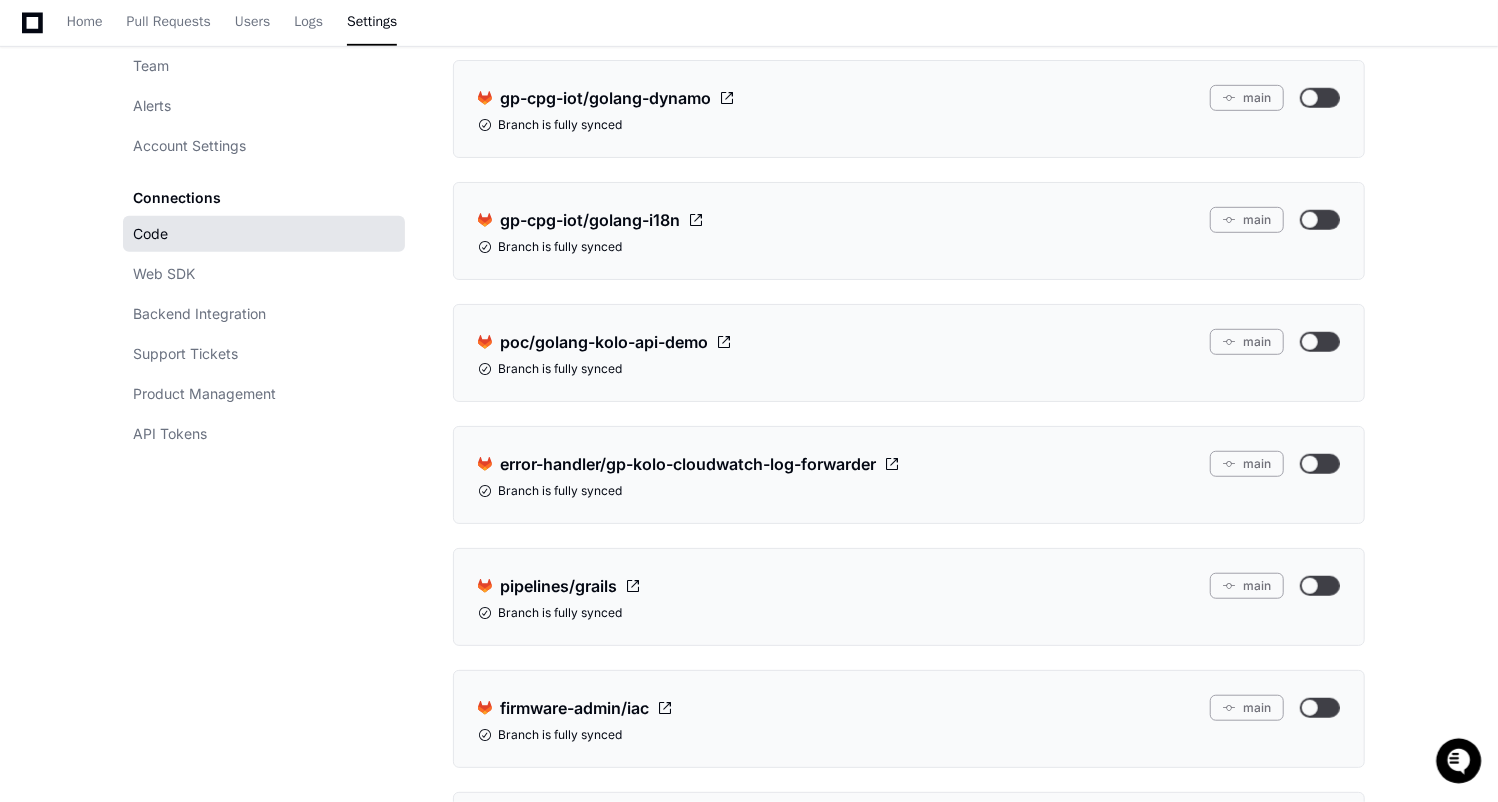 scroll, scrollTop: 5300, scrollLeft: 0, axis: vertical 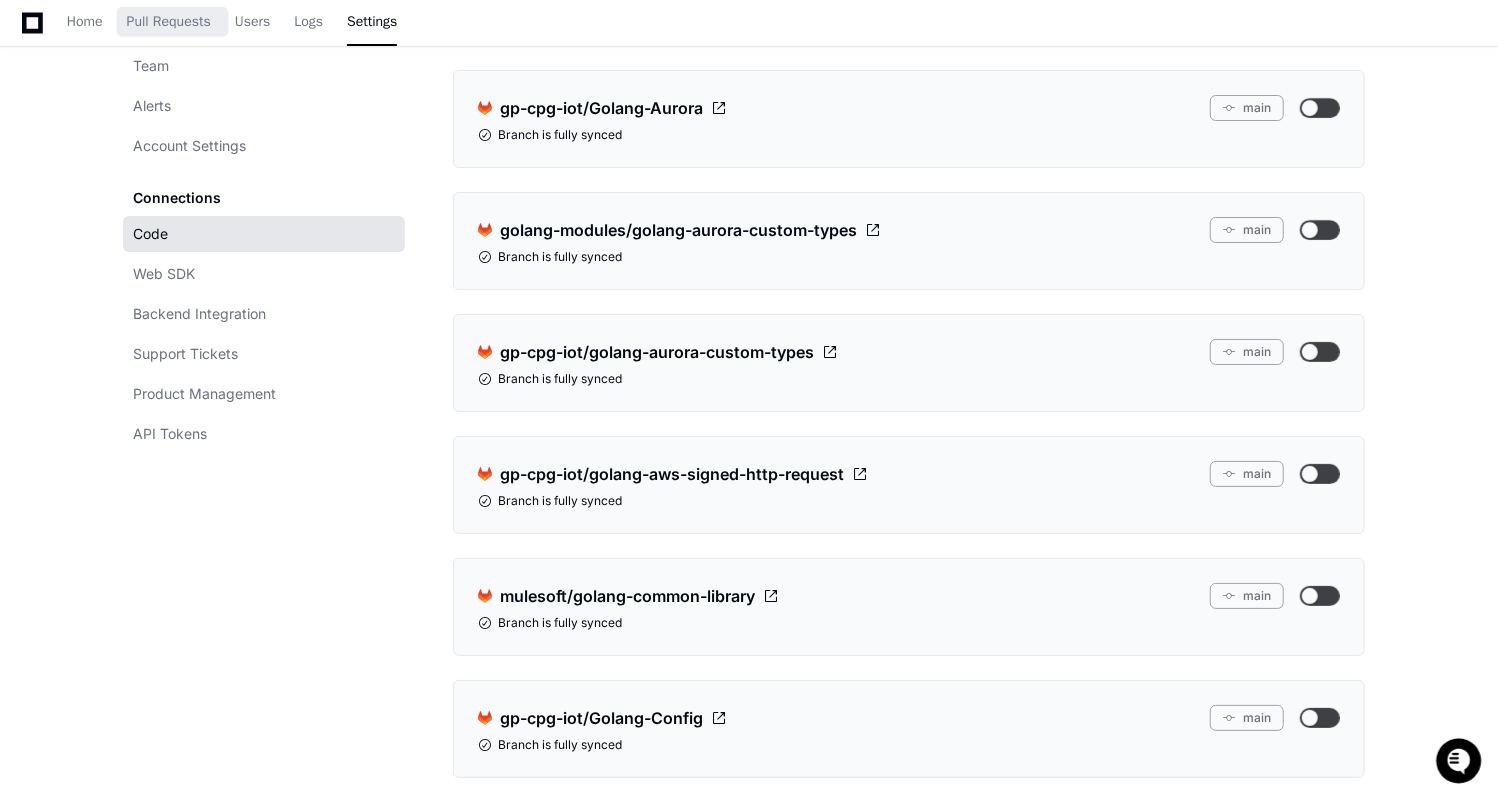 click on "Home Pull Requests Users Logs Settings" at bounding box center (232, 23) 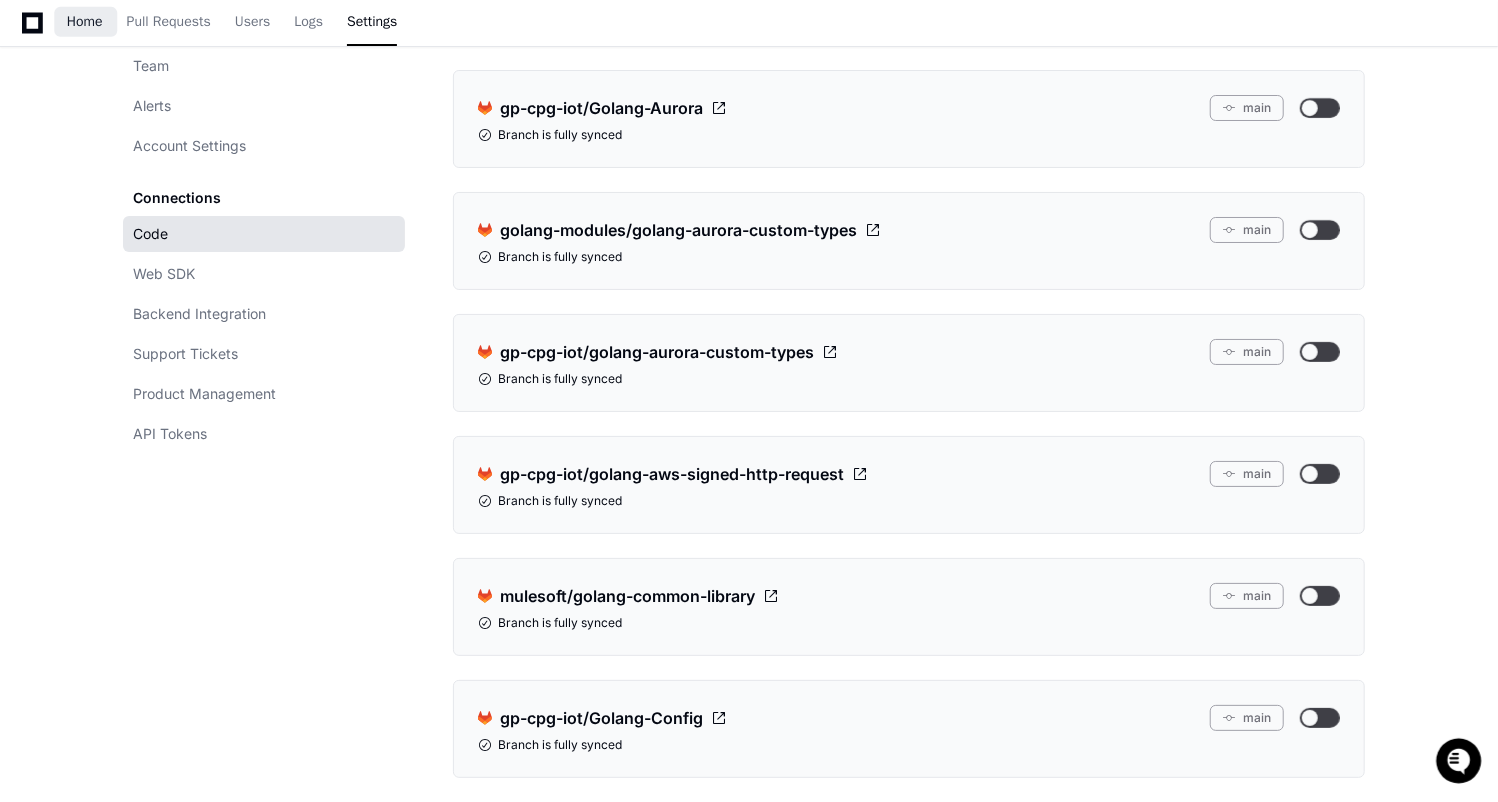 click on "Home" at bounding box center [85, 22] 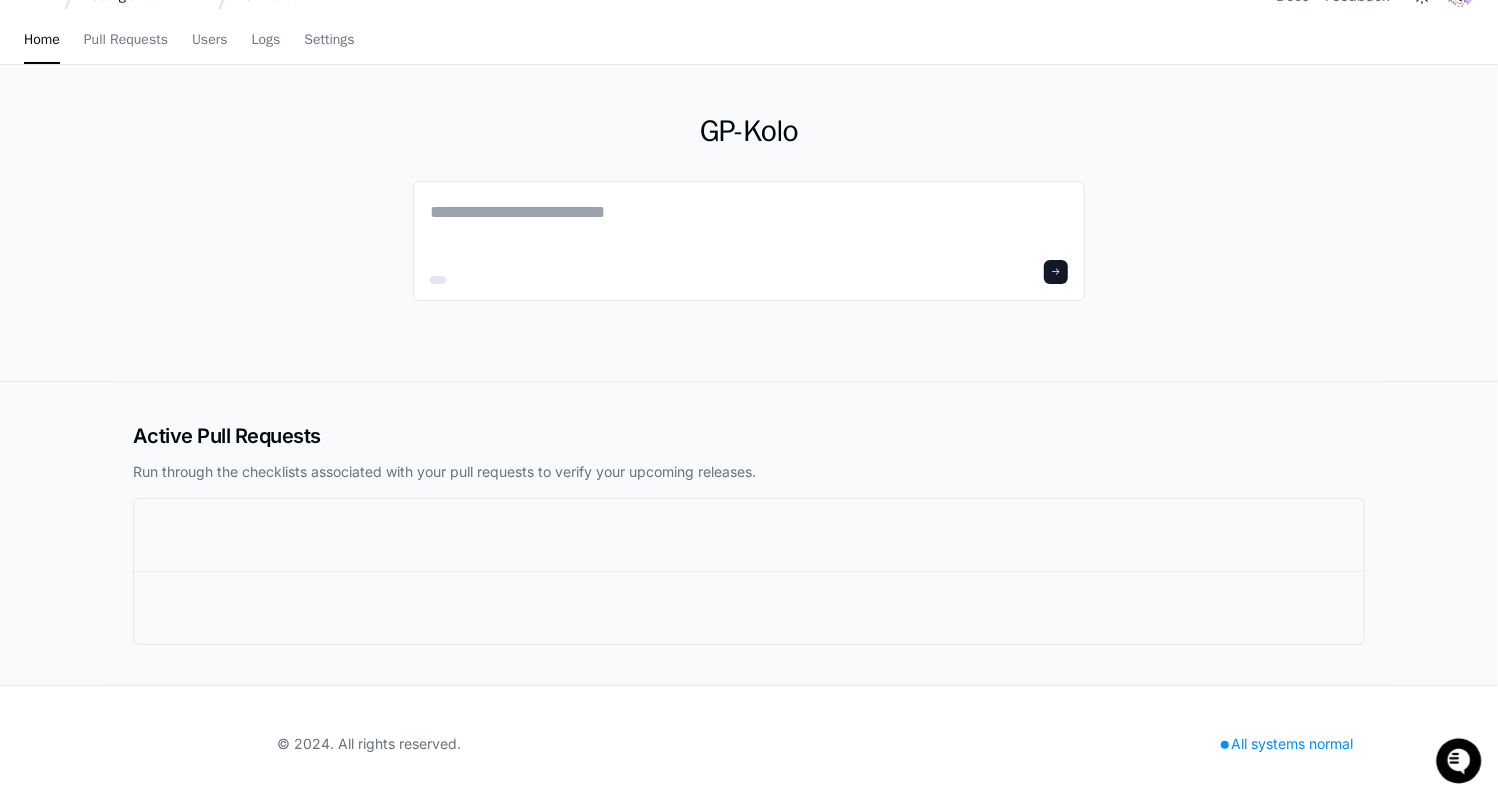 scroll, scrollTop: 0, scrollLeft: 0, axis: both 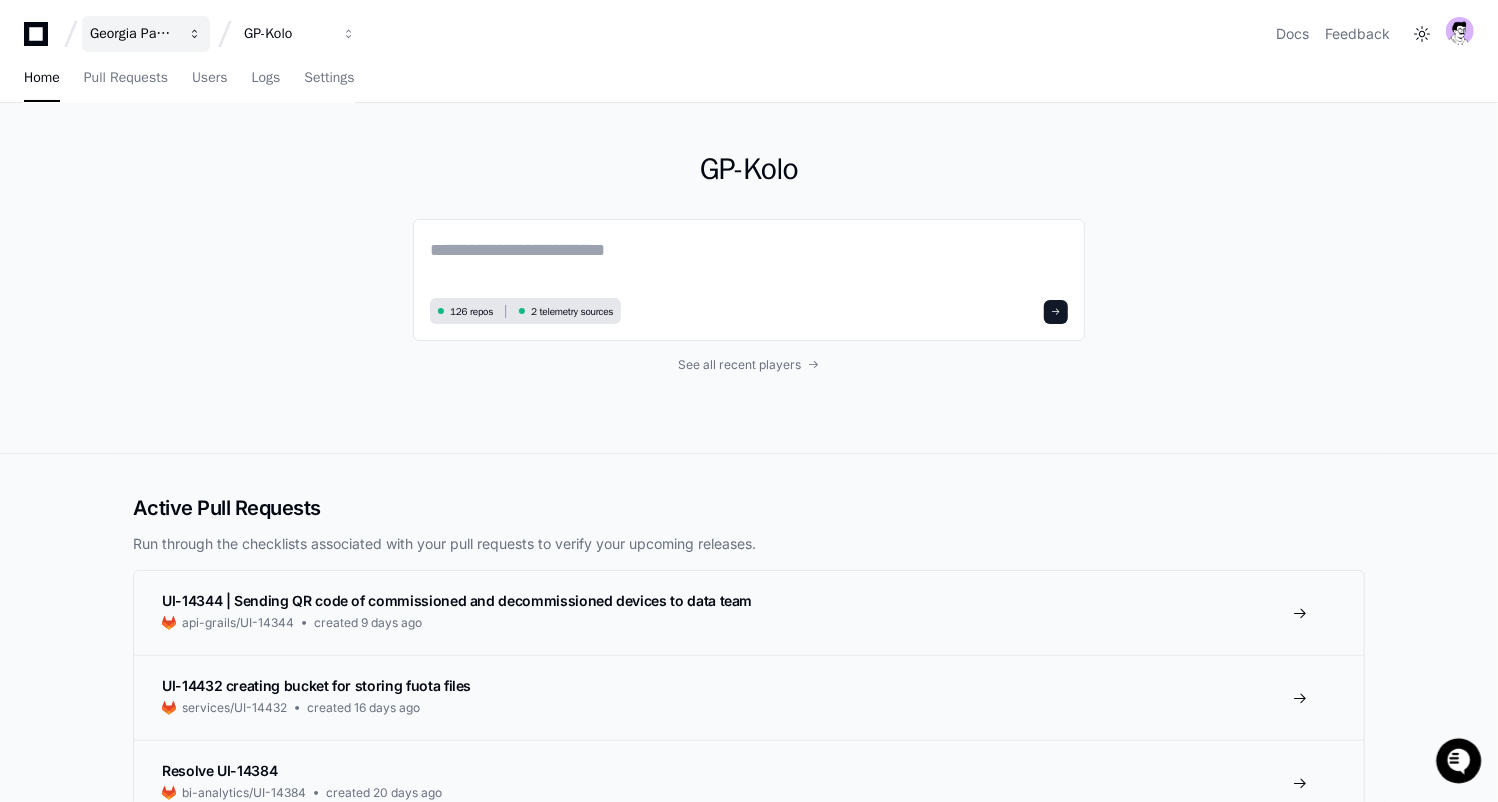 click on "Georgia Pacific" at bounding box center [133, 34] 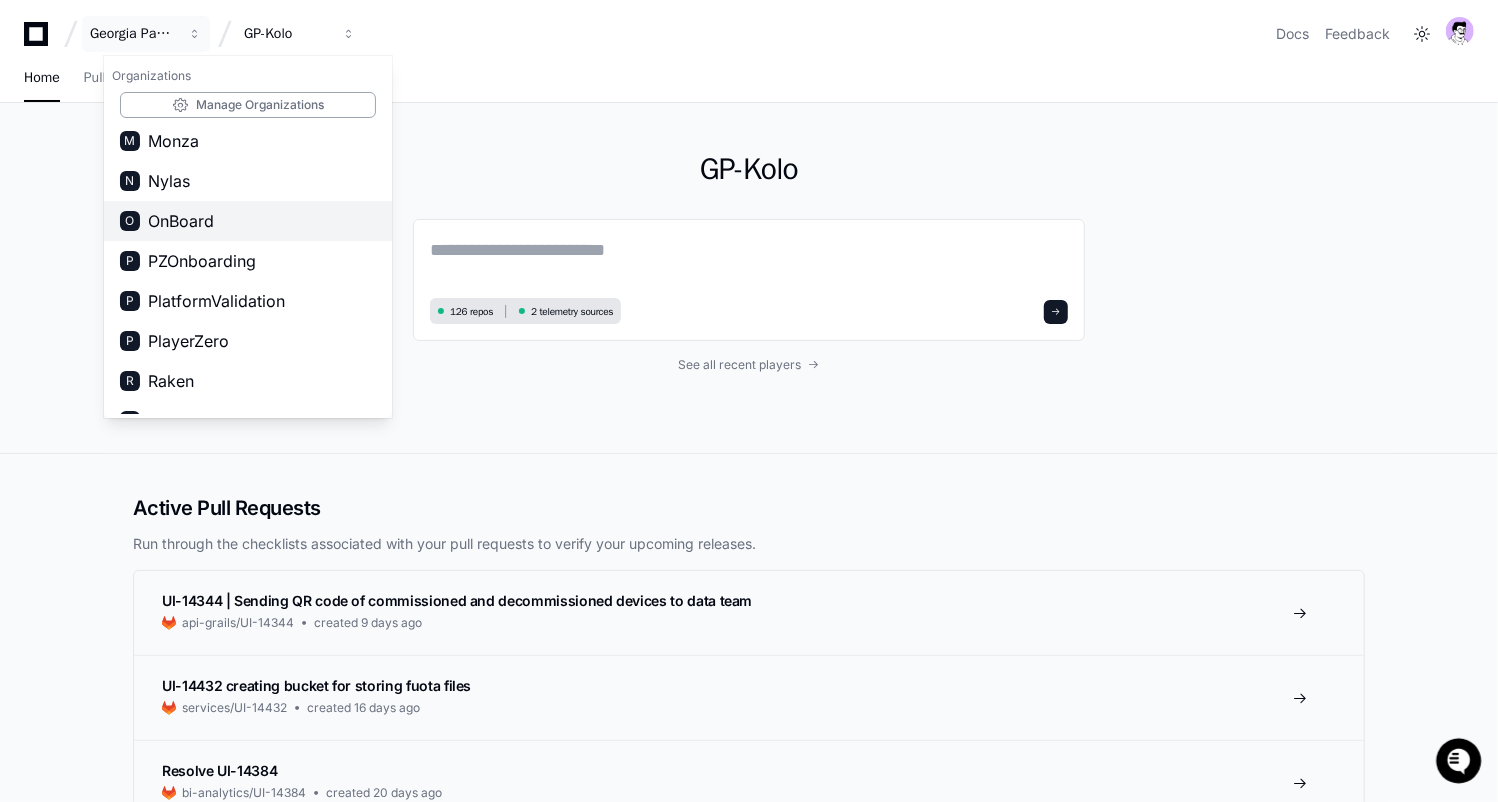 scroll, scrollTop: 951, scrollLeft: 0, axis: vertical 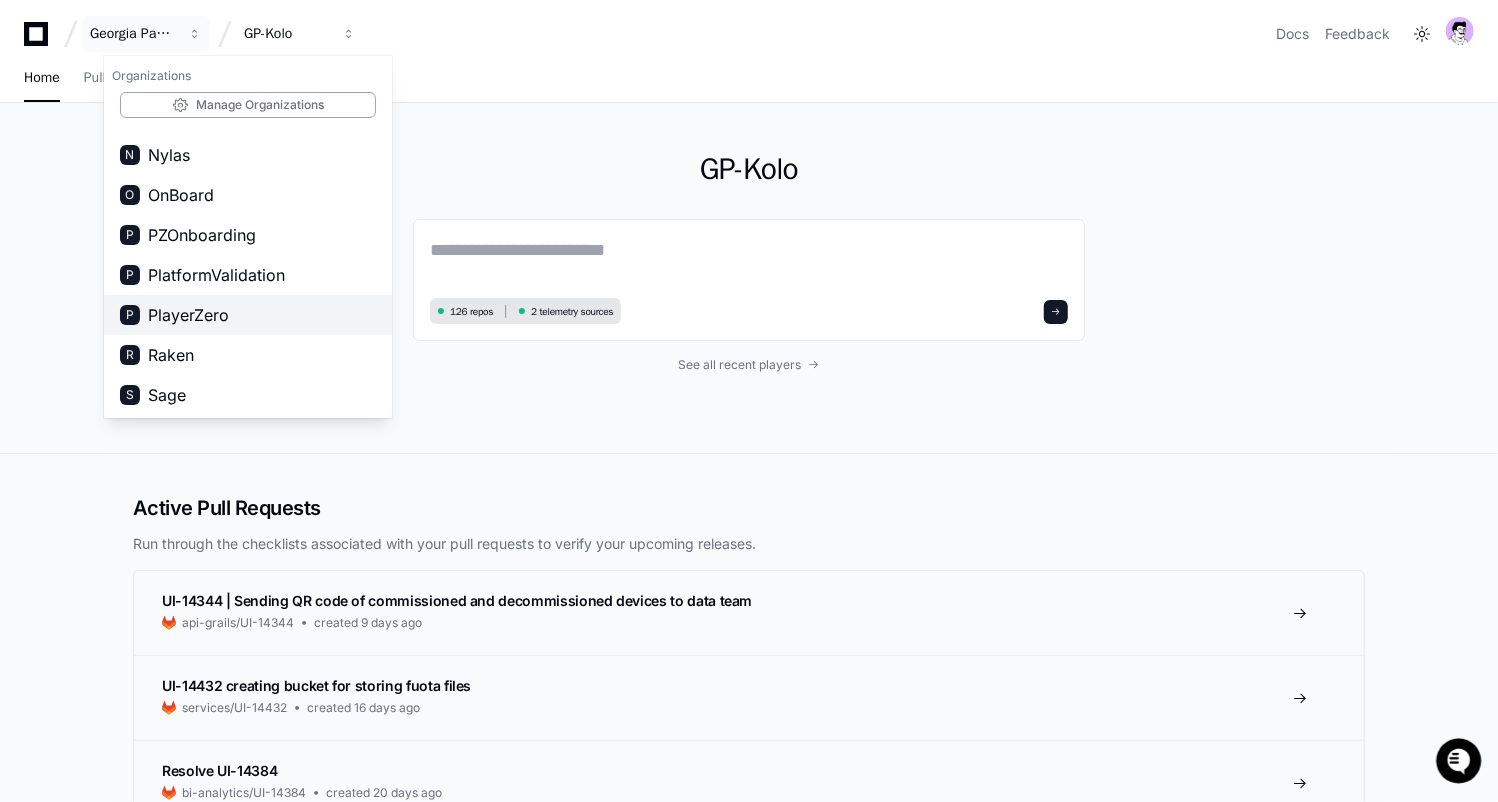 click on "PlayerZero" at bounding box center [188, 315] 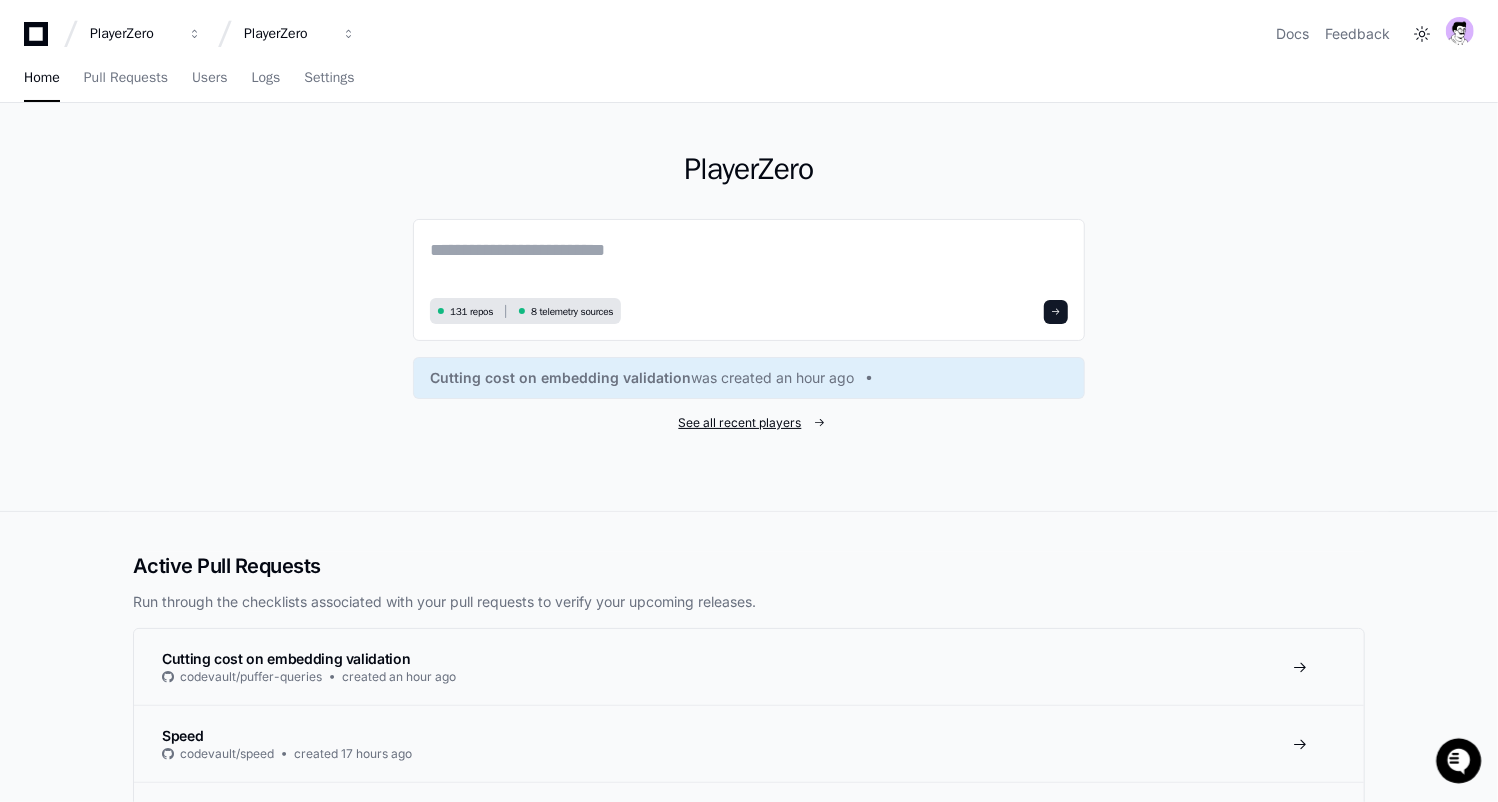 click on "See all recent players" 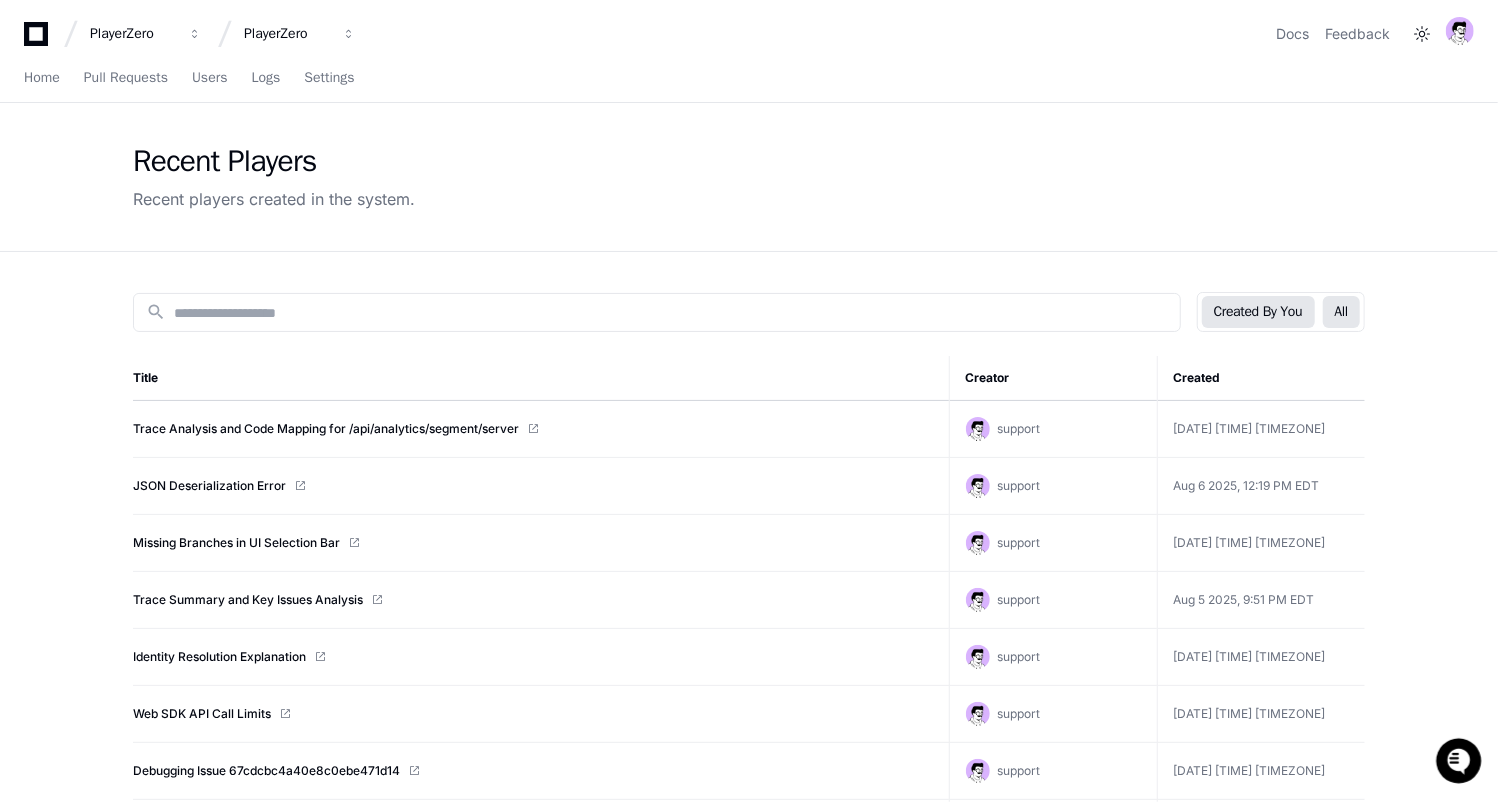 click on "All" 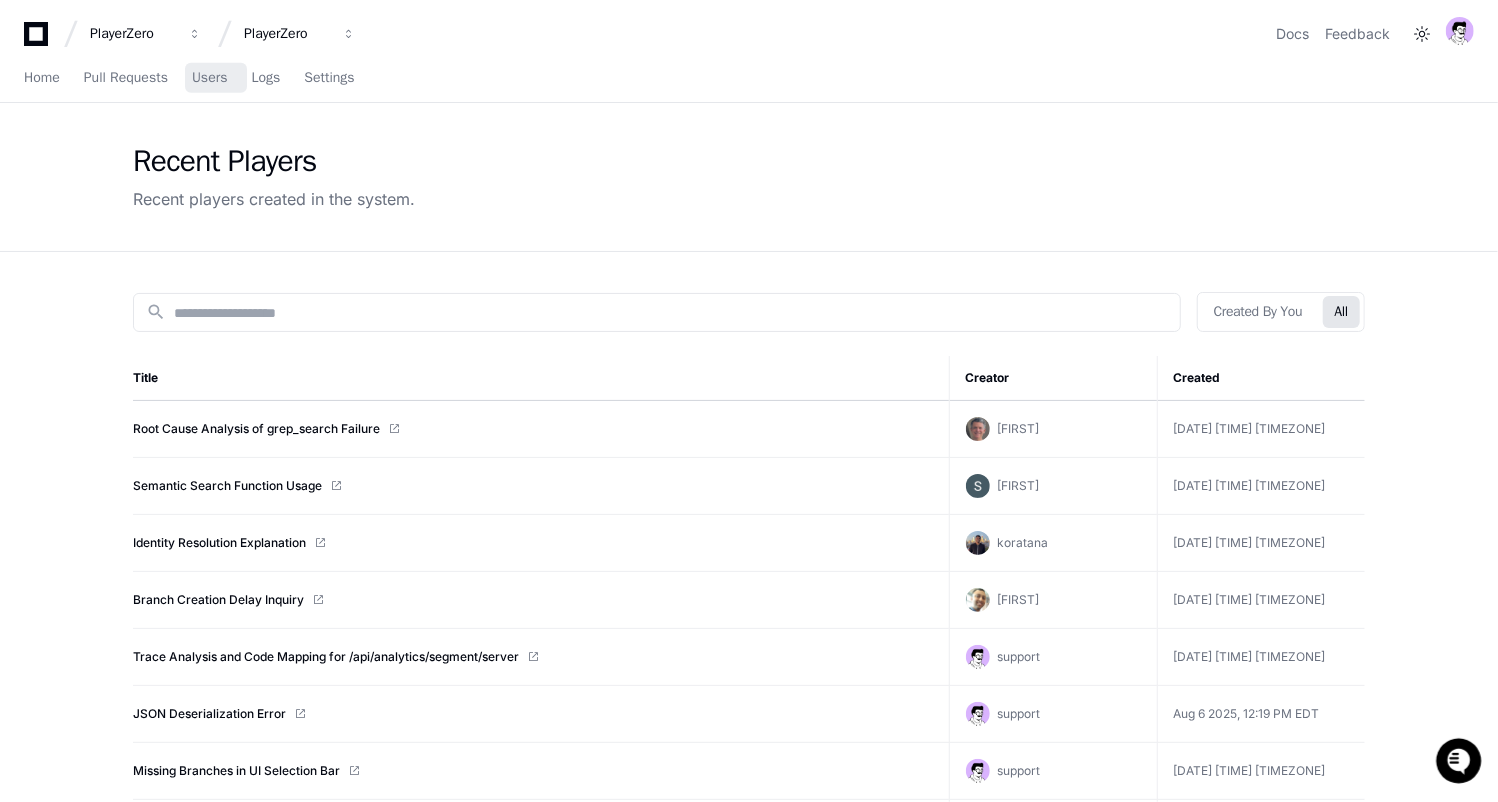click on "Home Pull Requests Users Logs Settings" at bounding box center [189, 79] 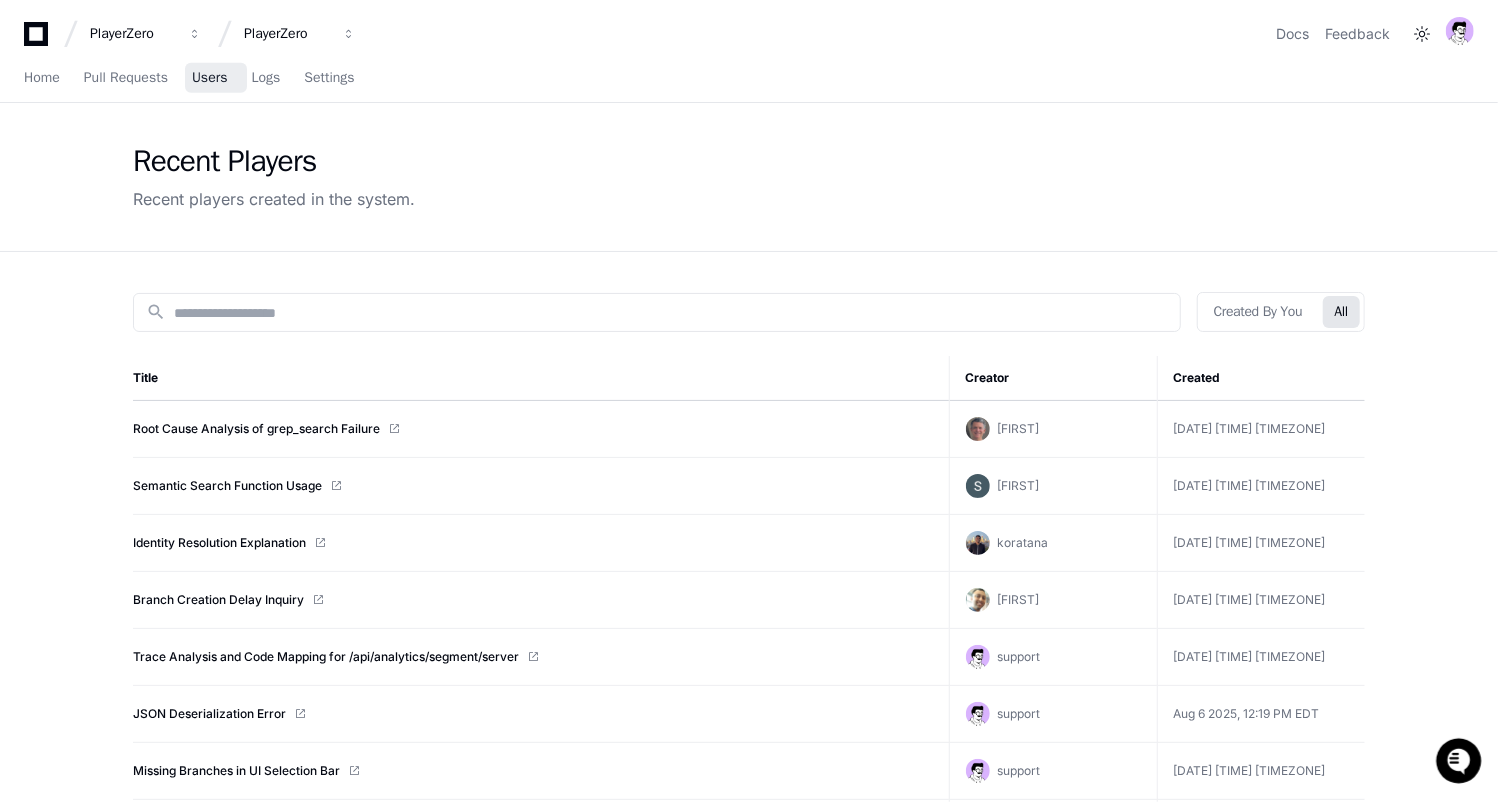 click on "Users" at bounding box center (210, 78) 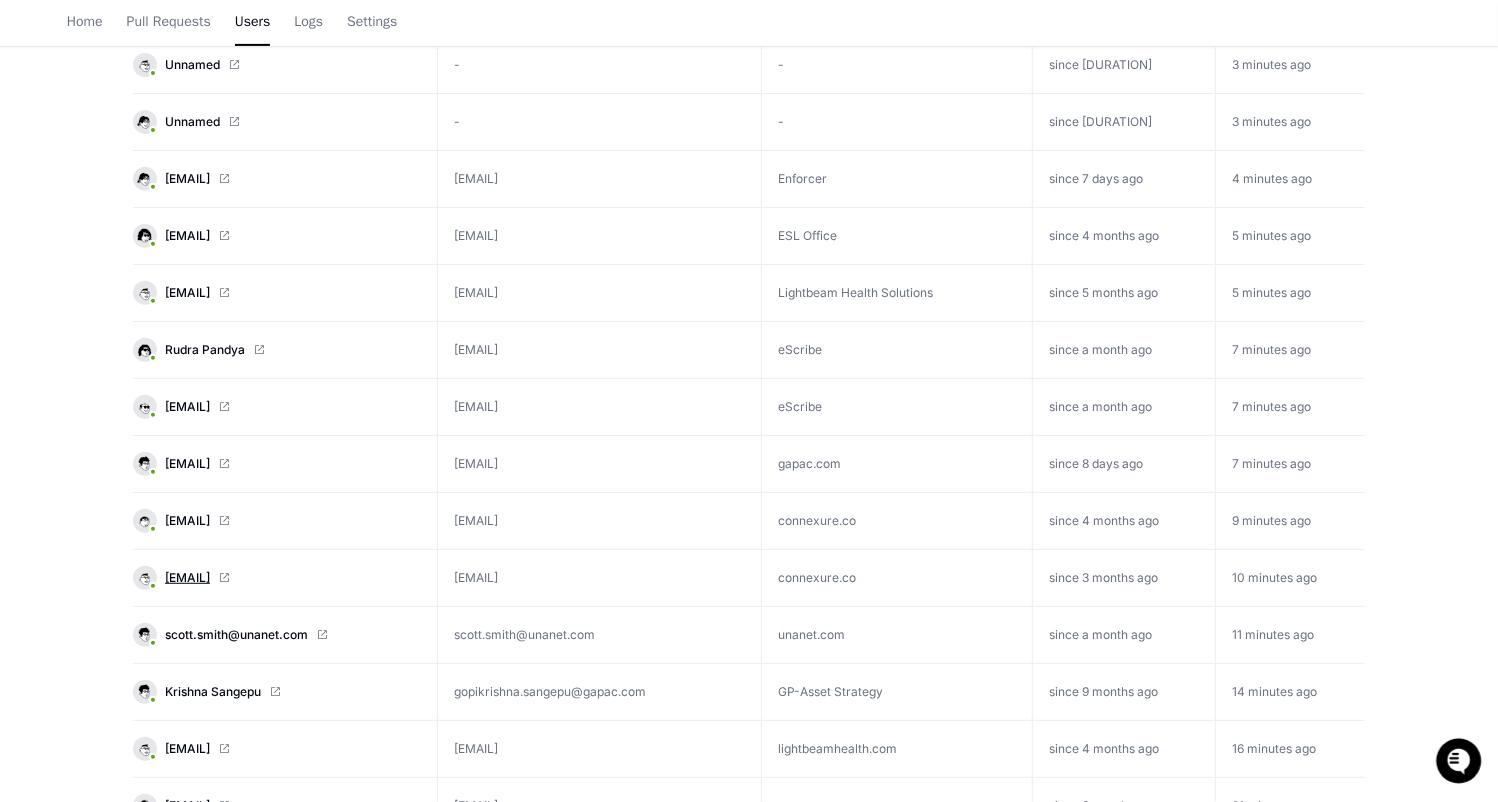 scroll, scrollTop: 532, scrollLeft: 0, axis: vertical 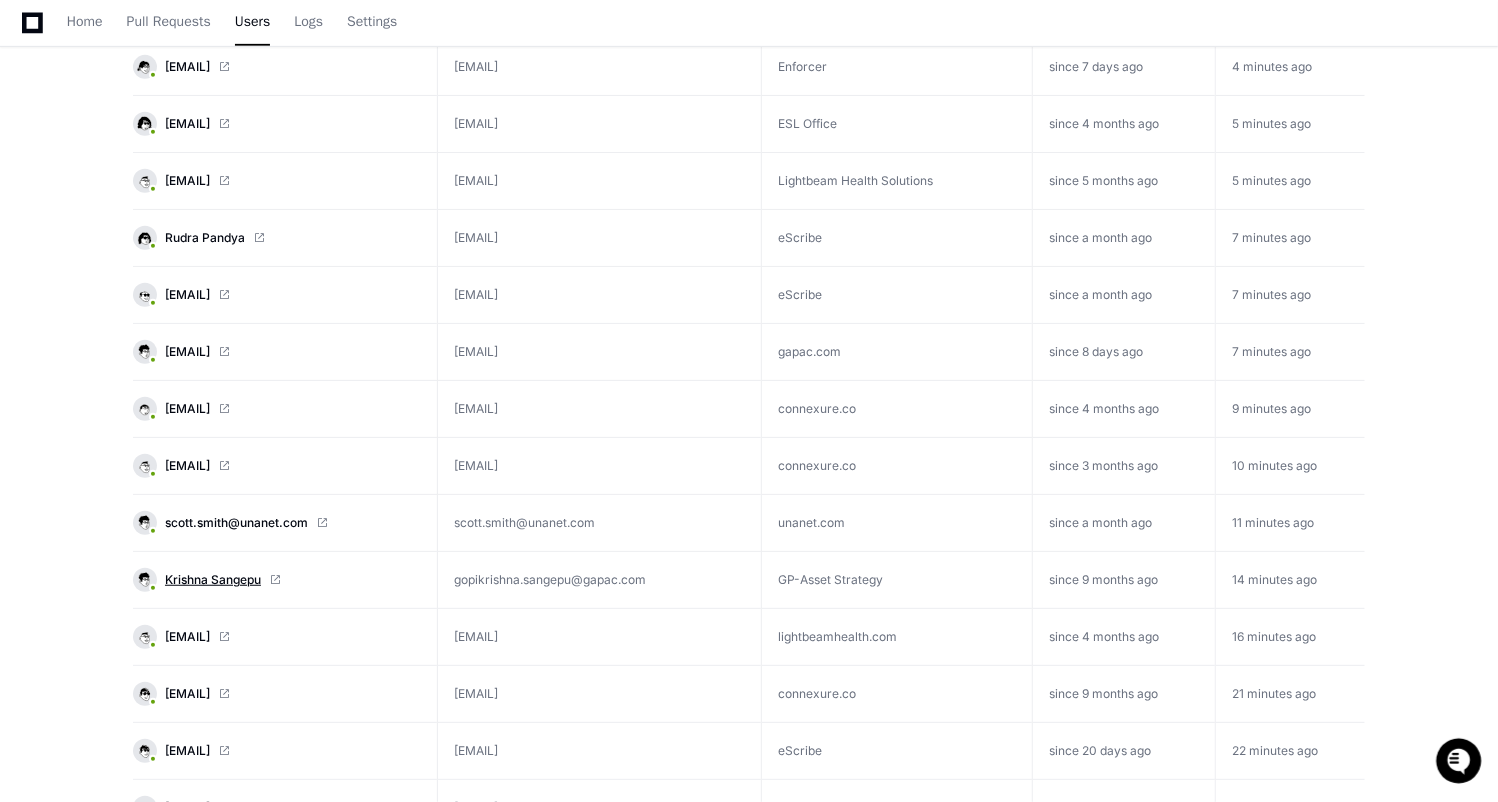 click on "Krishna Sangepu" 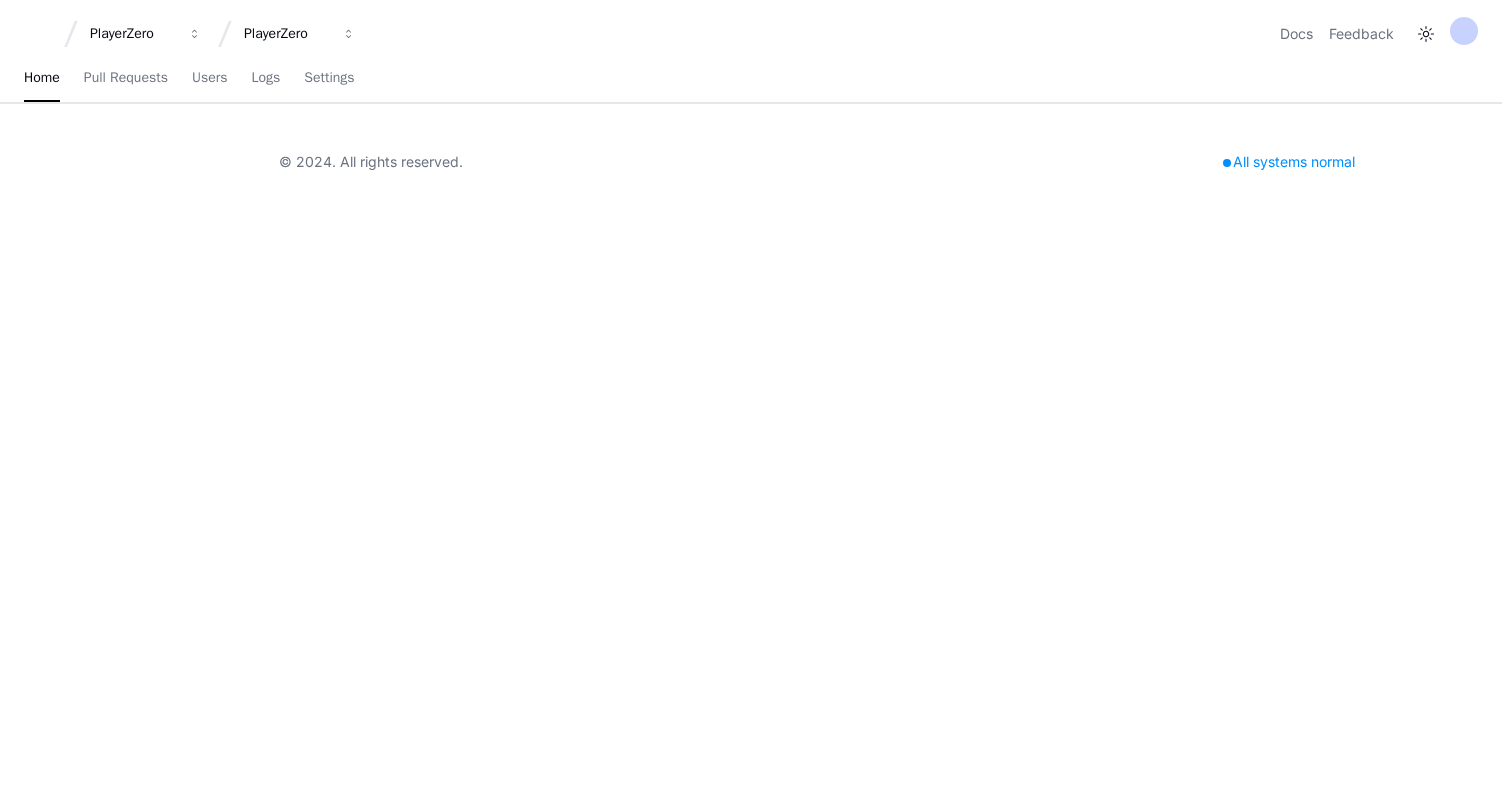 scroll, scrollTop: 0, scrollLeft: 0, axis: both 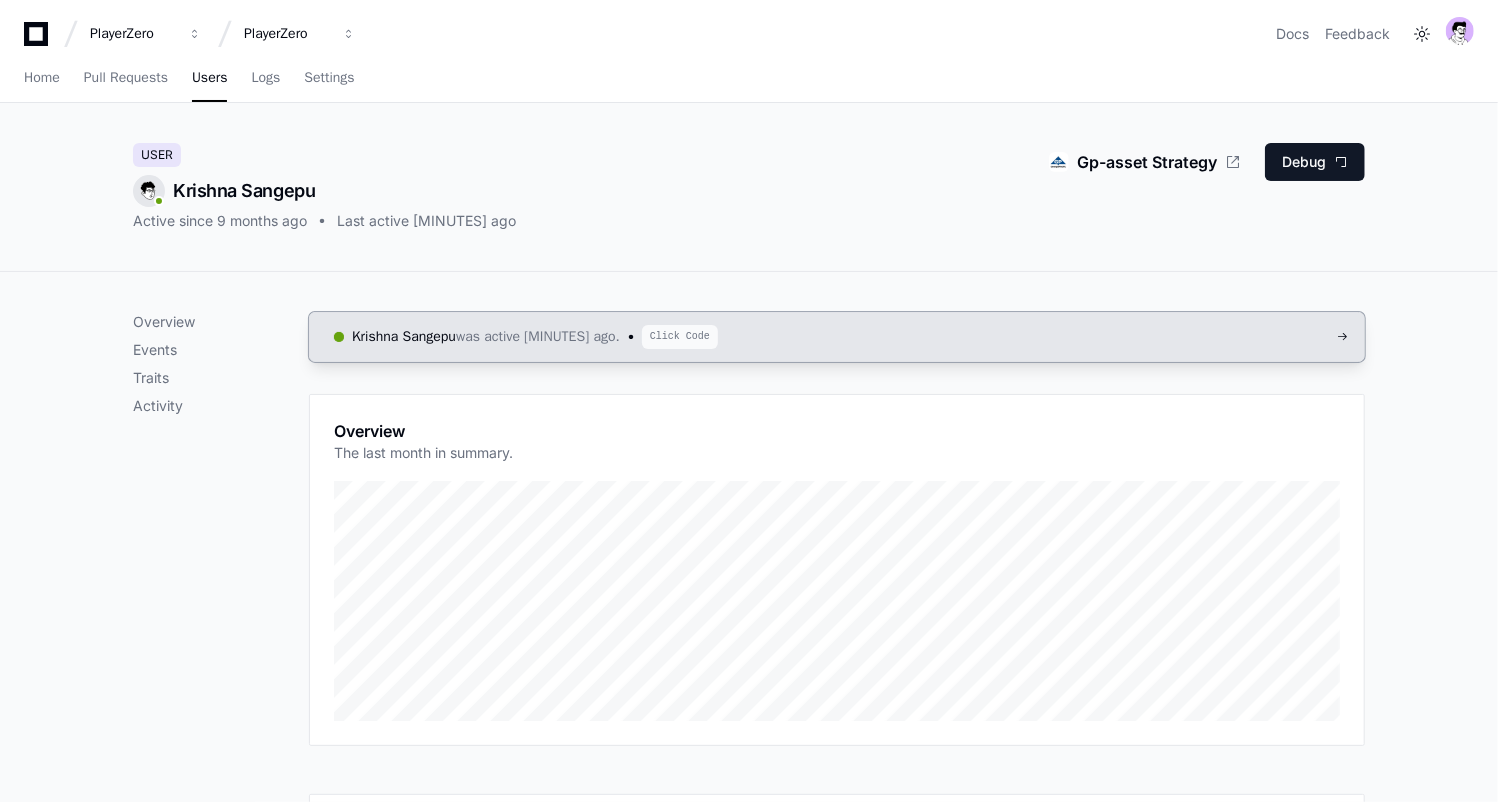 click on "[PERSON] was active [MINUTES] ago. Click Code" 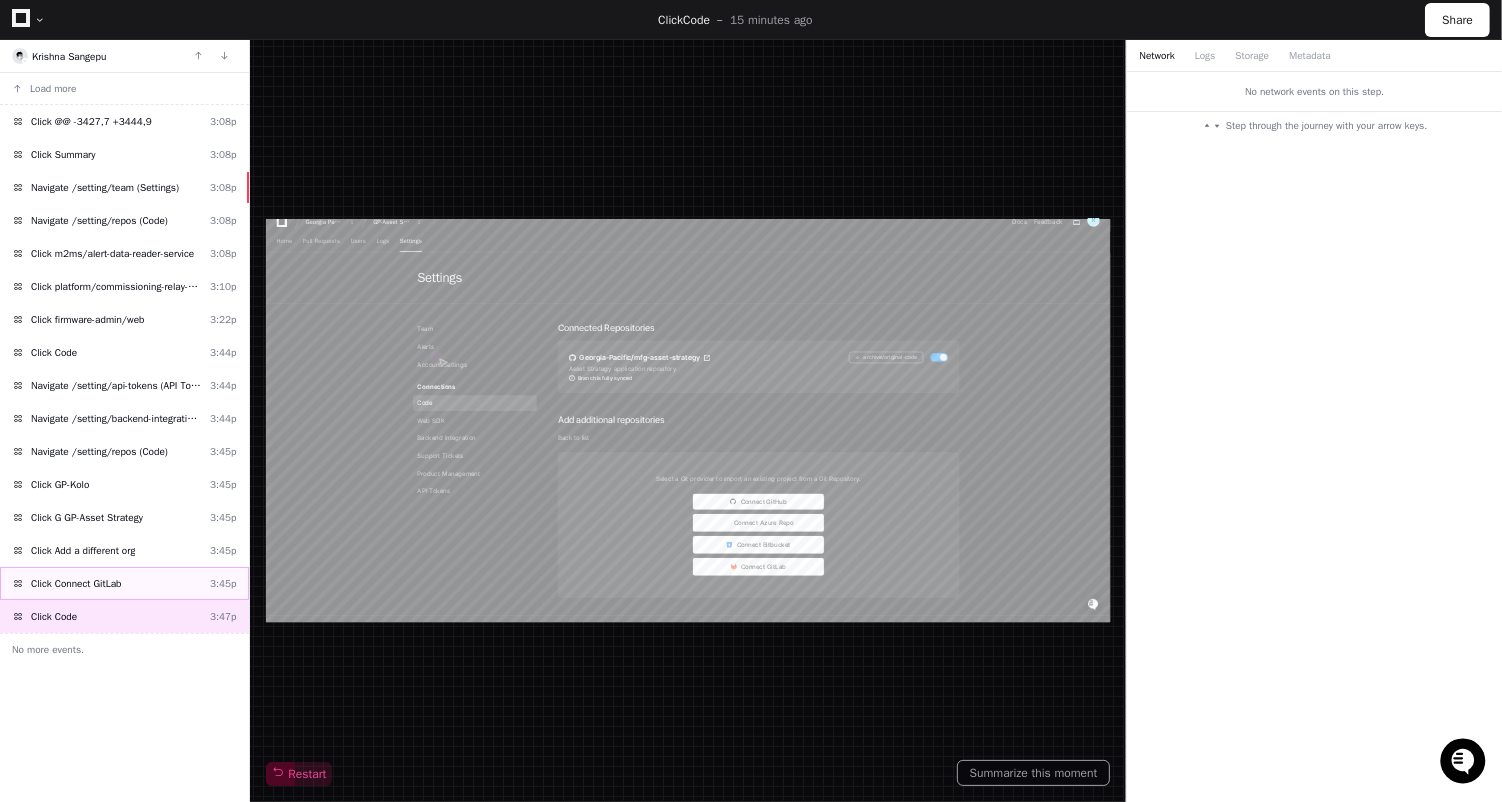 scroll, scrollTop: 0, scrollLeft: 0, axis: both 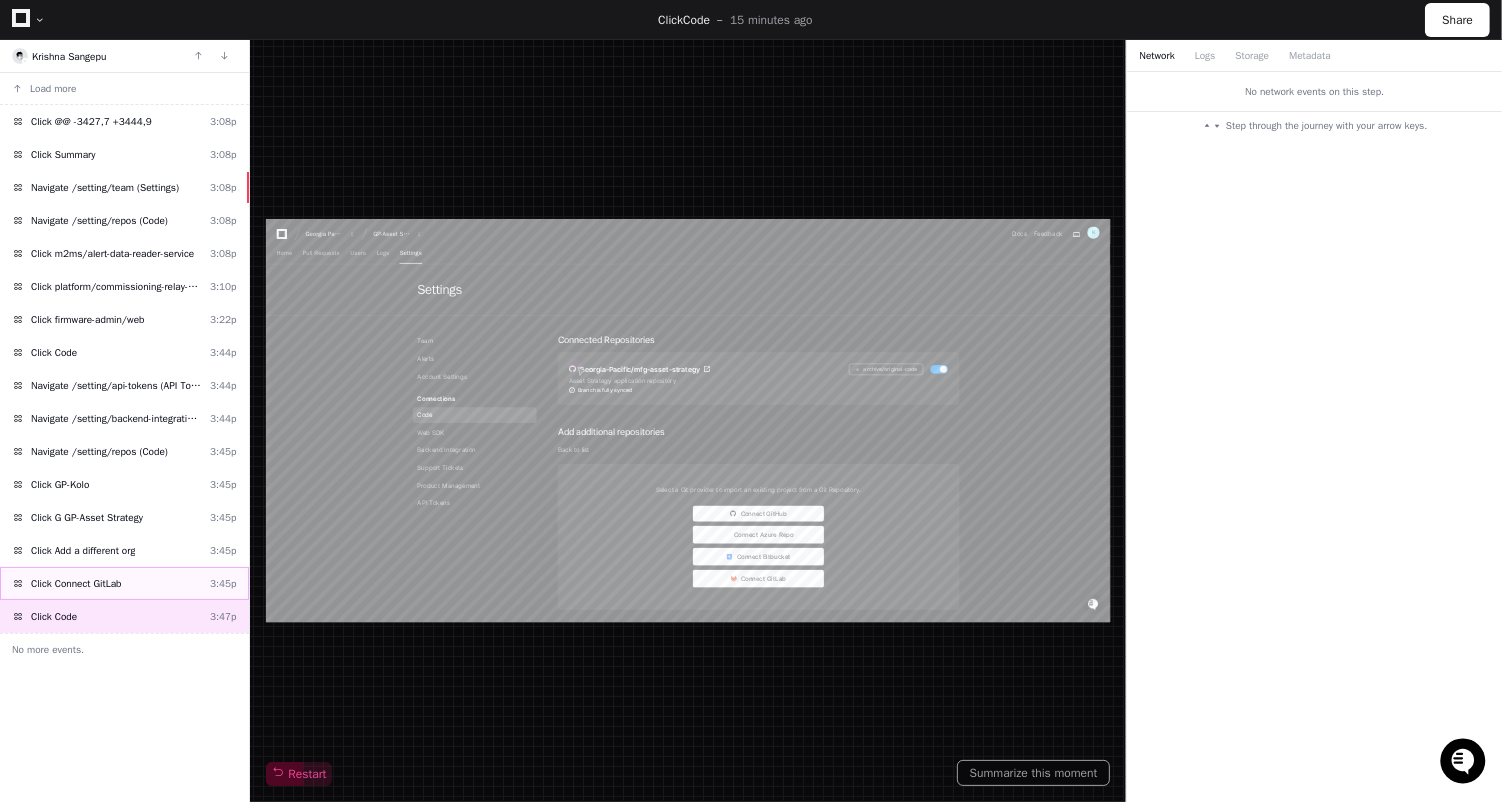 click on "Click Connect GitLab" 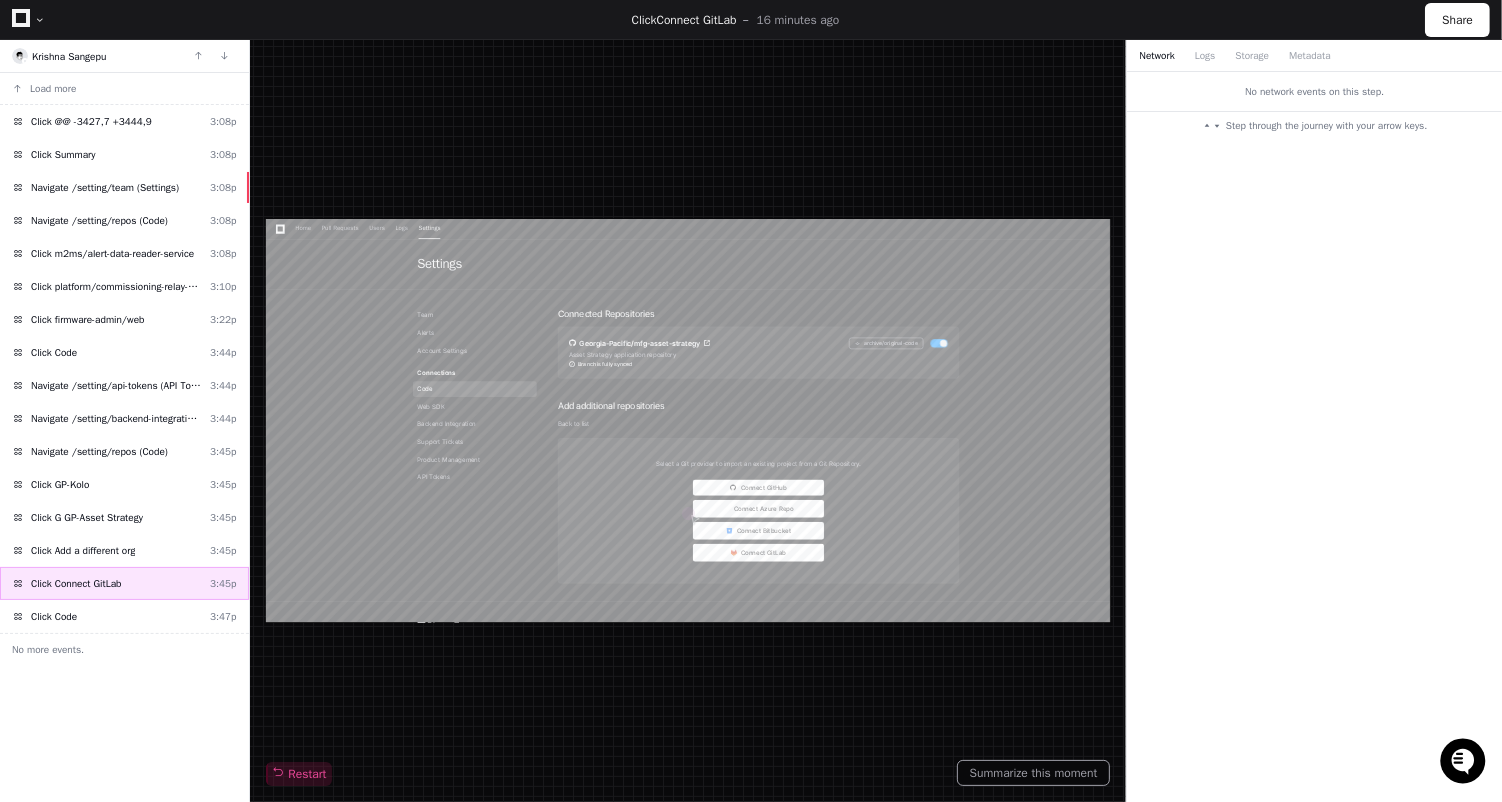 scroll, scrollTop: 0, scrollLeft: 0, axis: both 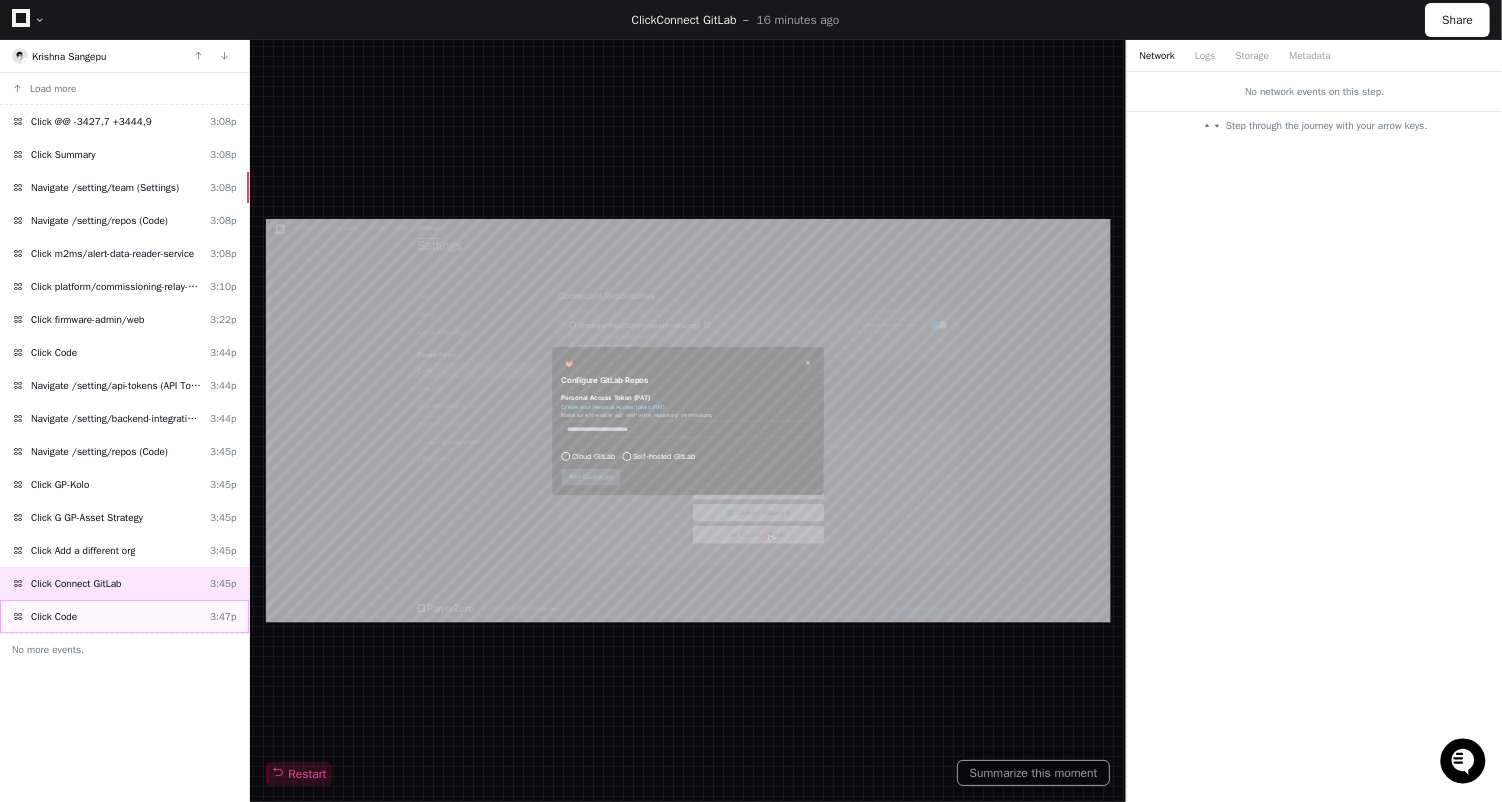 click on "Click Code [TIME]" 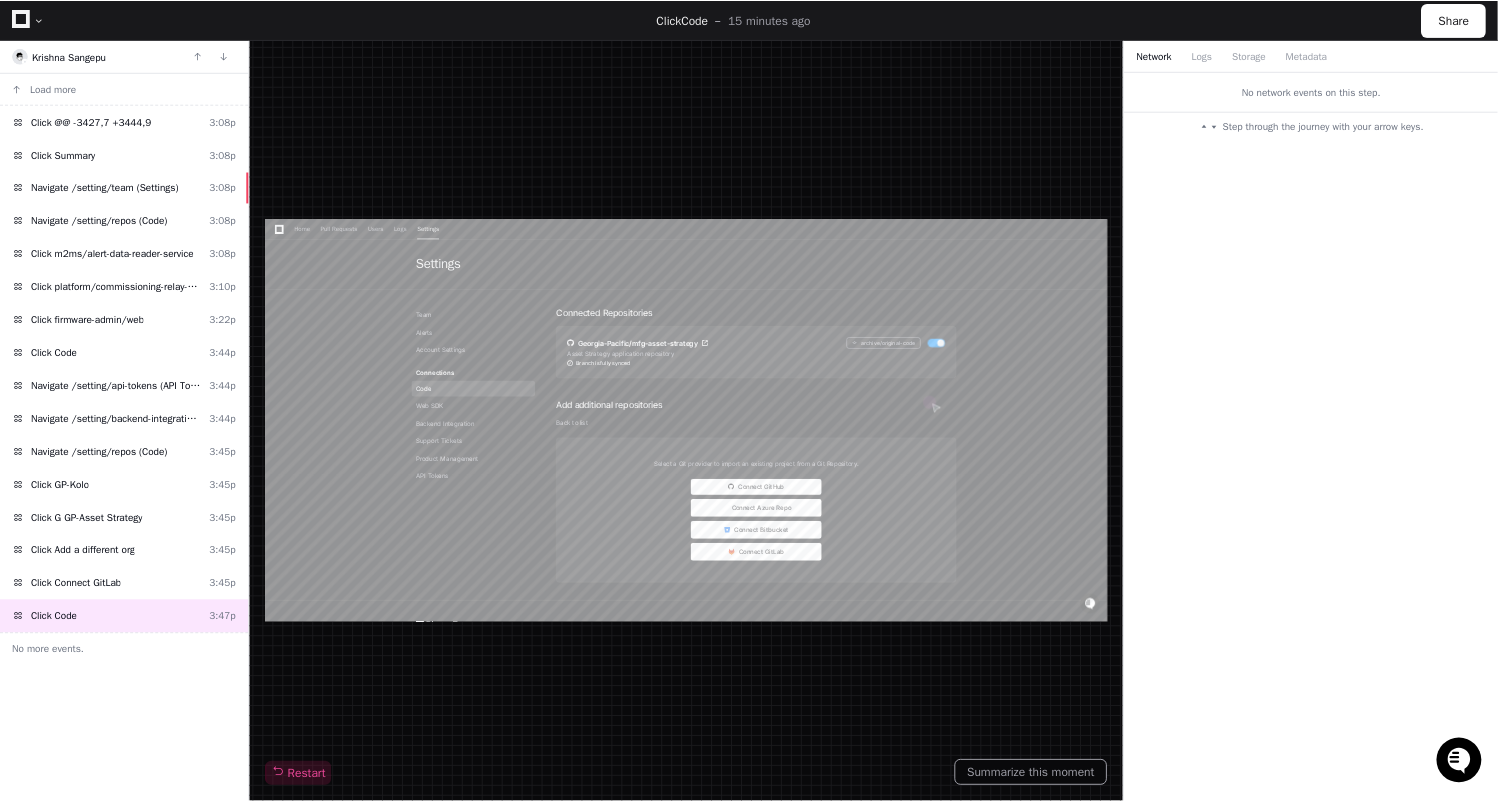 scroll, scrollTop: 0, scrollLeft: 0, axis: both 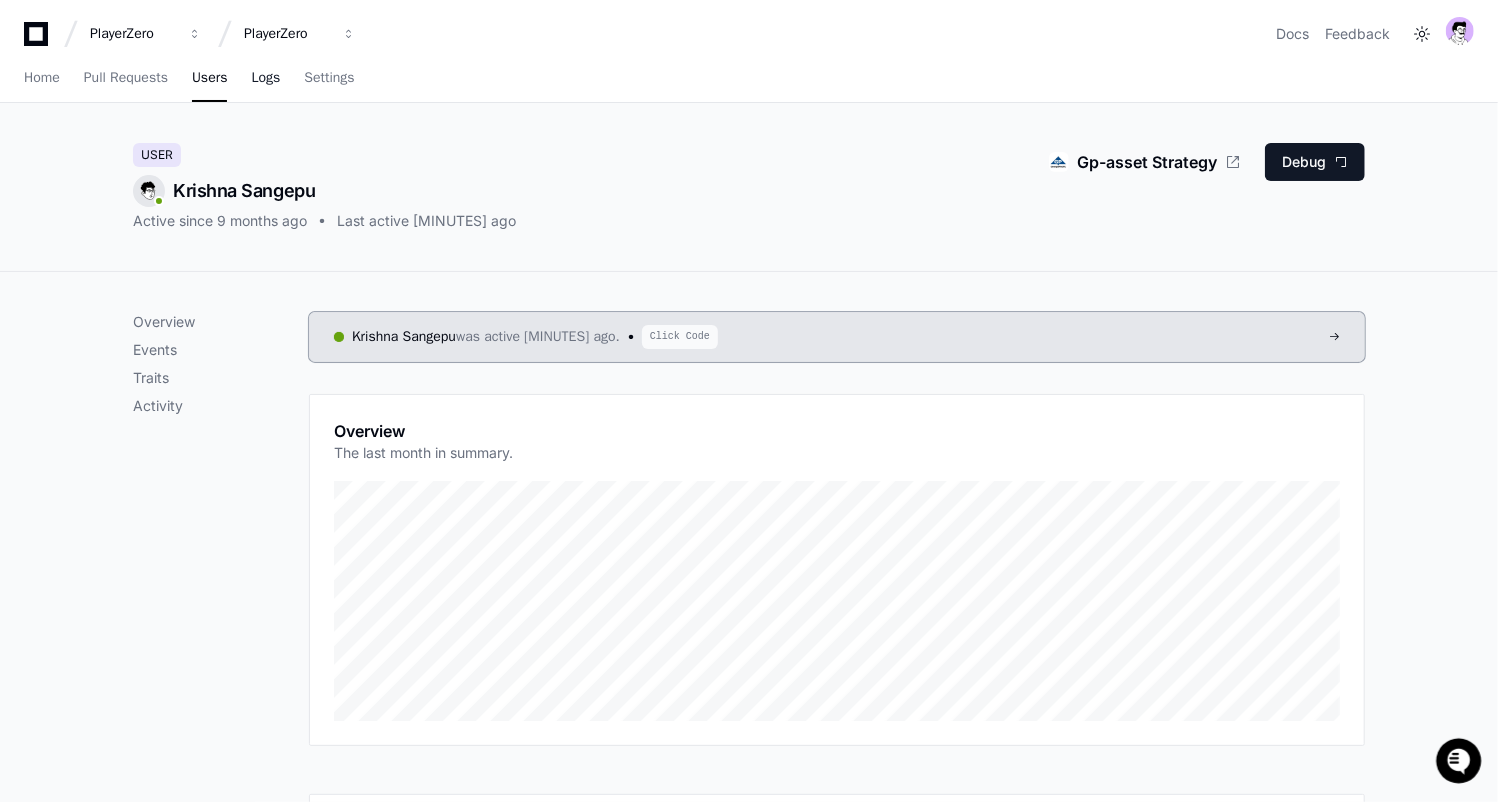 click on "Logs" at bounding box center (265, 78) 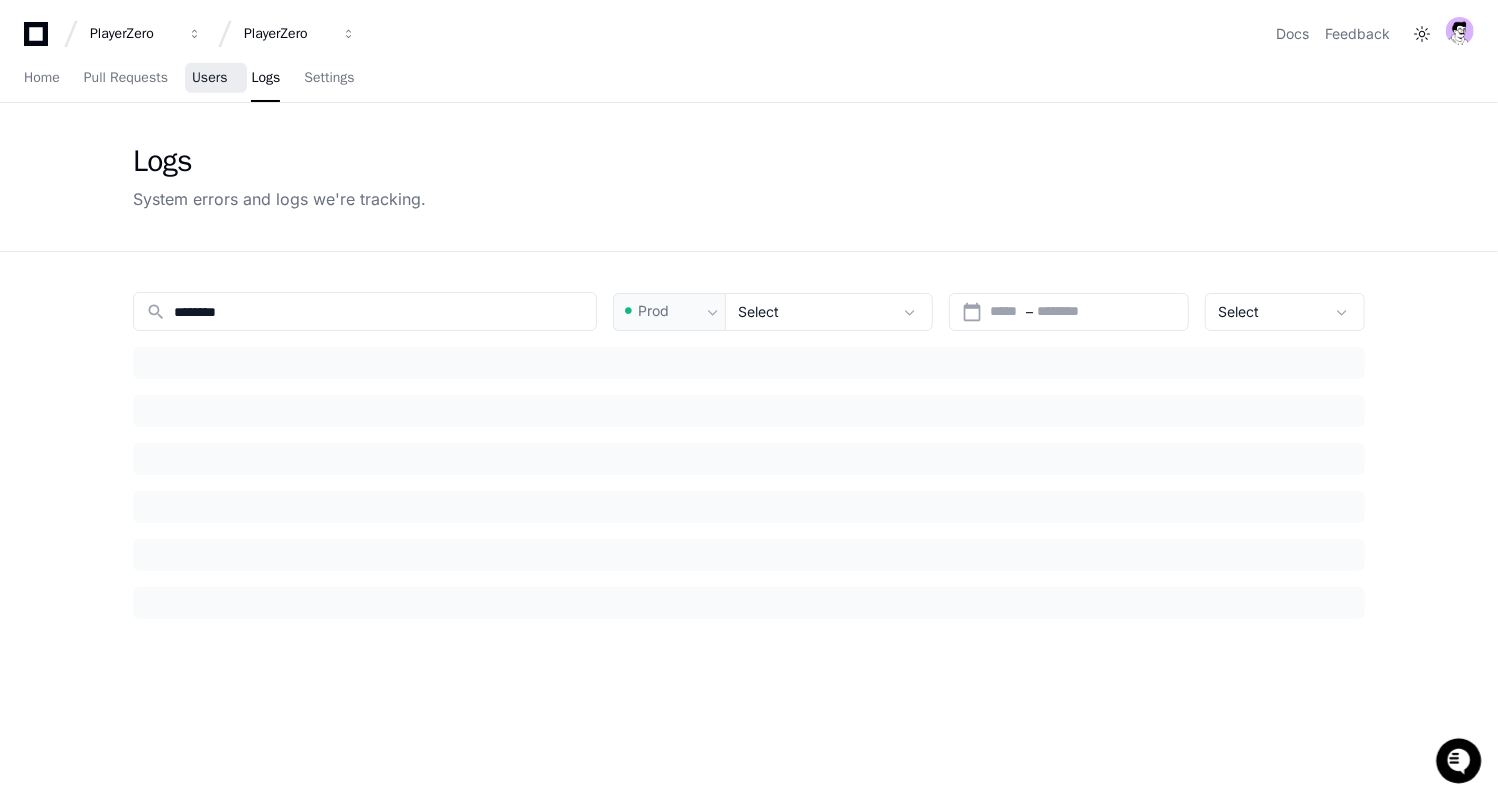 click on "Users" at bounding box center [210, 78] 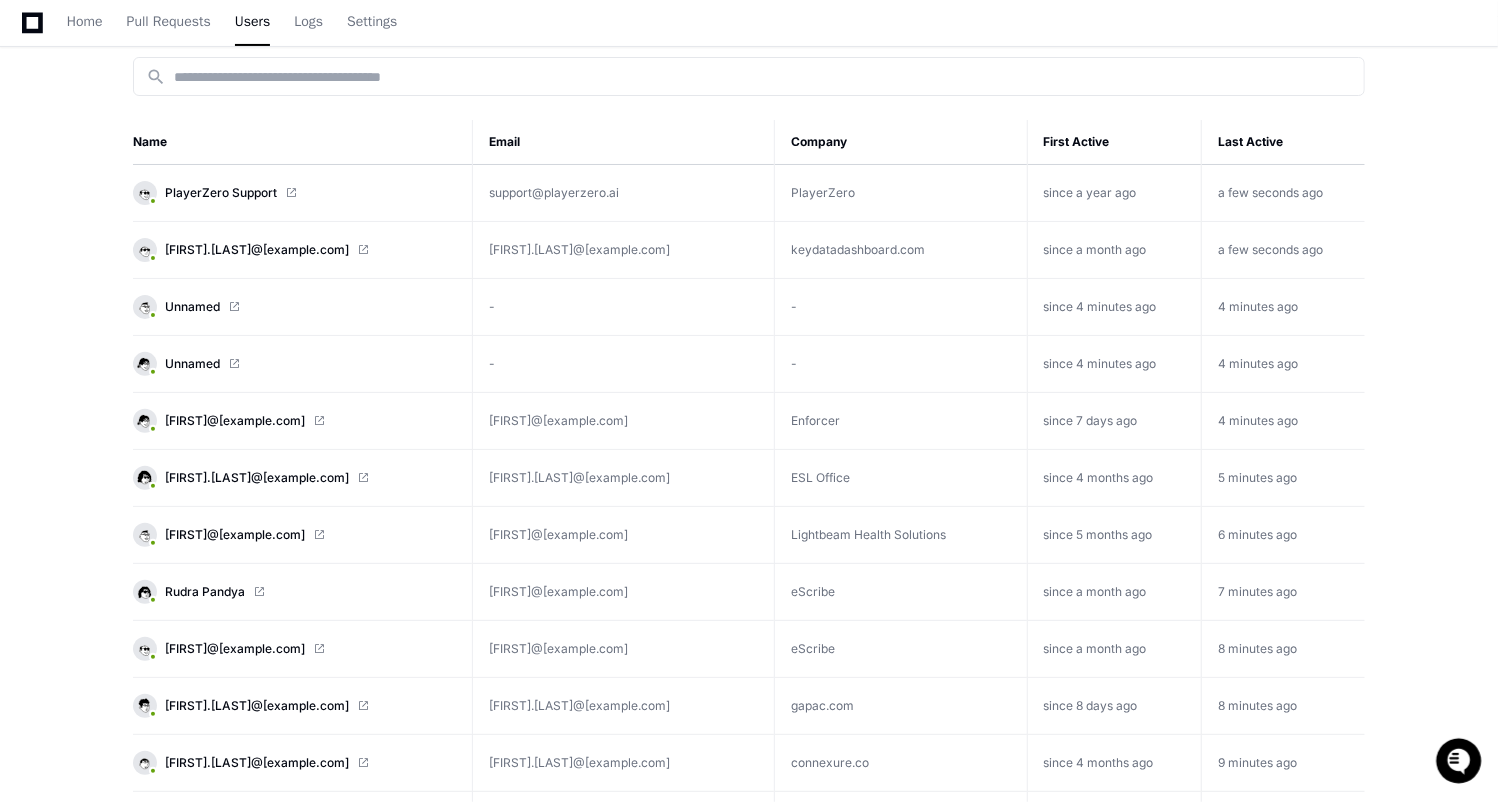 scroll, scrollTop: 311, scrollLeft: 0, axis: vertical 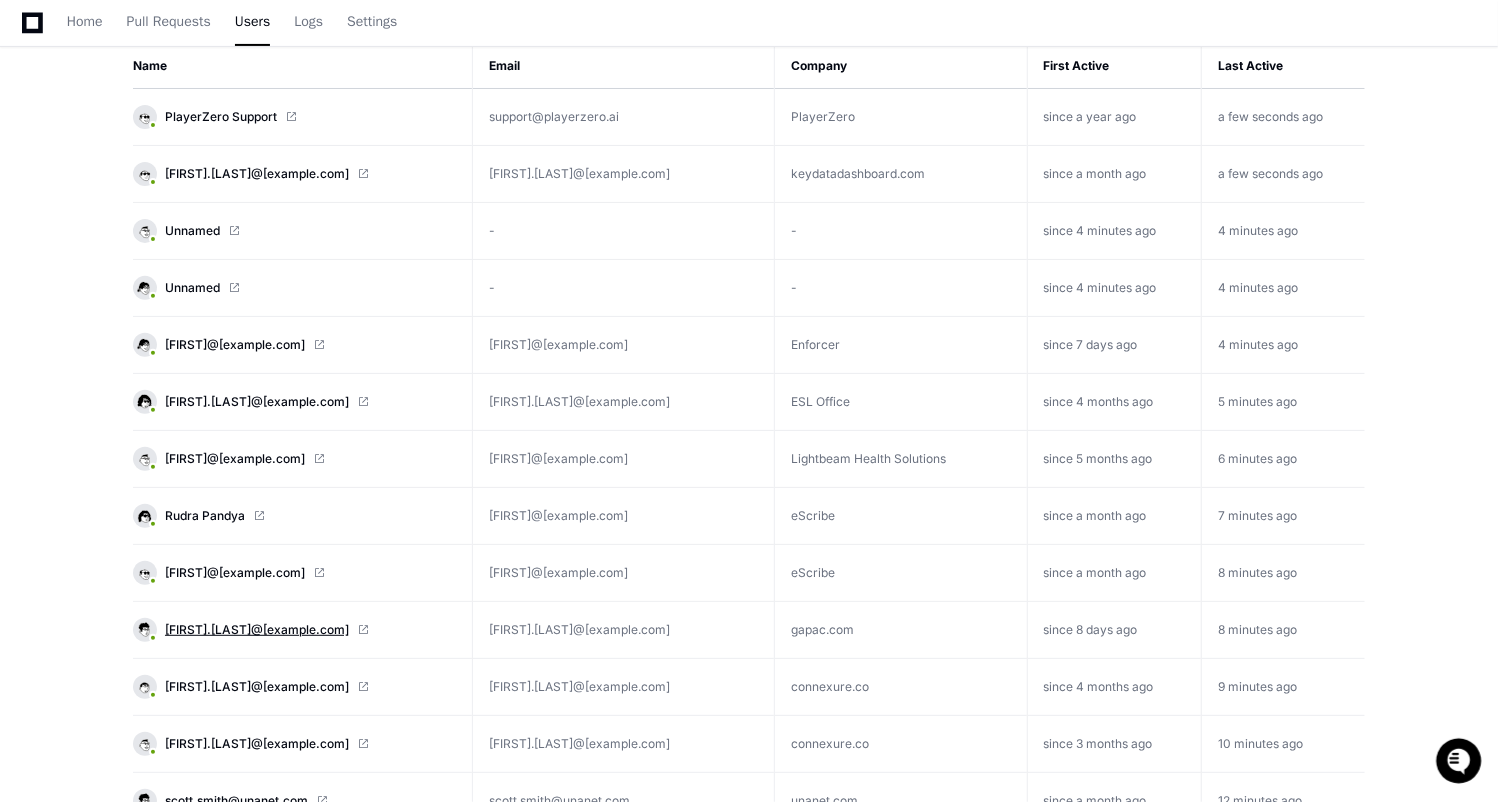 click on "[FIRST].[LAST]@[example.com]" 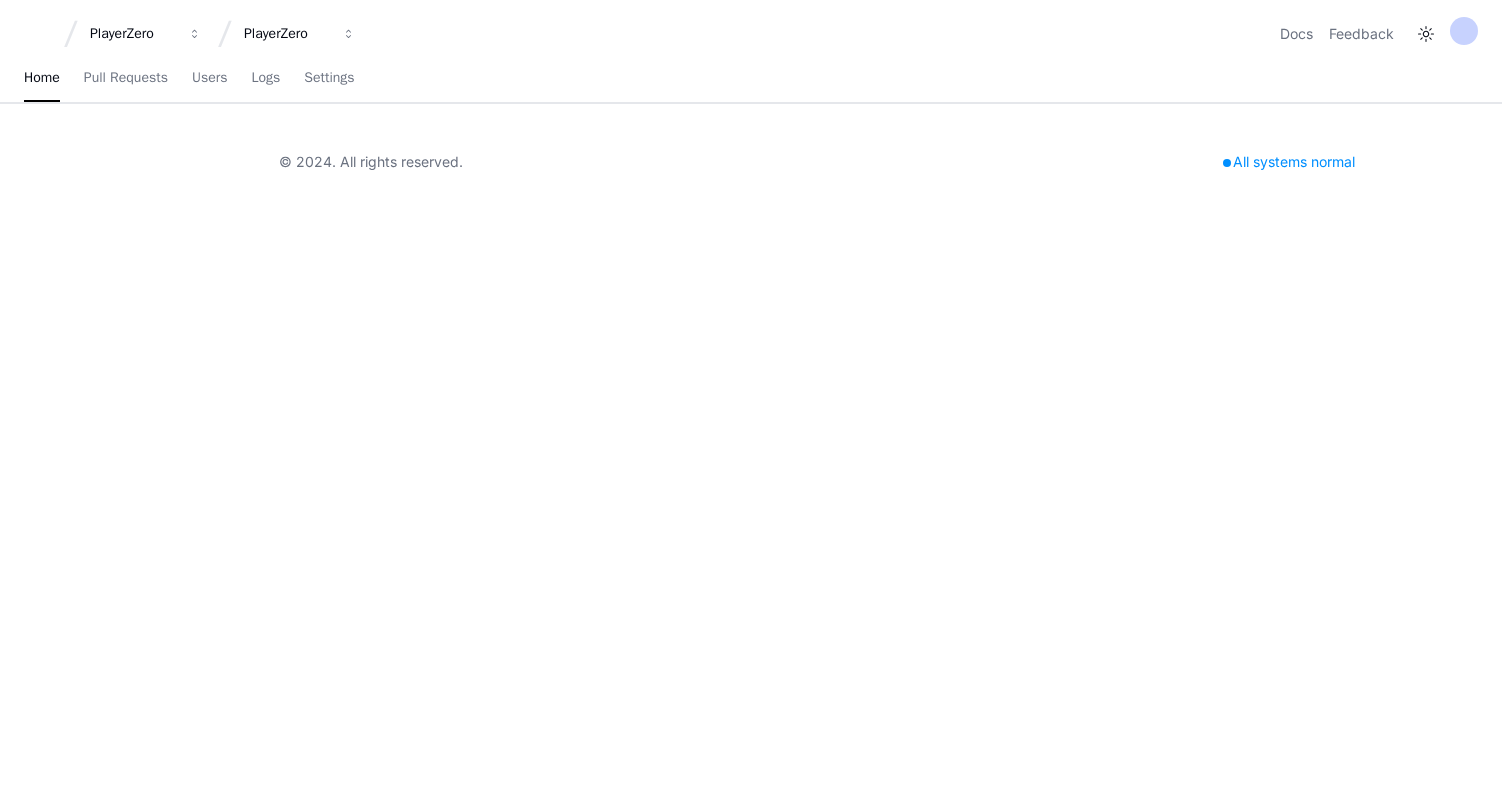 scroll, scrollTop: 0, scrollLeft: 0, axis: both 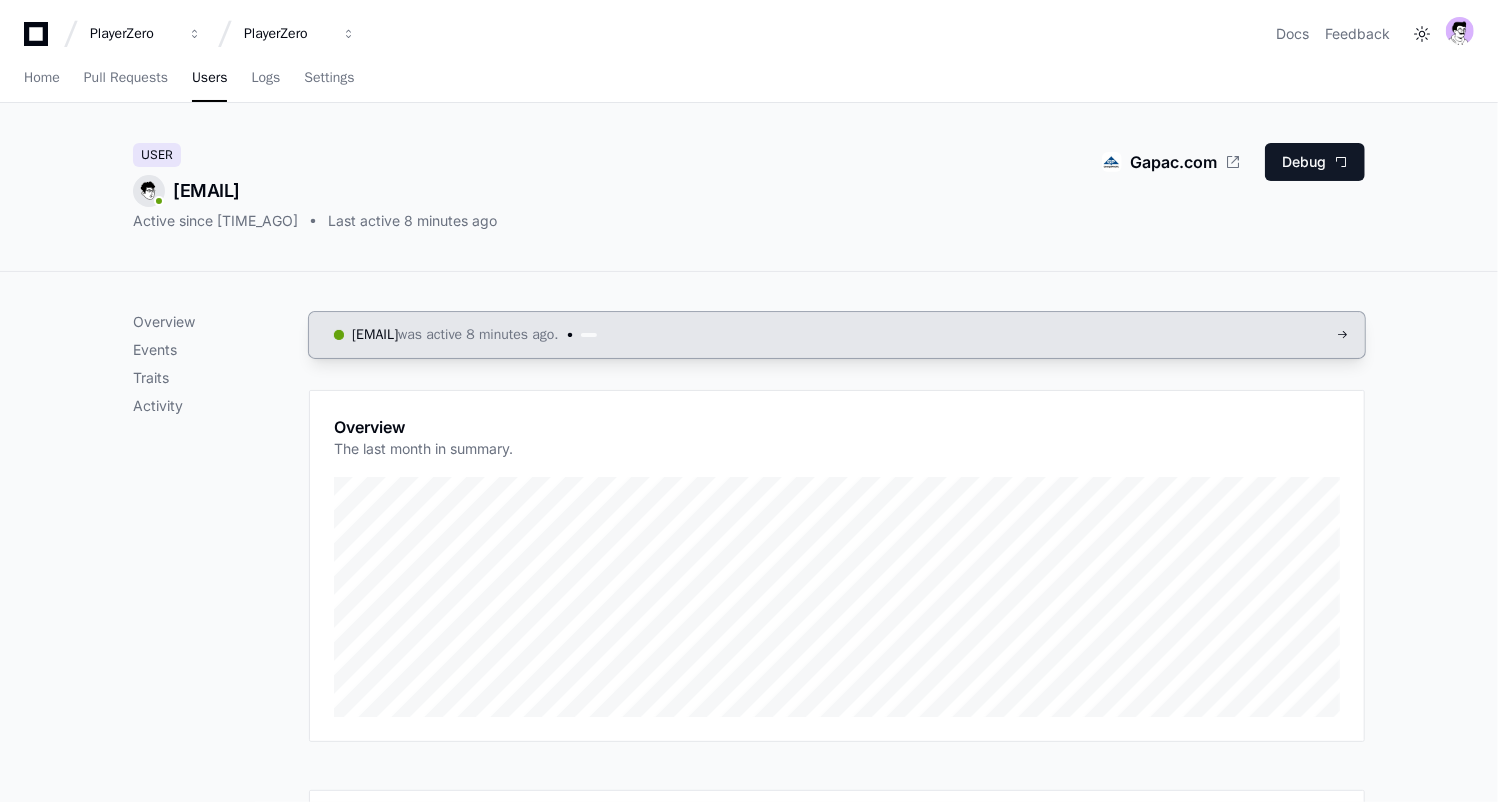 click on "was active 8 minutes ago." 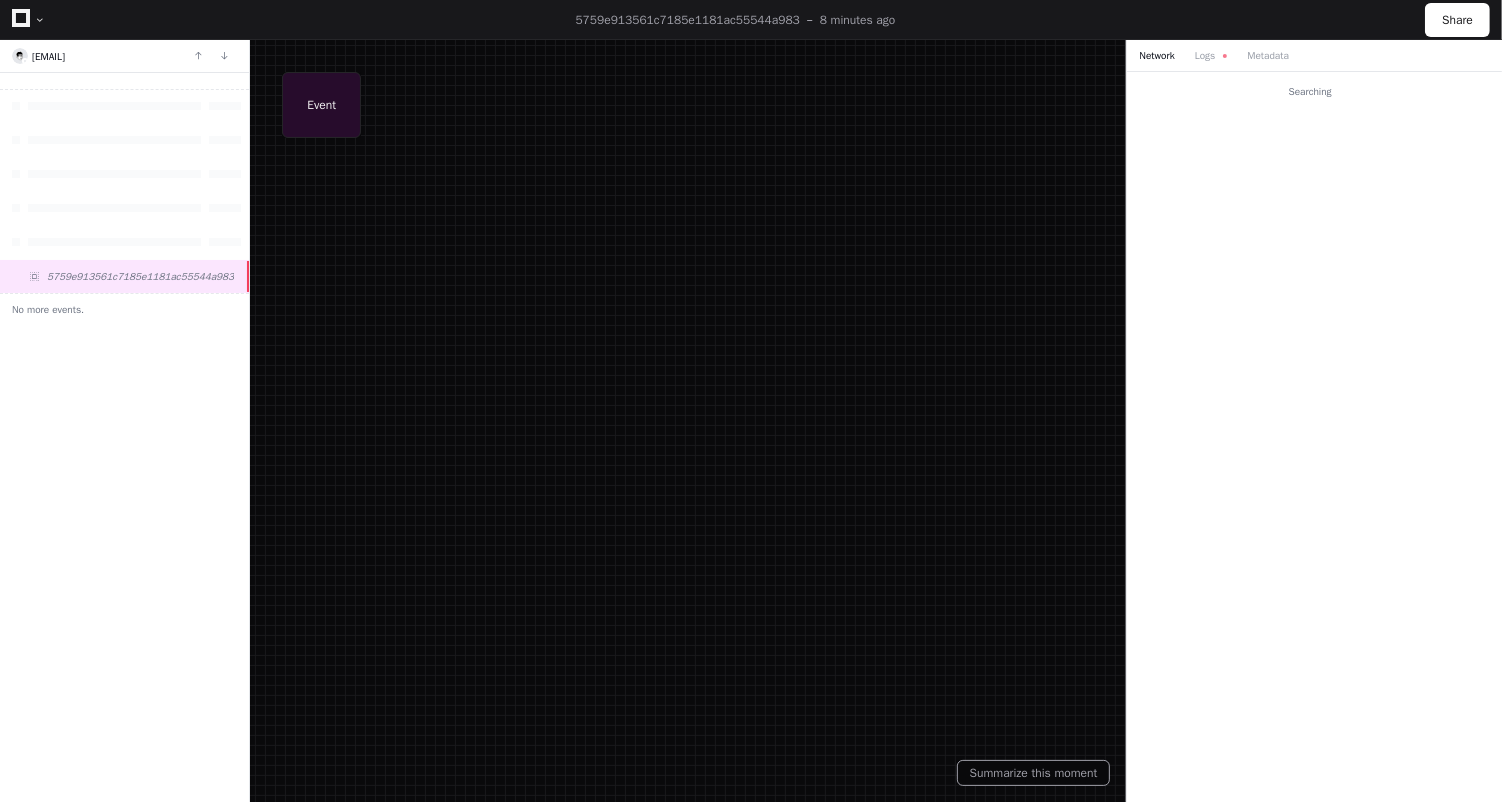 scroll, scrollTop: 0, scrollLeft: 0, axis: both 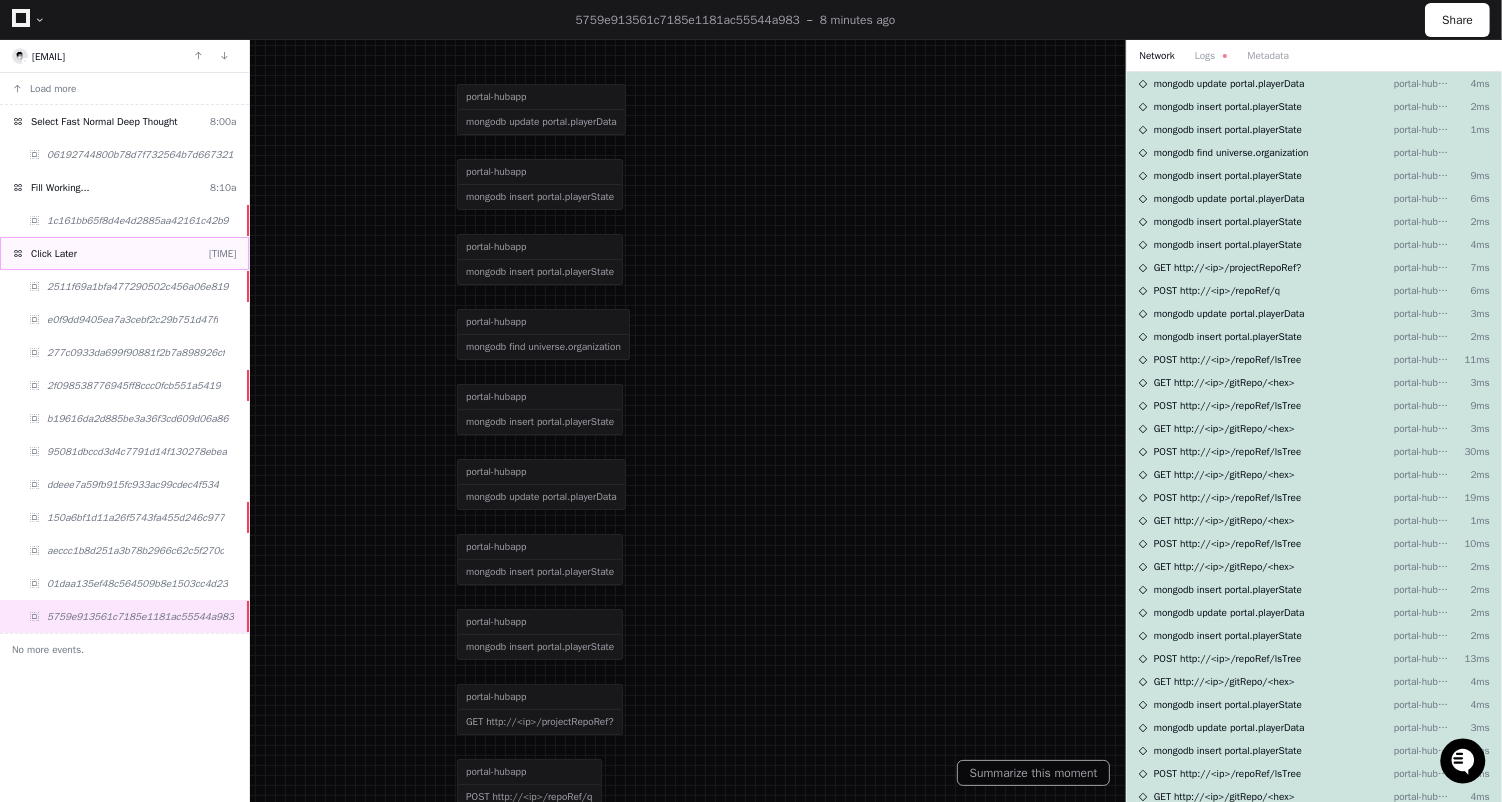 click on "Click Later [TIME]" 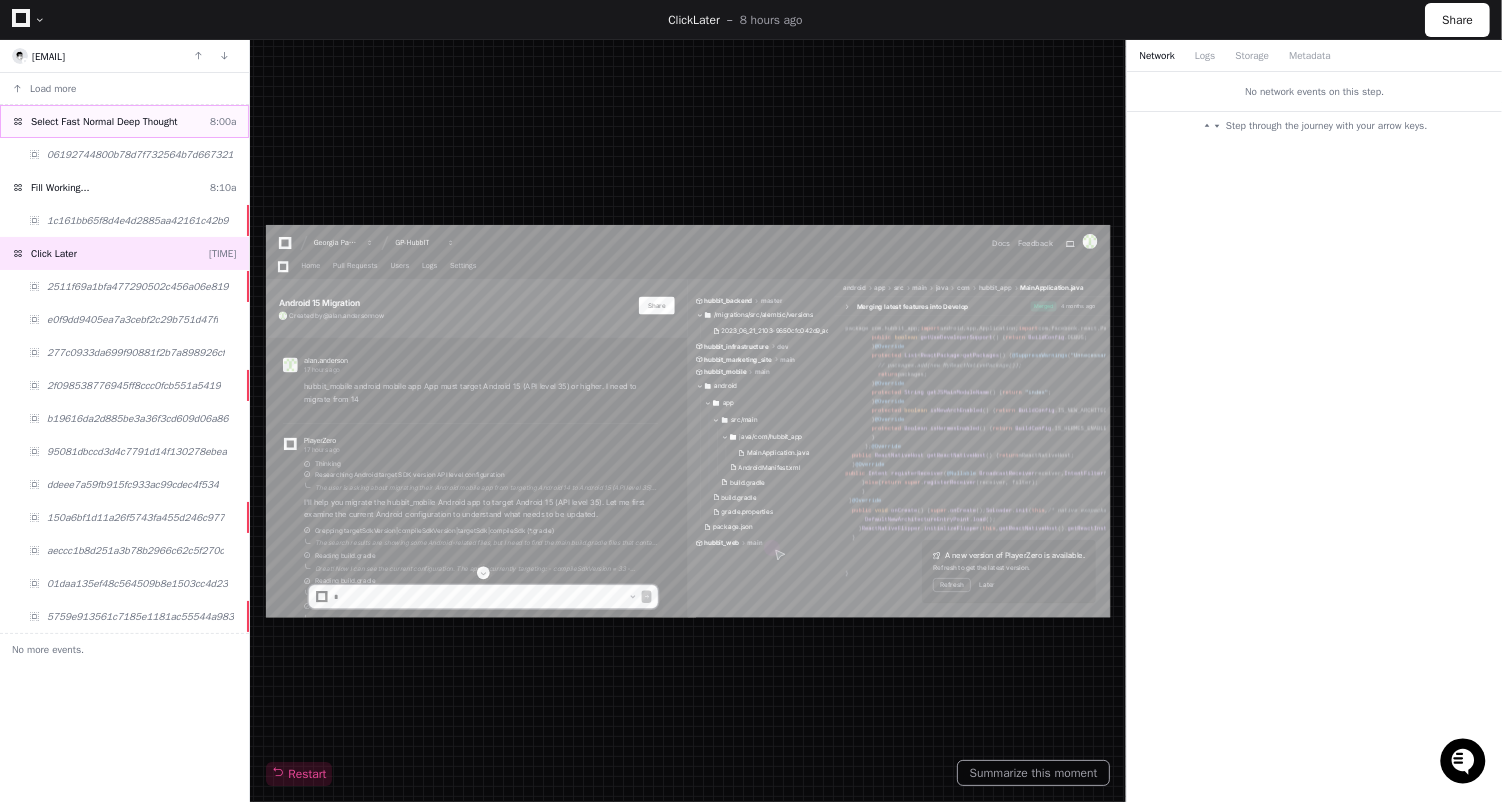 scroll, scrollTop: 6157, scrollLeft: 0, axis: vertical 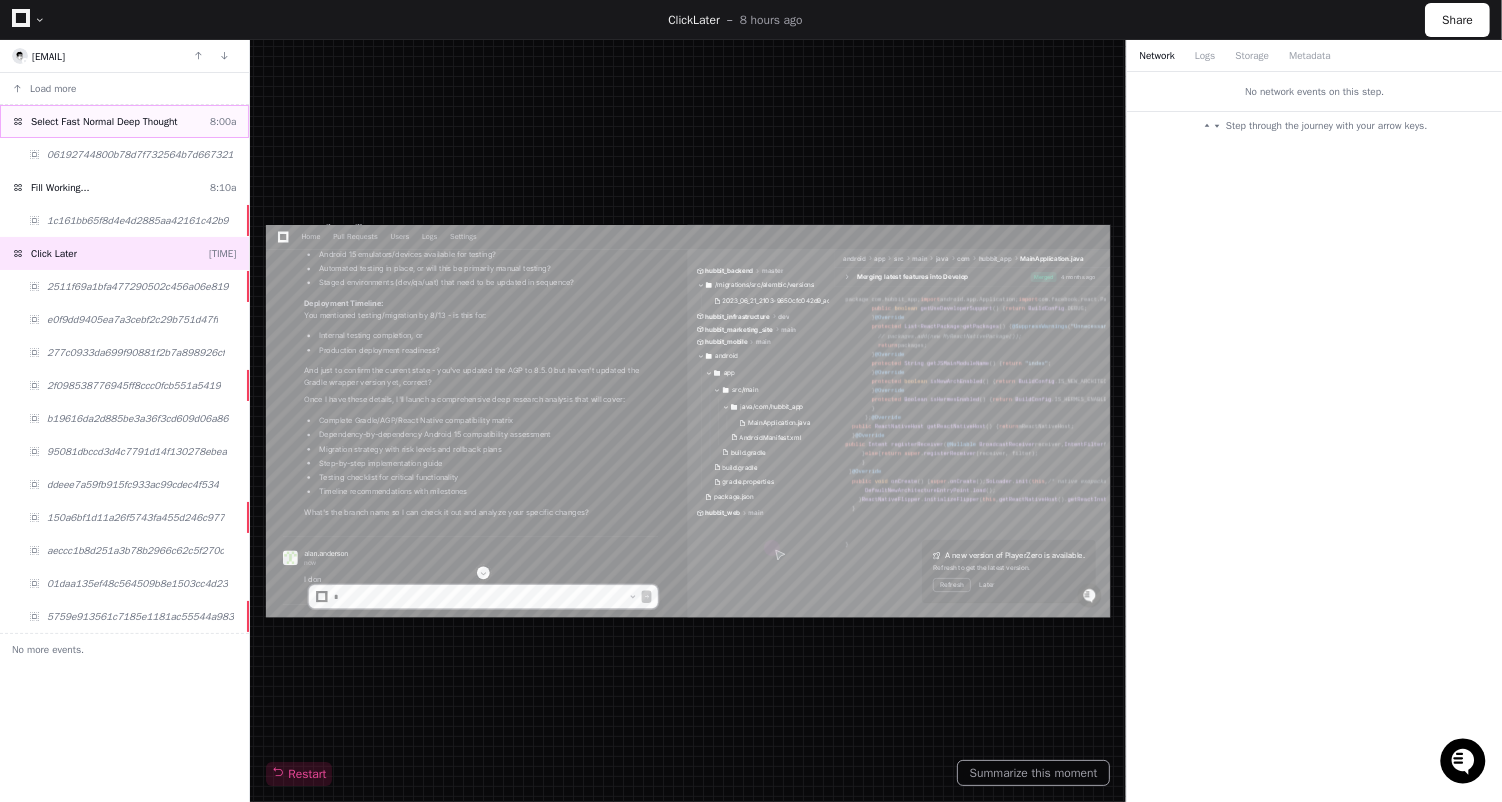 click on "Select Fast Normal Deep Thought" 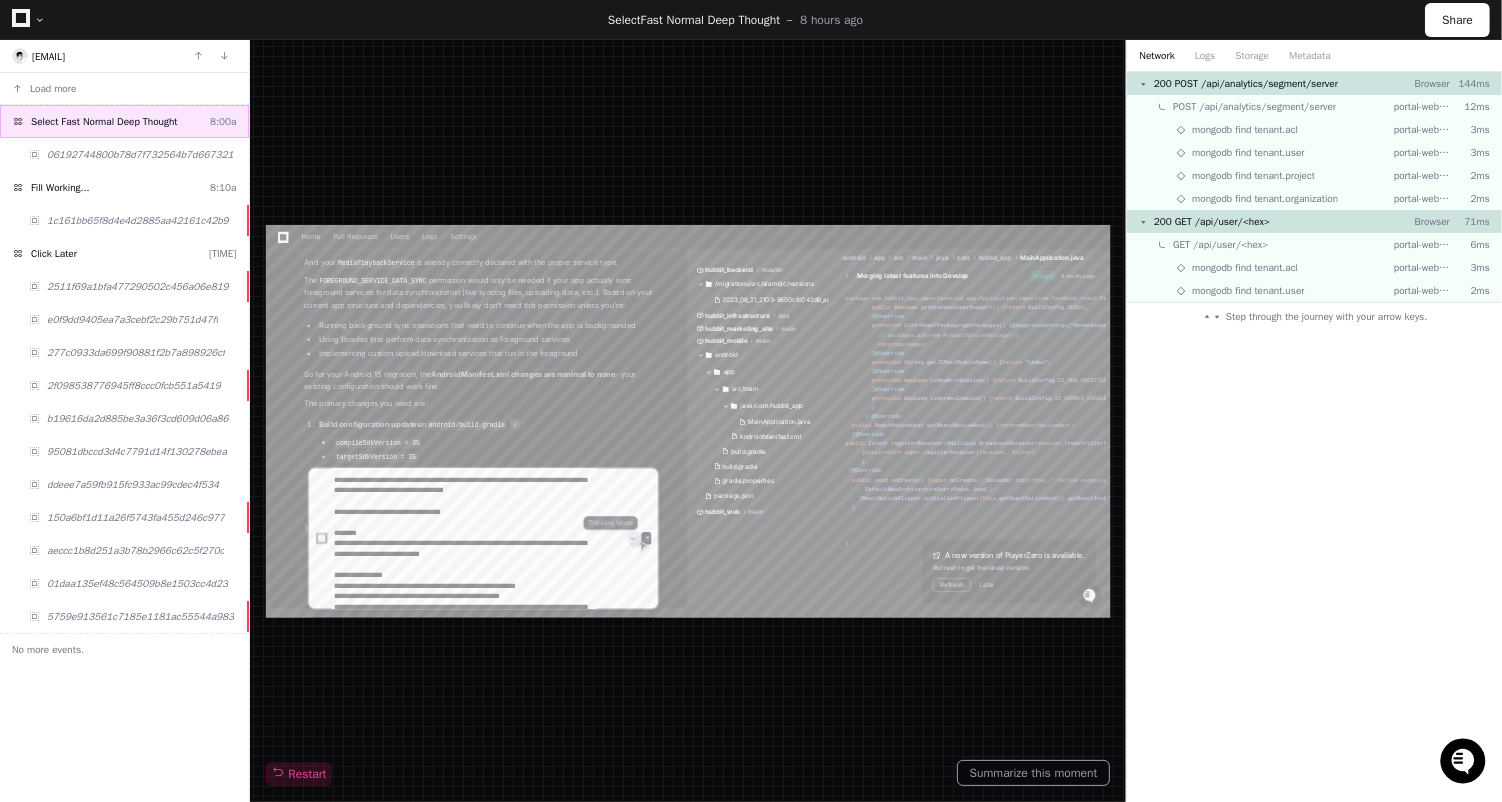 scroll, scrollTop: 0, scrollLeft: 0, axis: both 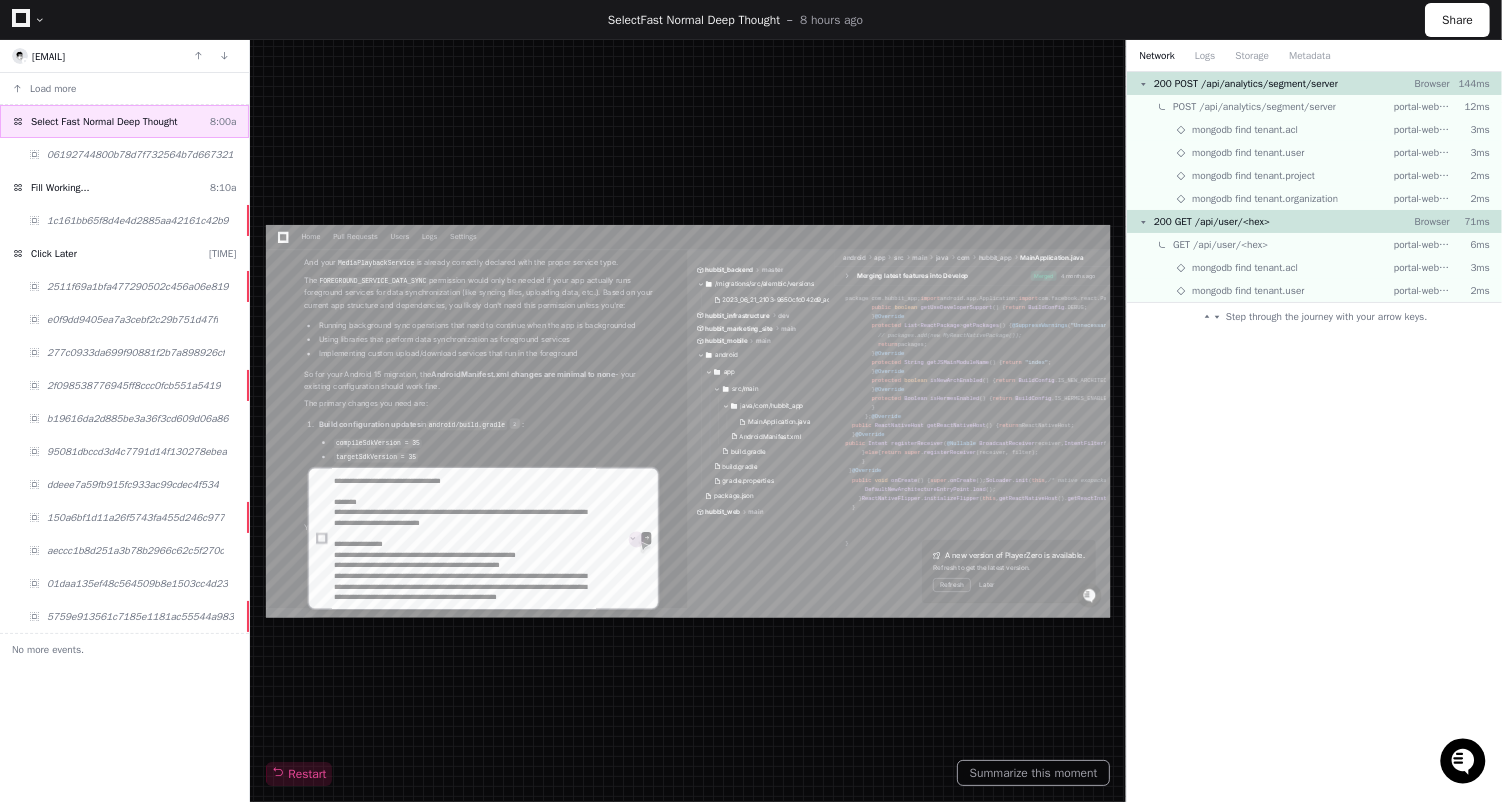 type 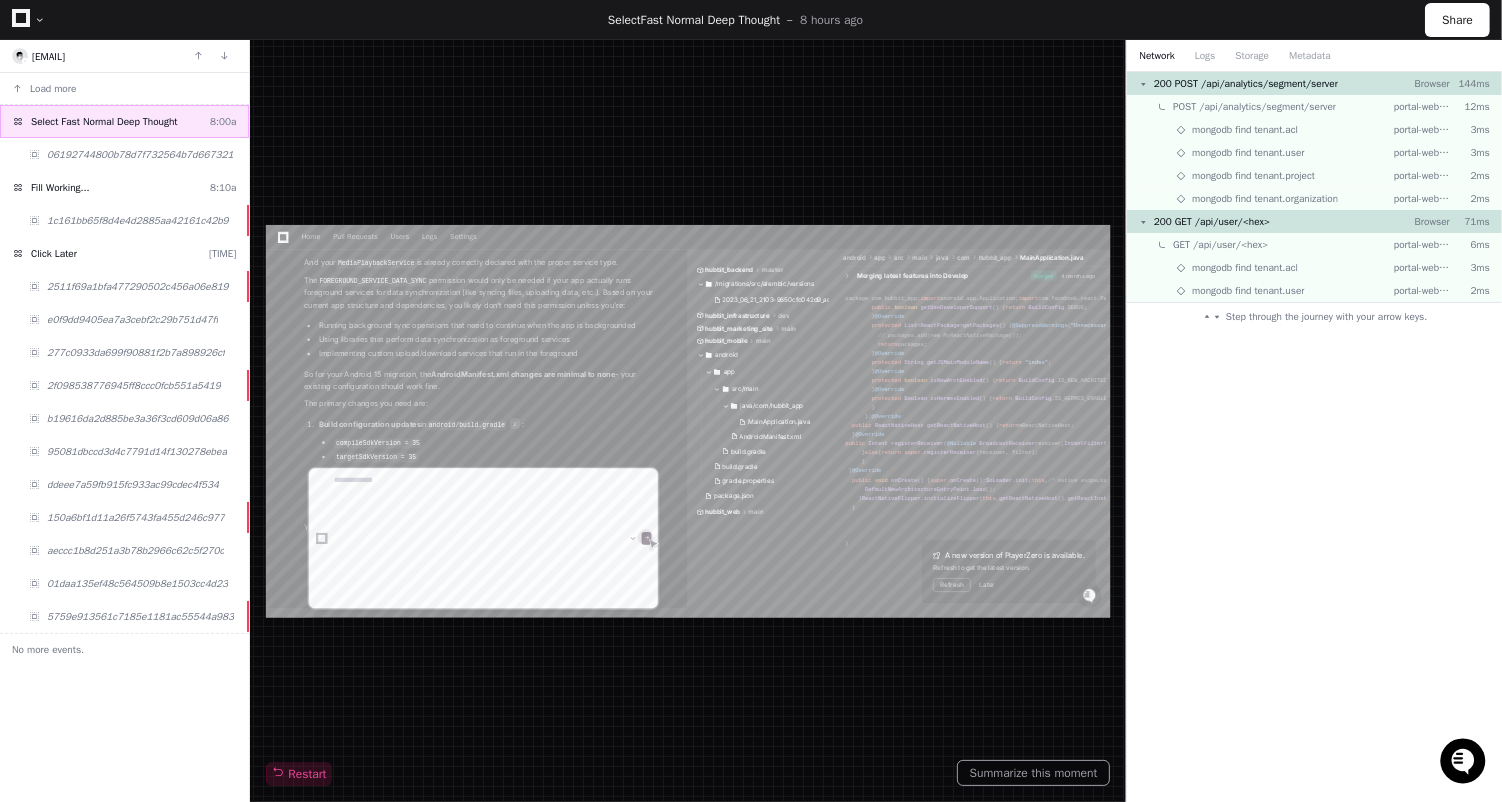 scroll, scrollTop: 0, scrollLeft: 0, axis: both 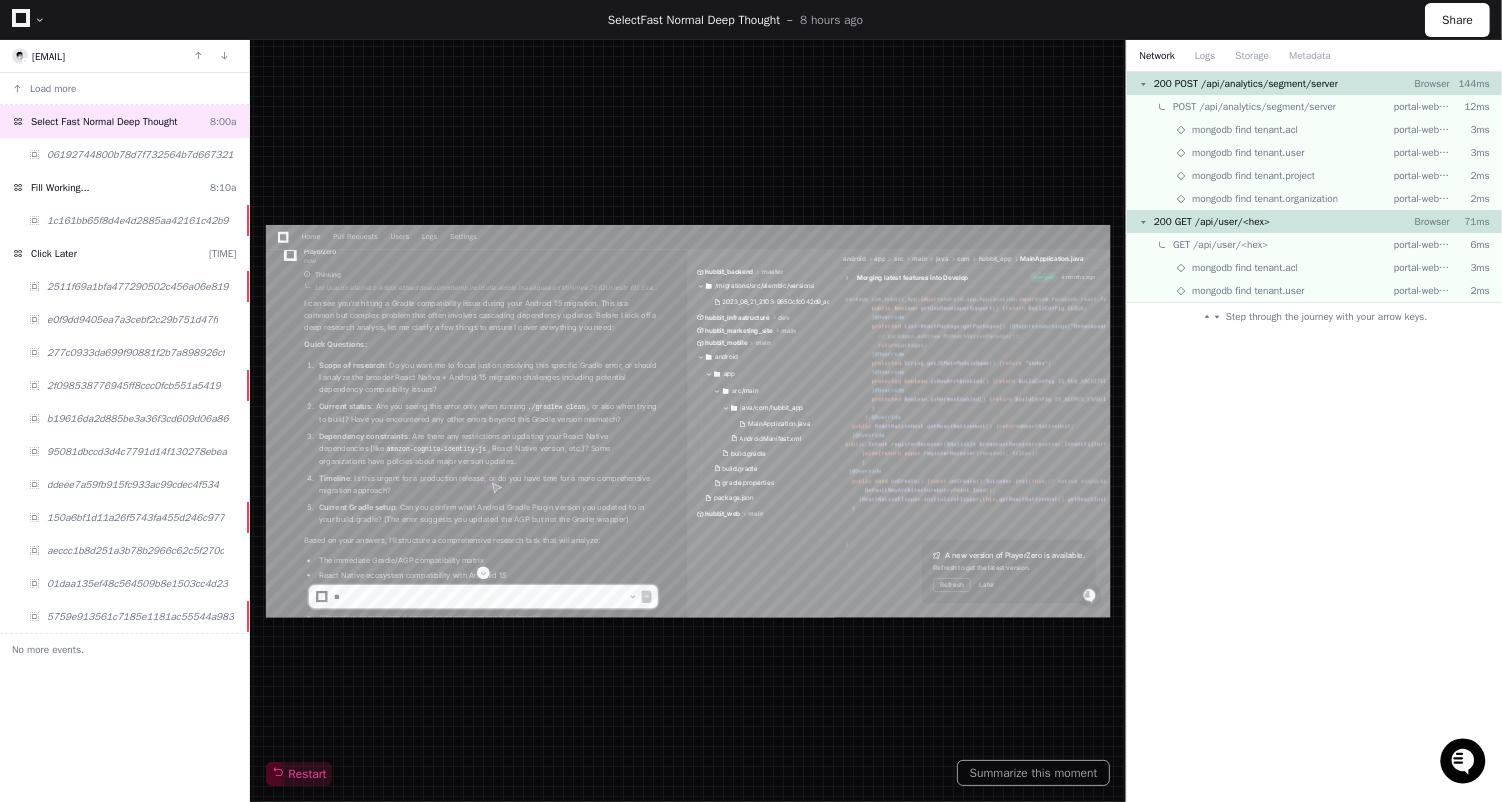click 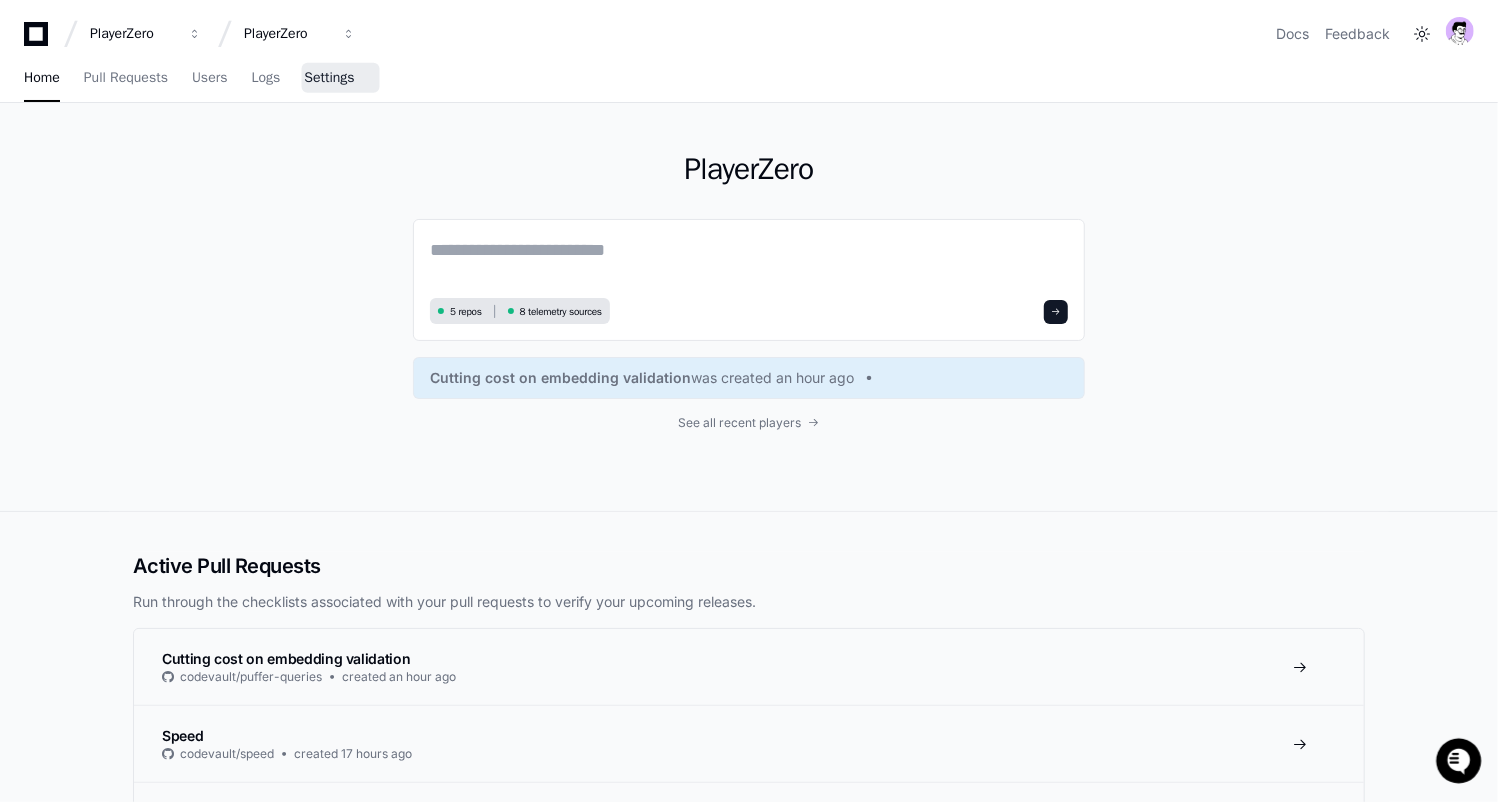 click on "Settings" at bounding box center [329, 79] 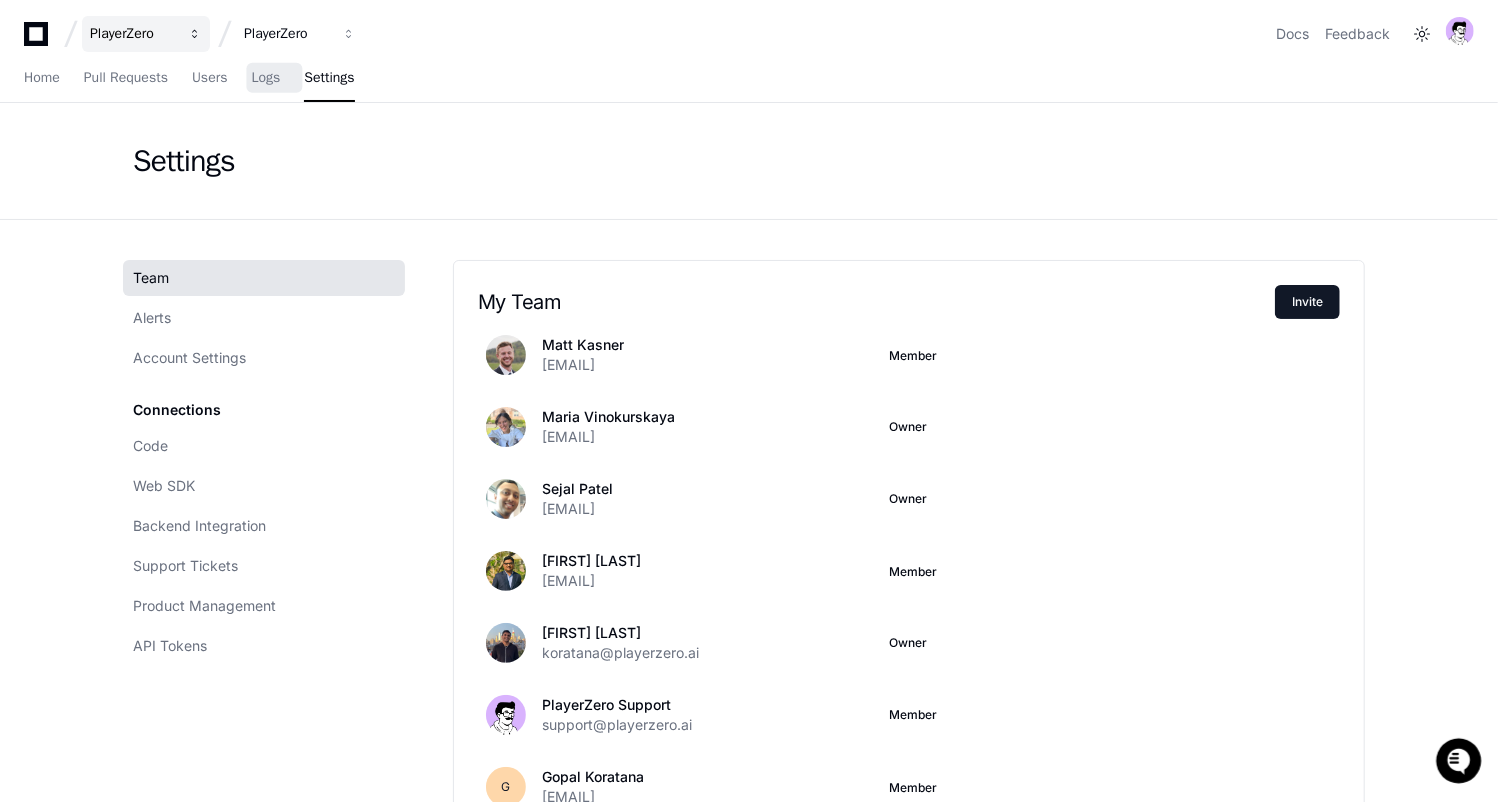 click on "PlayerZero" at bounding box center (133, 34) 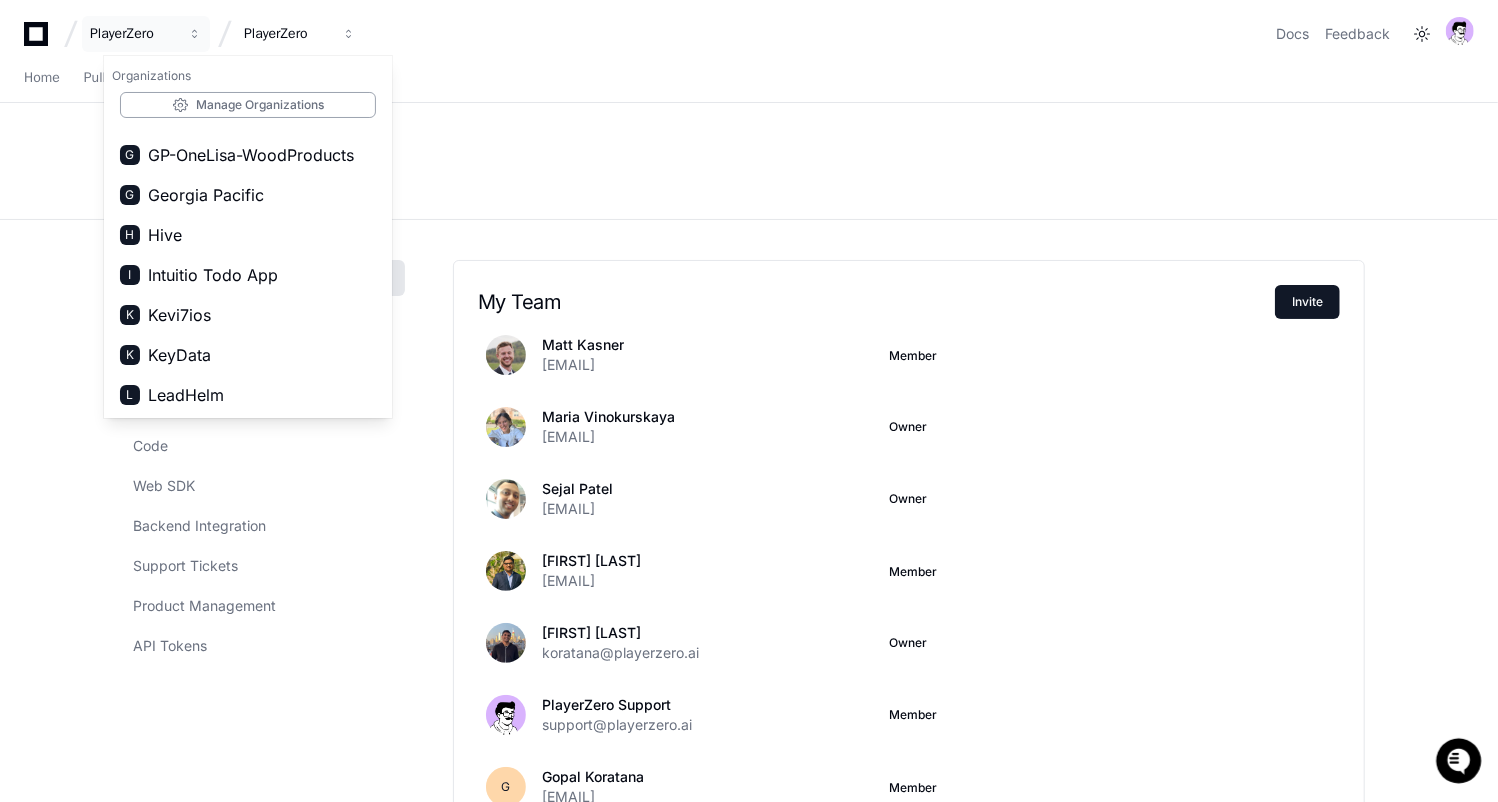 scroll, scrollTop: 472, scrollLeft: 0, axis: vertical 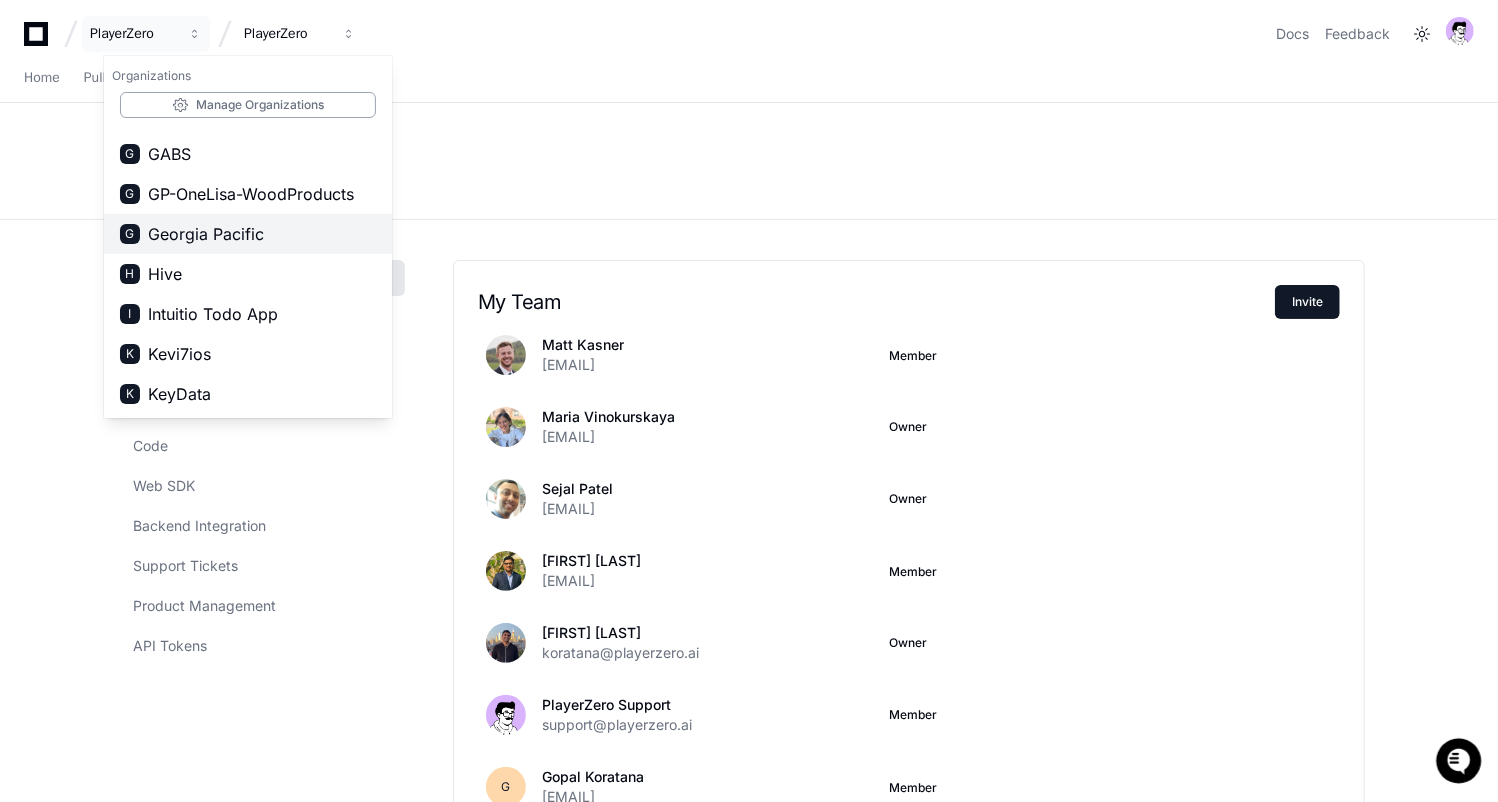 click on "G  Georgia Pacific" at bounding box center (248, 234) 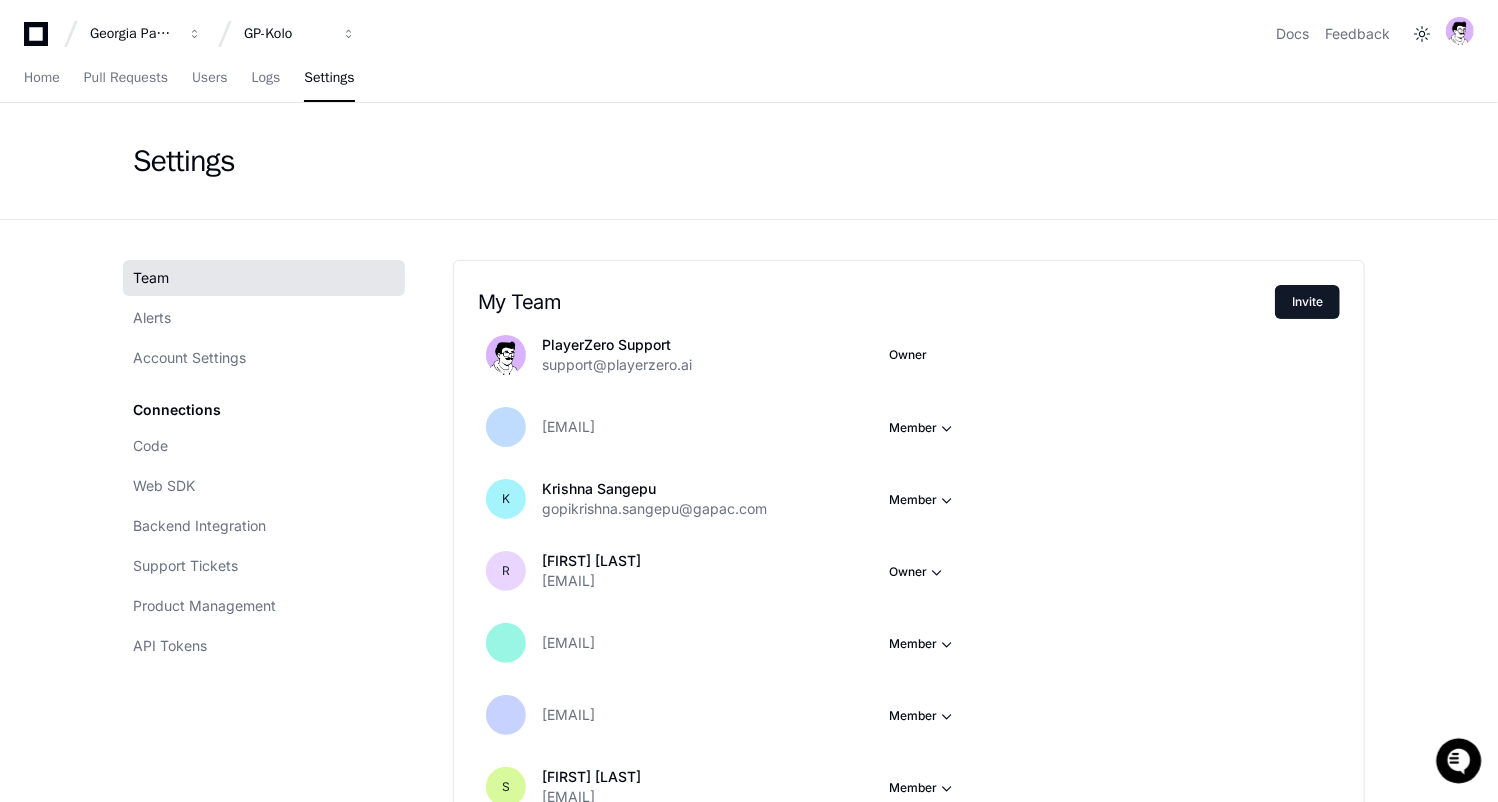 click on "Code Web SDK Backend Integration Support Tickets Product Management API Tokens" 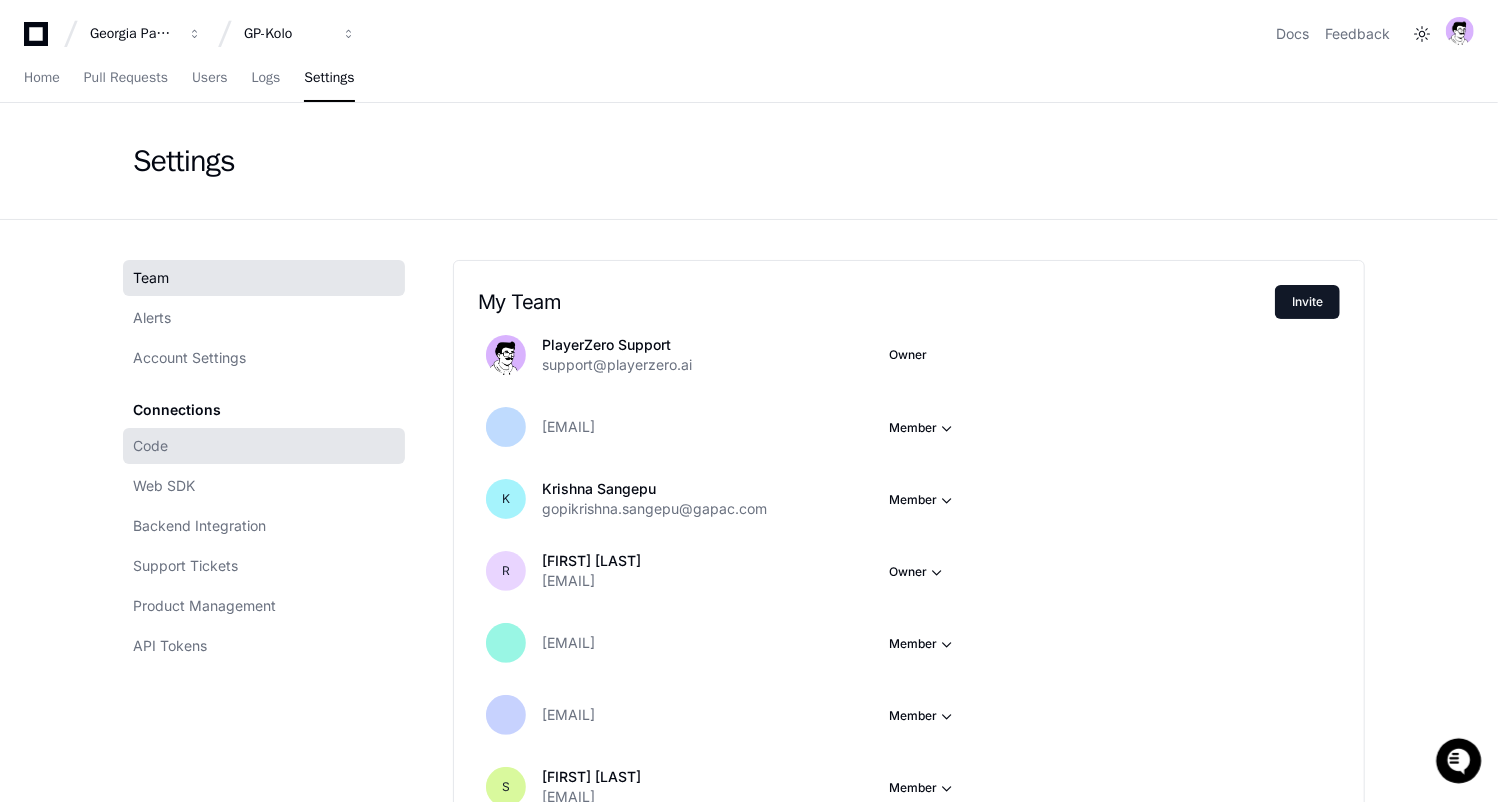 click on "Code" 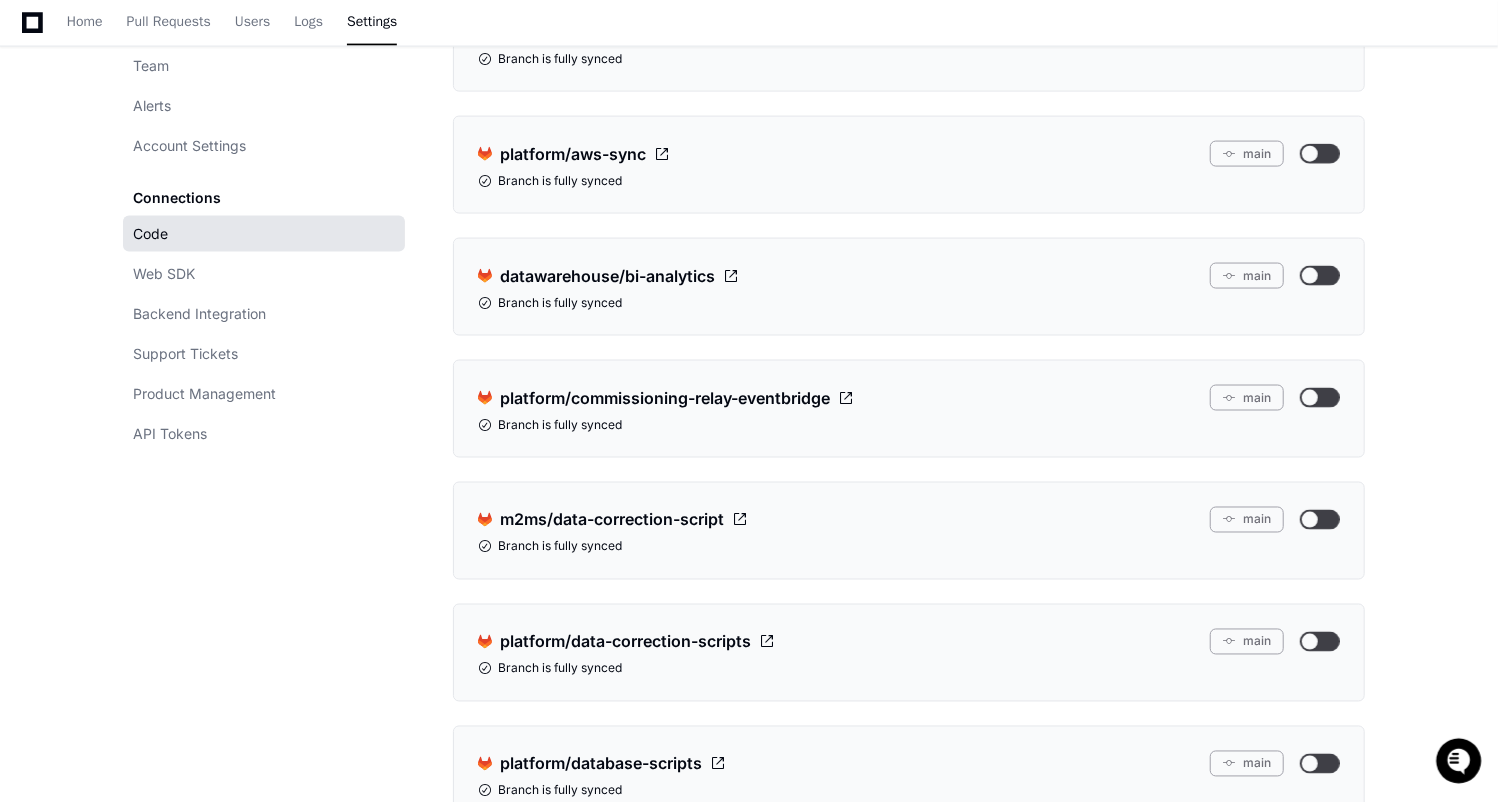 scroll, scrollTop: 2053, scrollLeft: 0, axis: vertical 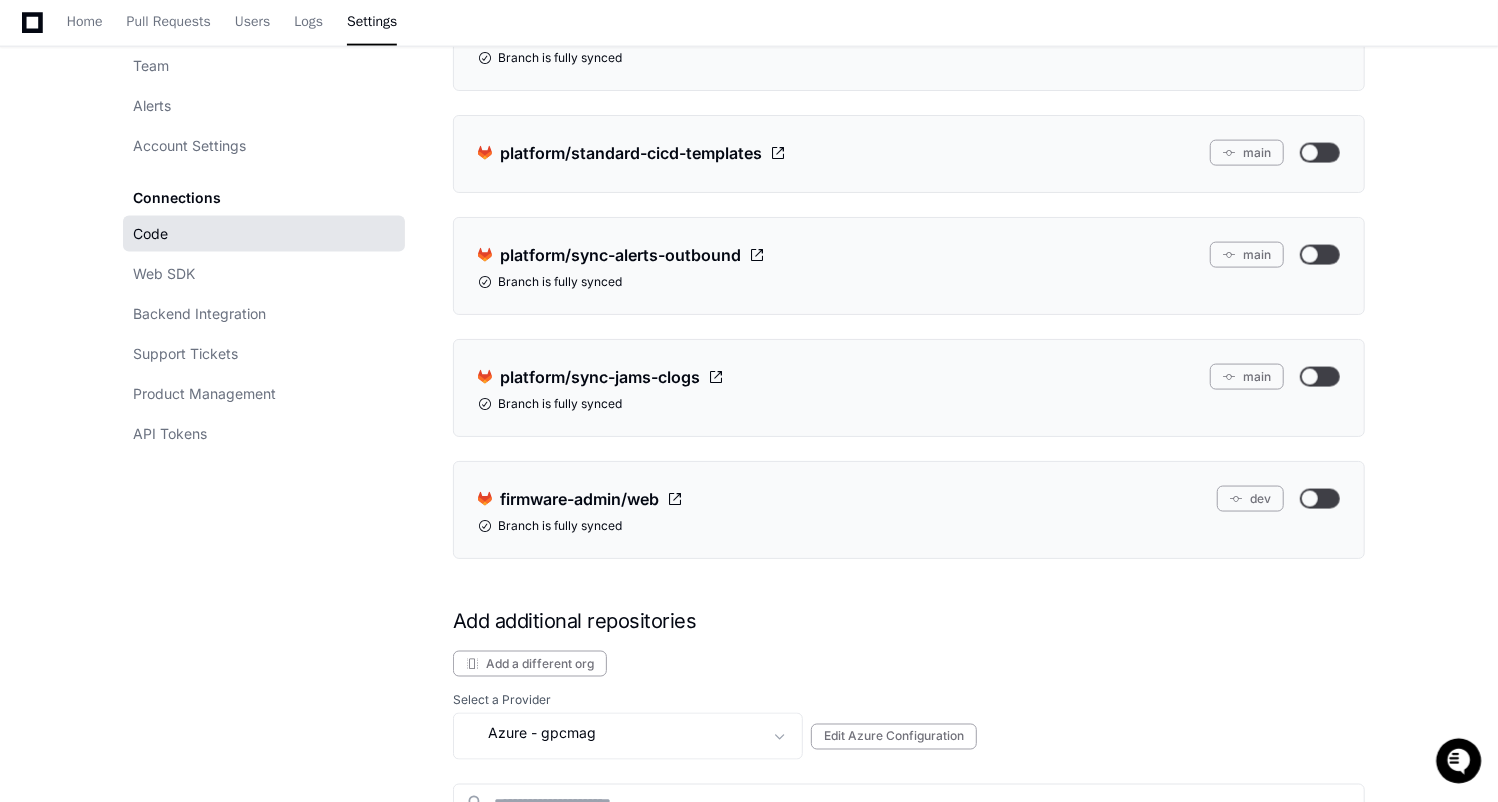 click on "Add a different org  Select a Provider  Azure  - gpcmag  Edit Azure Configuration  search Asset Suite/Account Number Maintenance  Import  MOE/Admin  Import  MP2/API  Import  Asset Suite/API  Import  Rate Portal/API  Import  Asset Suite/Ariba Error Management  Import  Asset Suite/Ariba Invoice Remit  Import  Arus/Arus  Import  Asset Suite/Asset Suite  Import  Asset Suite/Asset Suite Custom  Import  Asset Suite/AssetSuiteSearch  Import  MP2/AWS  Import  Asset Suite/Bartender  Import  MP2/Blackline  Import  CMAGUtils/CLIP  Import  MP2/CRD  Import  MOE/Database  Import  MP2/Database  Import  Asset Suite/Database  Import  Rate Portal/Database  Import  Sparc/Database  Import  MP2/DataStream  Import  MP2/Documentation  Import  Asset Suite/FoundationArchitecture  Import  Plant Ops/gp-mit-po-common  Import  Plant Ops/gp-mit-po-pda  Import  Plant Ops/gp-mit-po-sc  Import  Plant Ops/gp-mit-po-security  Import  Plant Ops/gp-mit-po-shell  Import  Plant Ops/gp-mit-po-upe  Import  Asset Suite/GPObjects  Import   Import" 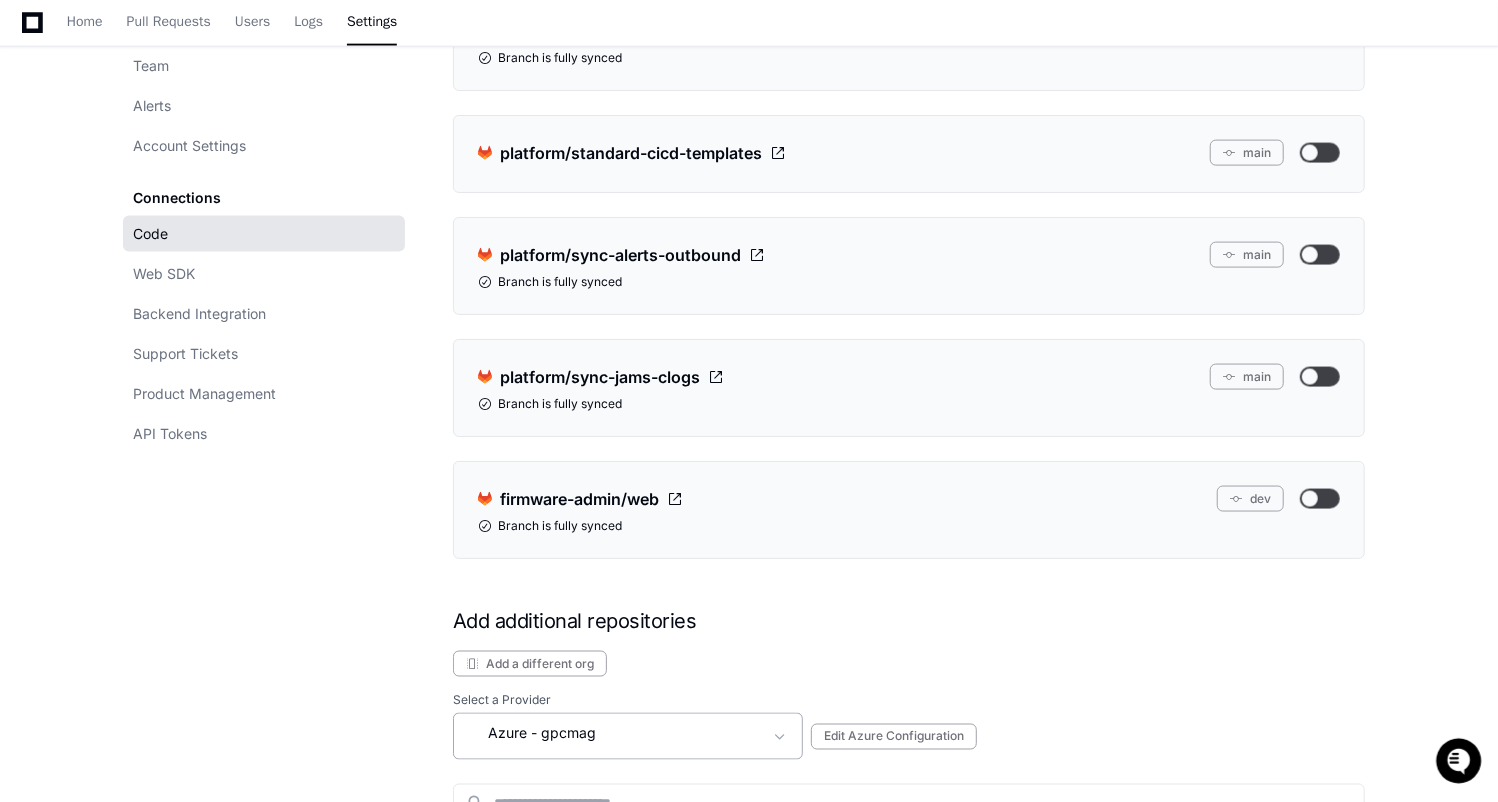 click on "- gpcmag" at bounding box center [563, 734] 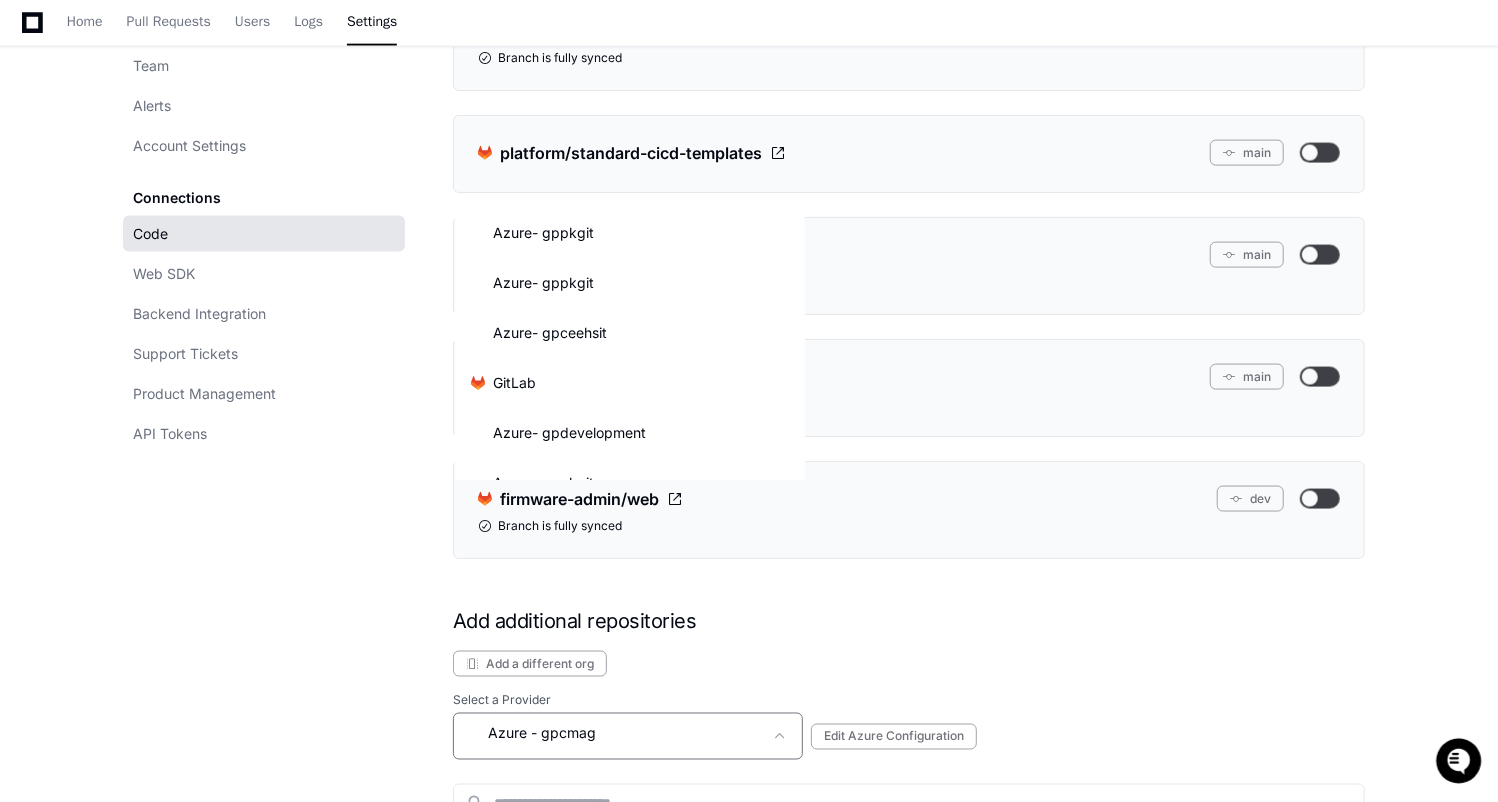 scroll, scrollTop: 216, scrollLeft: 0, axis: vertical 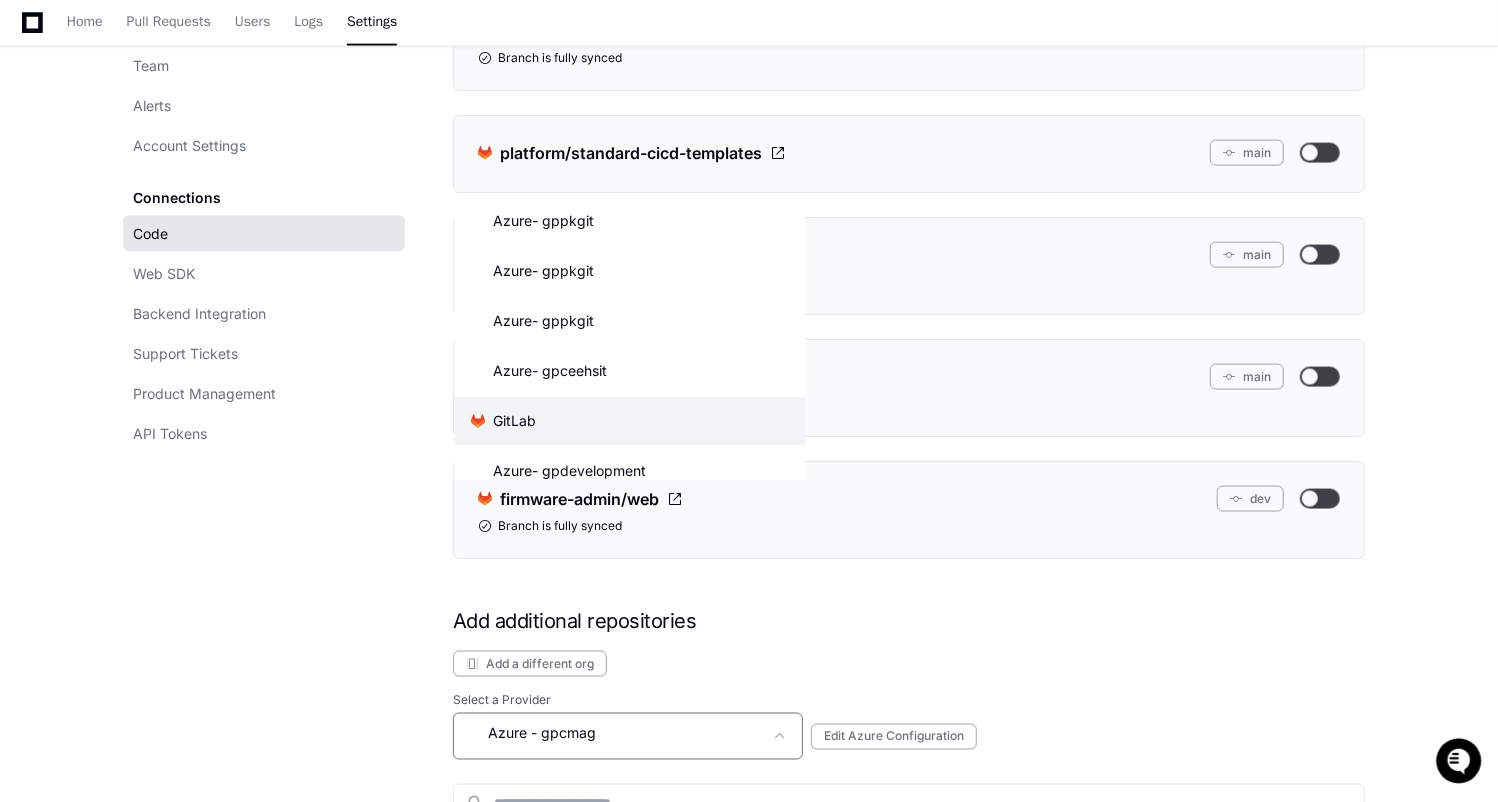 click on ".cls-1{fill:#e24329;}.cls-2{fill:#fc6d26;}.cls-3{fill:#fca326;}  GitLab" at bounding box center [630, 421] 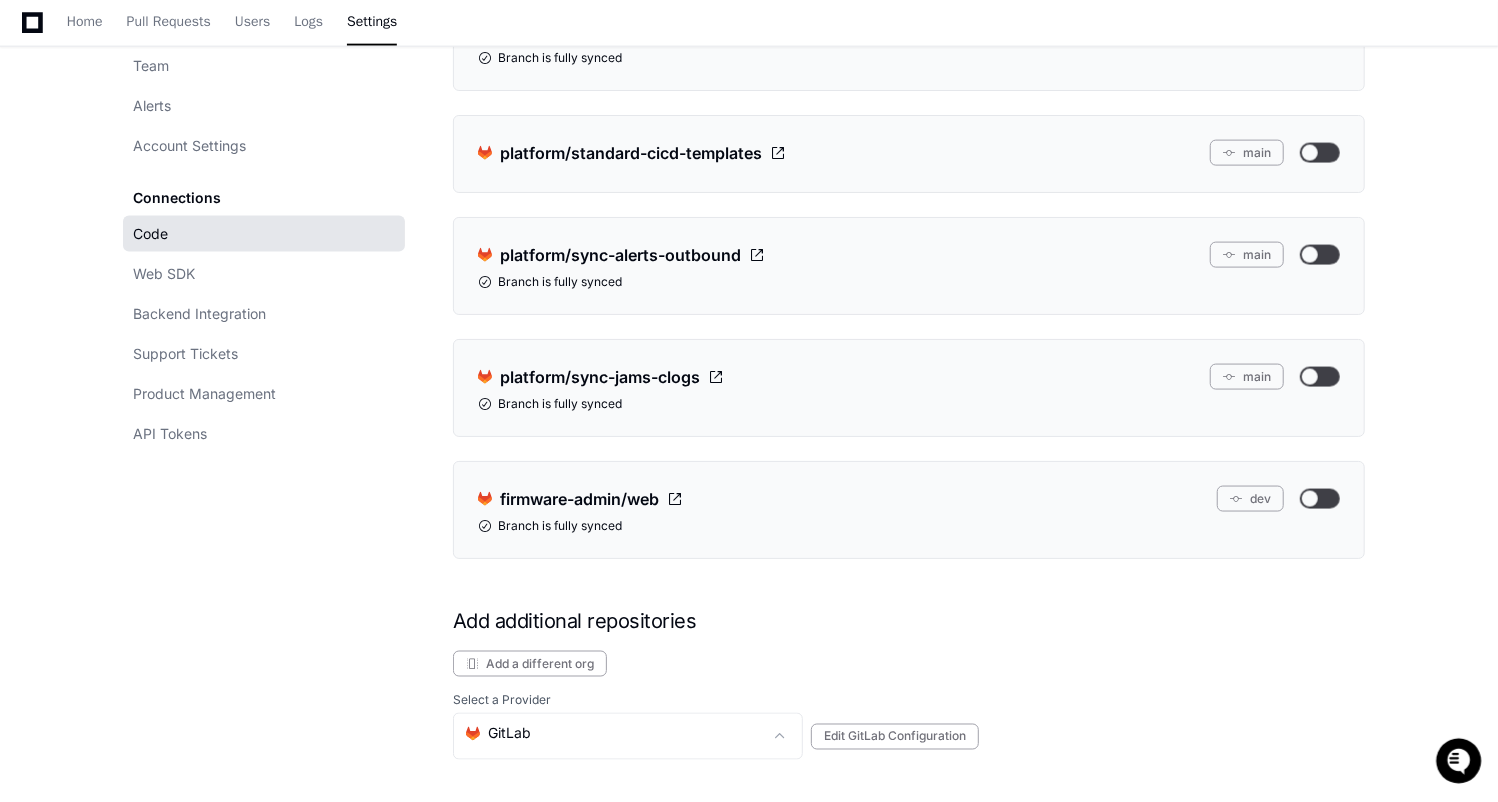 scroll, scrollTop: 15184, scrollLeft: 0, axis: vertical 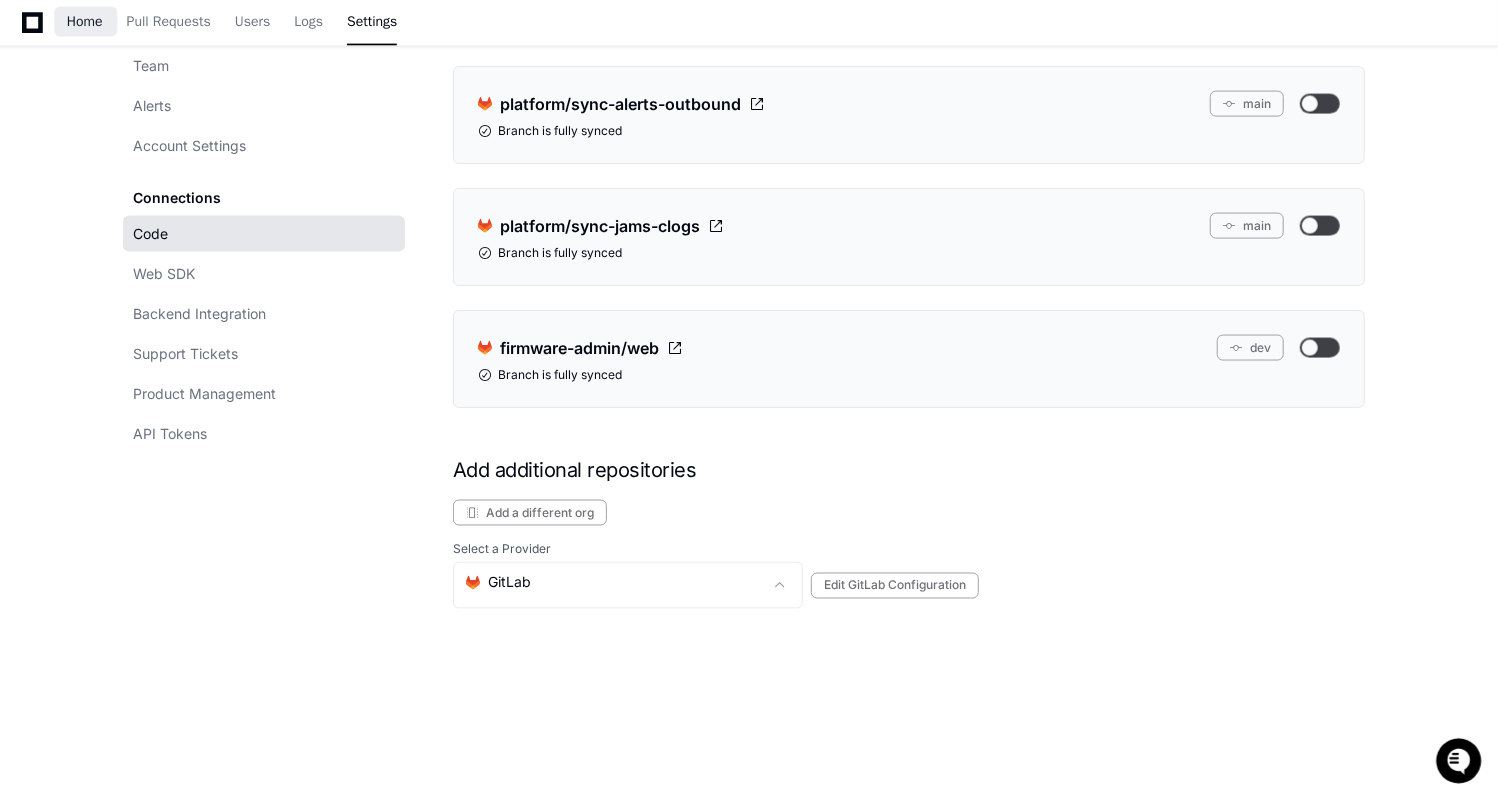 click on "Home" at bounding box center (85, 22) 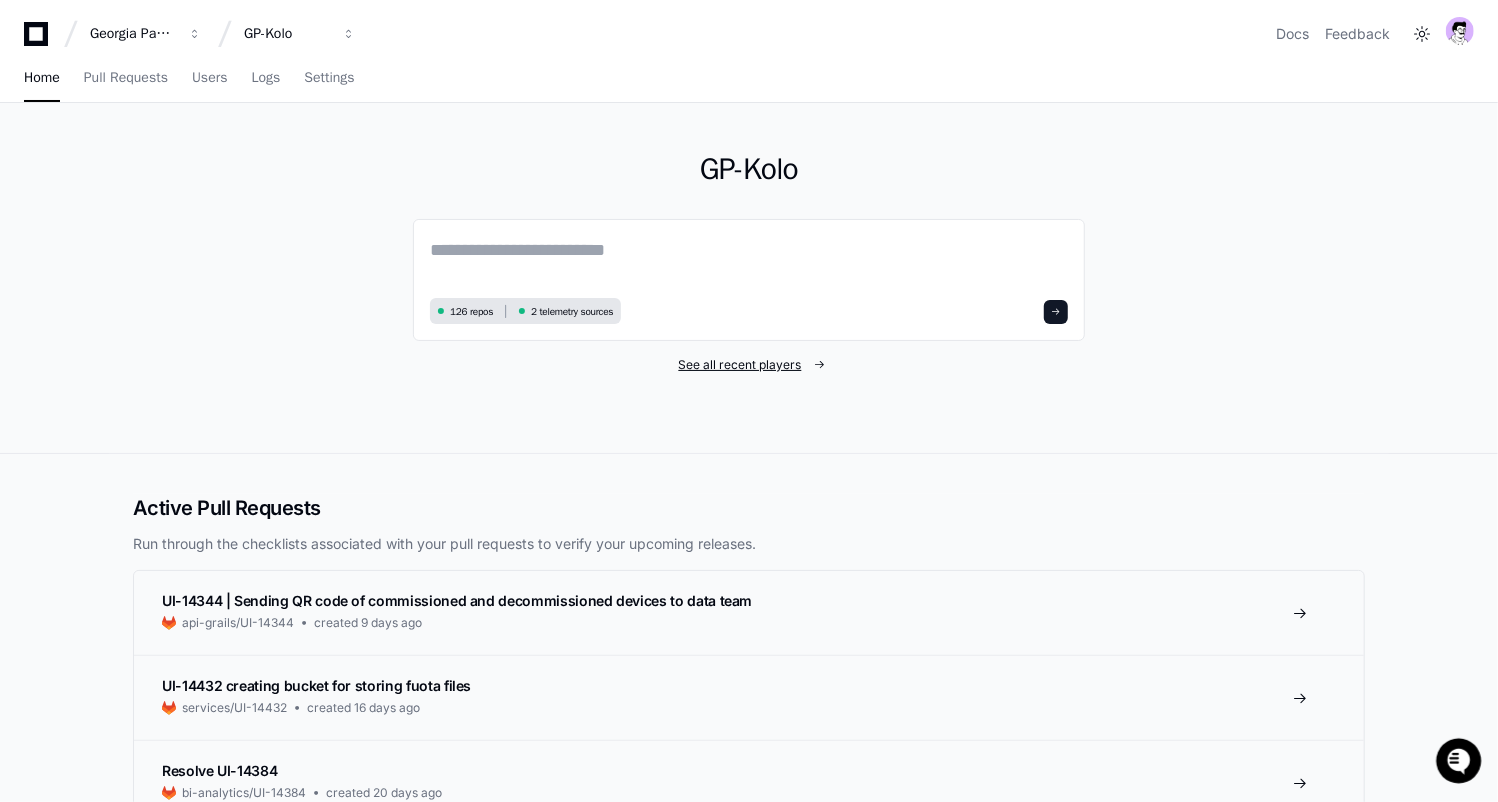 click on "See all recent players" 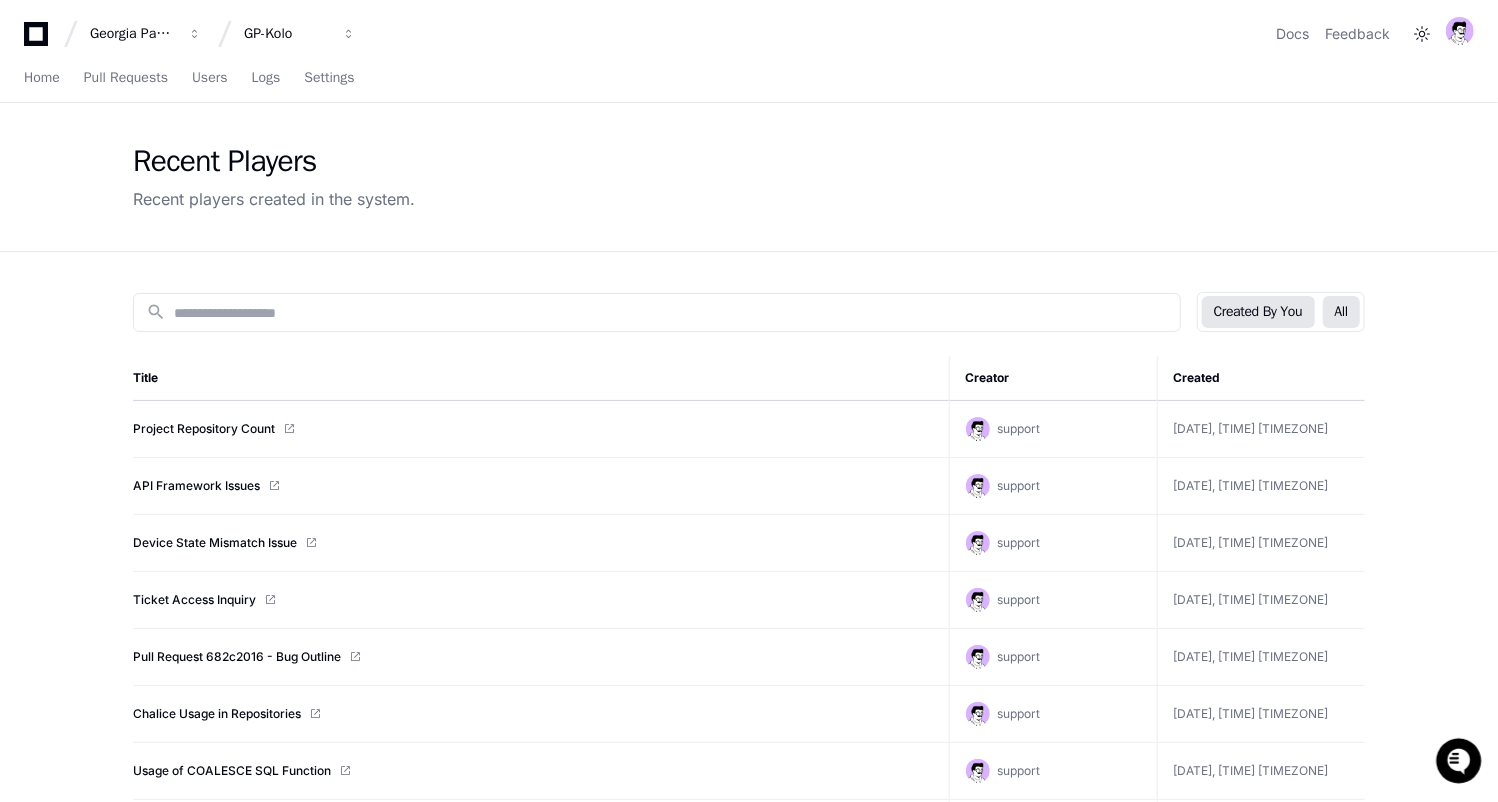 click on "All" 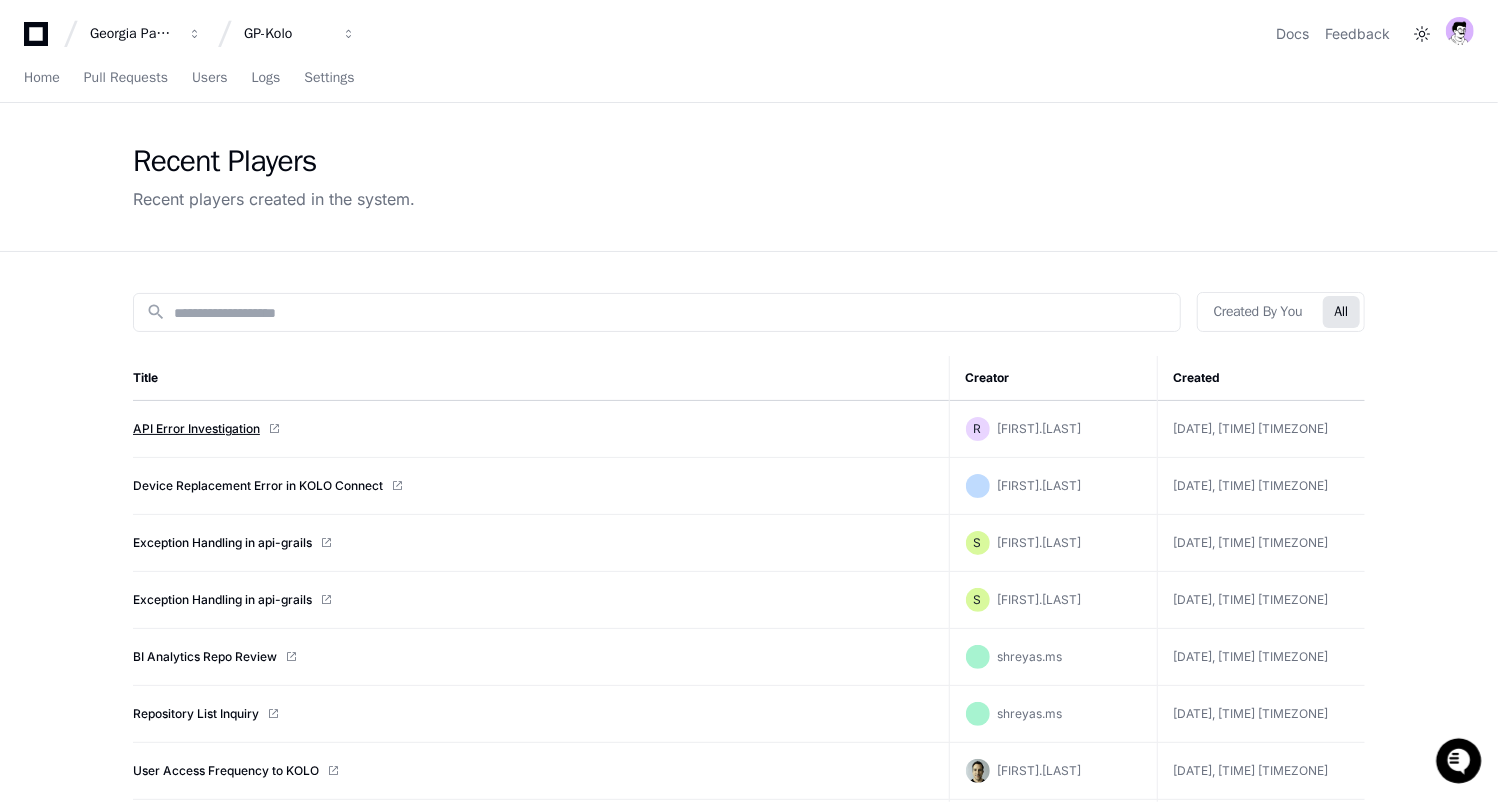 click on "API Error Investigation" 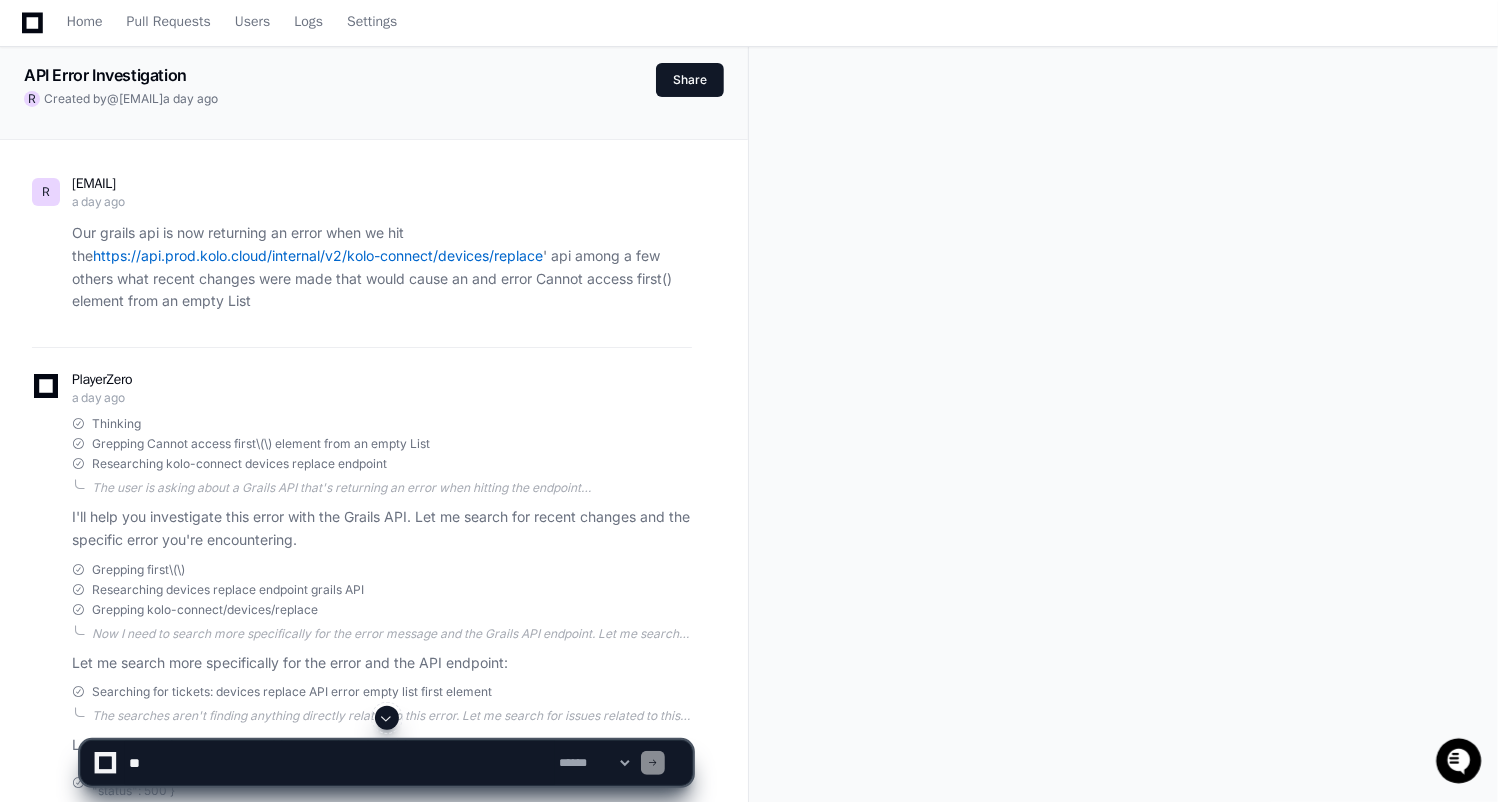 scroll, scrollTop: 50, scrollLeft: 0, axis: vertical 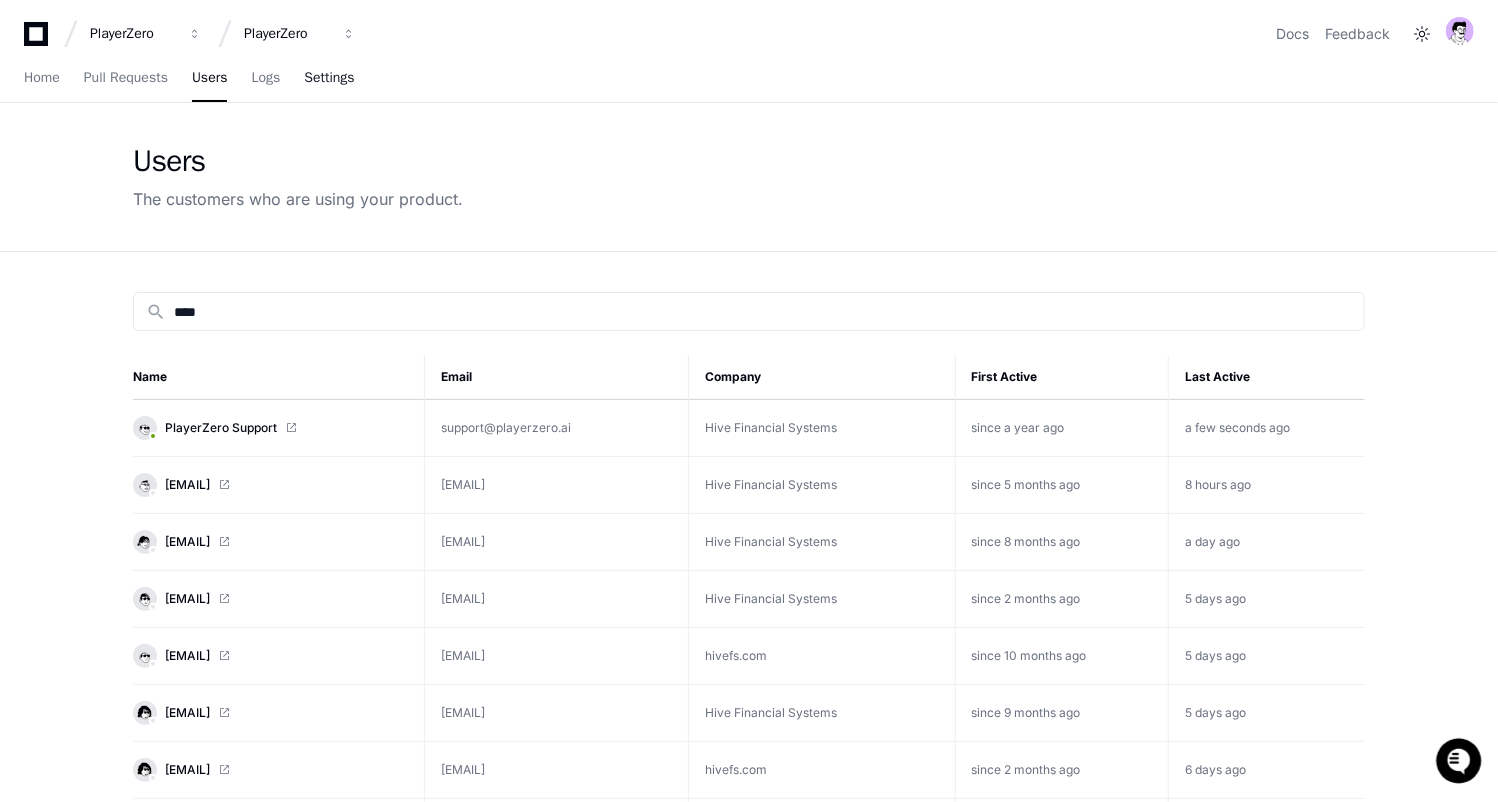 click on "Settings" at bounding box center (329, 78) 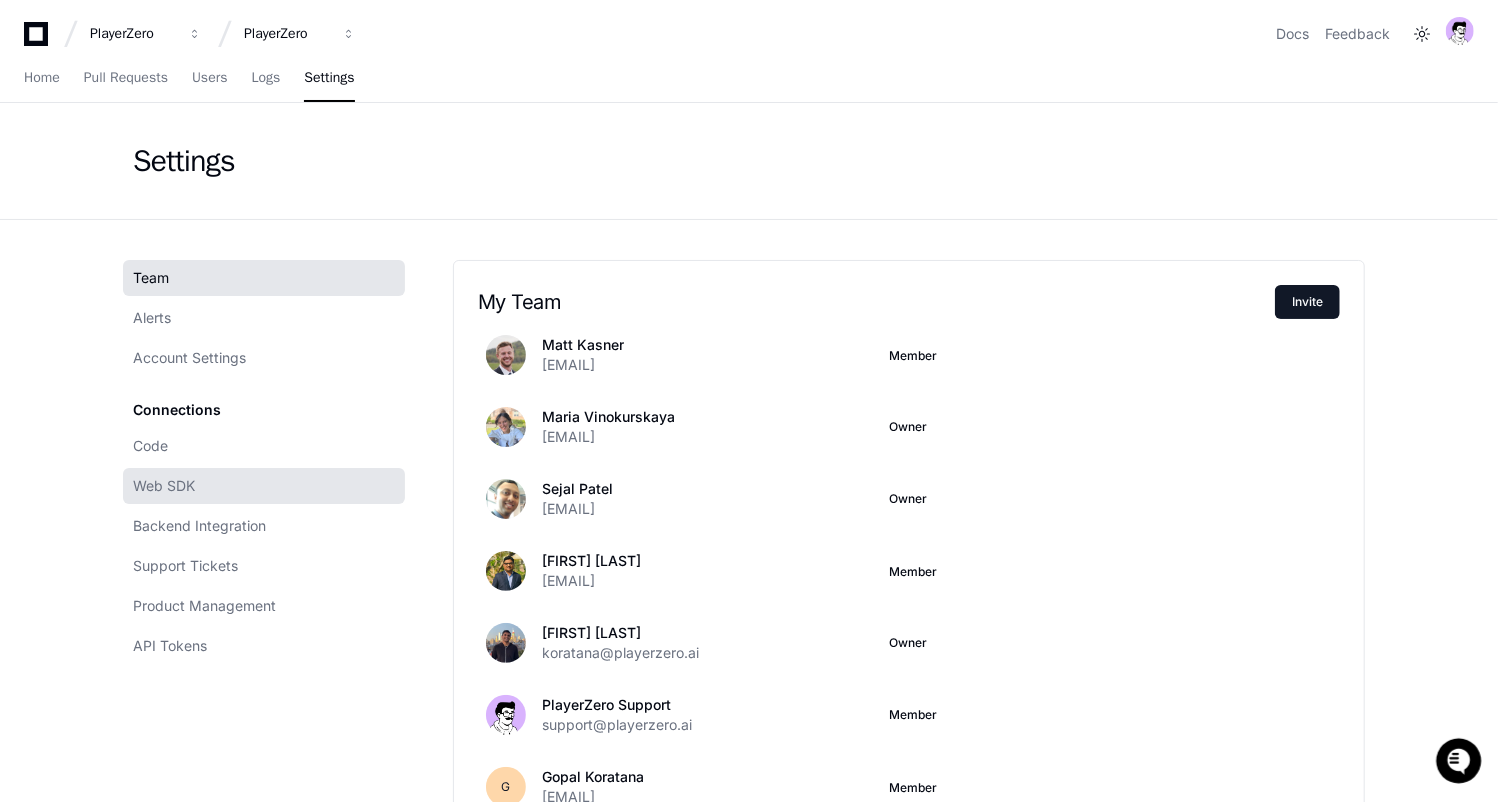 click on "Web SDK" 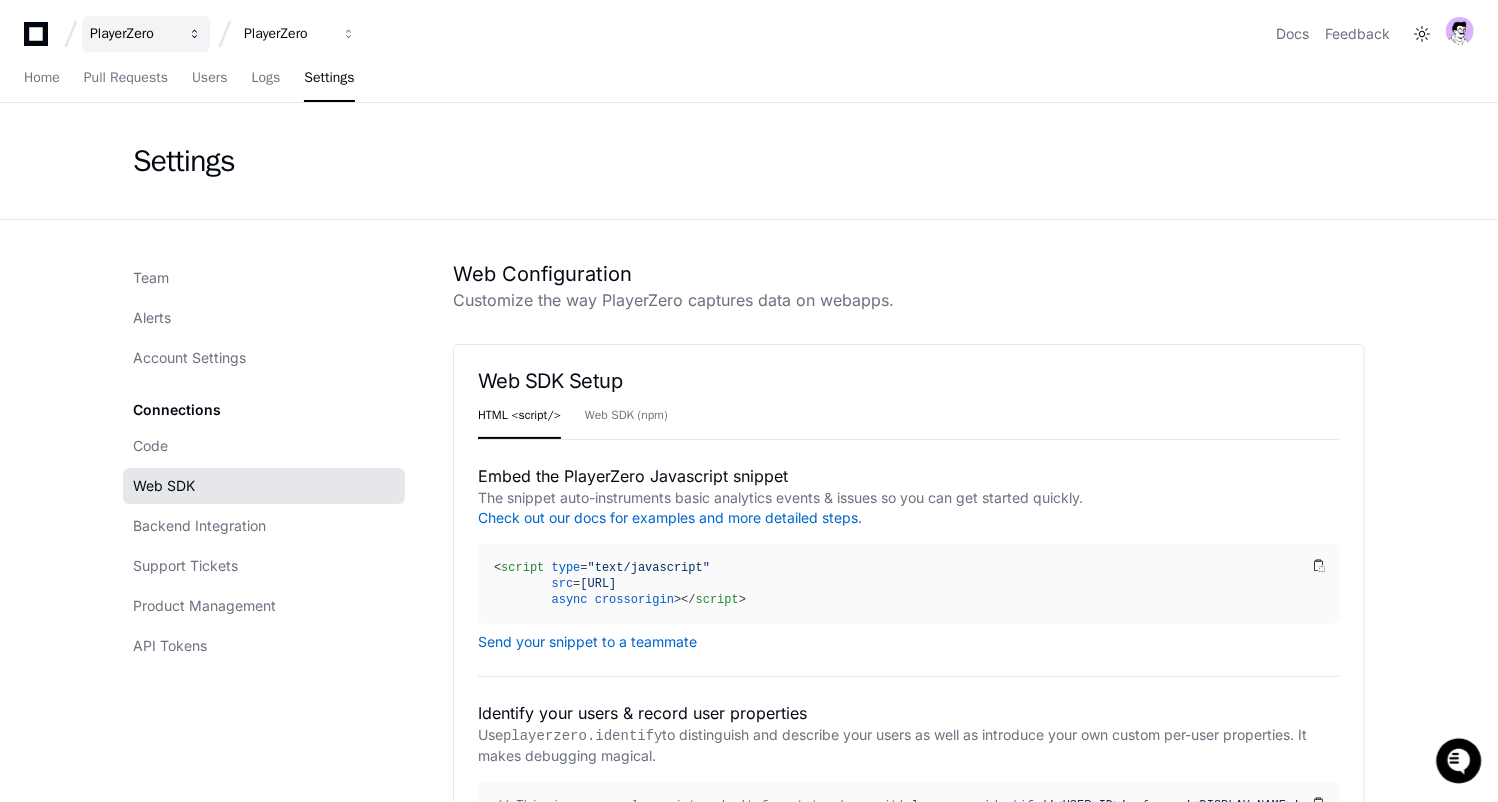 click on "PlayerZero" at bounding box center (133, 34) 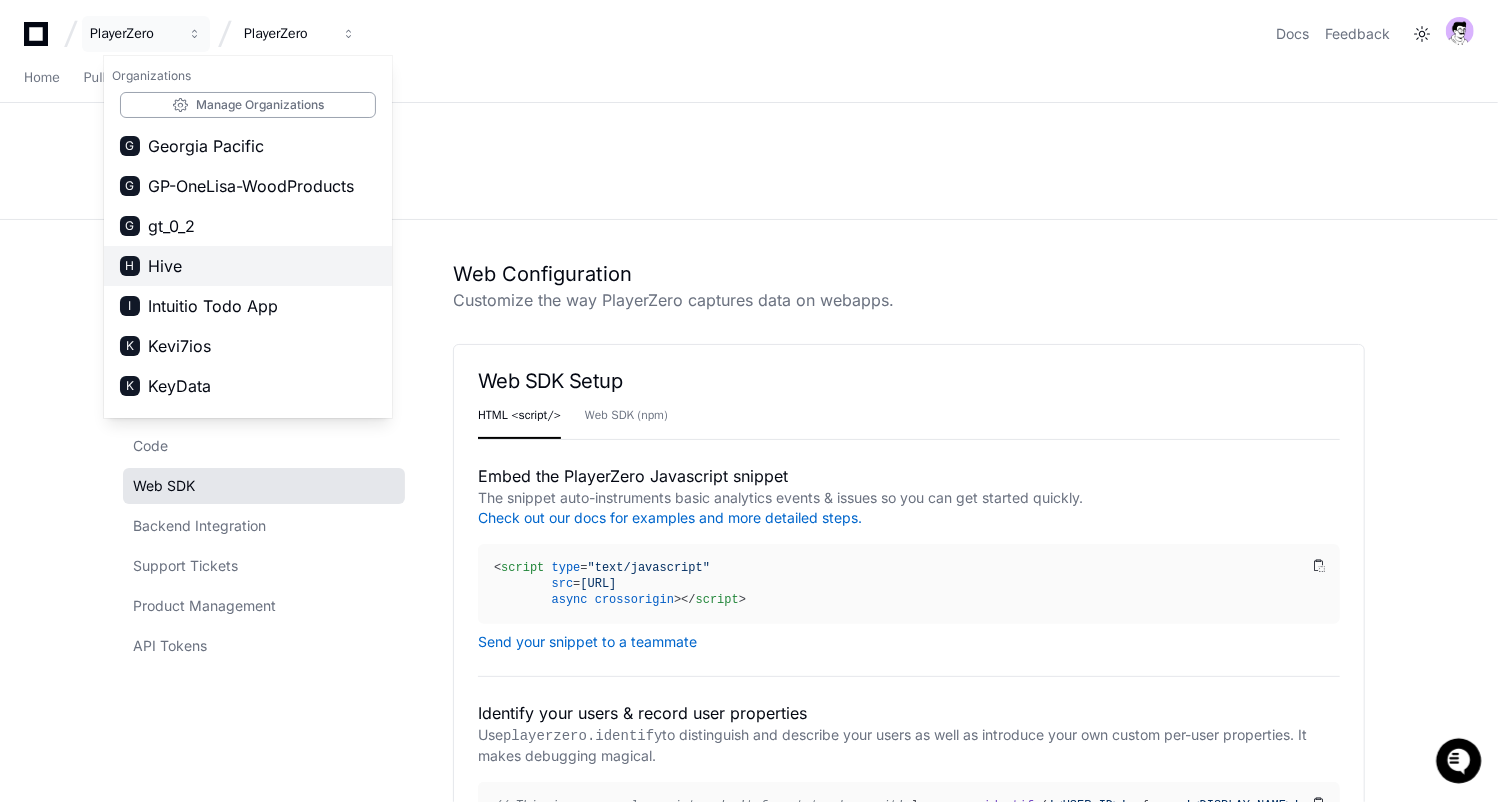 scroll, scrollTop: 508, scrollLeft: 0, axis: vertical 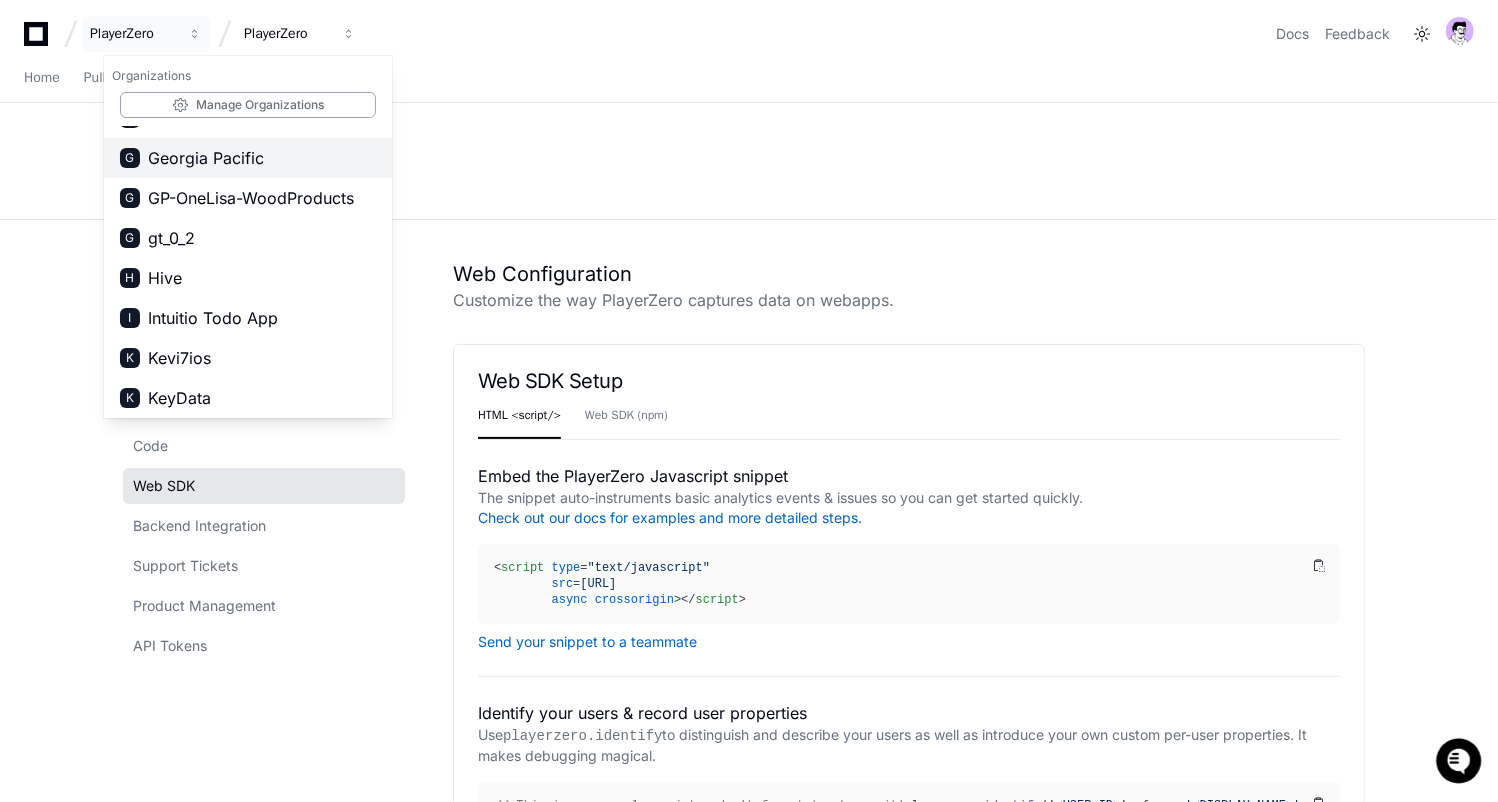 click on "Georgia Pacific" at bounding box center (206, 158) 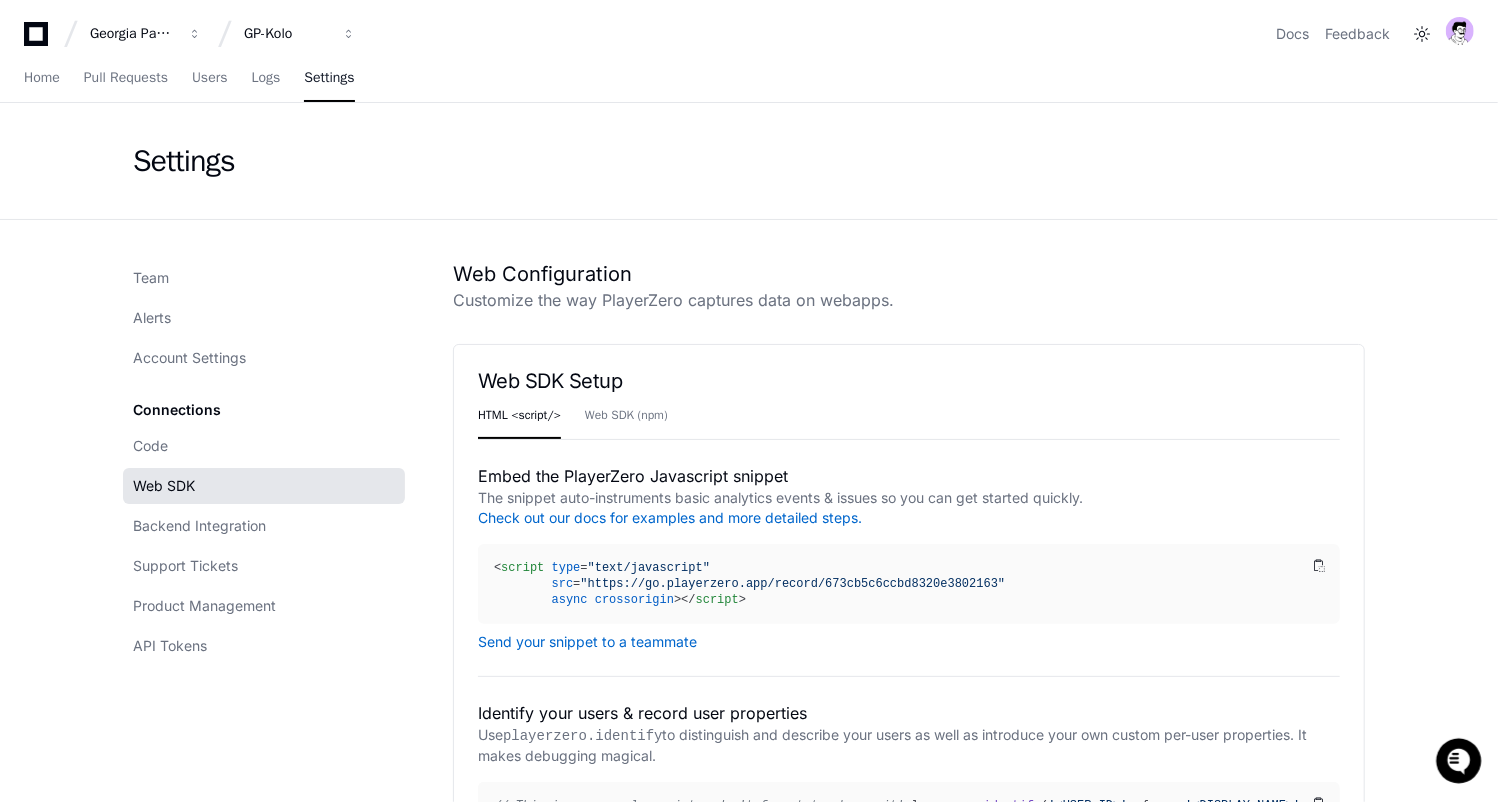 click on "Settings" at bounding box center [329, 78] 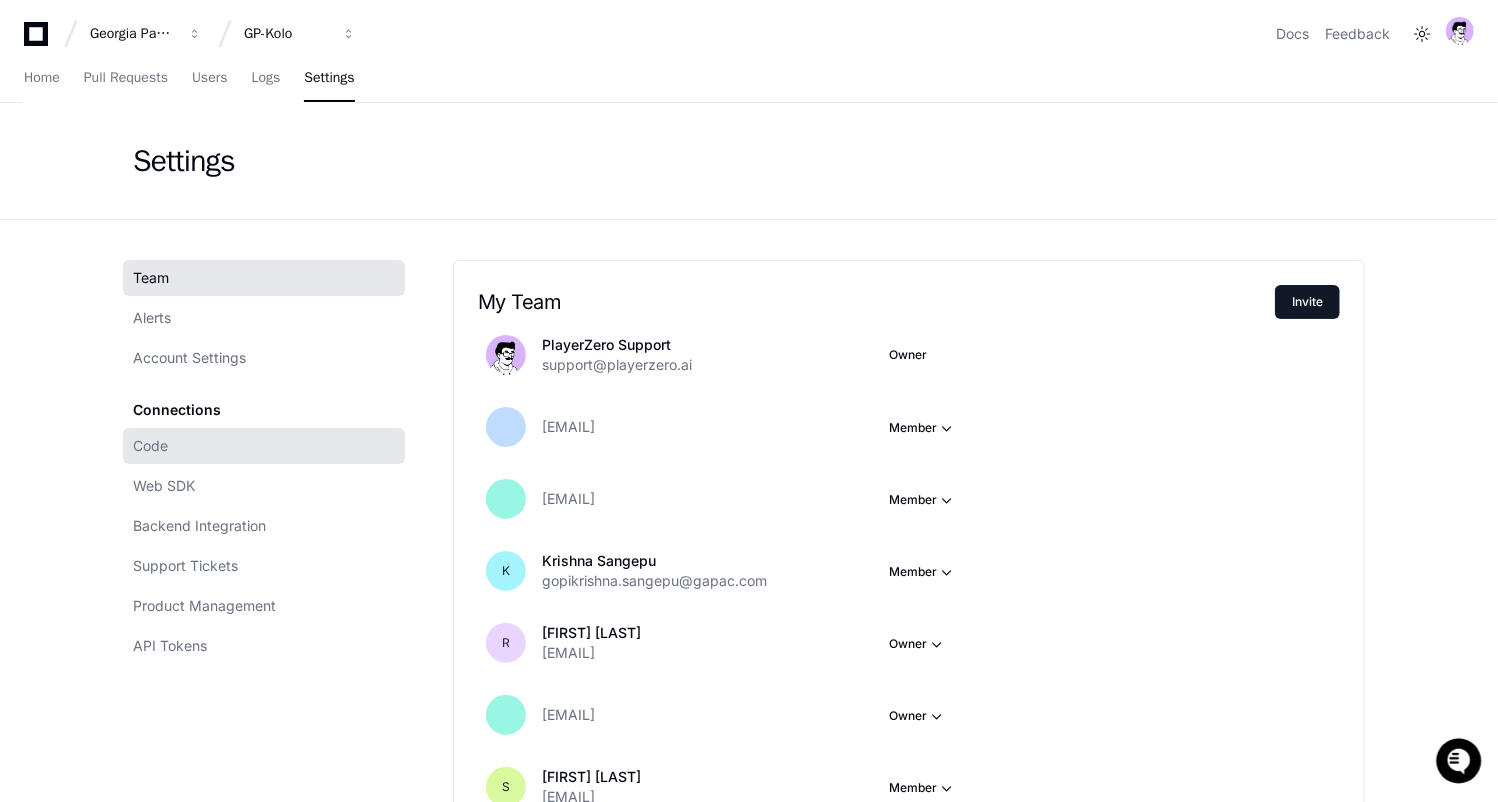 click on "Code" 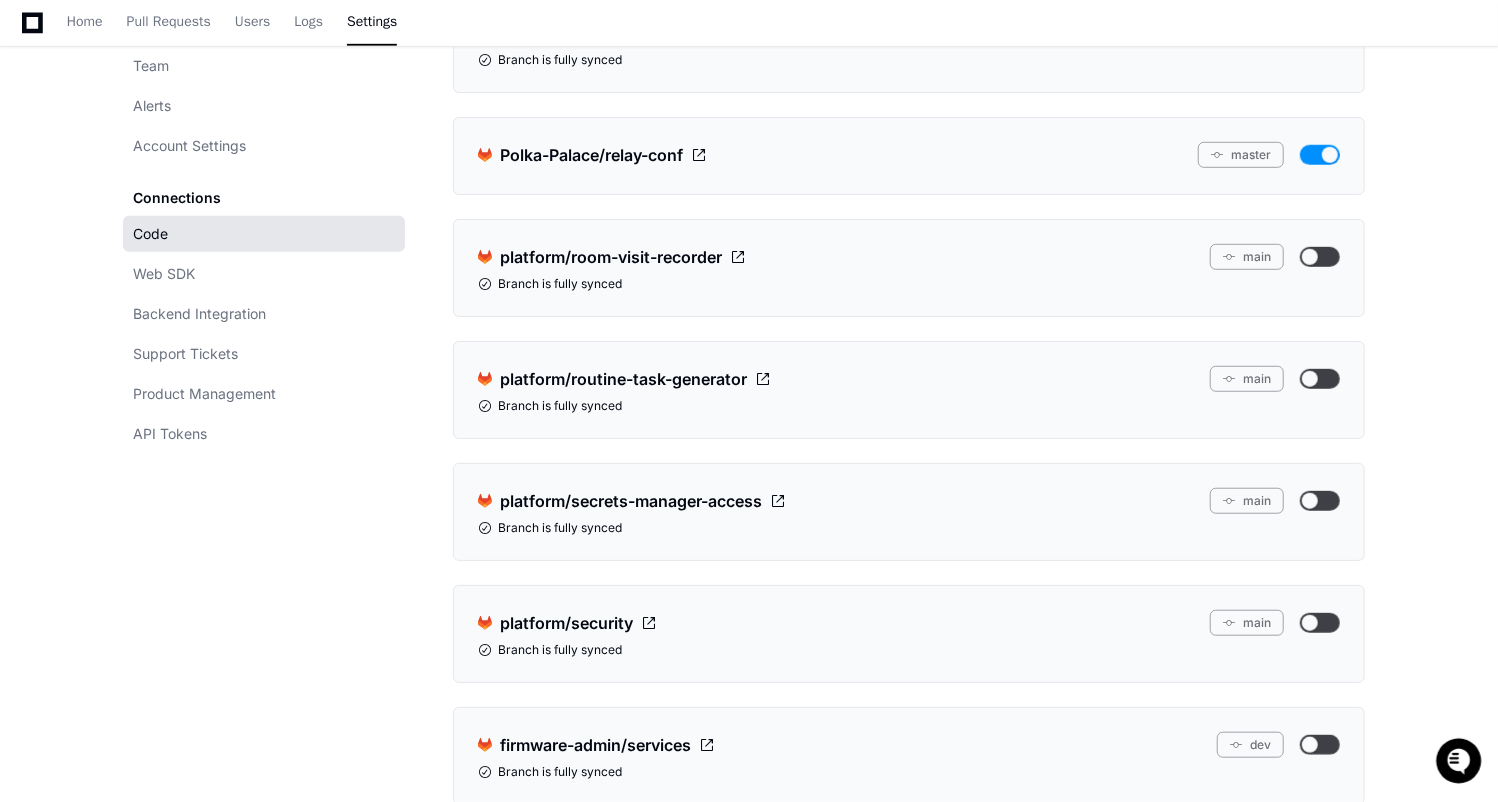 scroll, scrollTop: 14614, scrollLeft: 0, axis: vertical 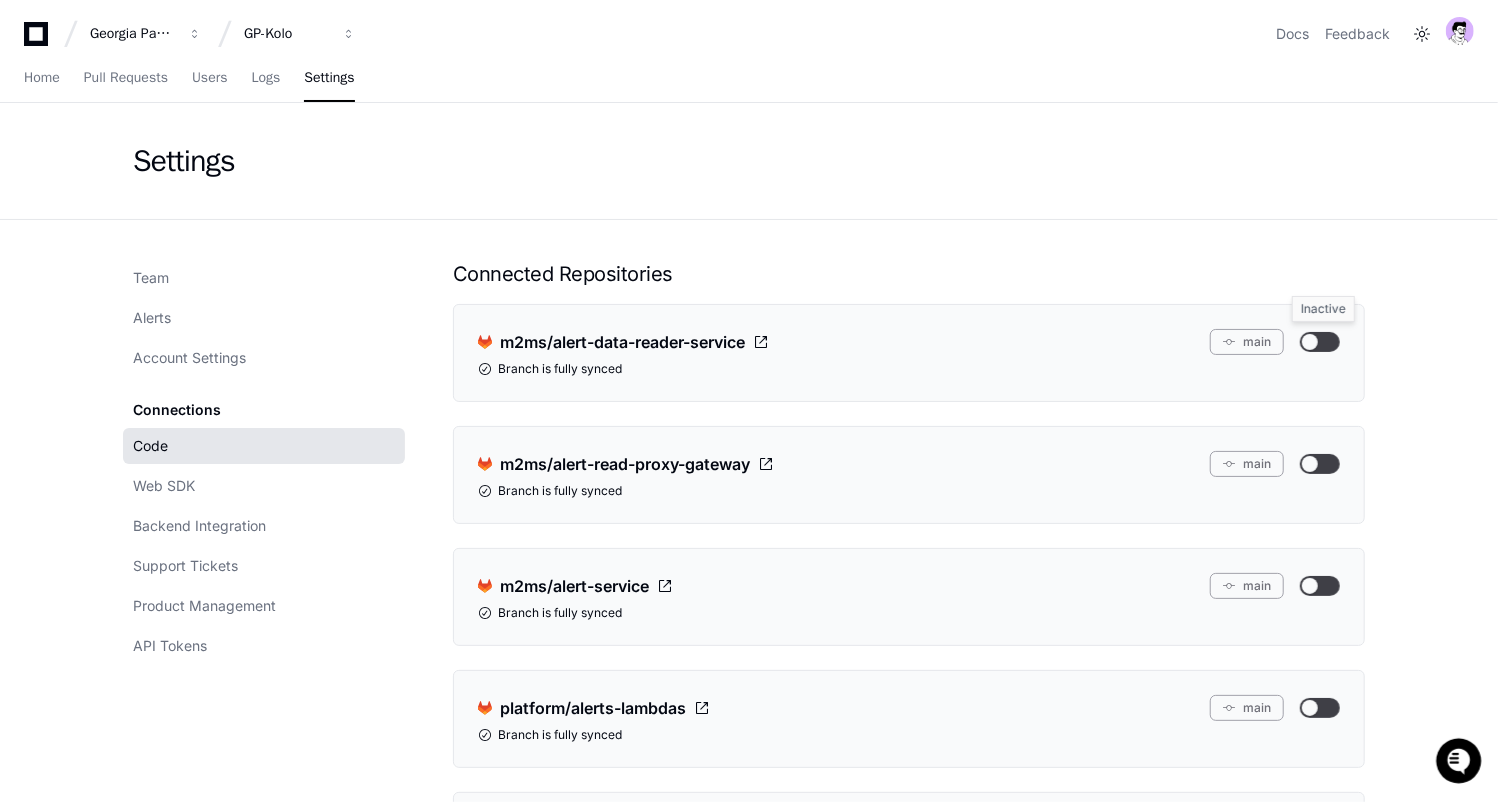 click 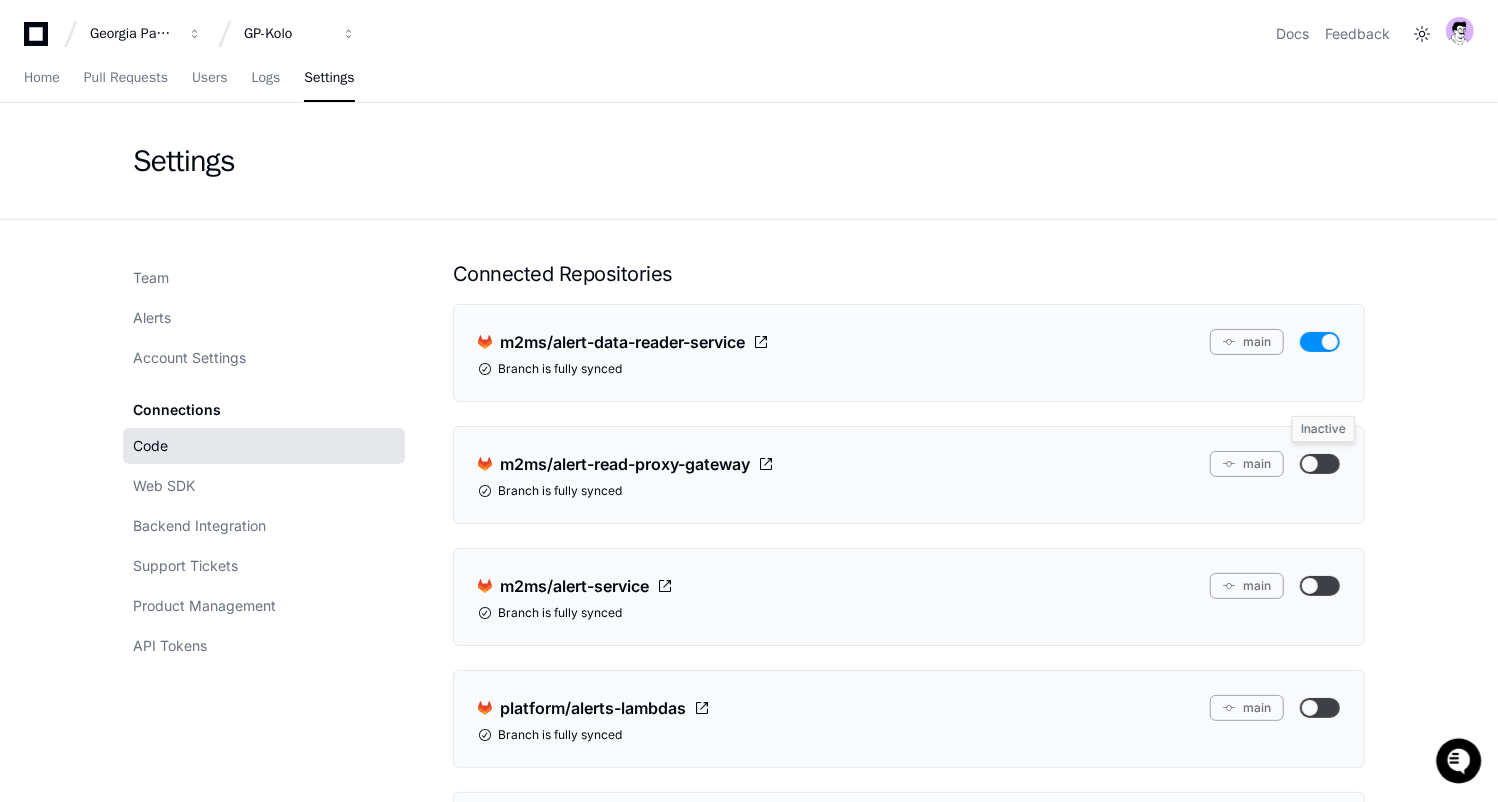 click 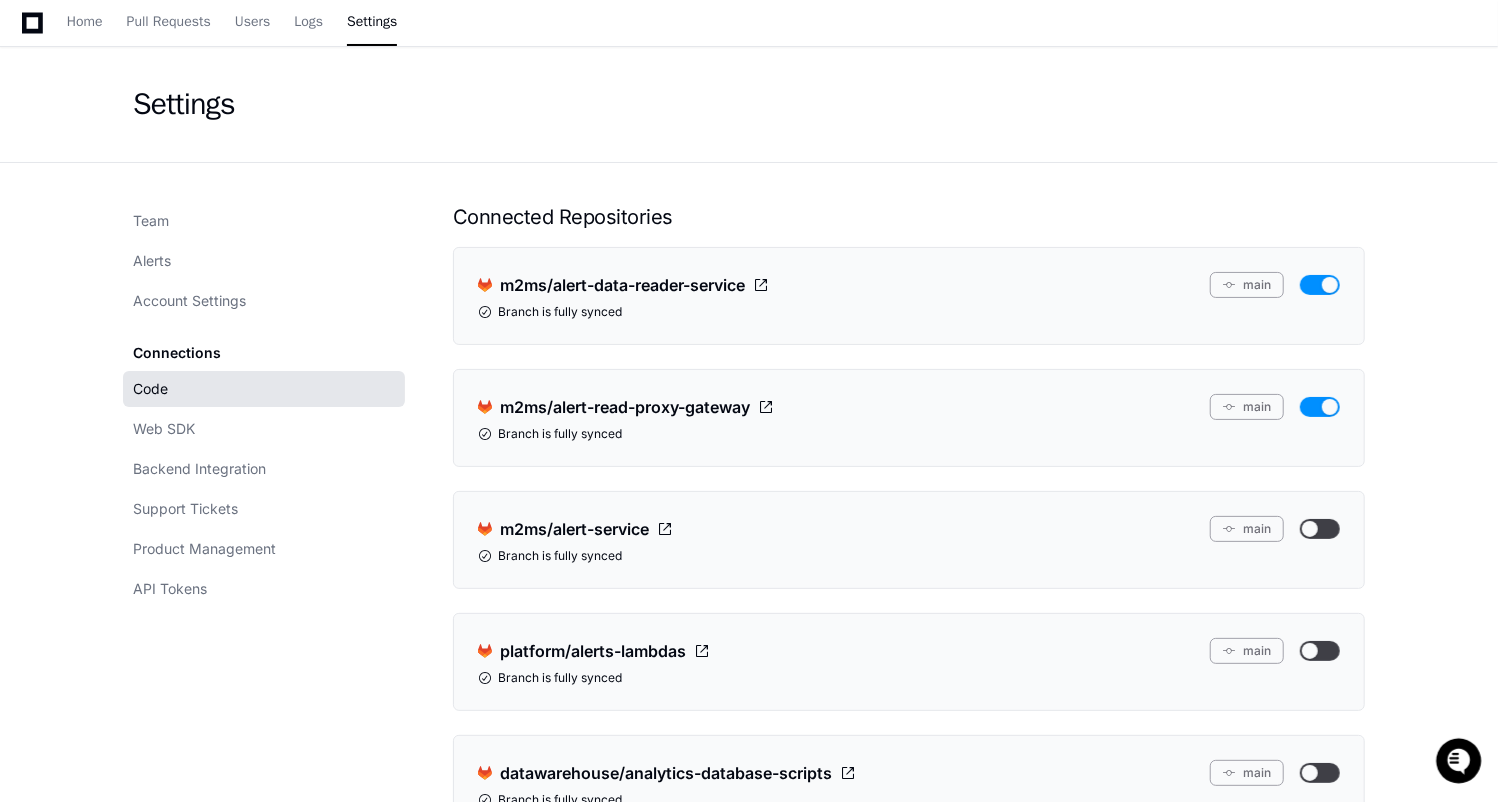 scroll, scrollTop: 96, scrollLeft: 0, axis: vertical 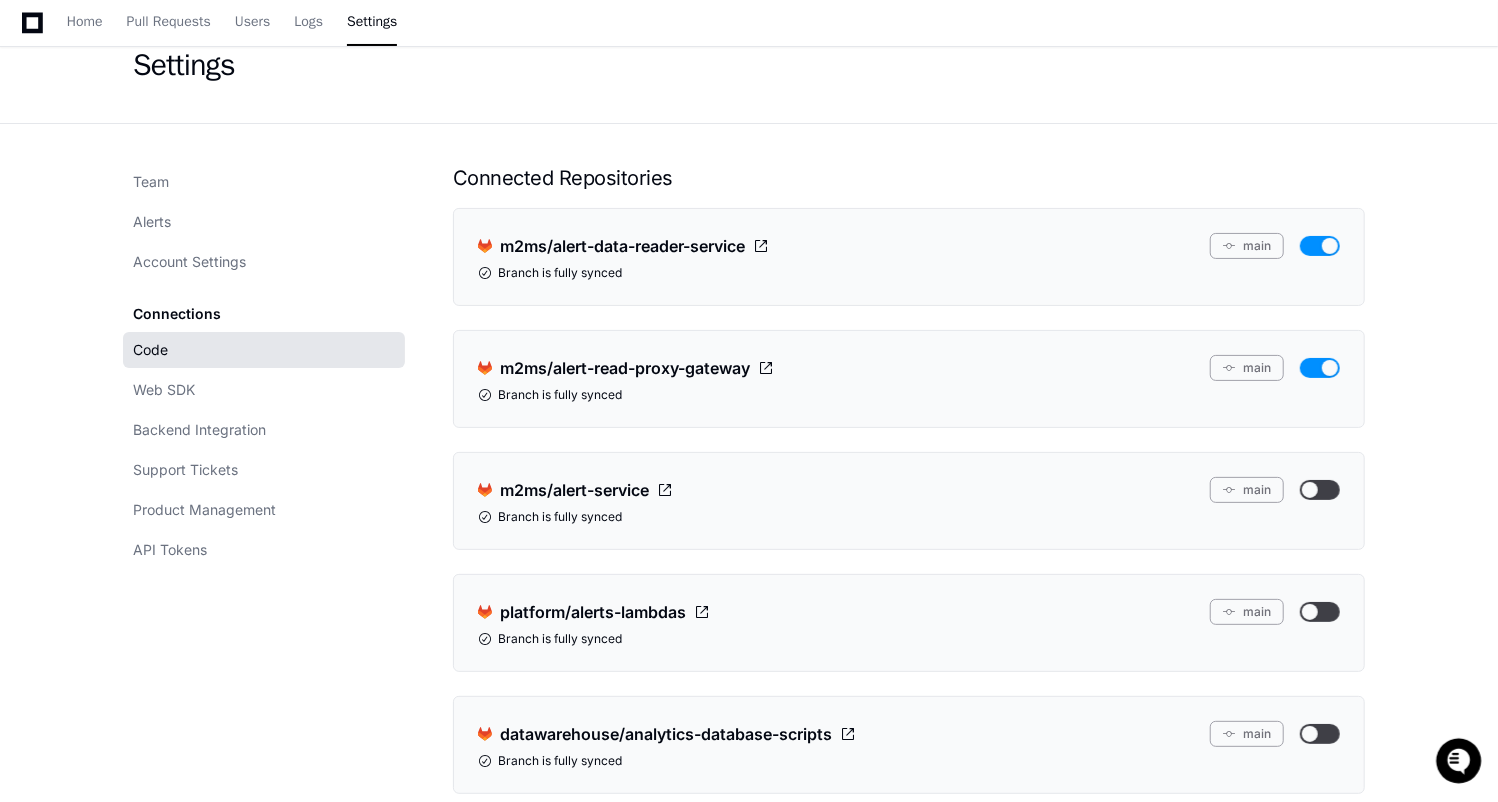 click 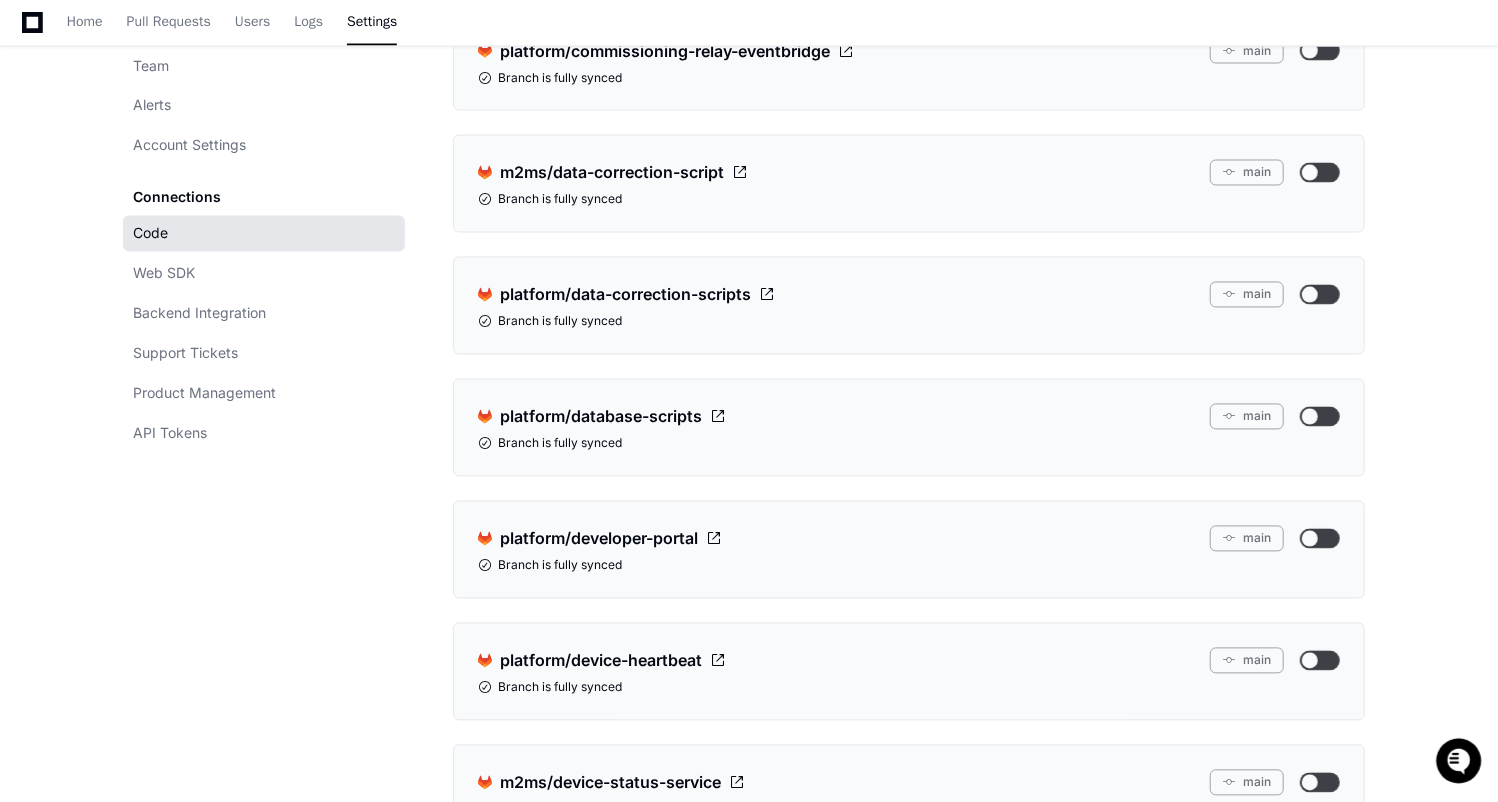 scroll, scrollTop: 1695, scrollLeft: 0, axis: vertical 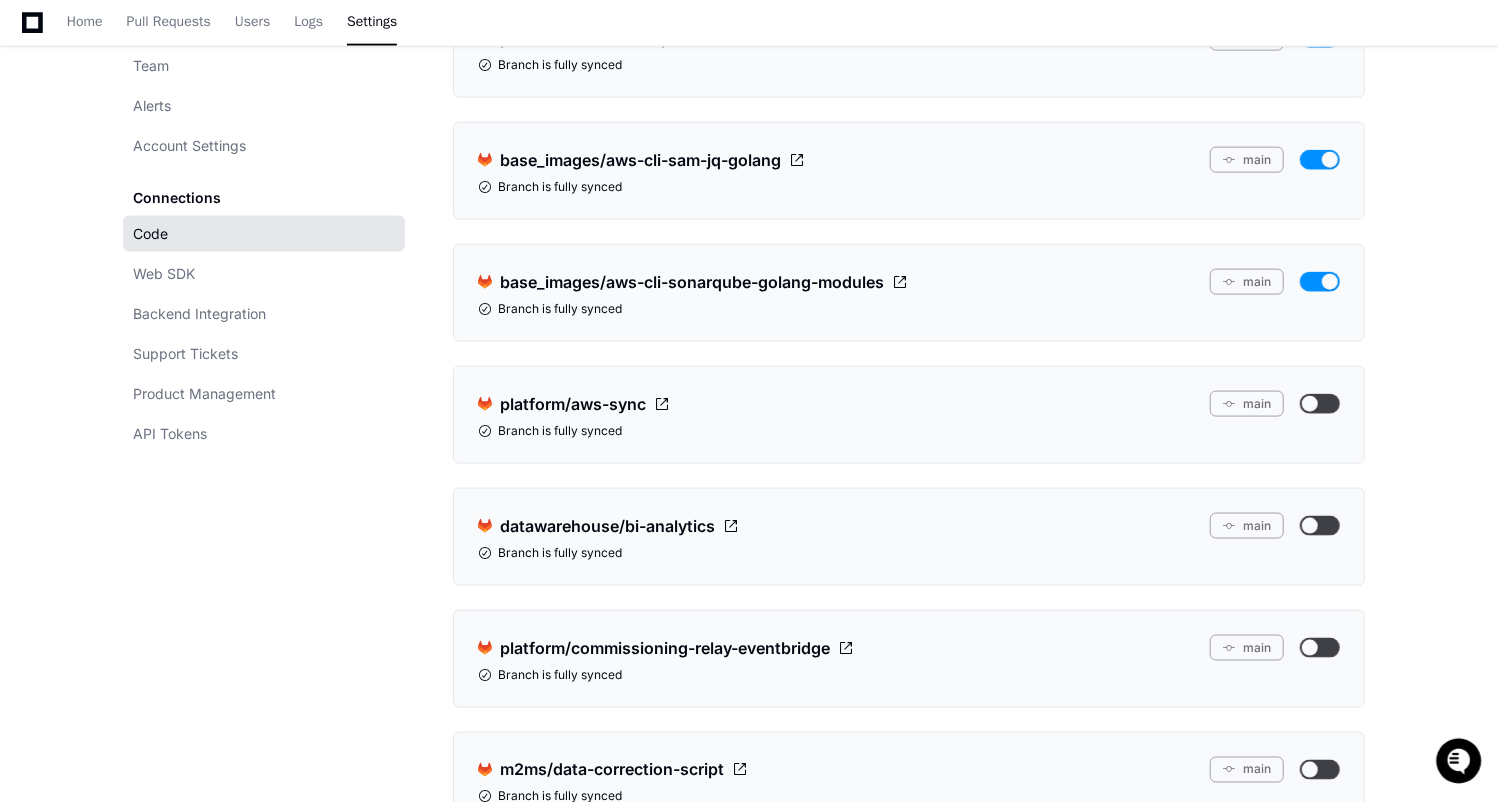 click on ".cls-1{fill:#e24329;}.cls-2{fill:#fc6d26;}.cls-3{fill:#fca326;} platform/aws-sync  main   Branch is fully synced" 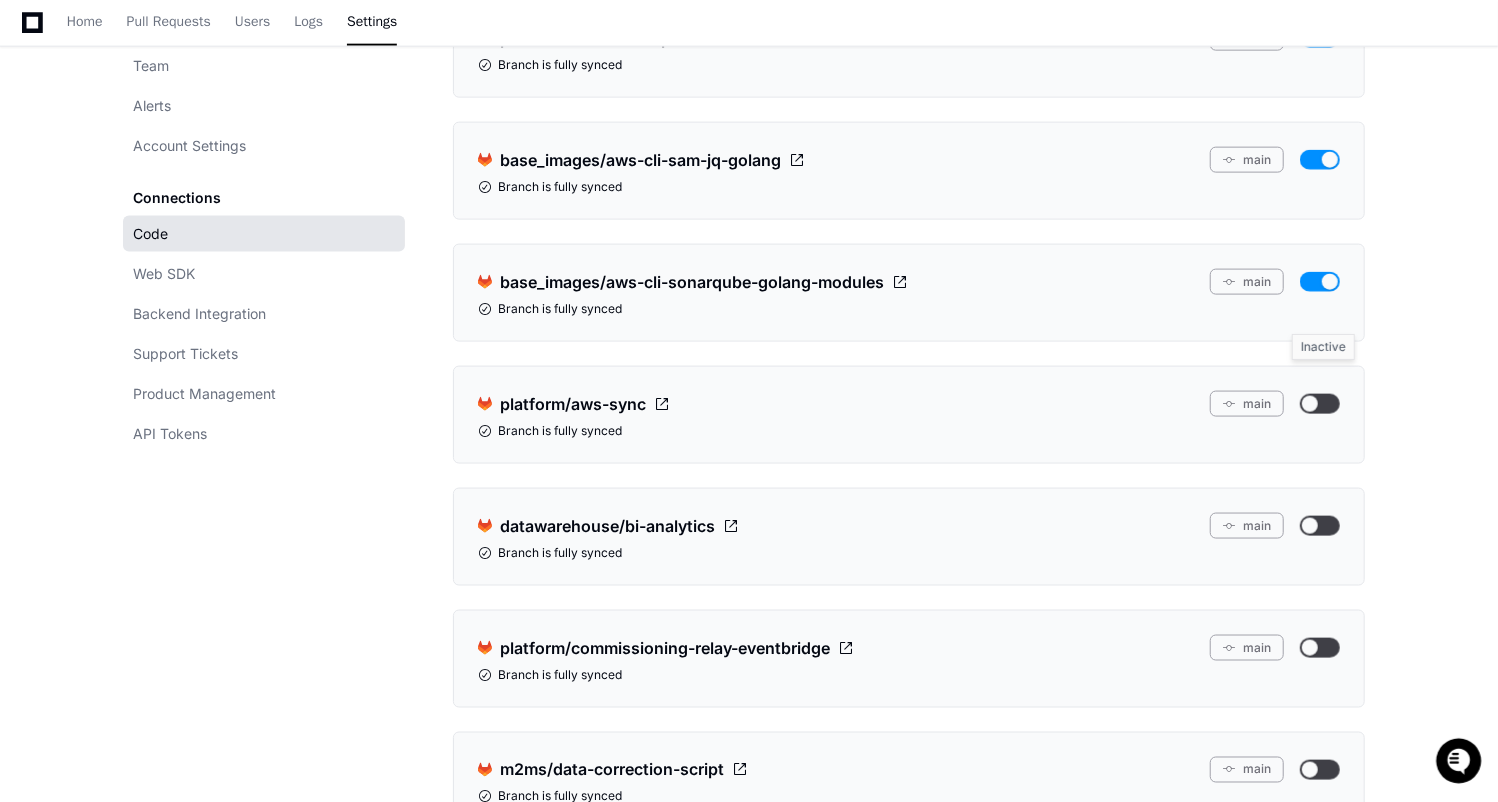 click 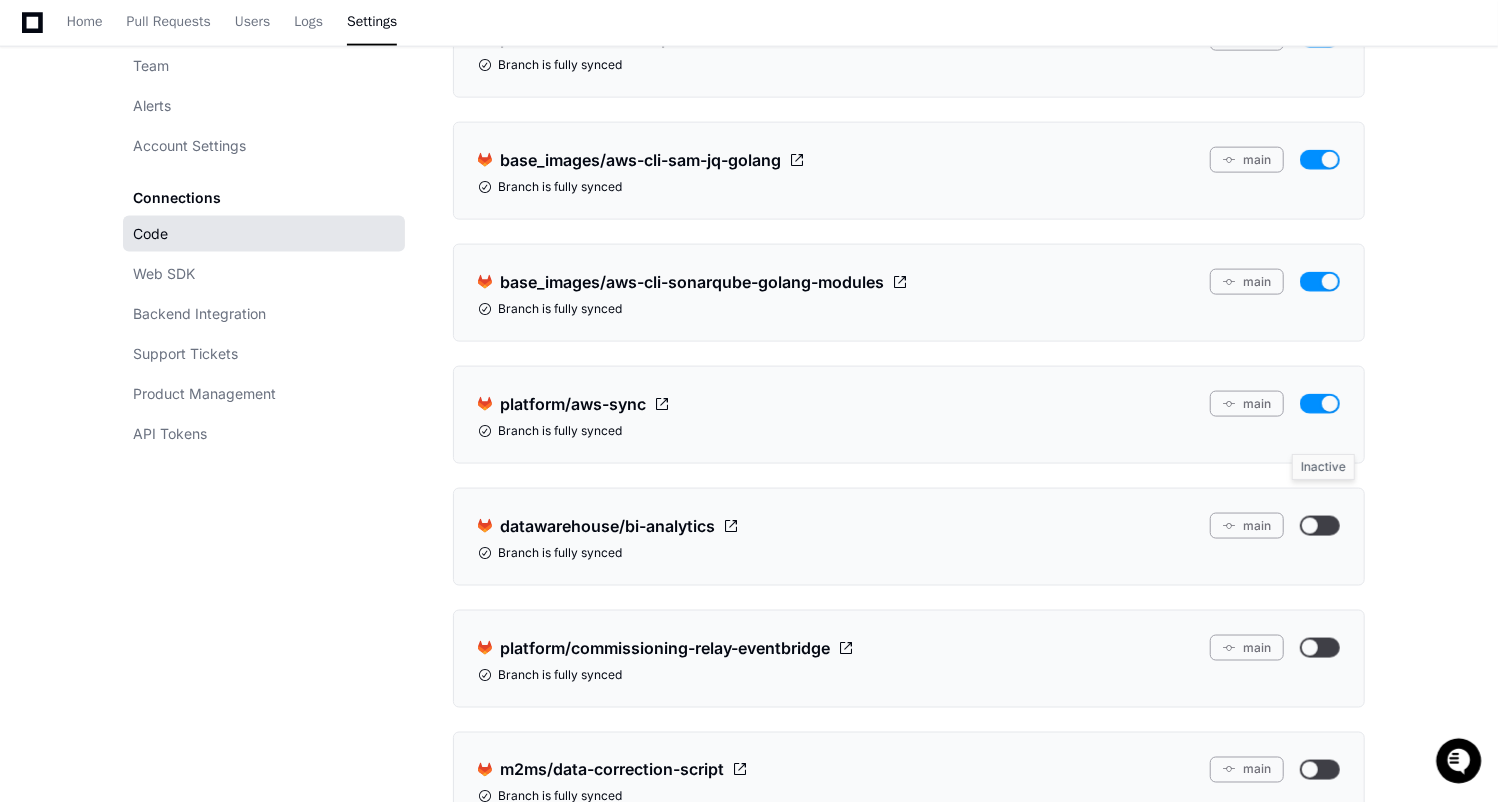 click 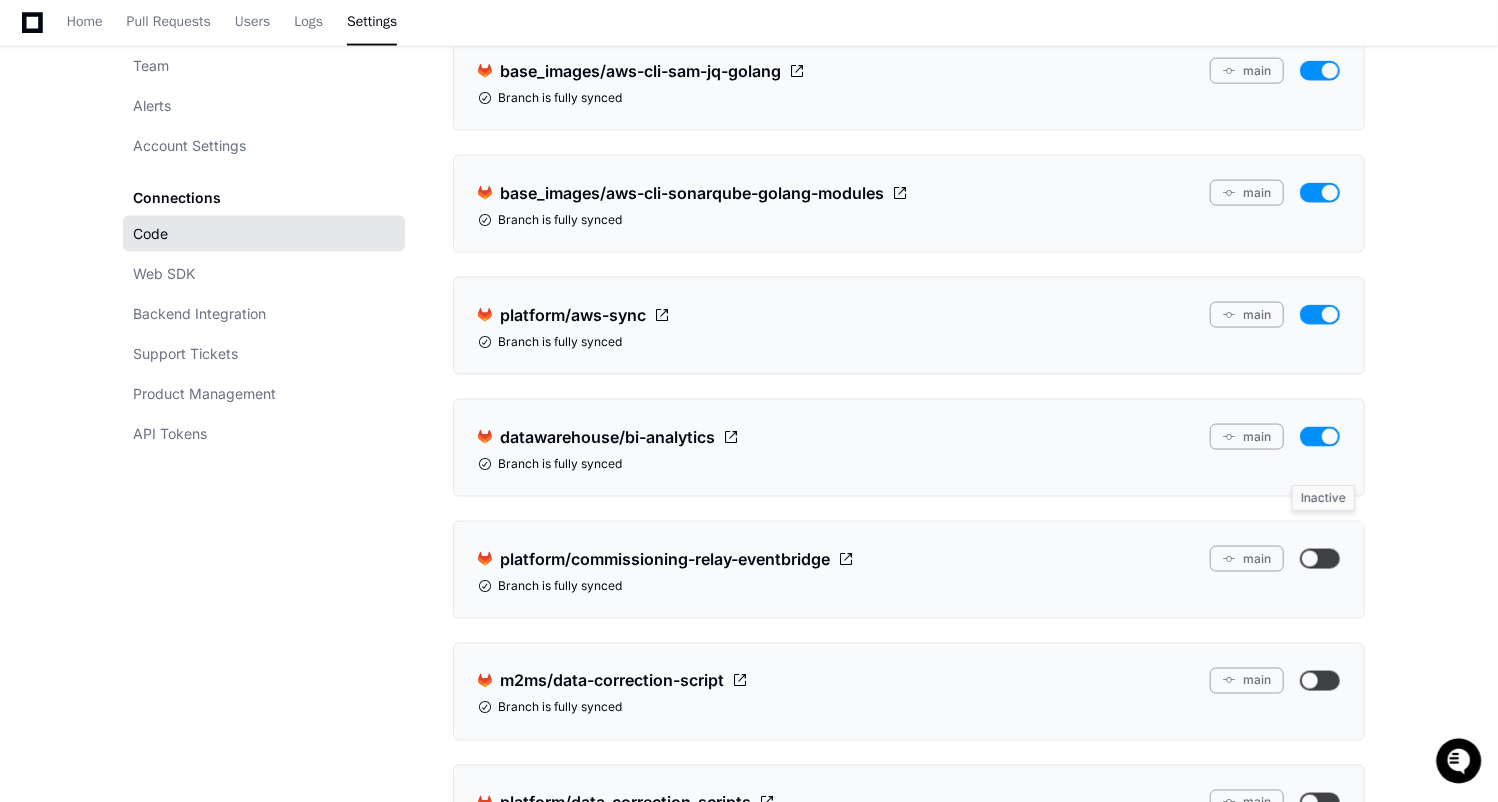 click 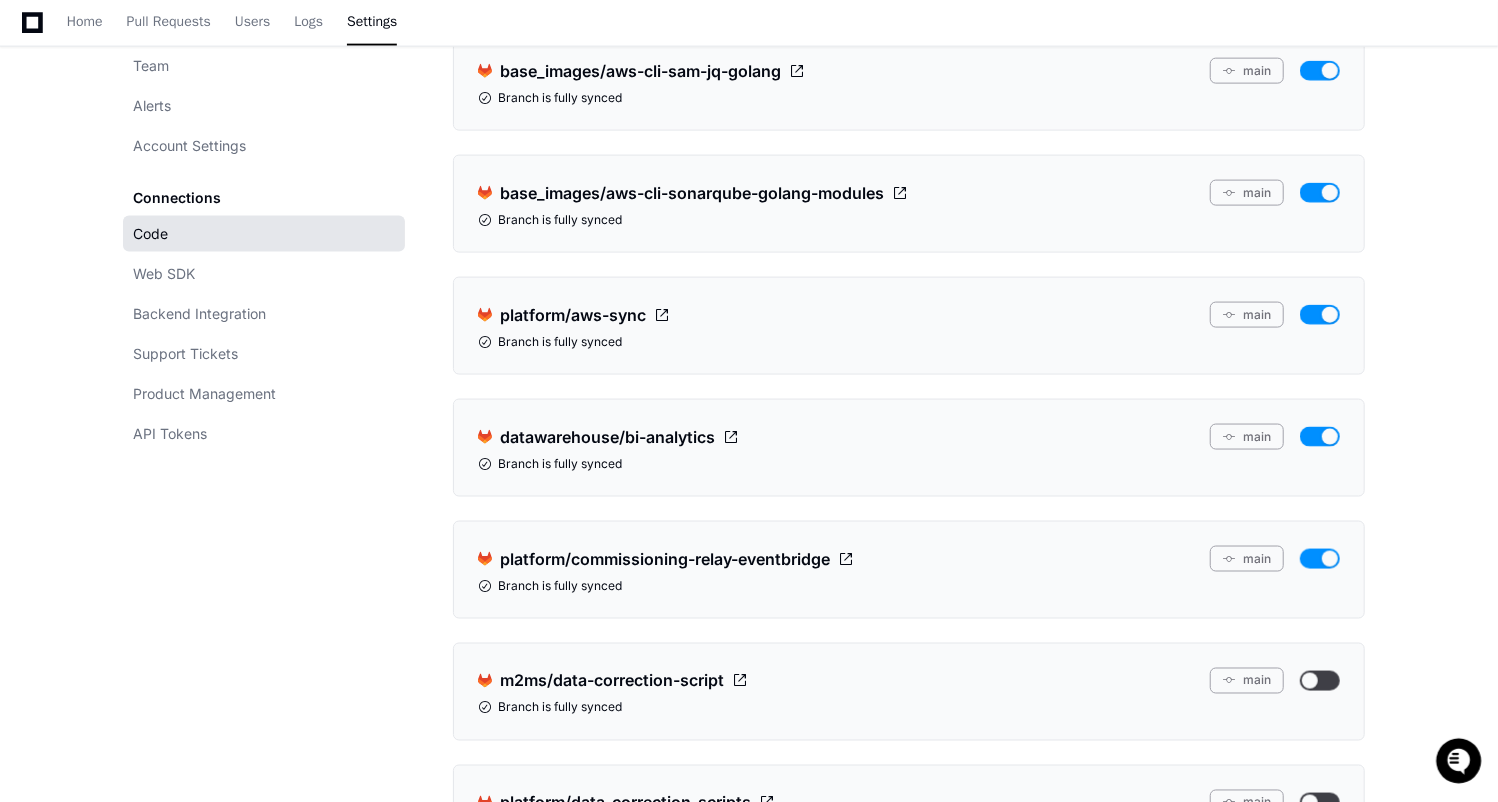 scroll, scrollTop: 1768, scrollLeft: 0, axis: vertical 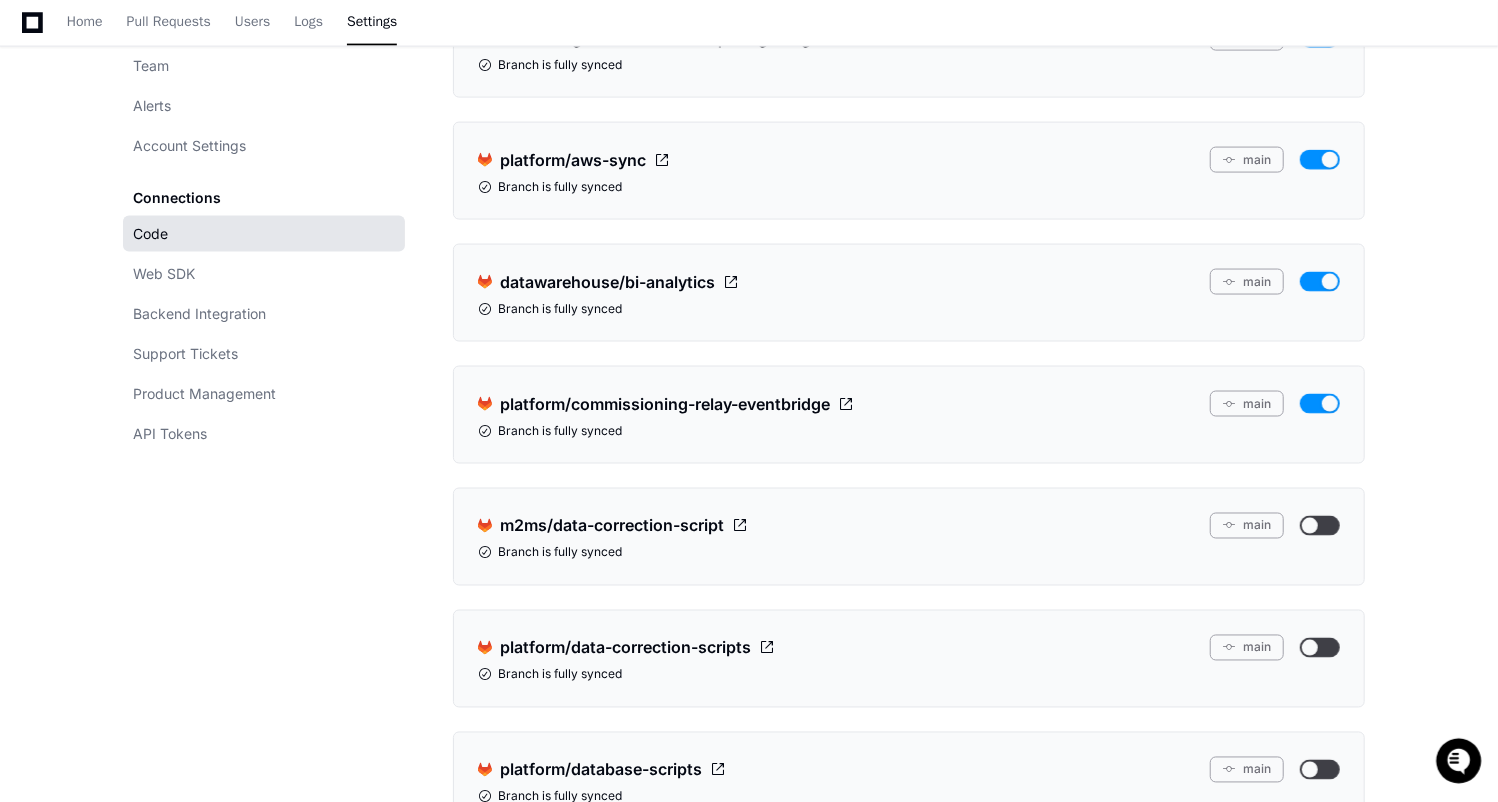 click on "main" 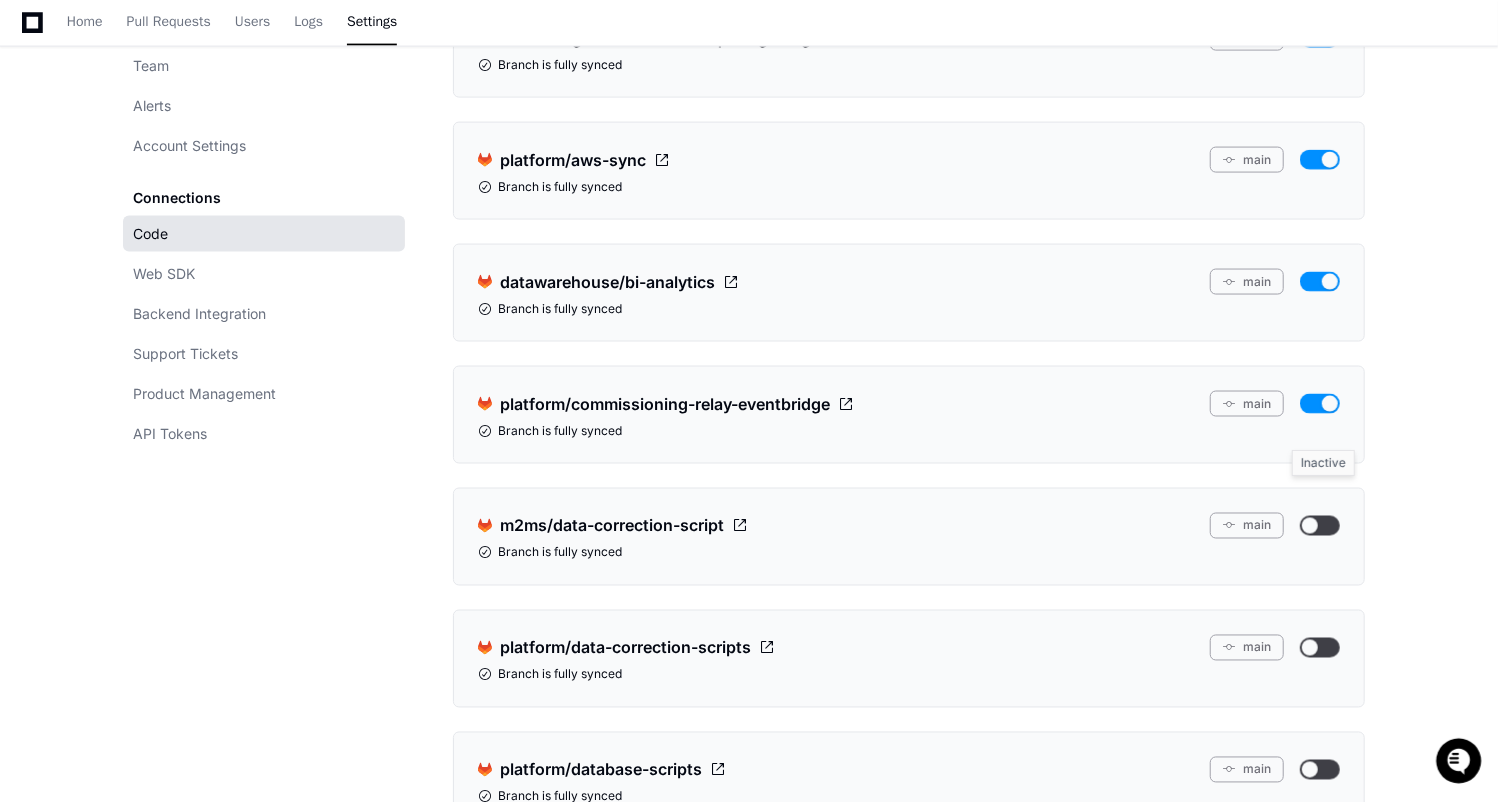 click 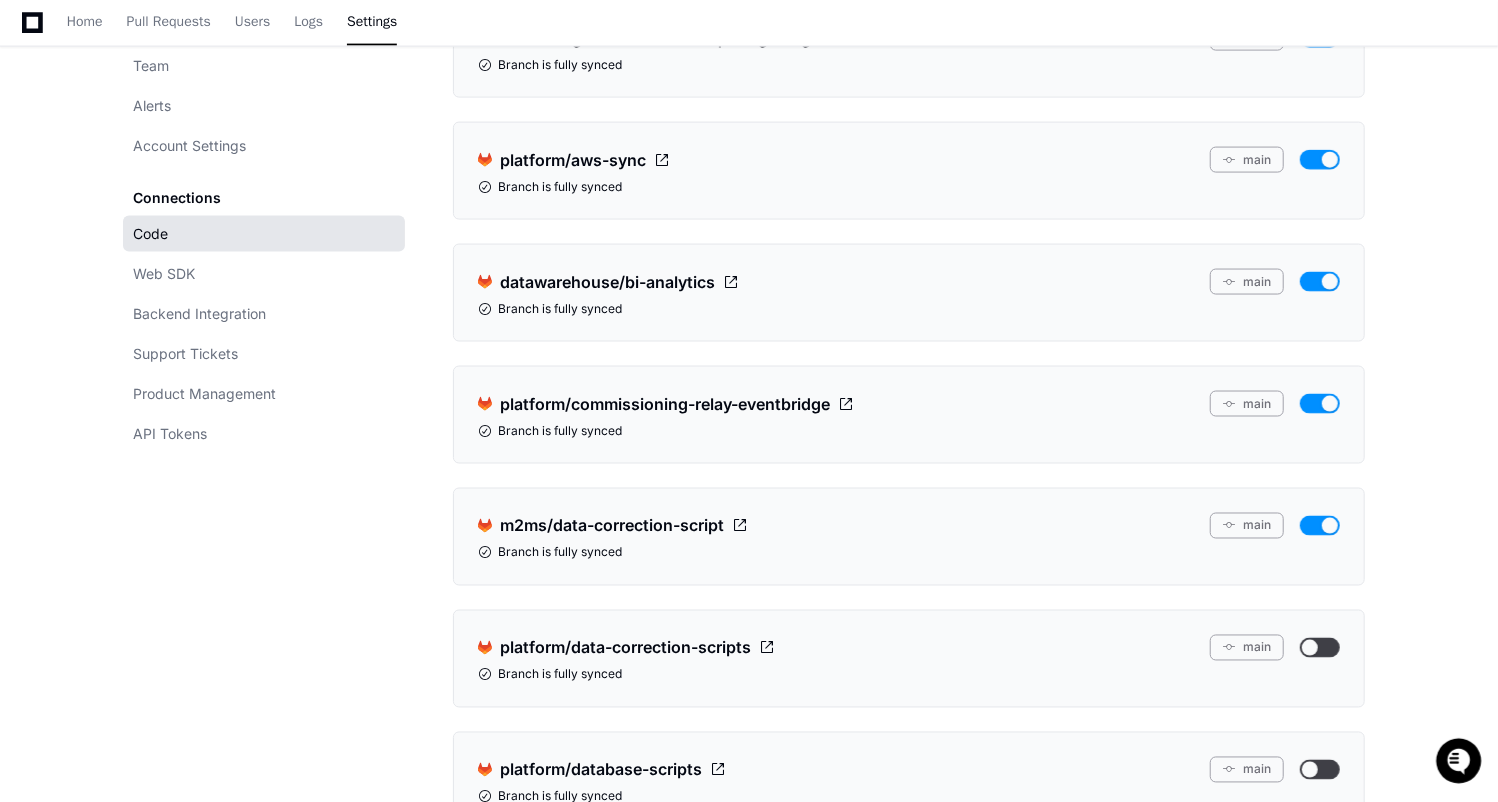 click on ".cls-1{fill:#e24329;}.cls-2{fill:#fc6d26;}.cls-3{fill:#fca326;} platform/data-correction-scripts  main   Branch is fully synced" 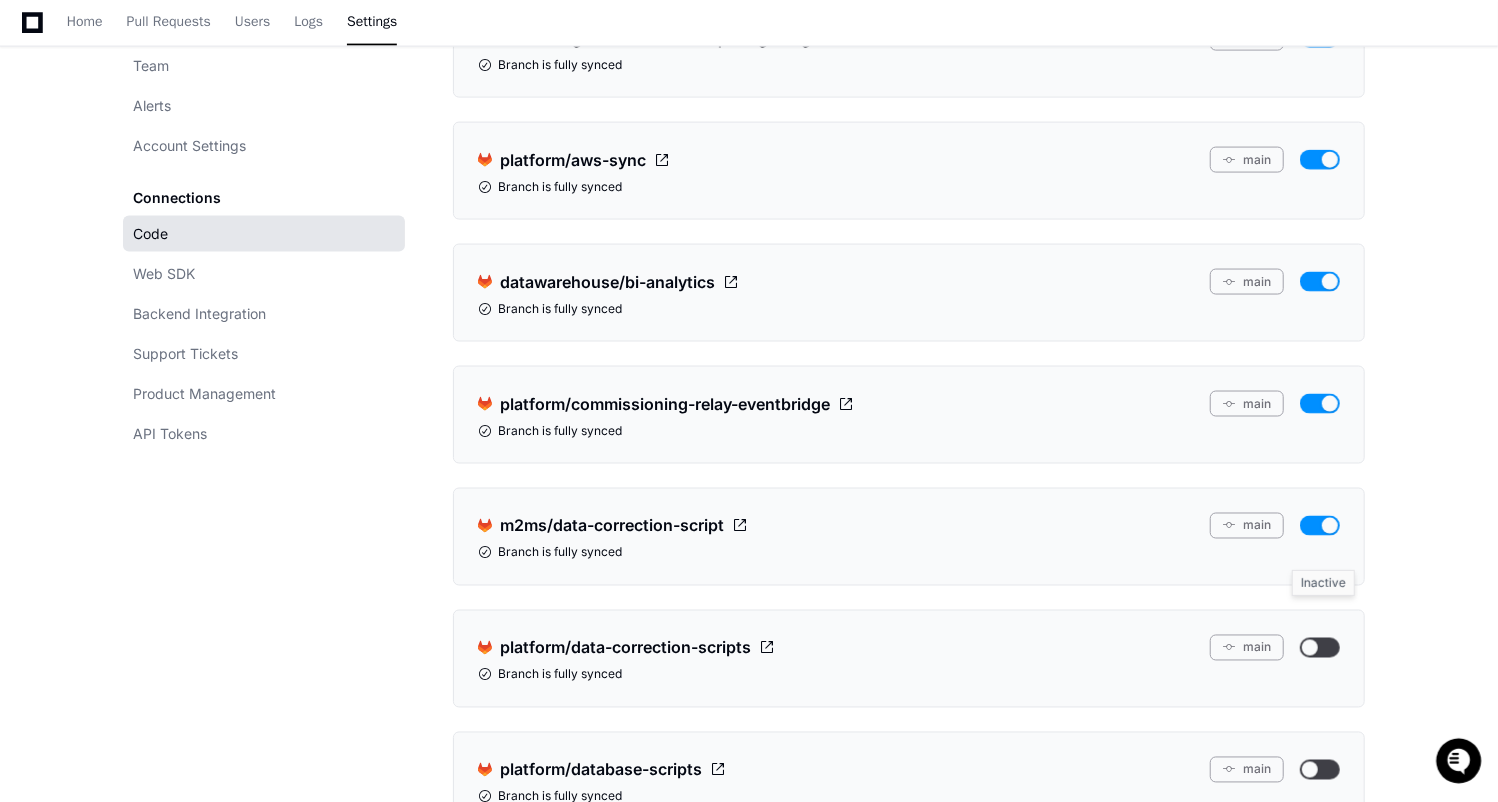 click 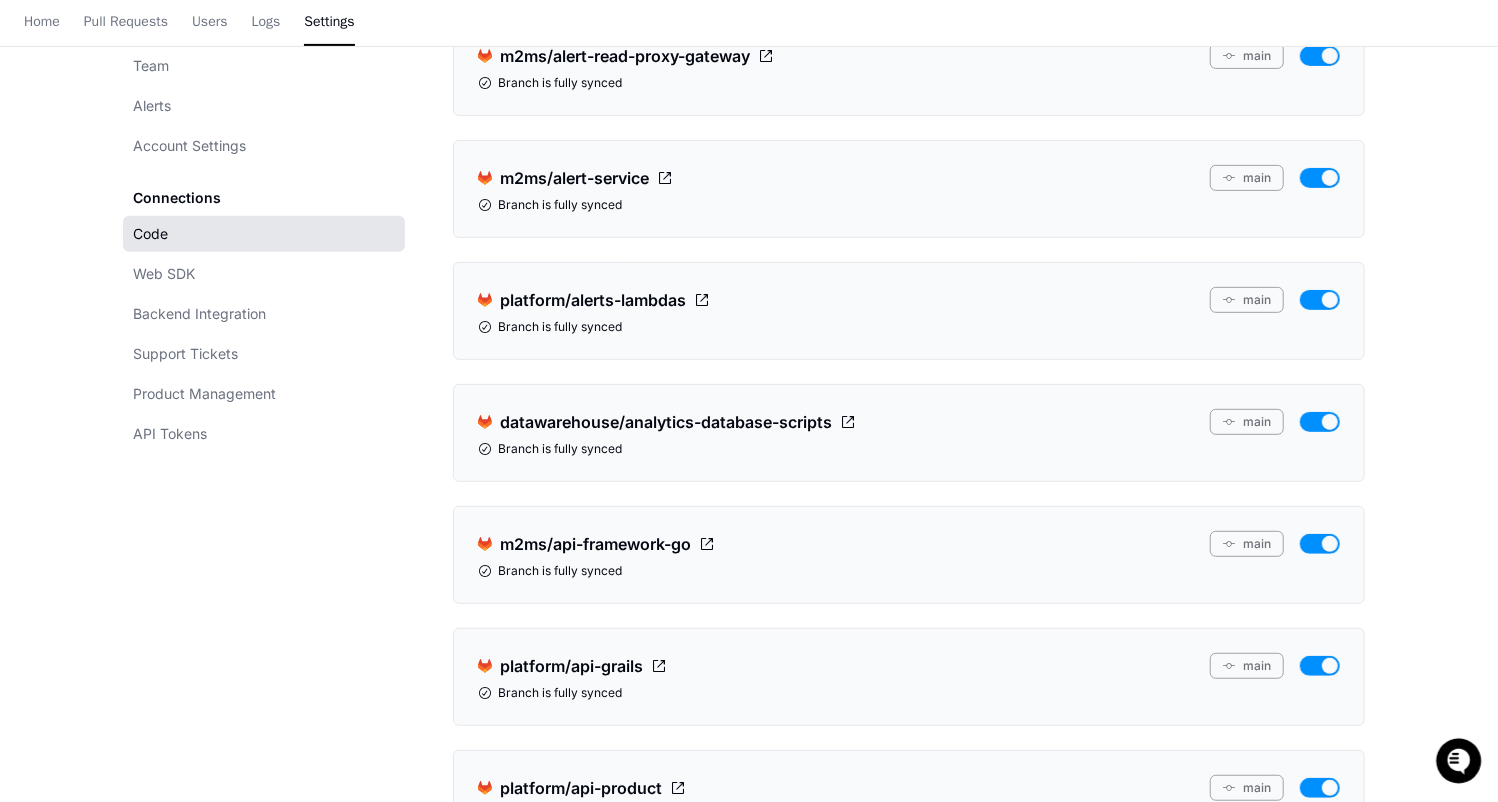 scroll, scrollTop: 0, scrollLeft: 0, axis: both 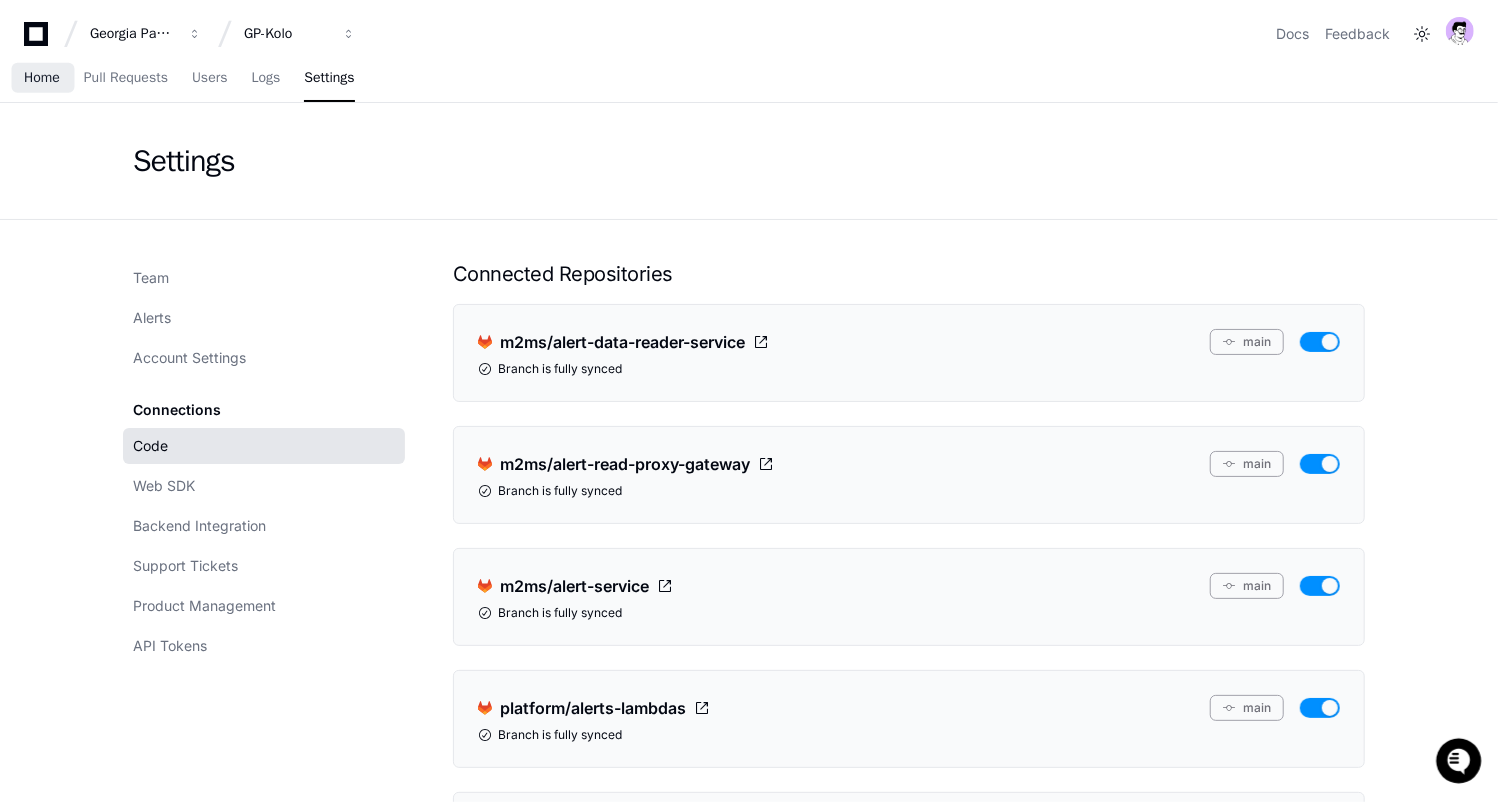 click on "Home" at bounding box center (42, 79) 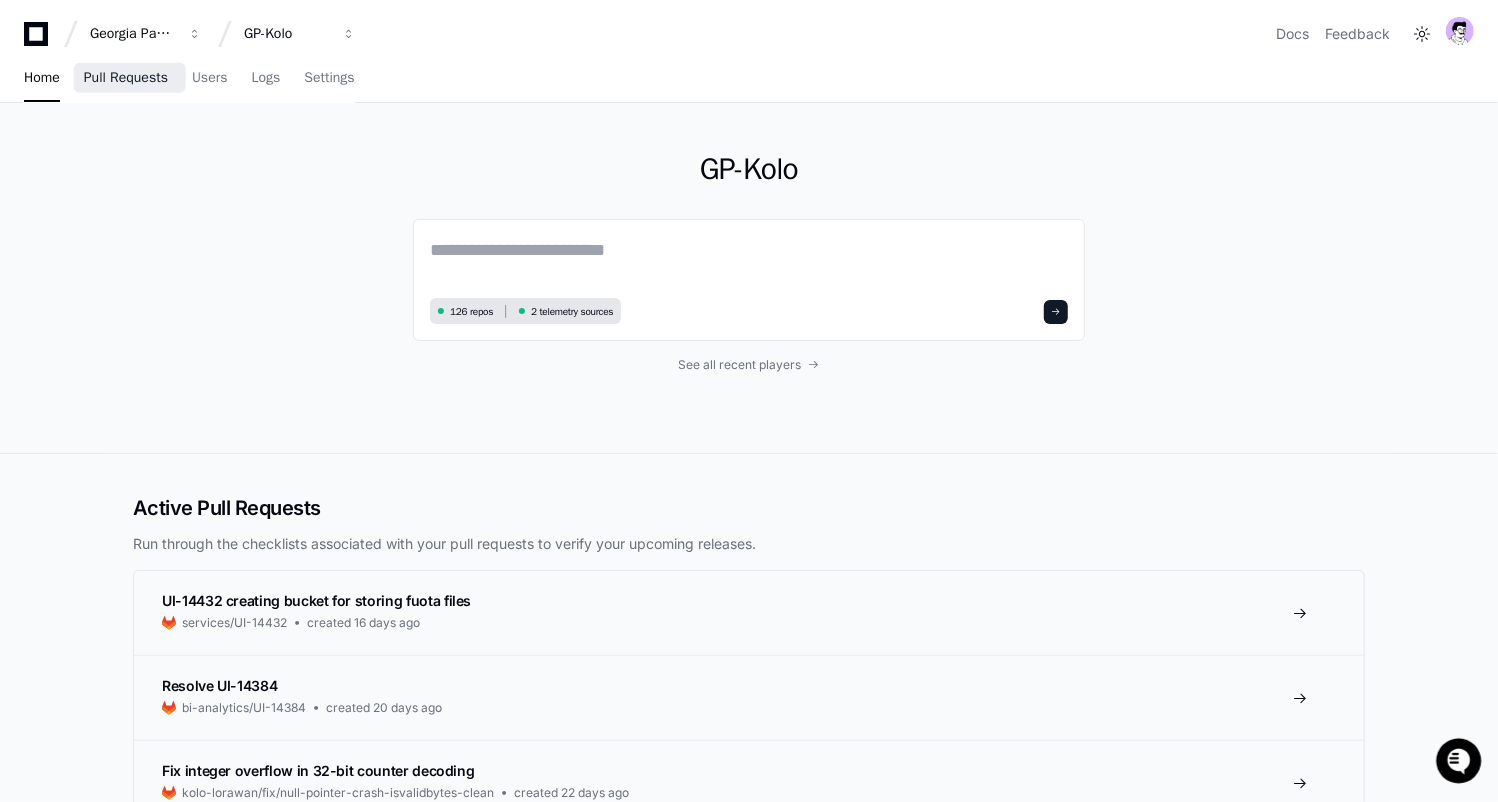click on "Pull Requests" at bounding box center [126, 79] 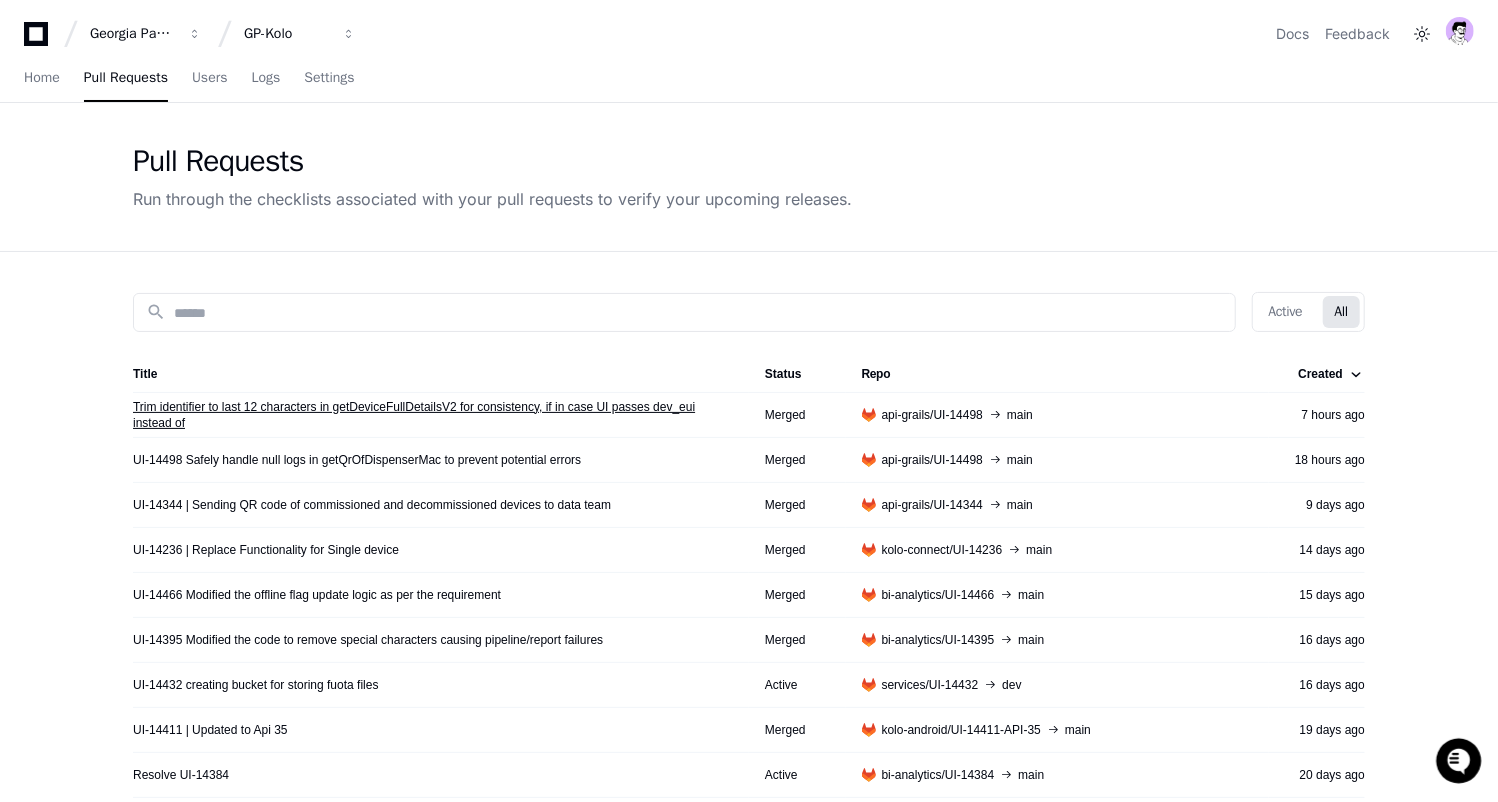 click on "Trim identifier to last 12 characters in getDeviceFullDetailsV2 for consistency, if in case UI passes dev_eui instead of" 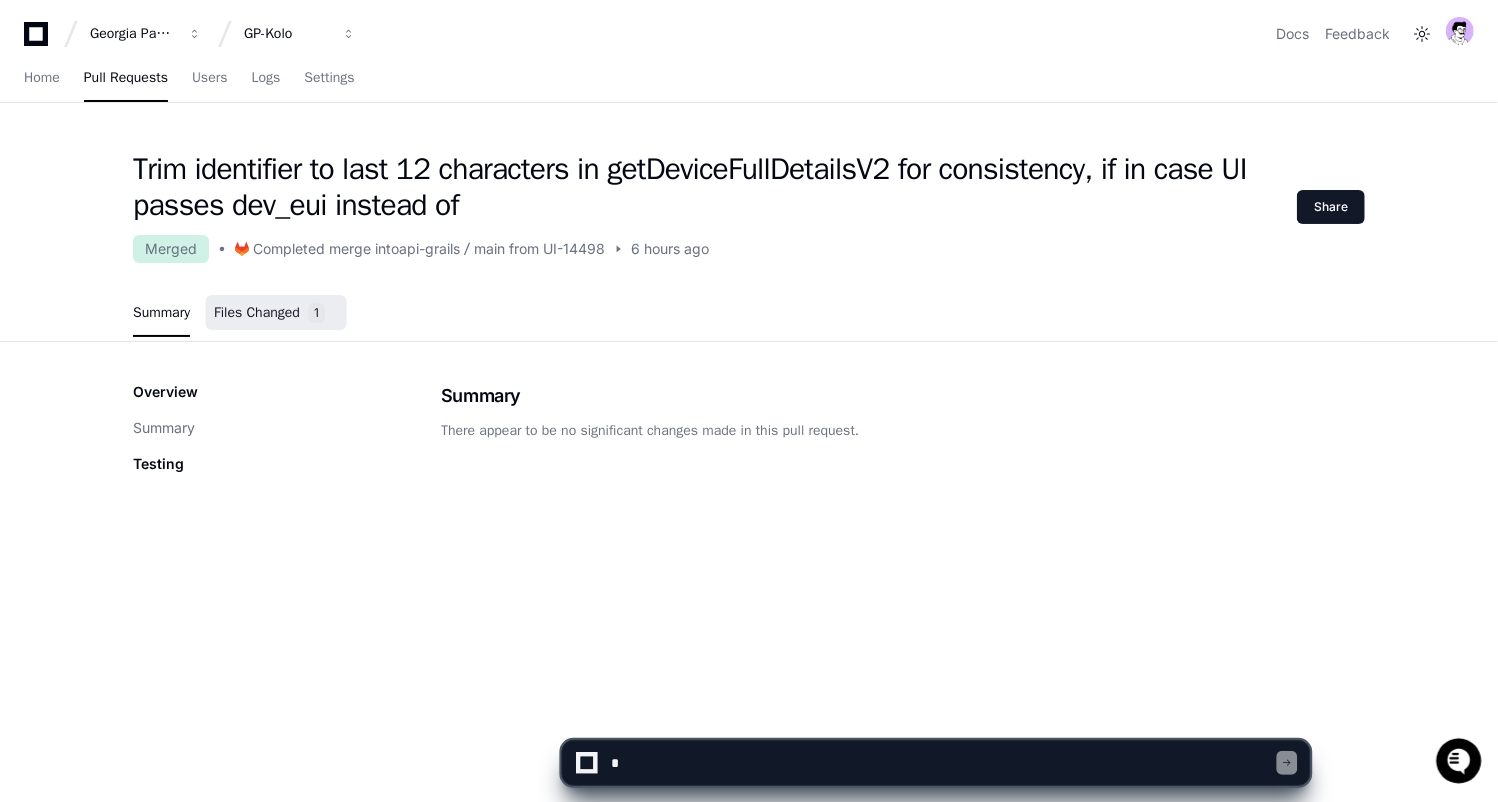 click on "Files Changed 1" 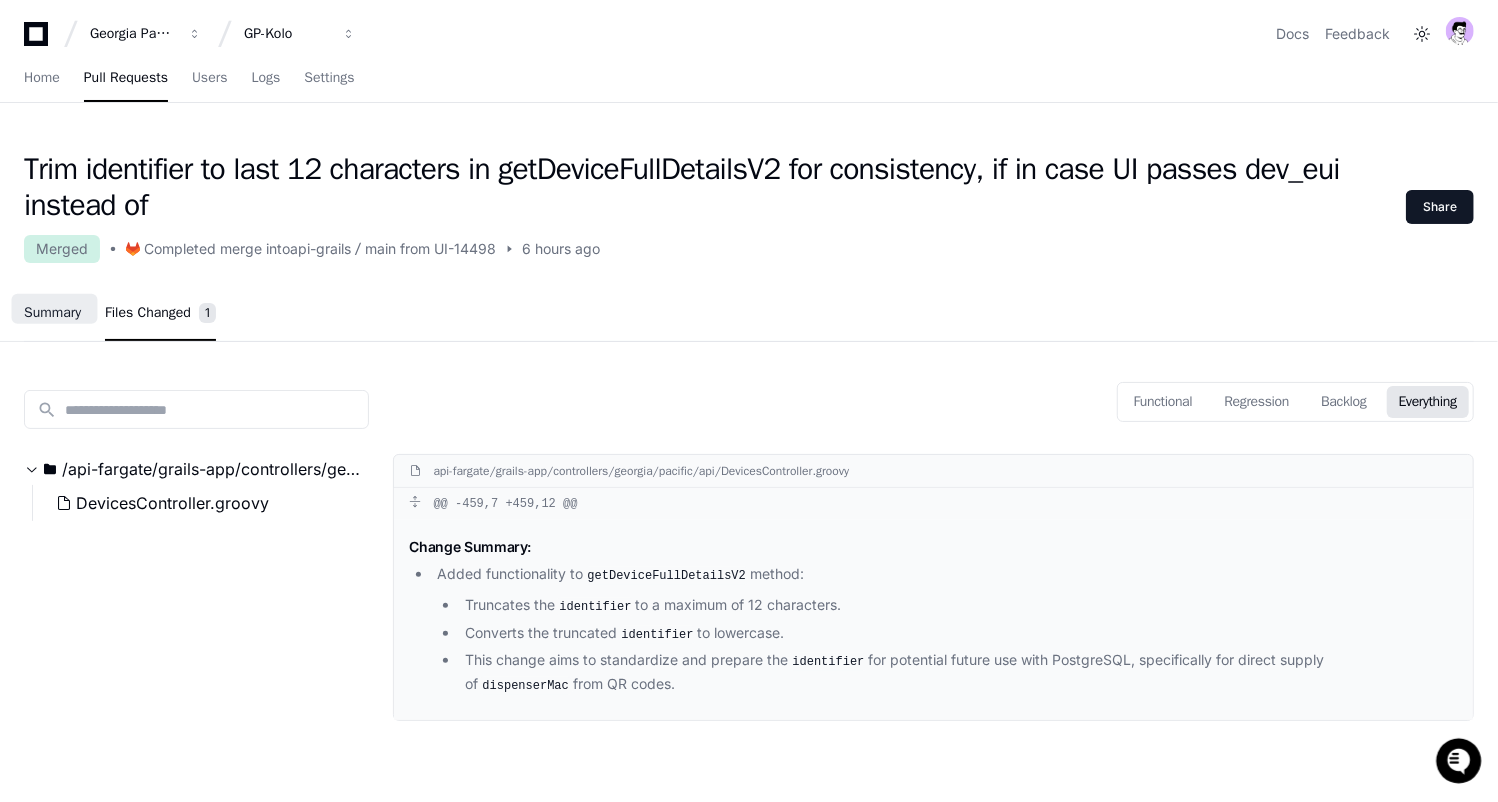 click on "Summary" 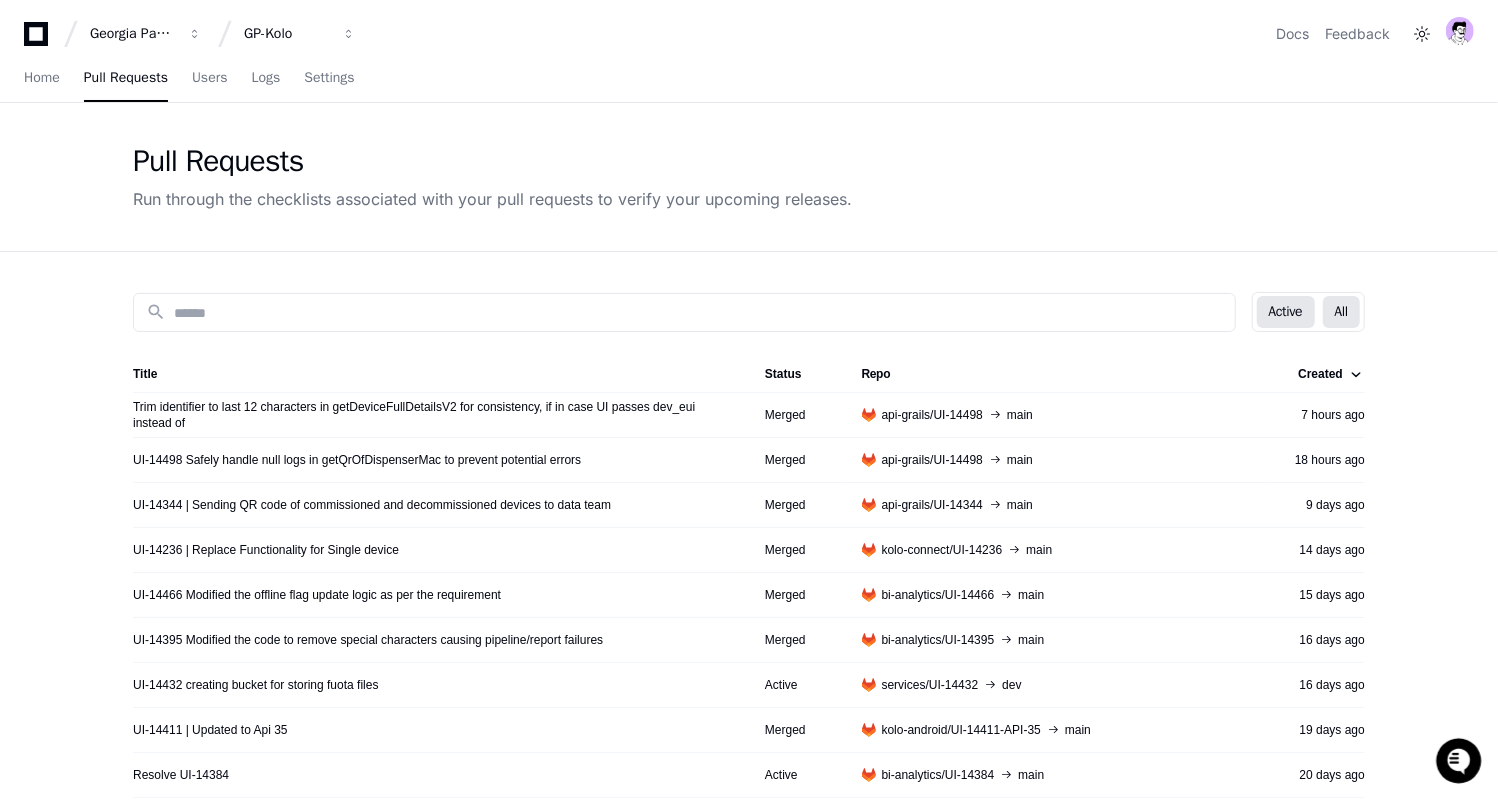 click on "Active" 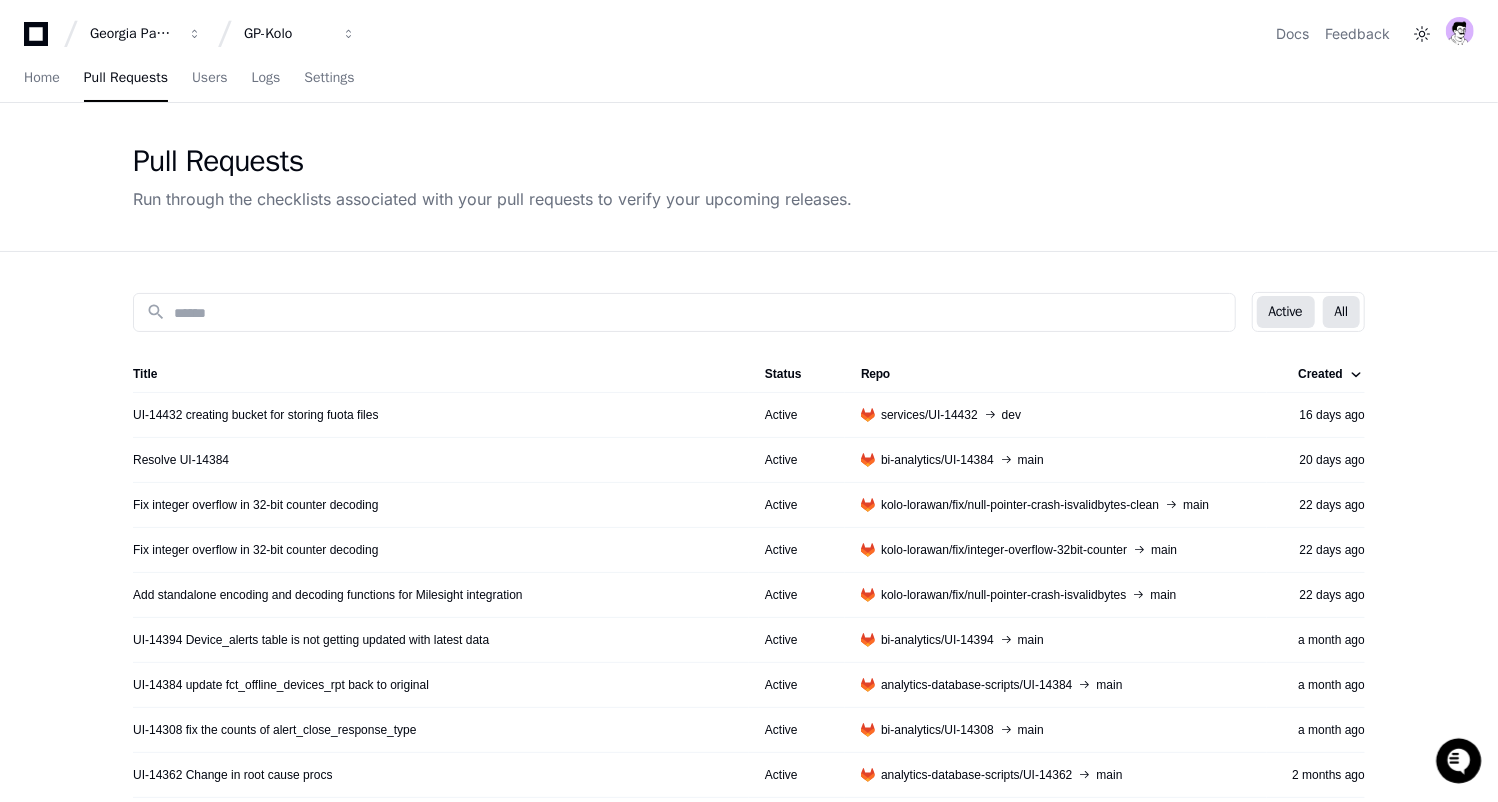 click on "All" 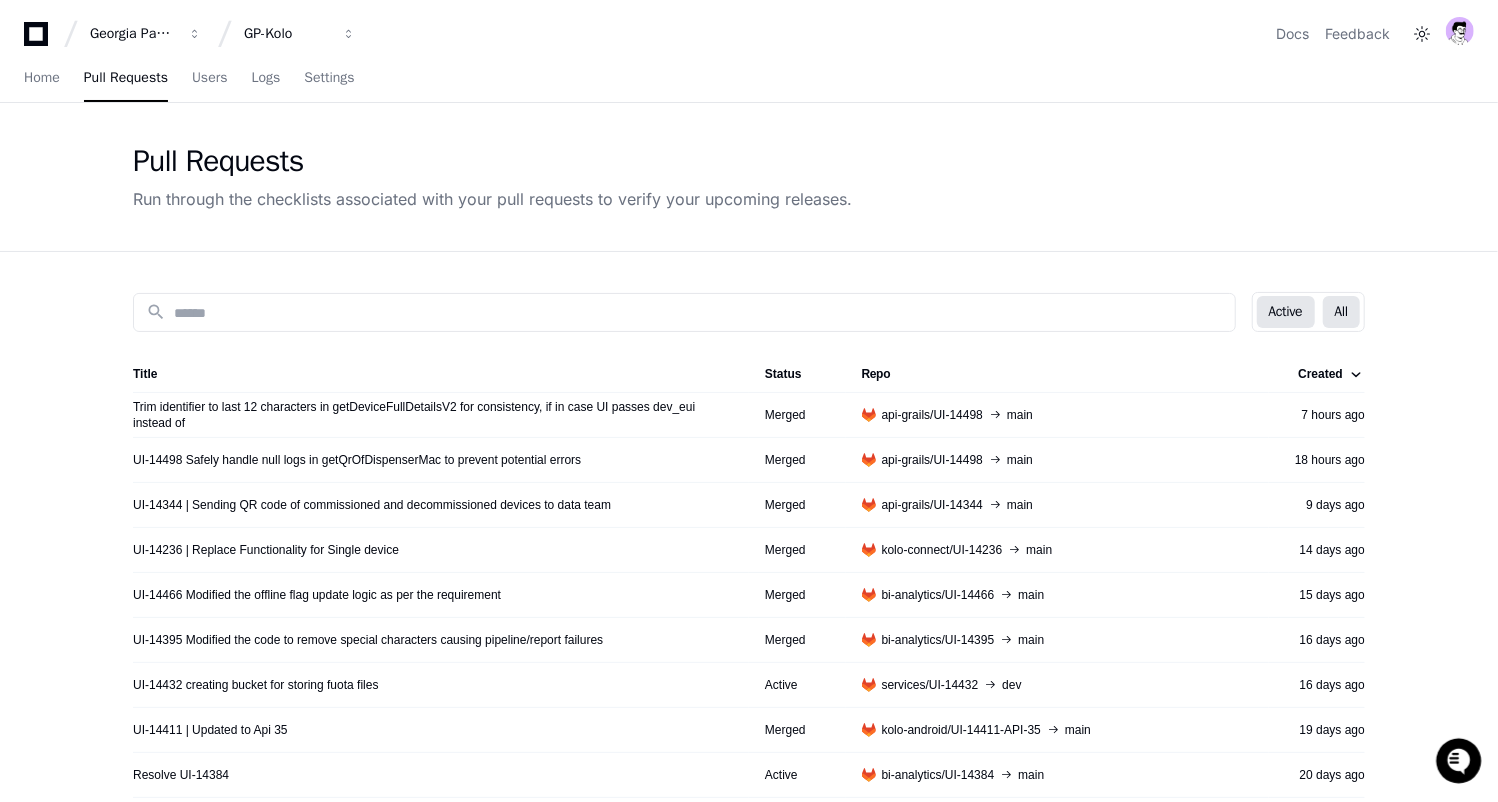 click on "Active" 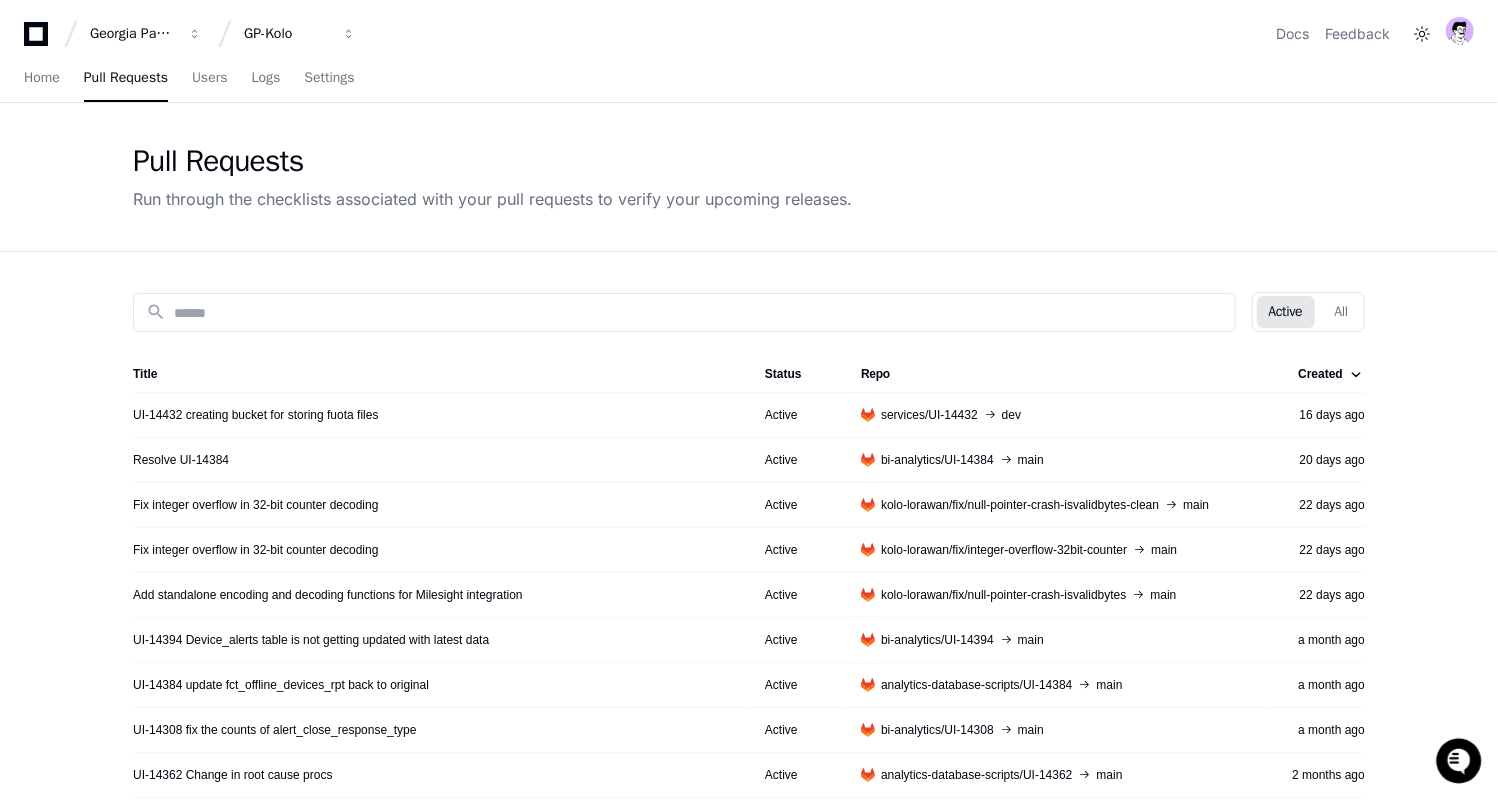 click on "Active   All" 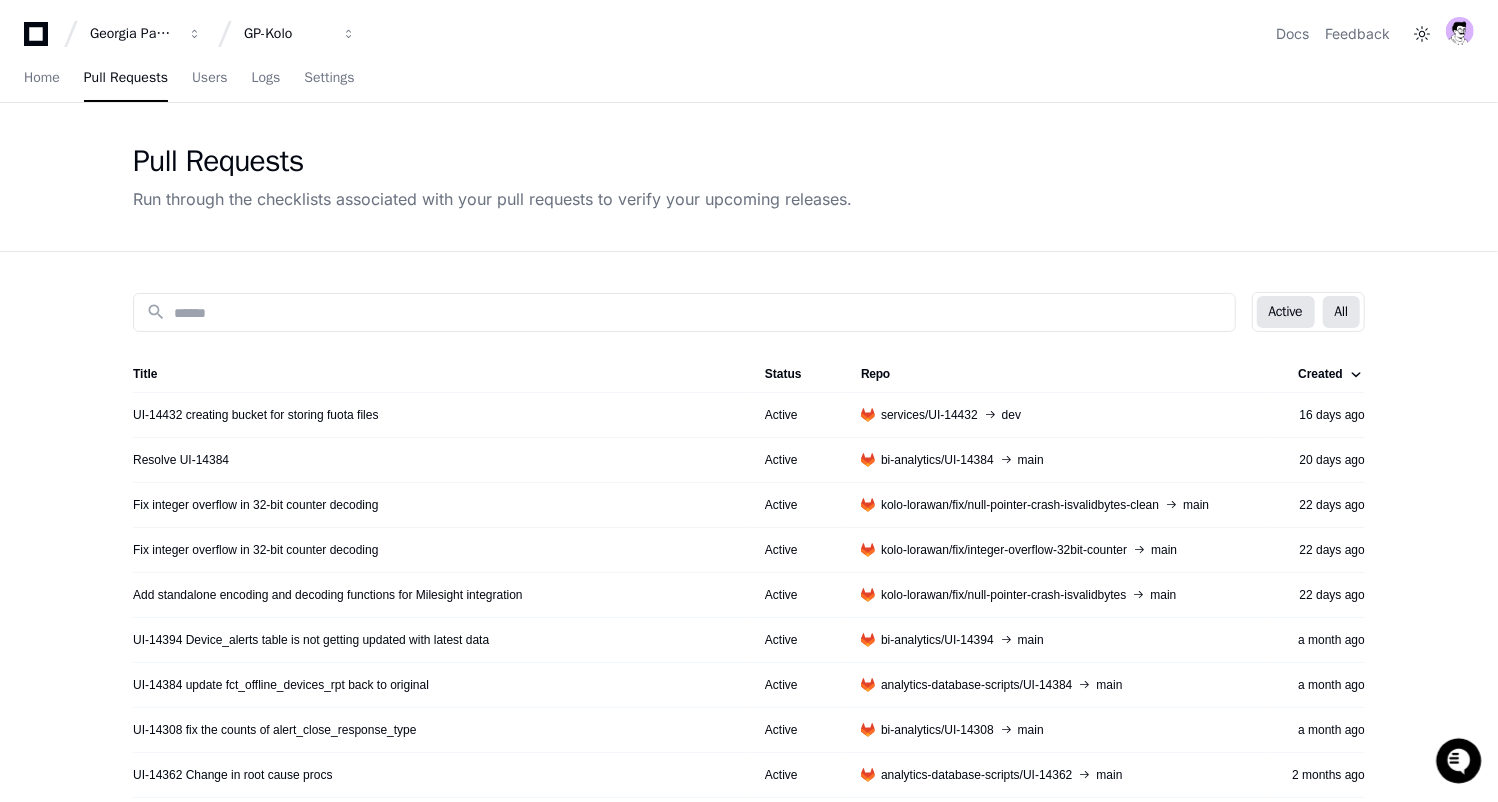click on "All" 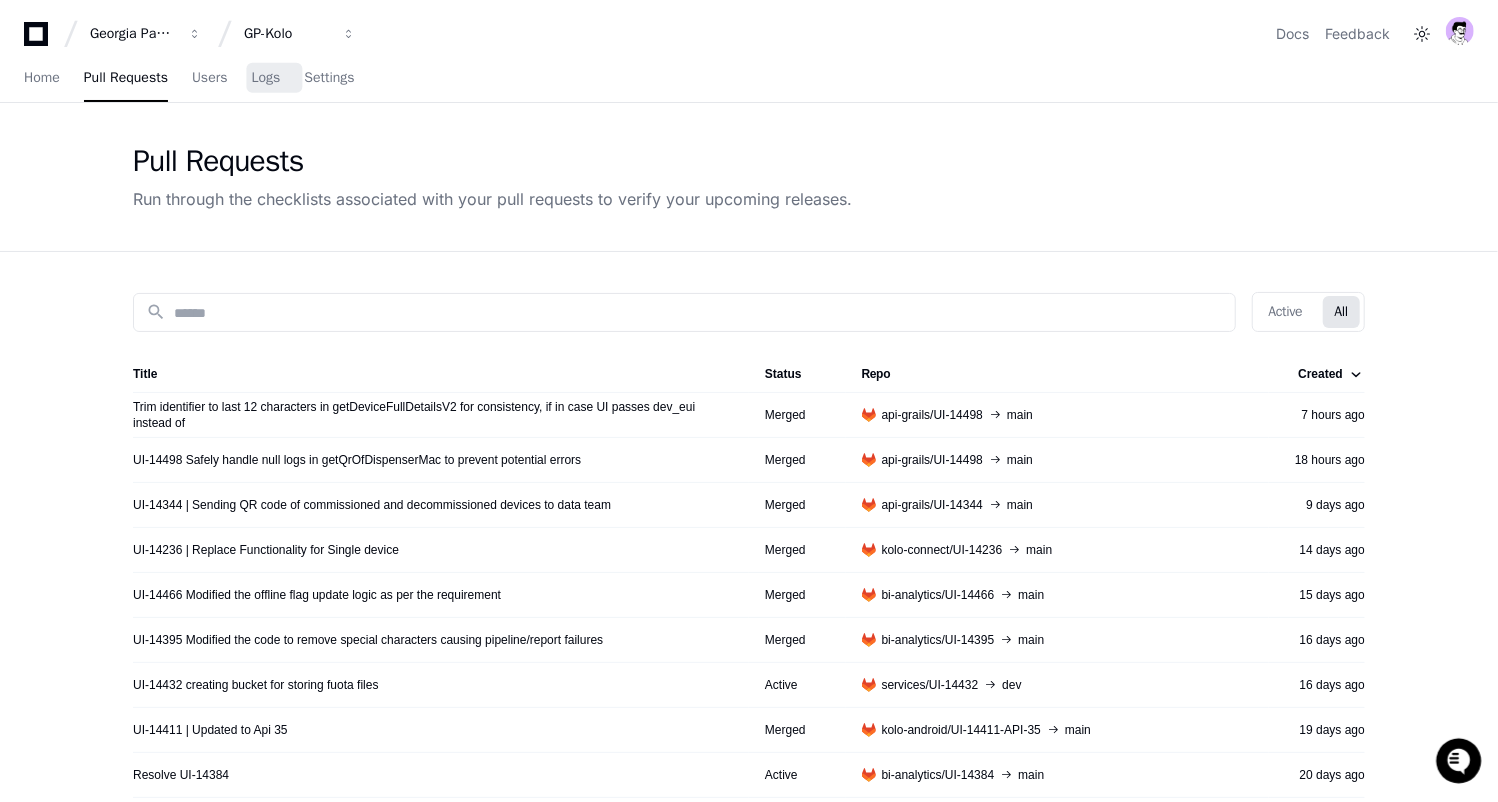 click on "Home Pull Requests Users Logs Settings" at bounding box center (189, 79) 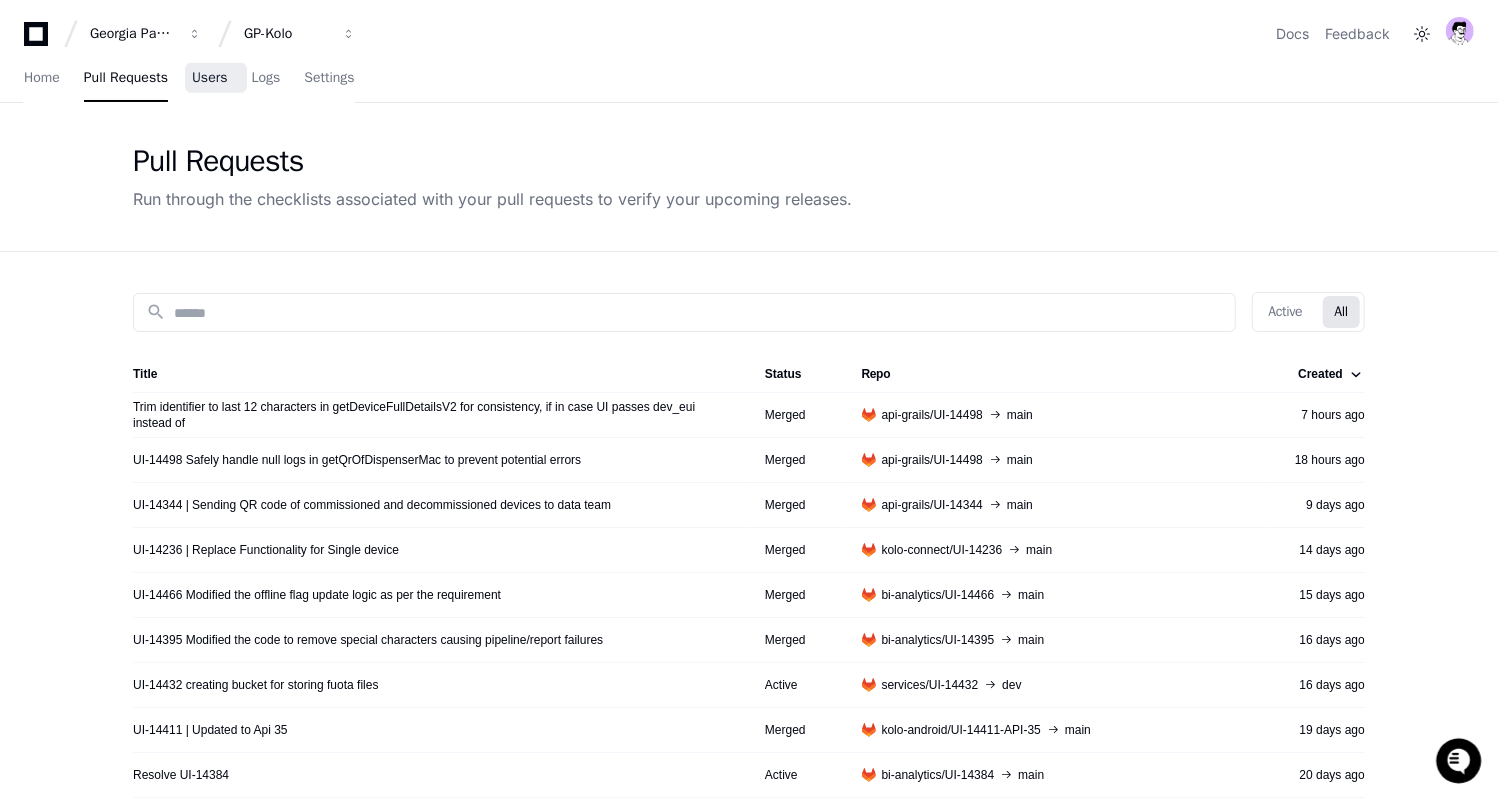 click on "Users" at bounding box center [210, 78] 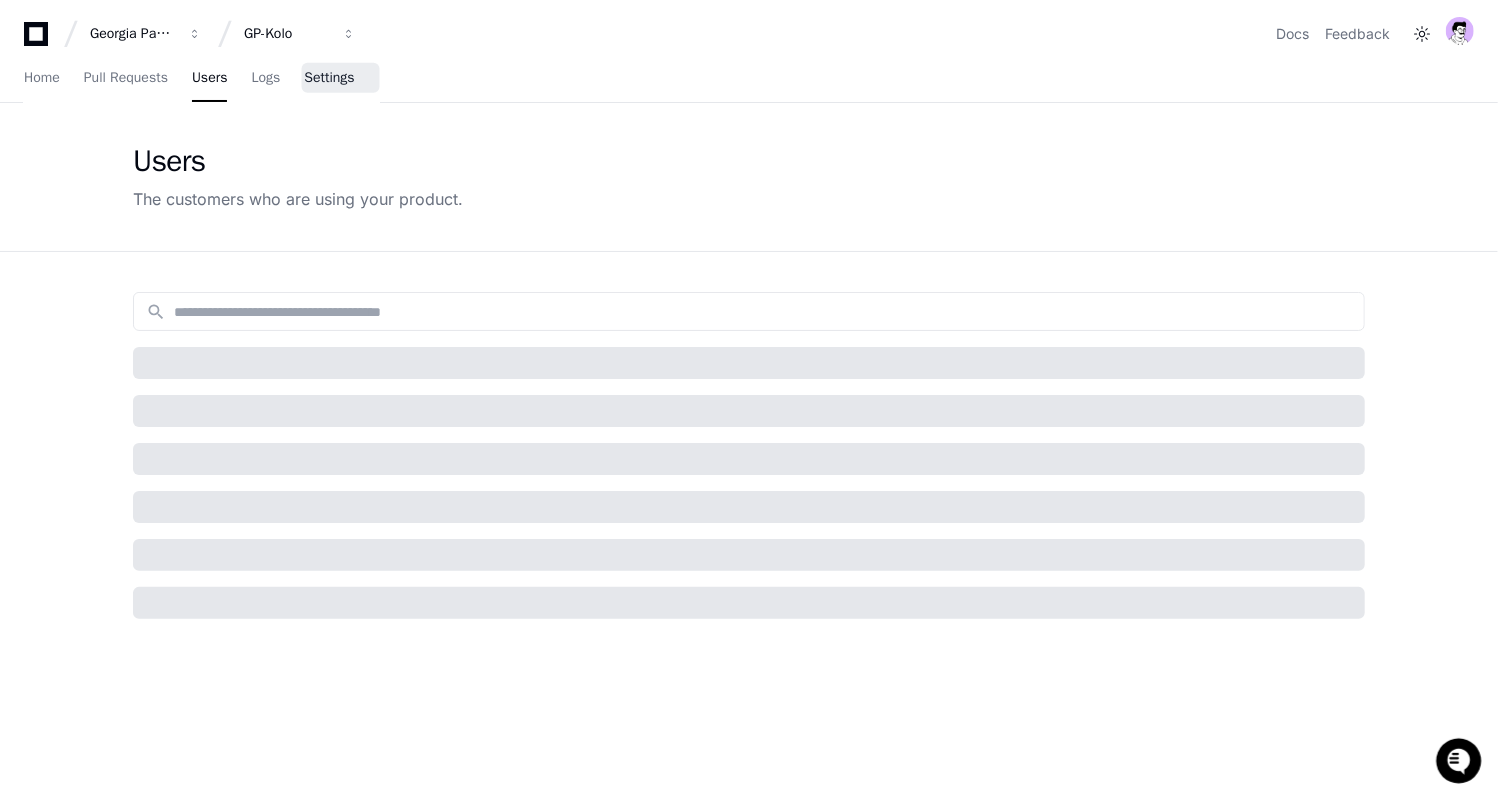 click on "Settings" at bounding box center [329, 78] 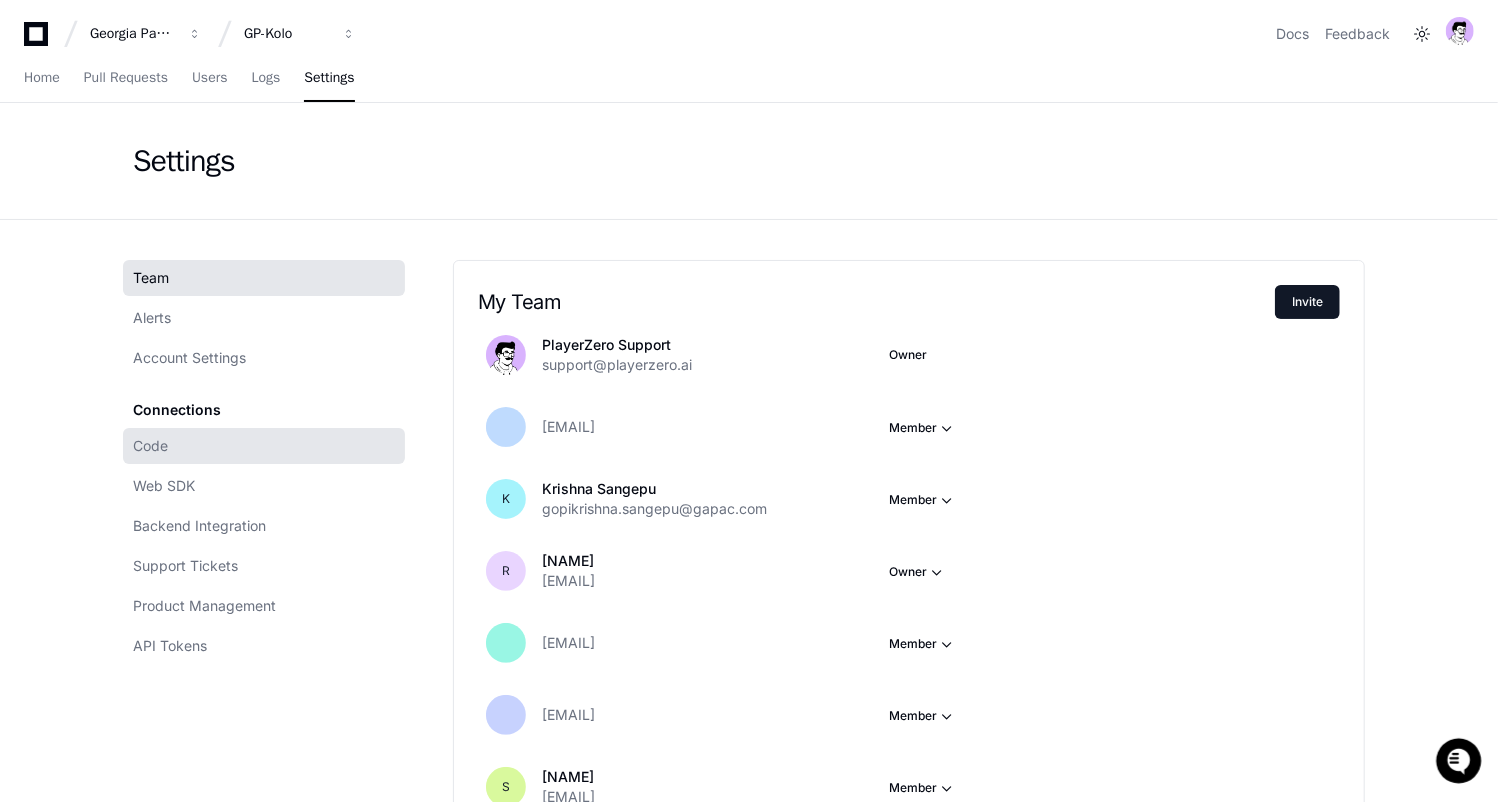 click on "Code" 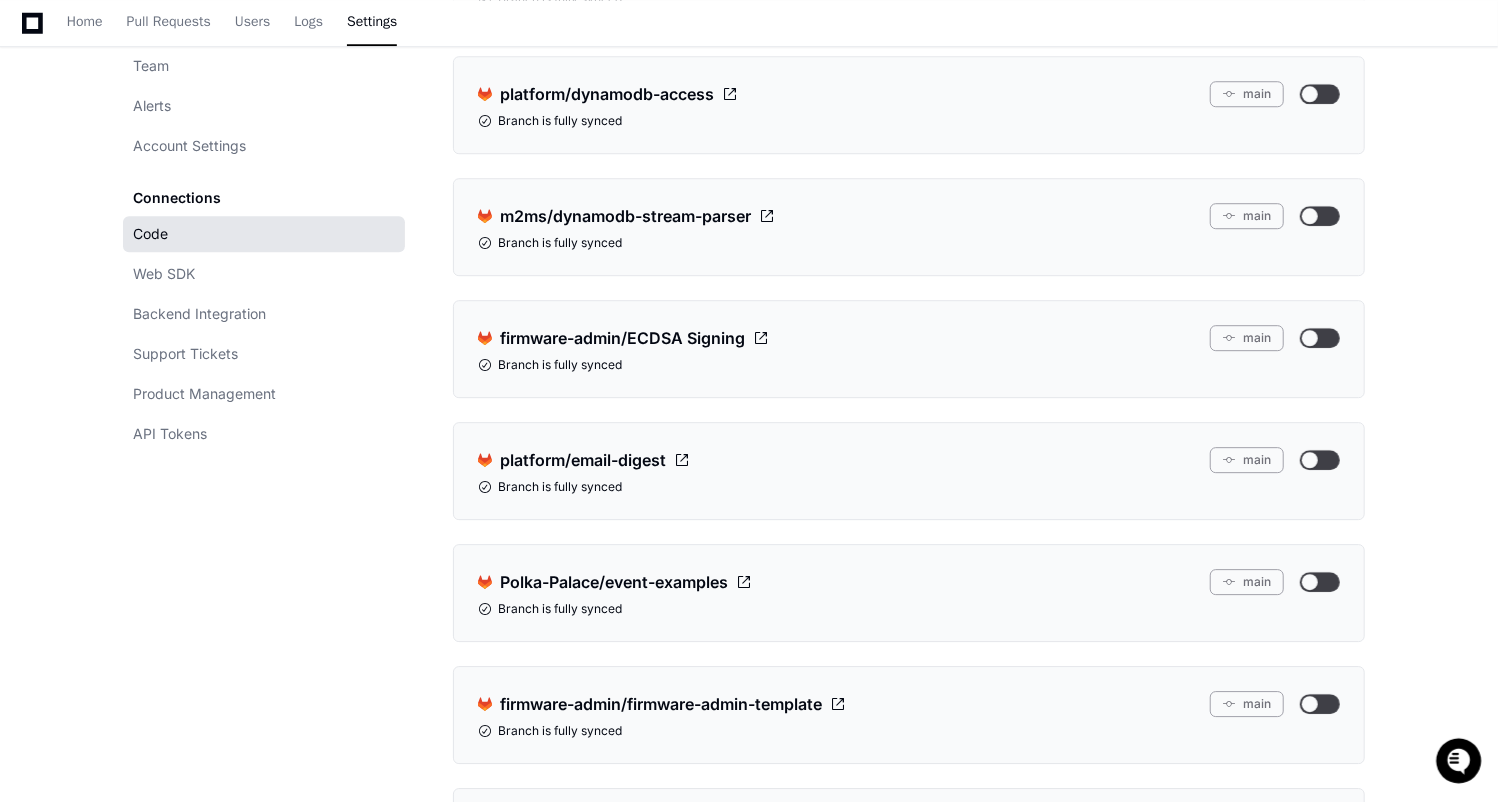 scroll, scrollTop: 3306, scrollLeft: 0, axis: vertical 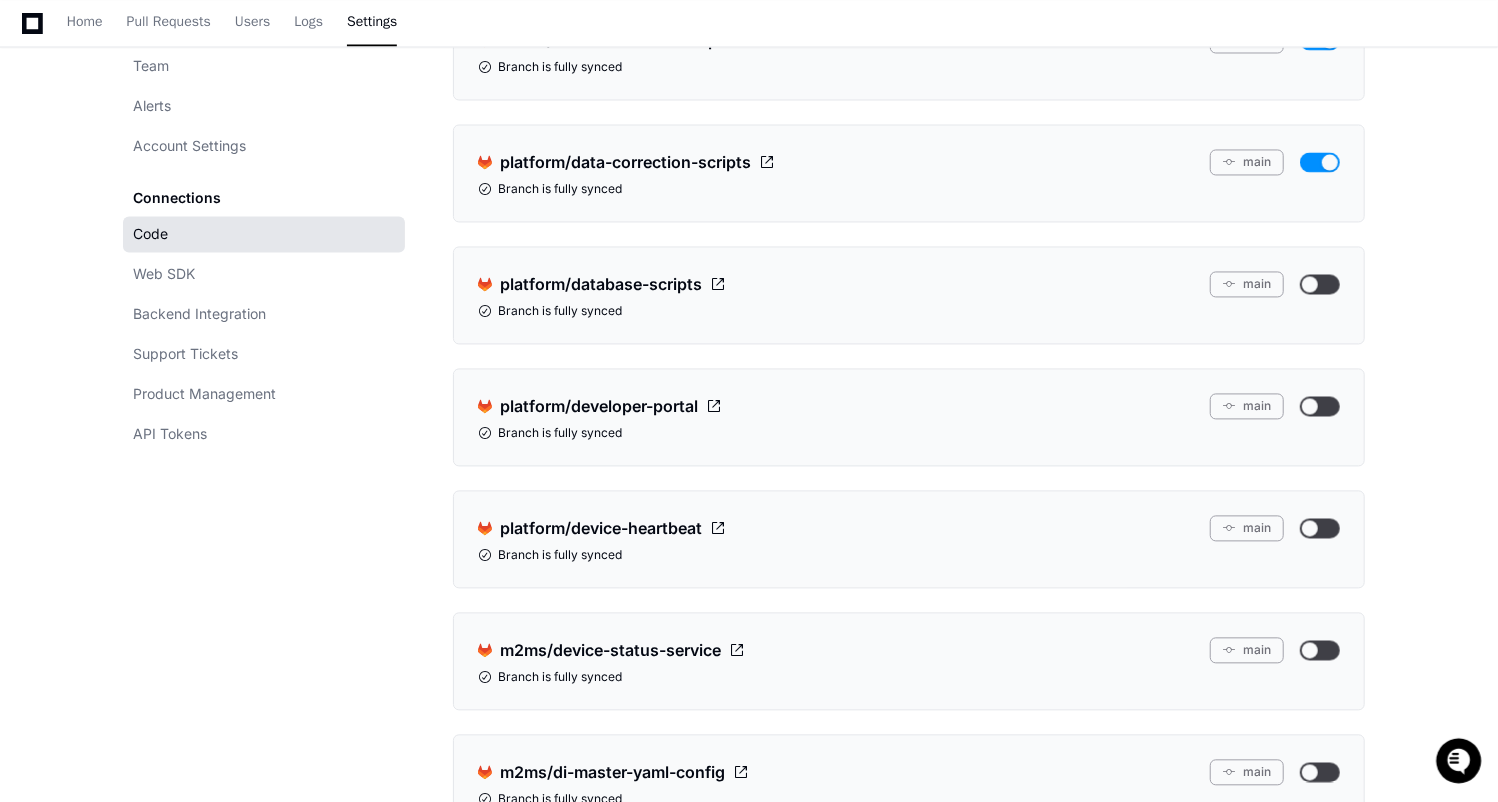 click 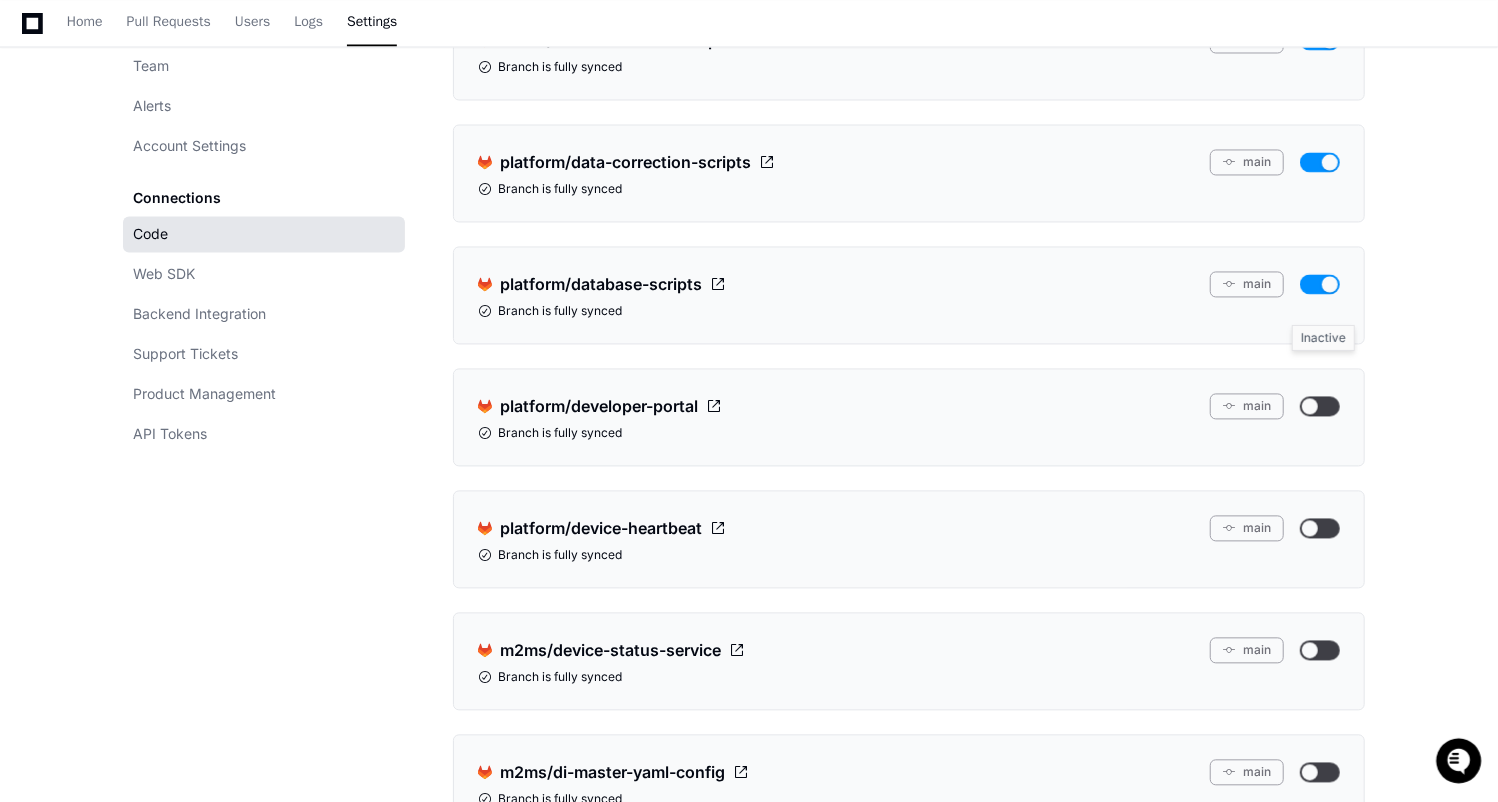 click 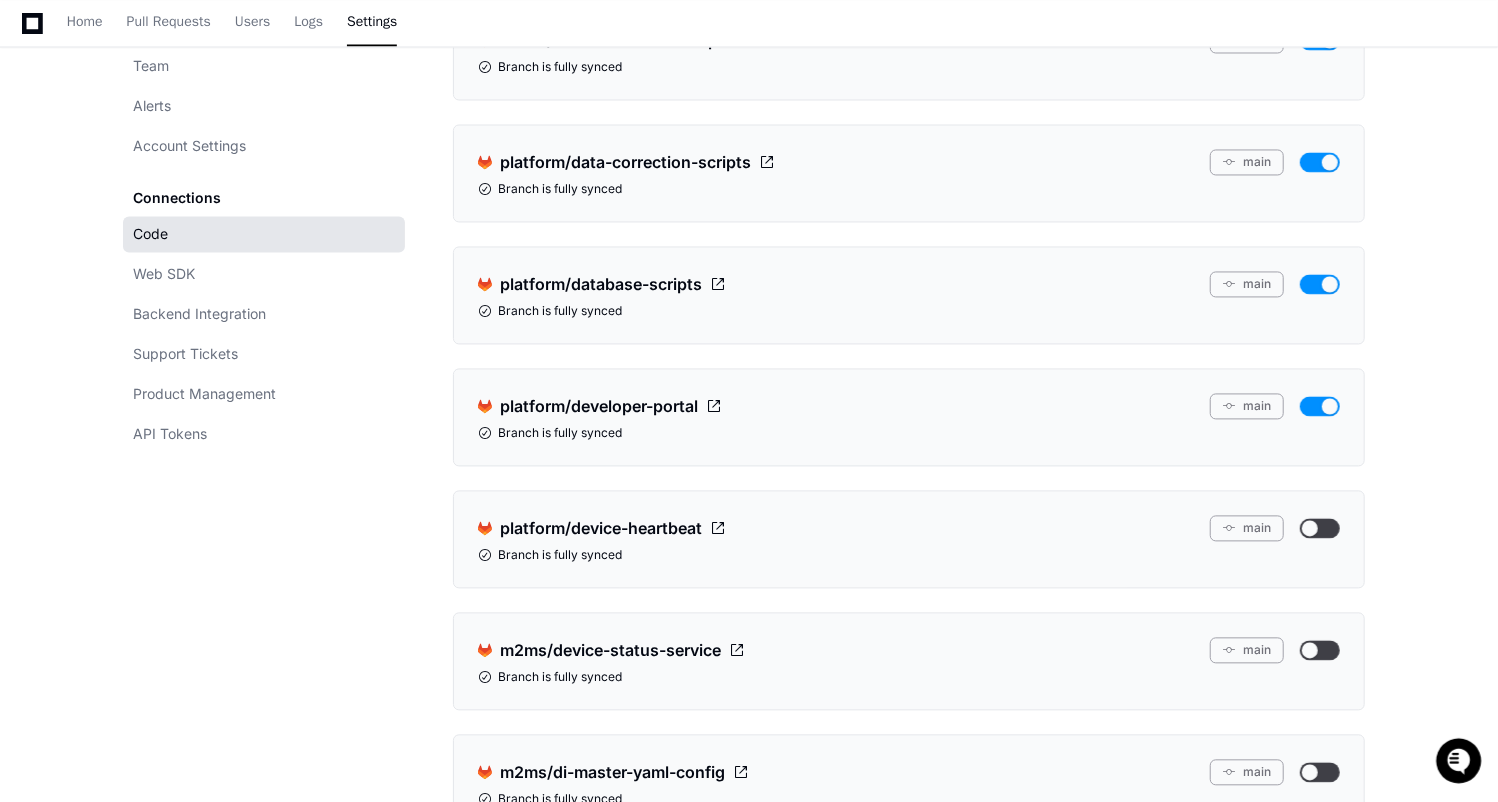 click on ".cls-1{fill:#e24329;}.cls-2{fill:#fc6d26;}.cls-3{fill:#fca326;} platform/device-heartbeat  main   Branch is fully synced" 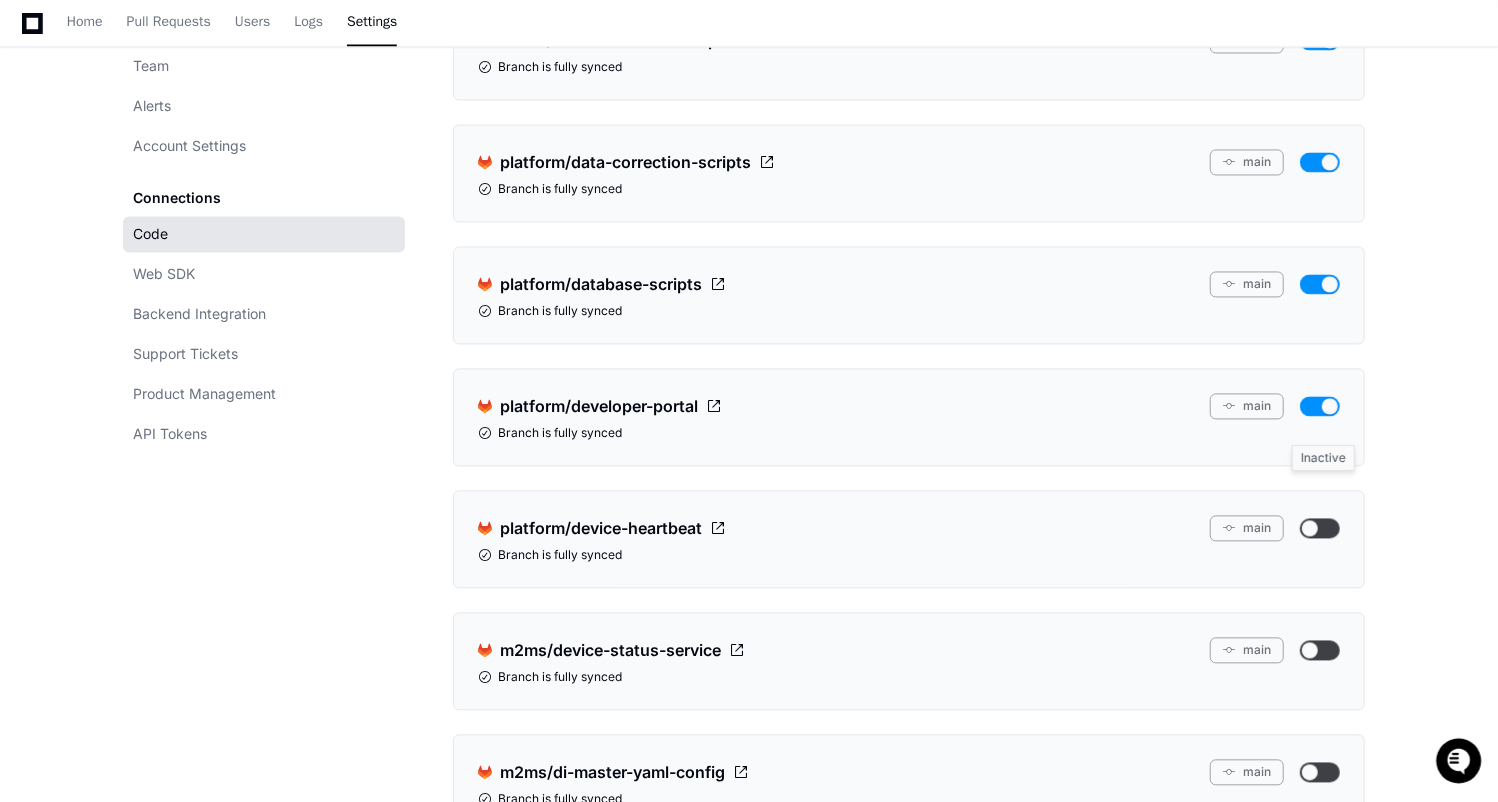 click 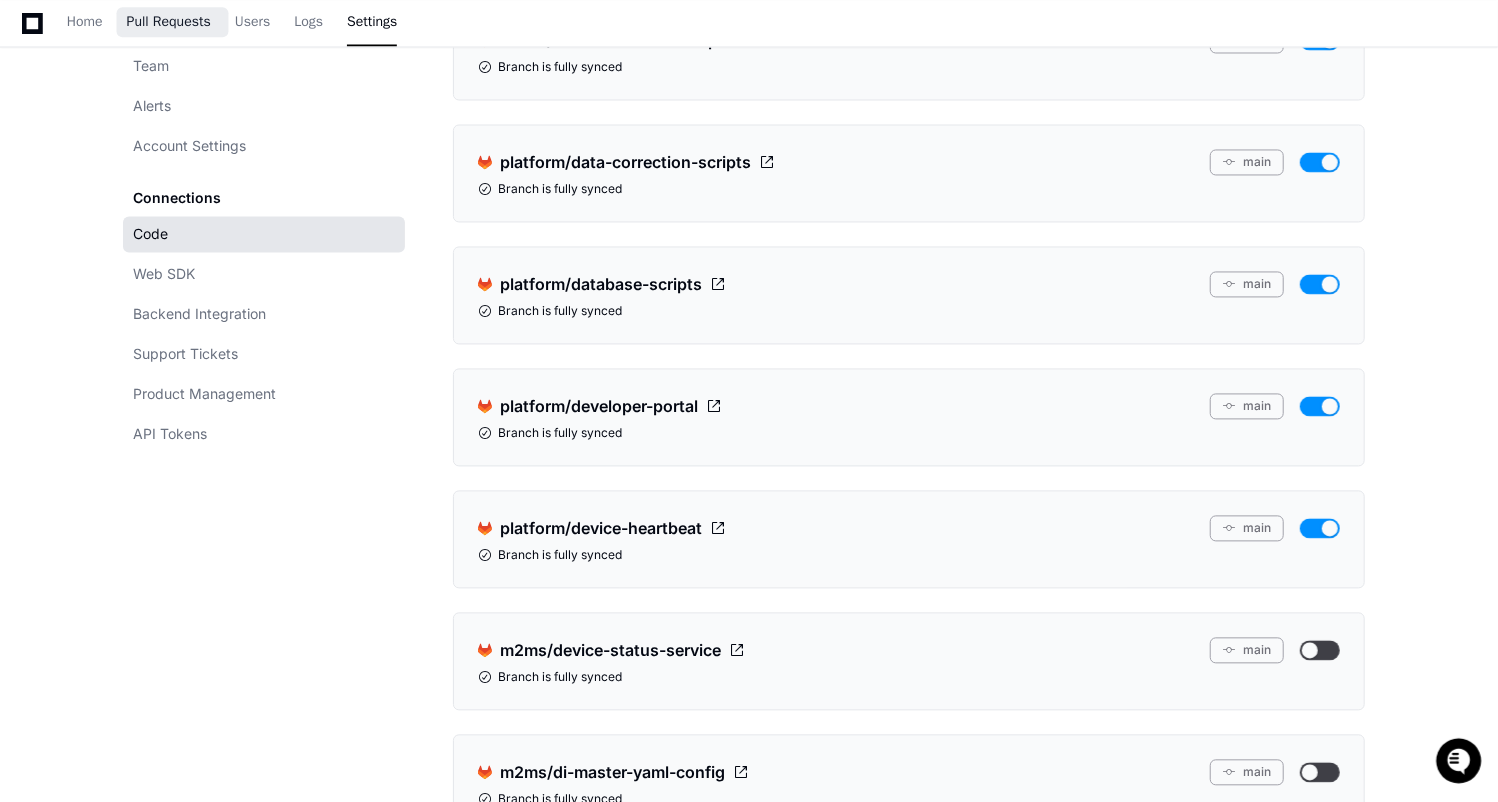 click on "Pull Requests" at bounding box center [169, 22] 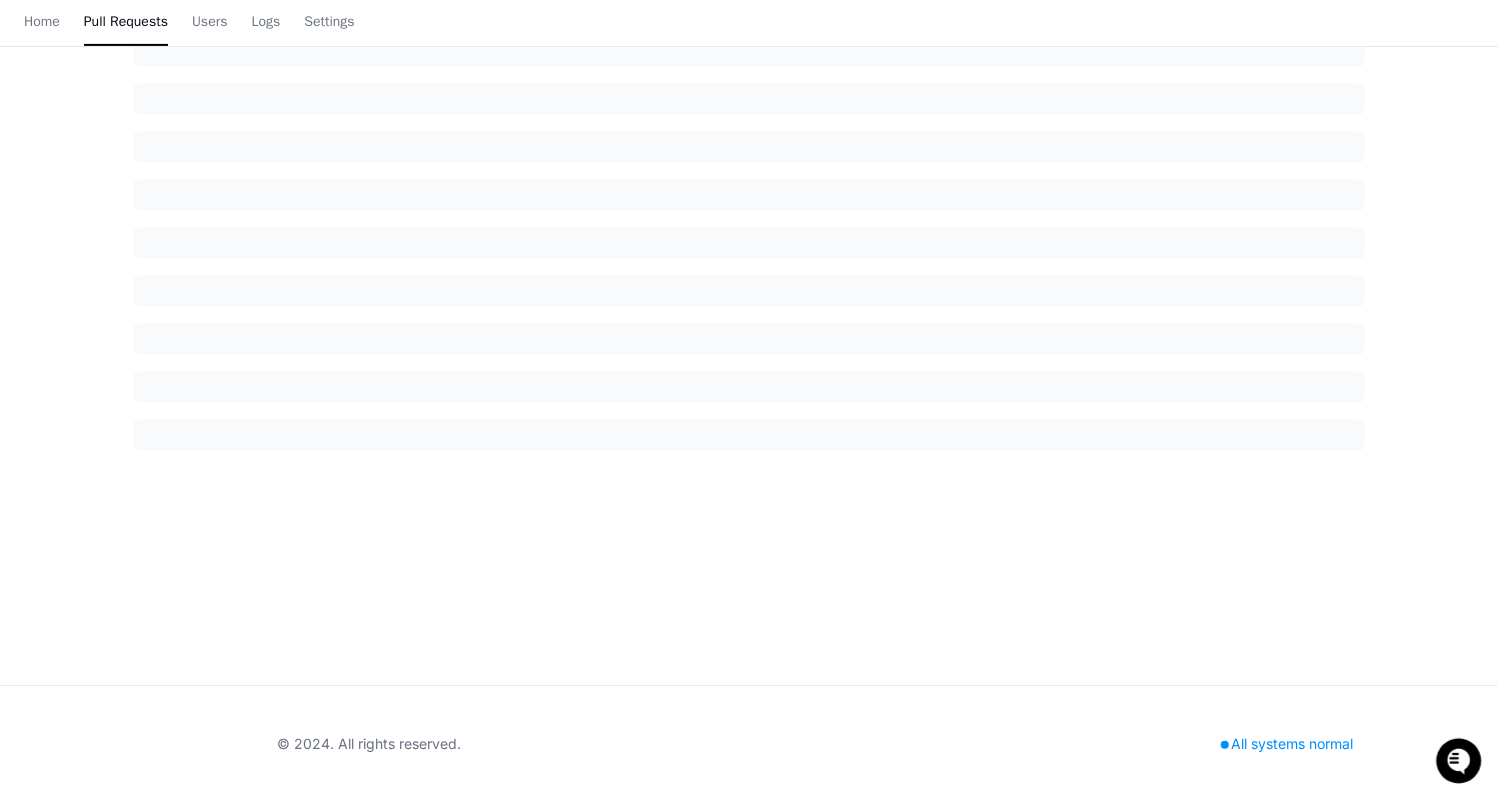 scroll, scrollTop: 0, scrollLeft: 0, axis: both 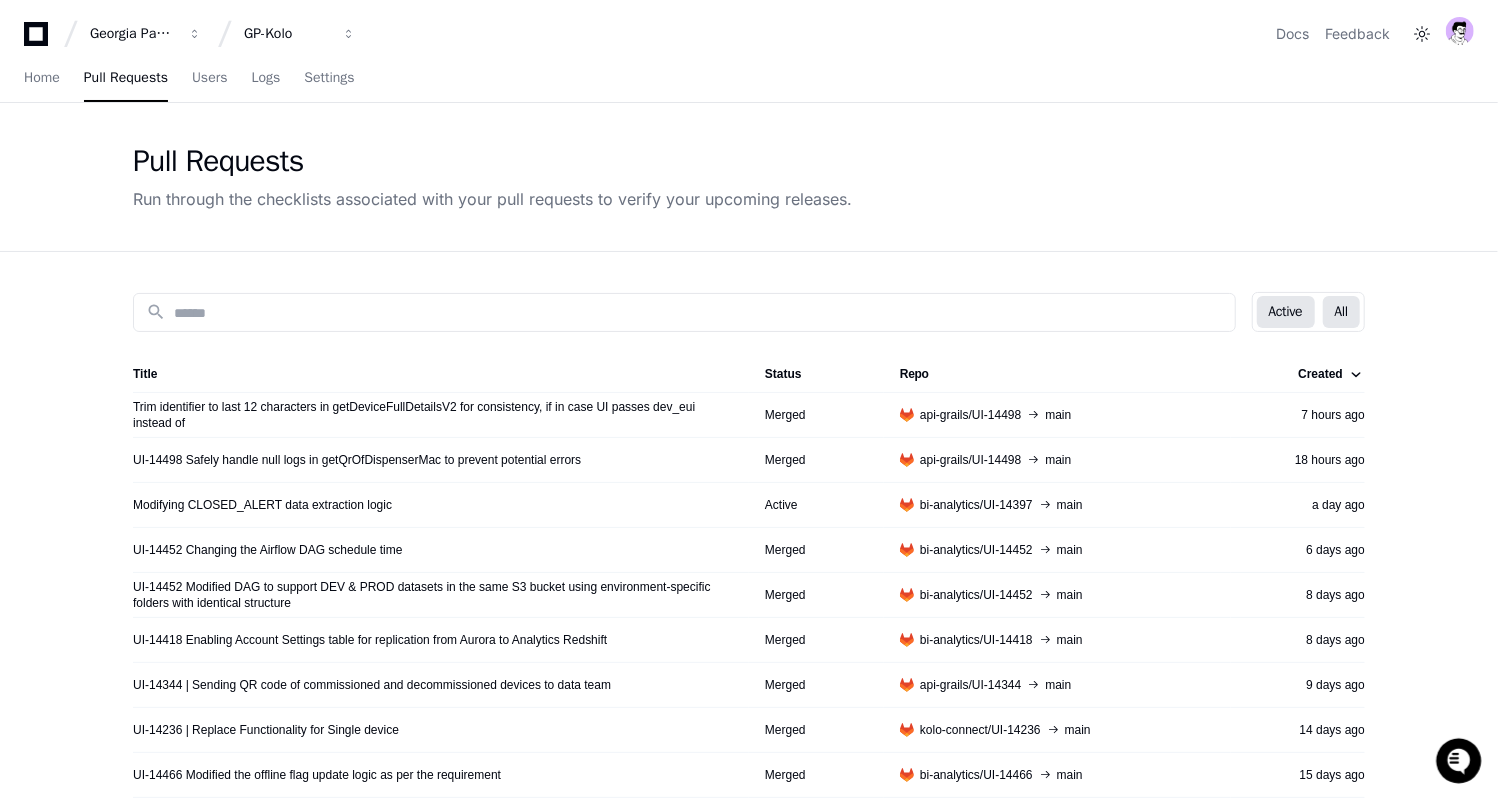 click on "Active" 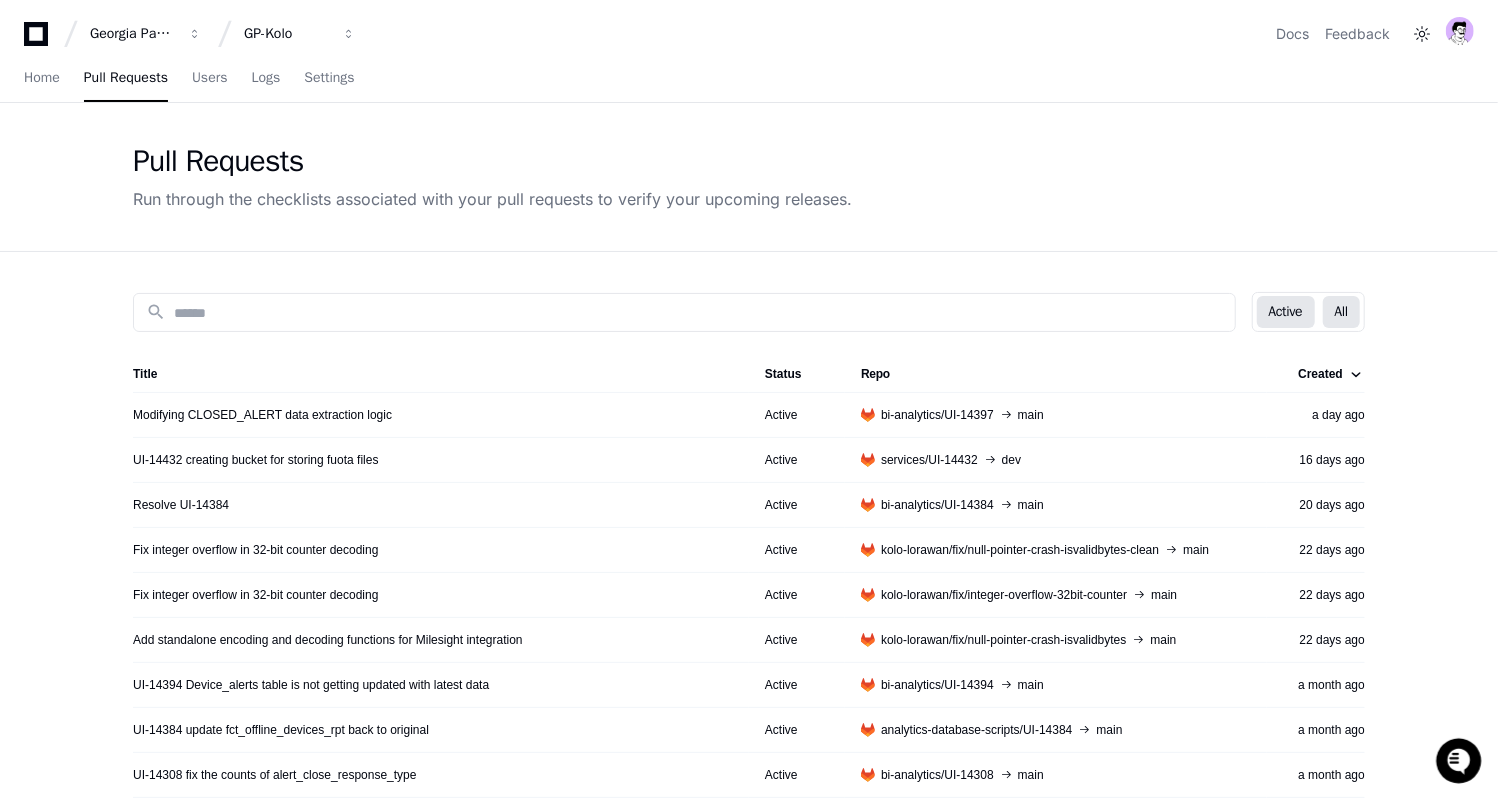 click on "All" 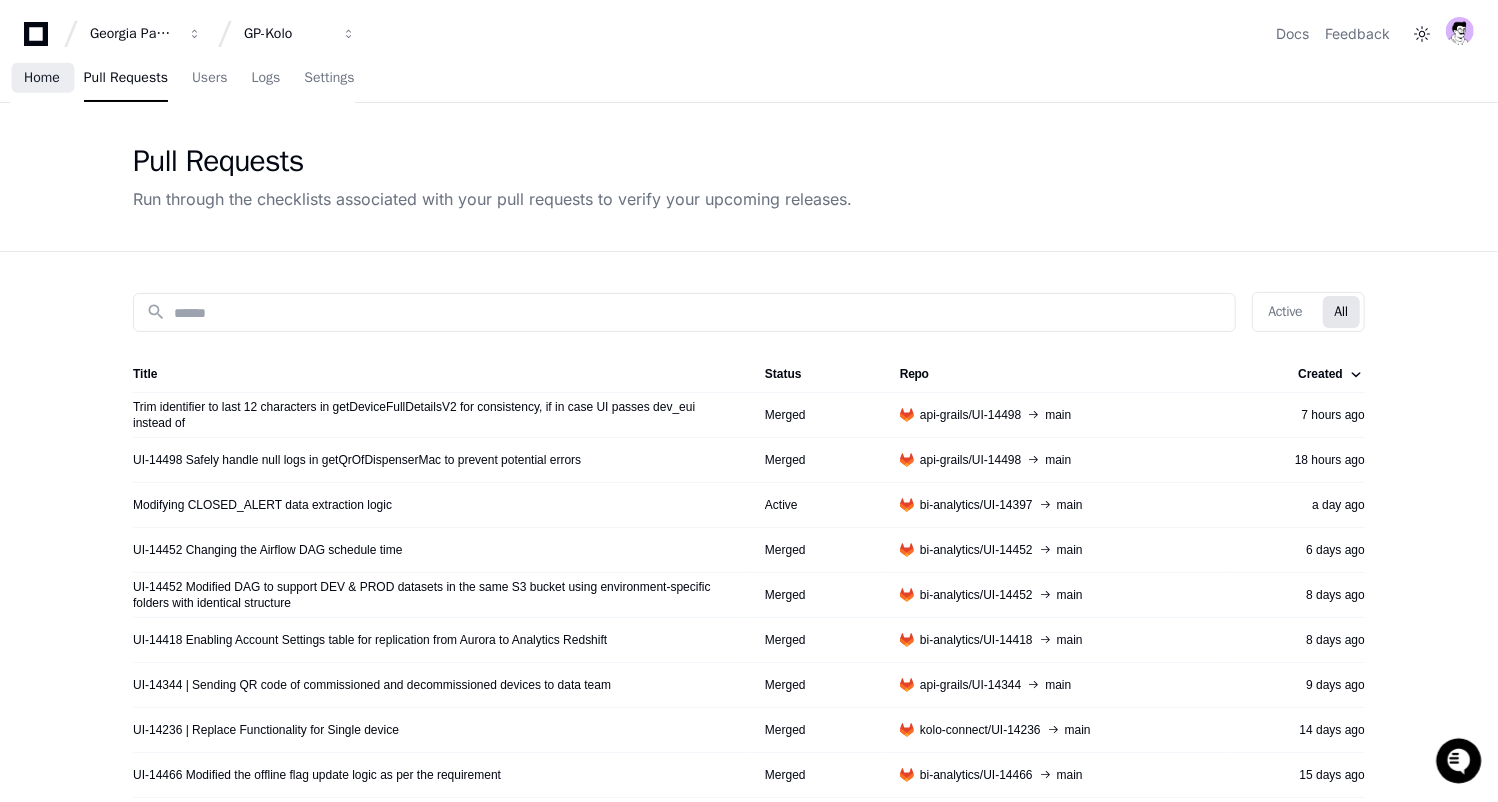 click on "Home" at bounding box center (42, 78) 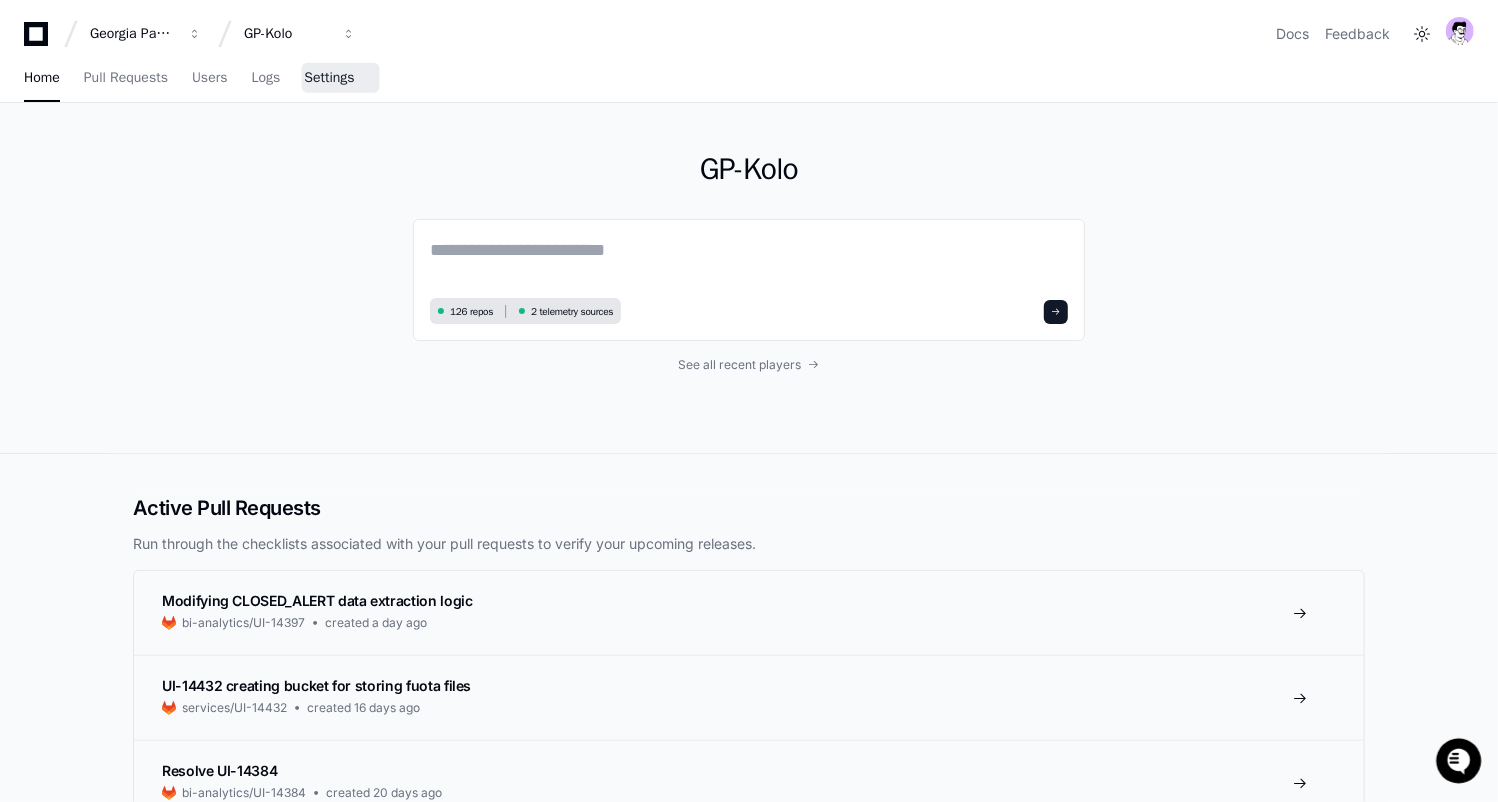 click on "Settings" at bounding box center [329, 79] 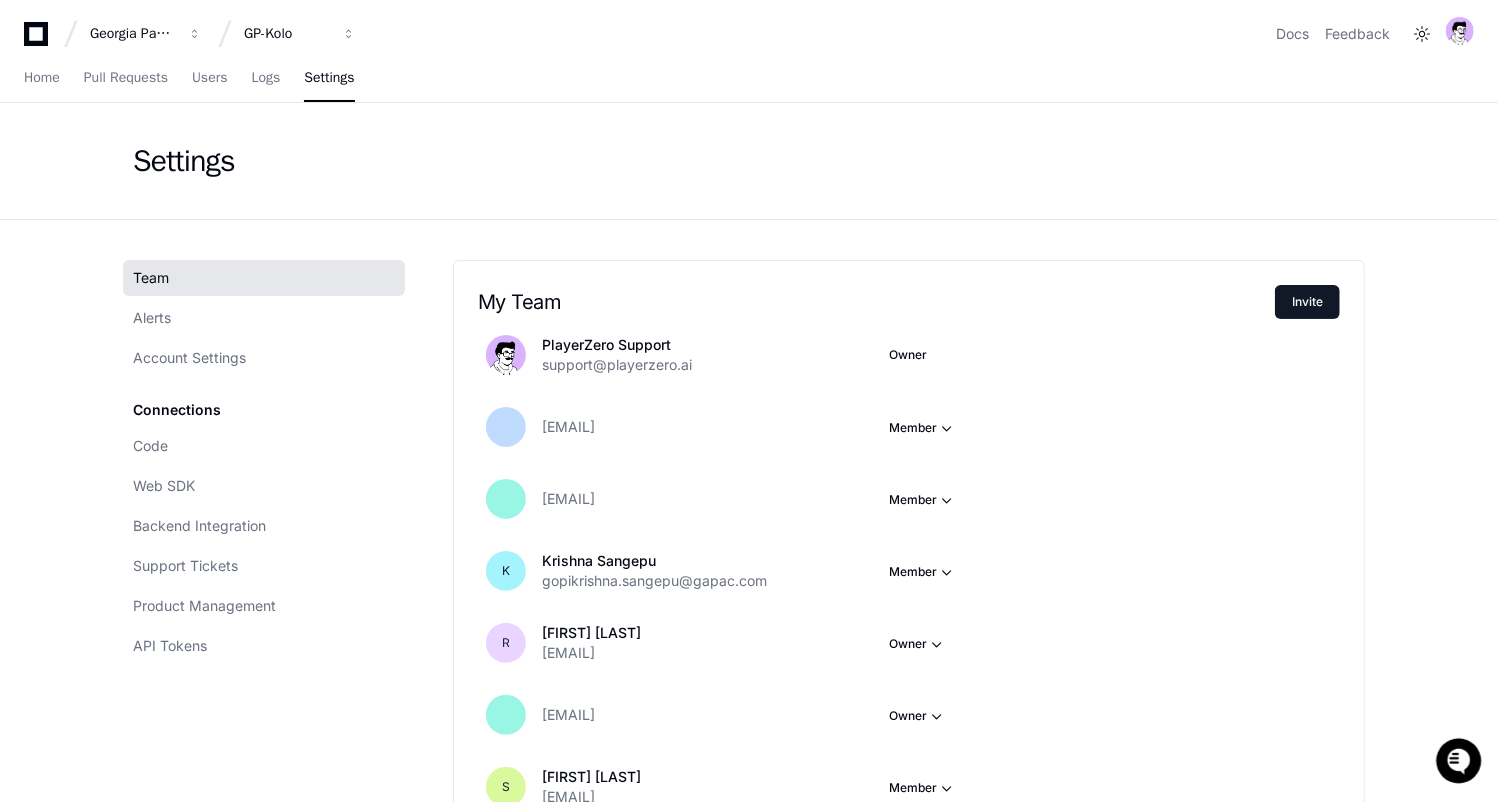 click on "Code Web SDK Backend Integration Support Tickets Product Management API Tokens" 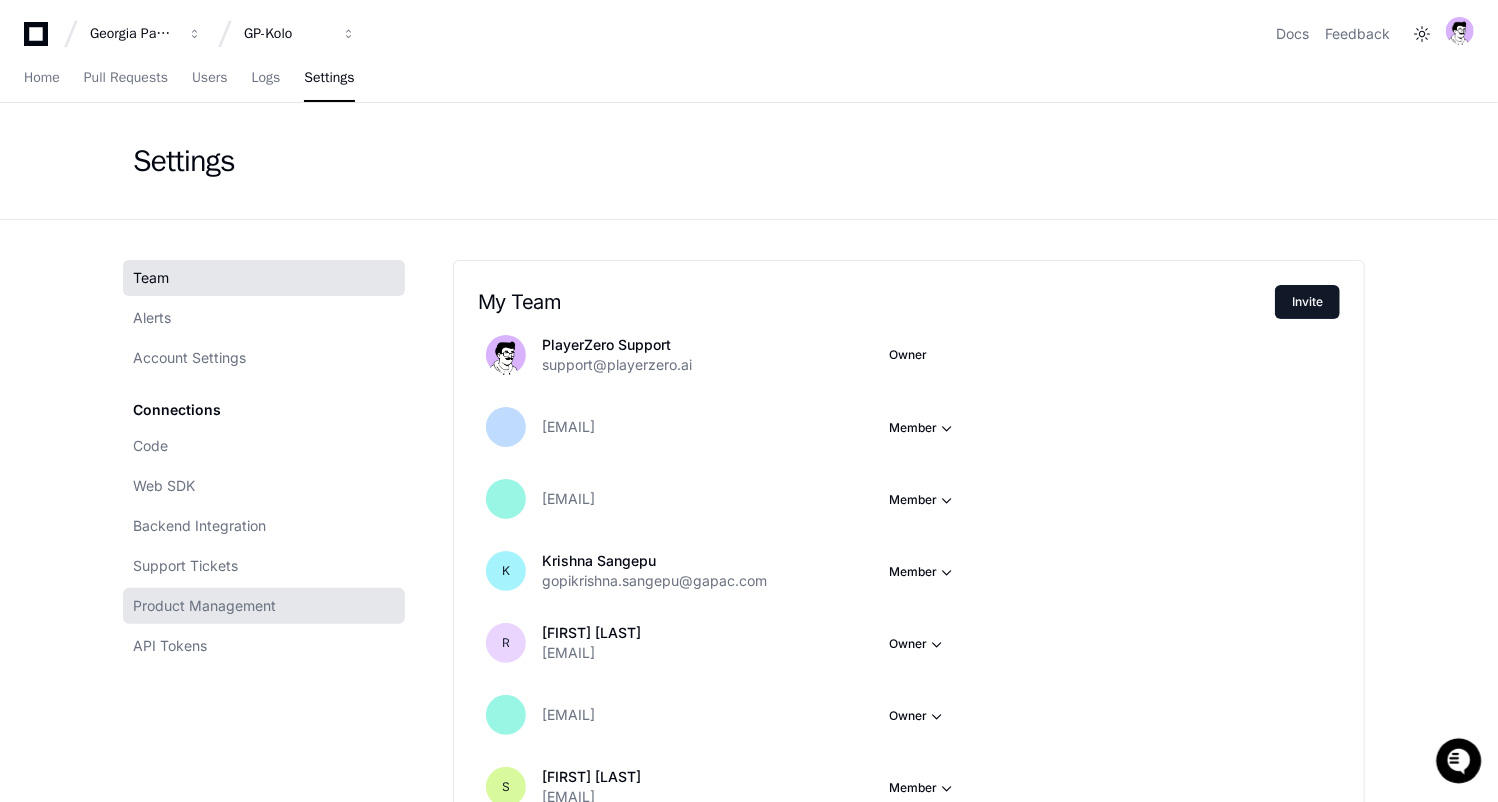 click on "Product Management" 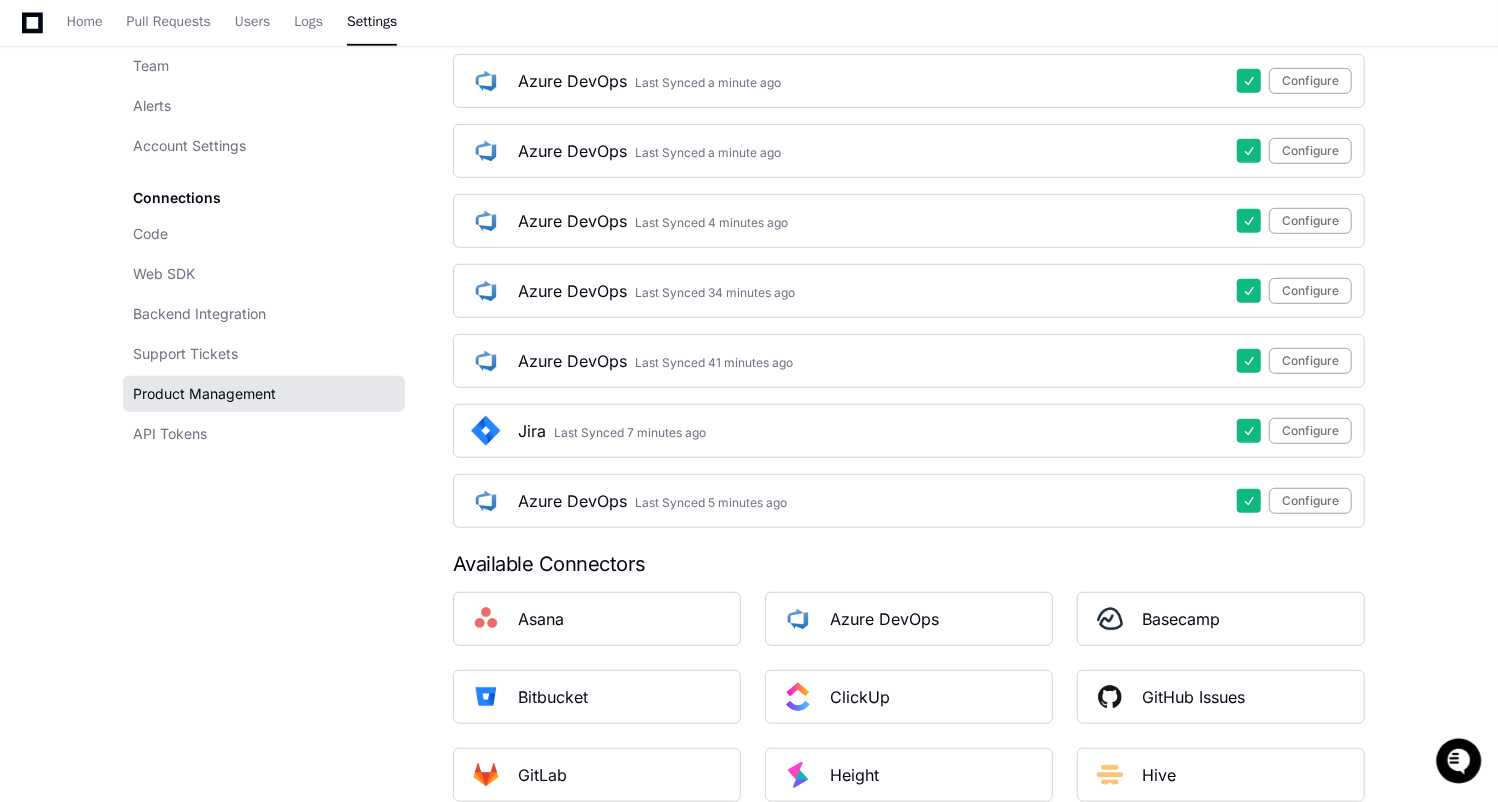 scroll, scrollTop: 494, scrollLeft: 0, axis: vertical 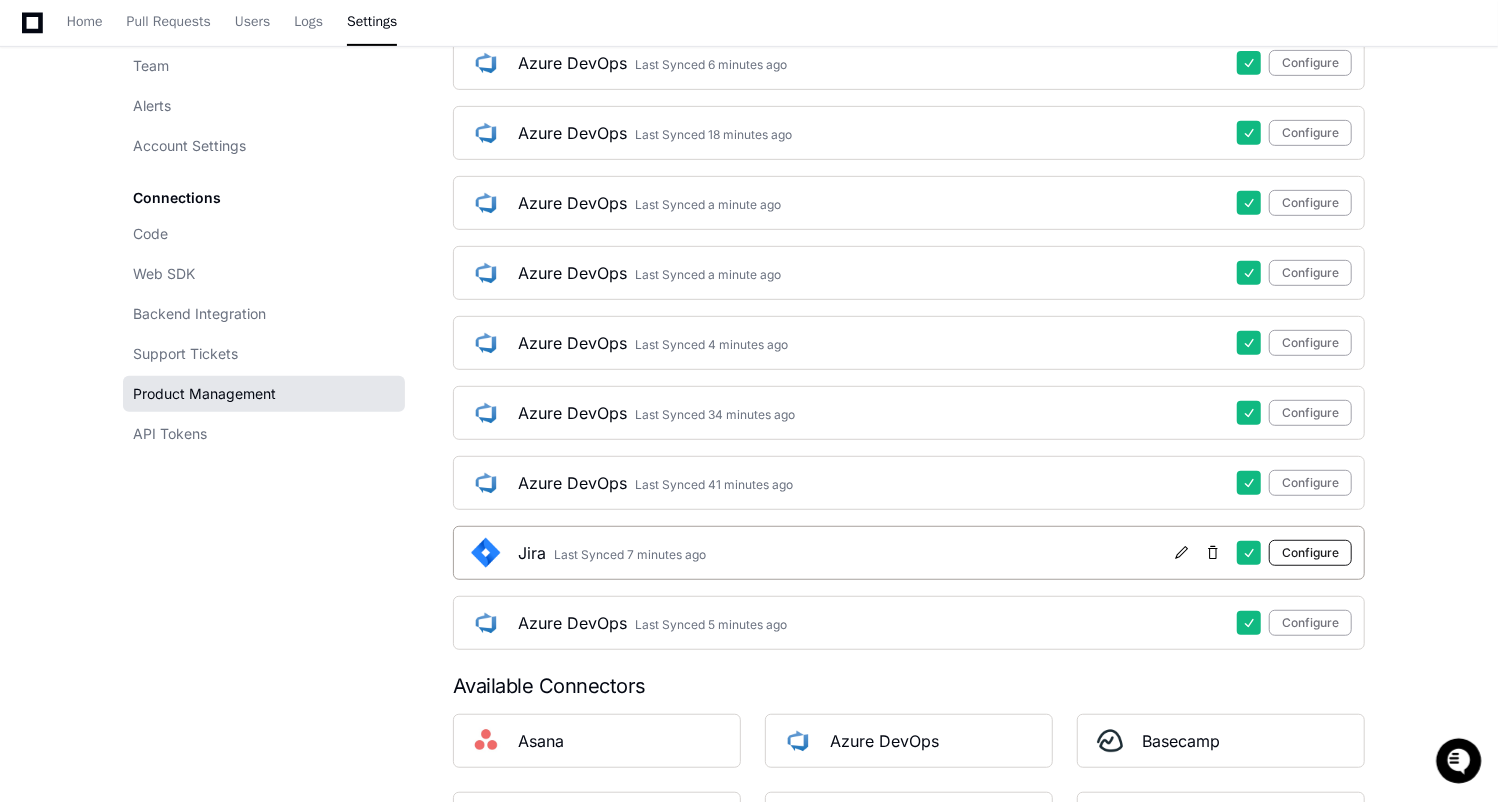 click on "Configure" 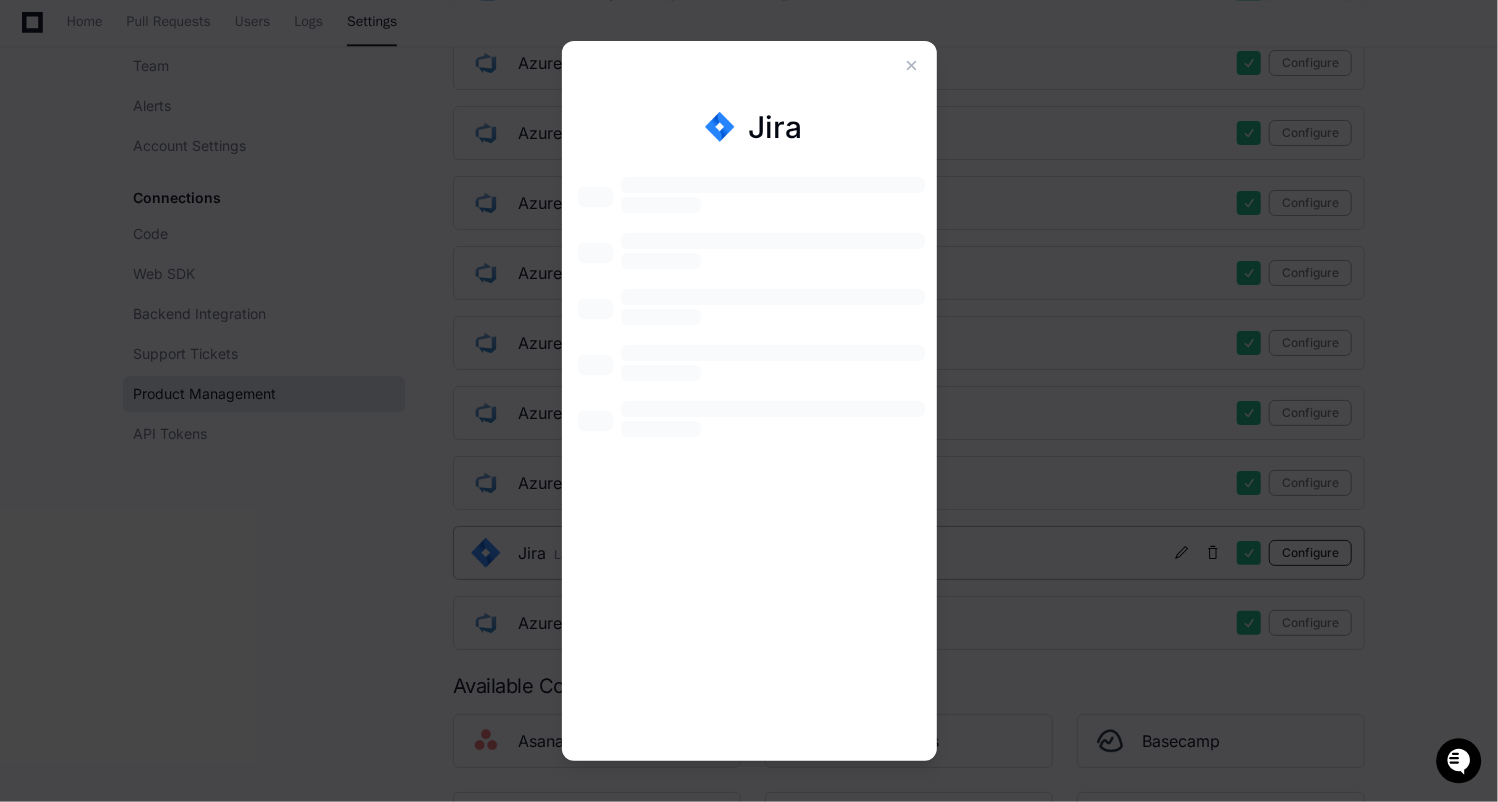 scroll, scrollTop: 0, scrollLeft: 0, axis: both 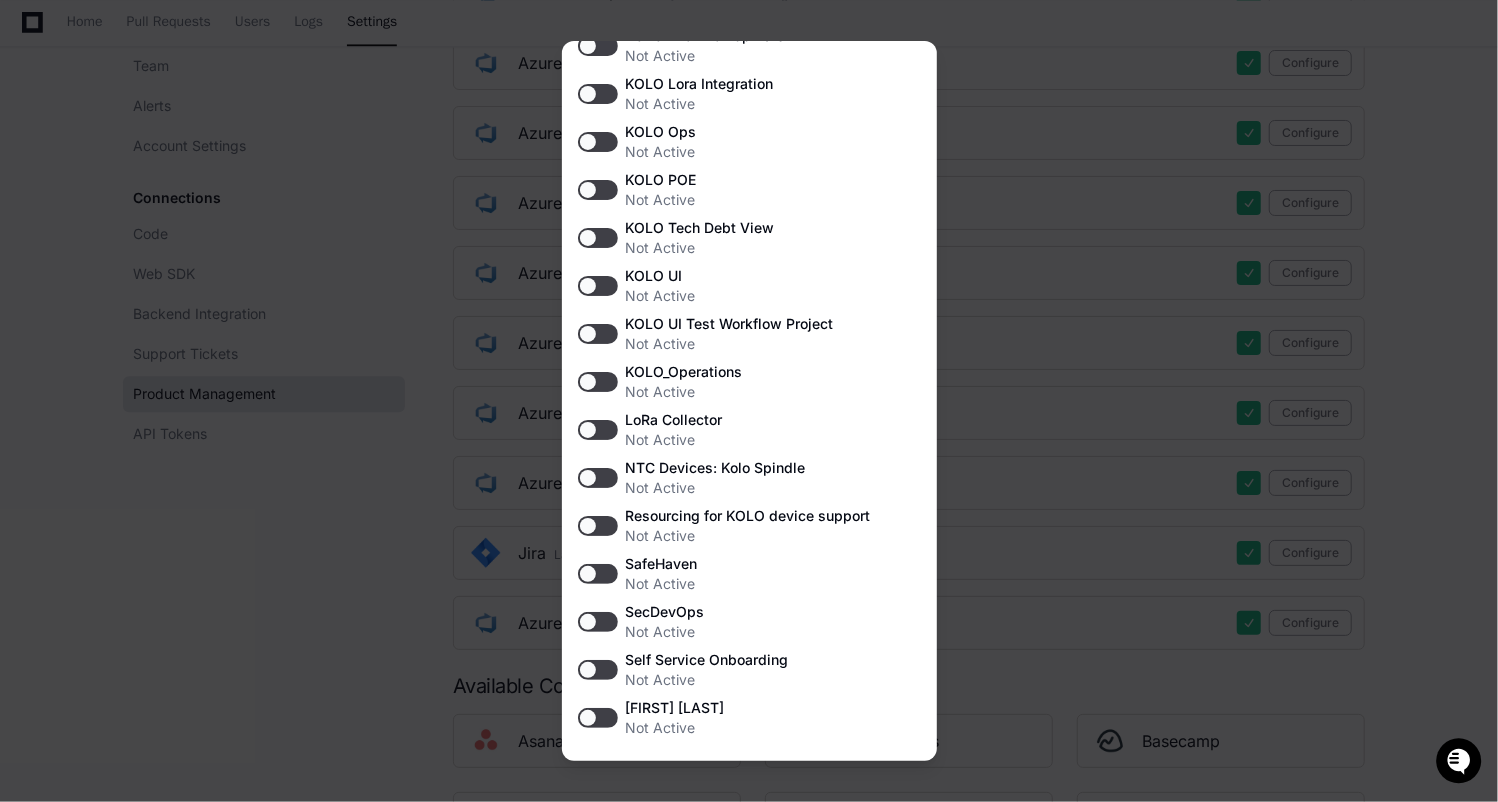 click at bounding box center [749, 401] 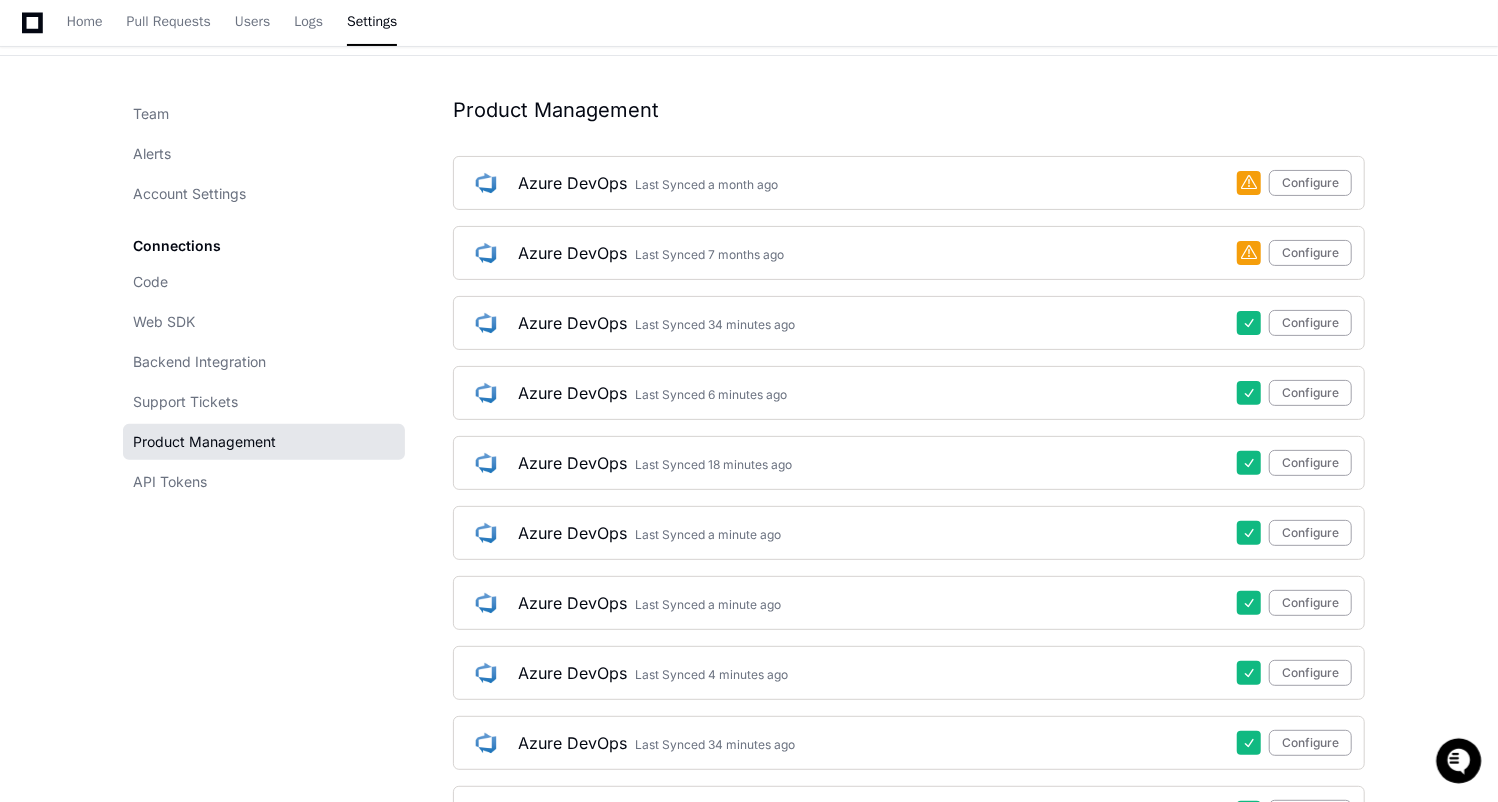 scroll, scrollTop: 0, scrollLeft: 0, axis: both 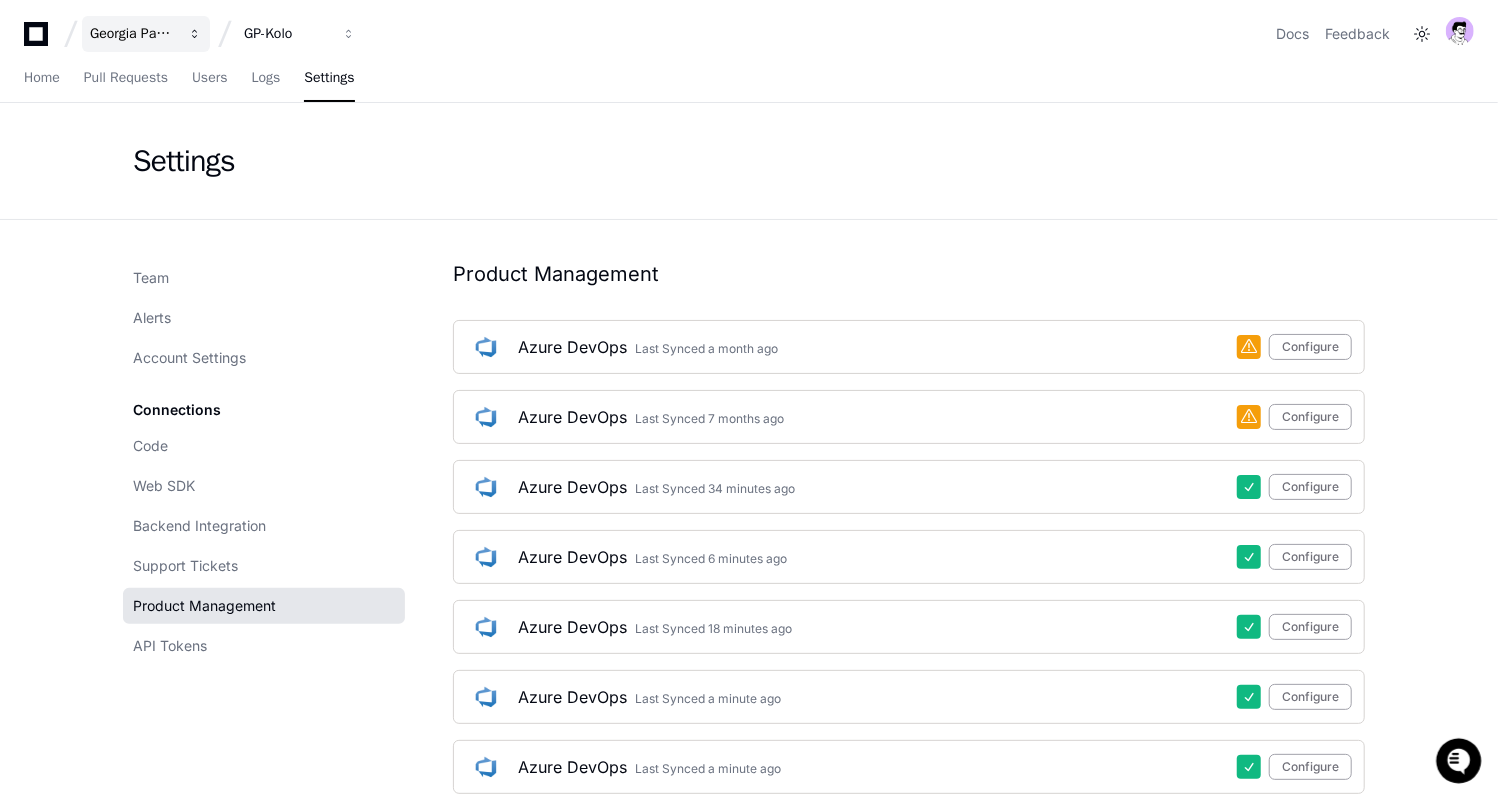 click on "Georgia Pacific" at bounding box center [133, 34] 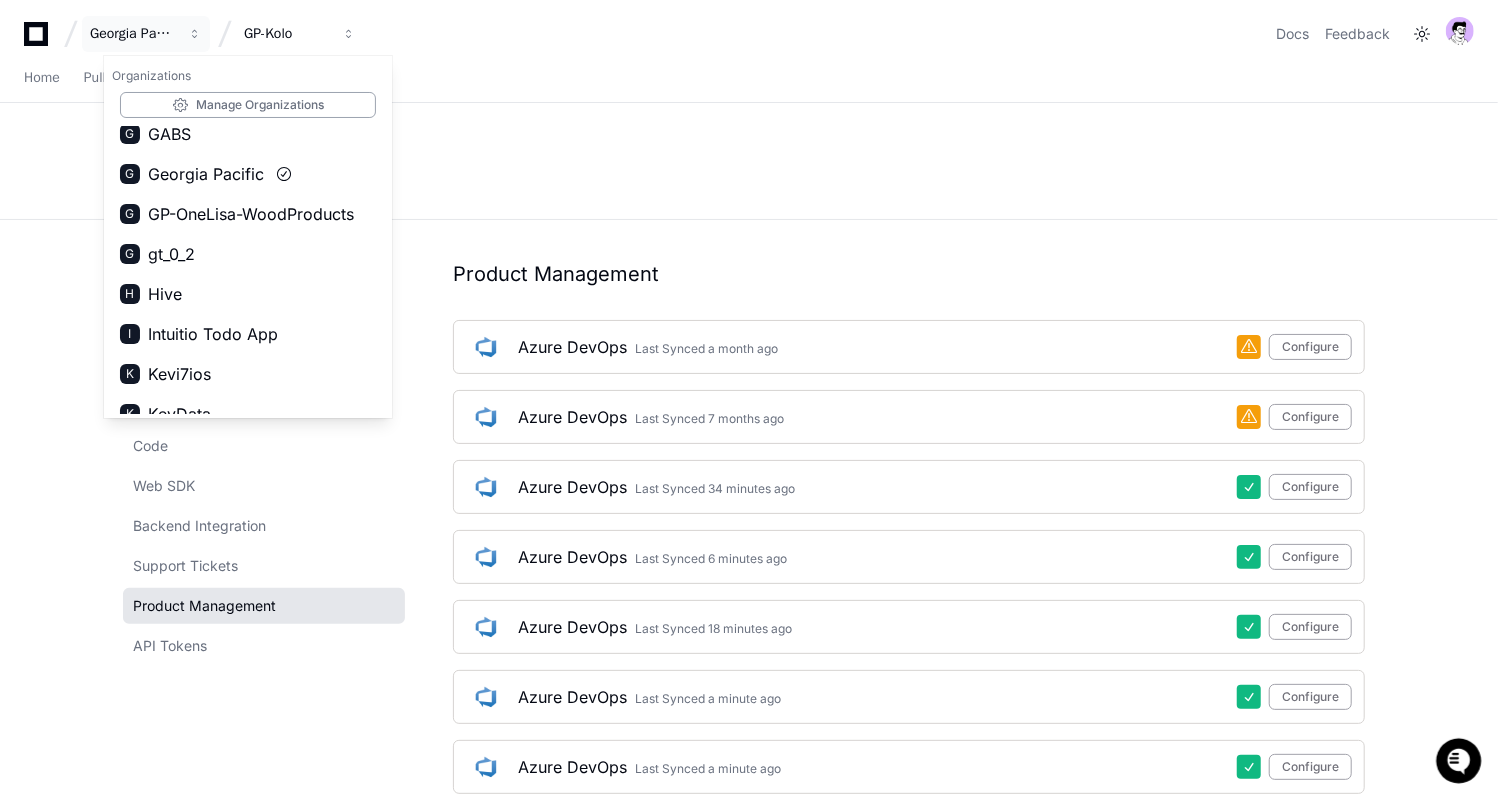 scroll, scrollTop: 523, scrollLeft: 0, axis: vertical 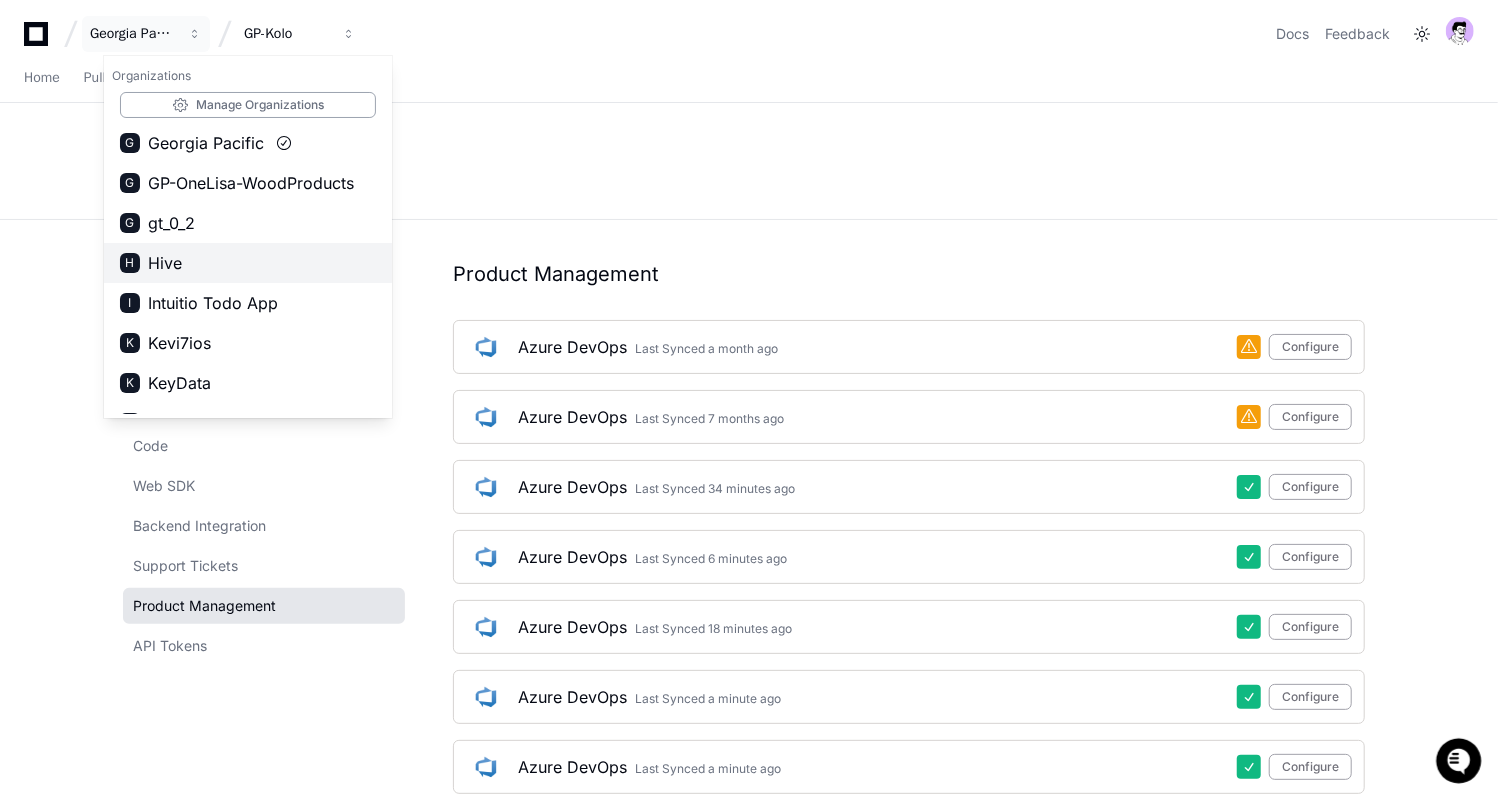 click on "H  Hive" at bounding box center [248, 263] 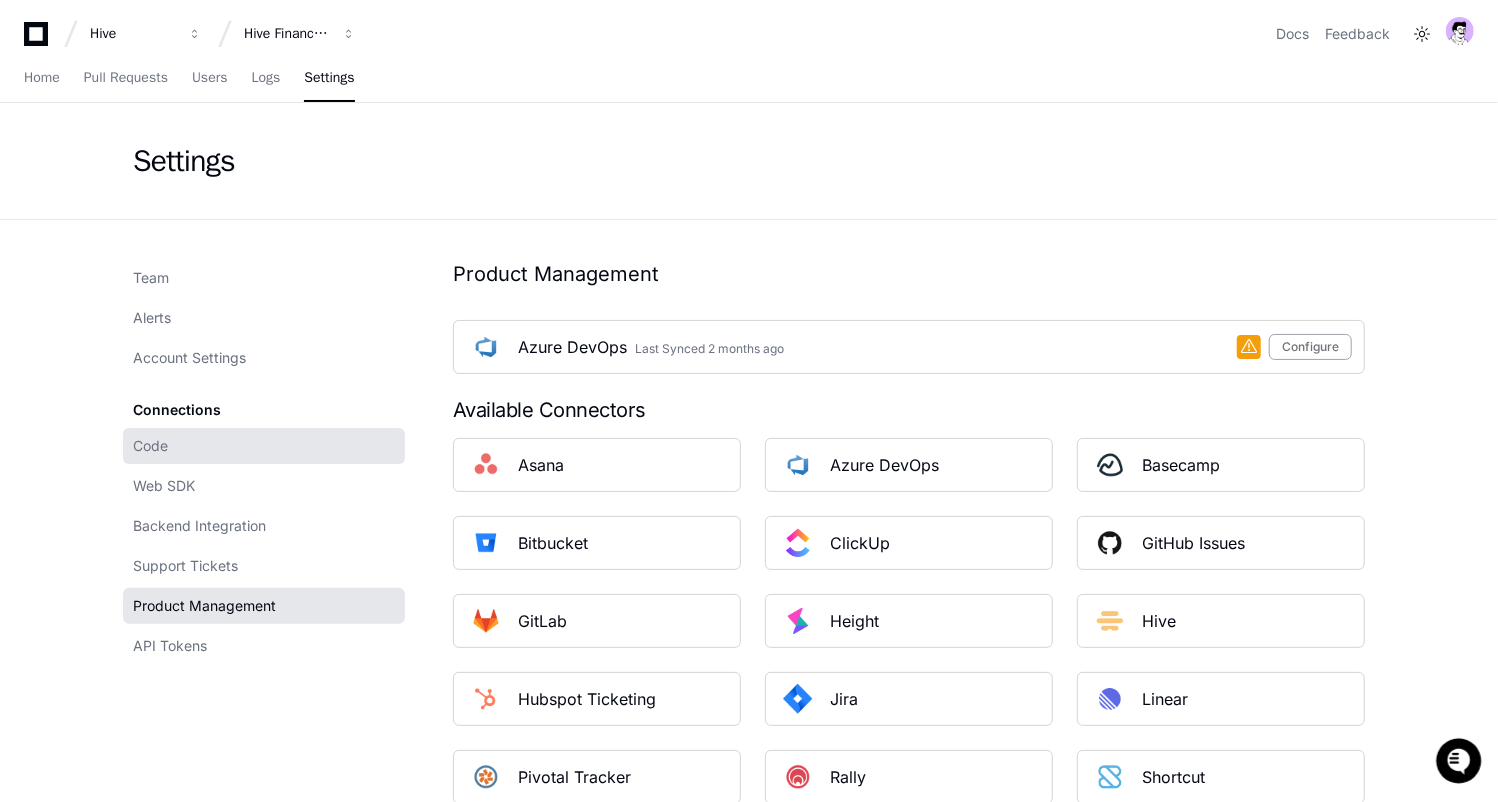 click on "Code" 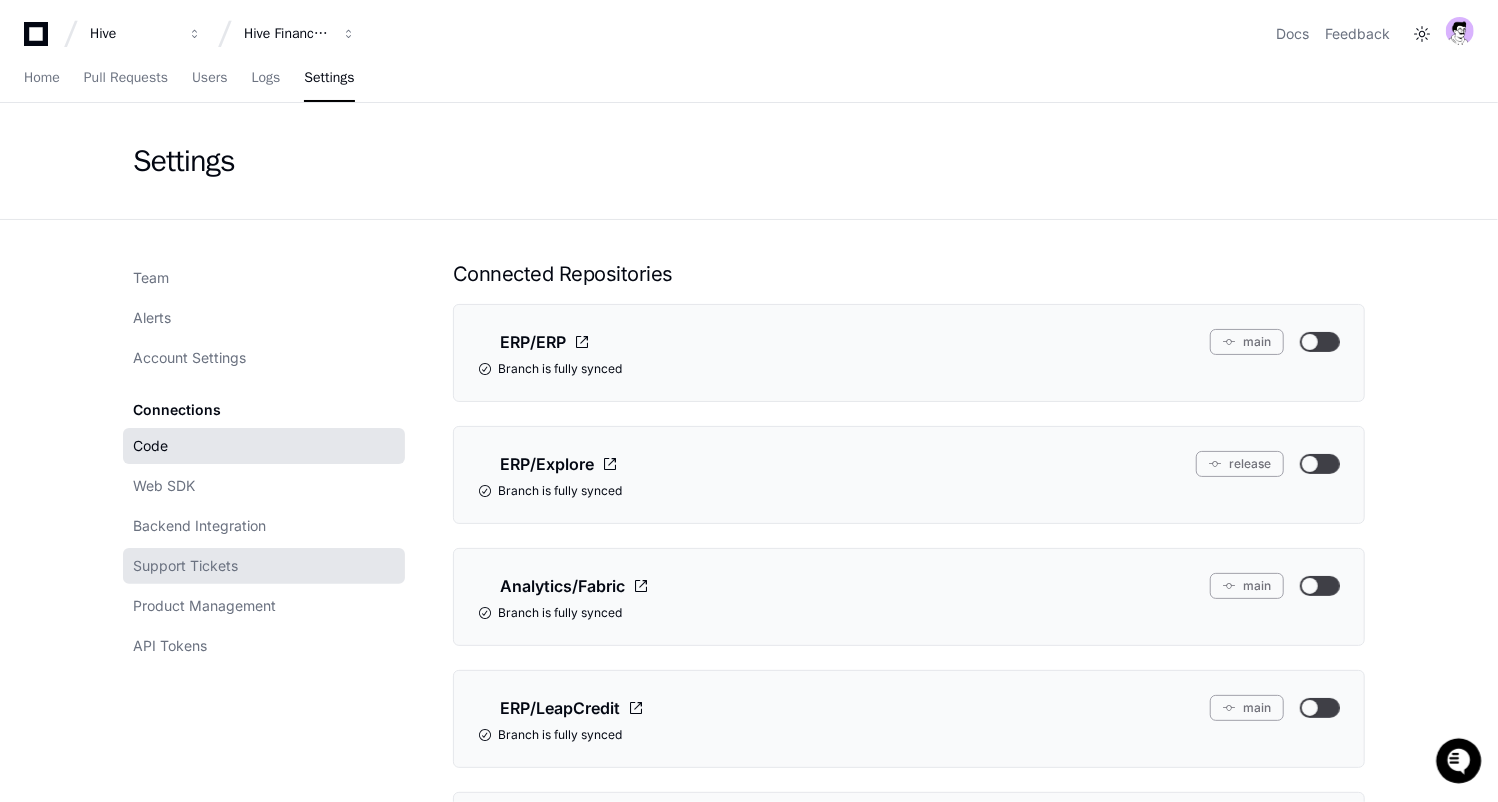 click on "Support Tickets" 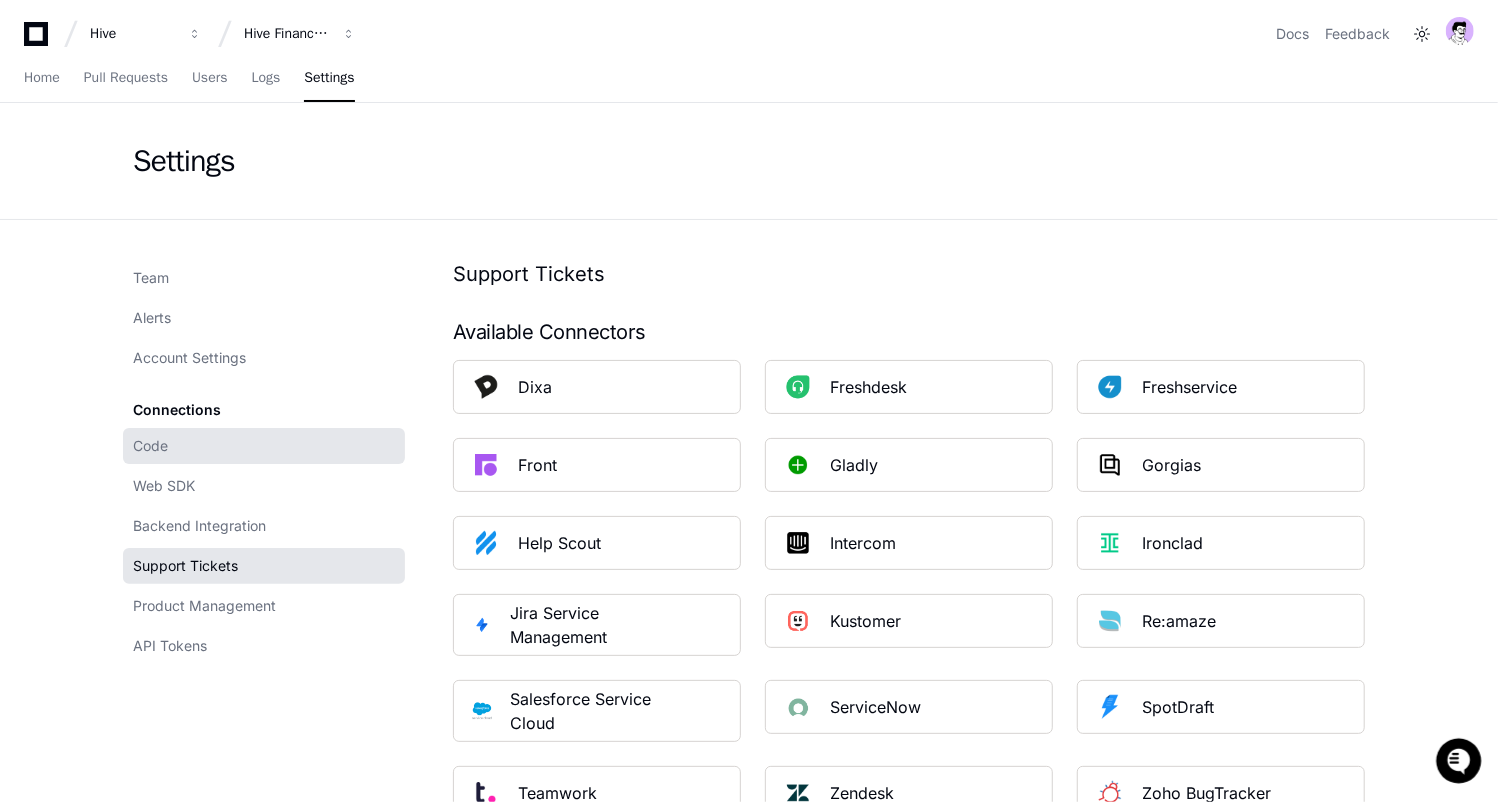 click on "Code" 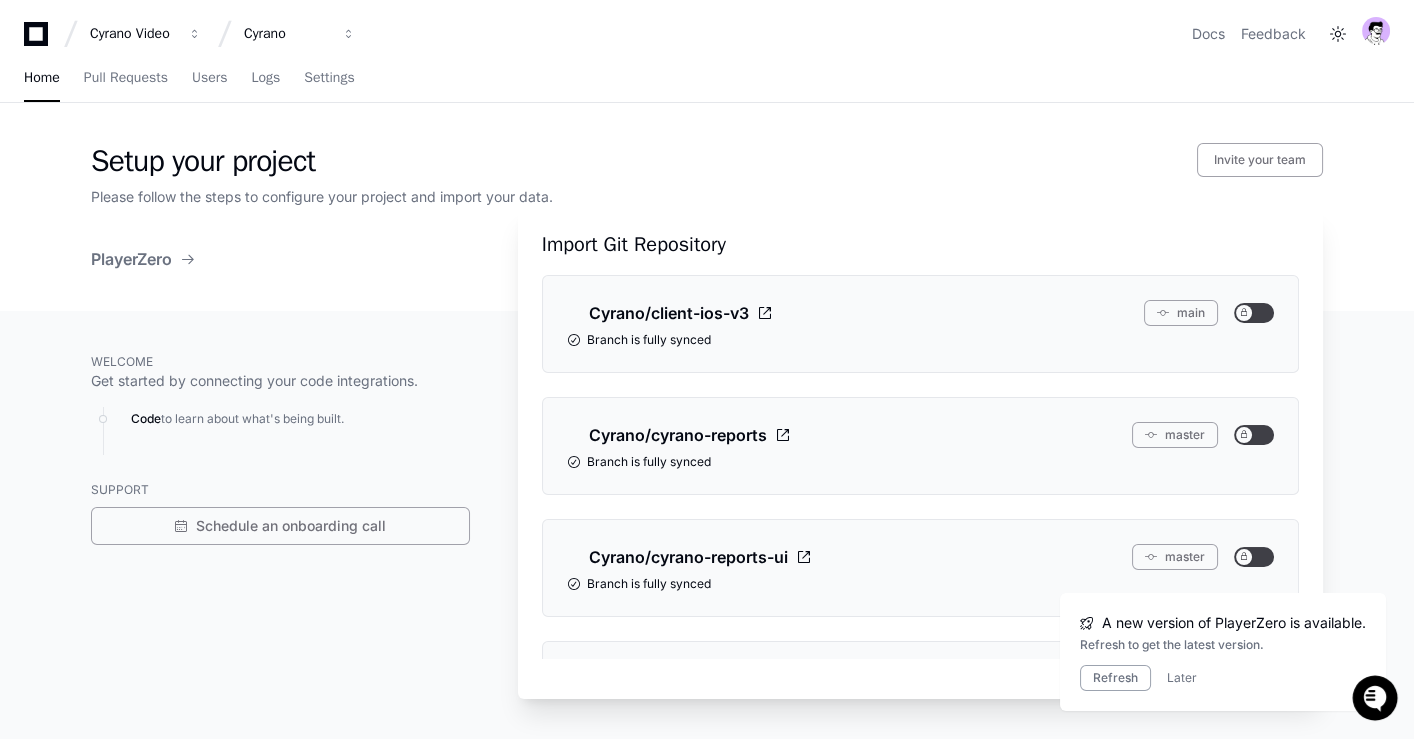 scroll, scrollTop: 0, scrollLeft: 0, axis: both 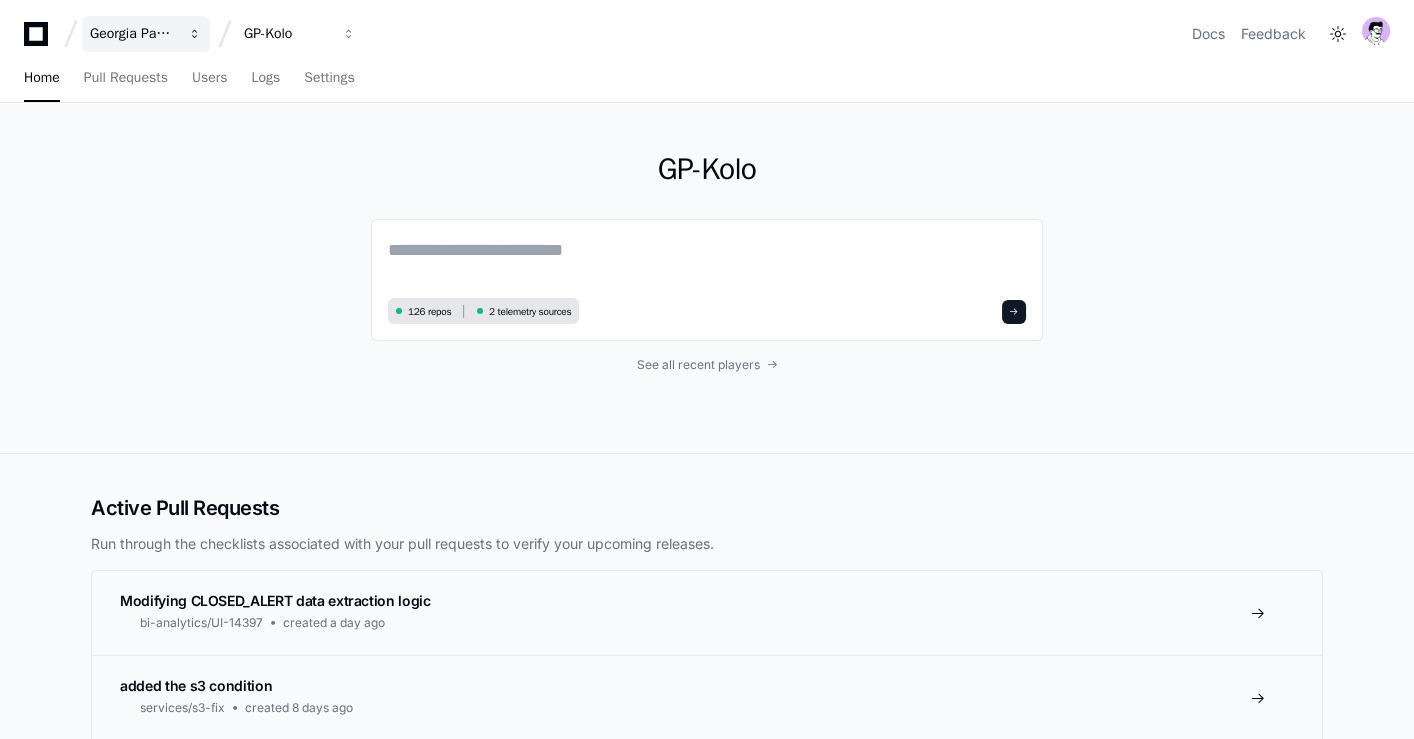click on "Georgia Pacific" at bounding box center (133, 34) 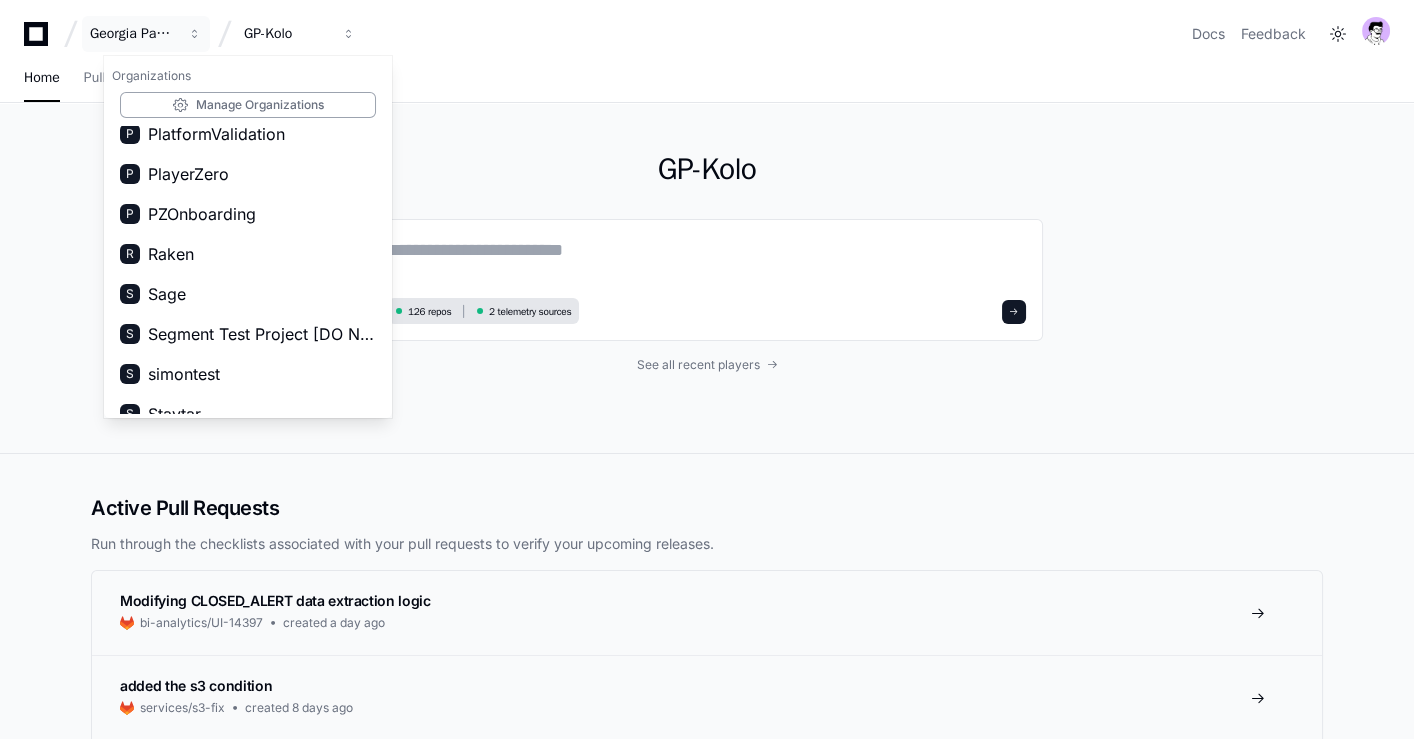scroll, scrollTop: 1248, scrollLeft: 0, axis: vertical 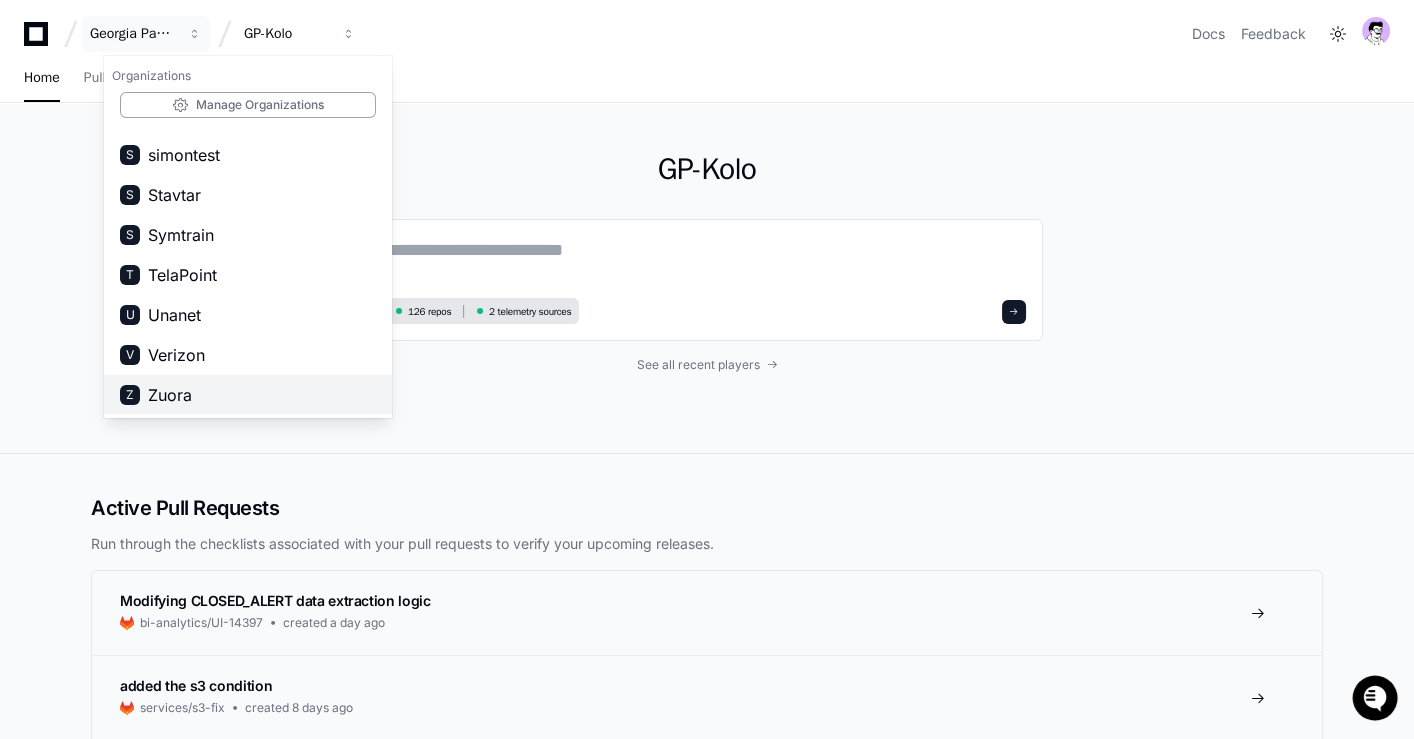 click on "Z  Zuora" at bounding box center (248, 395) 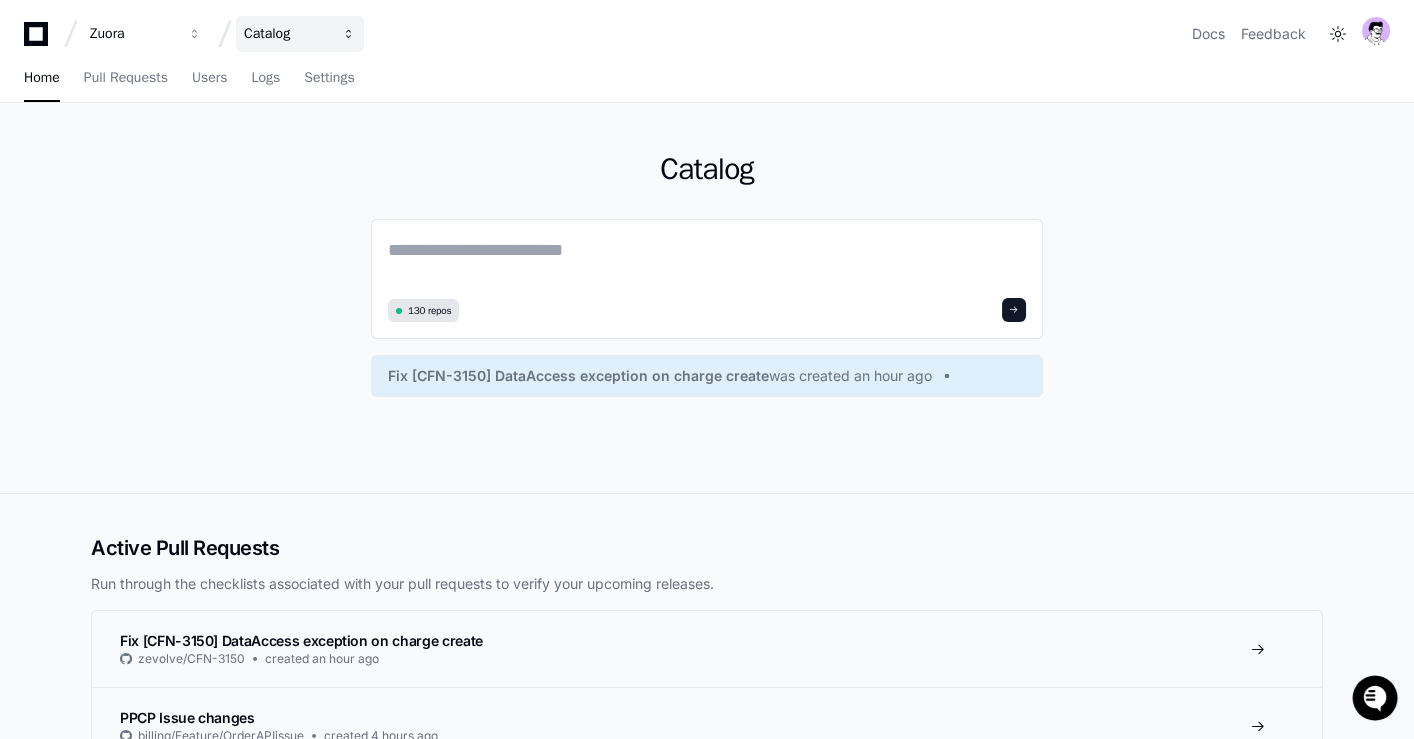 click on "Catalog" at bounding box center [133, 34] 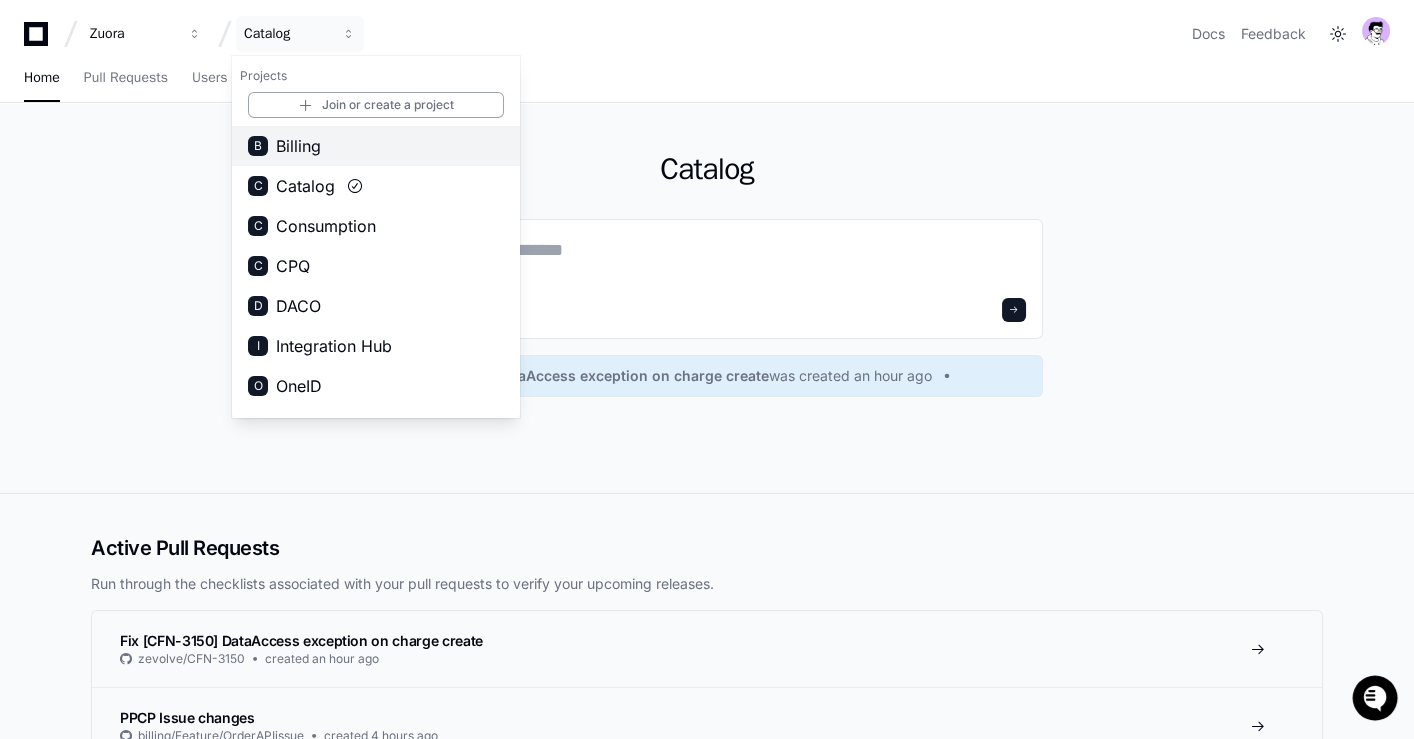click on "Billing" at bounding box center [298, 146] 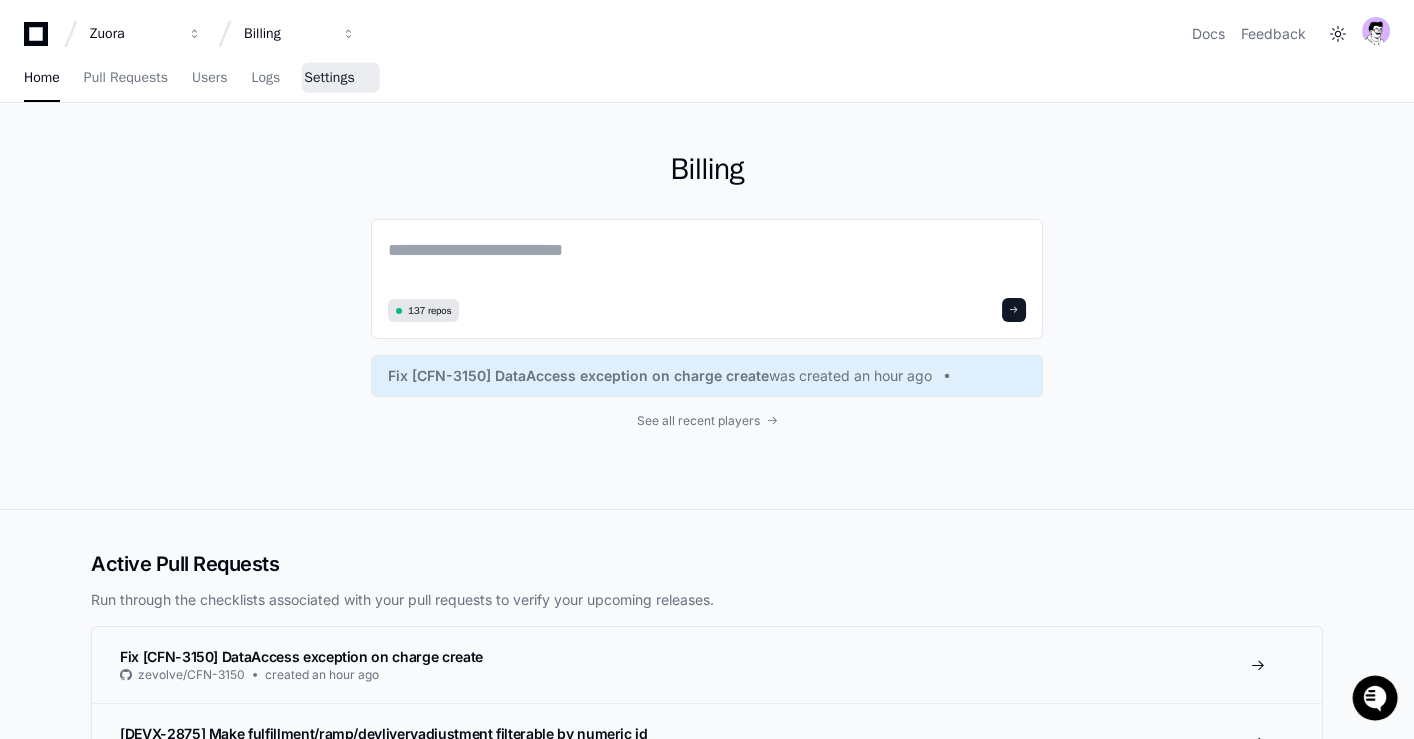 click on "Settings" at bounding box center (329, 78) 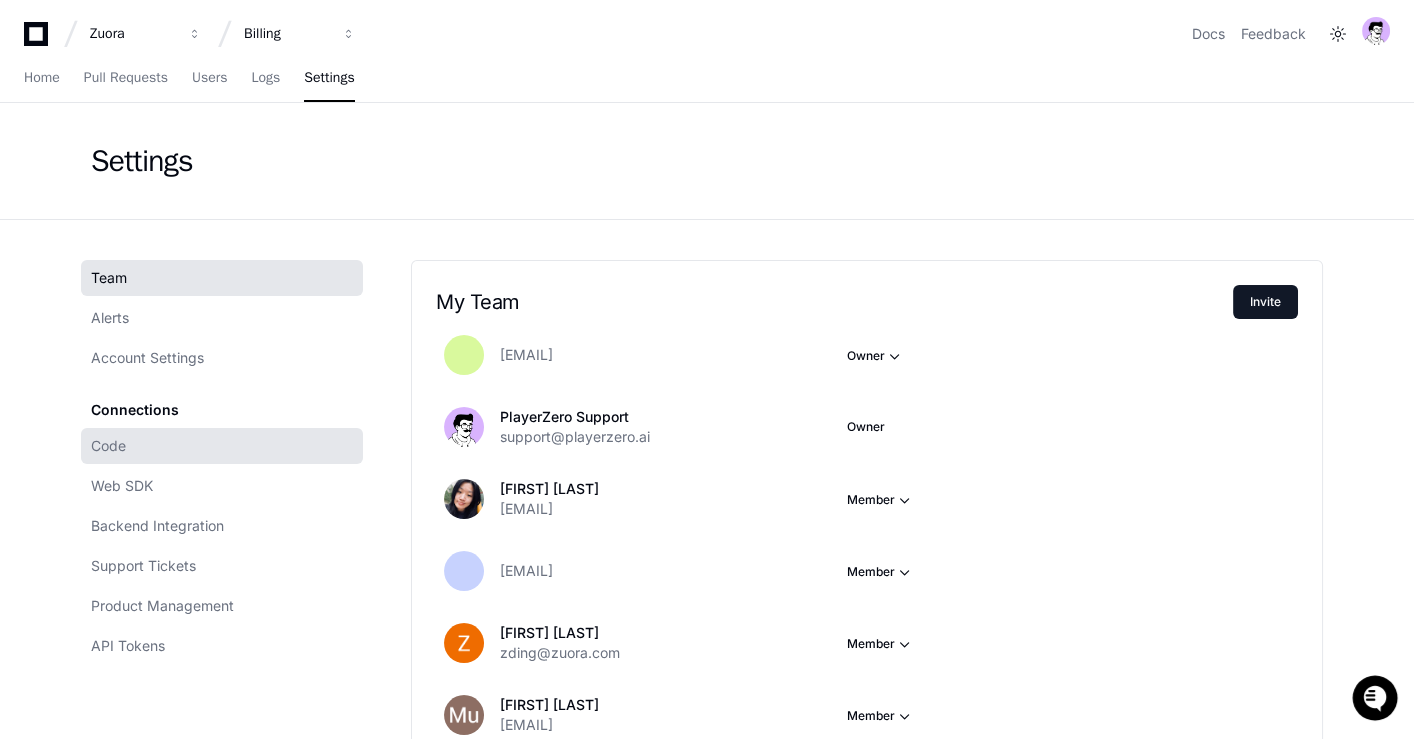click on "Code" 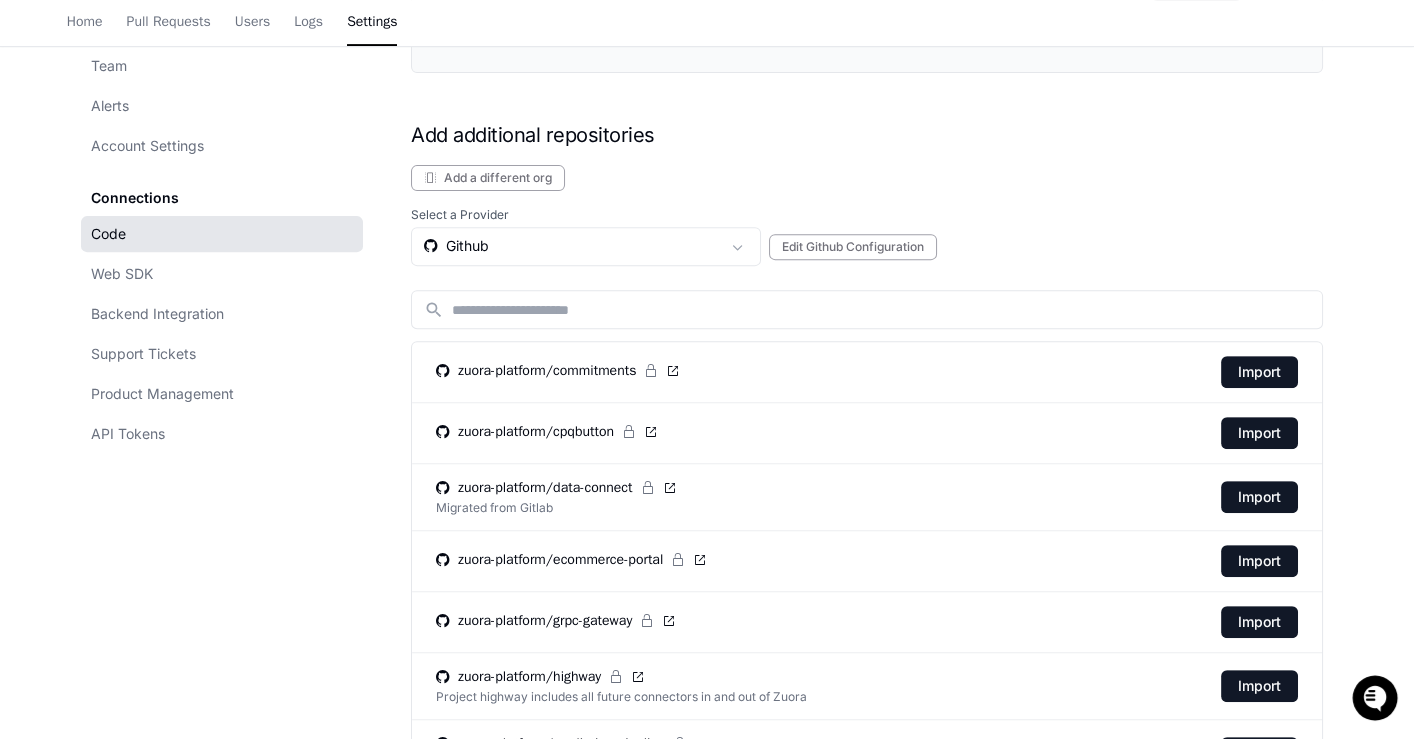 scroll, scrollTop: 1300, scrollLeft: 0, axis: vertical 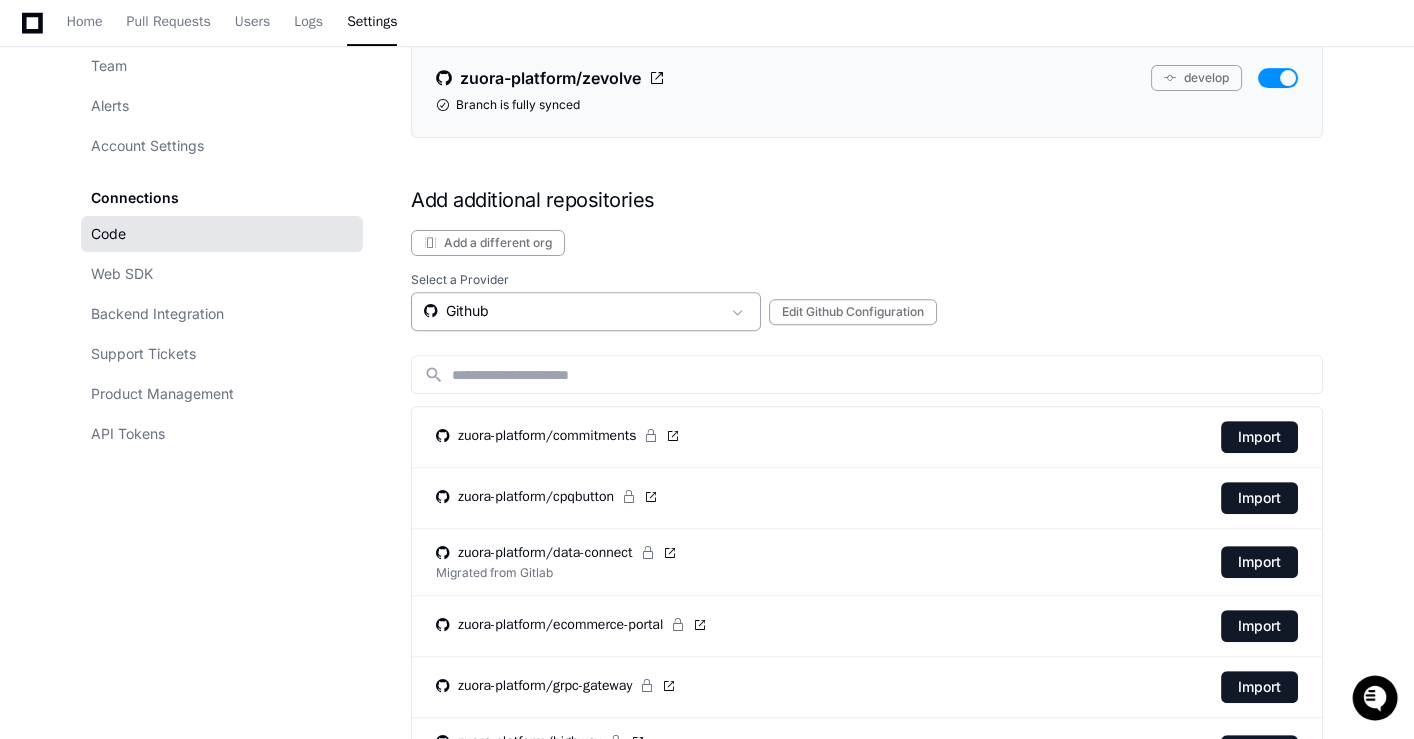 click on "Github" at bounding box center [572, 311] 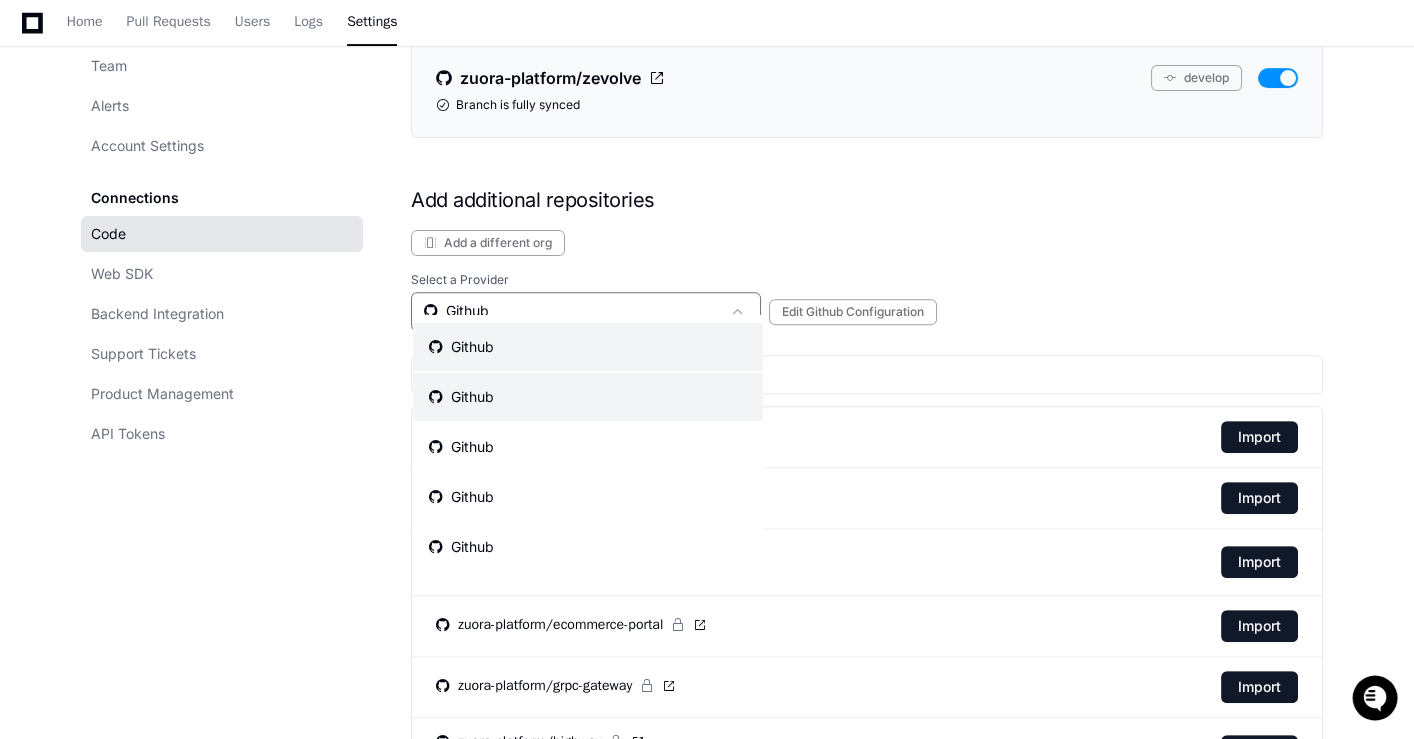scroll, scrollTop: 41, scrollLeft: 0, axis: vertical 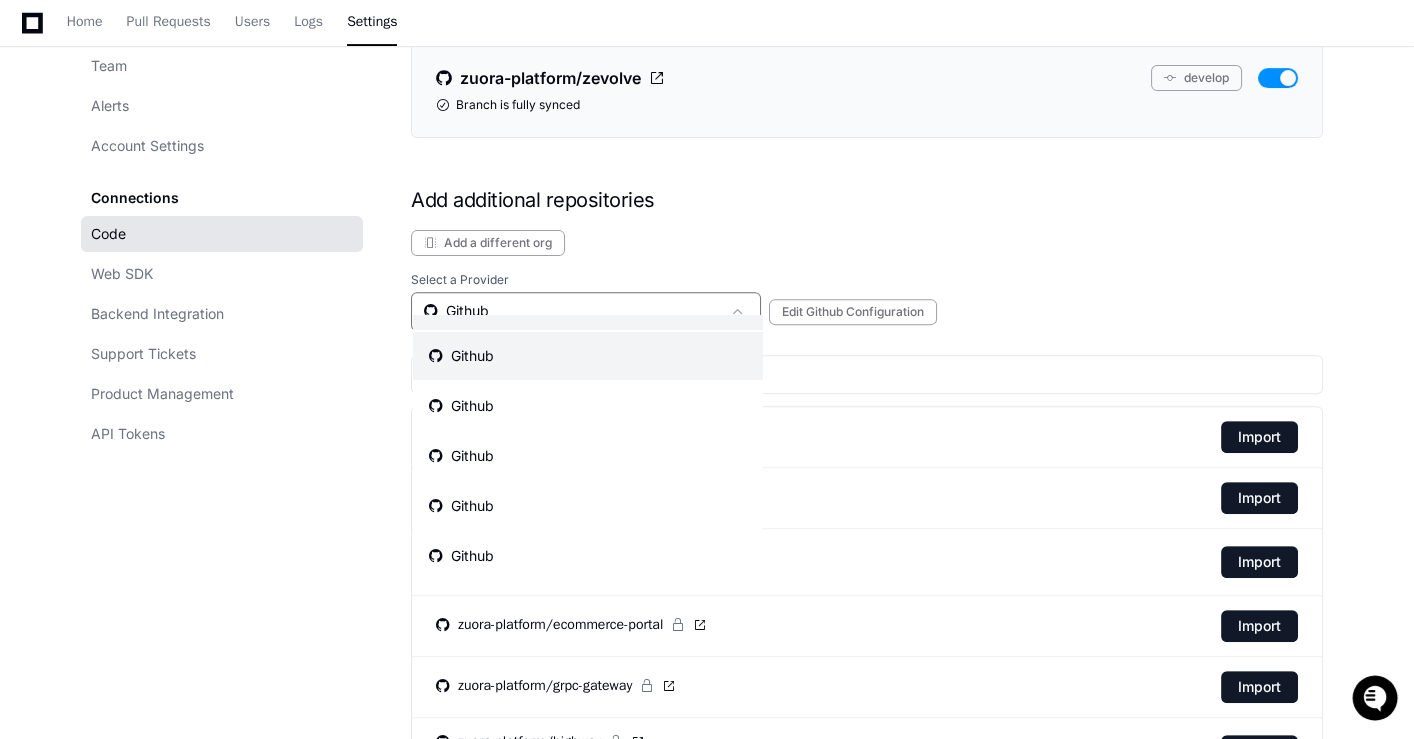 click on "Github" at bounding box center [588, 356] 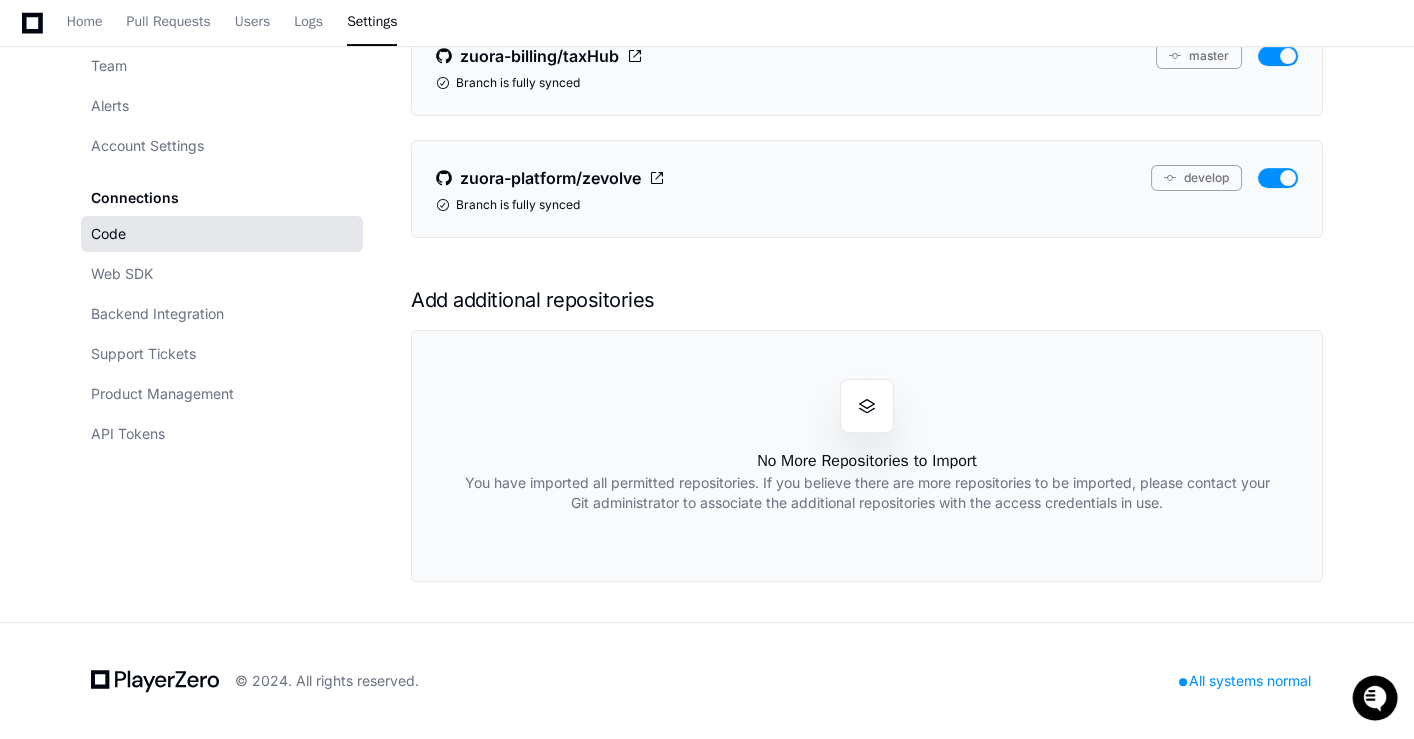 scroll, scrollTop: 1180, scrollLeft: 0, axis: vertical 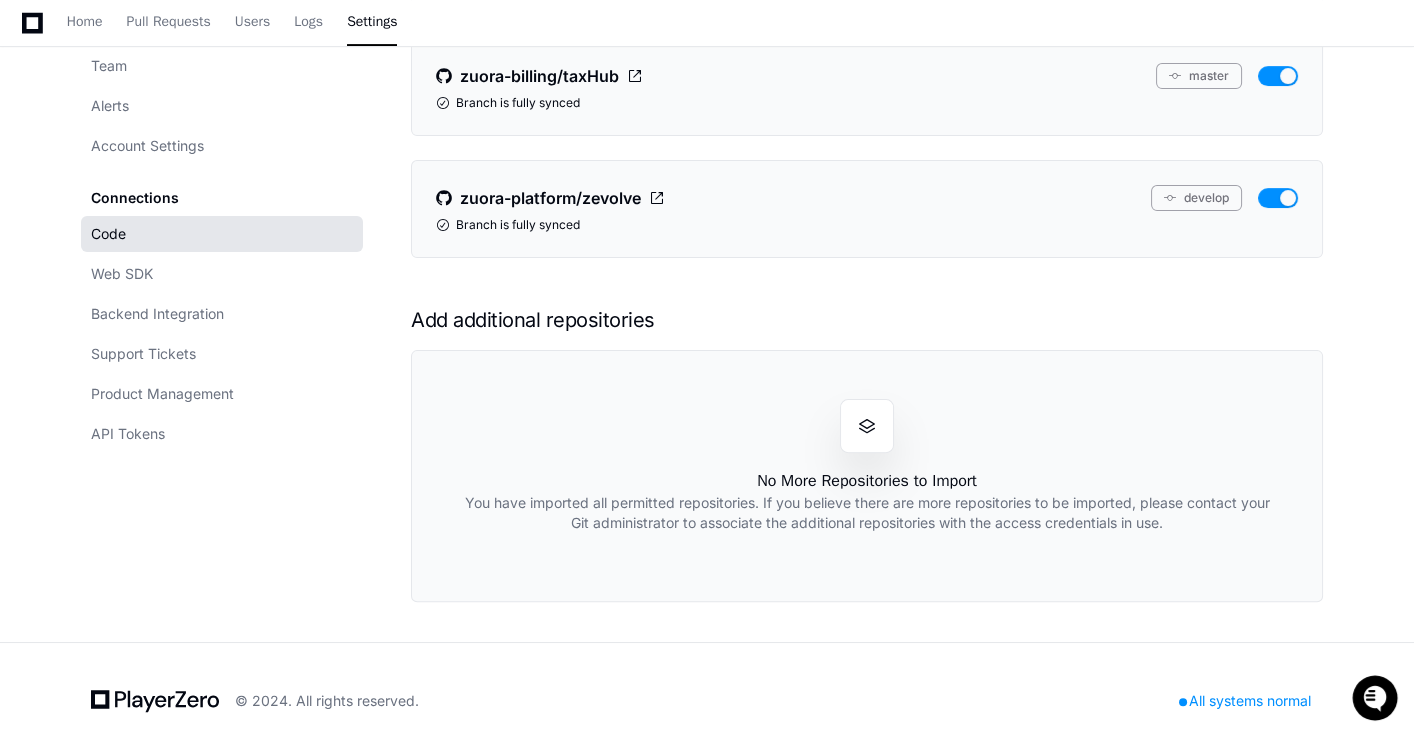 click on "Code" 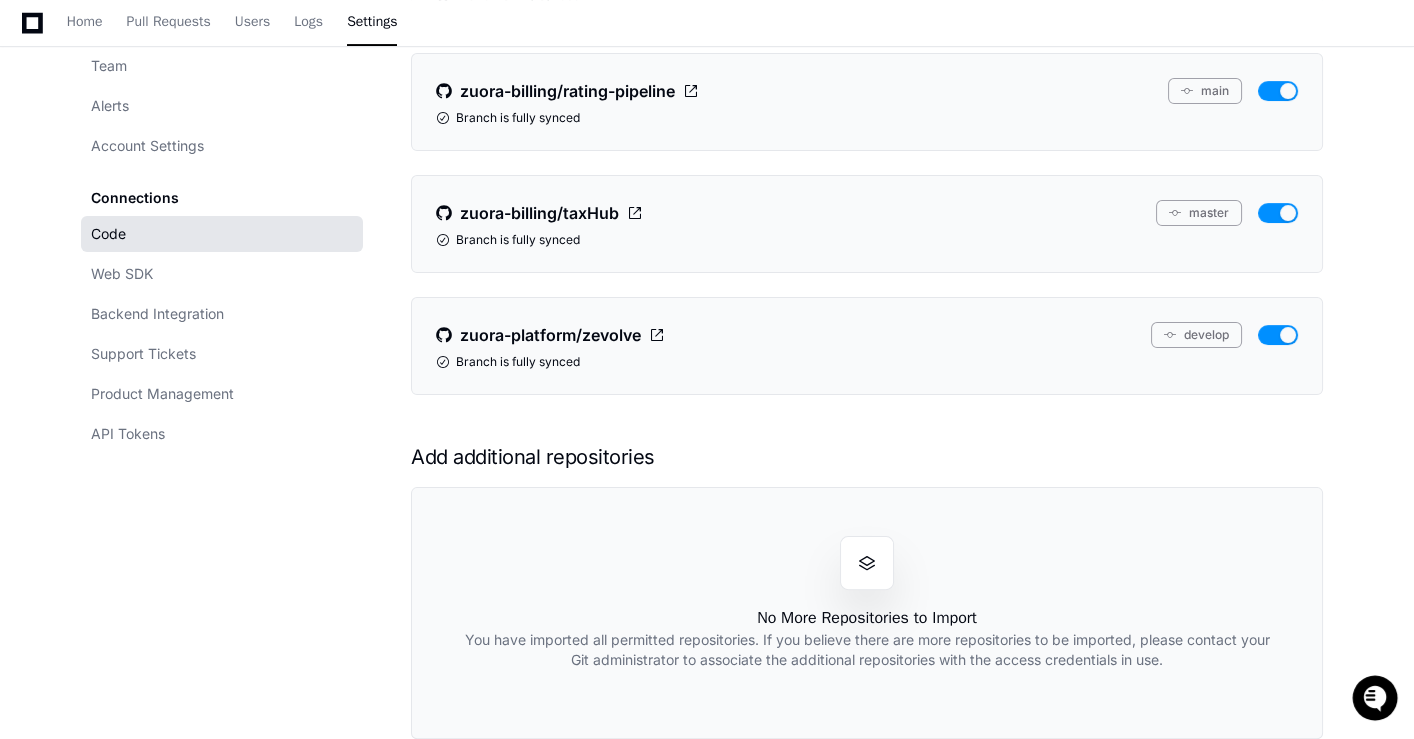 scroll, scrollTop: 1180, scrollLeft: 0, axis: vertical 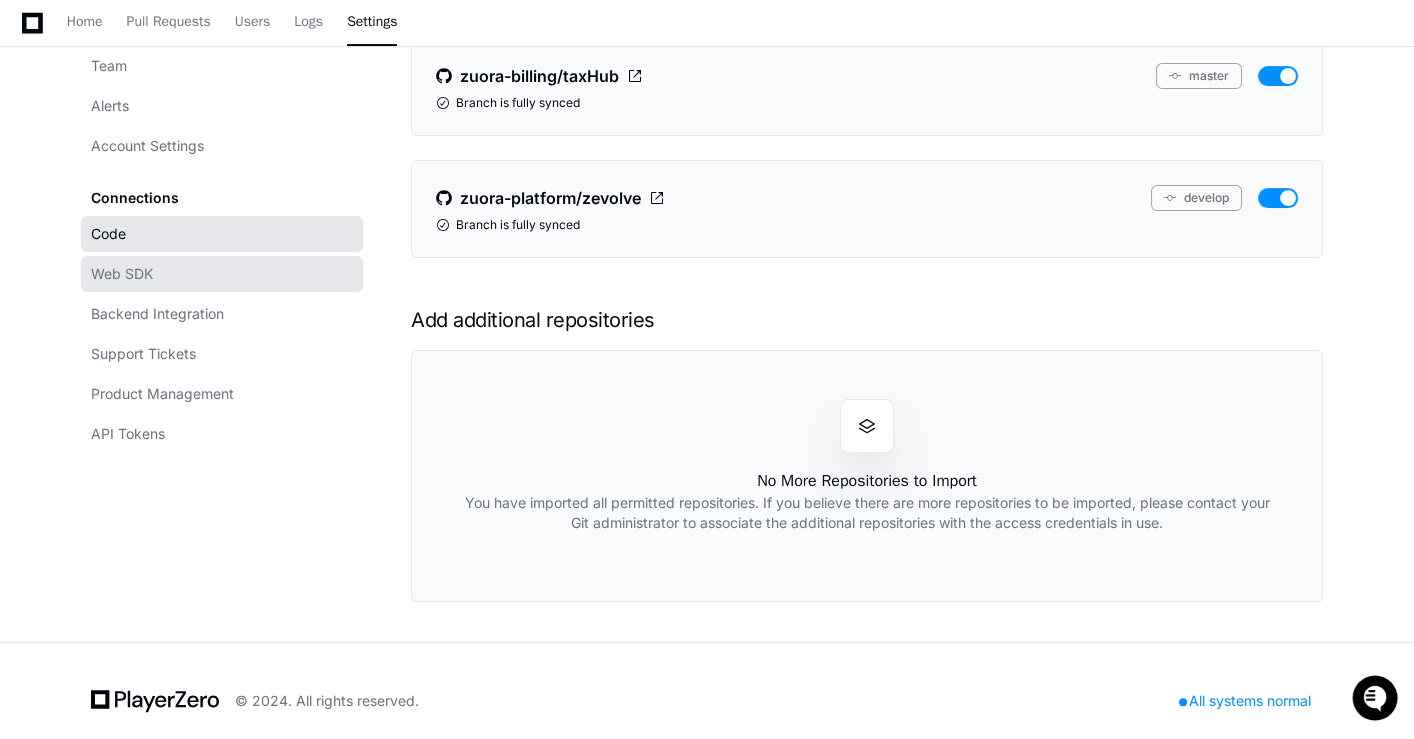 click on "Web SDK" 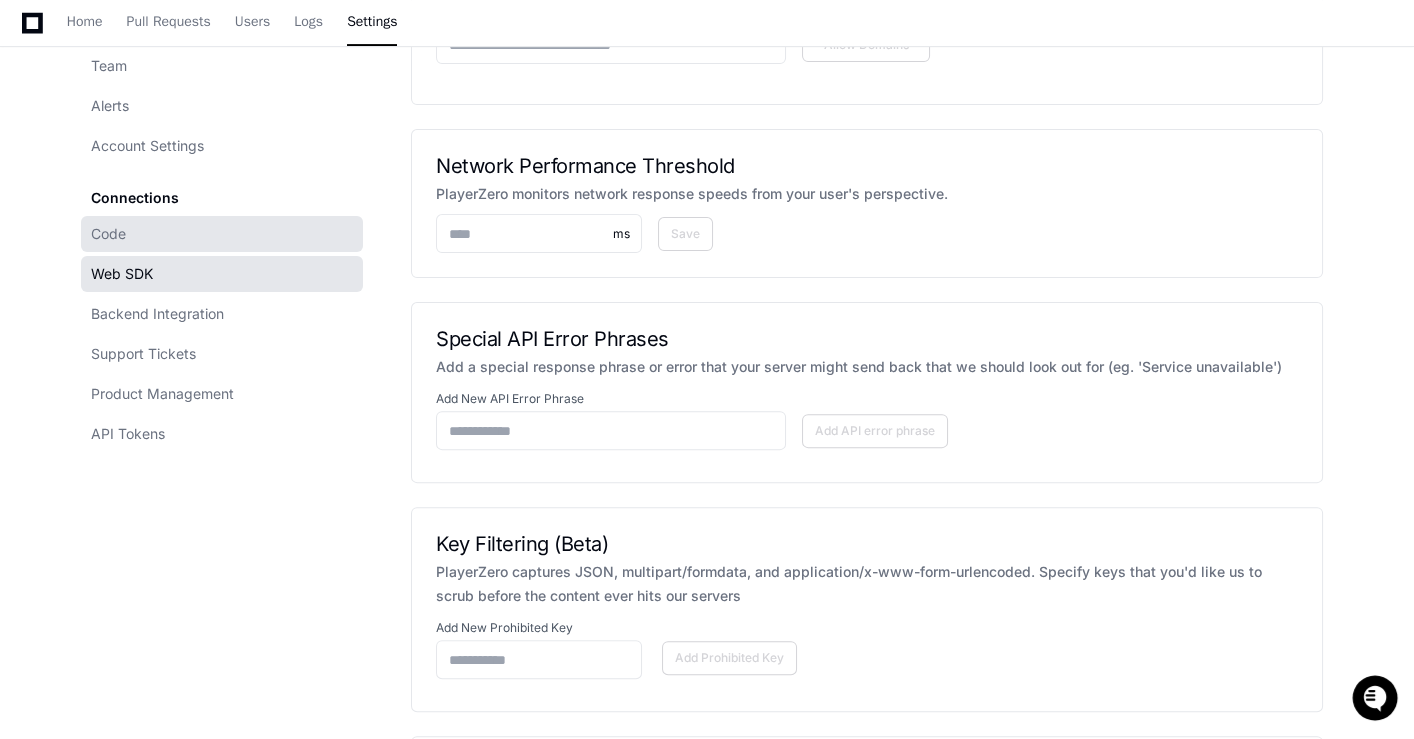 click on "Team Alerts Account Settings Connections Code Web SDK Backend Integration Support Tickets Product Management API Tokens Web Configuration Customize the way PlayerZero captures data on webapps. Web SDK Setup HTML <script/> Web SDK (npm)  Embed the PlayerZero Javascript snippet   The snippet auto-instruments basic analytics events & issues so you can get started quickly.  Check out our docs for examples and more detailed steps.   Send your snippet to a teammate   Identify your users & record user properties   Use  playerzero.identify  to distinguish and describe your users as well as introduce your own custom per-user properties. It makes debugging magical.  // This is an example script - don't forget to change it!
playerzero. identify ( '<USER_ID>' , {
name :  '<DISPLAY_NAME>' ,
email :  '<USER_EMAIL>' ,
group :  '<CUSTOMER_ID_OR_OTHER_GROUP>'
}); Recording by domain Add New Domain Add Domain Domains allowed to be instrumented with Open Telemetry Domains to allow Allow Domains ****  ms   Save" 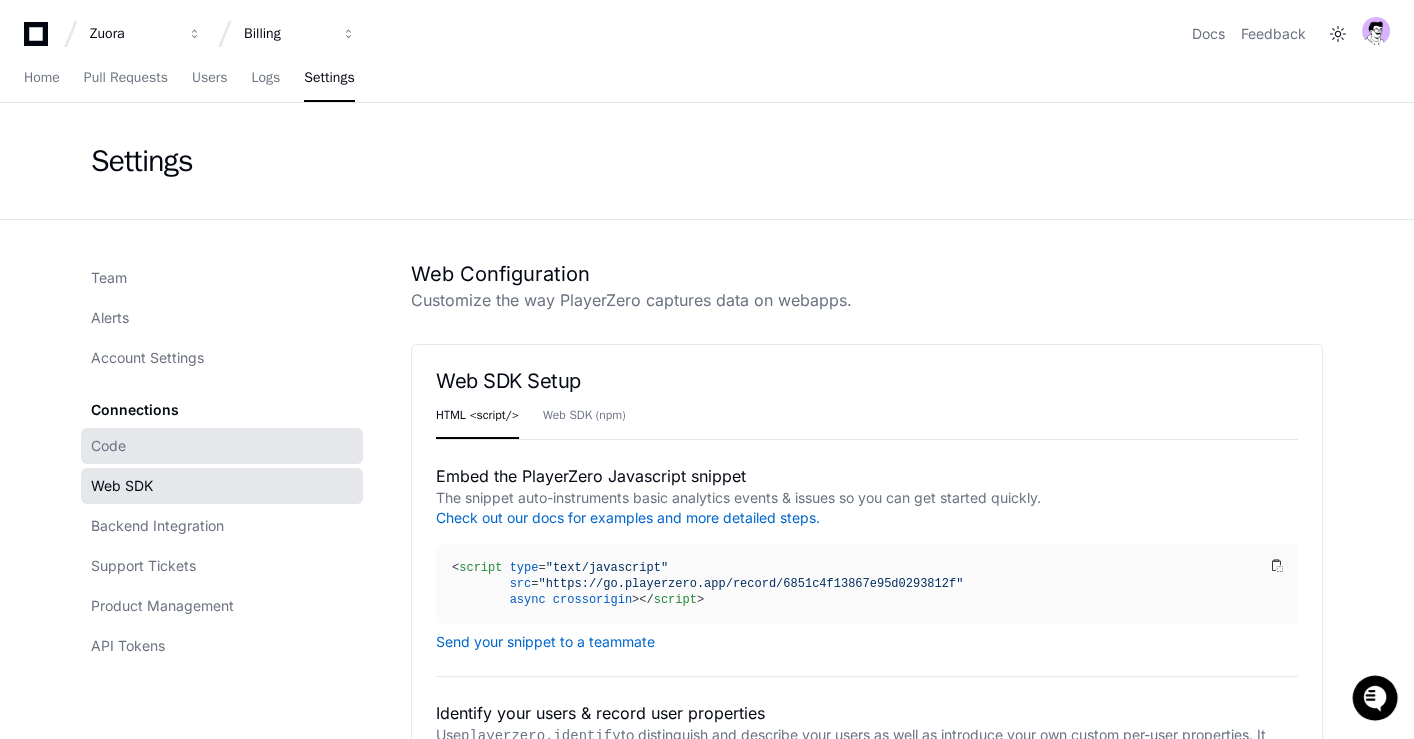 click on "Code" 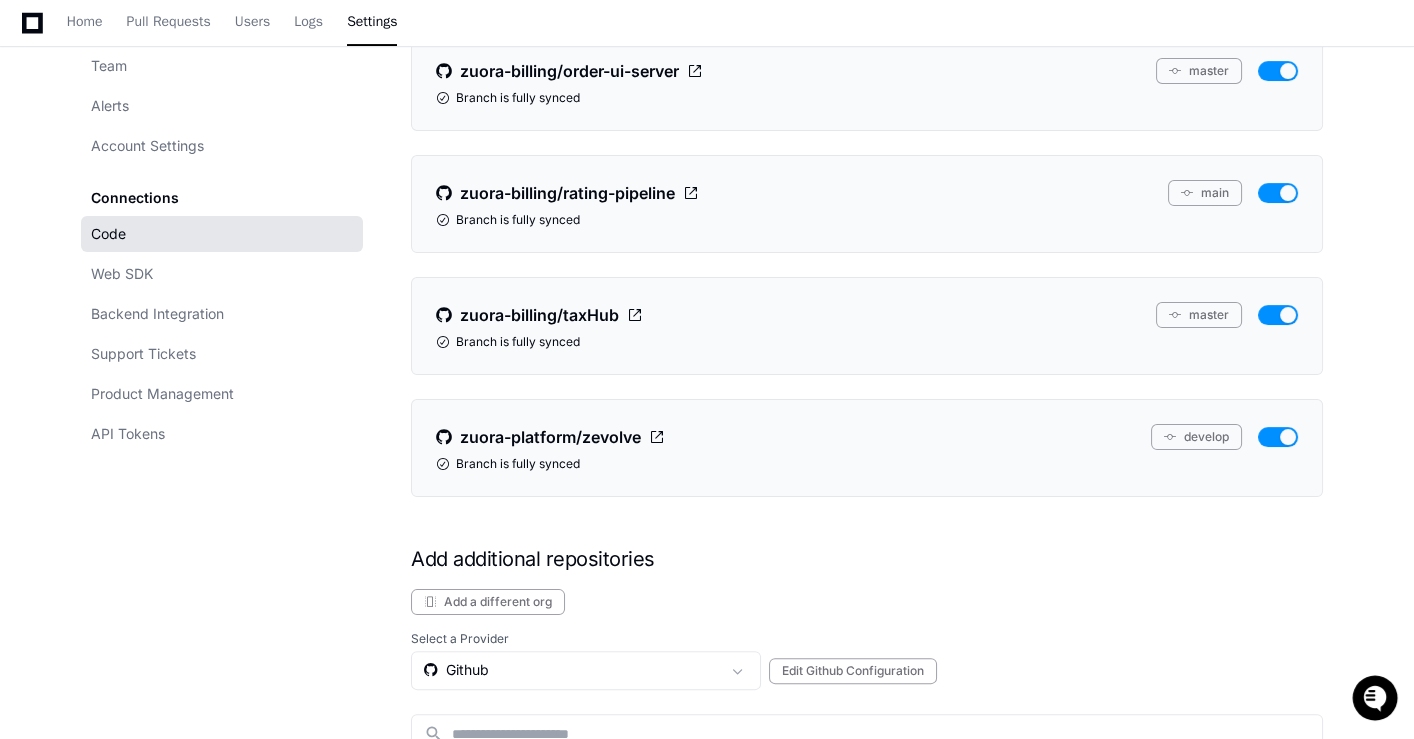 scroll, scrollTop: 1052, scrollLeft: 0, axis: vertical 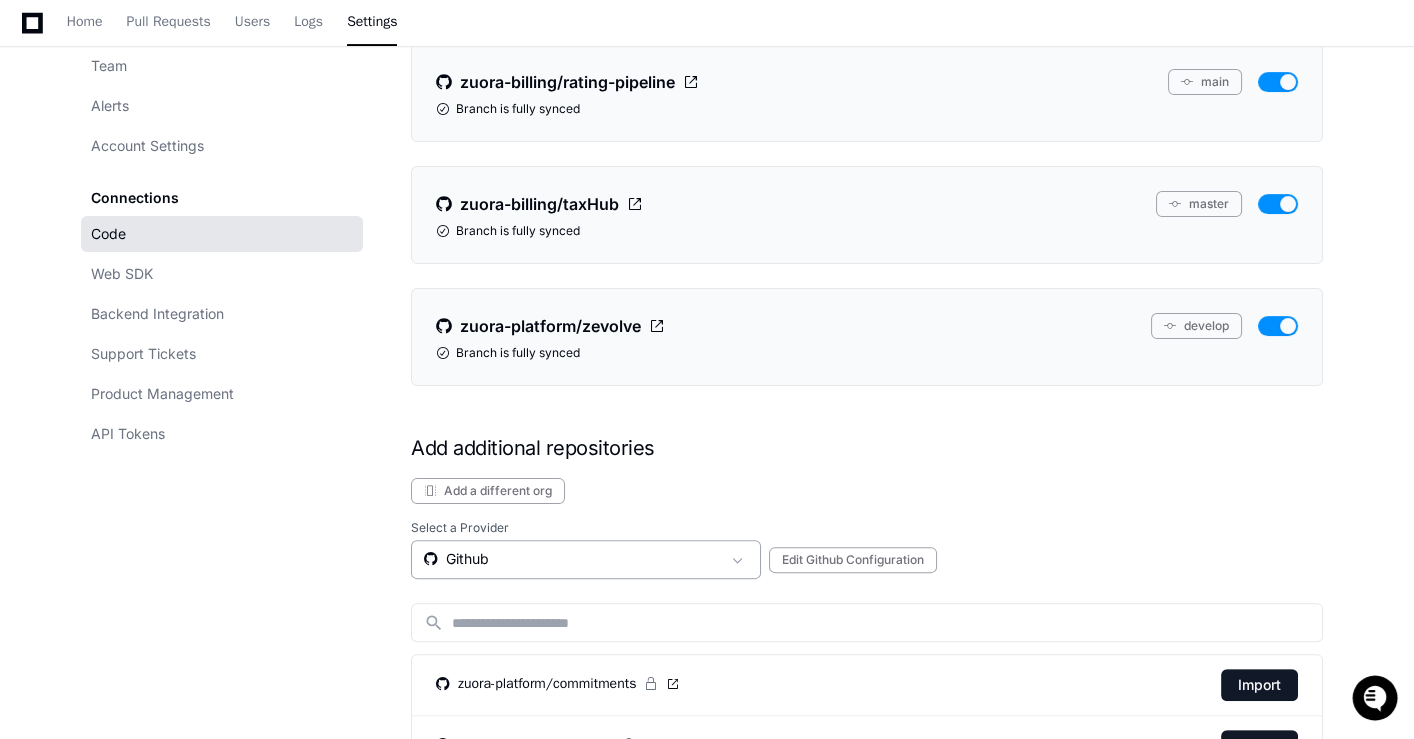 click on "Github" at bounding box center (572, 559) 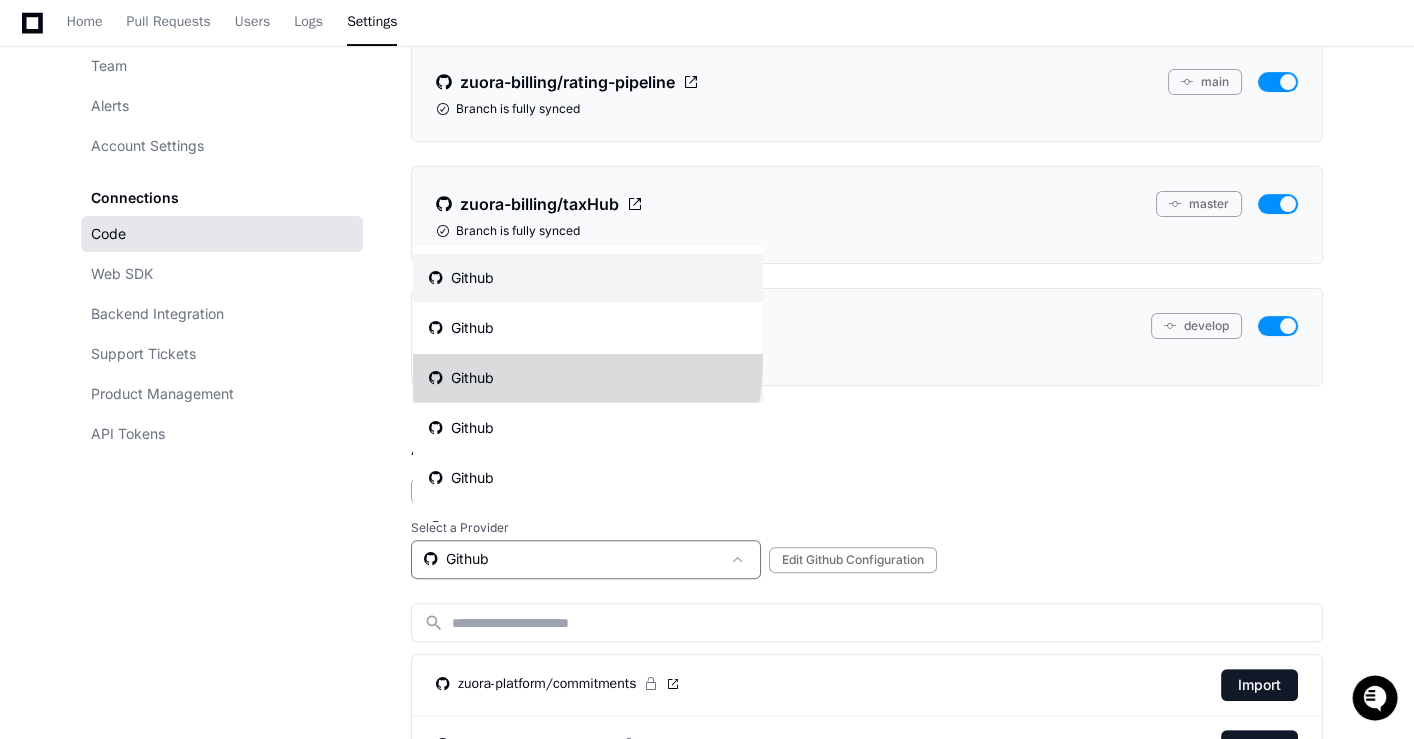 click on "Github" at bounding box center [588, 378] 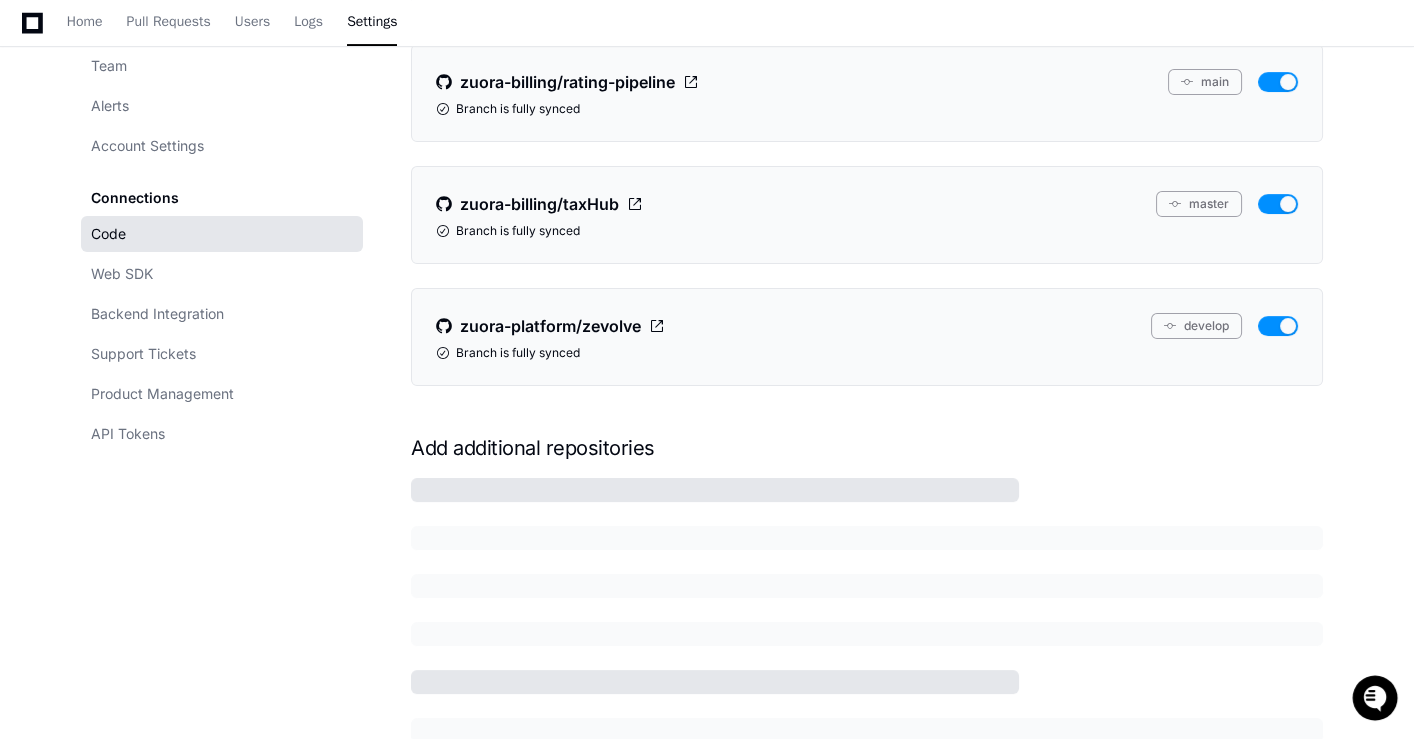 scroll, scrollTop: 1242, scrollLeft: 0, axis: vertical 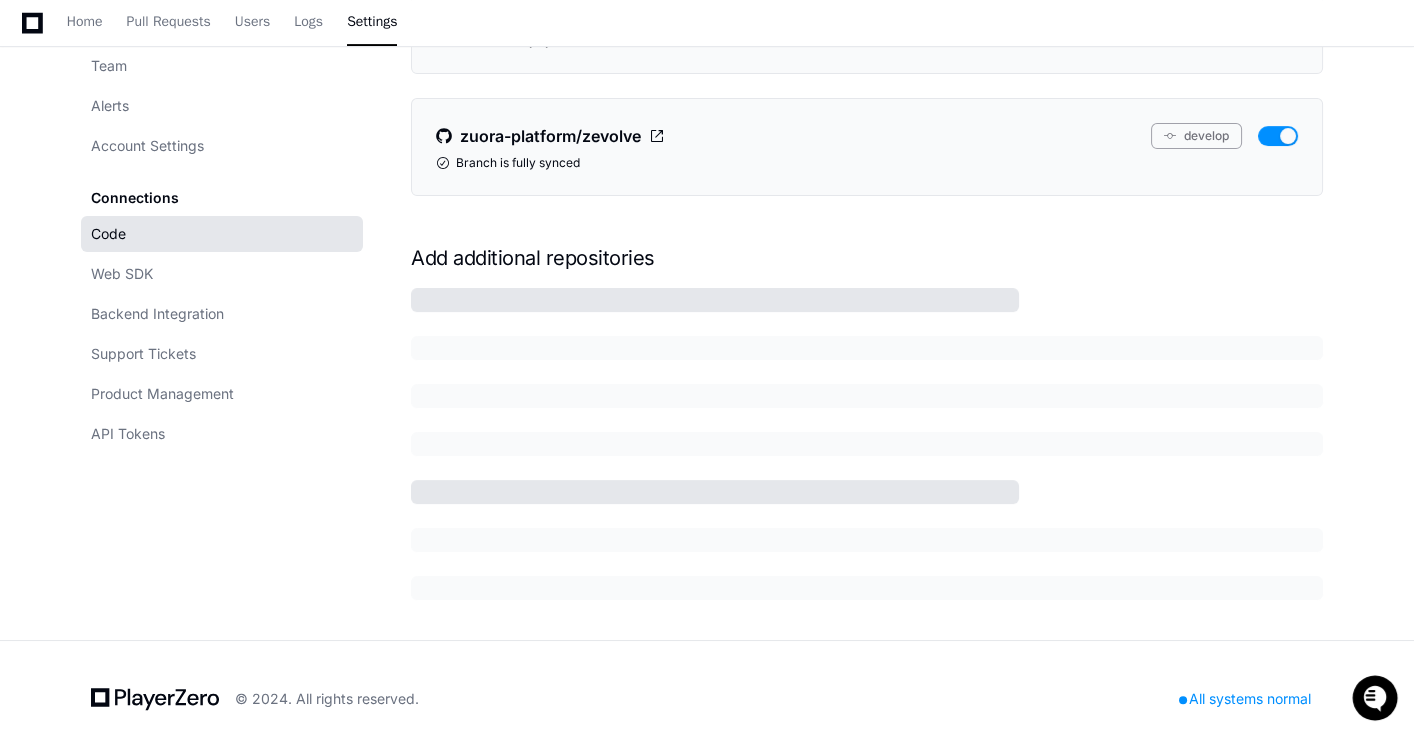 click on "Code" 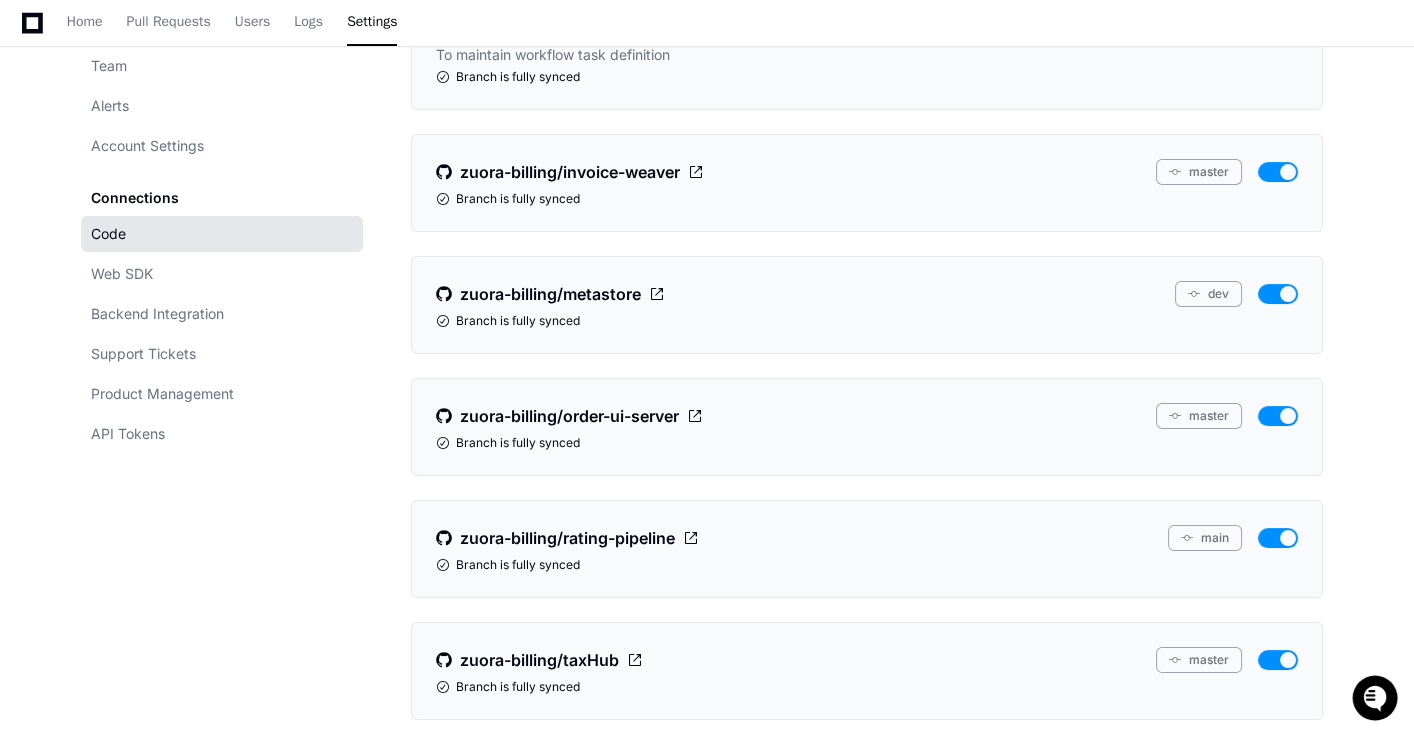 scroll, scrollTop: 1015, scrollLeft: 0, axis: vertical 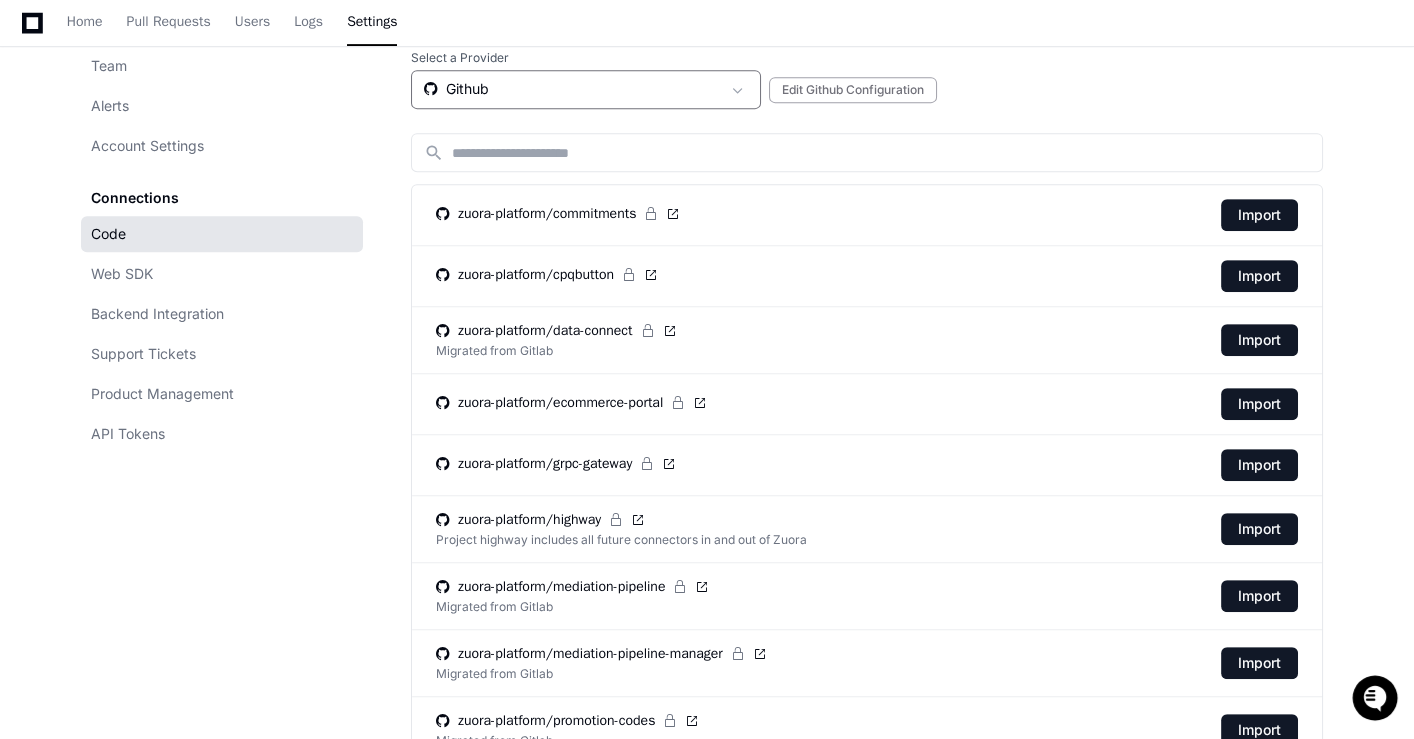 click on "Github" at bounding box center (572, 89) 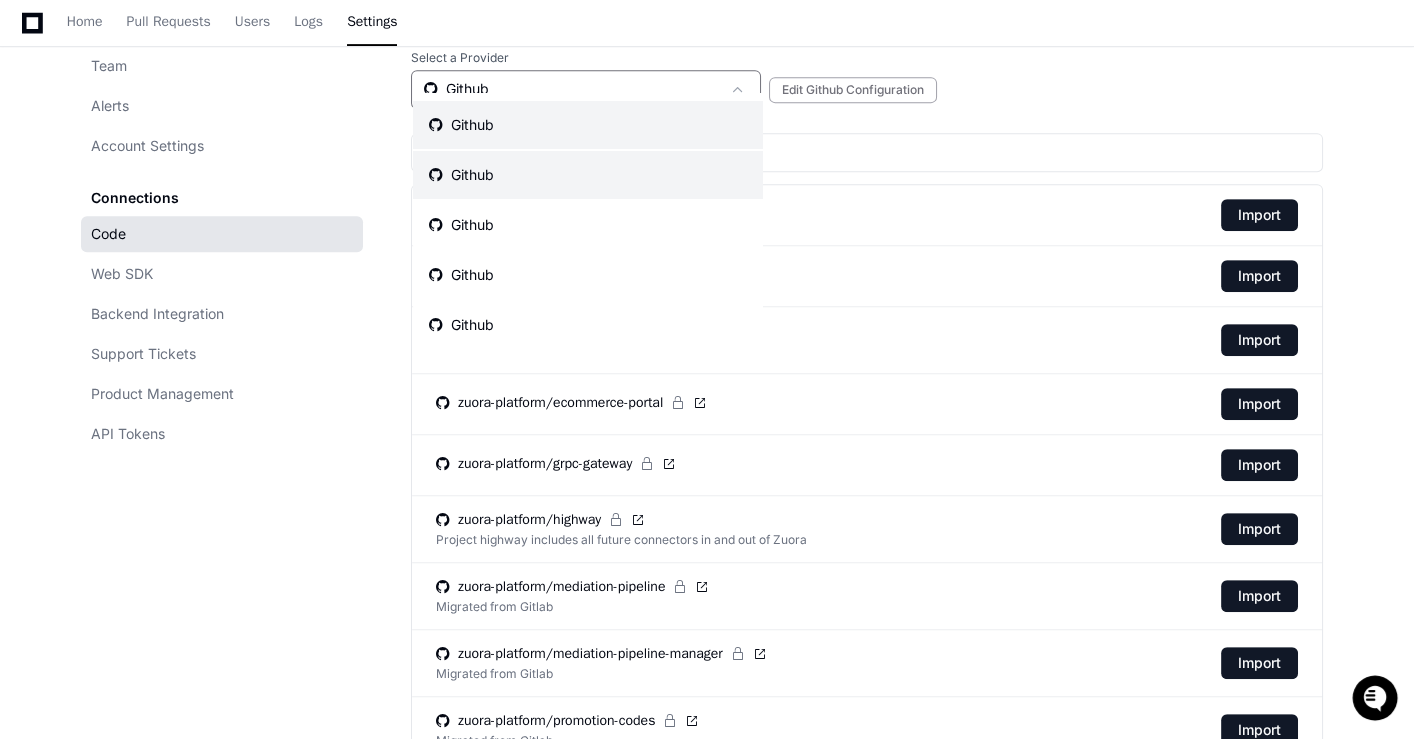 scroll, scrollTop: 41, scrollLeft: 0, axis: vertical 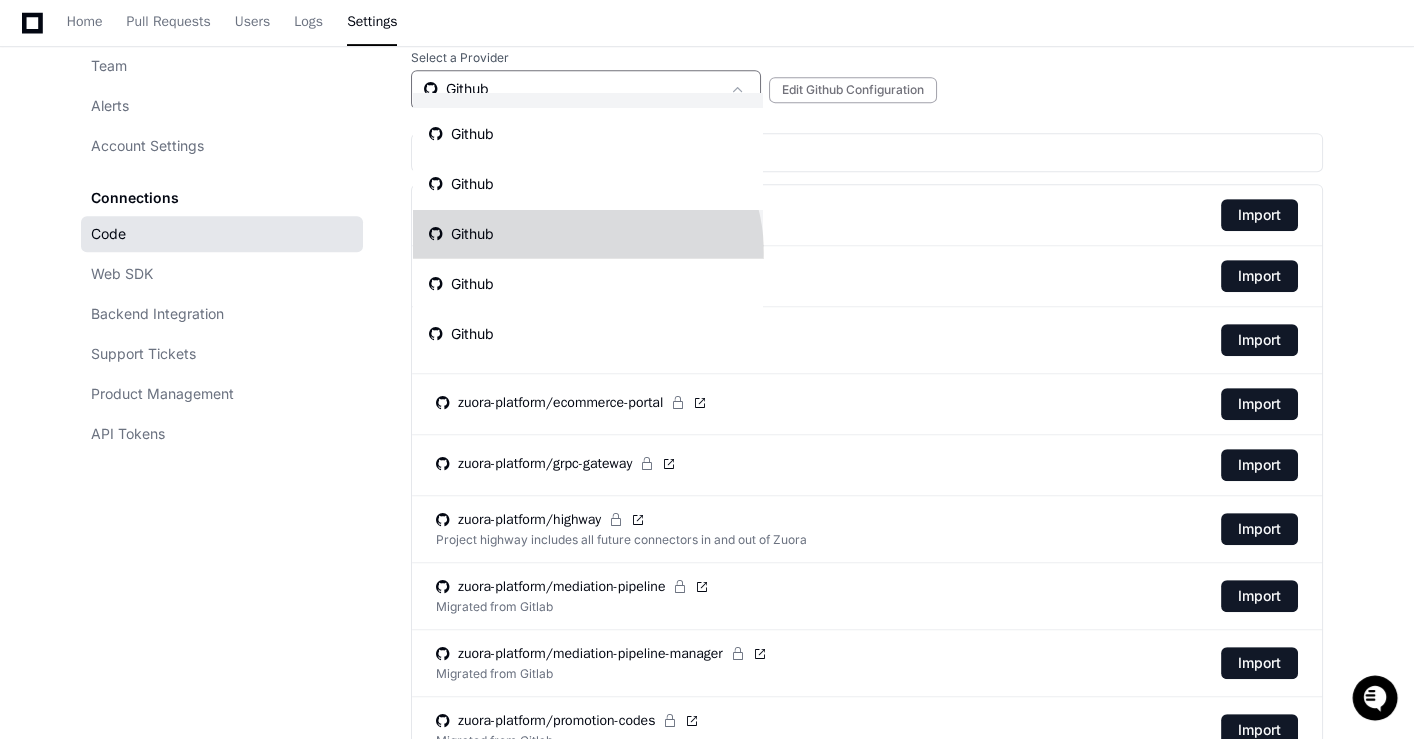 click on "Github" at bounding box center [588, 234] 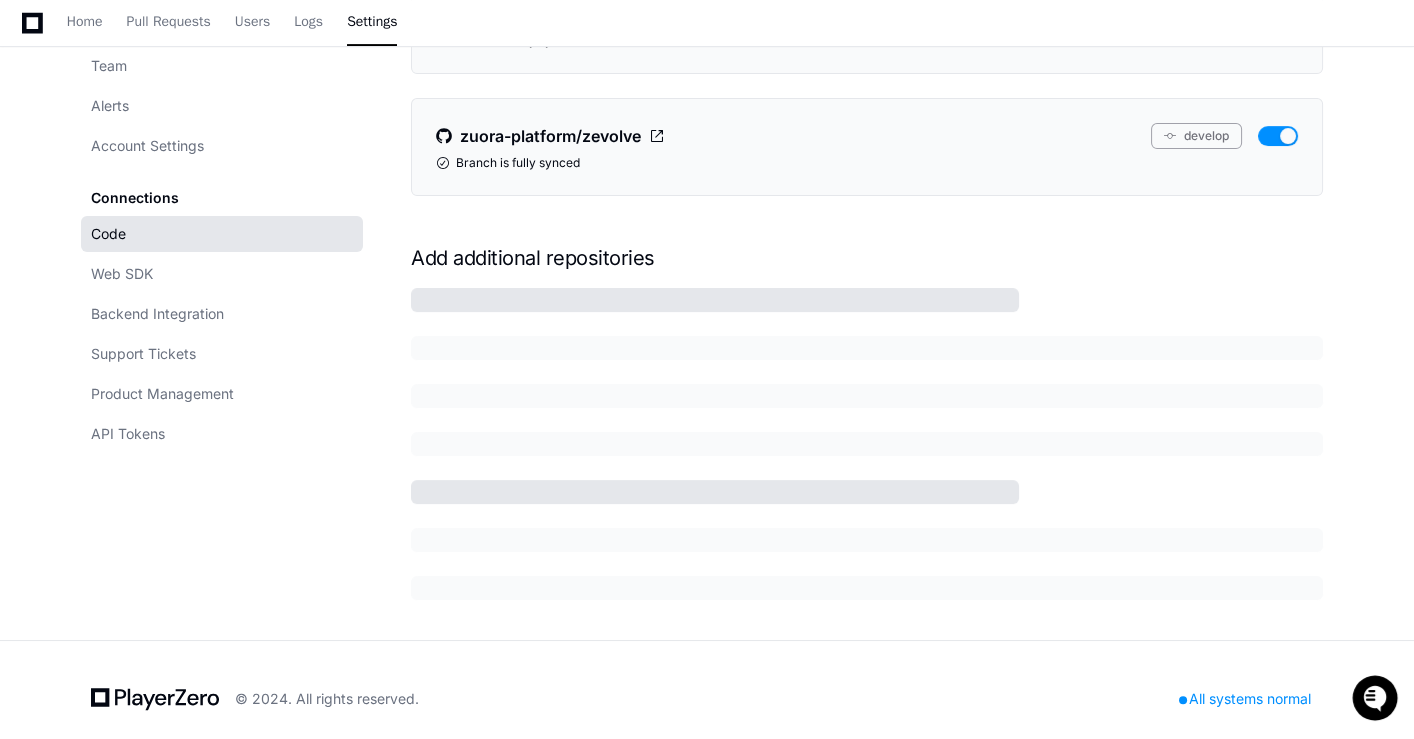 scroll, scrollTop: 1490, scrollLeft: 0, axis: vertical 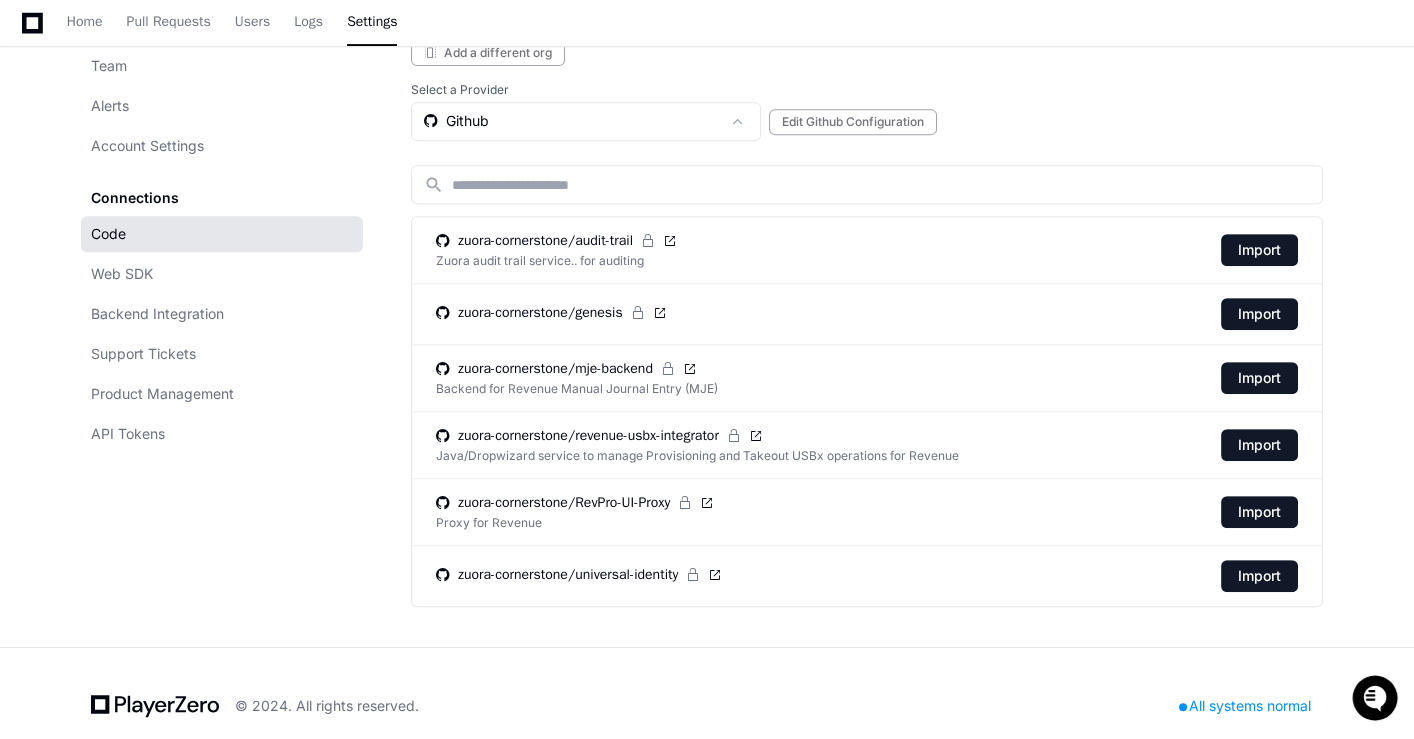 click on "Add a different org  Select a Provider  Github   Edit Github Configuration  search zuora-cornerstone/audit-trail Zuora audit trail service.. for auditing  Import  zuora-cornerstone/genesis  Import  zuora-cornerstone/mje-backend Backend for Revenue Manual Journal Entry (MJE)  Import  zuora-cornerstone/revenue-usbx-integrator Java/Dropwizard service to manage Provisioning and Takeout USBx operations for Revenue  Import  zuora-cornerstone/RevPro-UI-Proxy Proxy for Revenue  Import  zuora-cornerstone/universal-identity  Import" 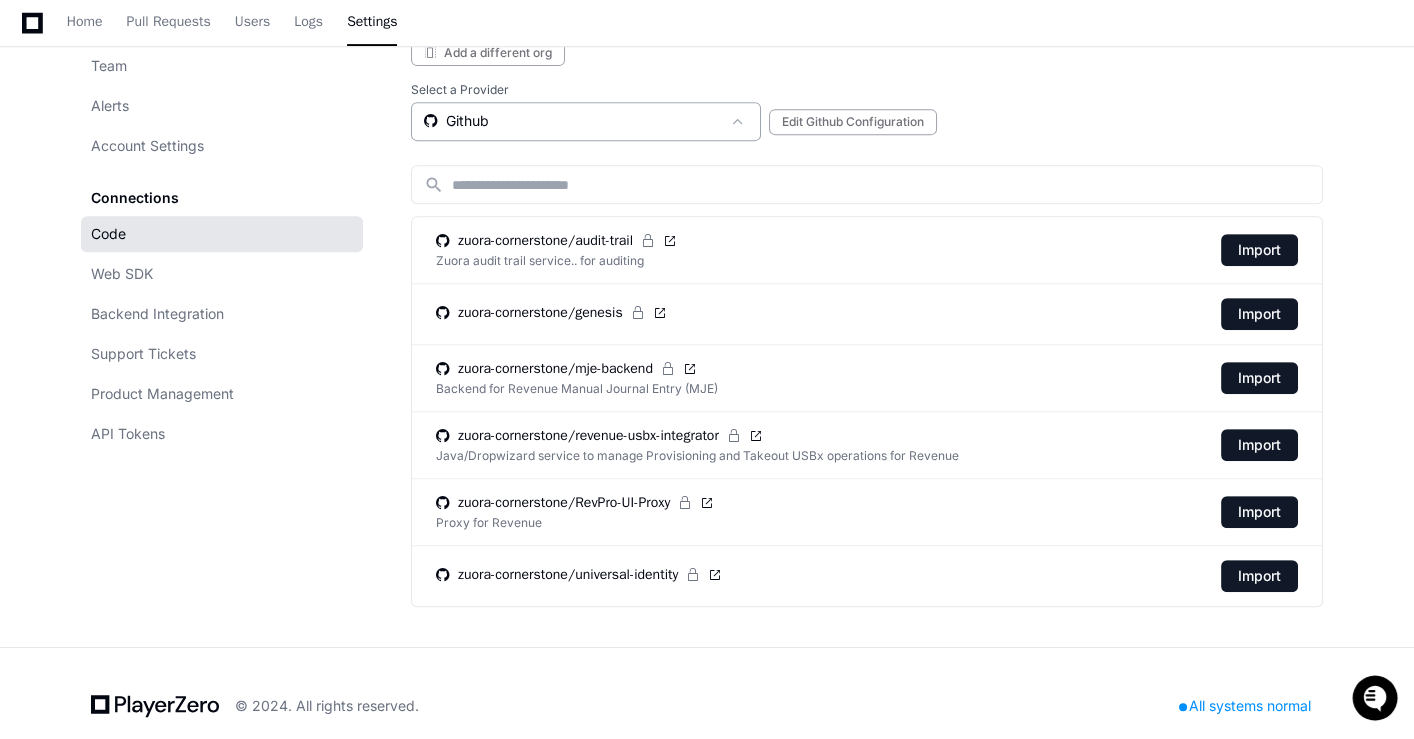 click on "Github" 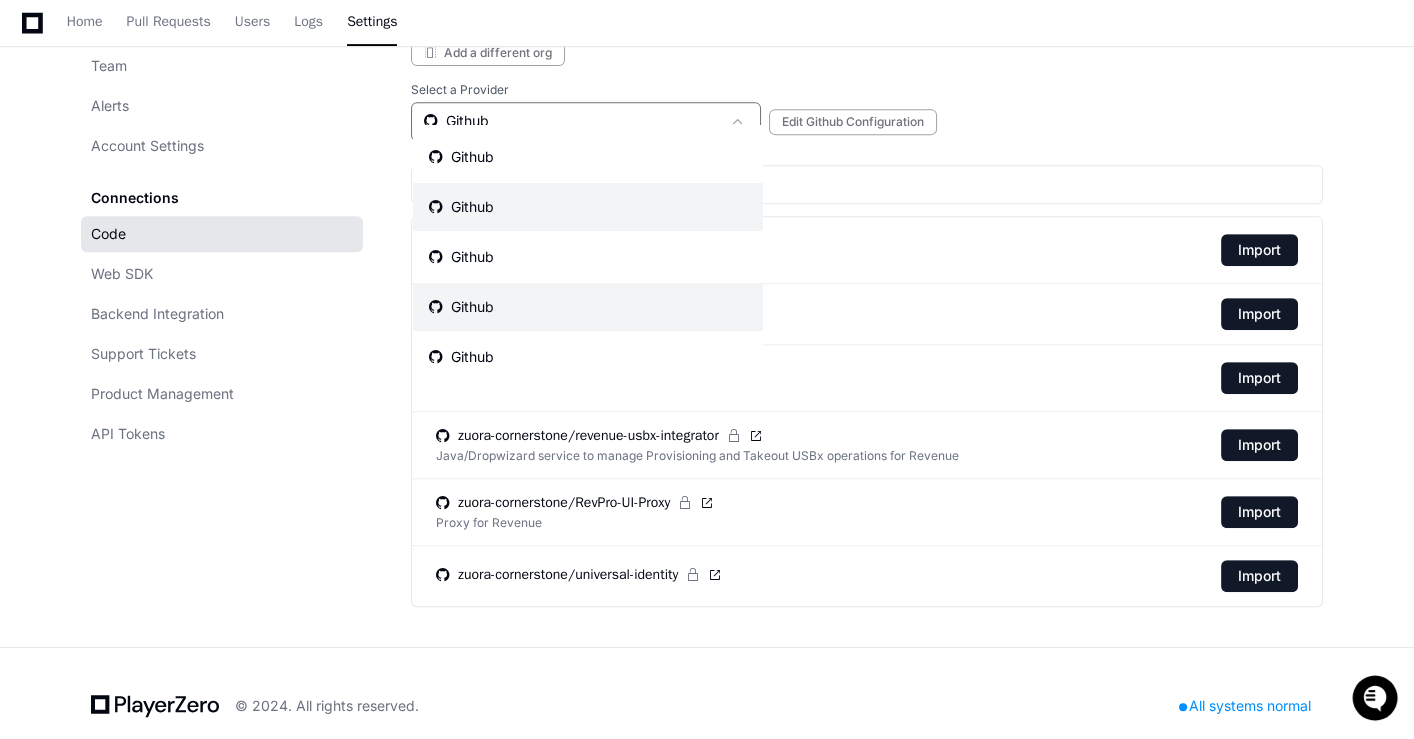 scroll, scrollTop: 41, scrollLeft: 0, axis: vertical 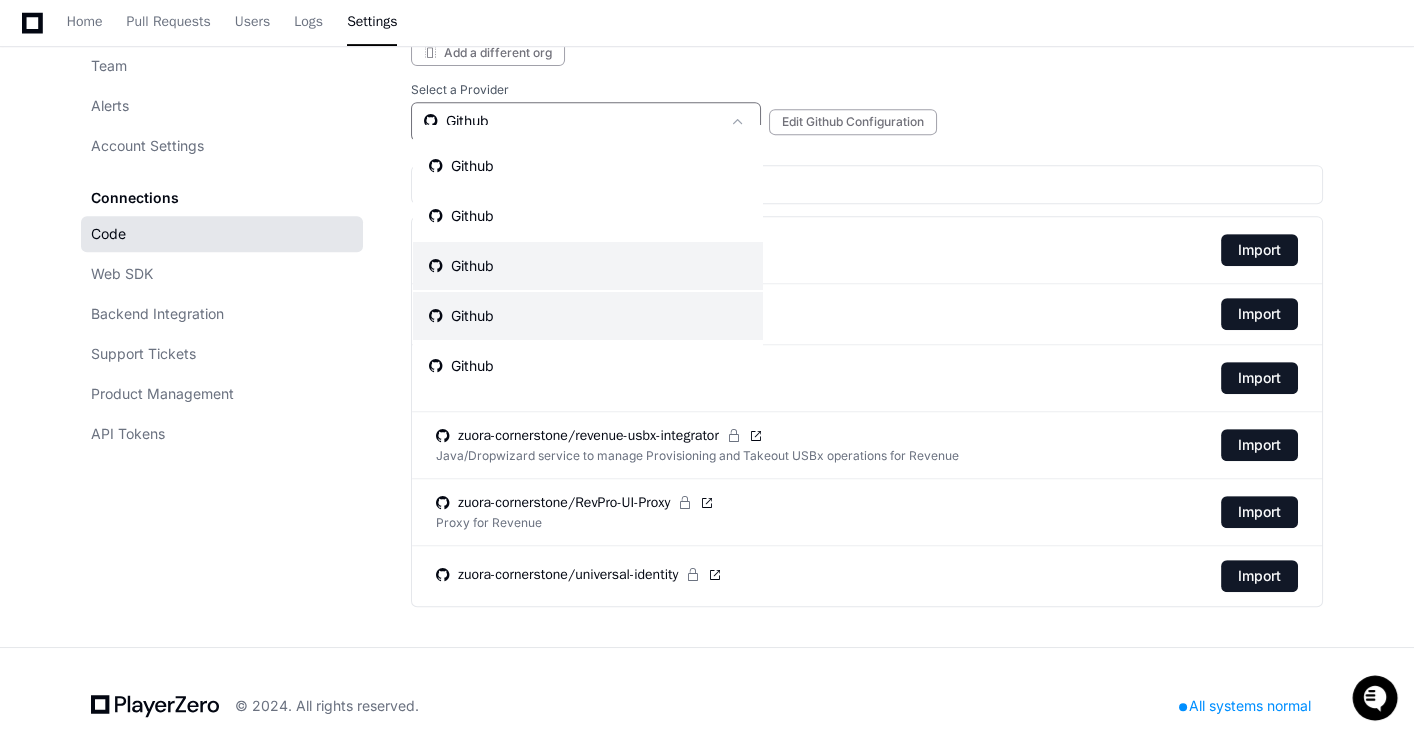 click on "Github" at bounding box center [588, 316] 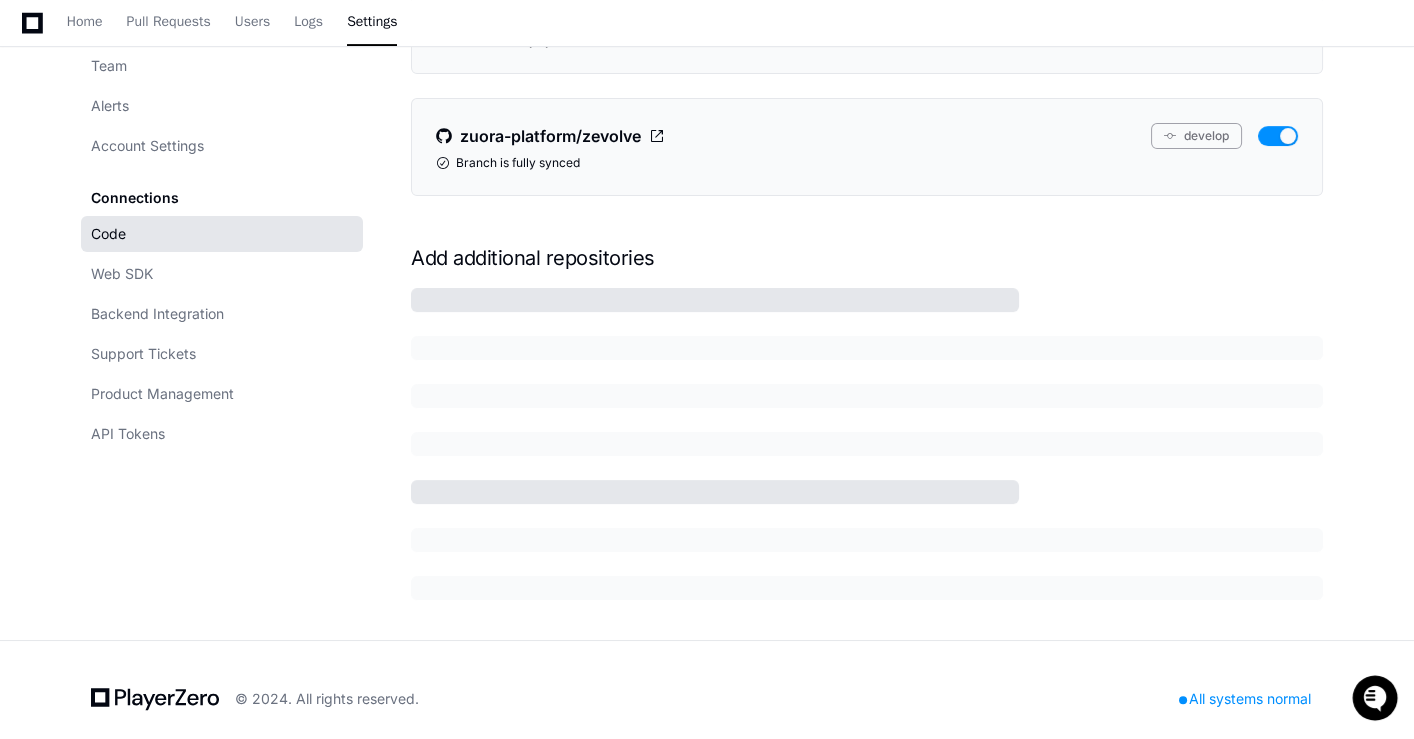 scroll, scrollTop: 1490, scrollLeft: 0, axis: vertical 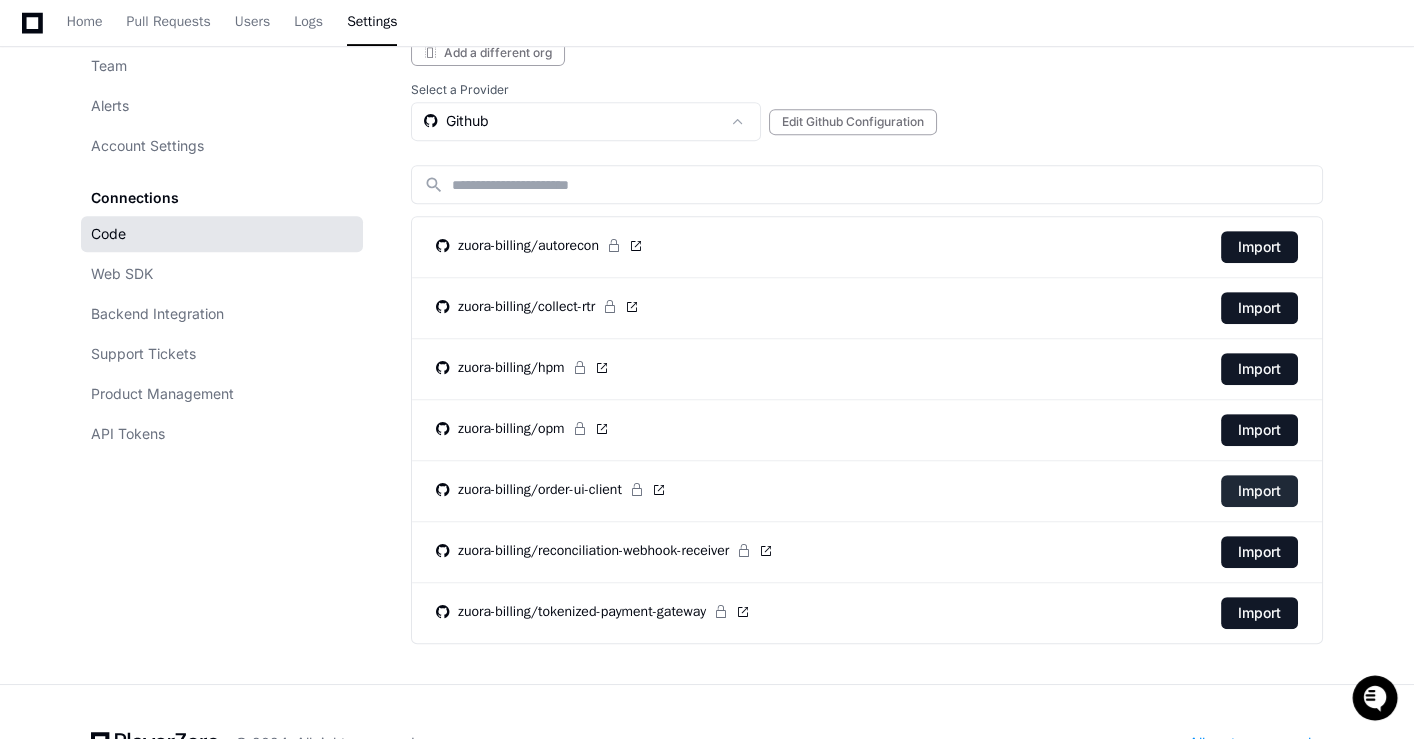 click on "Import" 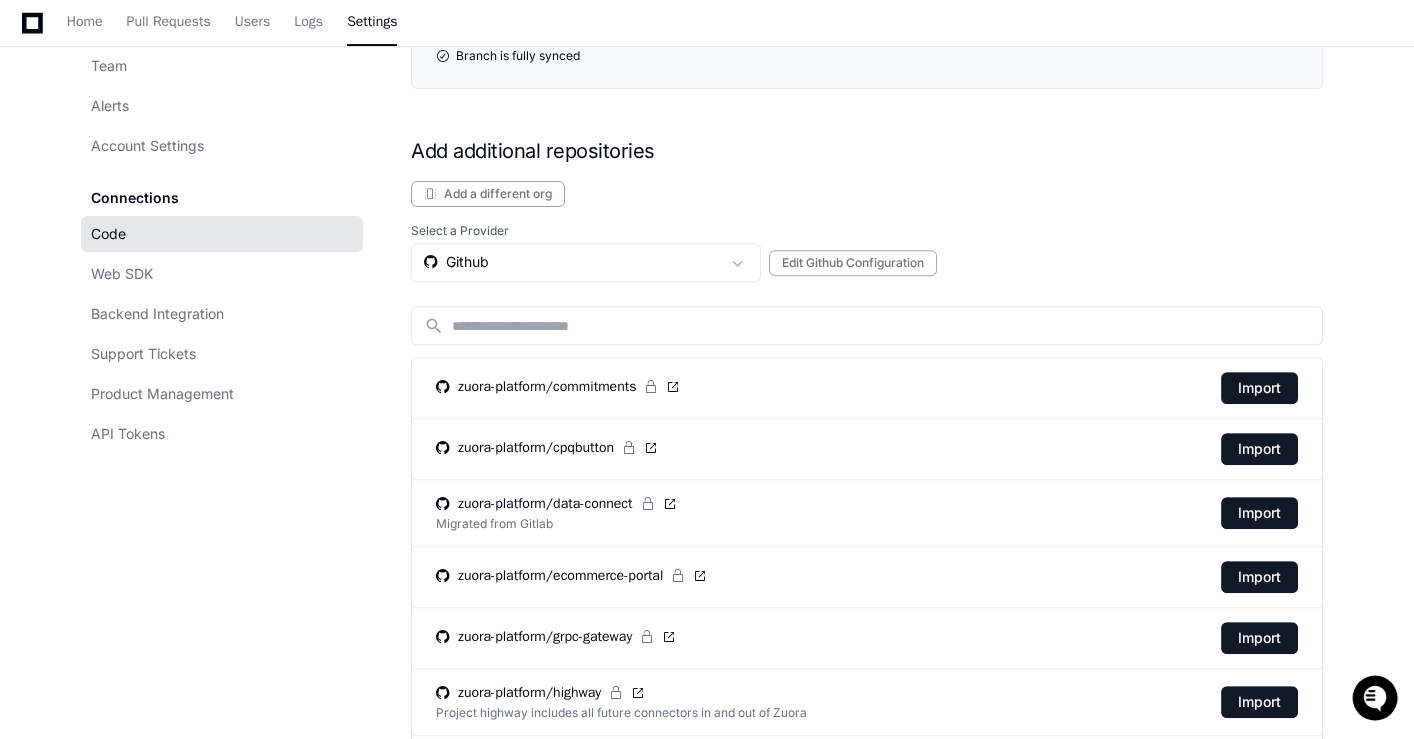 scroll, scrollTop: 1312, scrollLeft: 0, axis: vertical 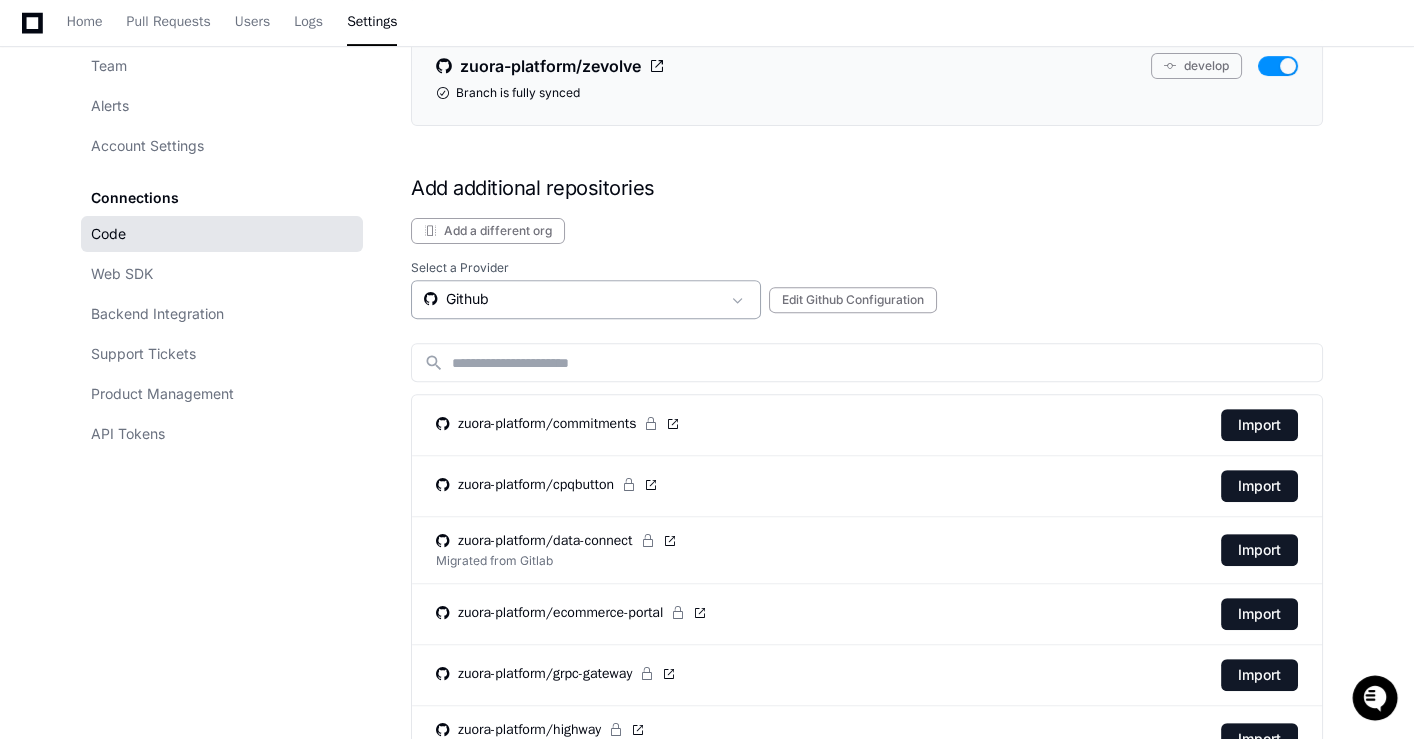 click on "Github" 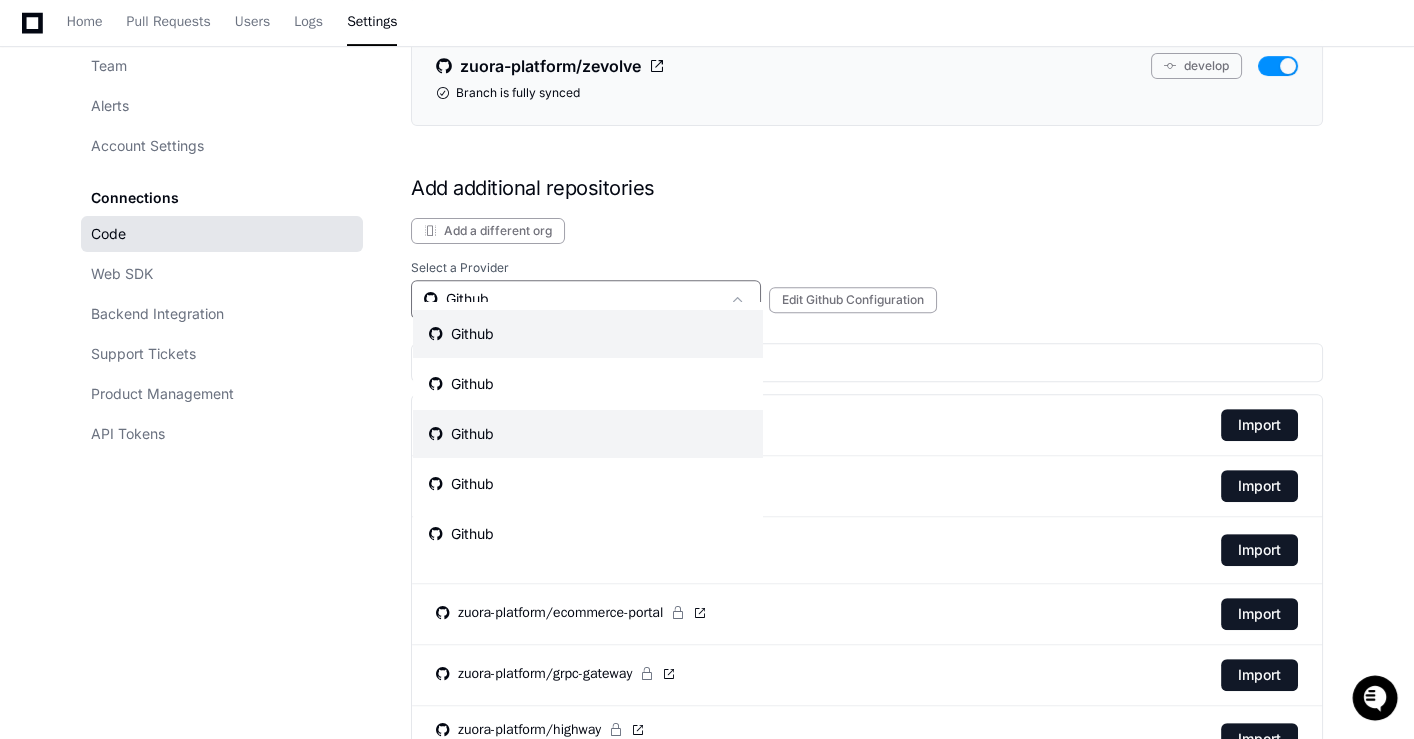 scroll, scrollTop: 41, scrollLeft: 0, axis: vertical 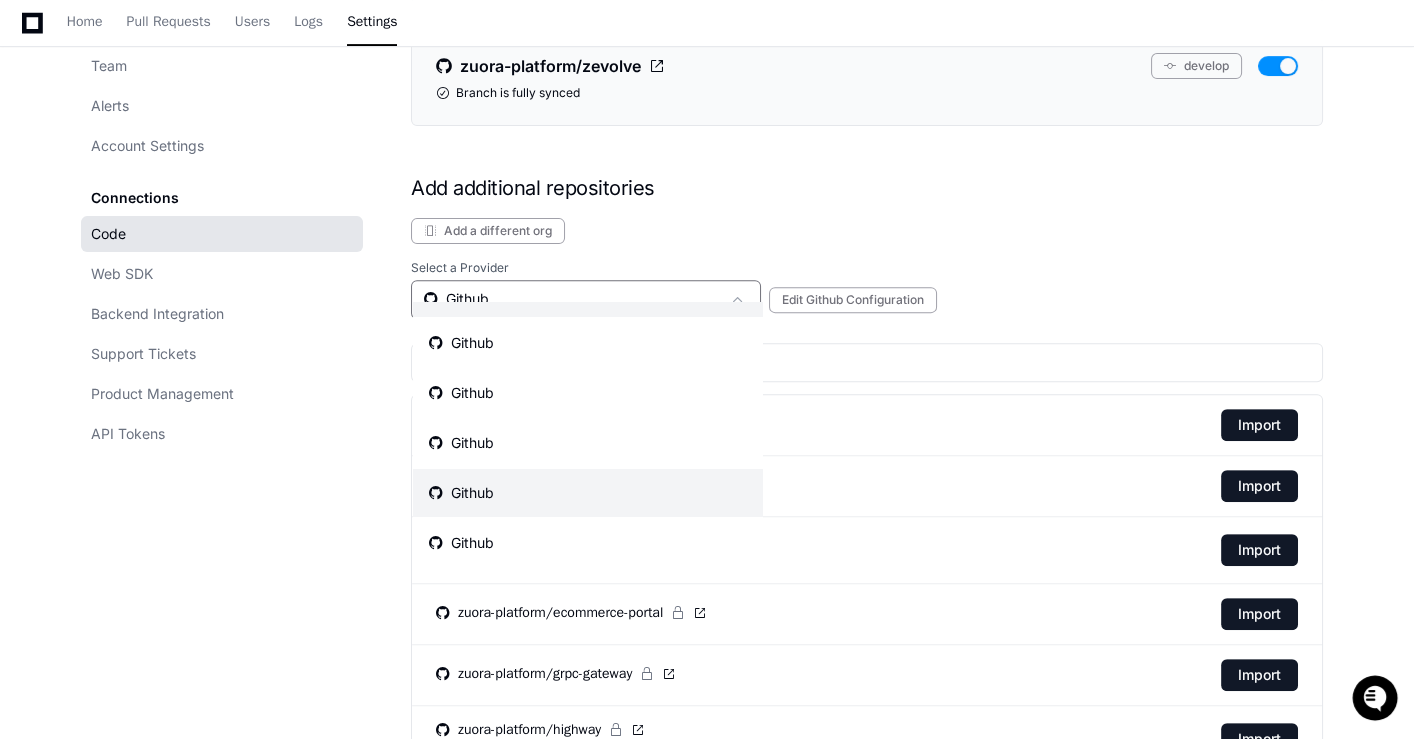 click on "Github" at bounding box center [588, 493] 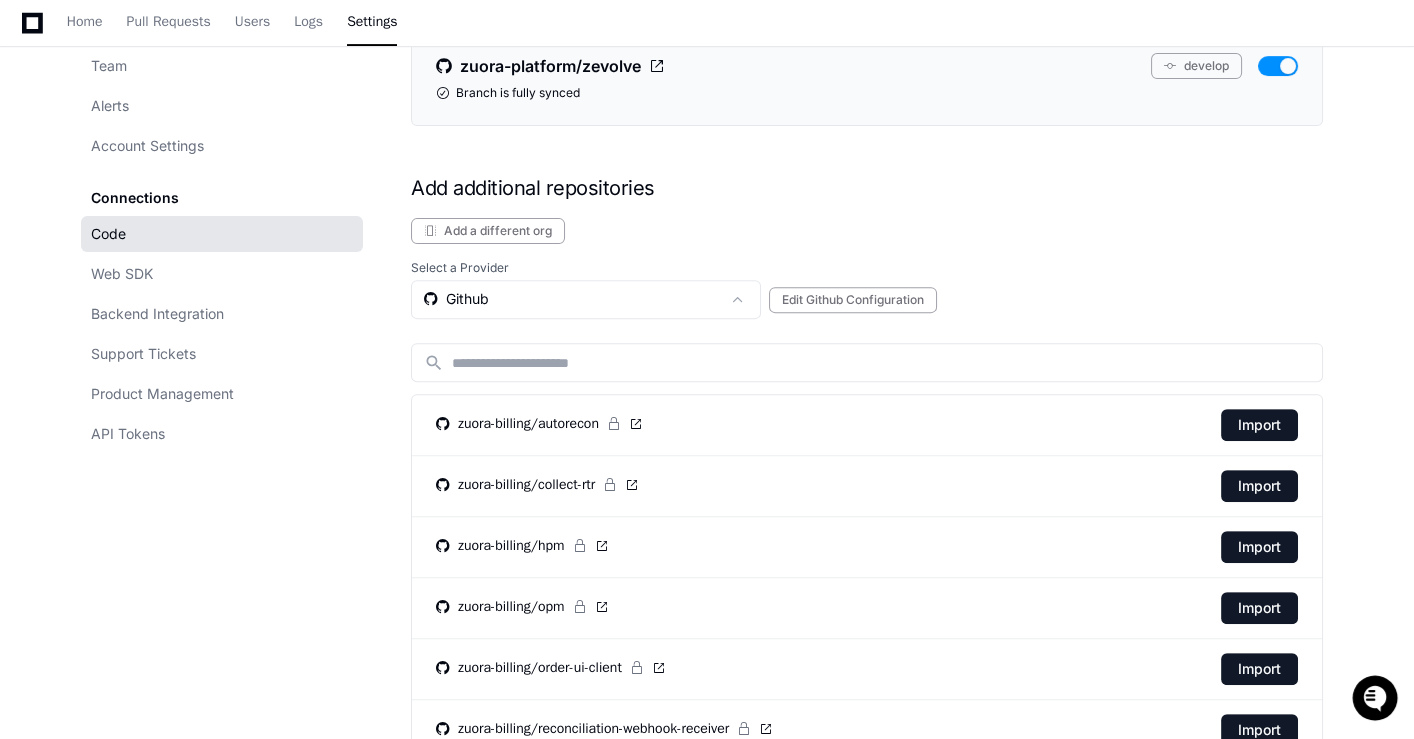 scroll, scrollTop: 1526, scrollLeft: 0, axis: vertical 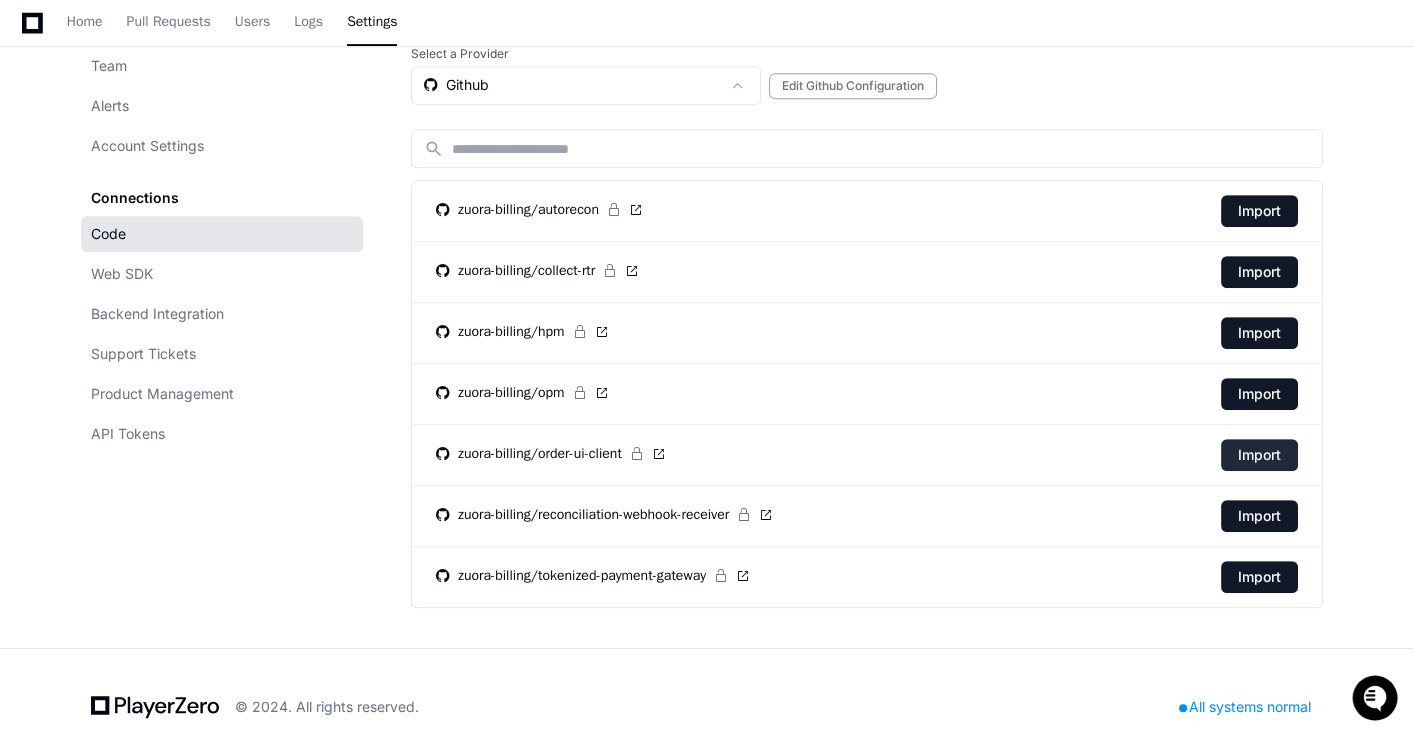 click on "Import" 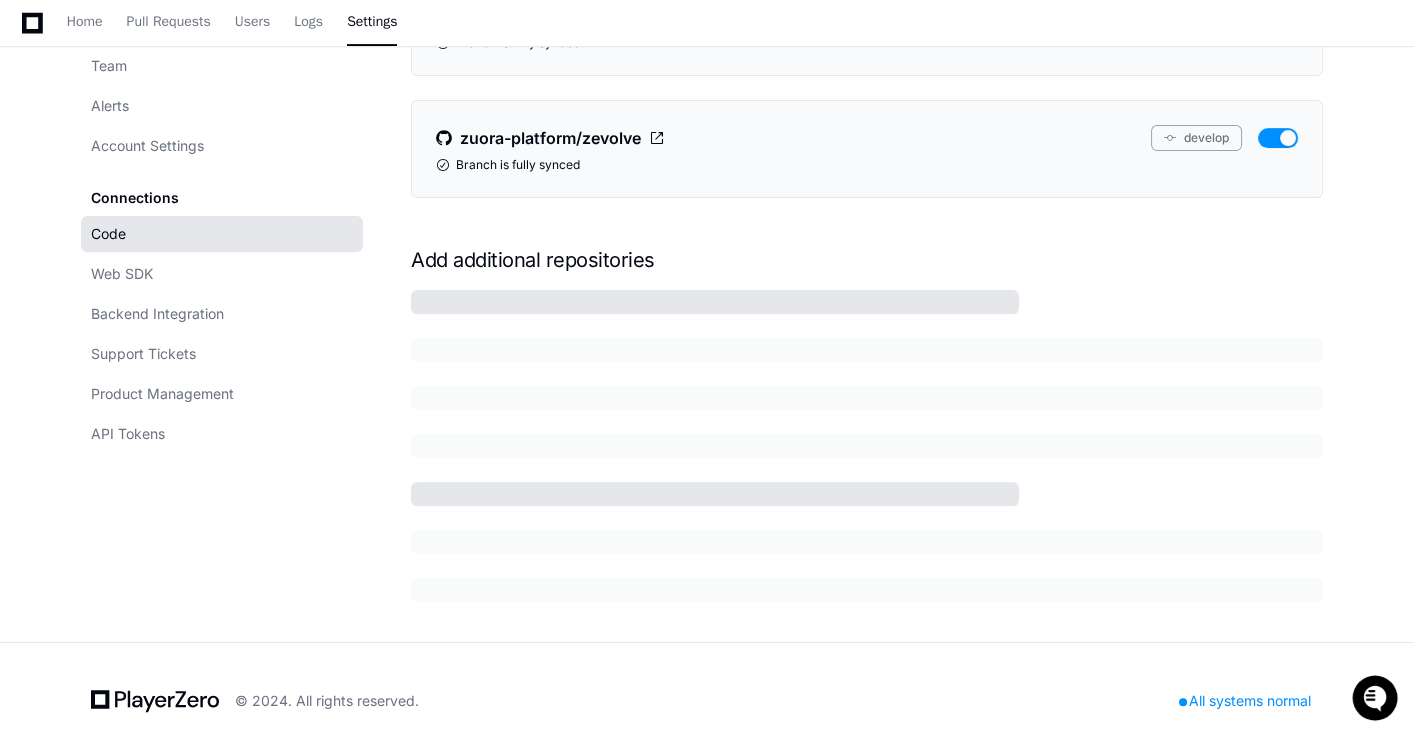 scroll, scrollTop: 1526, scrollLeft: 0, axis: vertical 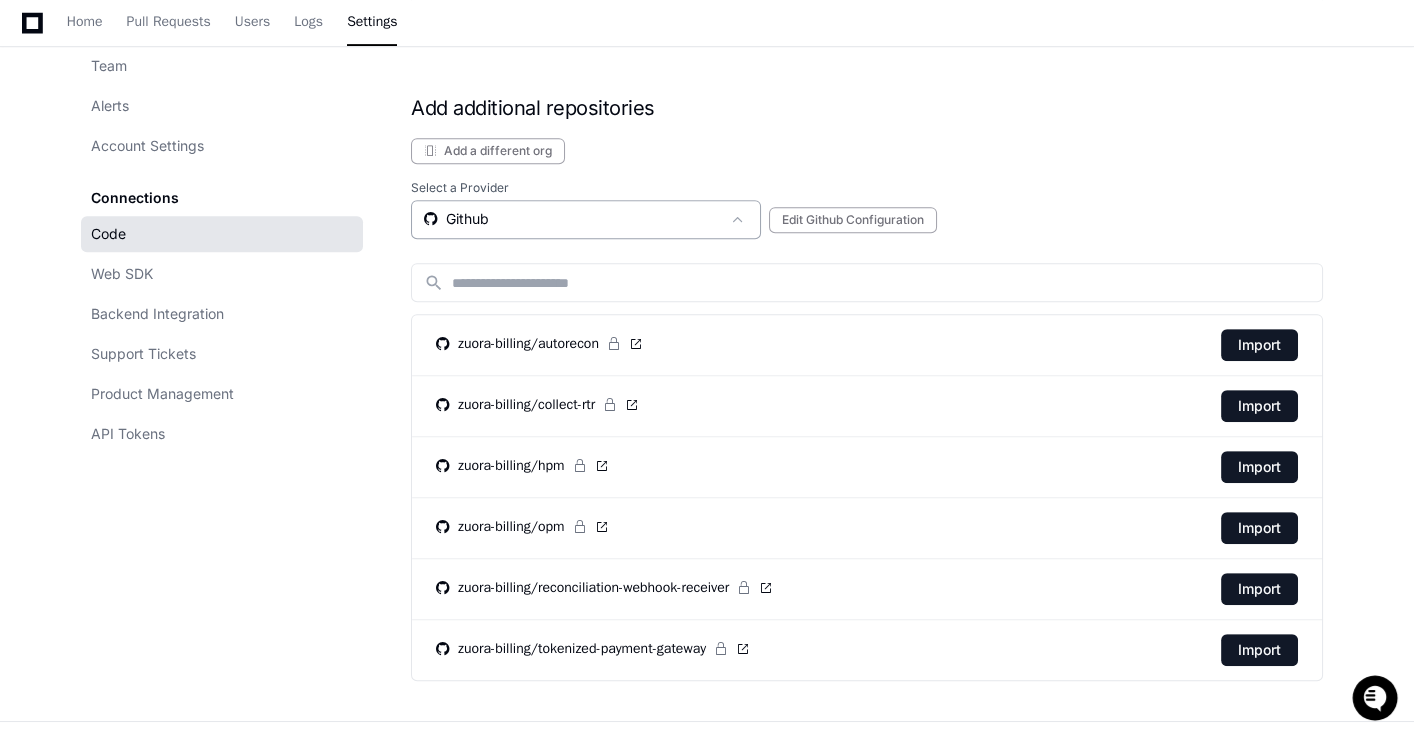click on "Github" at bounding box center (572, 219) 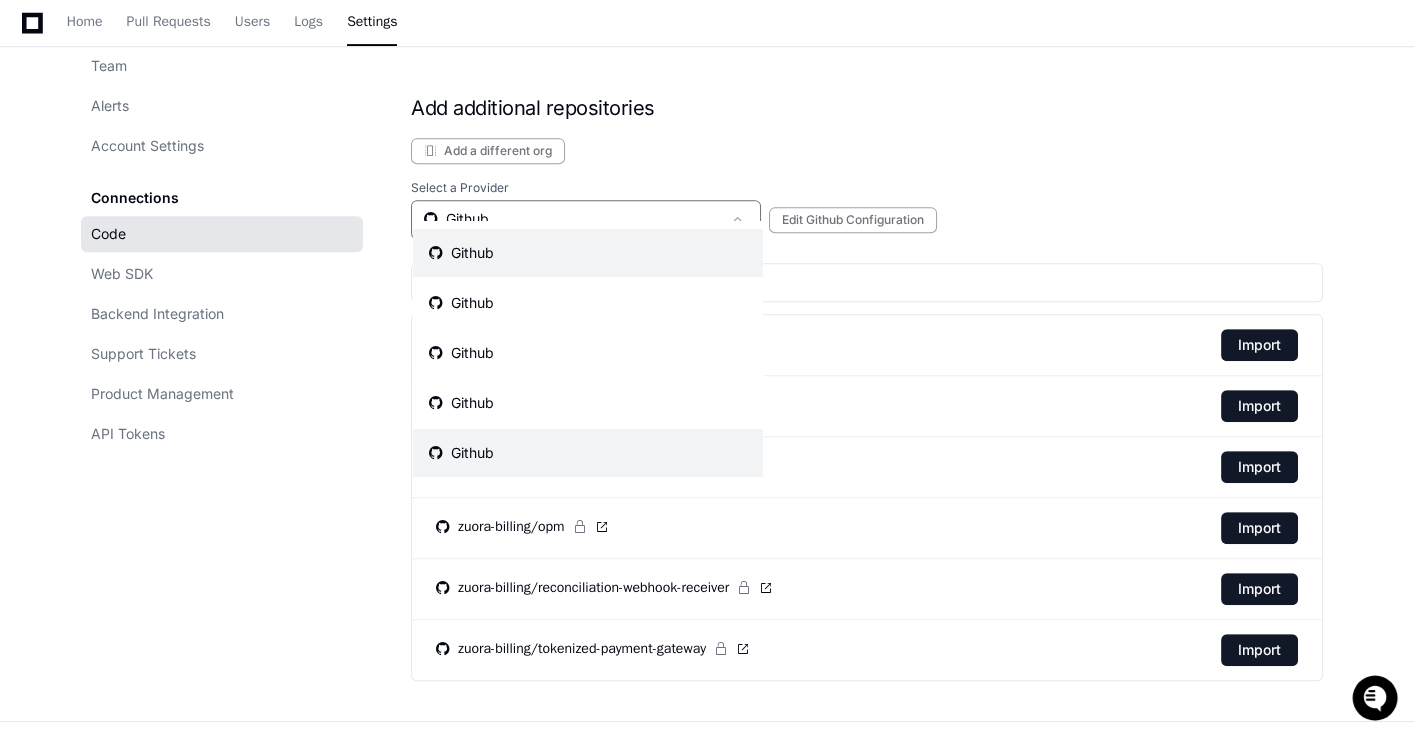 click on "Github" at bounding box center [588, 253] 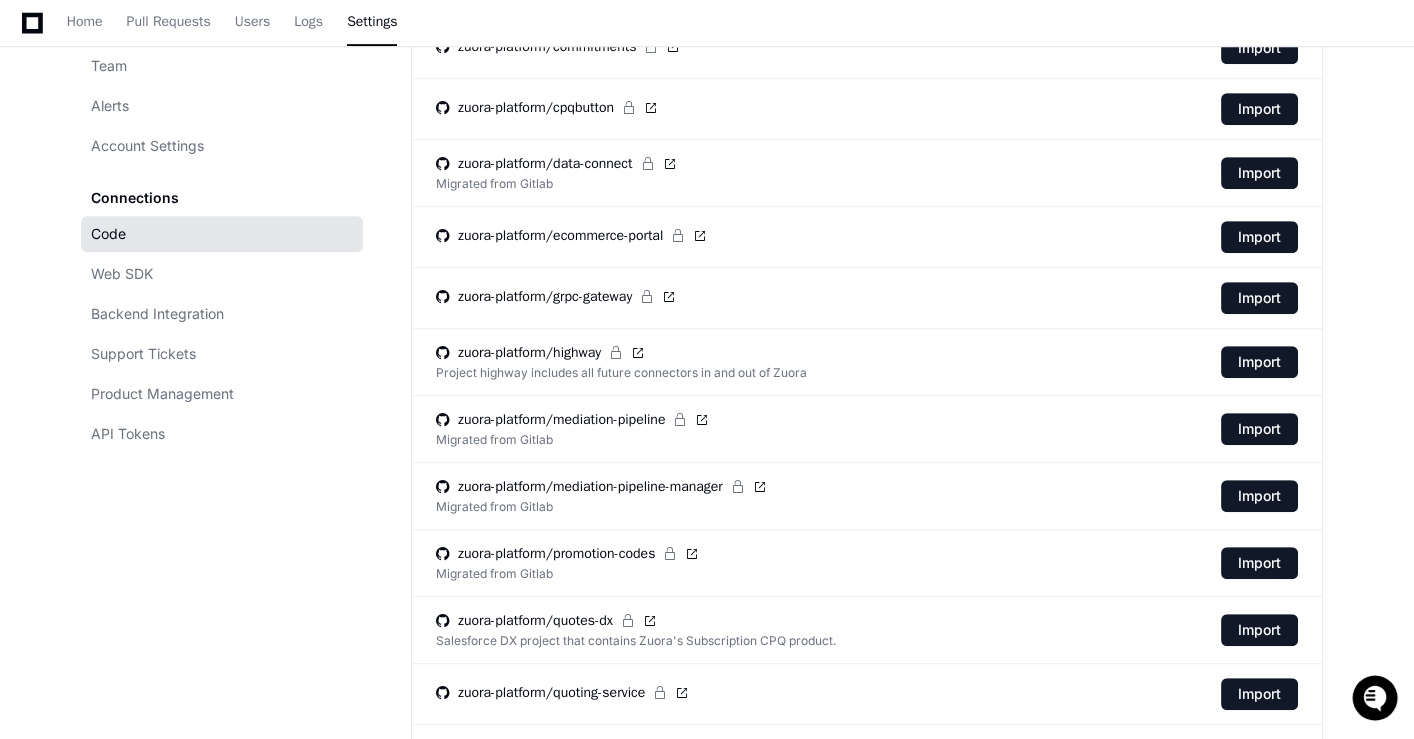 scroll, scrollTop: 1827, scrollLeft: 0, axis: vertical 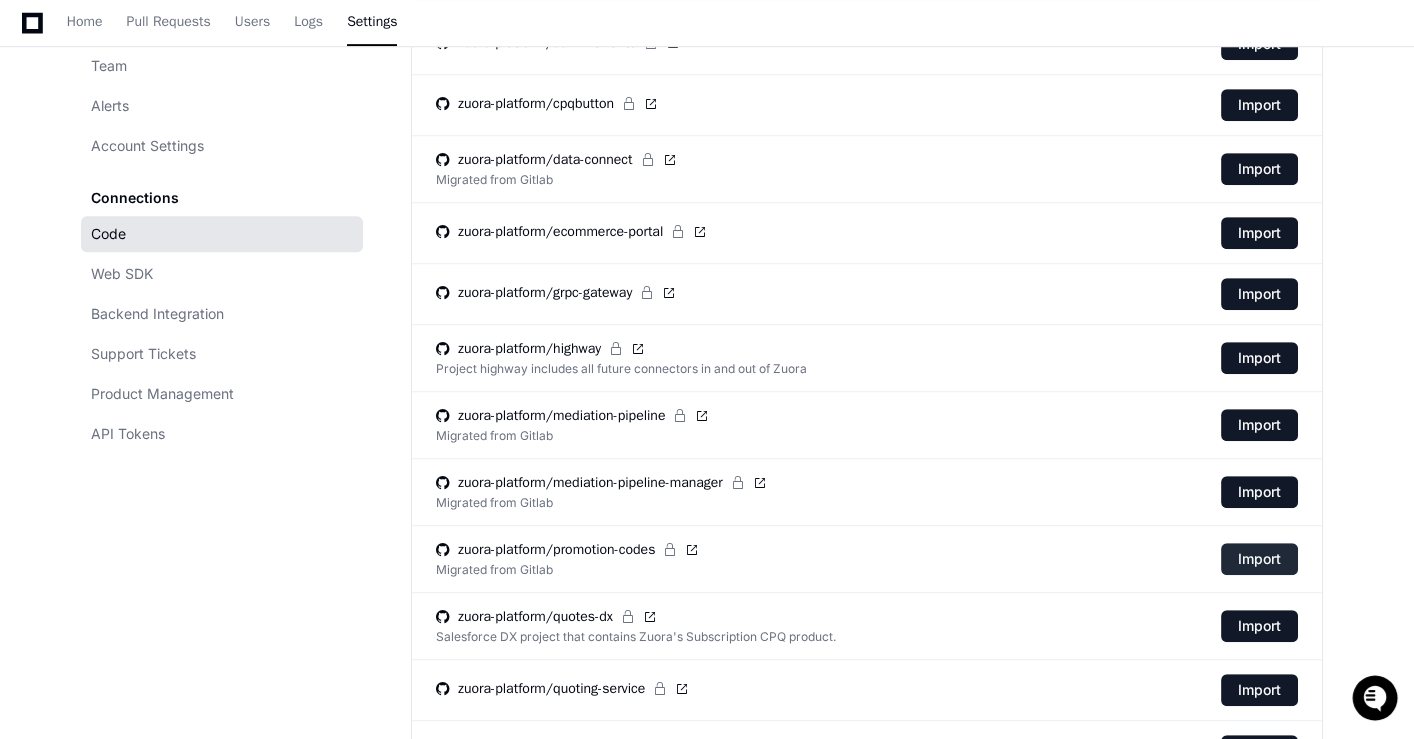 click on "Import" 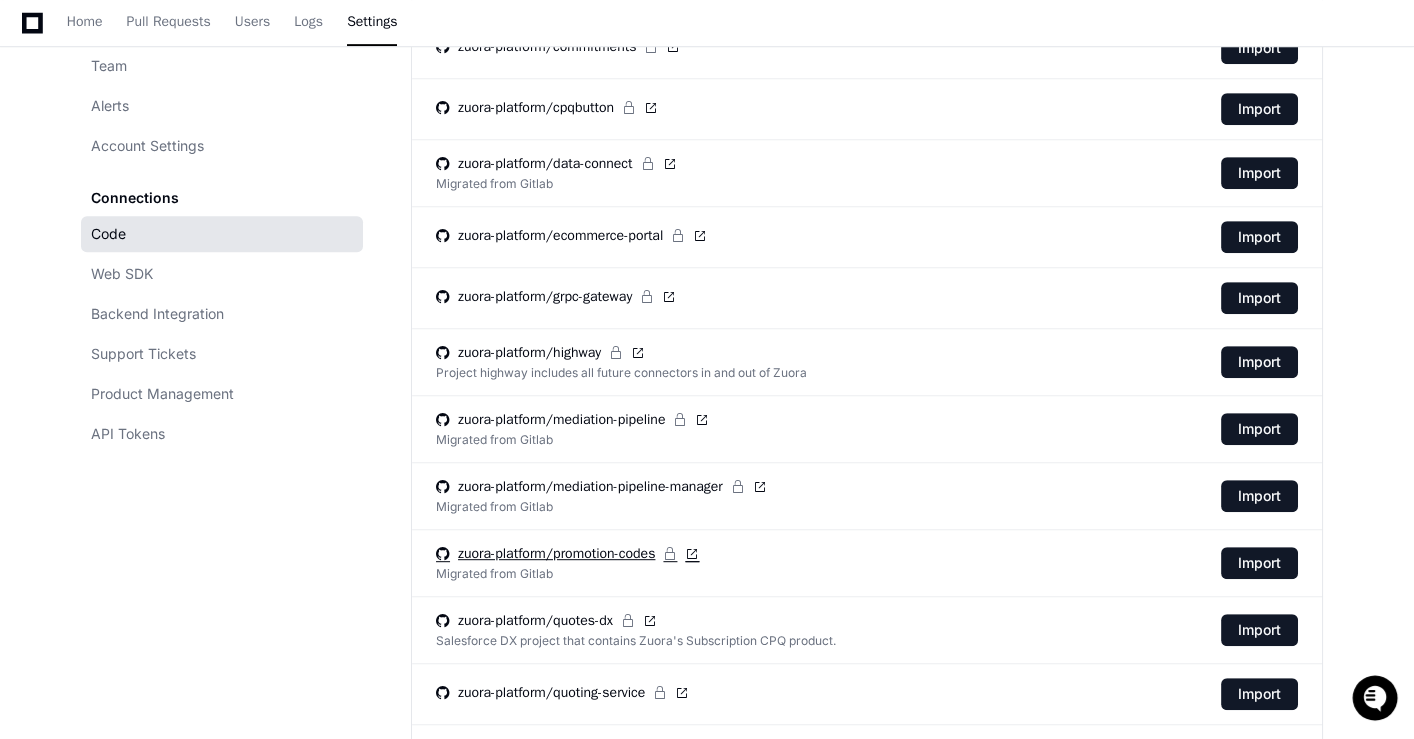 scroll, scrollTop: 1831, scrollLeft: 0, axis: vertical 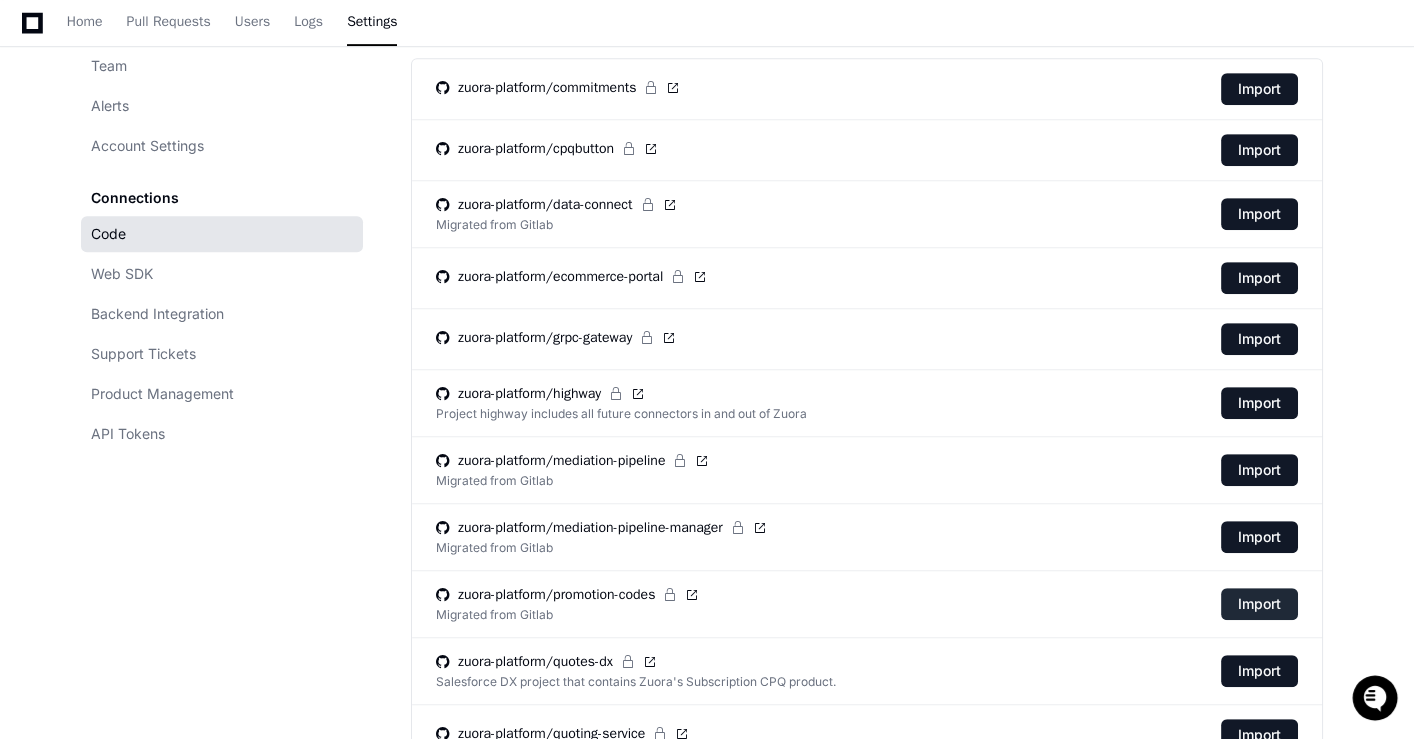 click on "Import" 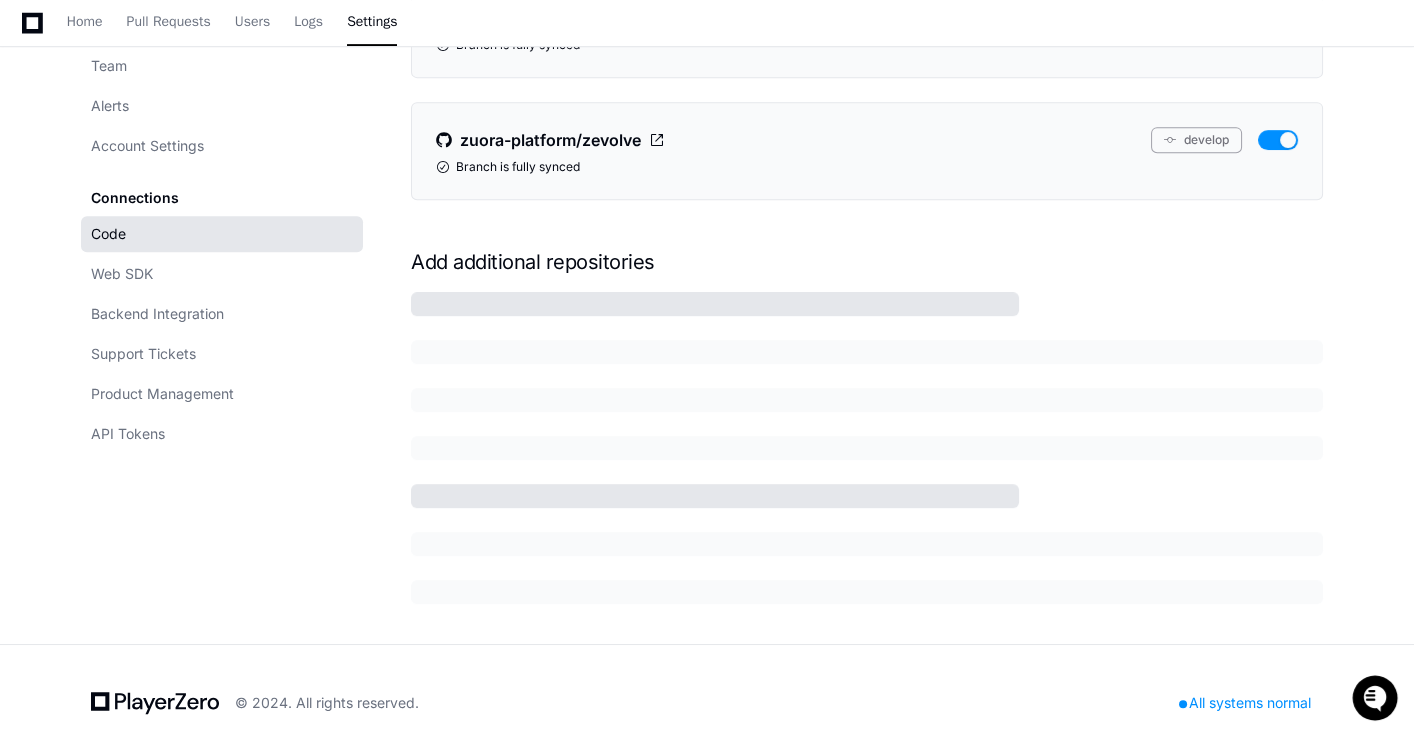 scroll, scrollTop: 1786, scrollLeft: 0, axis: vertical 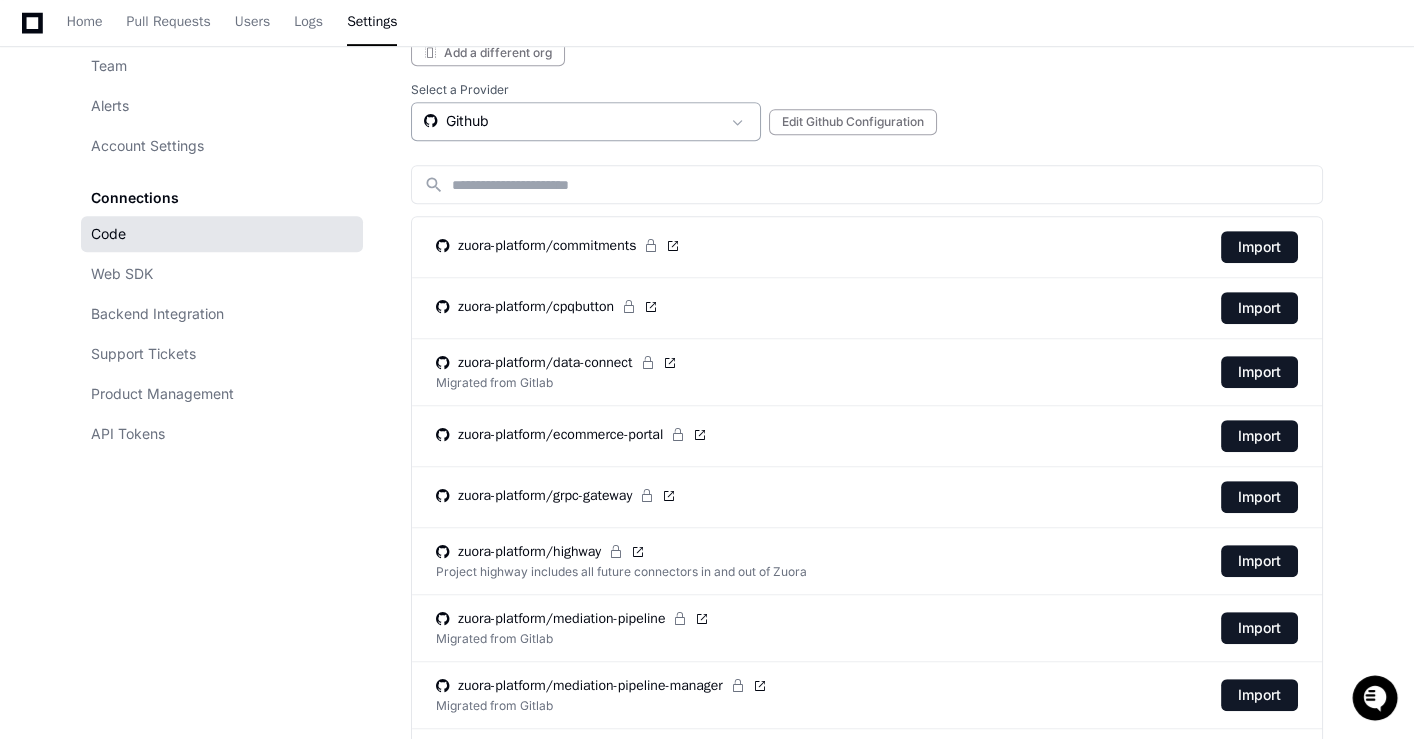click on "Github" at bounding box center [572, 121] 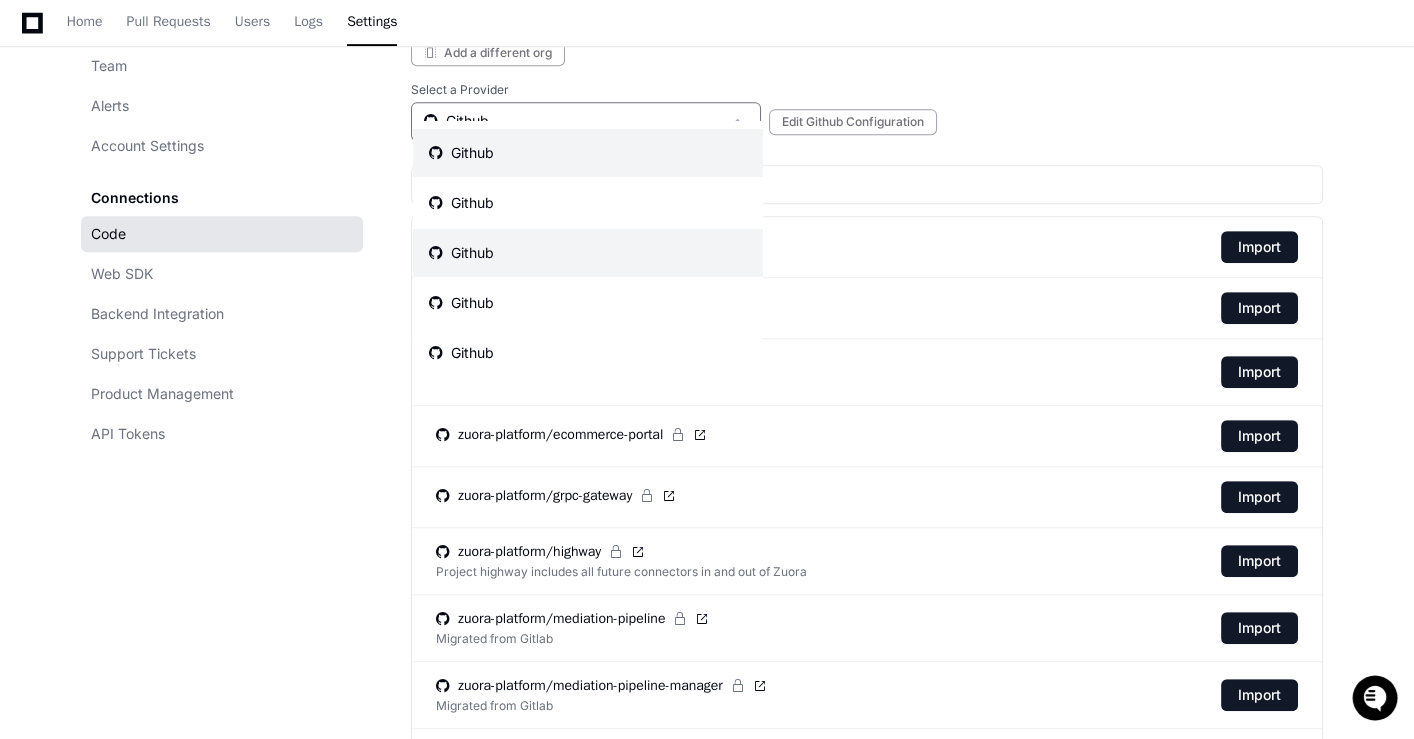 scroll, scrollTop: 40, scrollLeft: 0, axis: vertical 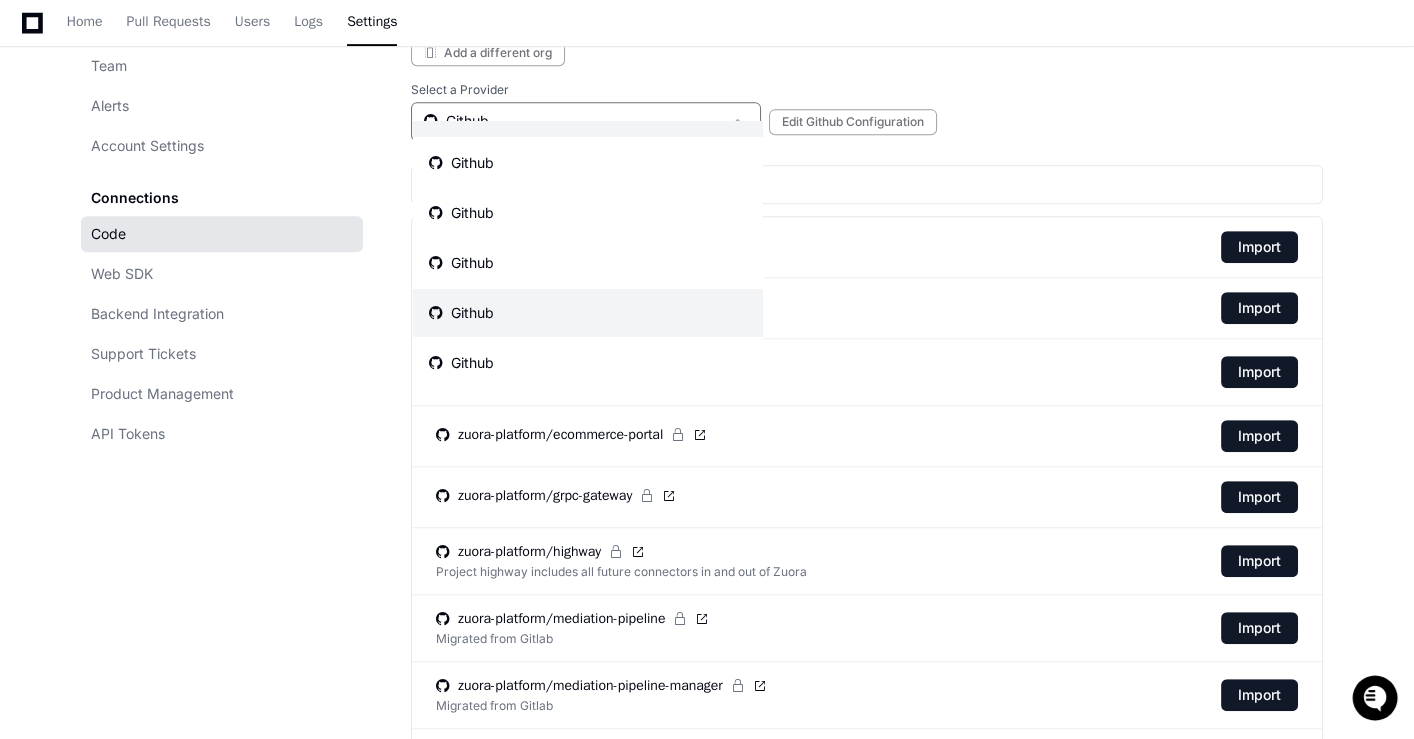 click on "Github" at bounding box center (588, 313) 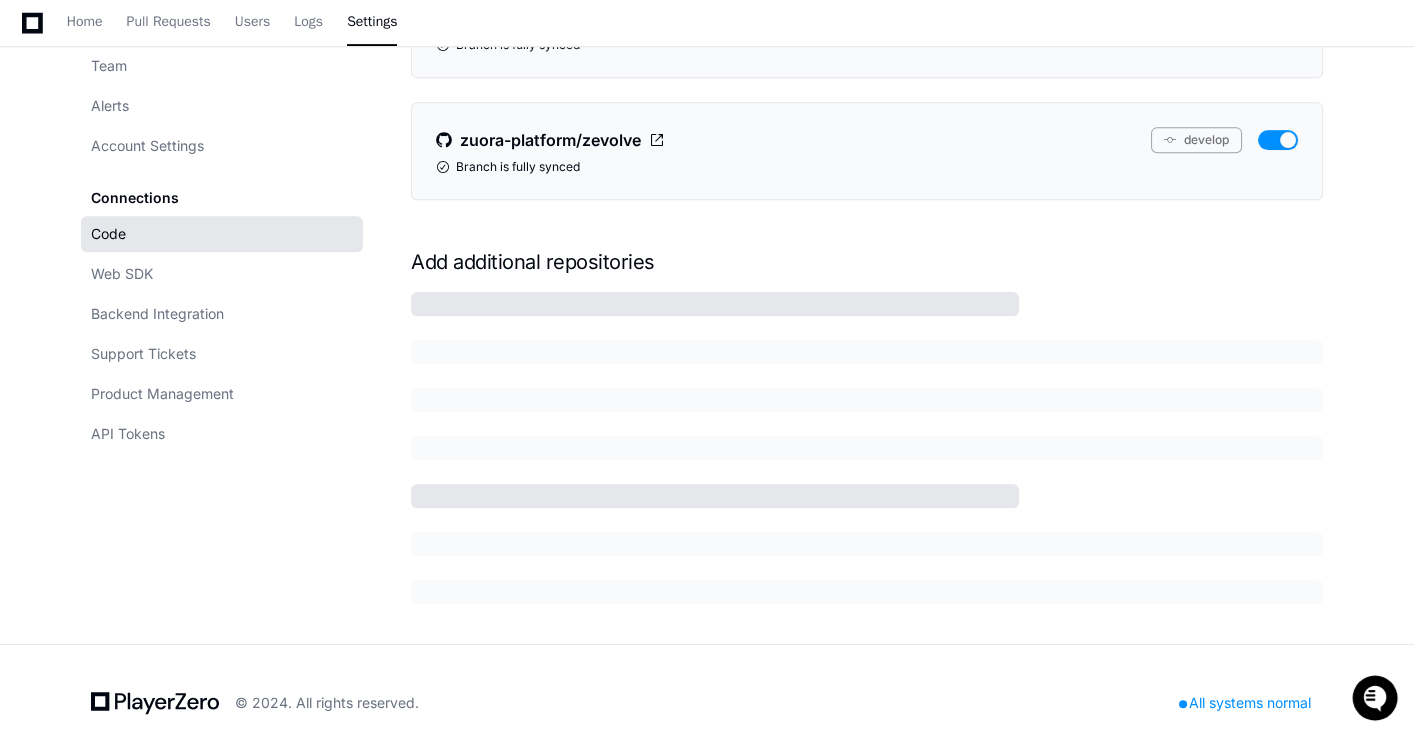 scroll, scrollTop: 1758, scrollLeft: 0, axis: vertical 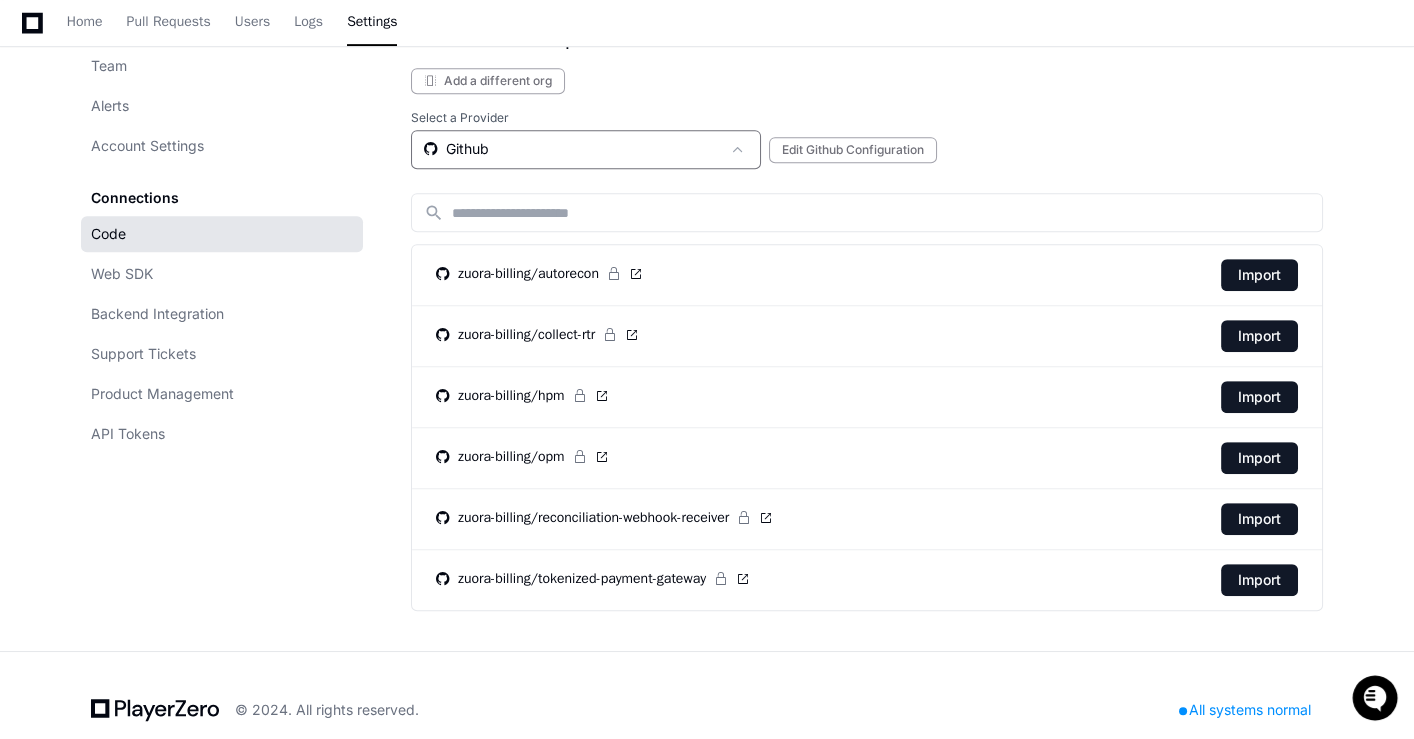 click on "Github" at bounding box center [572, 149] 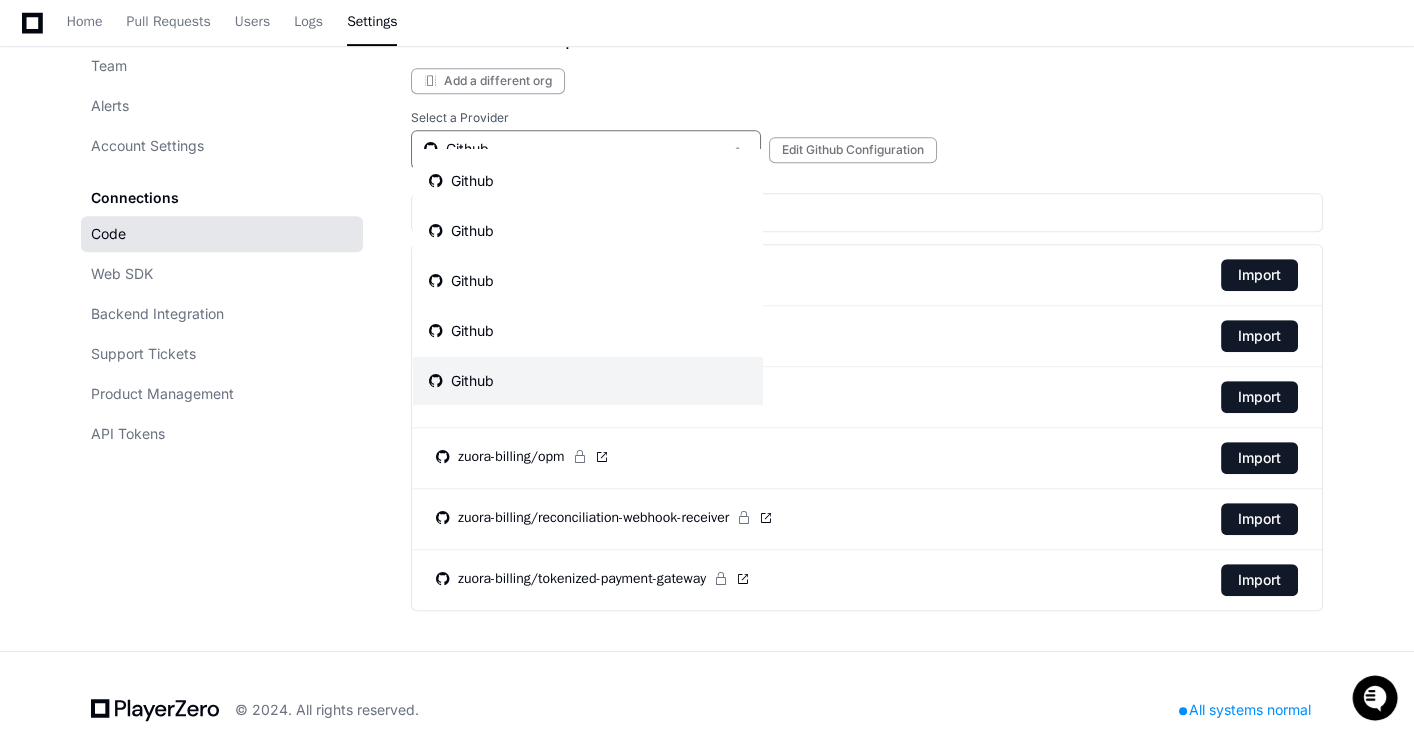 scroll, scrollTop: 40, scrollLeft: 0, axis: vertical 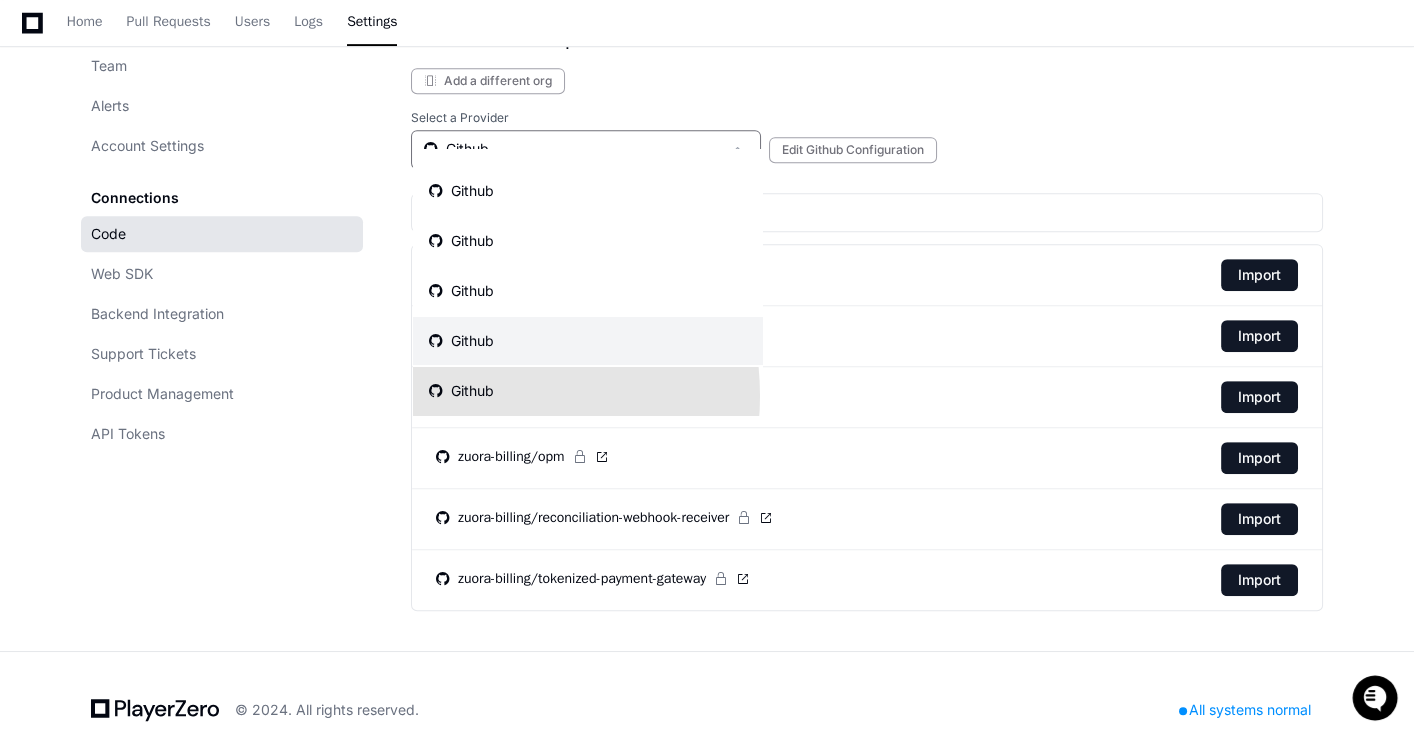 click on "Github" at bounding box center (461, 391) 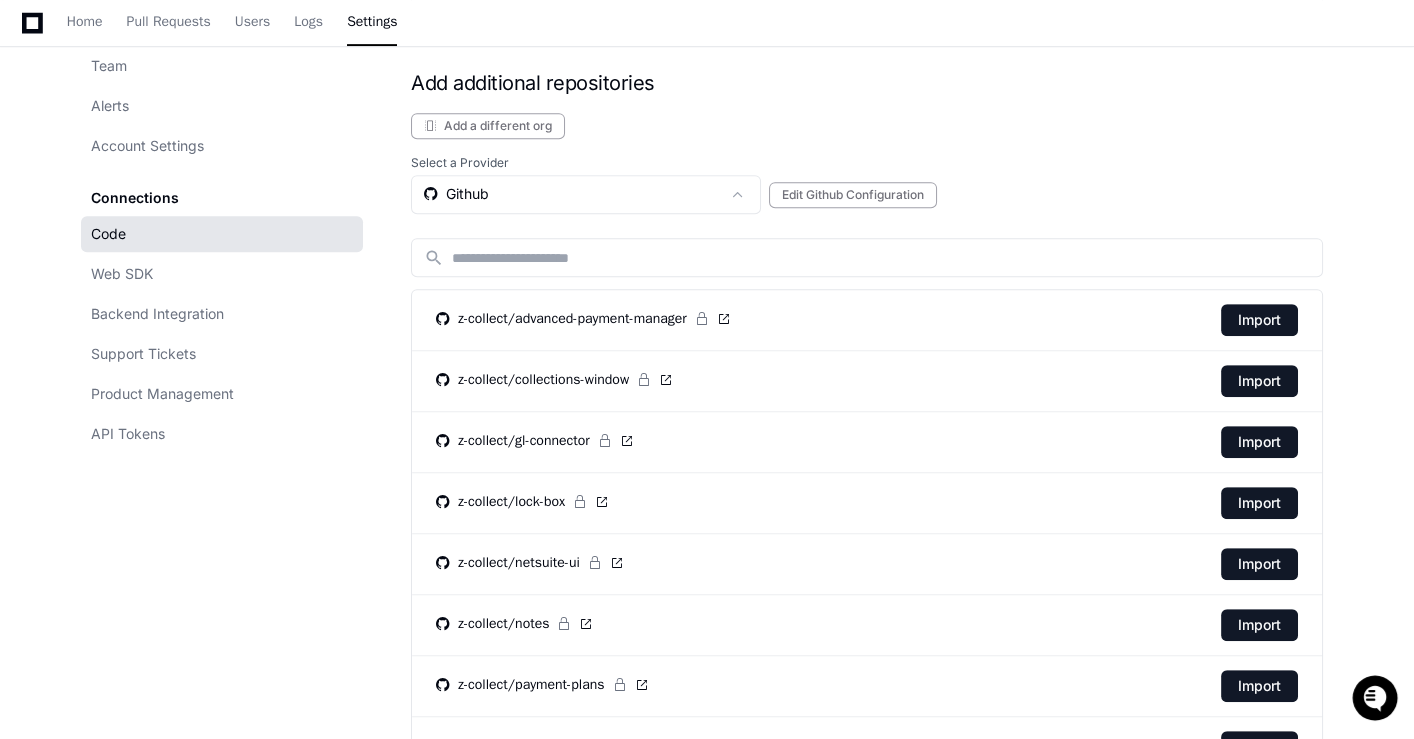scroll, scrollTop: 1700, scrollLeft: 0, axis: vertical 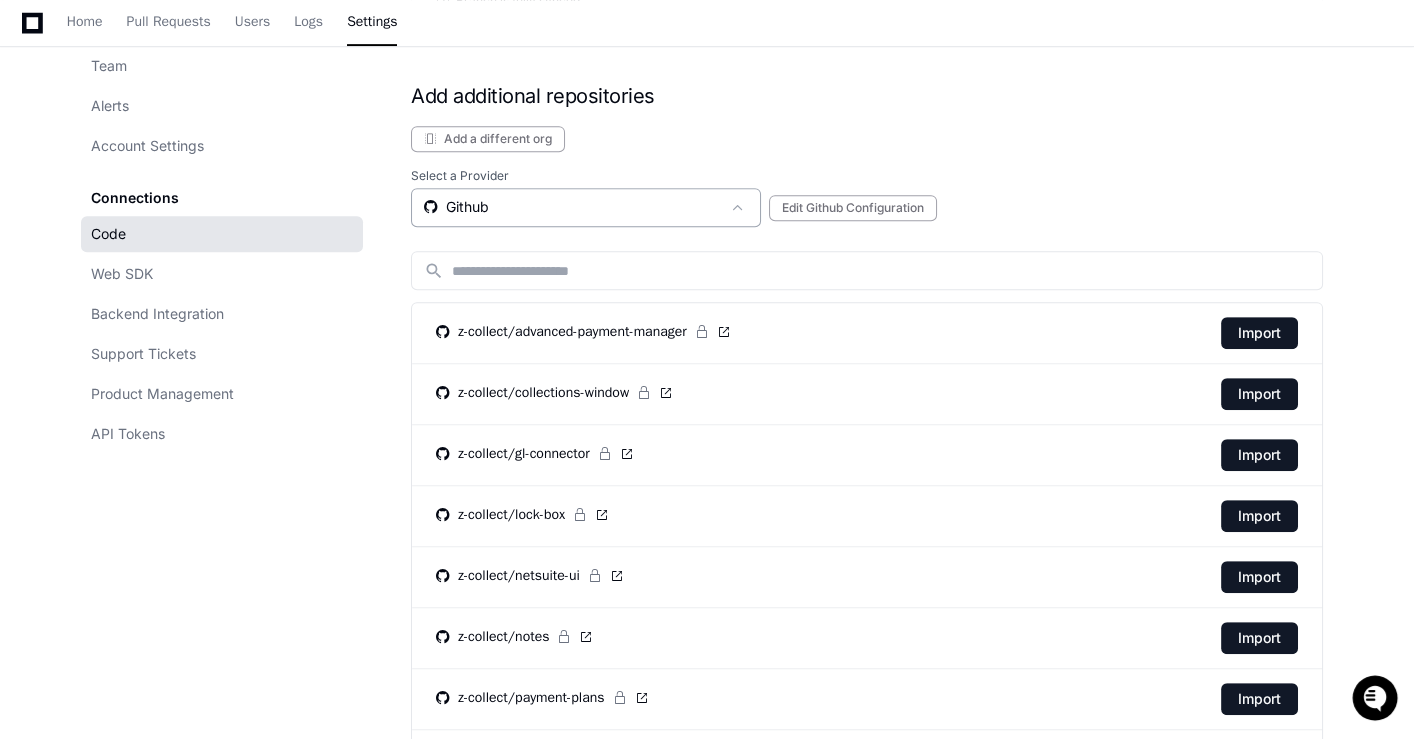 click on "Github" at bounding box center [572, 207] 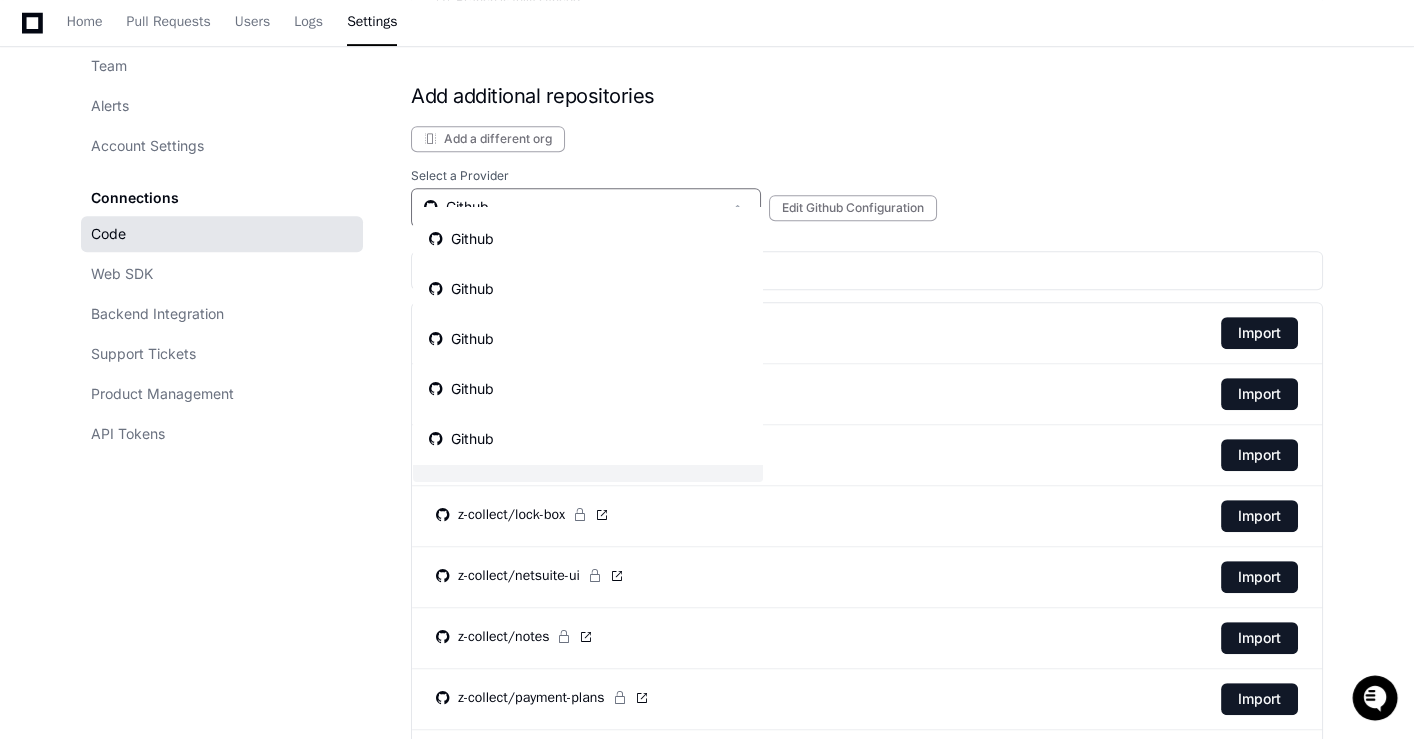 scroll, scrollTop: 31, scrollLeft: 0, axis: vertical 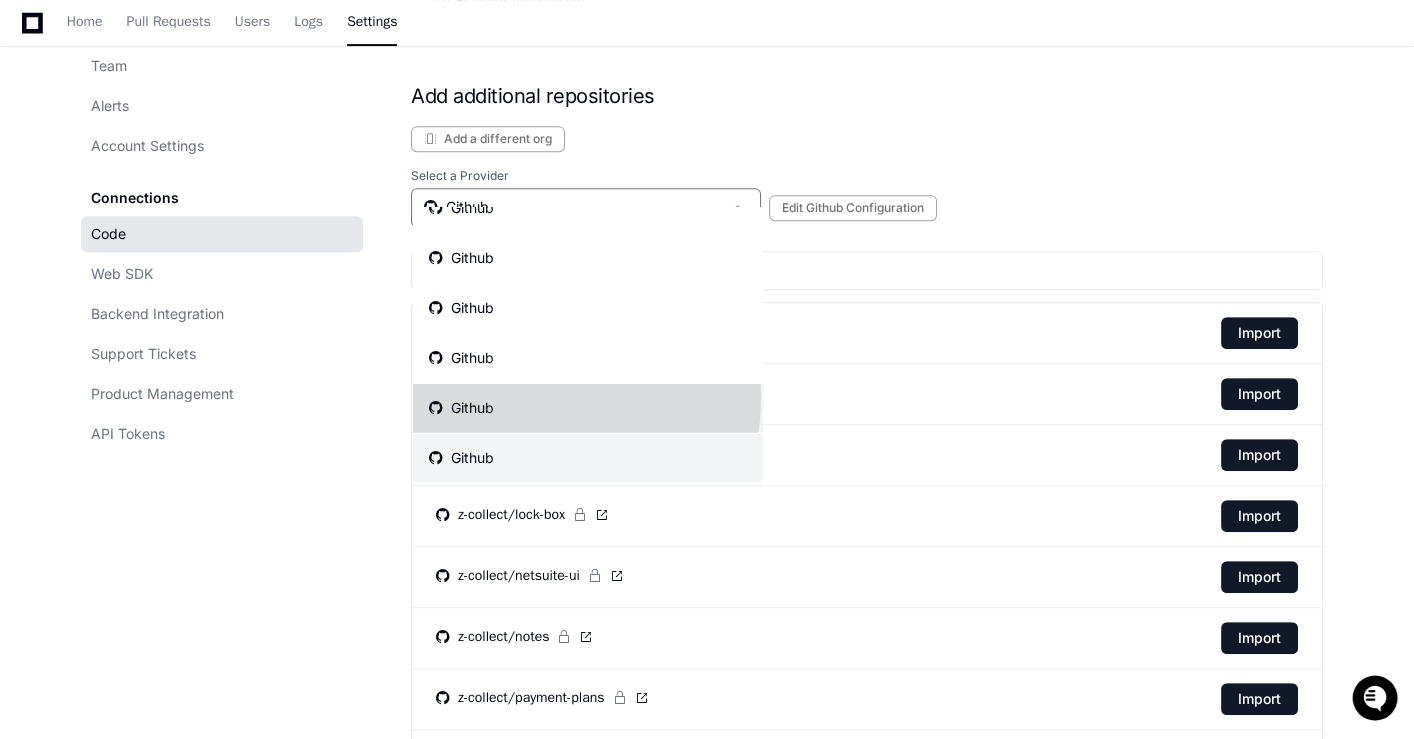 click on "Github" at bounding box center [588, 408] 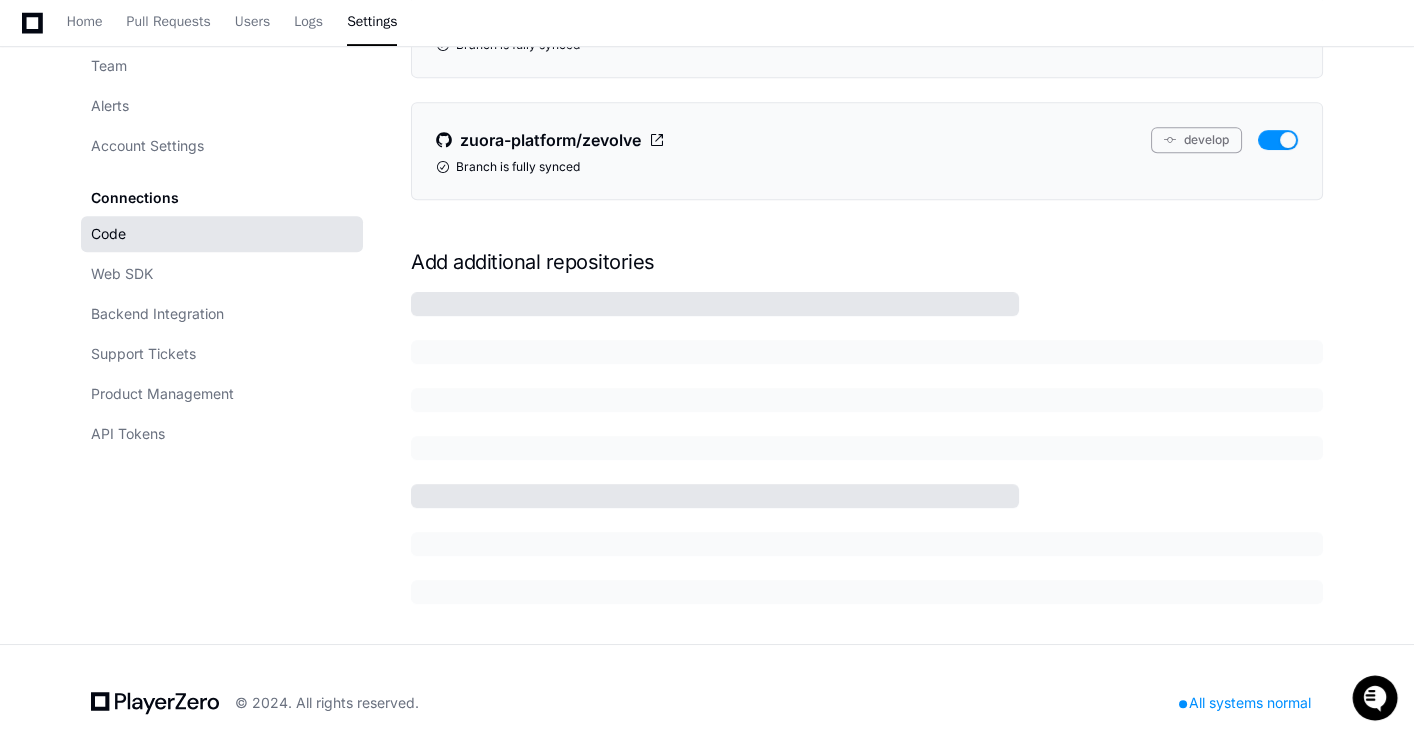 scroll, scrollTop: 1700, scrollLeft: 0, axis: vertical 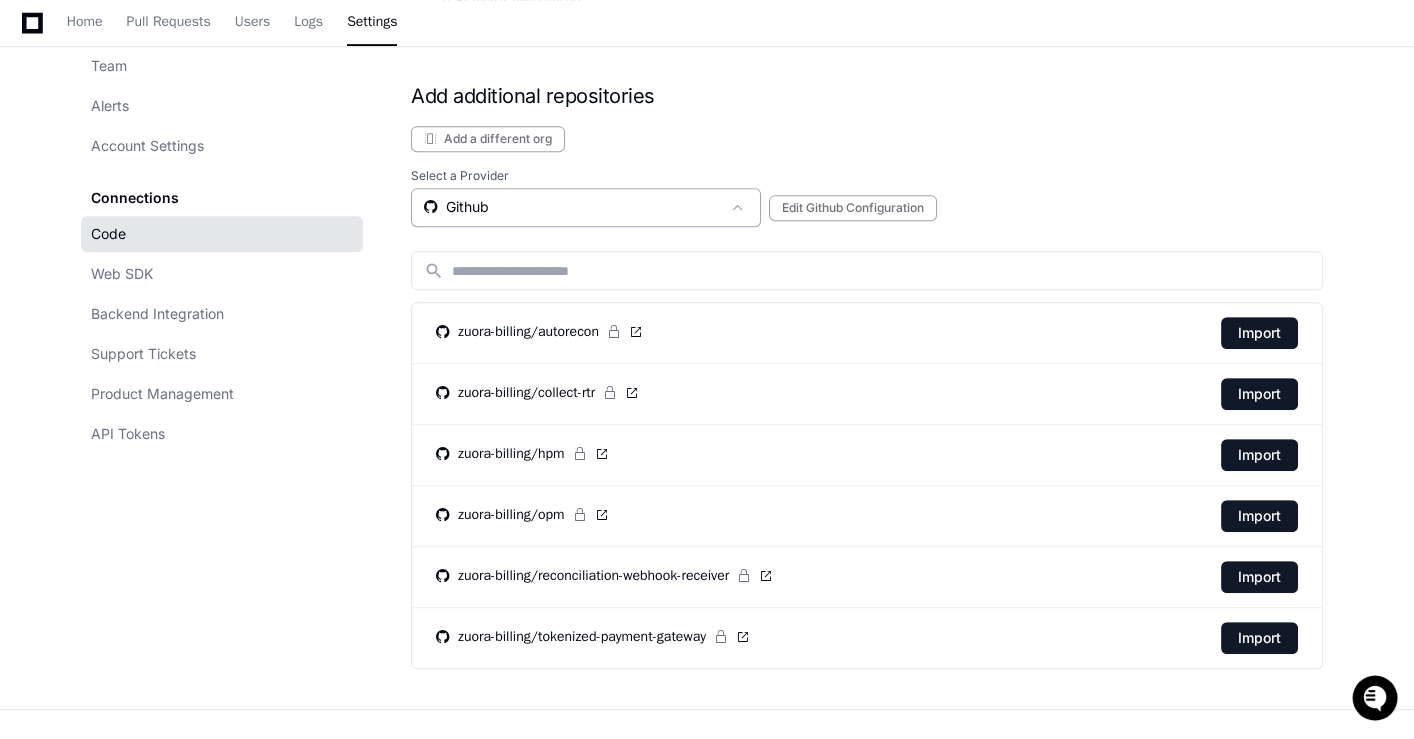 click on "Github" at bounding box center [572, 207] 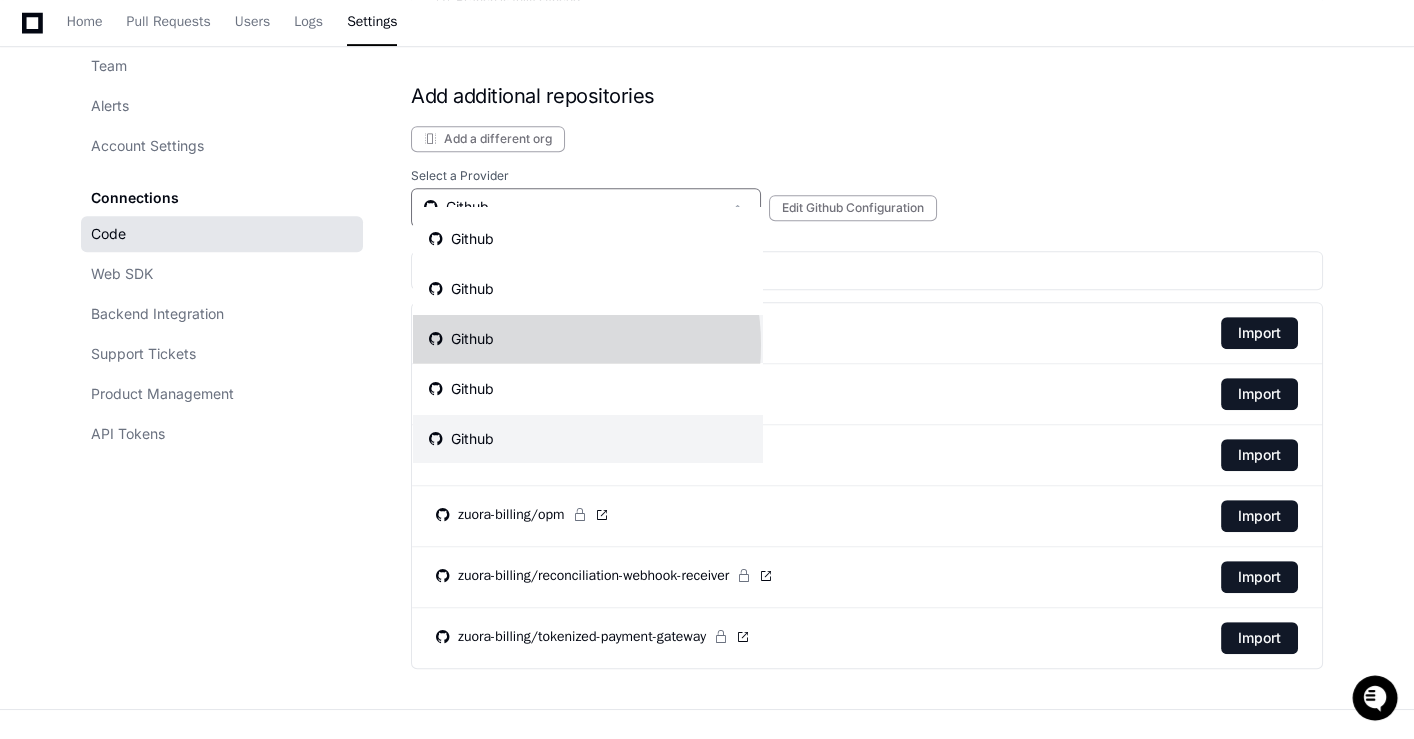 click on "Github" at bounding box center (588, 339) 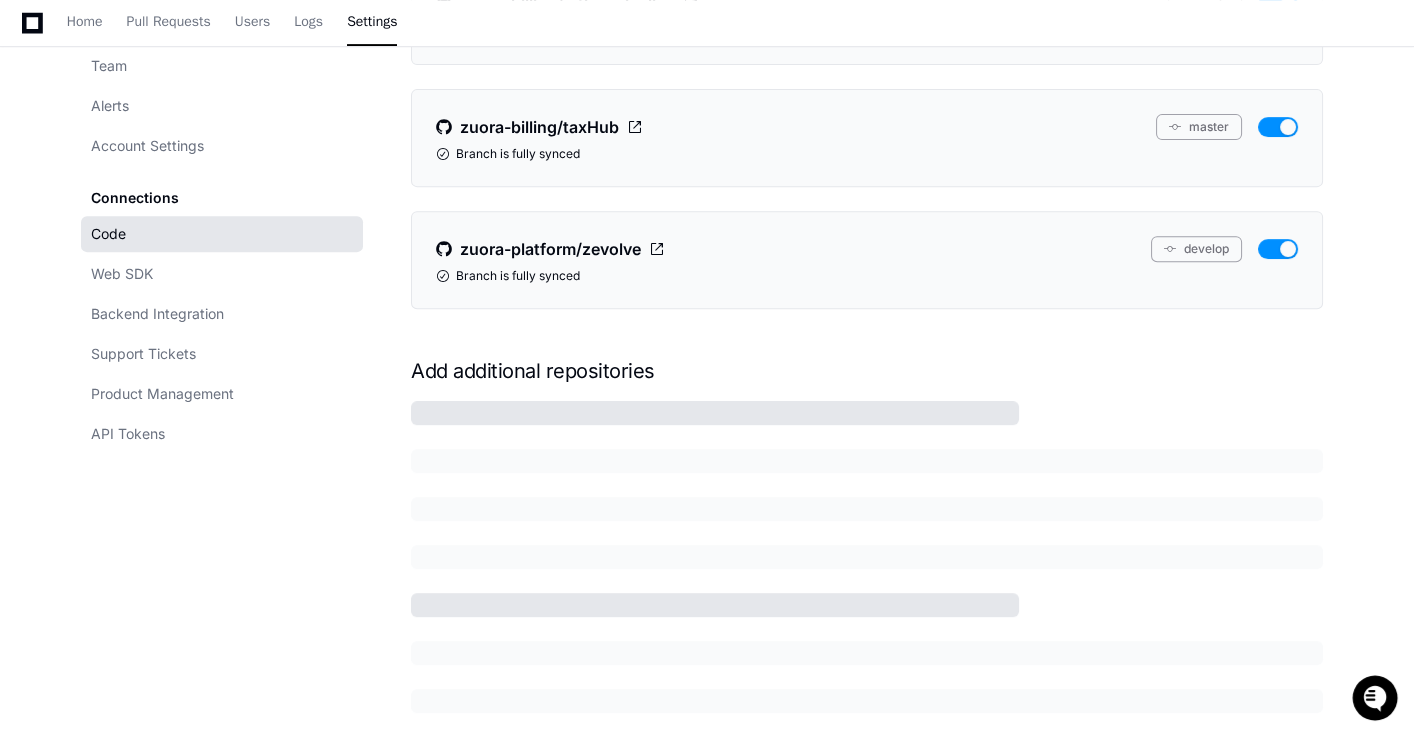 scroll, scrollTop: 1534, scrollLeft: 0, axis: vertical 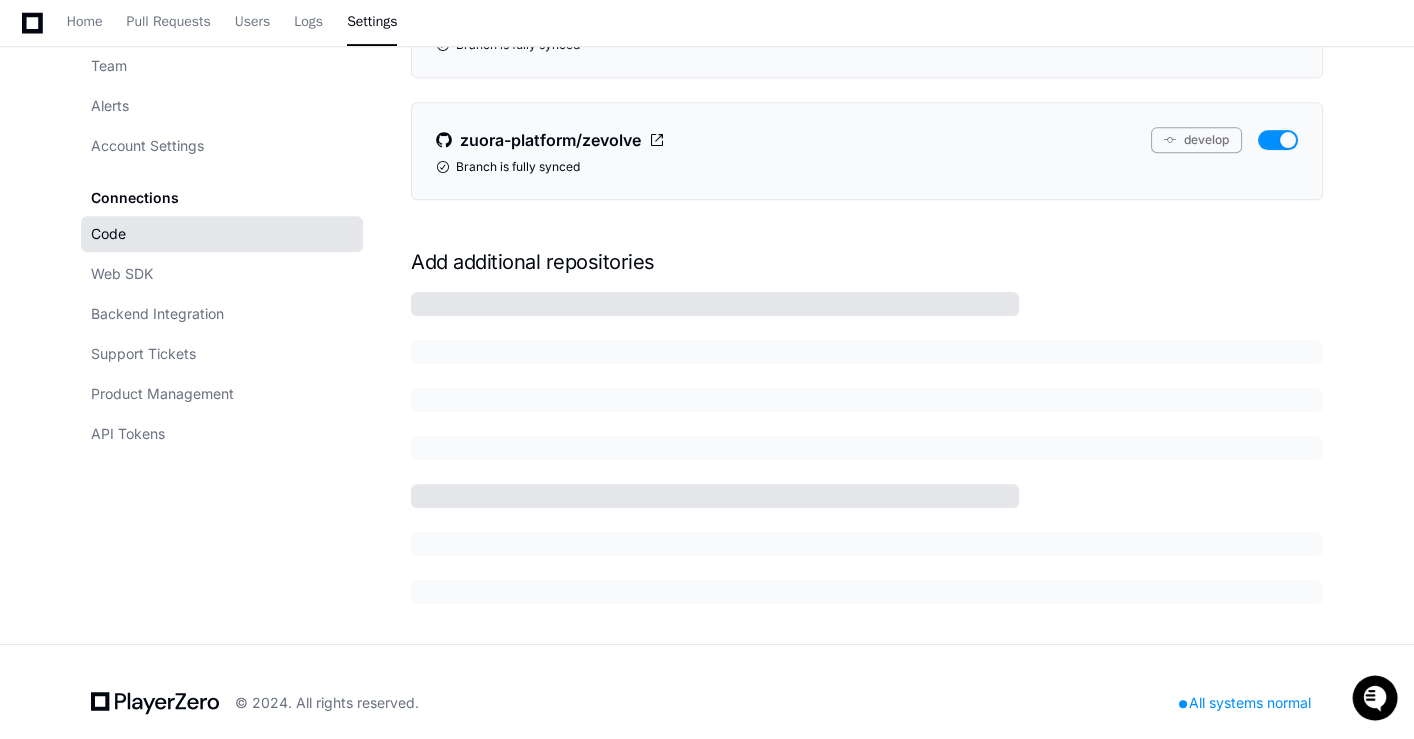 click on "Code" 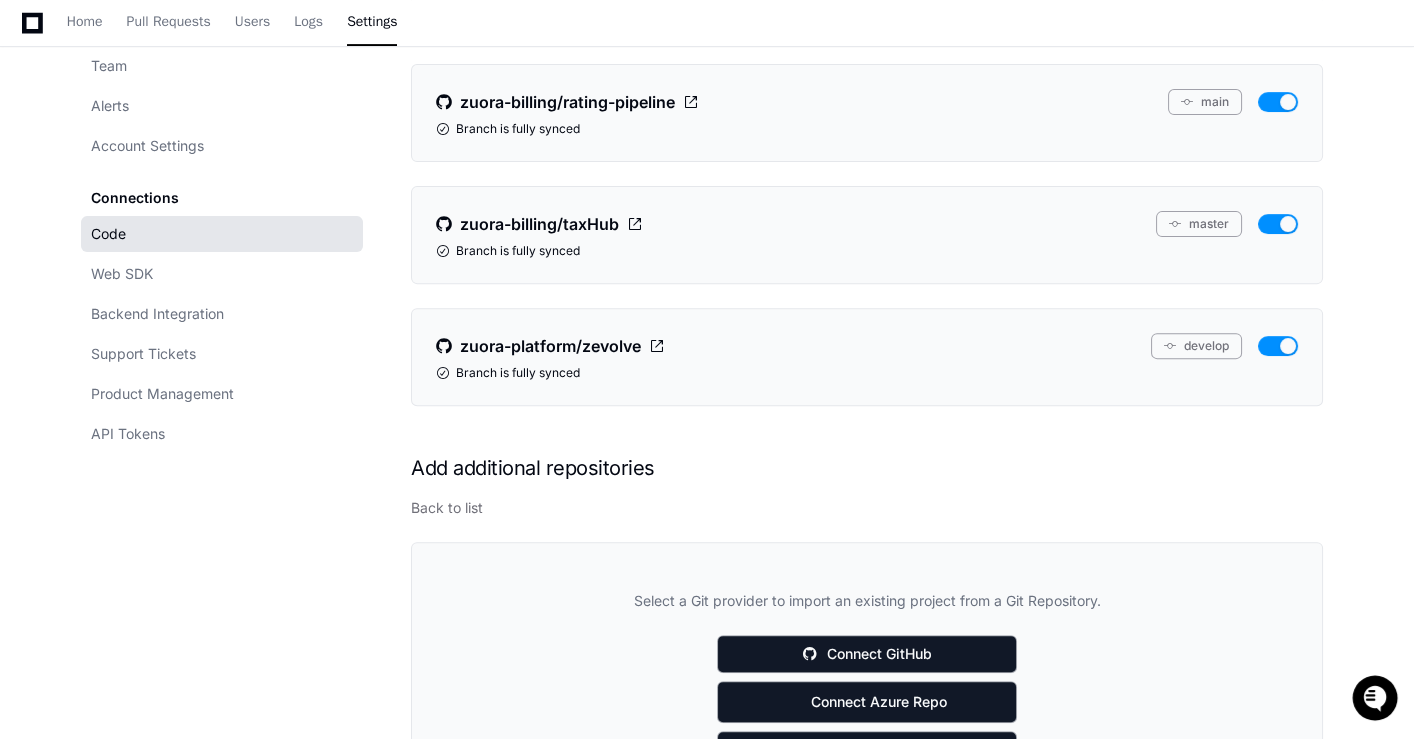 scroll, scrollTop: 1423, scrollLeft: 0, axis: vertical 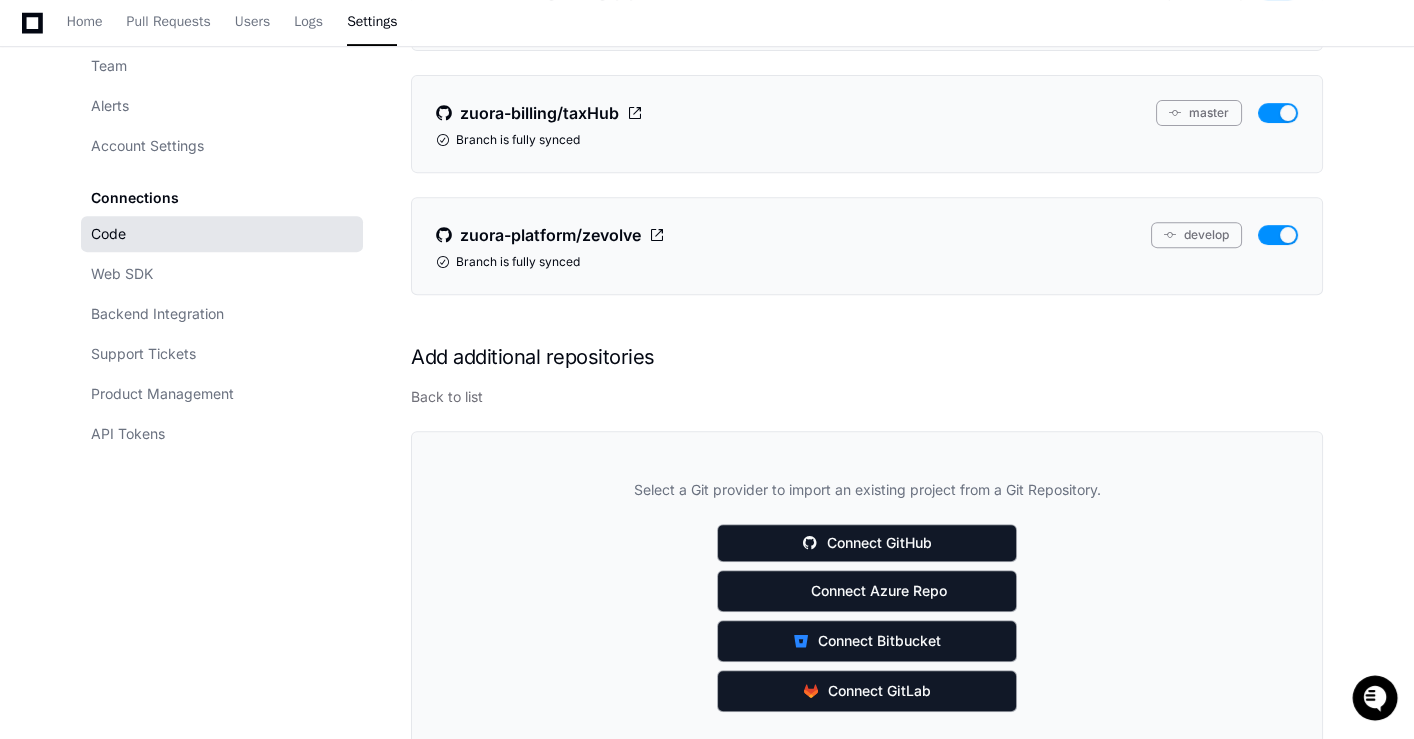 click on "Code" 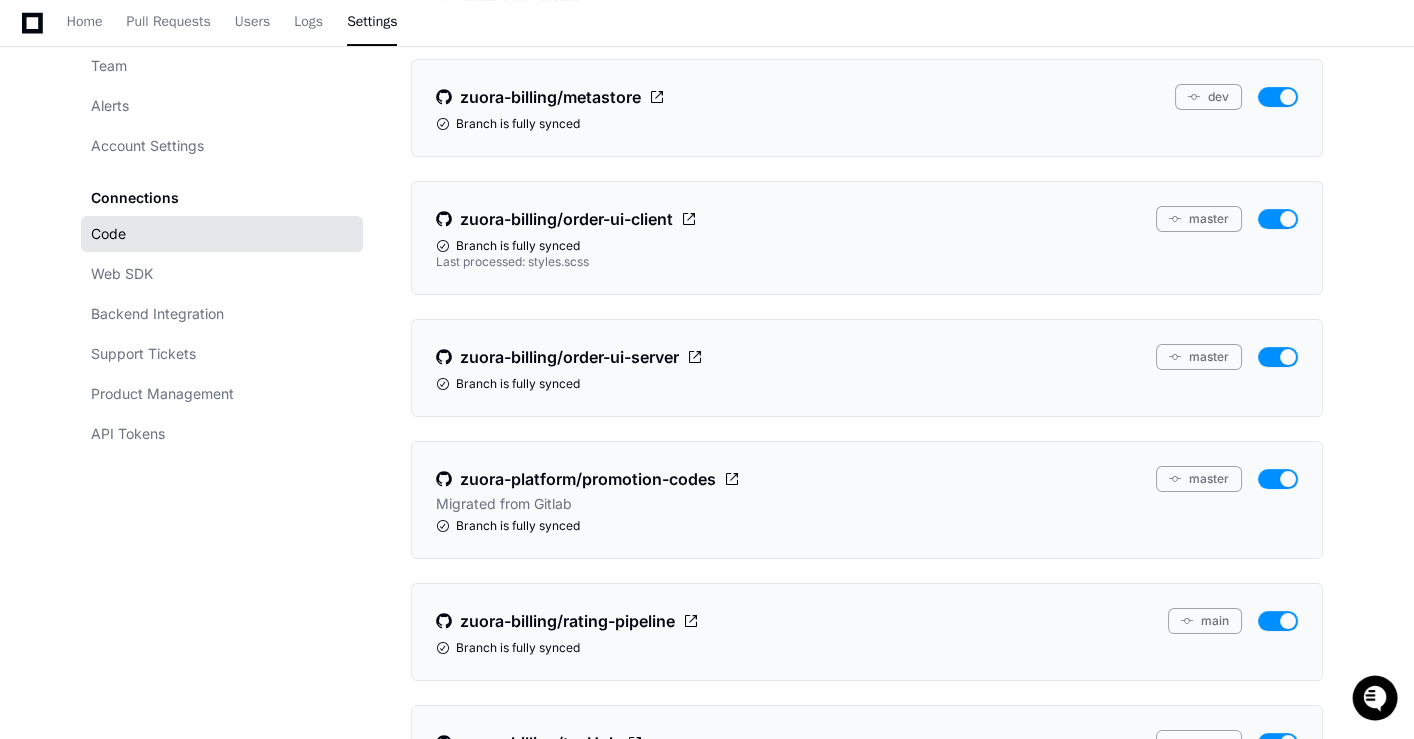 scroll, scrollTop: 584, scrollLeft: 0, axis: vertical 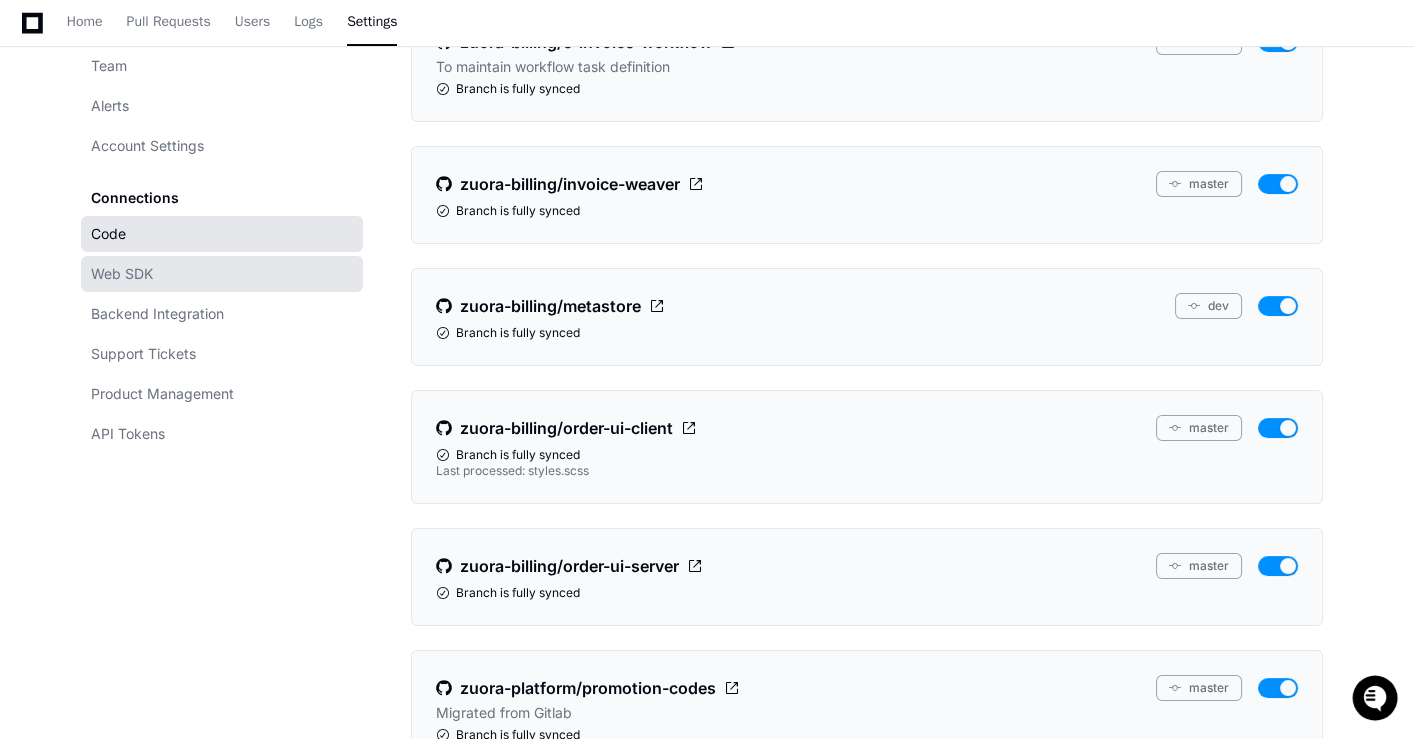 click on "Web SDK" 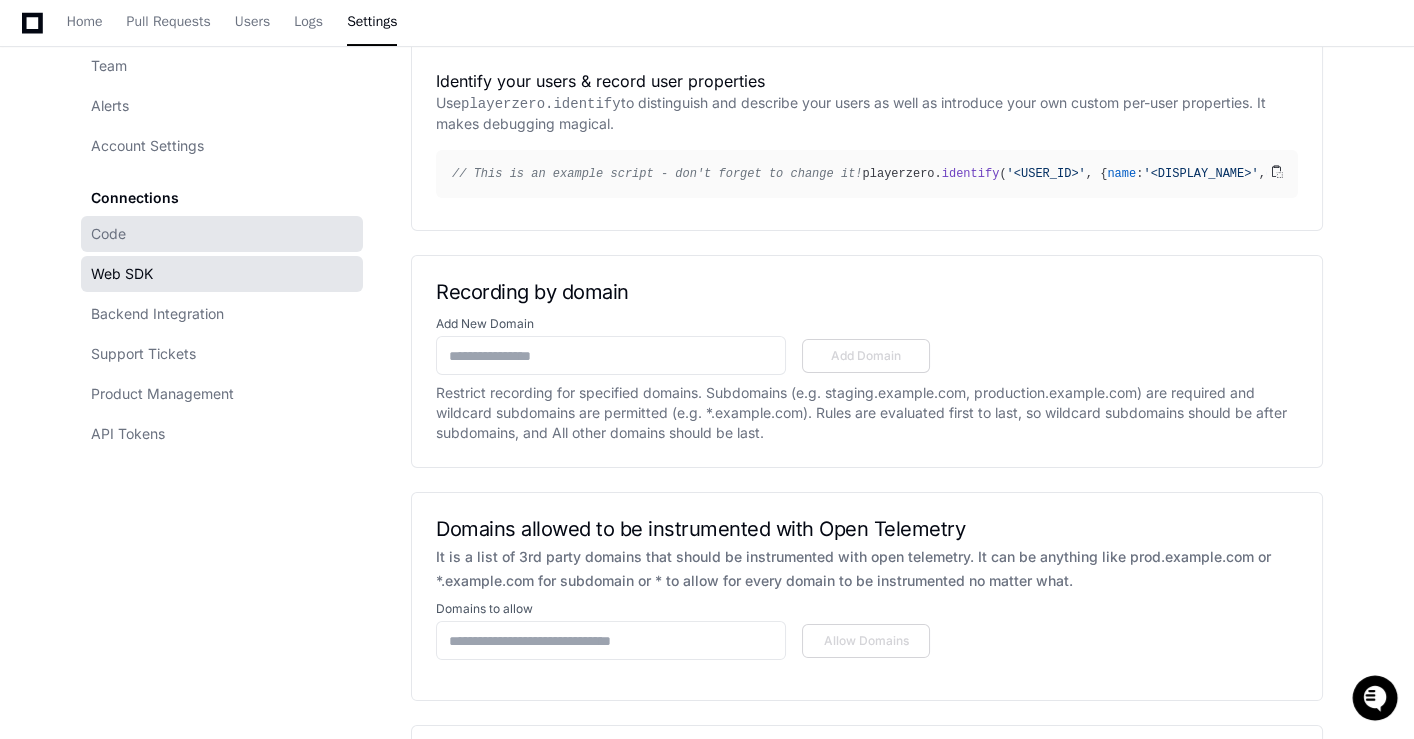 scroll, scrollTop: 0, scrollLeft: 0, axis: both 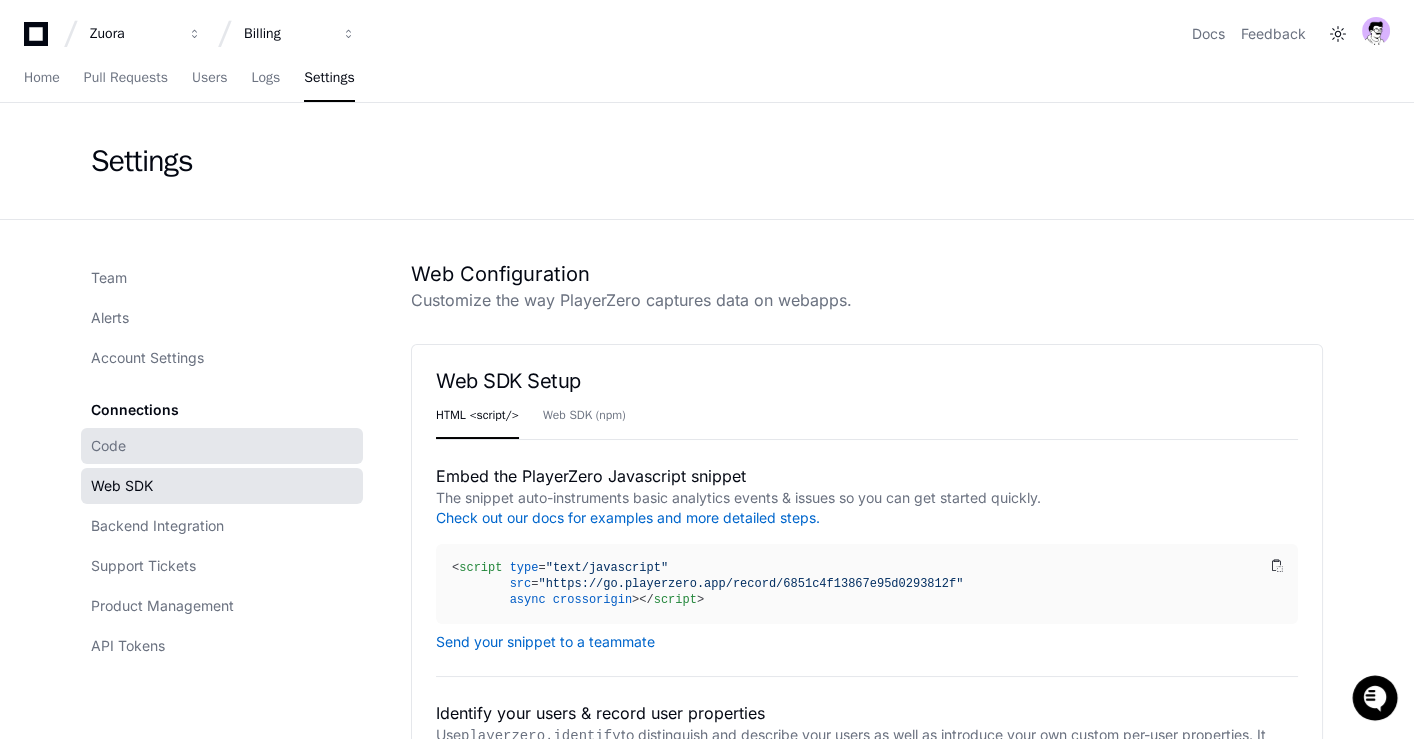 click on "Code" 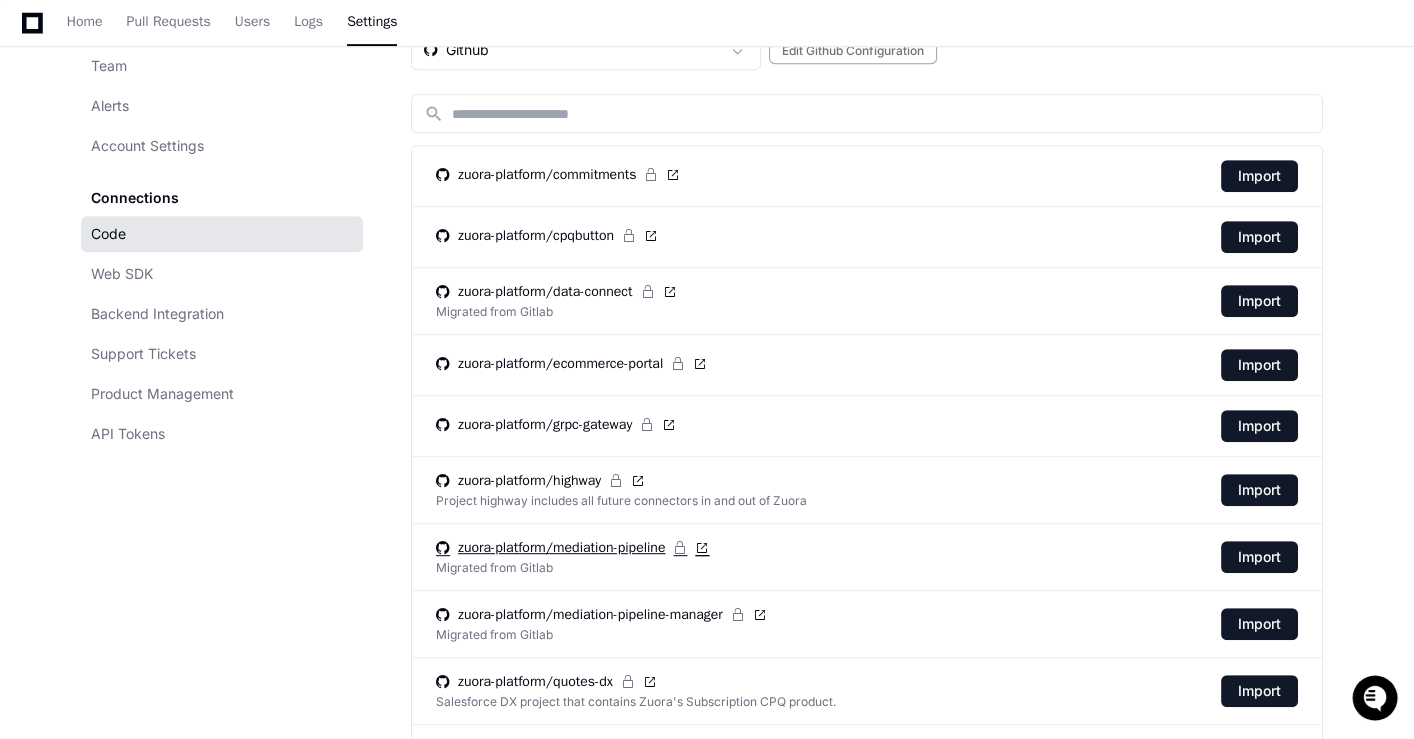 scroll, scrollTop: 1873, scrollLeft: 0, axis: vertical 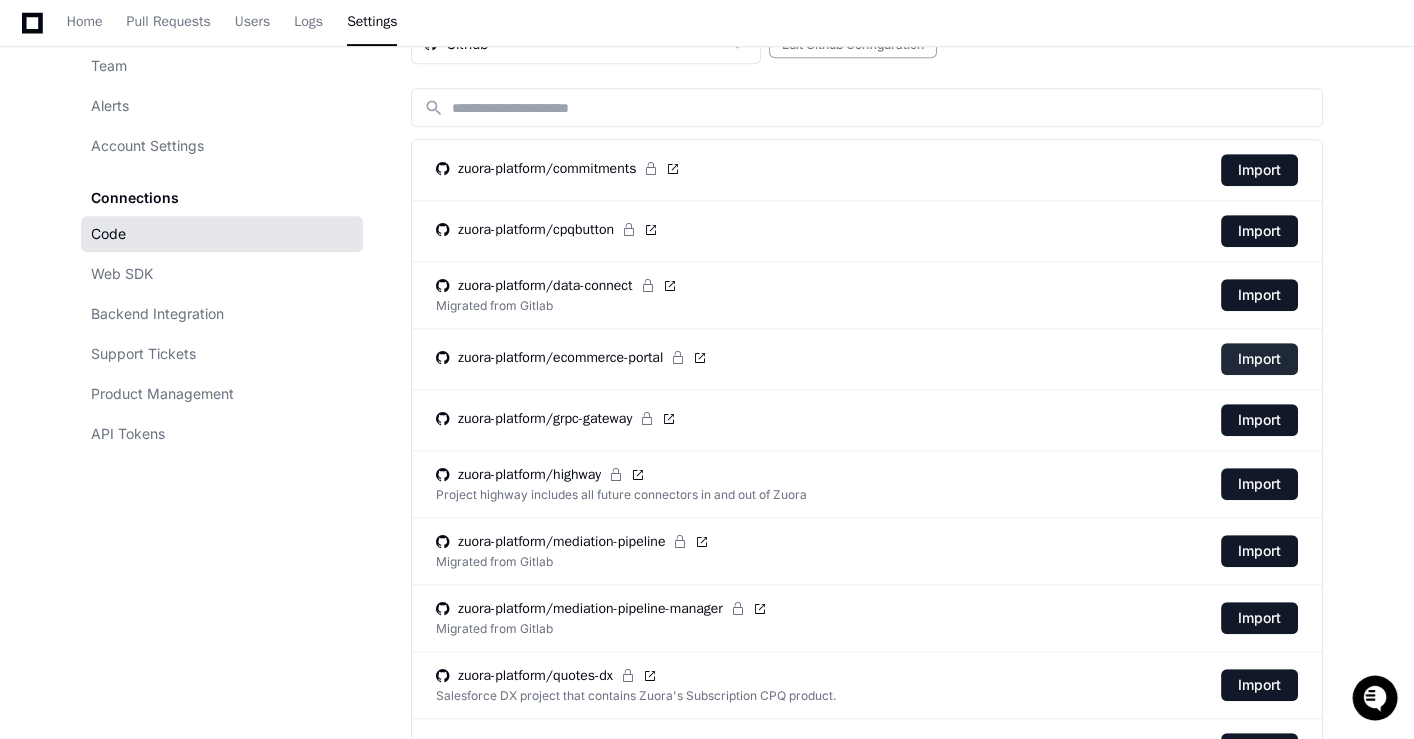 click on "Import" 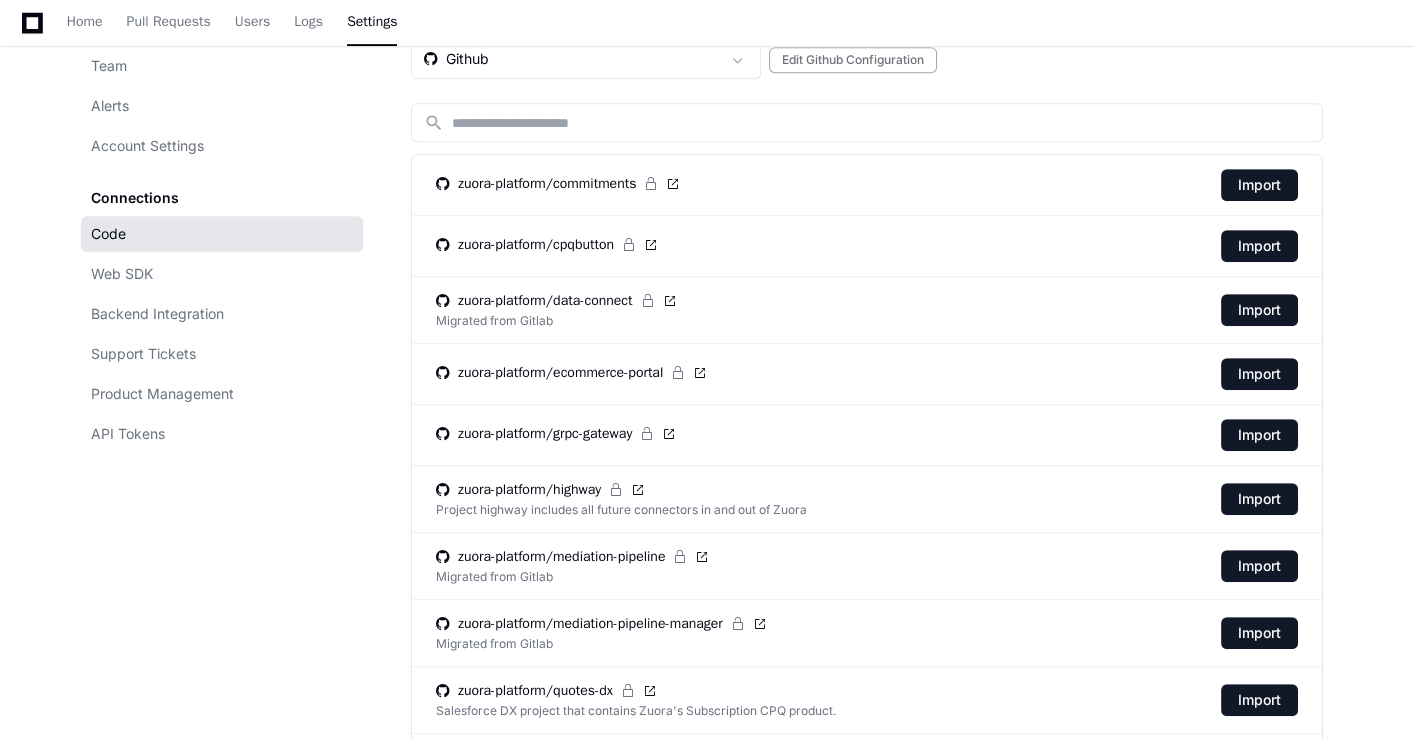 scroll, scrollTop: 0, scrollLeft: 0, axis: both 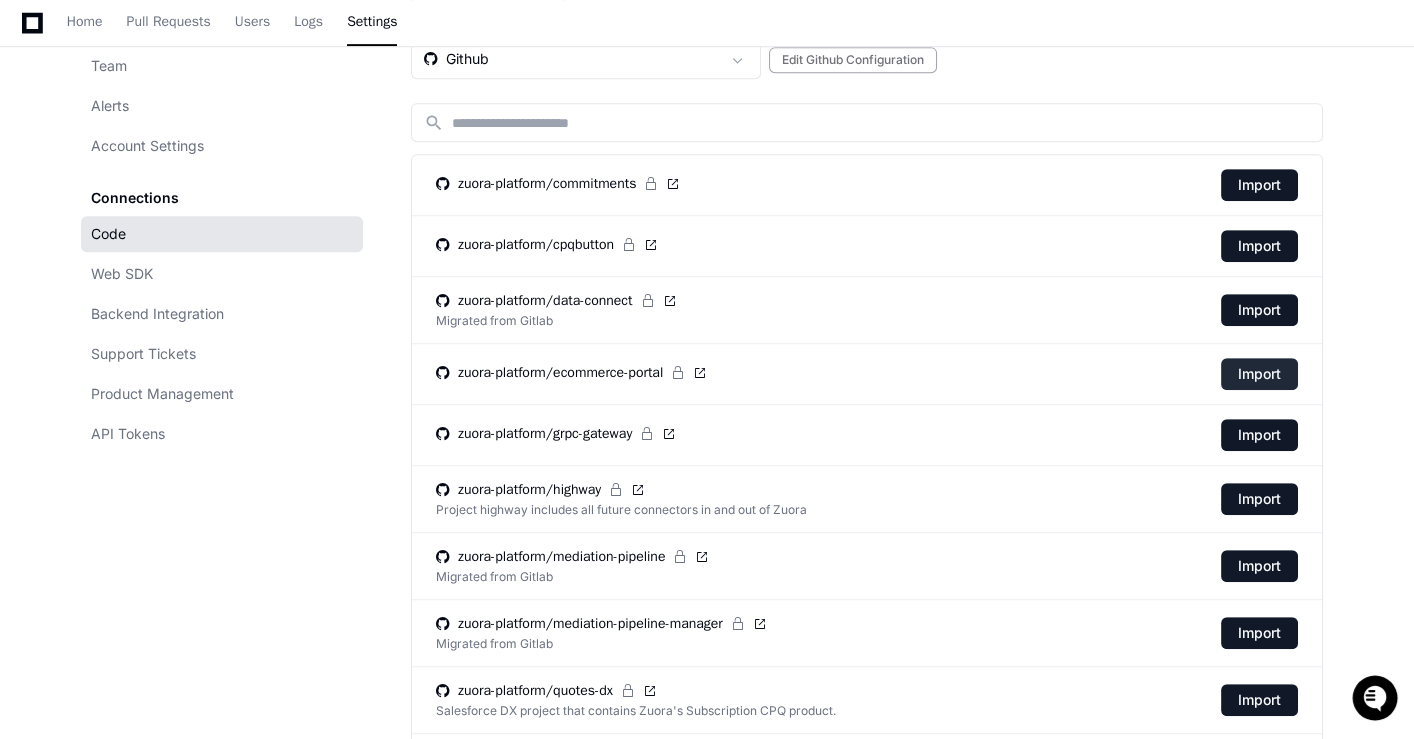 click on "Import" 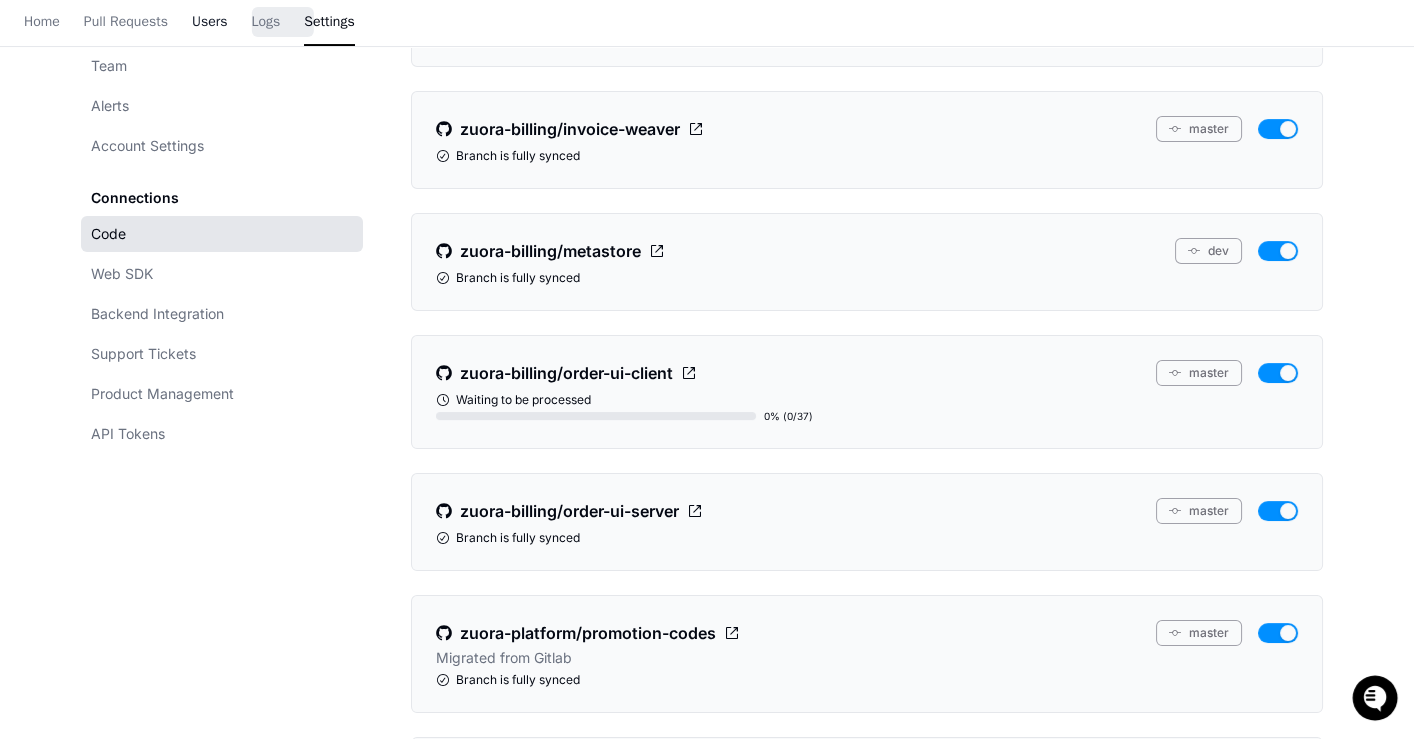 scroll, scrollTop: 0, scrollLeft: 0, axis: both 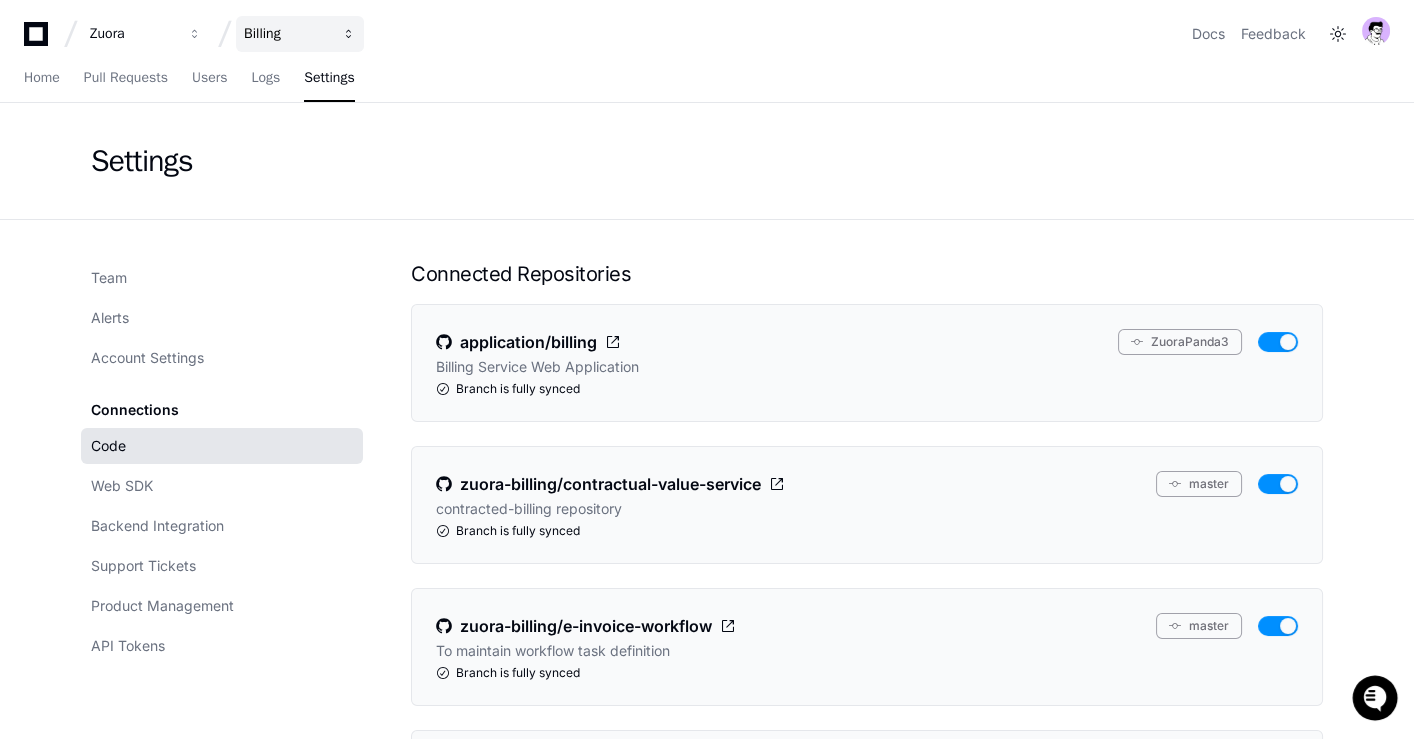 click on "Billing" at bounding box center (133, 34) 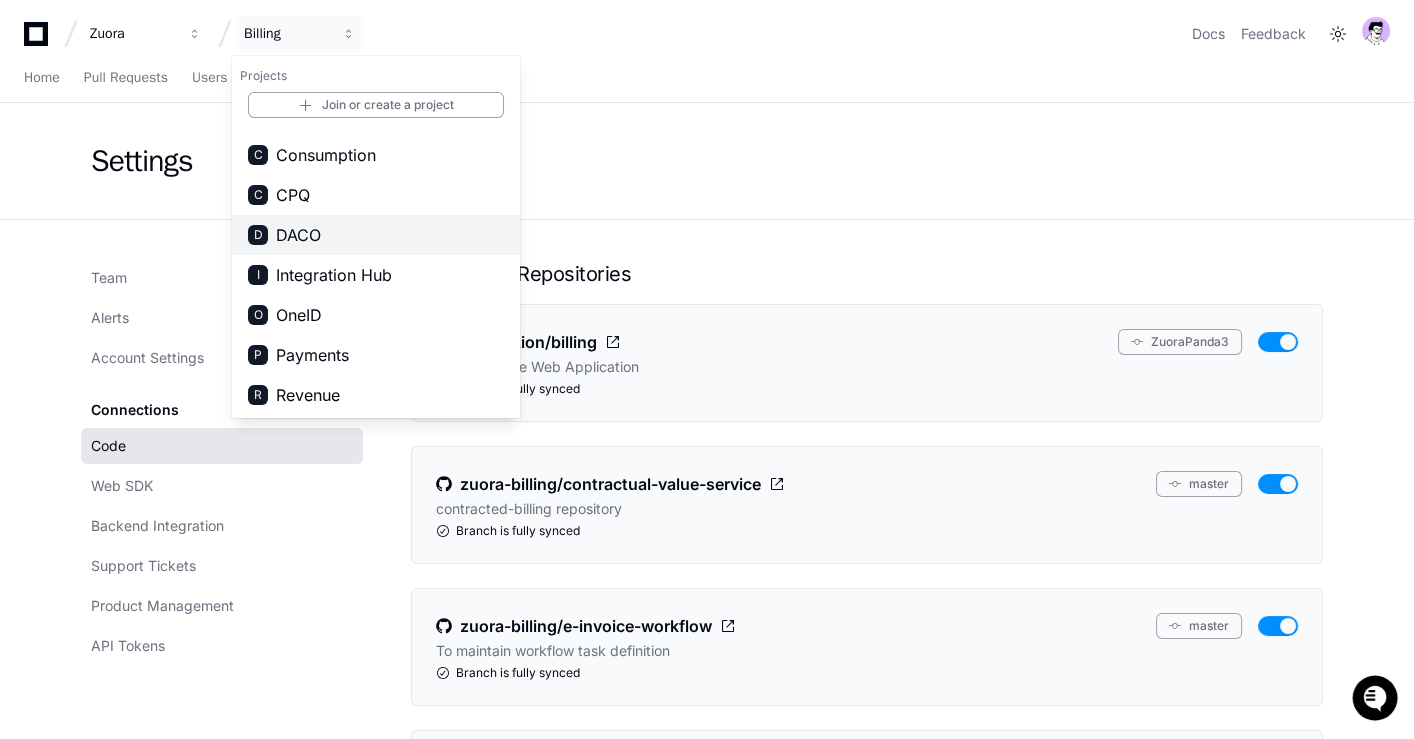 scroll, scrollTop: 16, scrollLeft: 0, axis: vertical 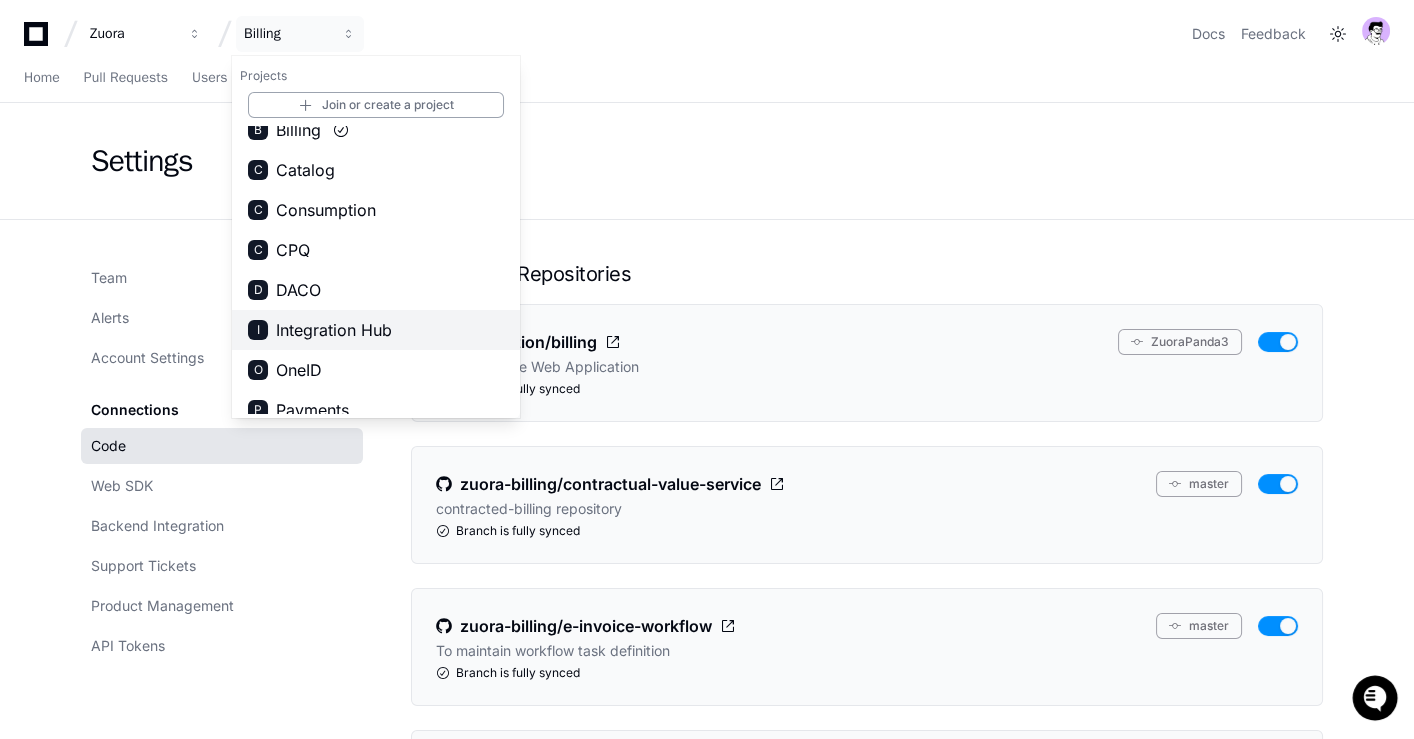 click on "Integration Hub" at bounding box center [334, 330] 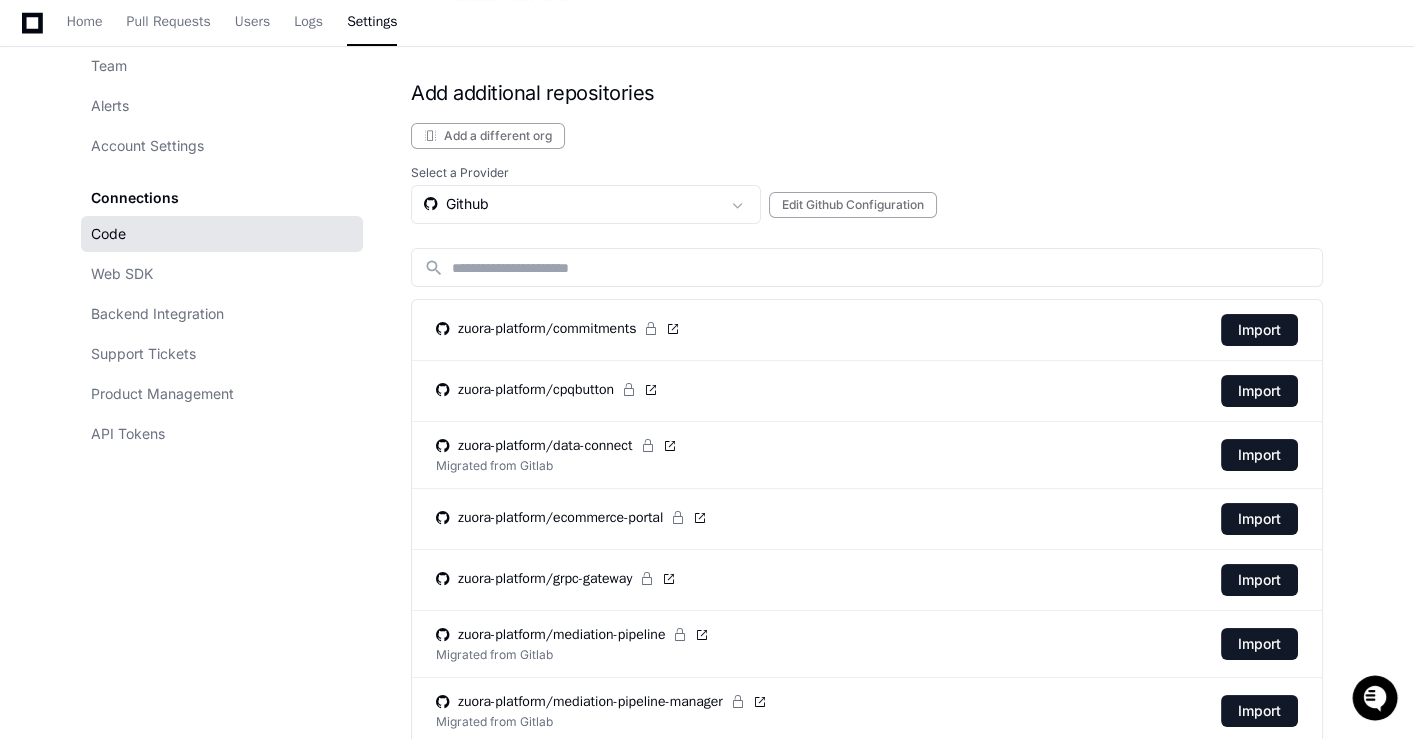 scroll, scrollTop: 476, scrollLeft: 0, axis: vertical 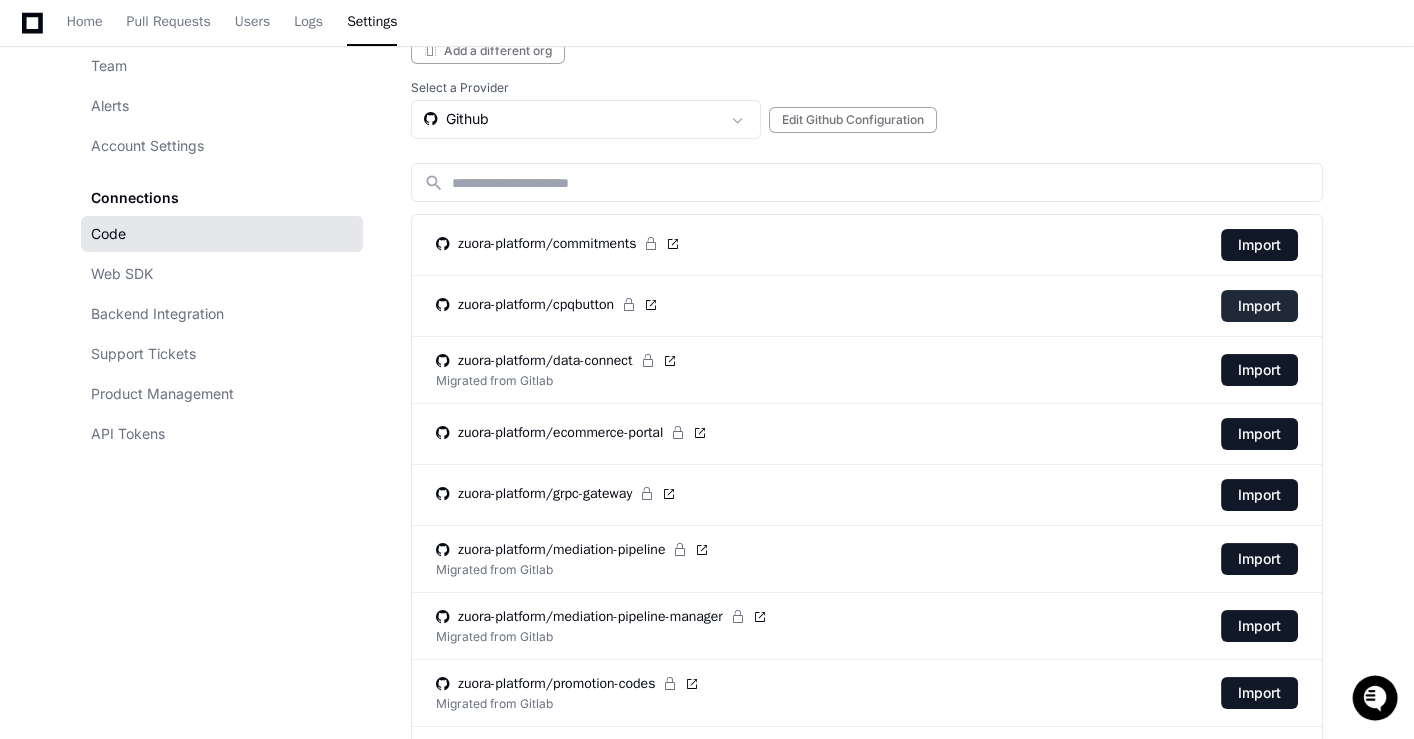 click on "Import" 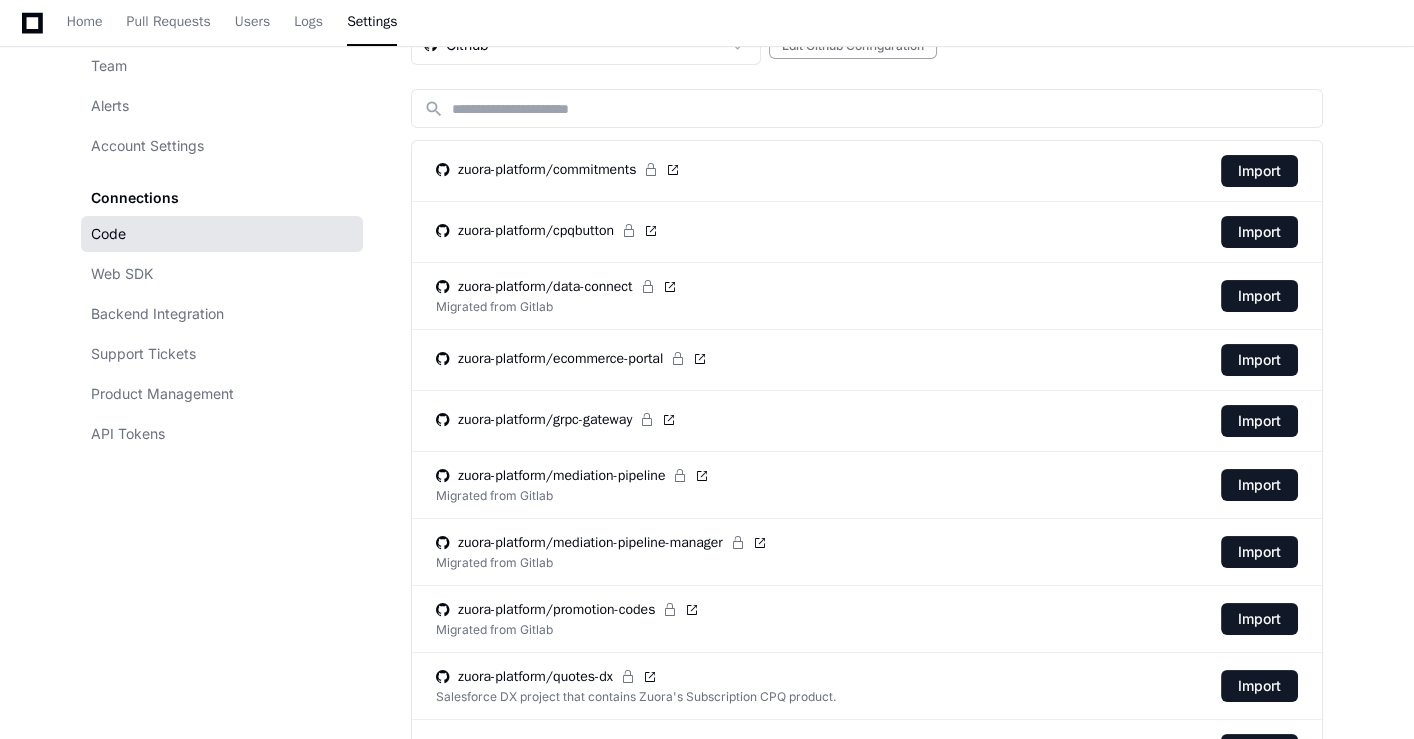 scroll, scrollTop: 542, scrollLeft: 0, axis: vertical 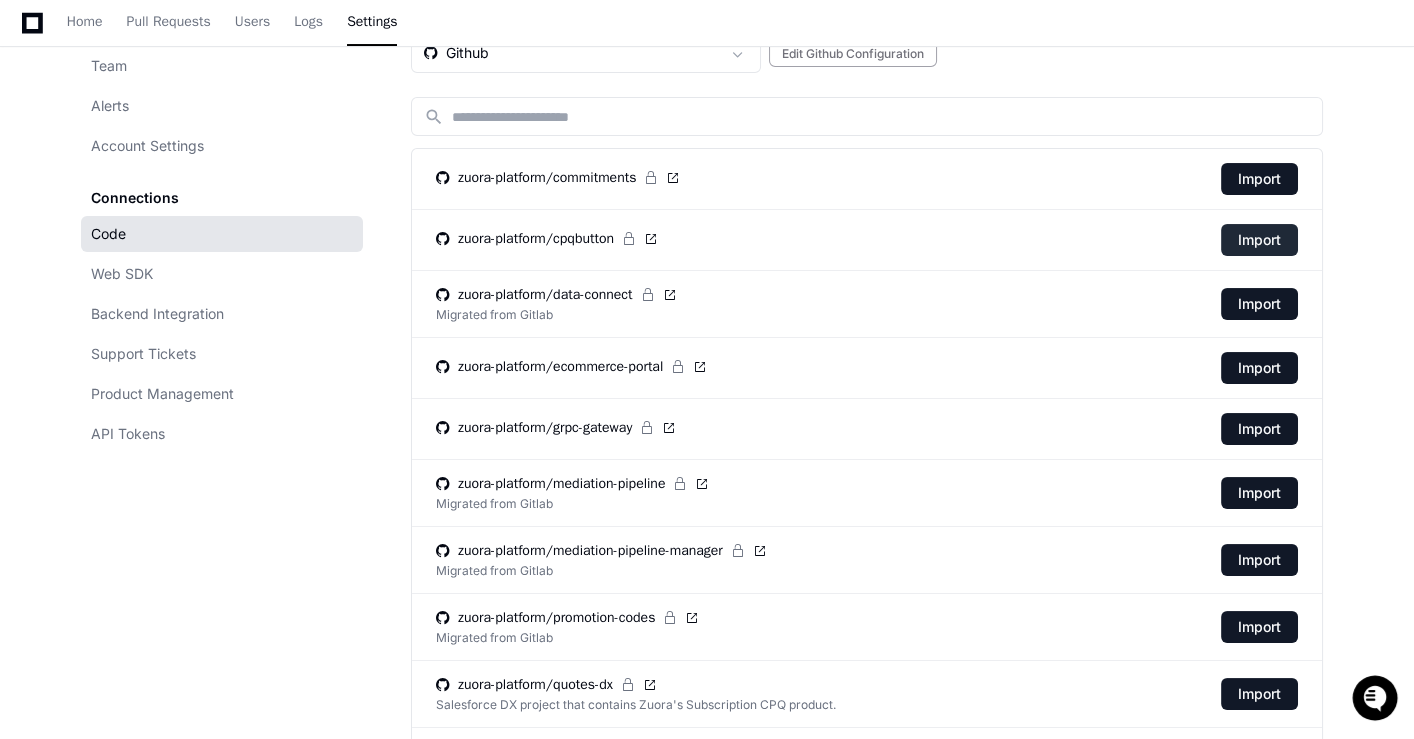 click on "Import" 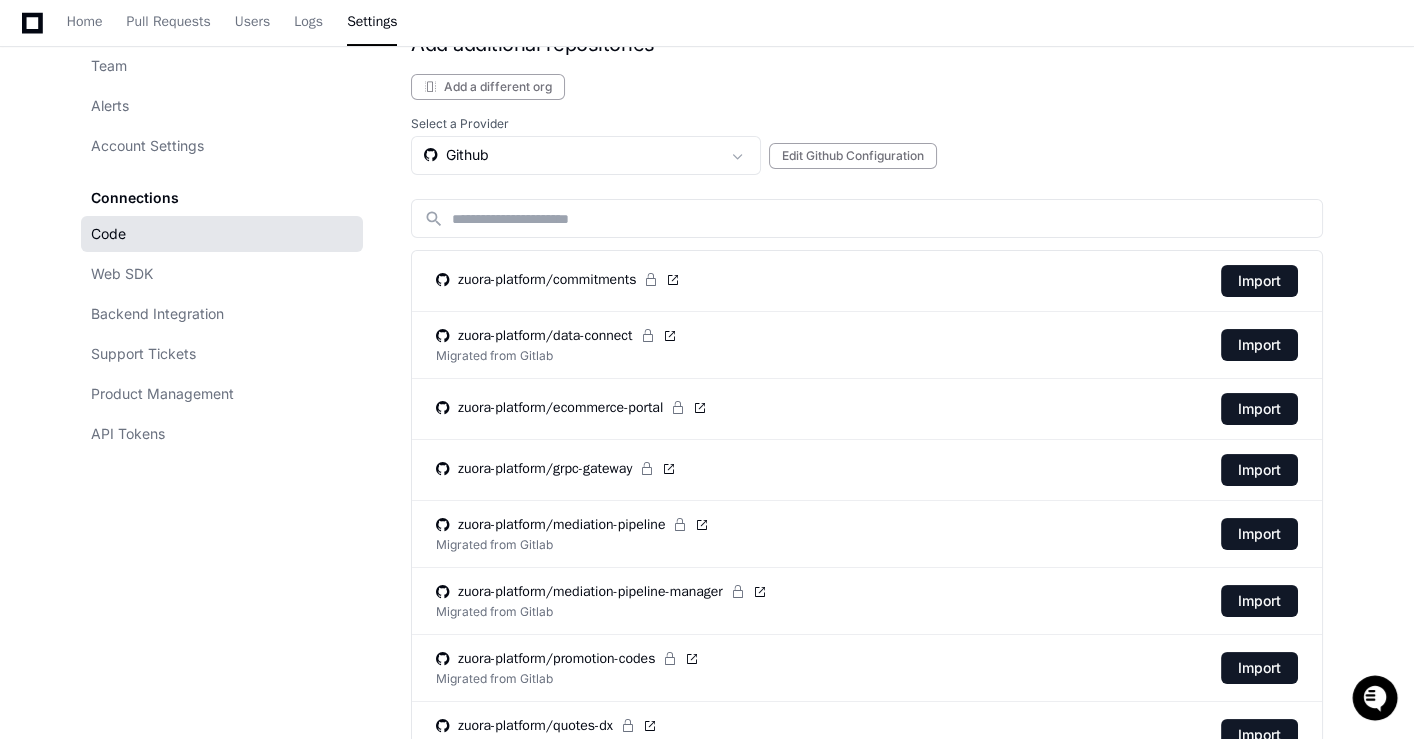 scroll, scrollTop: 0, scrollLeft: 0, axis: both 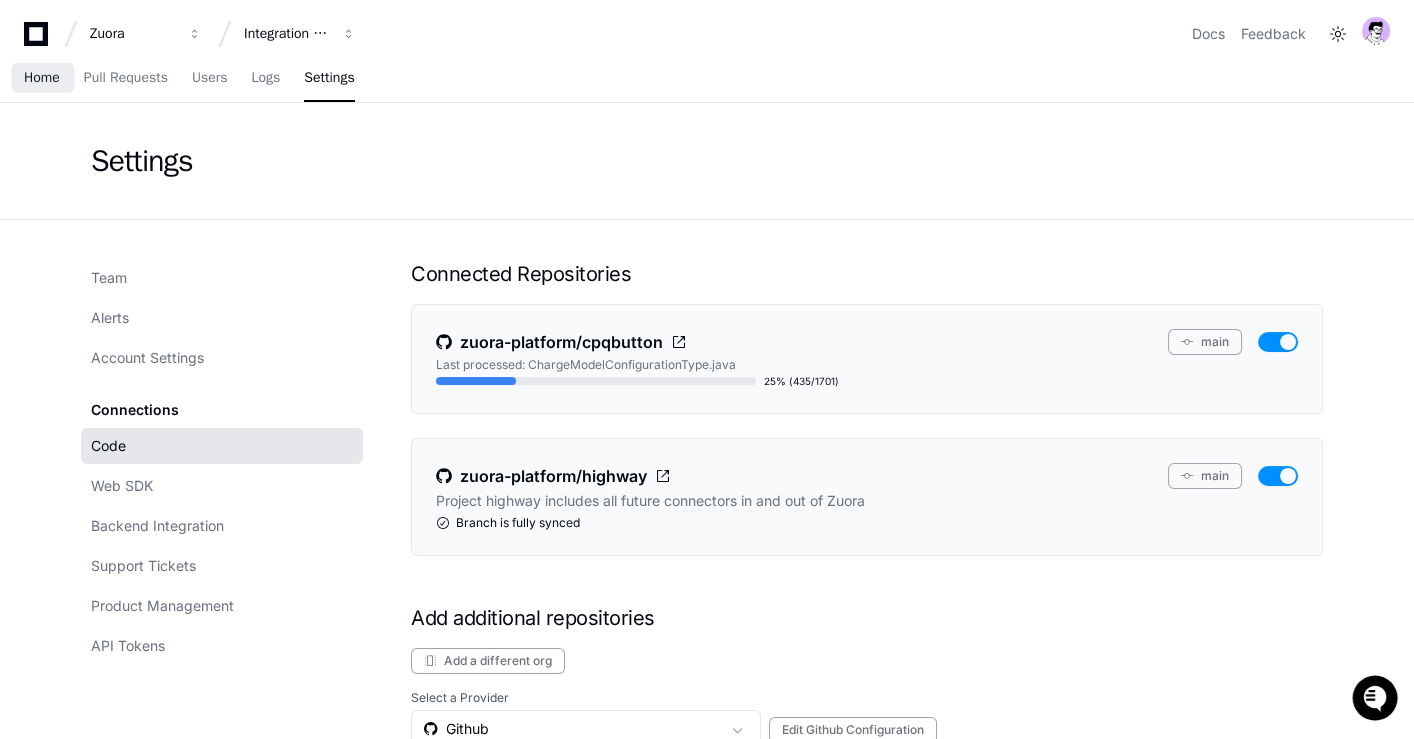 click on "Home" at bounding box center (42, 78) 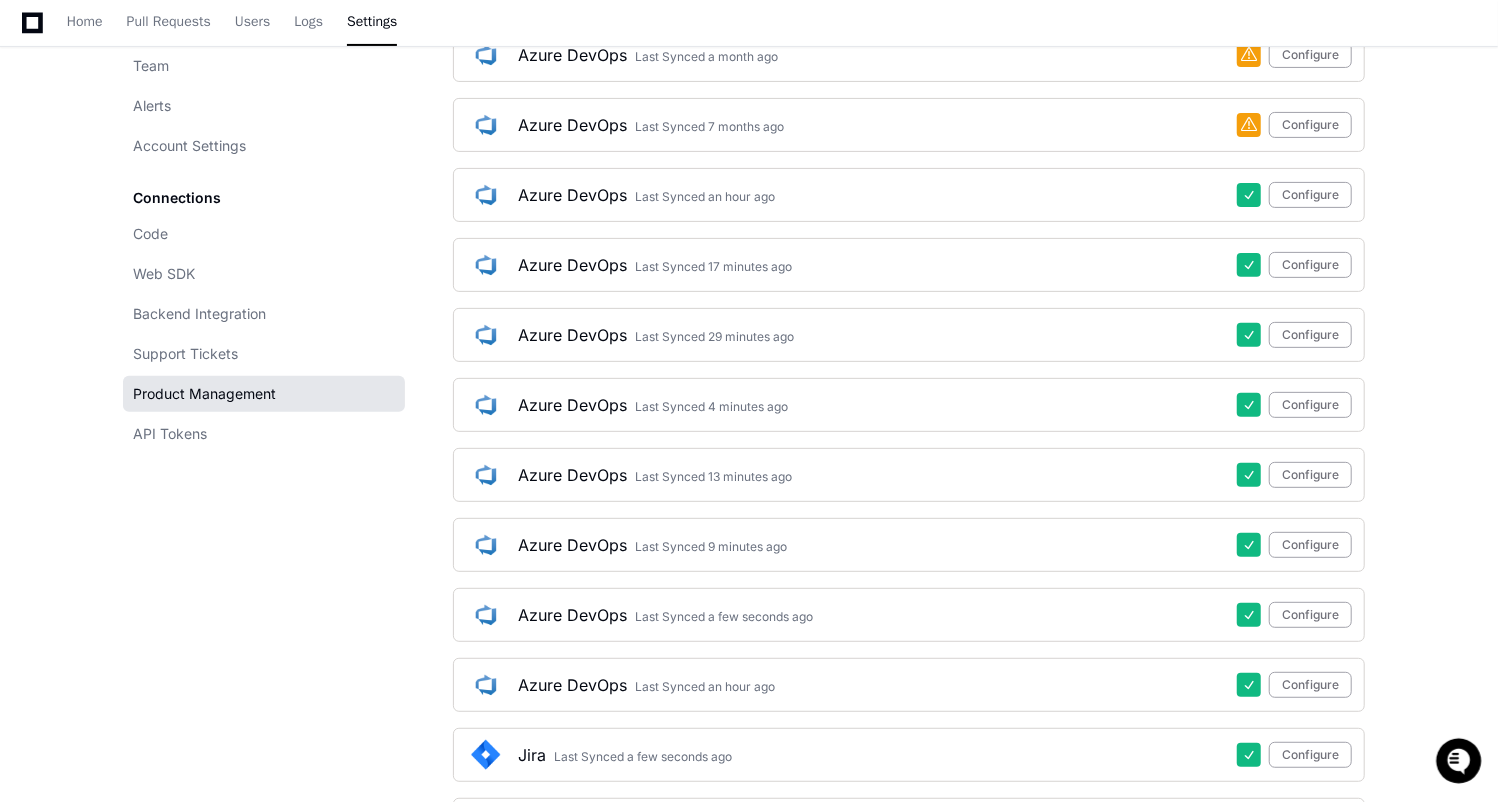 scroll, scrollTop: 0, scrollLeft: 0, axis: both 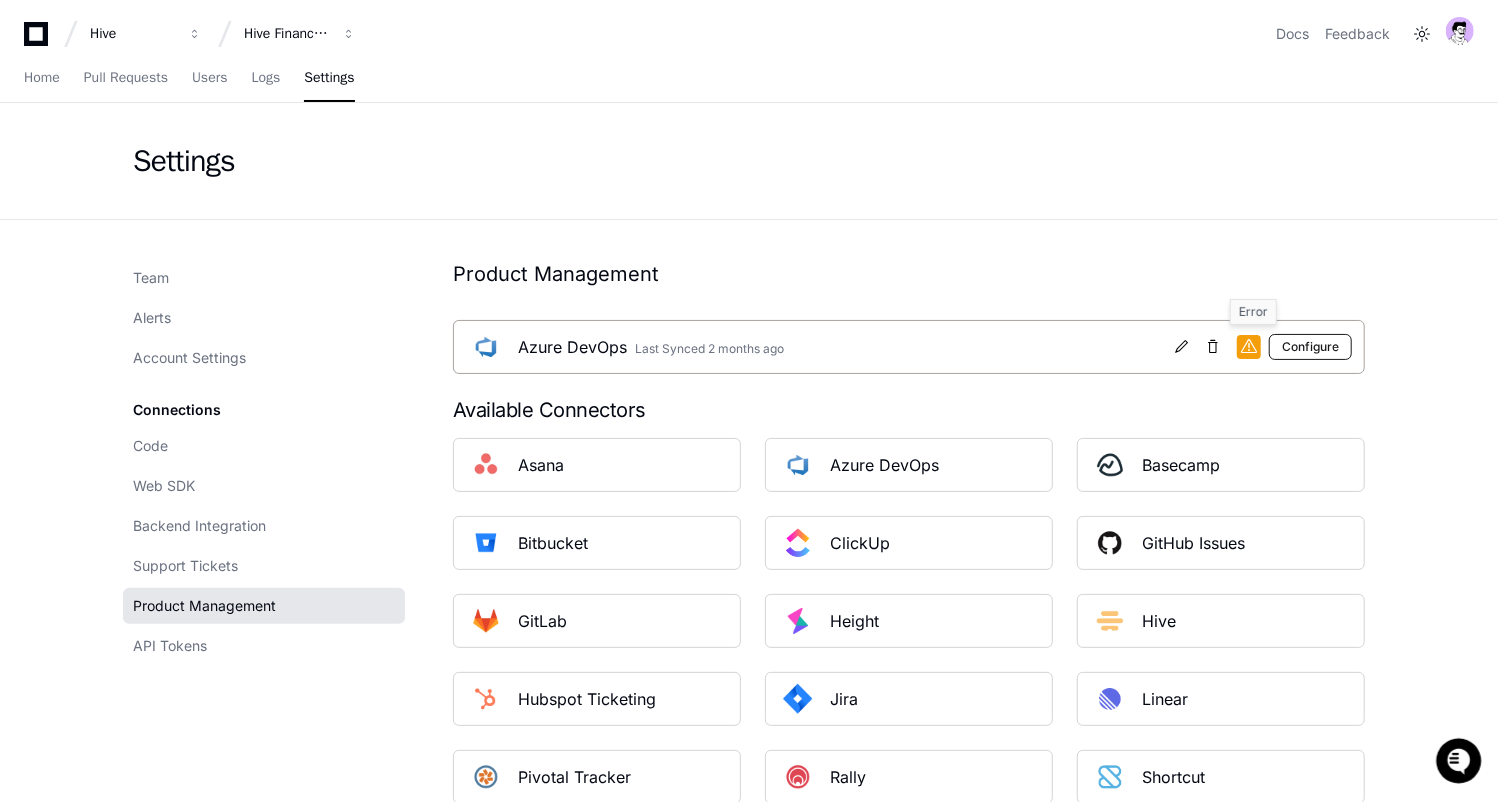 click on "Configure" 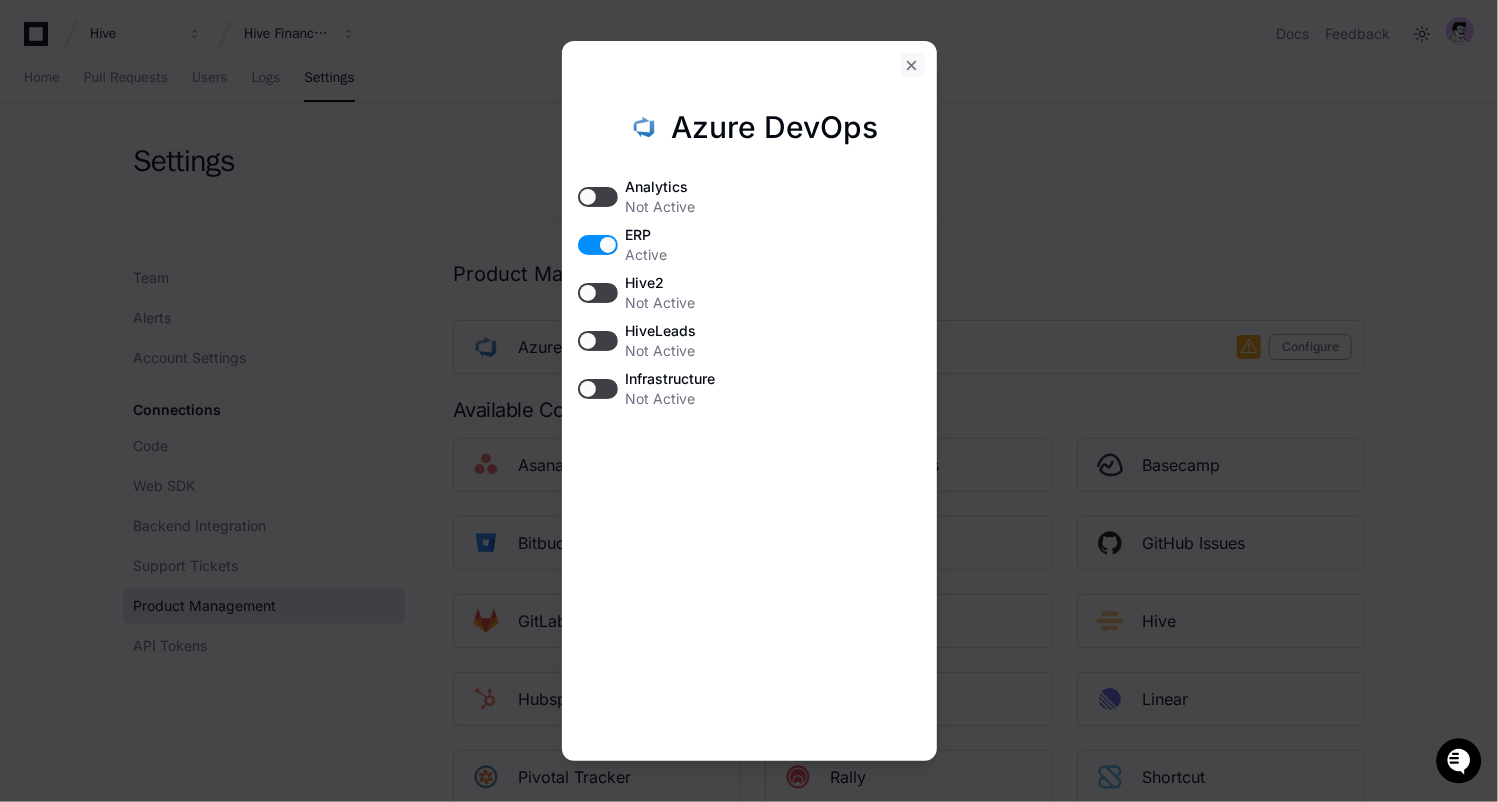 click at bounding box center [913, 65] 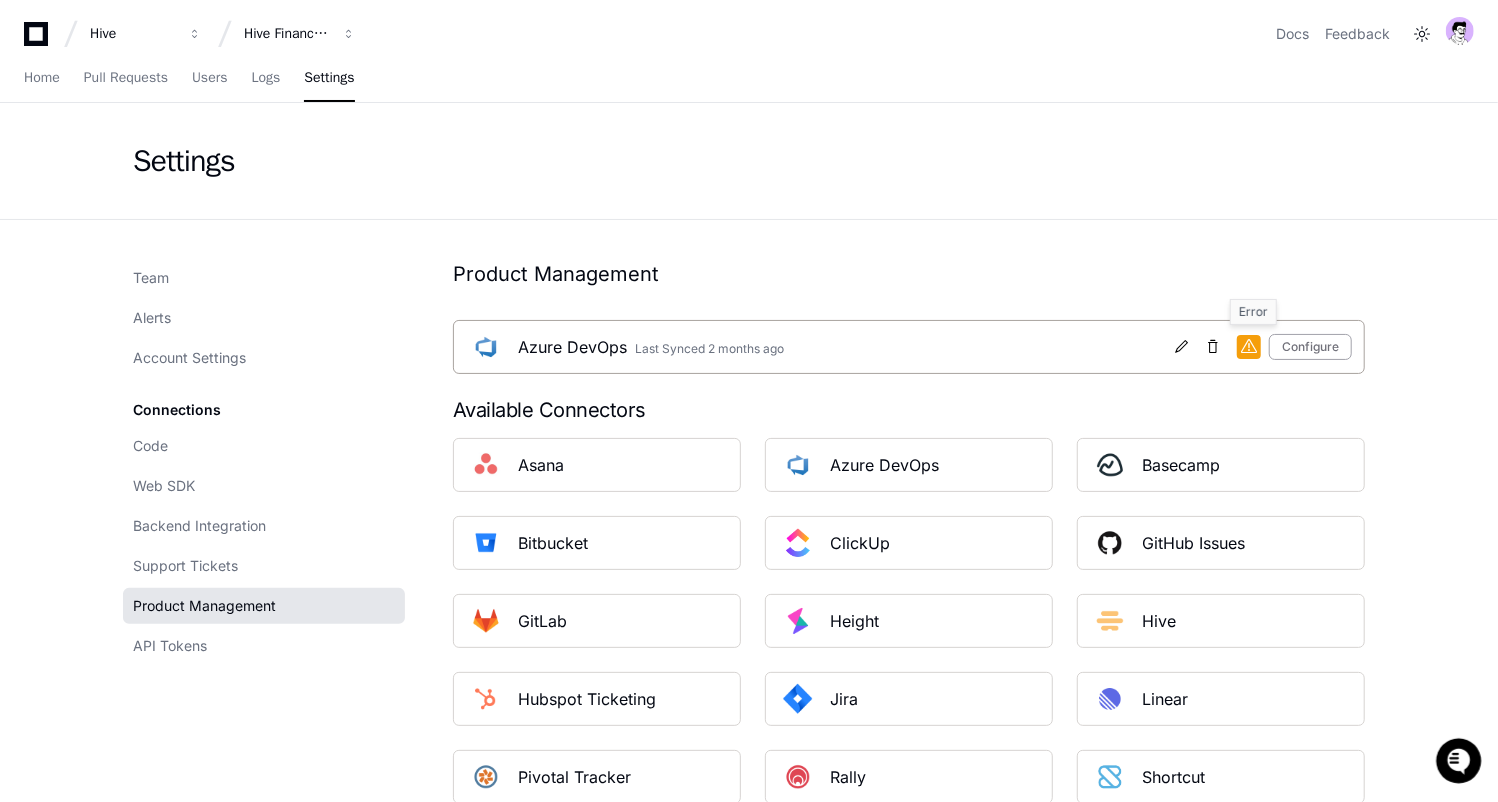 click 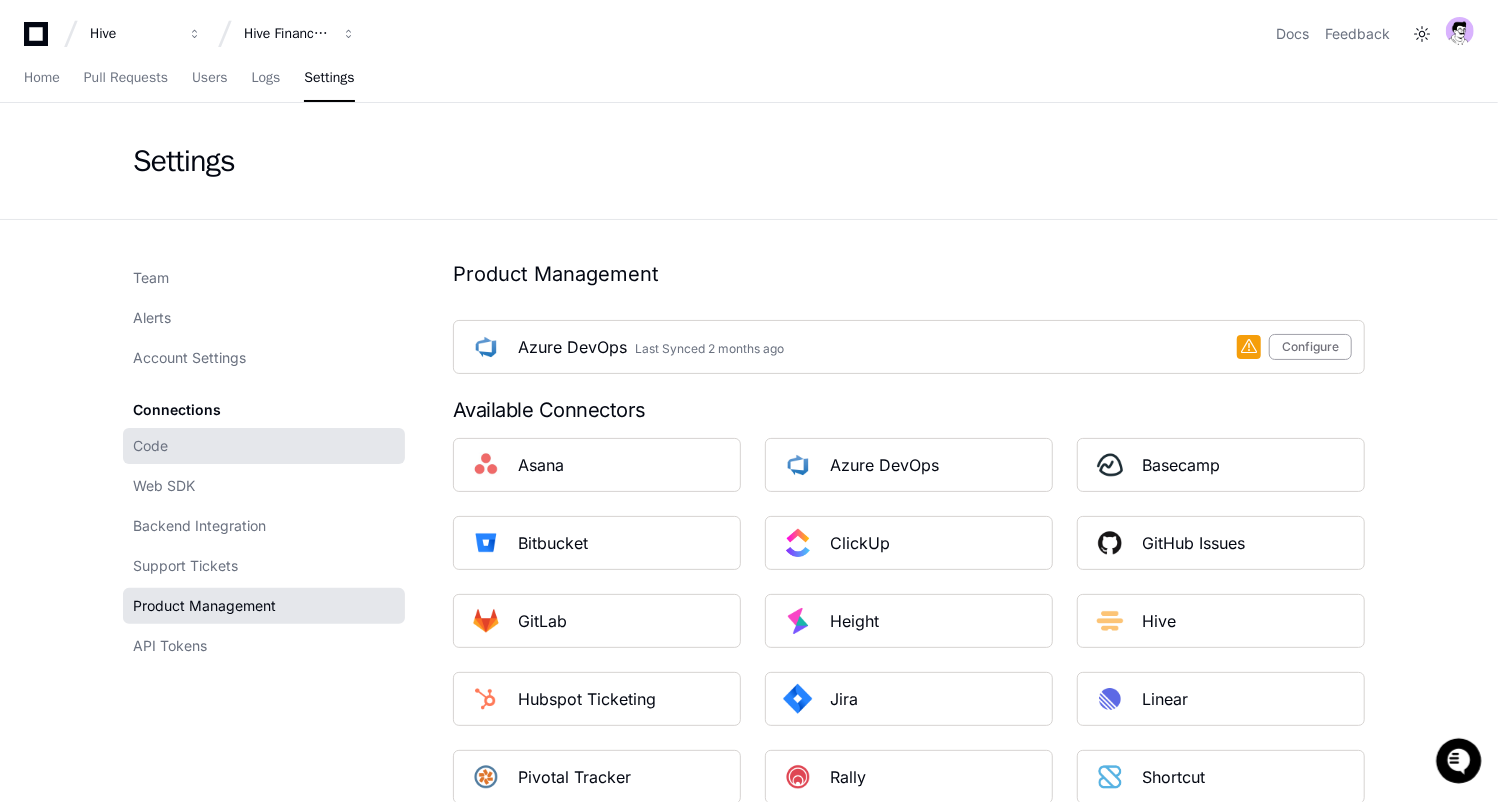 click on "Code" 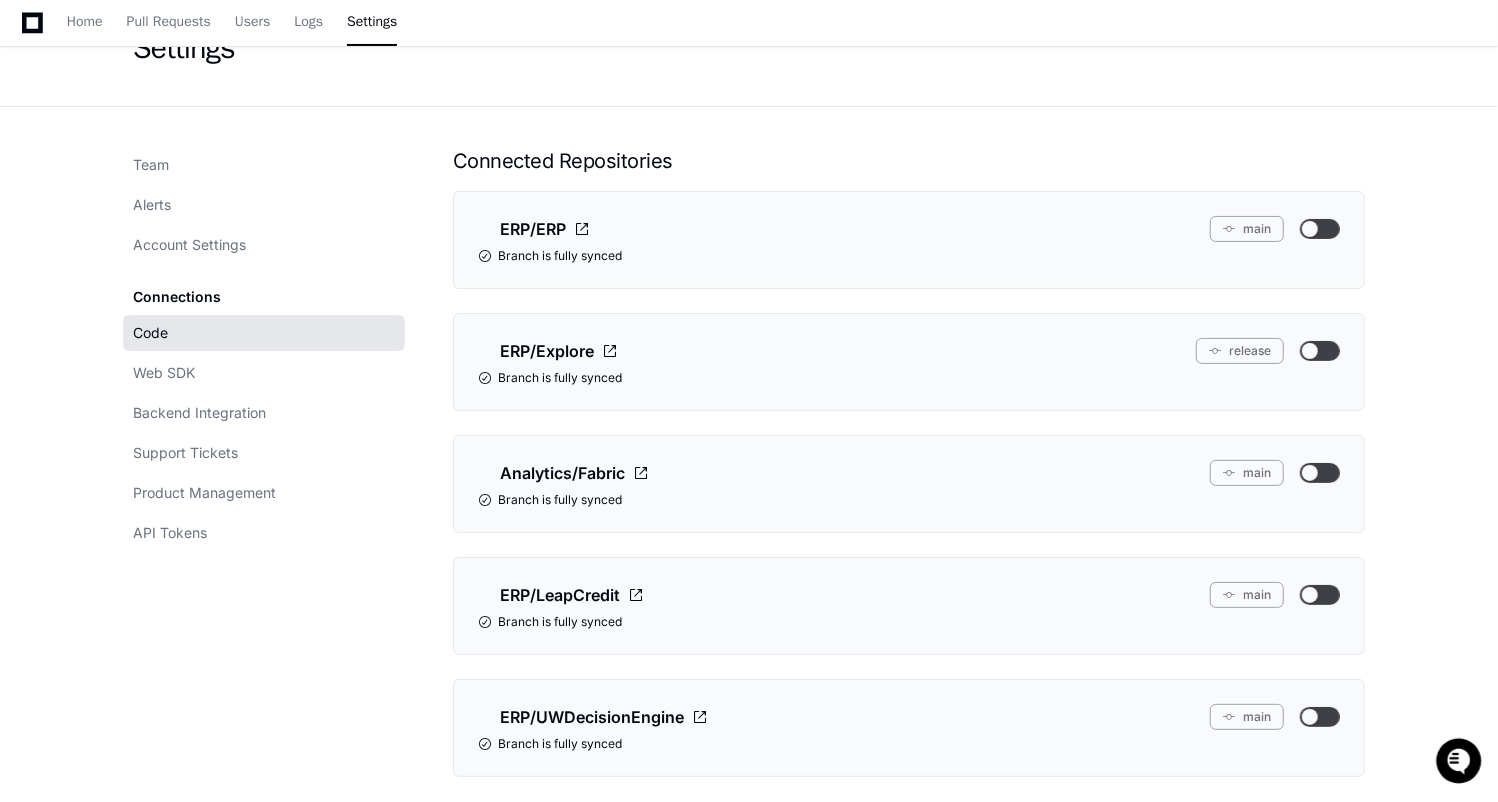 scroll, scrollTop: 99, scrollLeft: 0, axis: vertical 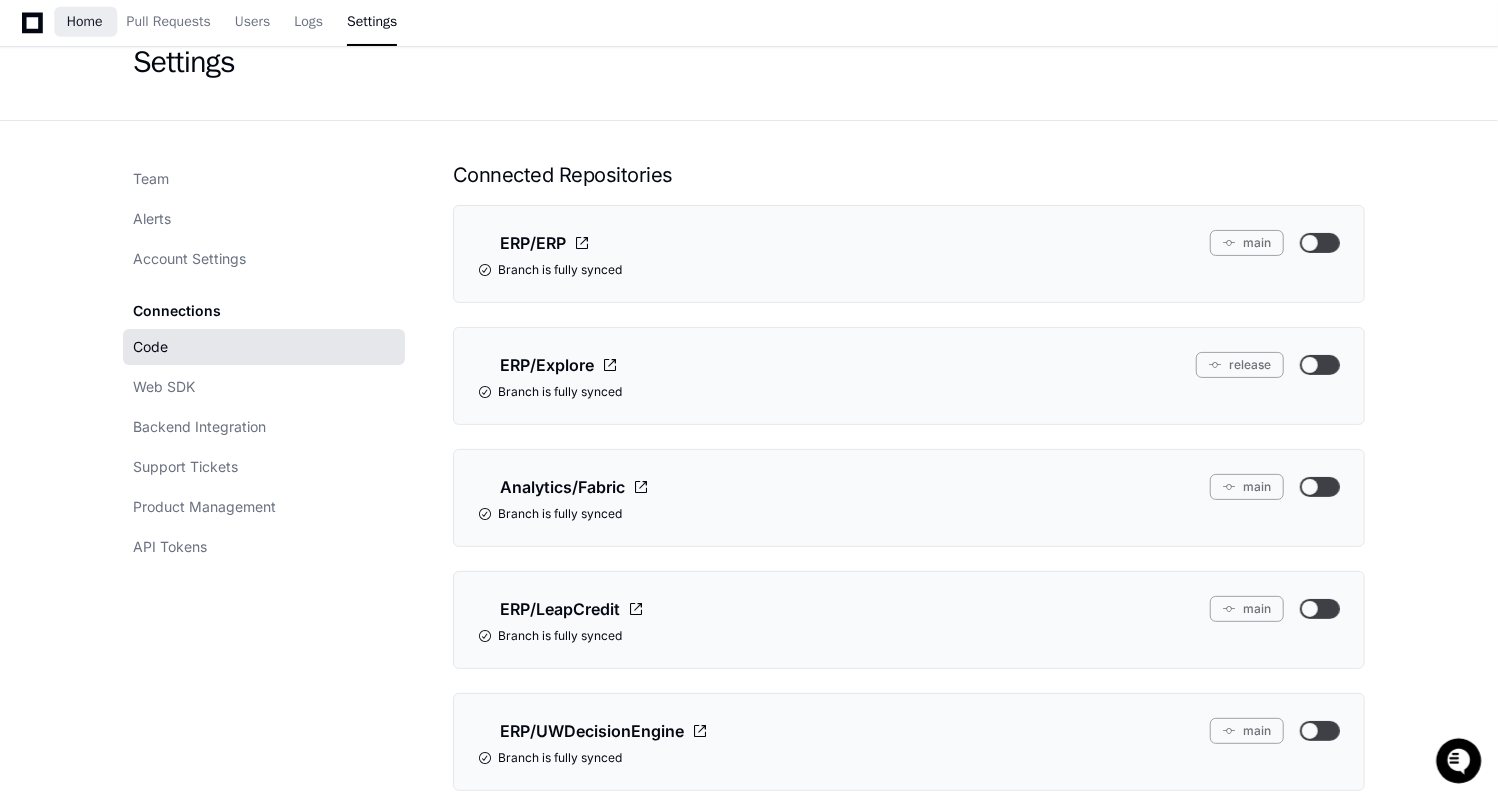 click on "Home" at bounding box center [85, 23] 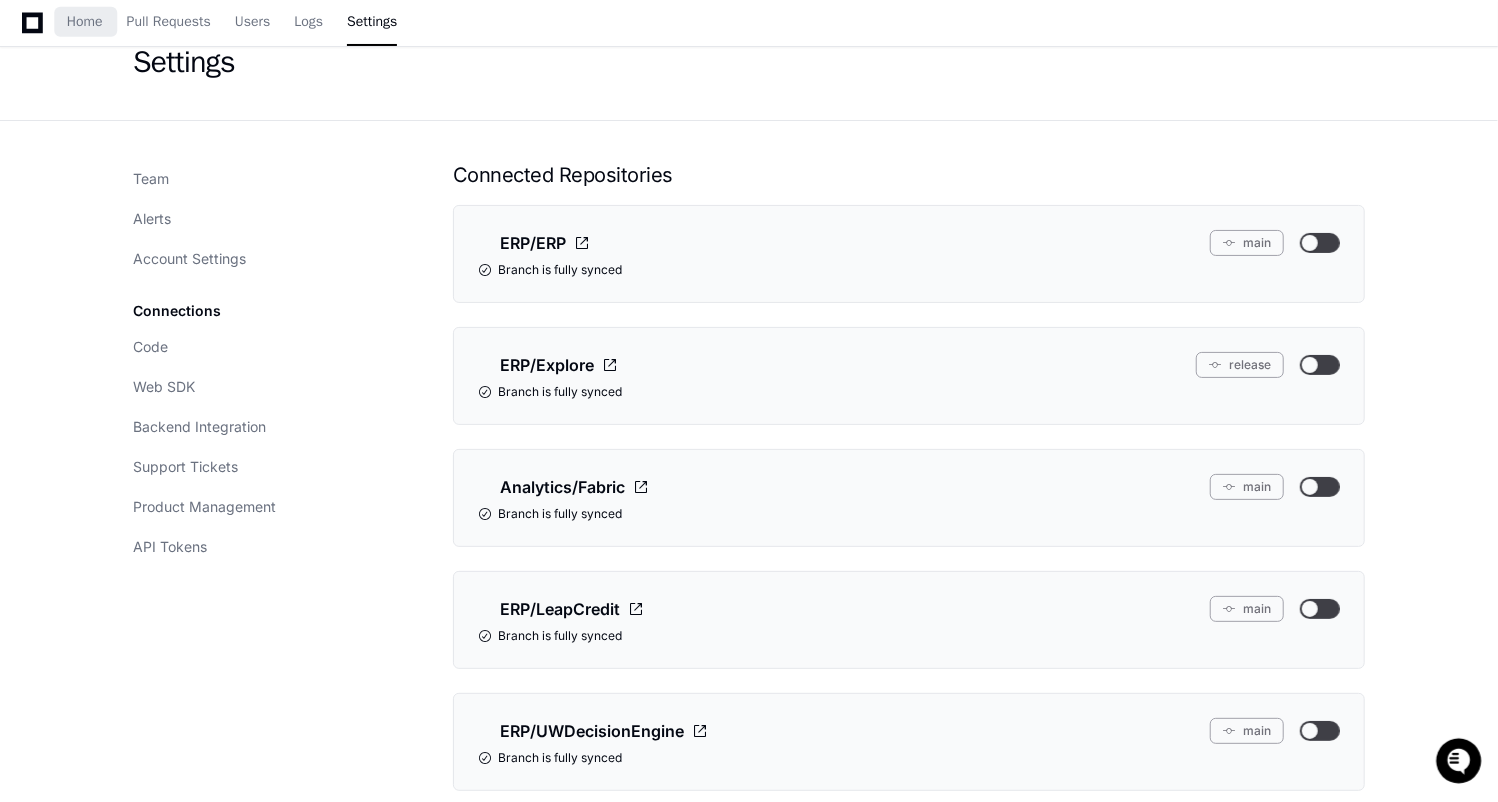 scroll, scrollTop: 0, scrollLeft: 0, axis: both 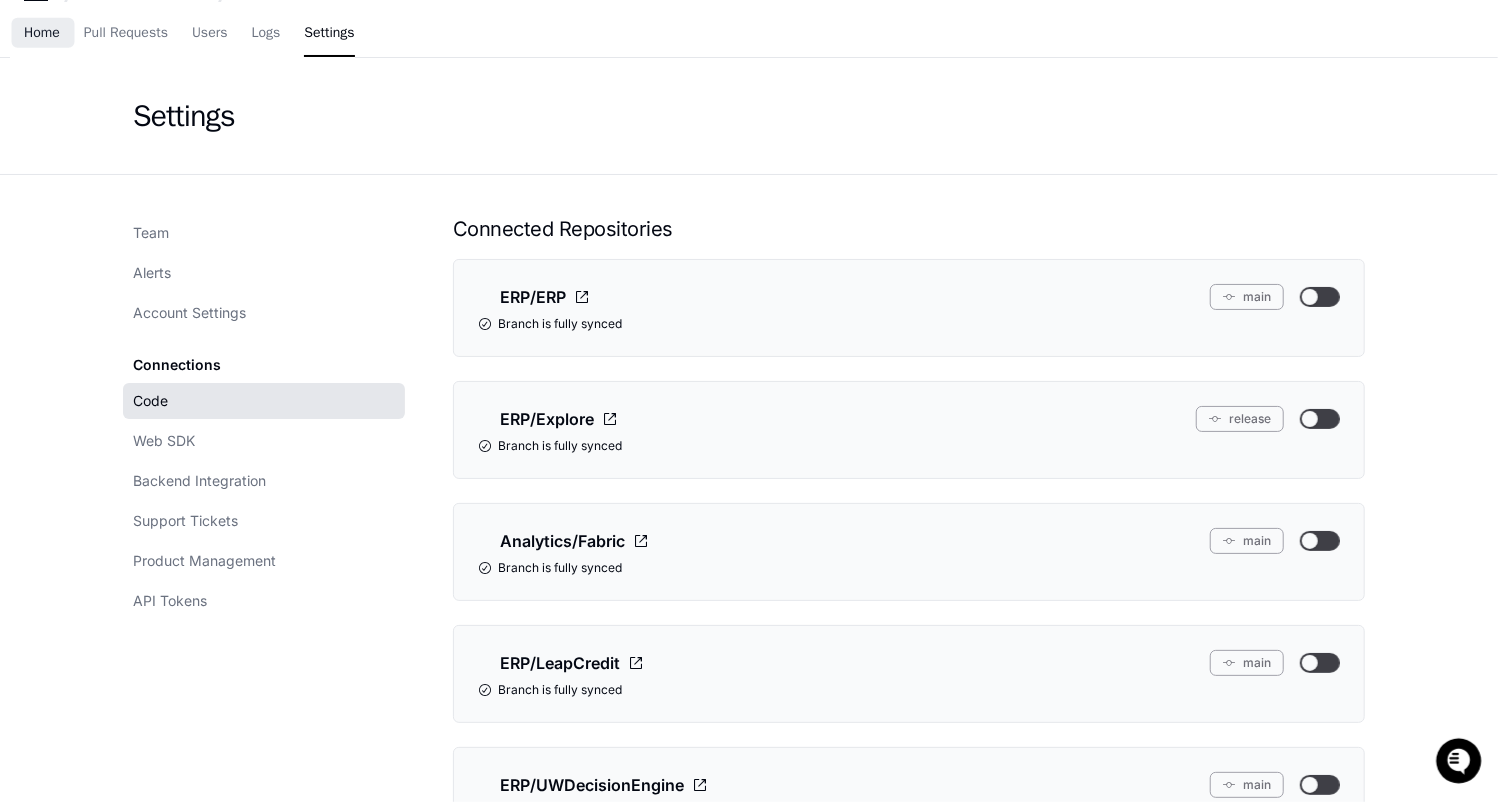 click on "Home" at bounding box center [42, 34] 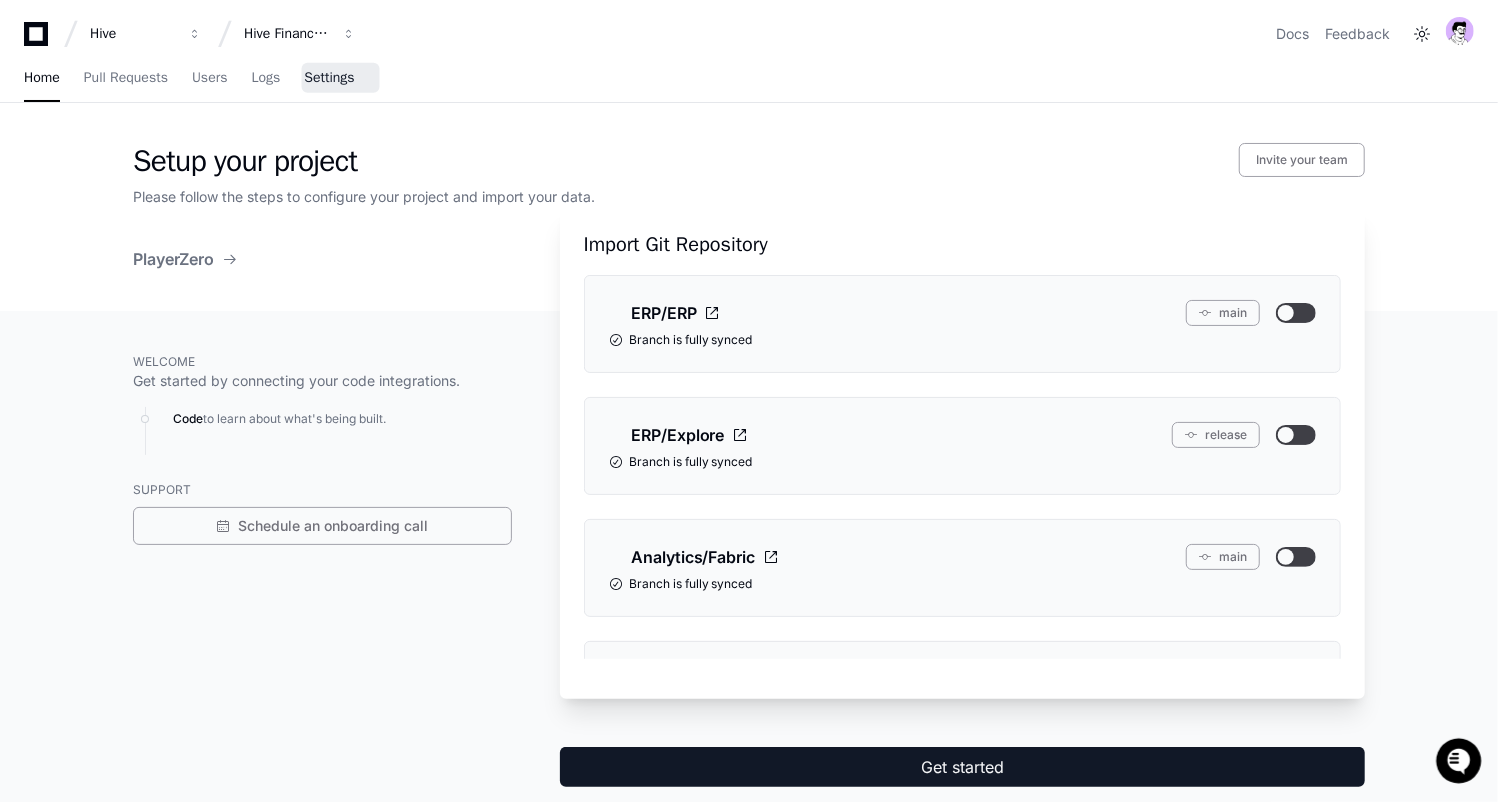 click on "Settings" at bounding box center (329, 78) 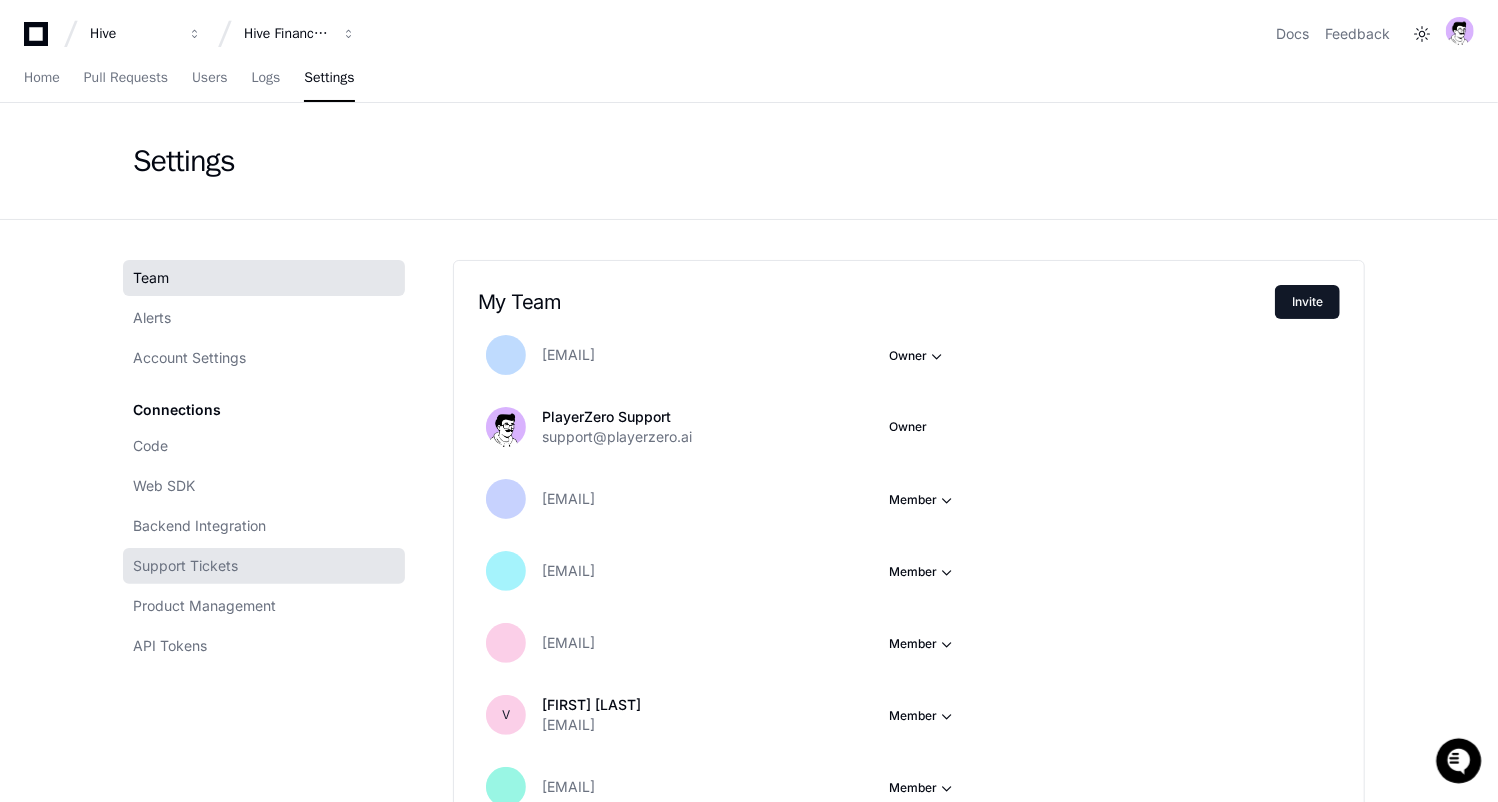 click on "Support Tickets" 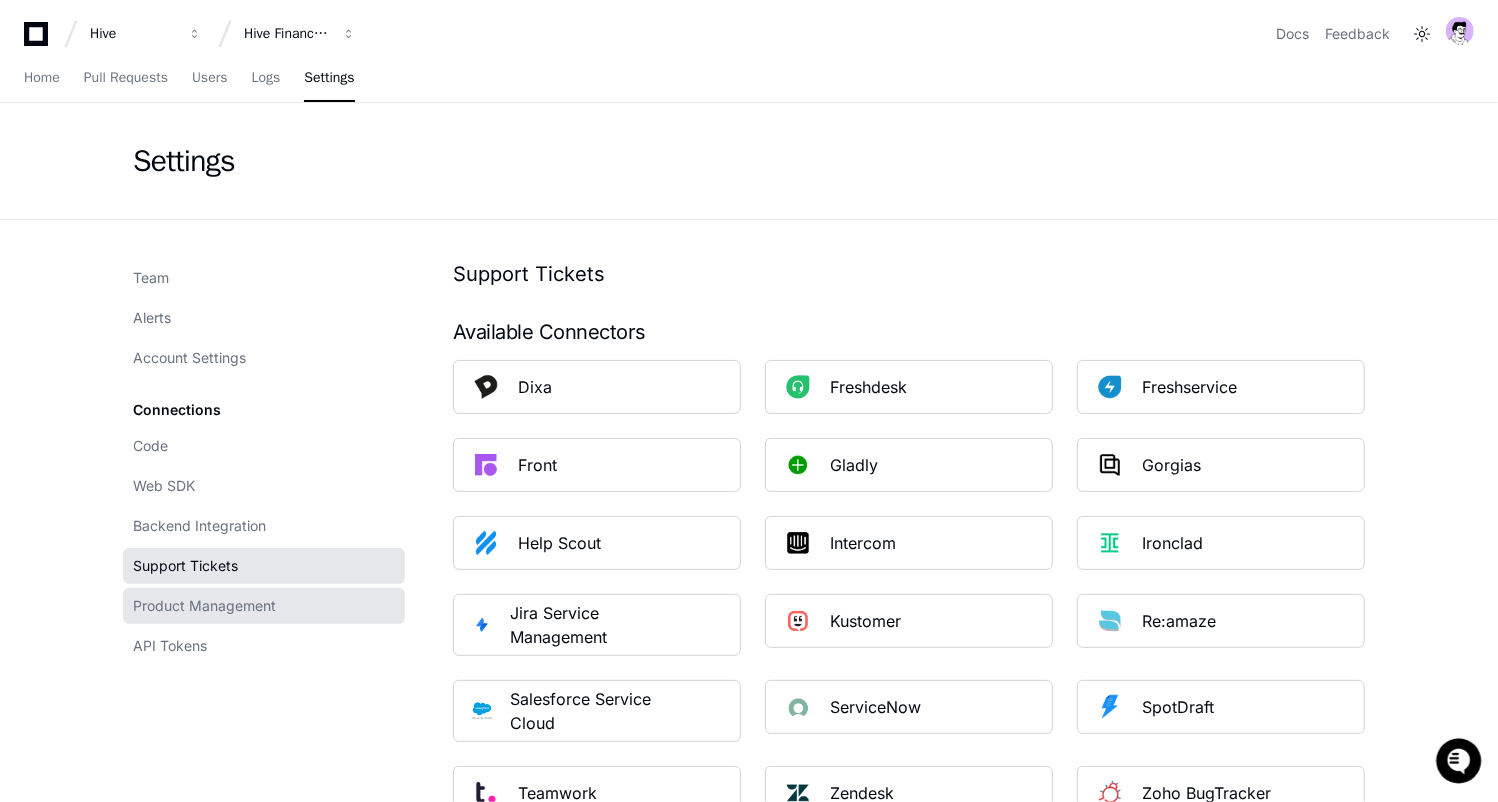 click on "Product Management" 